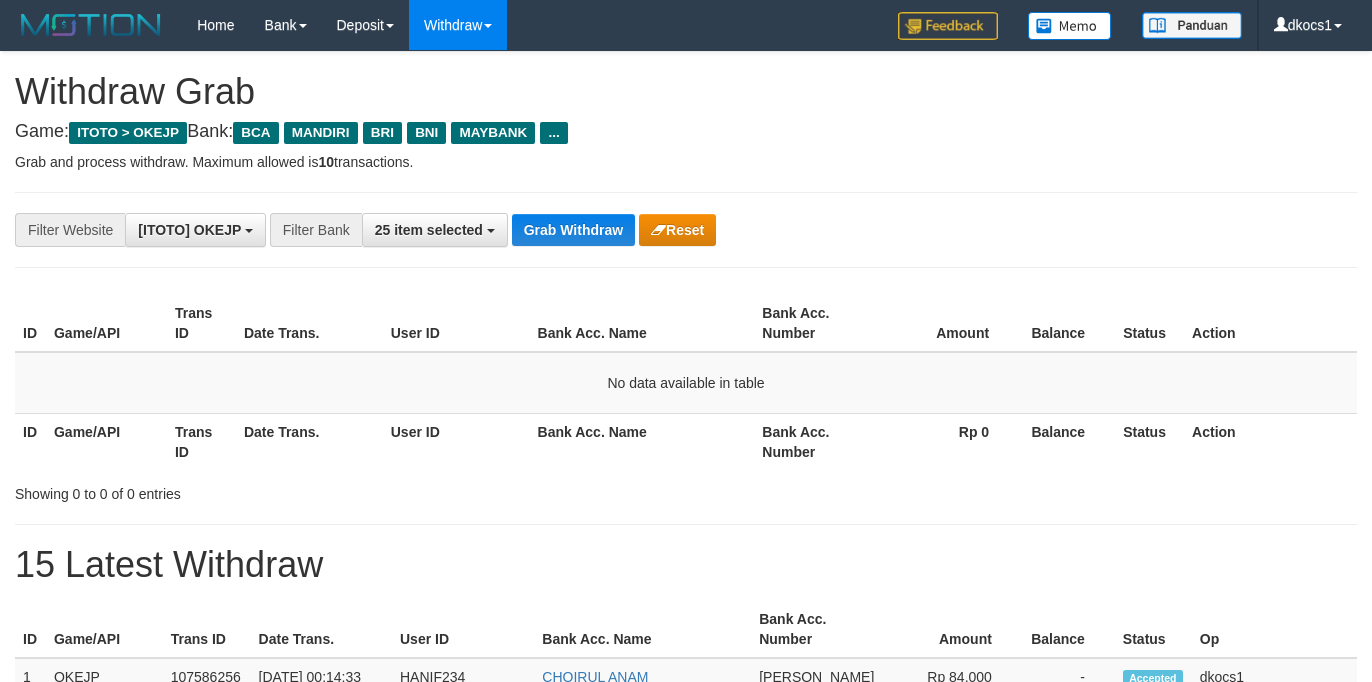 scroll, scrollTop: 0, scrollLeft: 0, axis: both 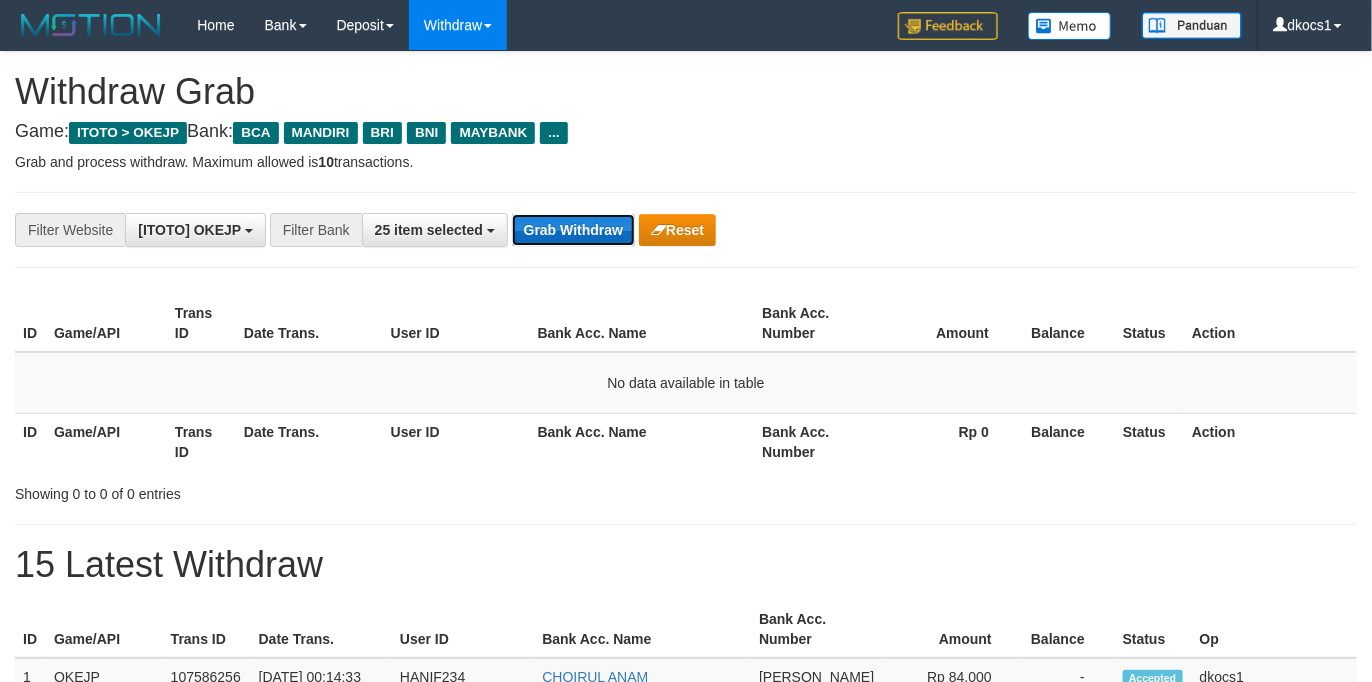 click on "Grab Withdraw" at bounding box center [573, 230] 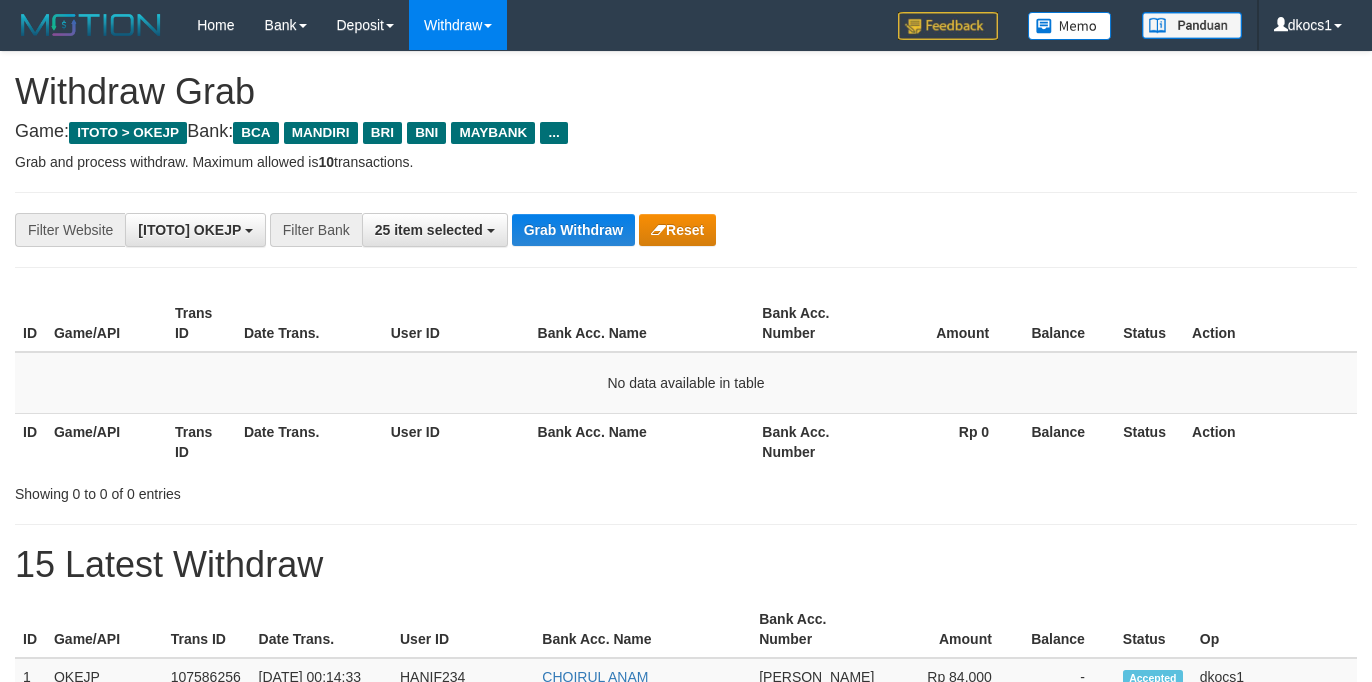 scroll, scrollTop: 0, scrollLeft: 0, axis: both 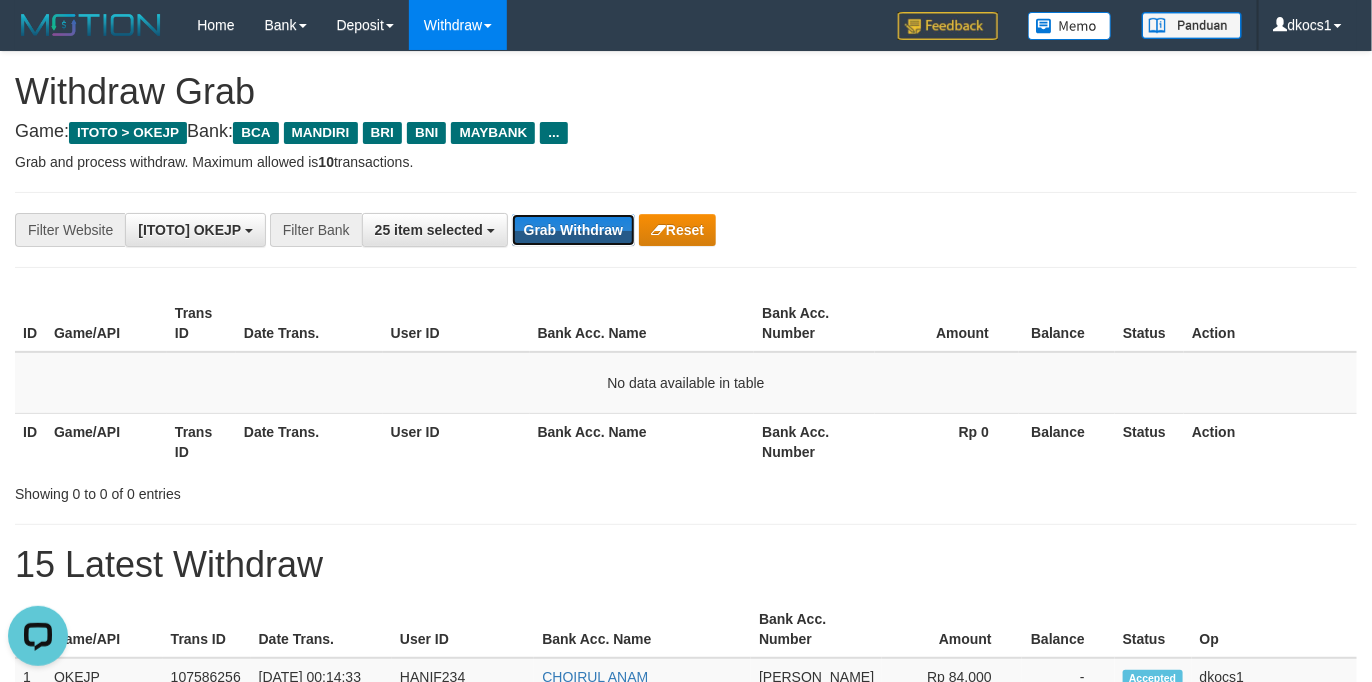 click on "Grab Withdraw" at bounding box center [573, 230] 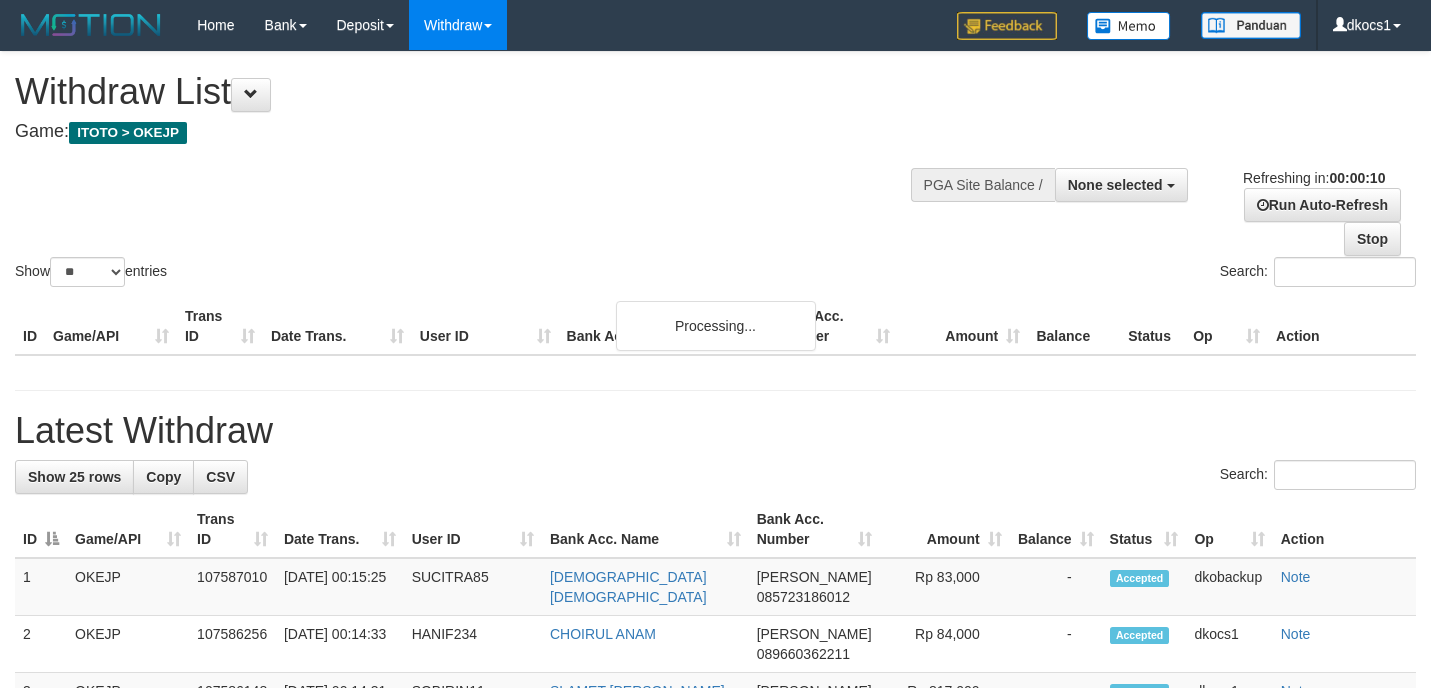 select 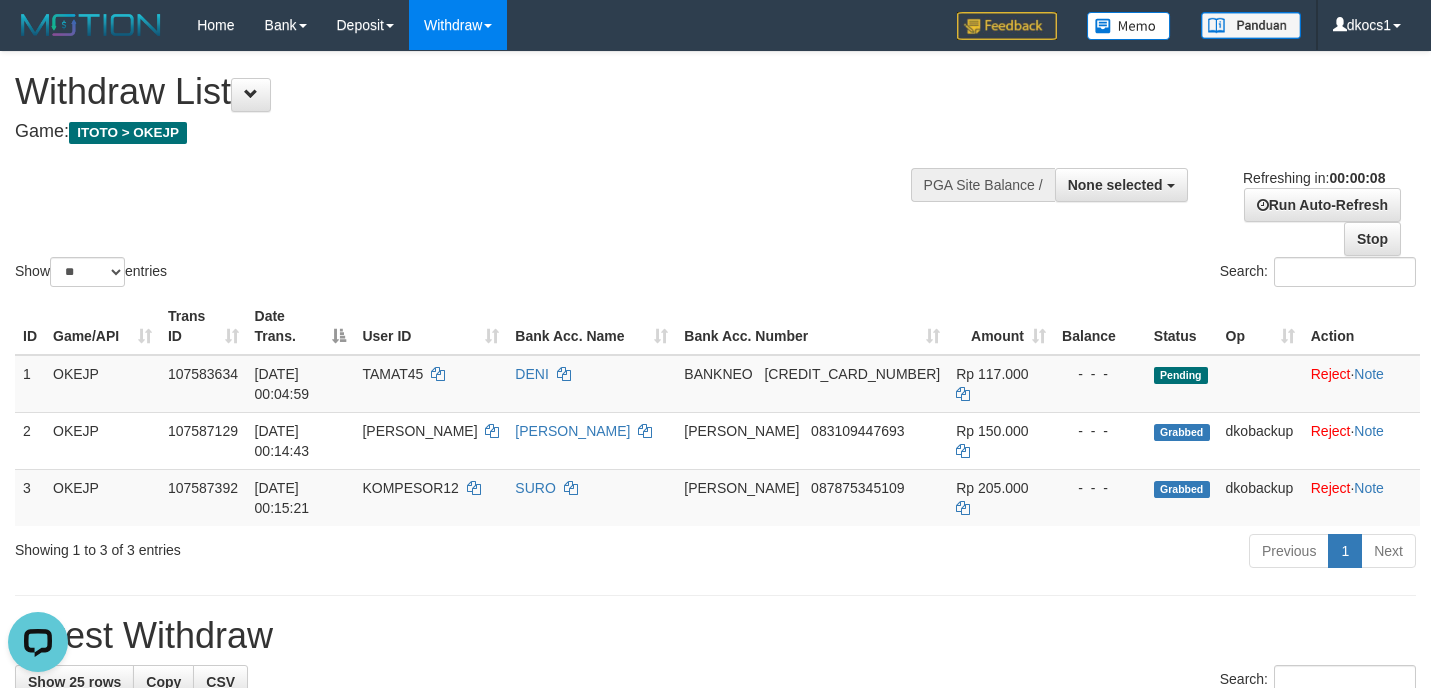 scroll, scrollTop: 0, scrollLeft: 0, axis: both 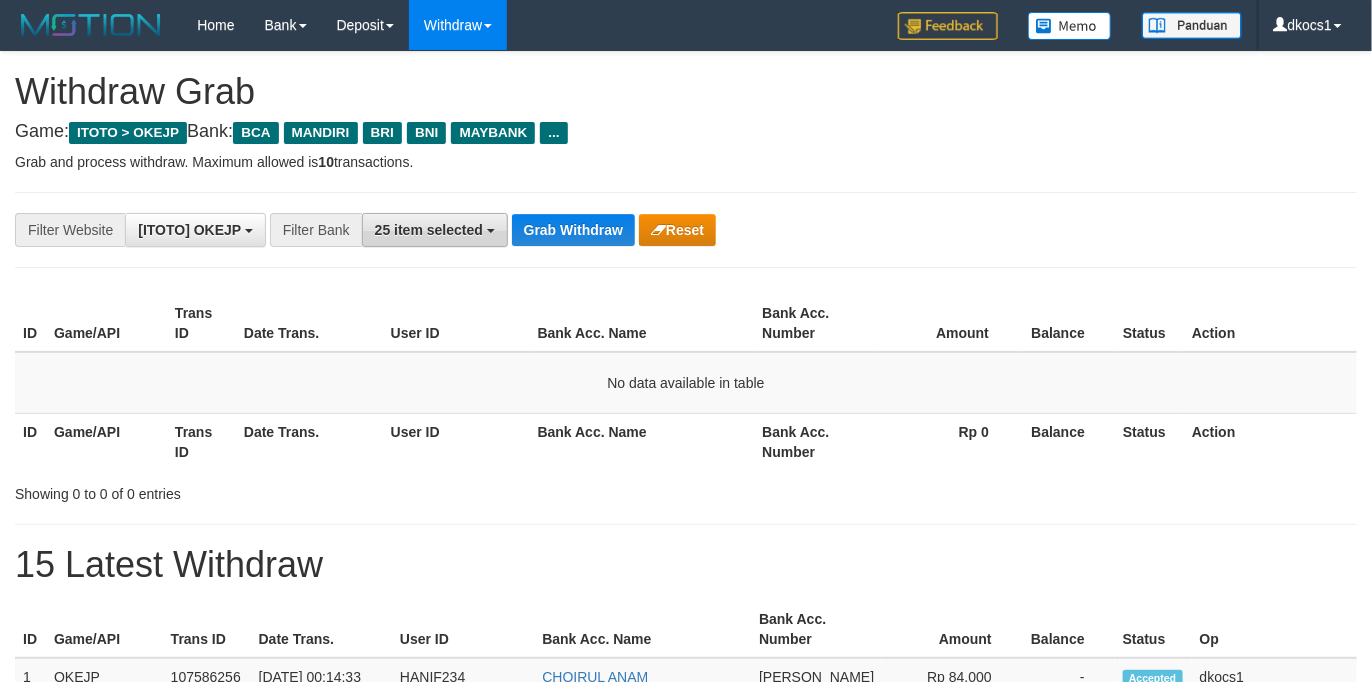 click on "25 item selected" at bounding box center [429, 230] 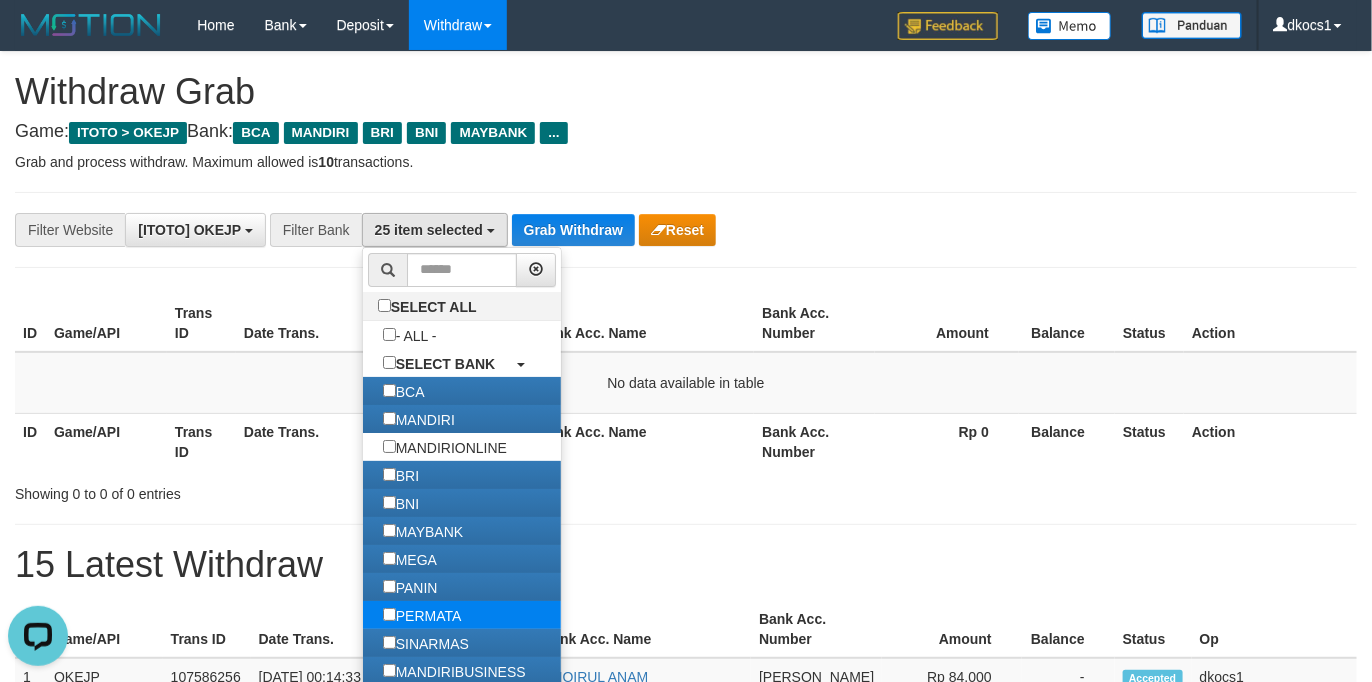 scroll, scrollTop: 0, scrollLeft: 0, axis: both 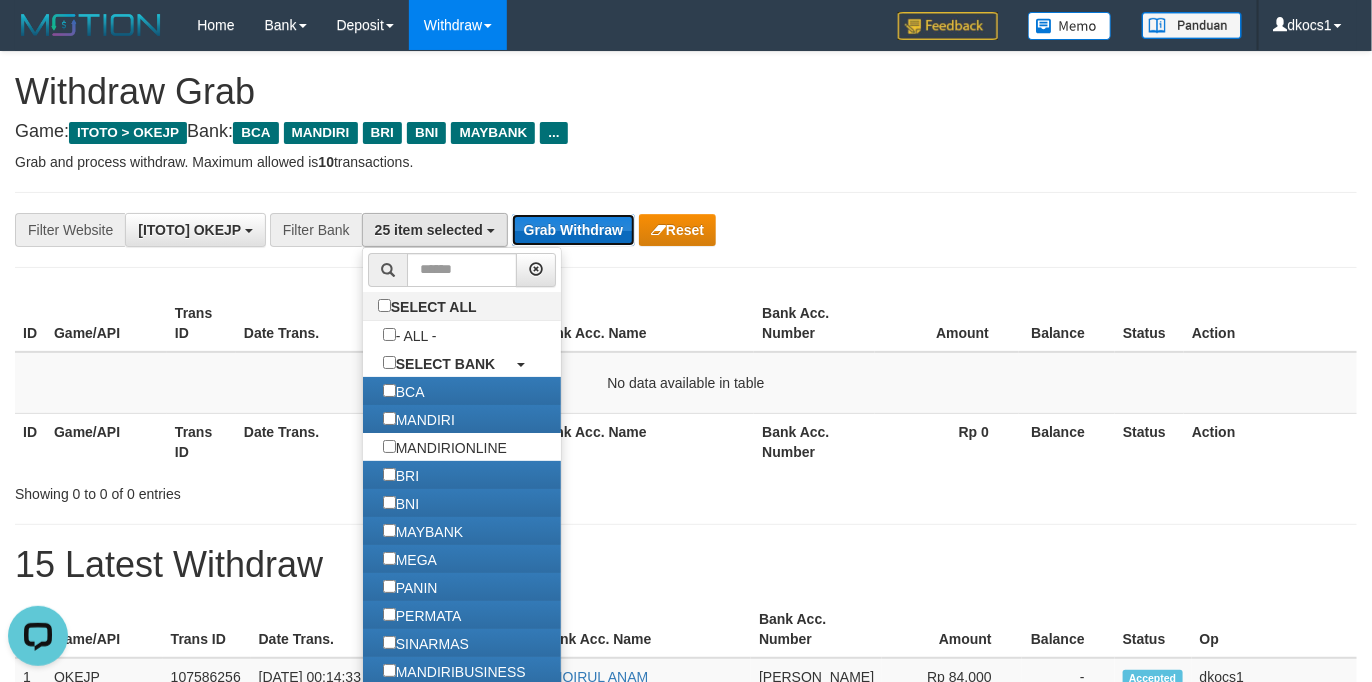 click on "Grab Withdraw" at bounding box center (573, 230) 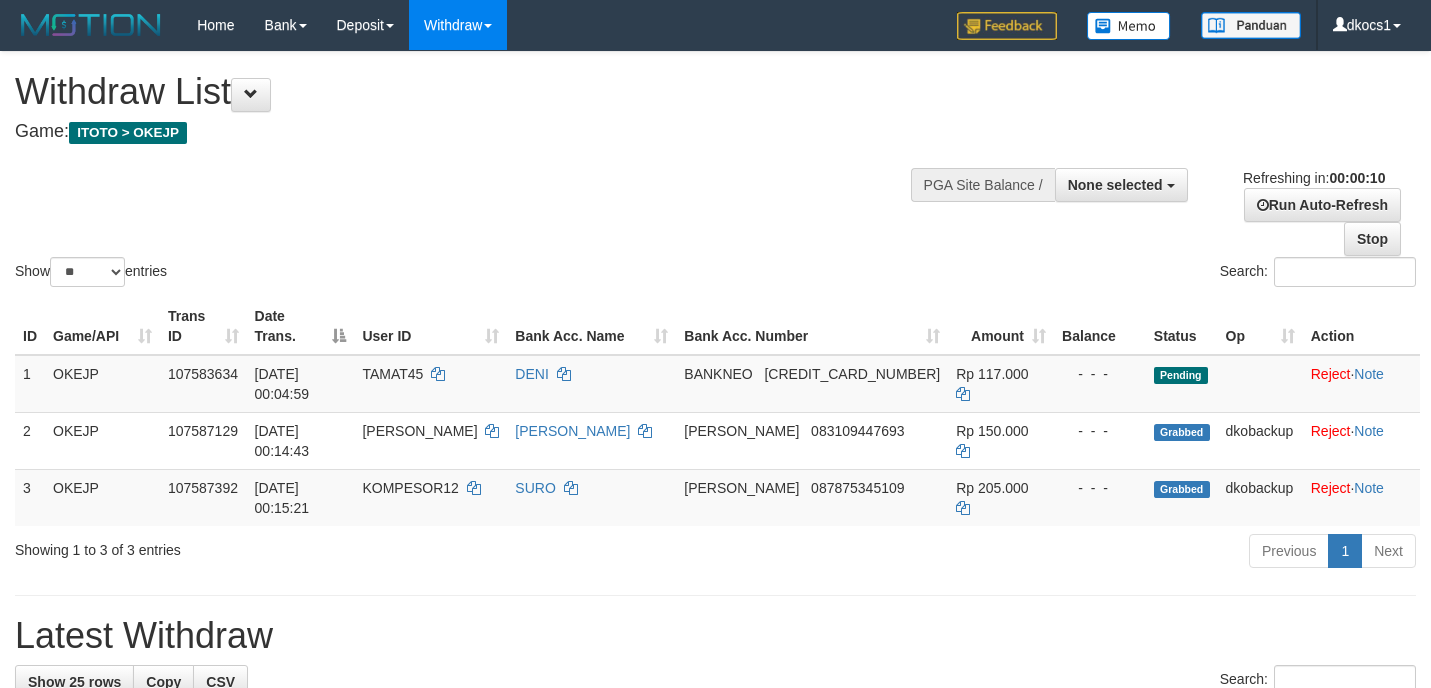 select 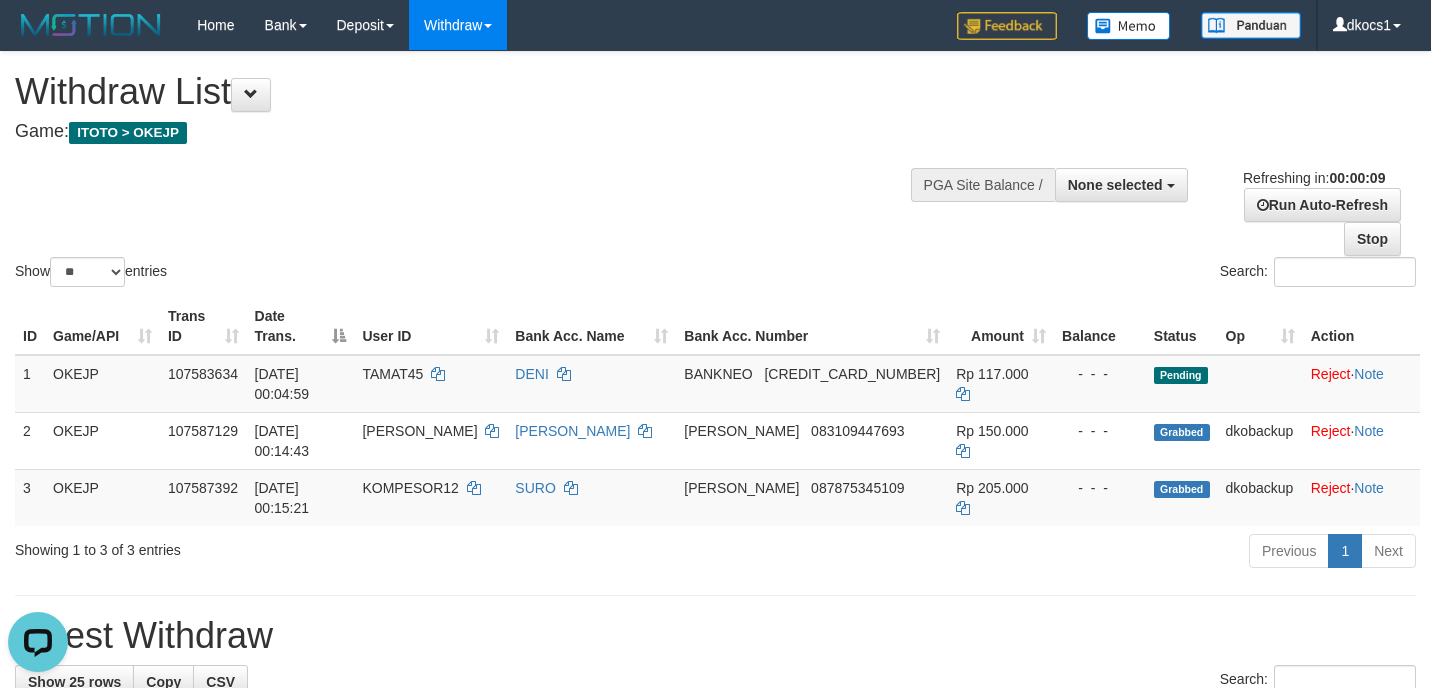scroll, scrollTop: 0, scrollLeft: 0, axis: both 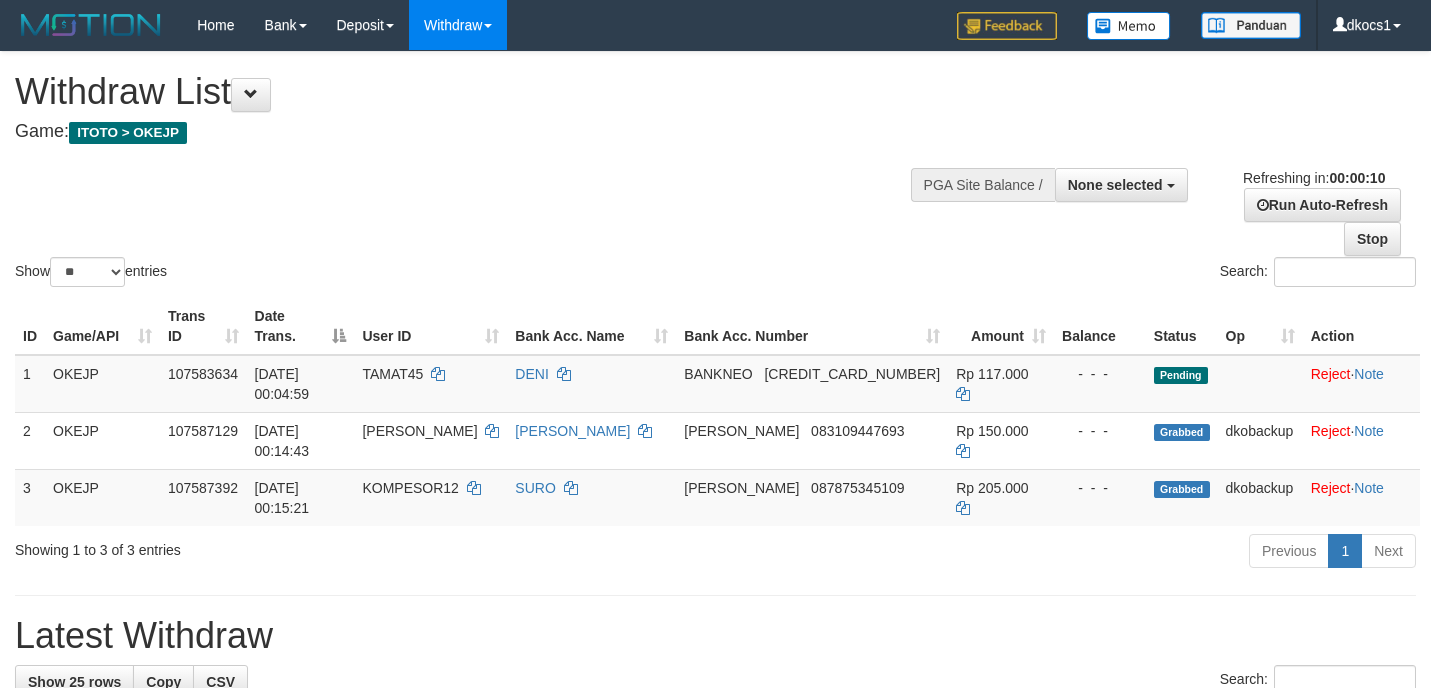 select 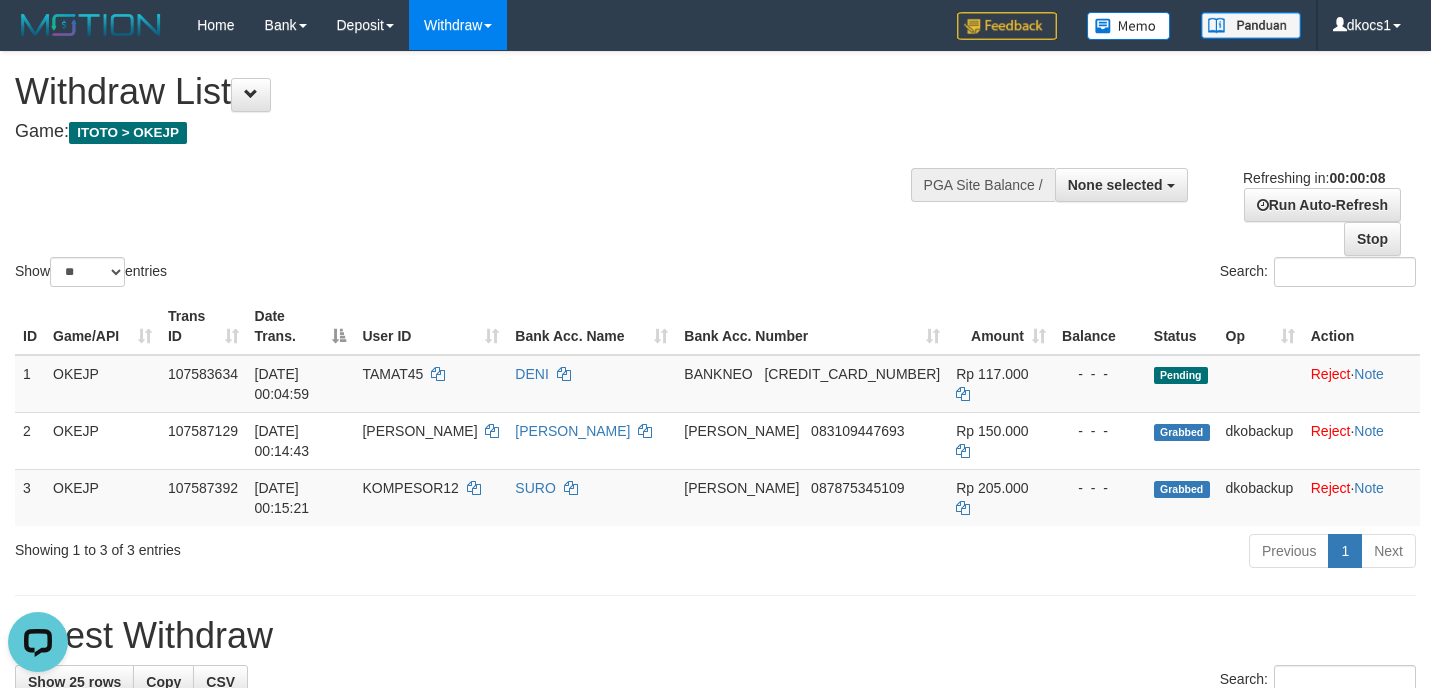 scroll, scrollTop: 0, scrollLeft: 0, axis: both 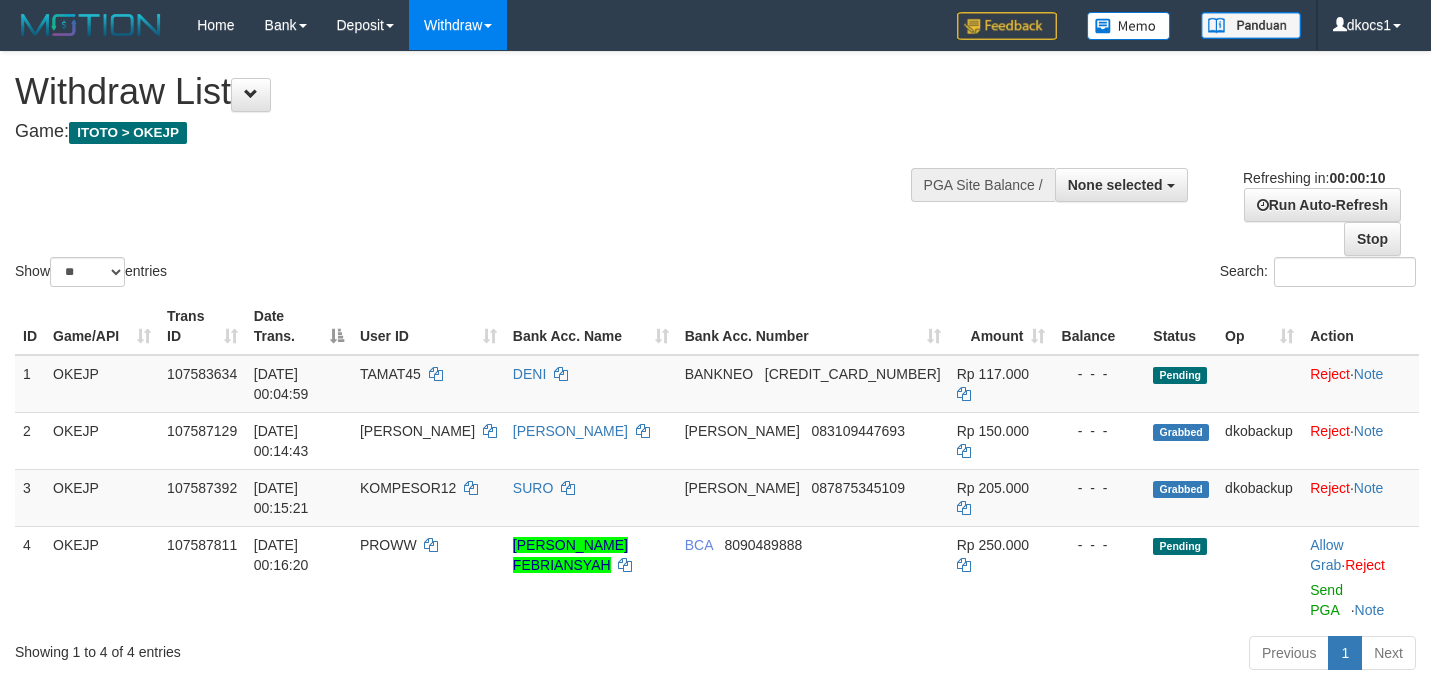 select 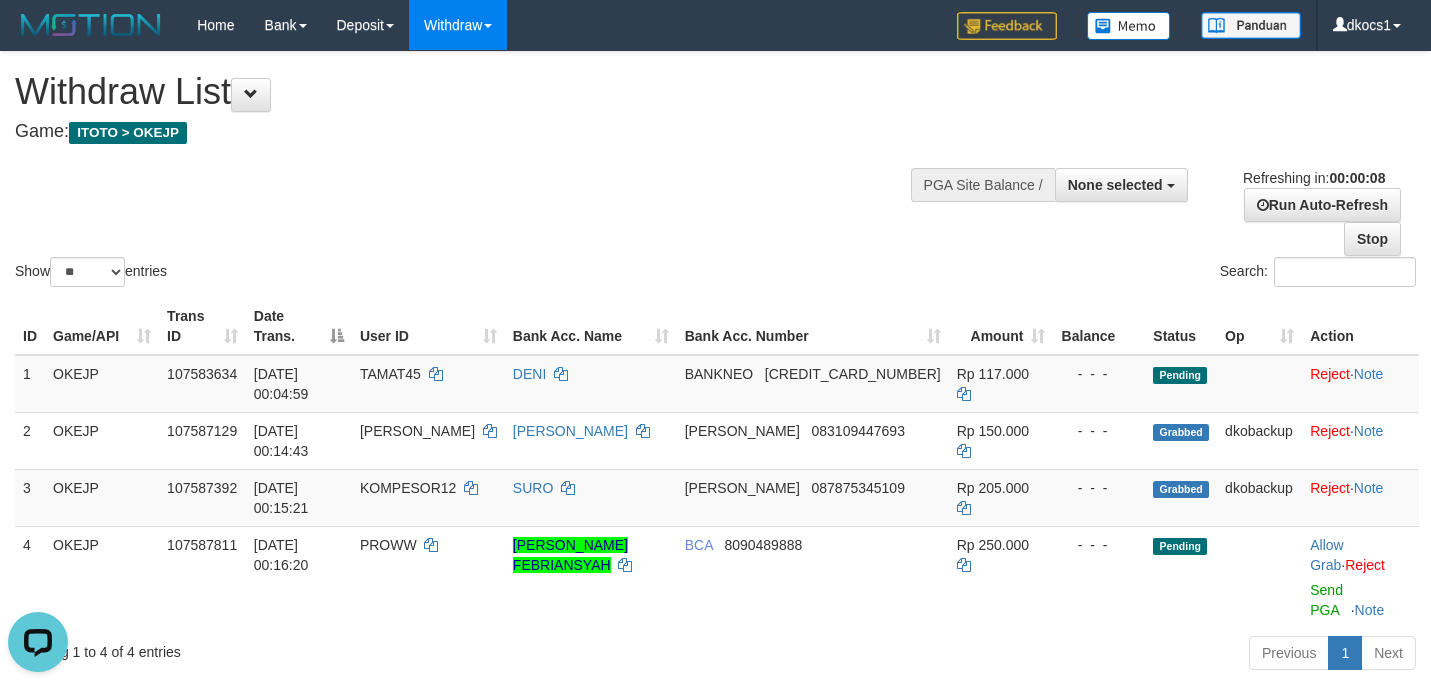 scroll, scrollTop: 0, scrollLeft: 0, axis: both 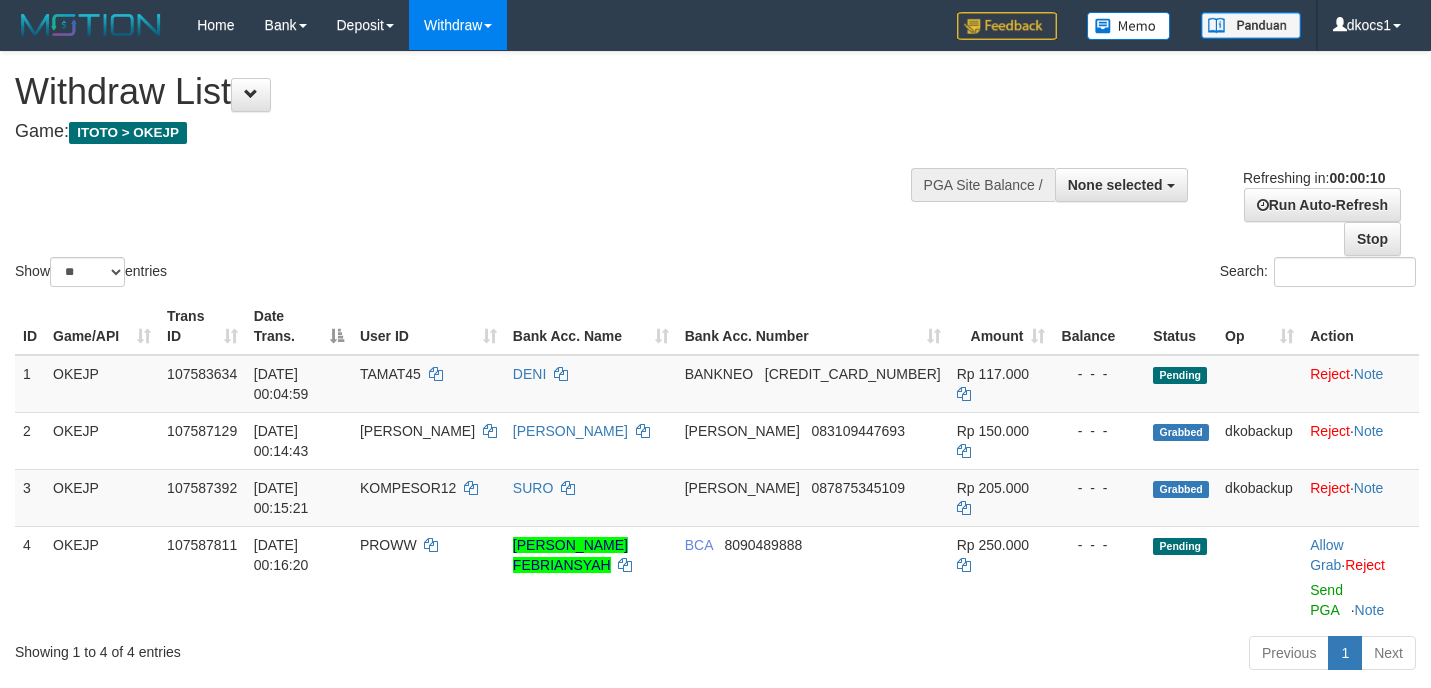 select 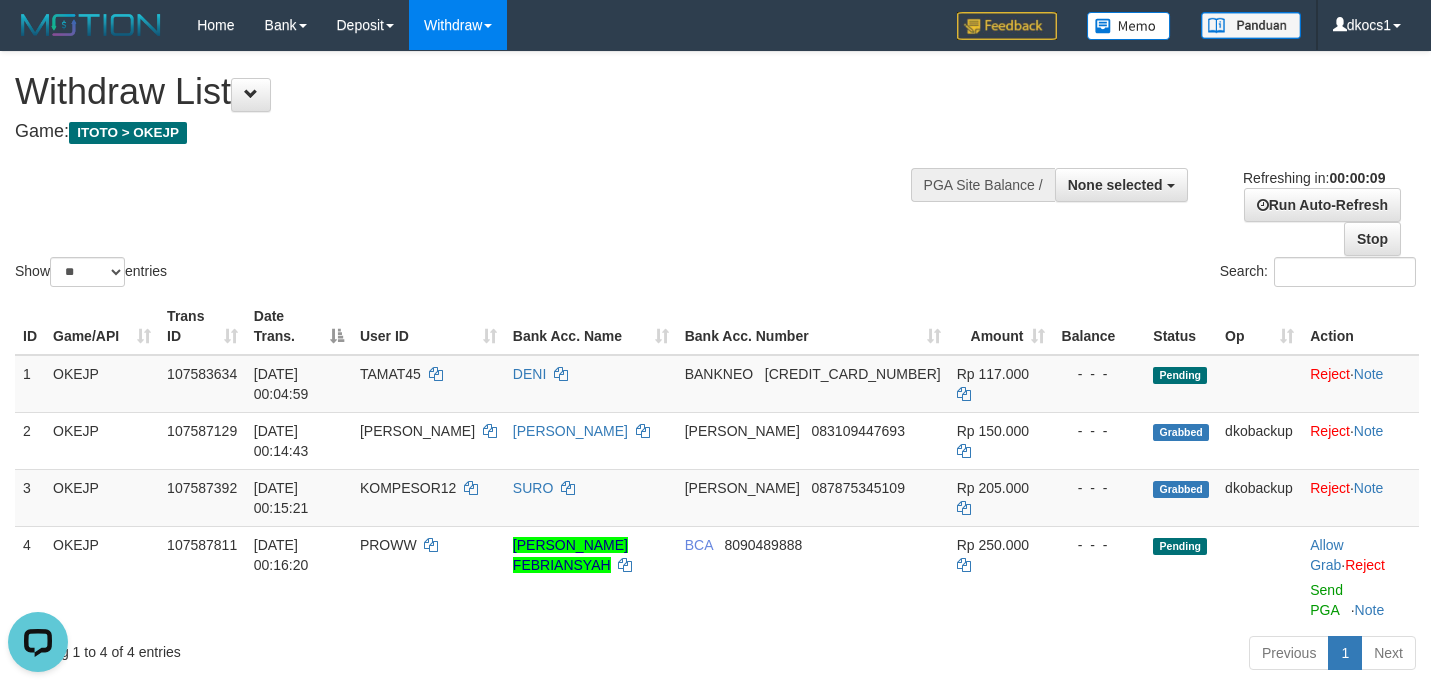 scroll, scrollTop: 0, scrollLeft: 0, axis: both 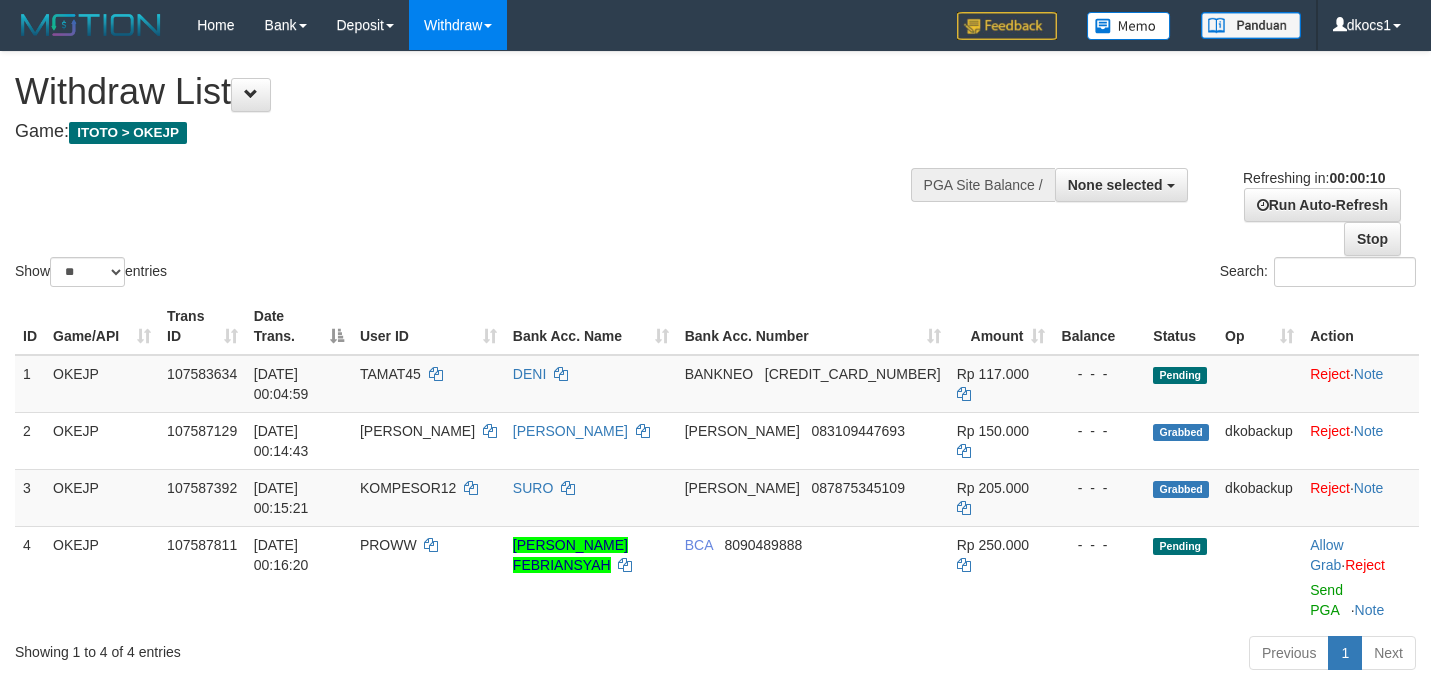 select 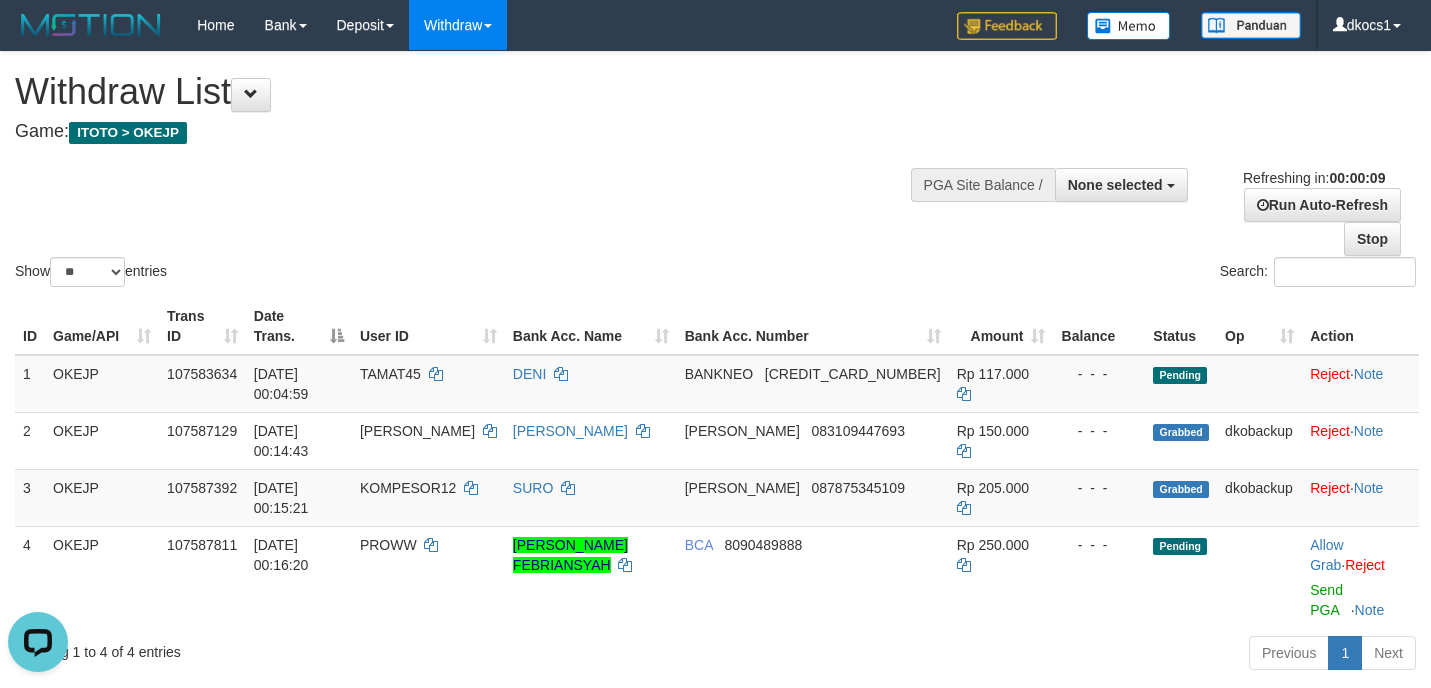 scroll, scrollTop: 0, scrollLeft: 0, axis: both 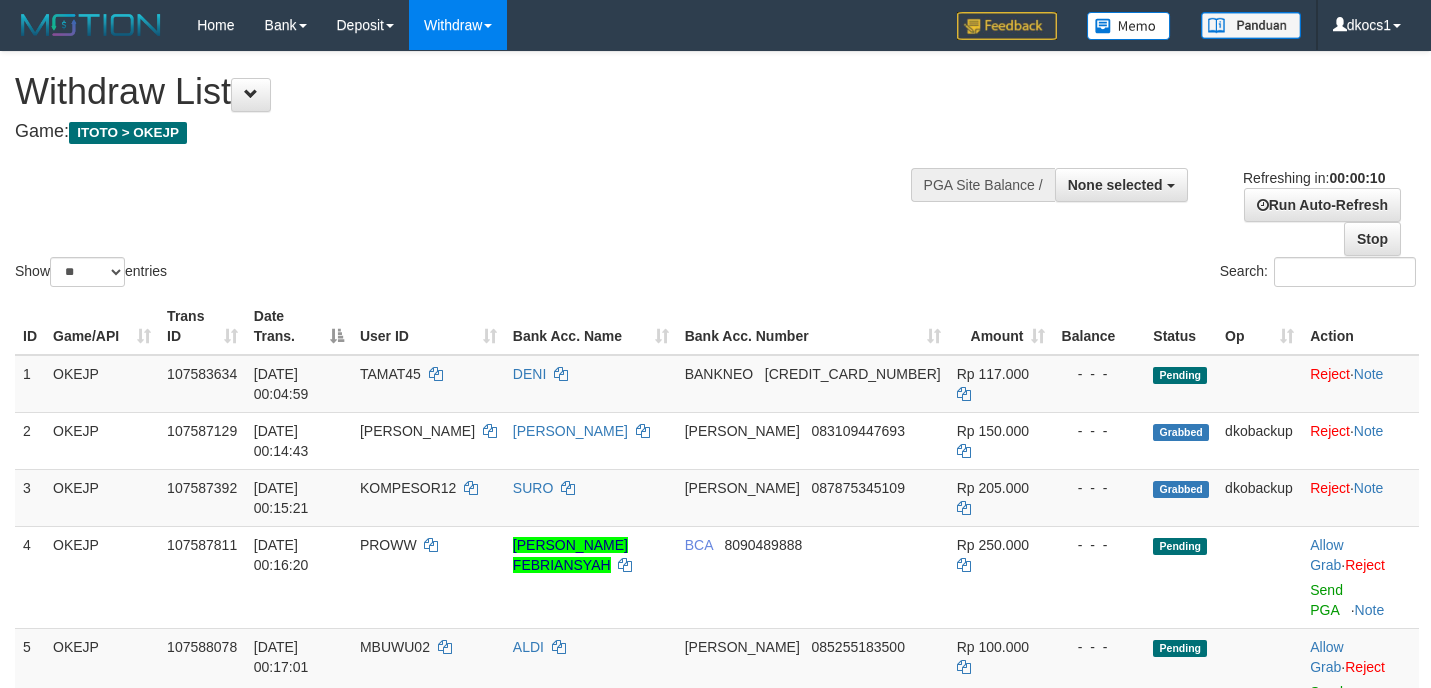 select 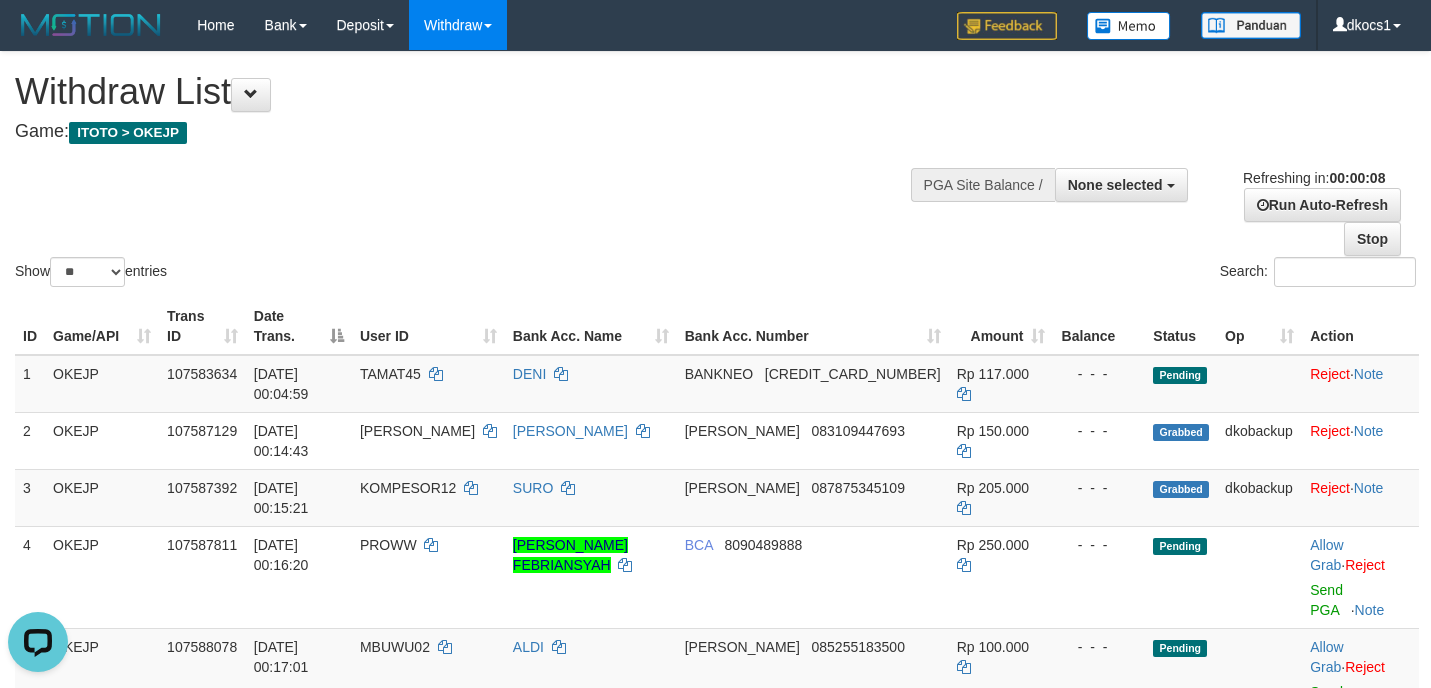 scroll, scrollTop: 0, scrollLeft: 0, axis: both 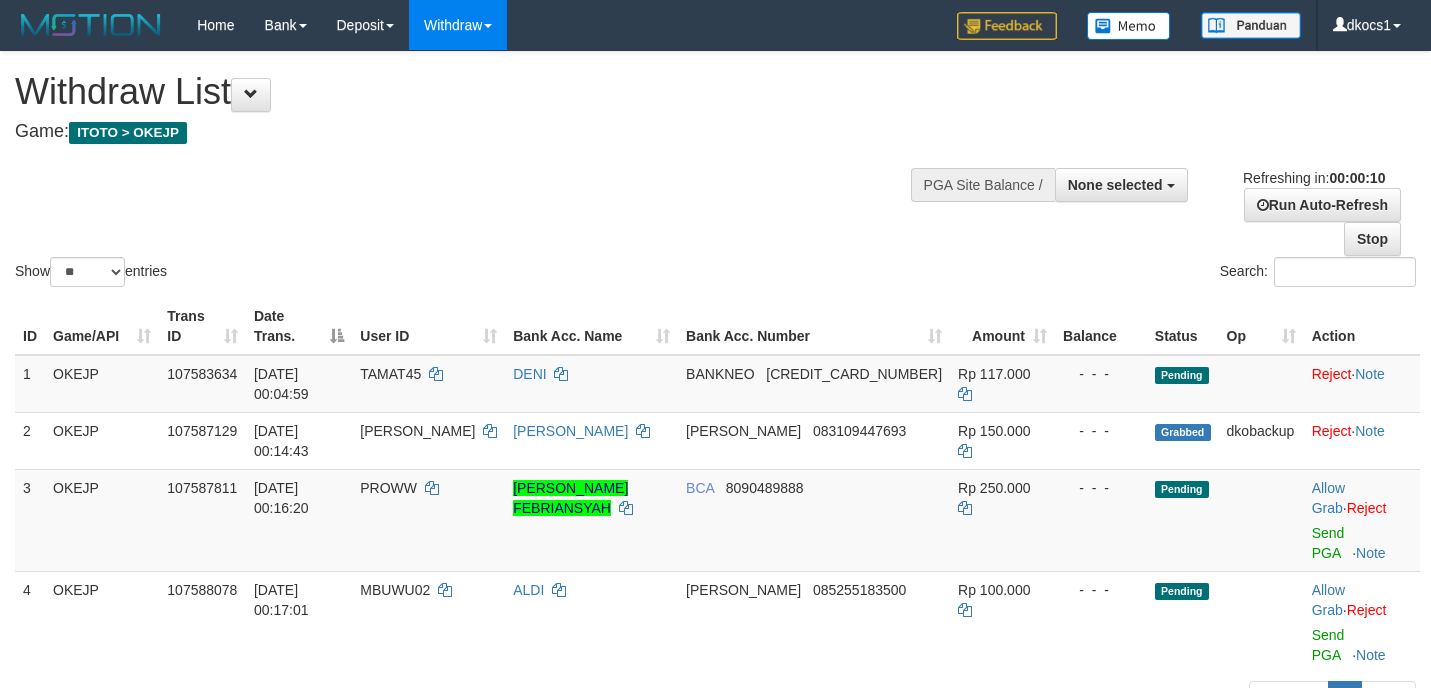 select 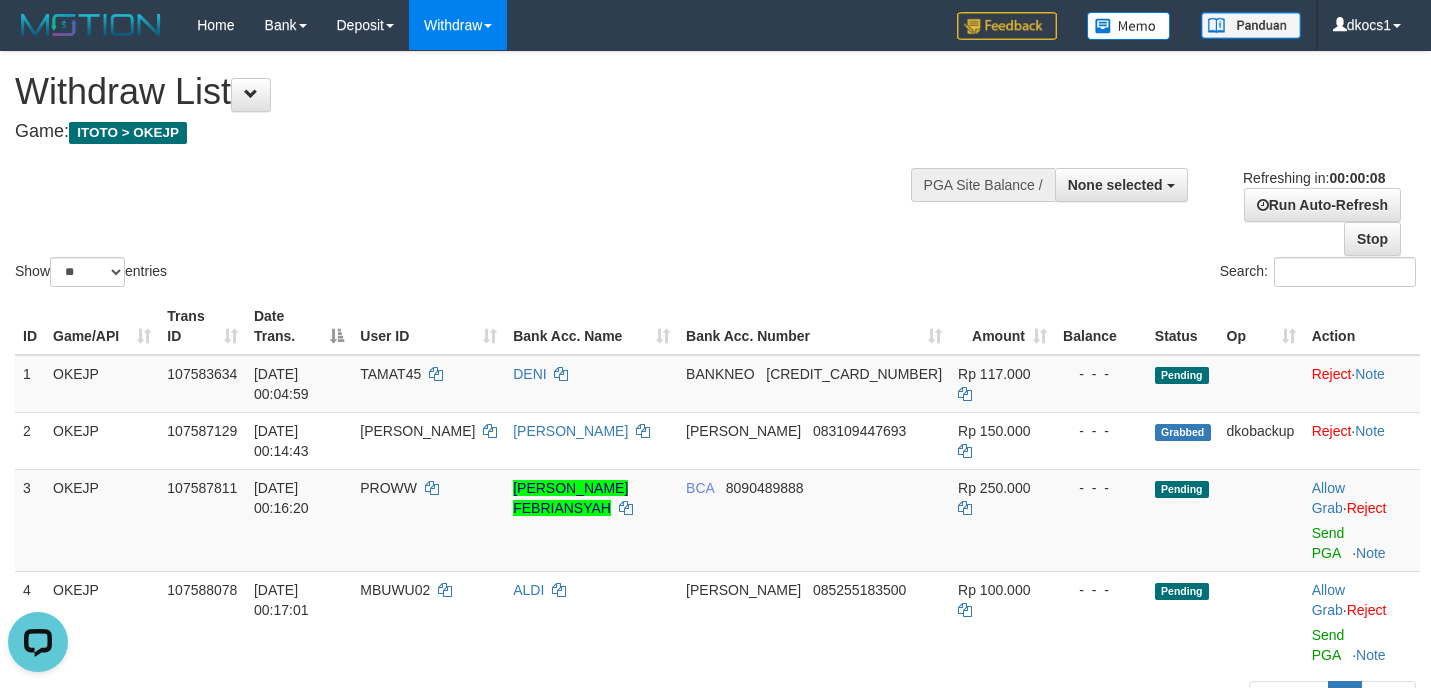 scroll, scrollTop: 0, scrollLeft: 0, axis: both 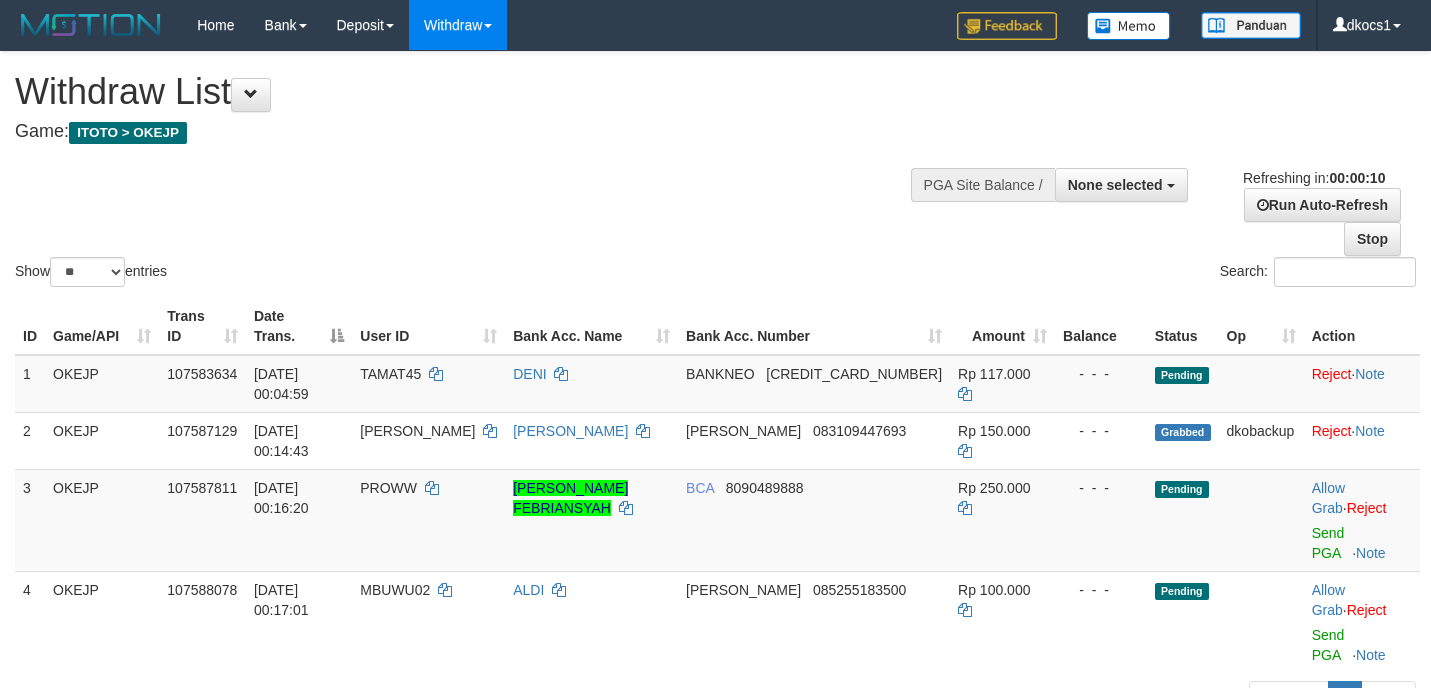 select 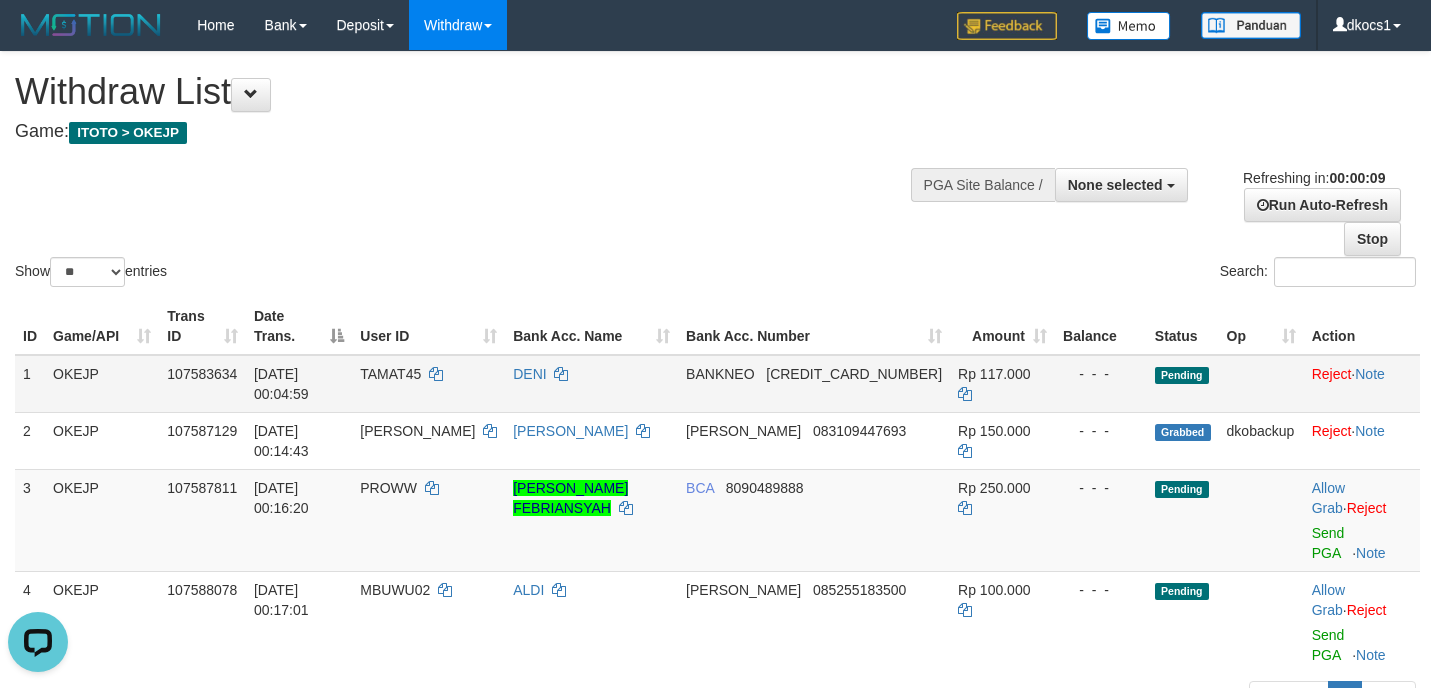 scroll, scrollTop: 0, scrollLeft: 0, axis: both 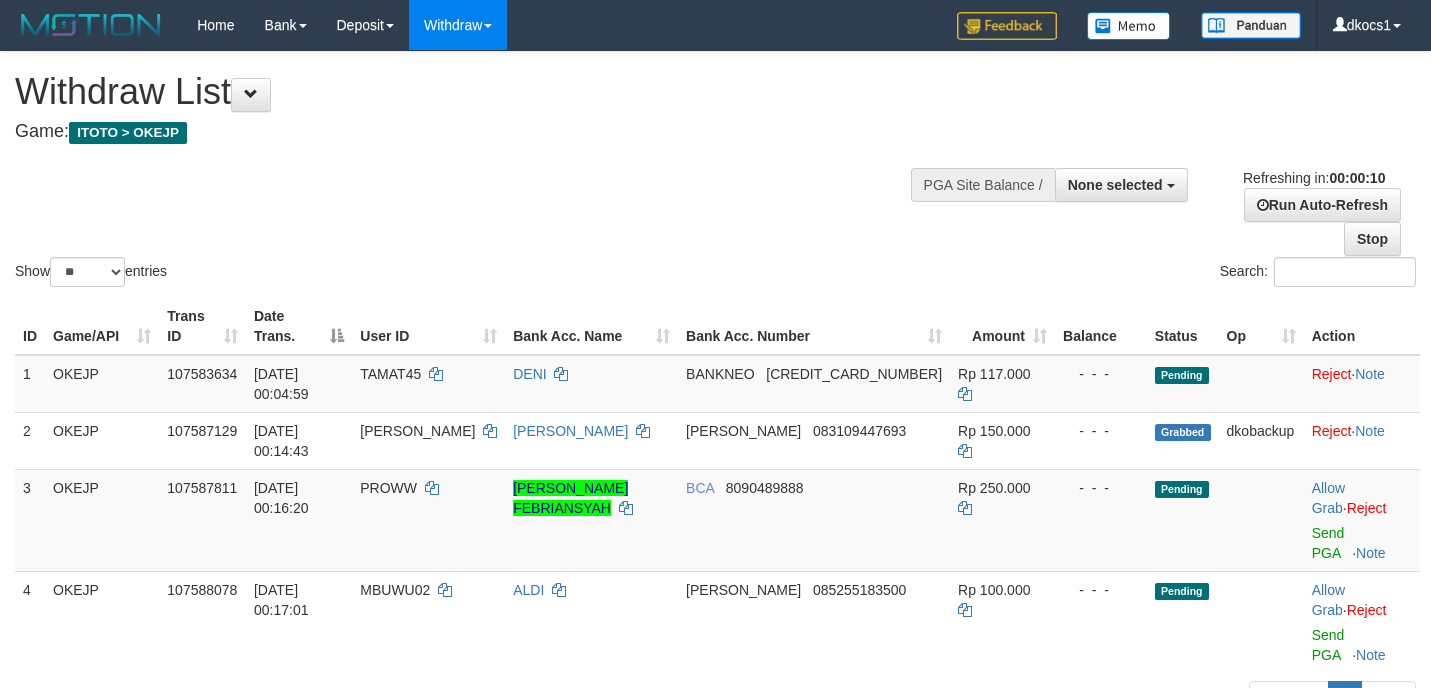 select 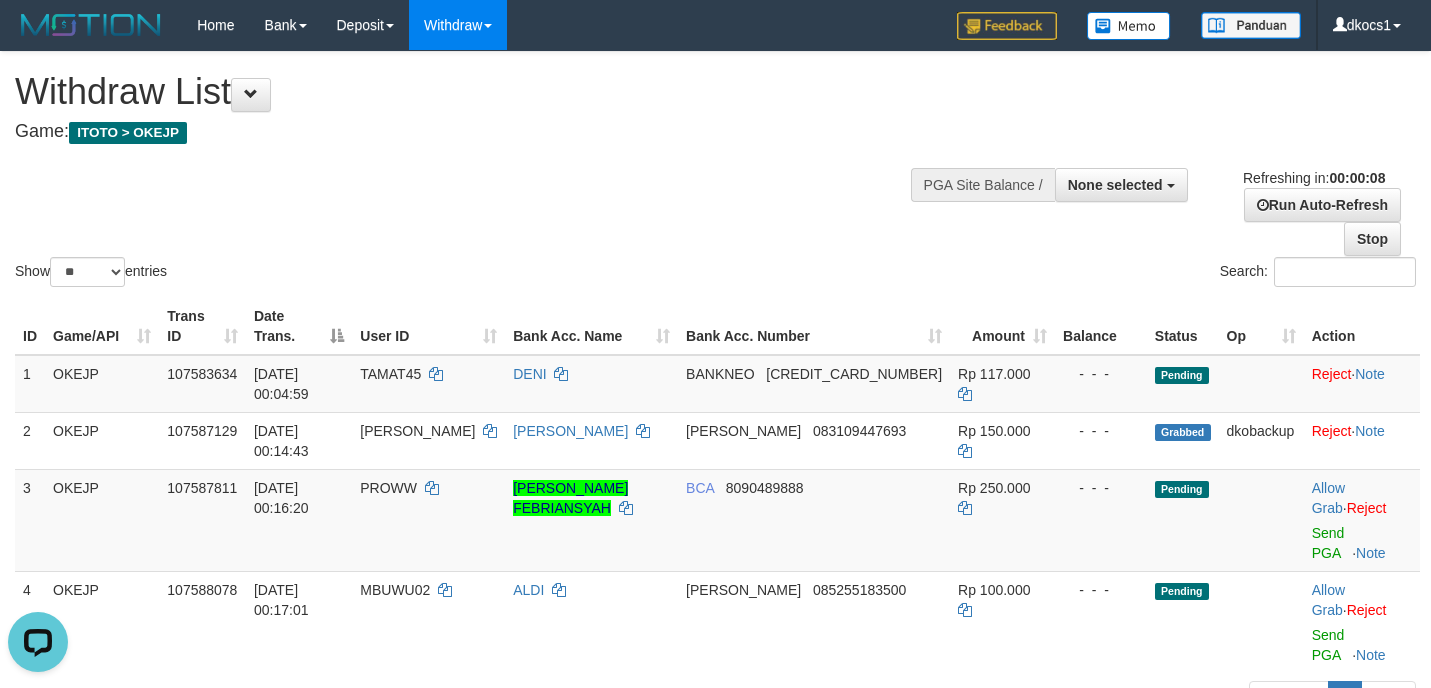 scroll, scrollTop: 0, scrollLeft: 0, axis: both 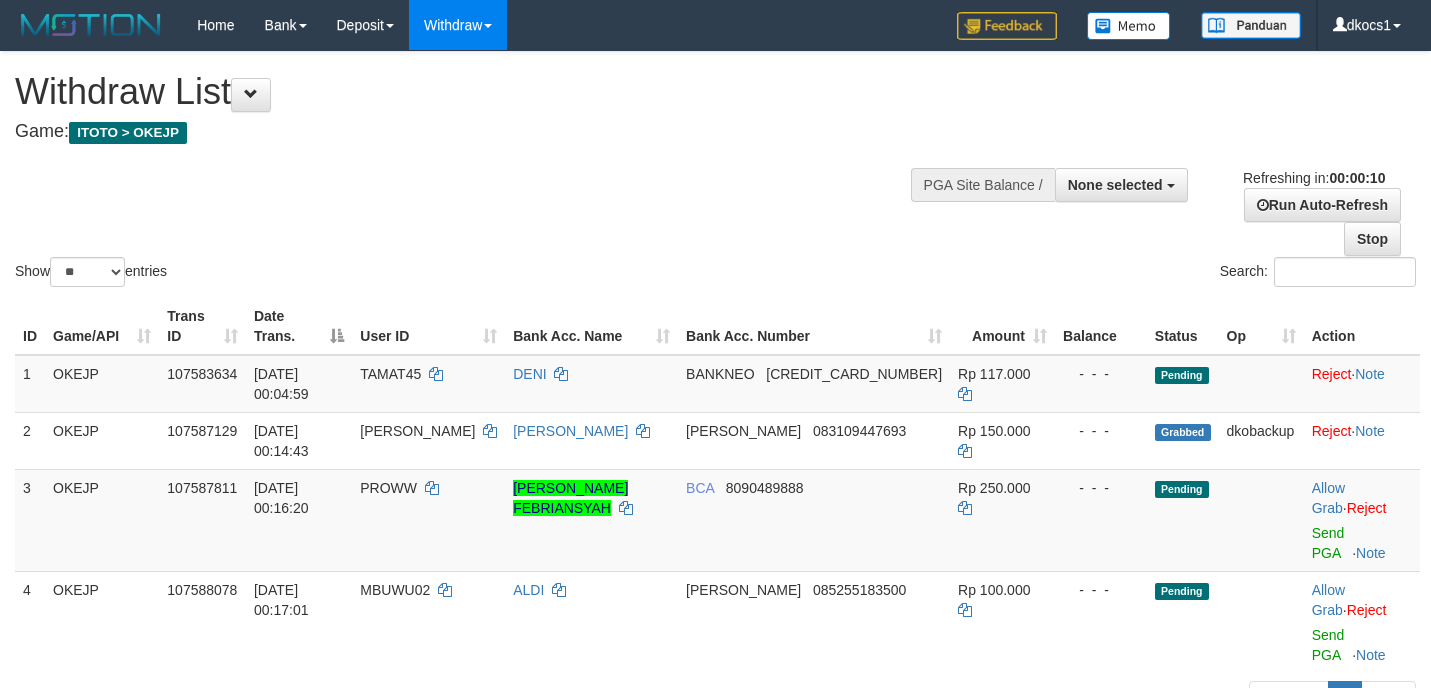 select 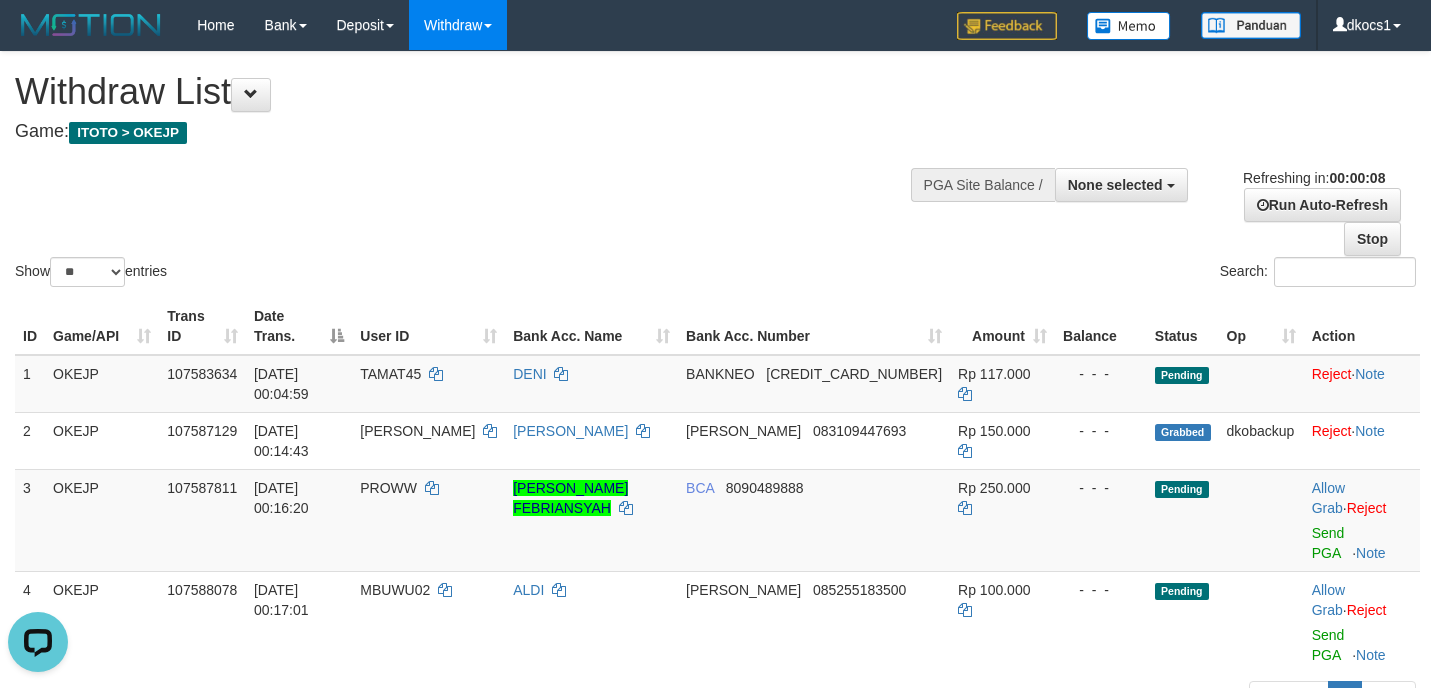 scroll, scrollTop: 0, scrollLeft: 0, axis: both 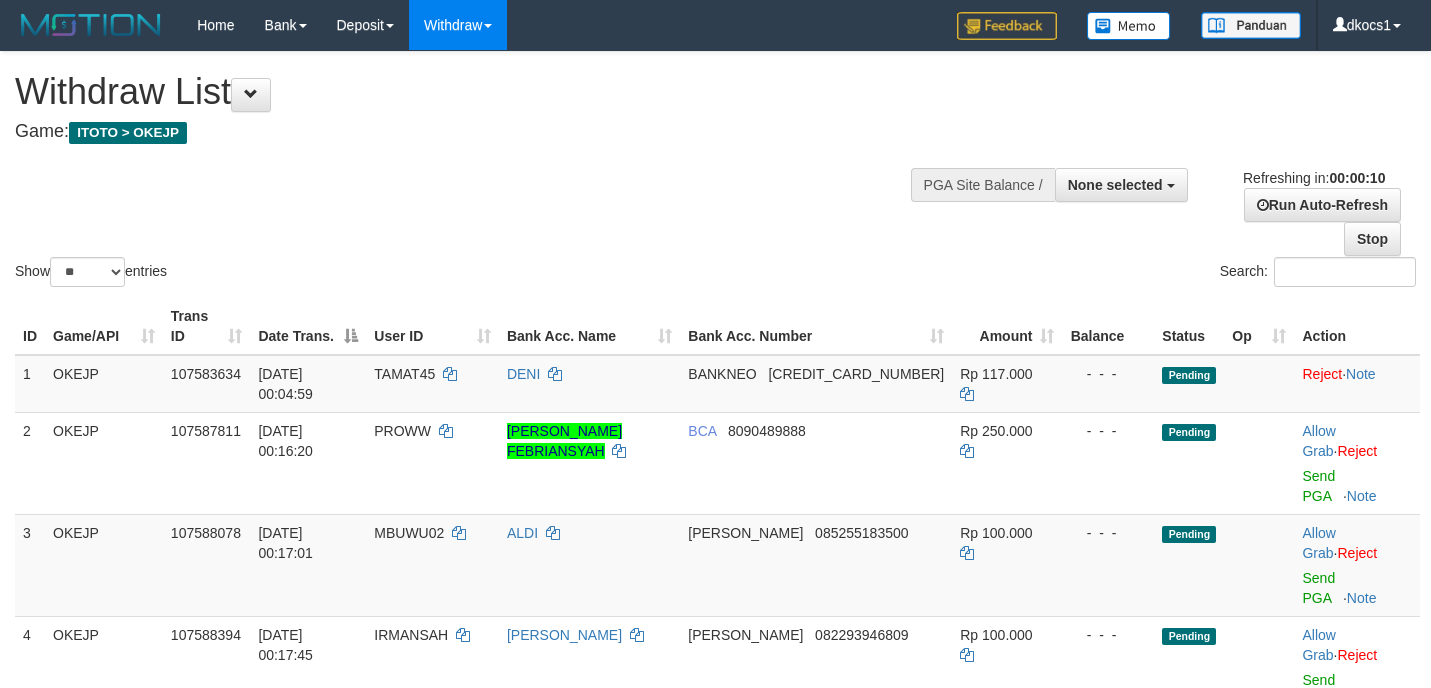 select 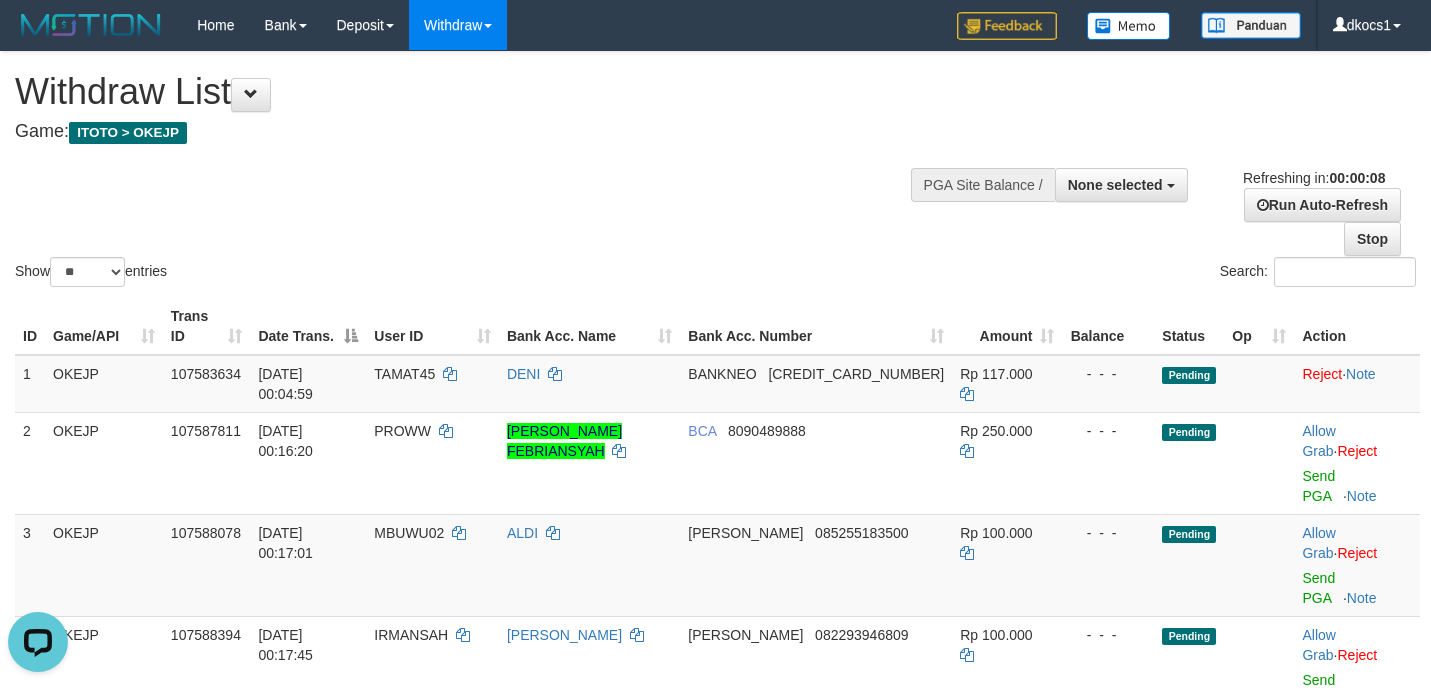 scroll, scrollTop: 0, scrollLeft: 0, axis: both 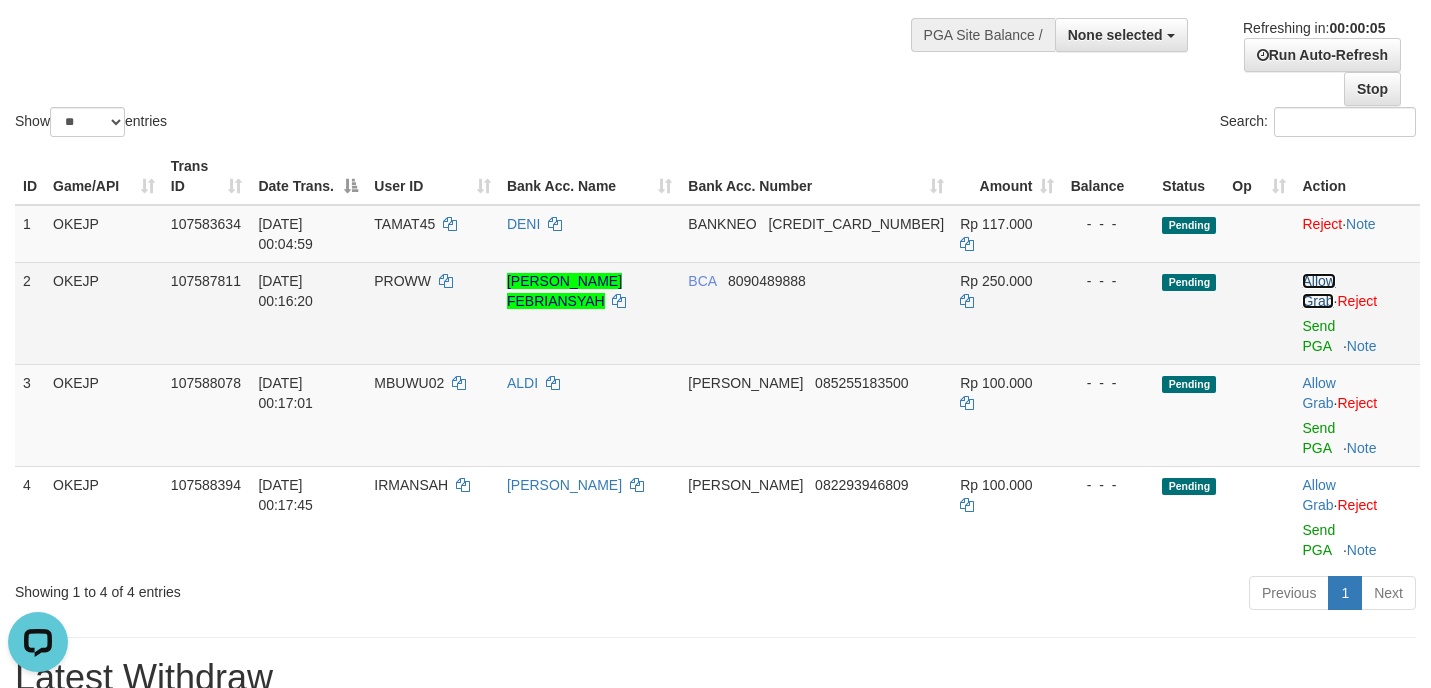 click on "Allow Grab" at bounding box center (1318, 291) 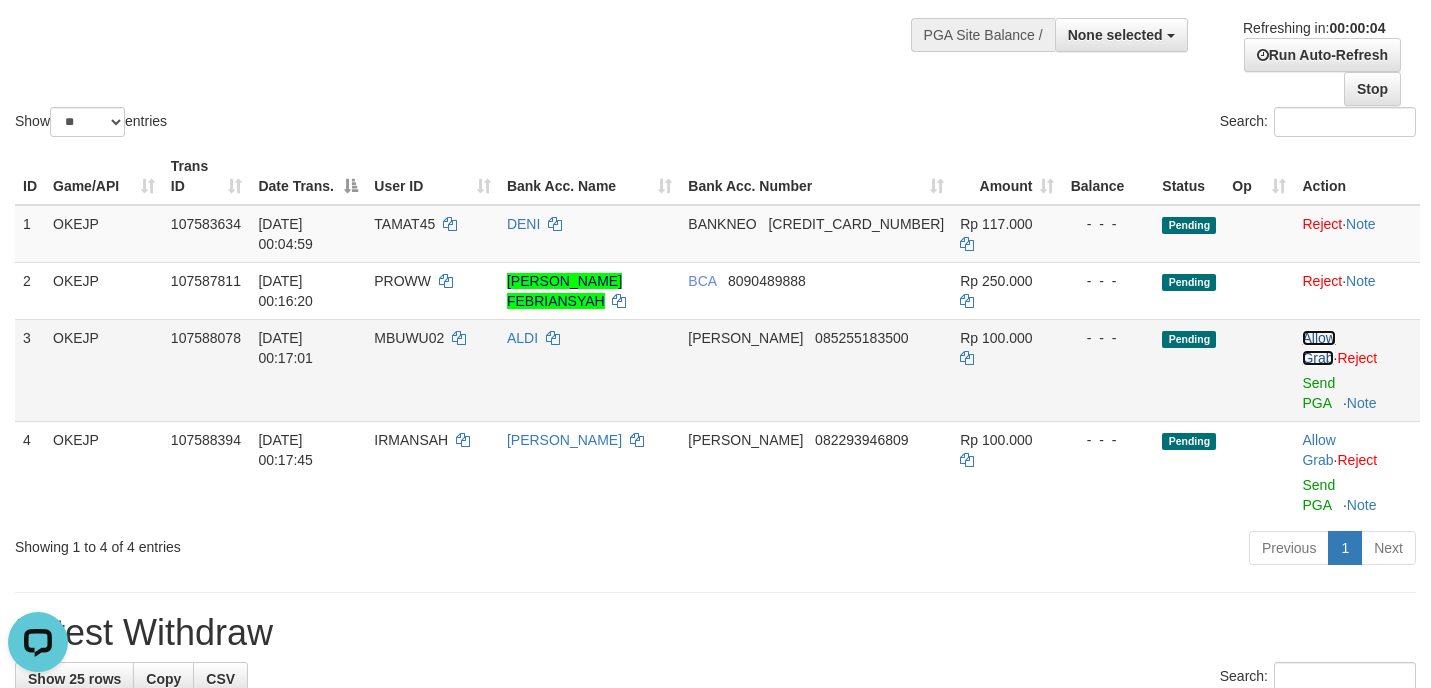 click on "Allow Grab" at bounding box center [1318, 348] 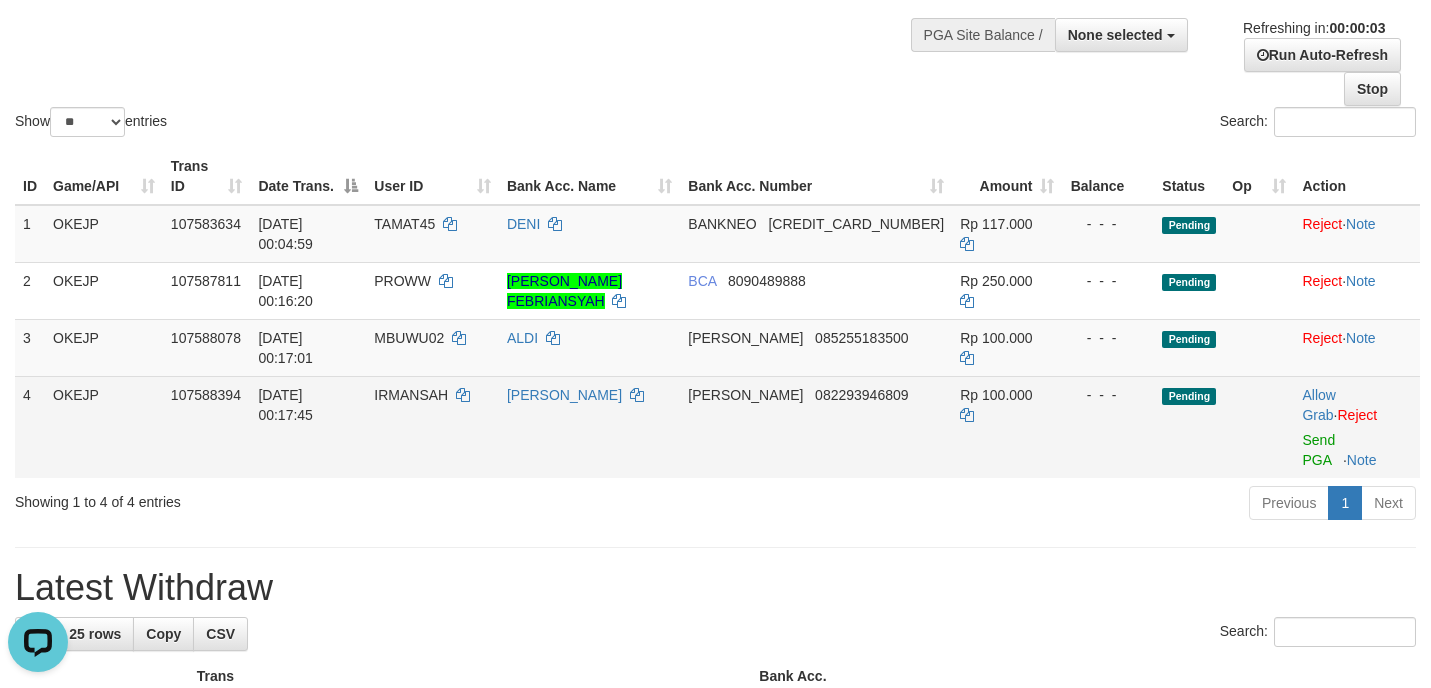 click on "Allow Grab   ·    Reject Send PGA     ·    Note" at bounding box center (1357, 427) 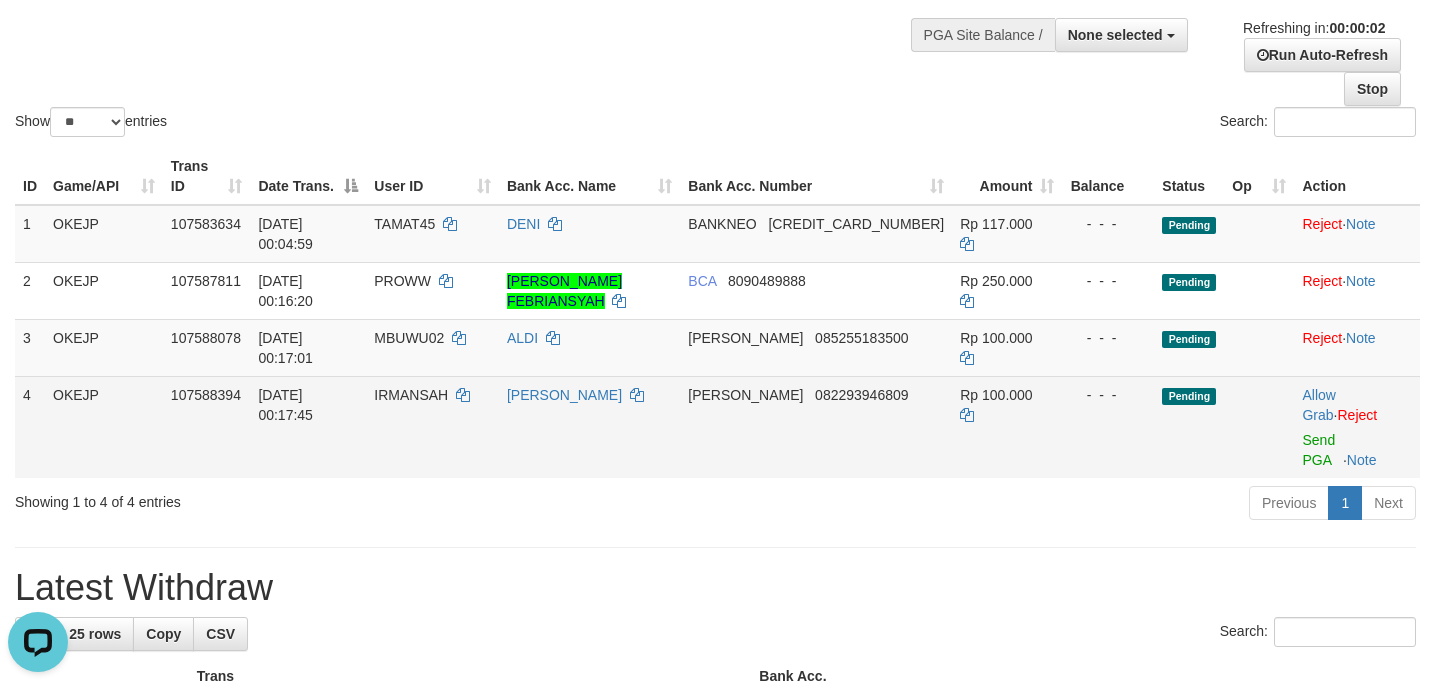 click on "Allow Grab   ·    Reject Send PGA     ·    Note" at bounding box center [1357, 427] 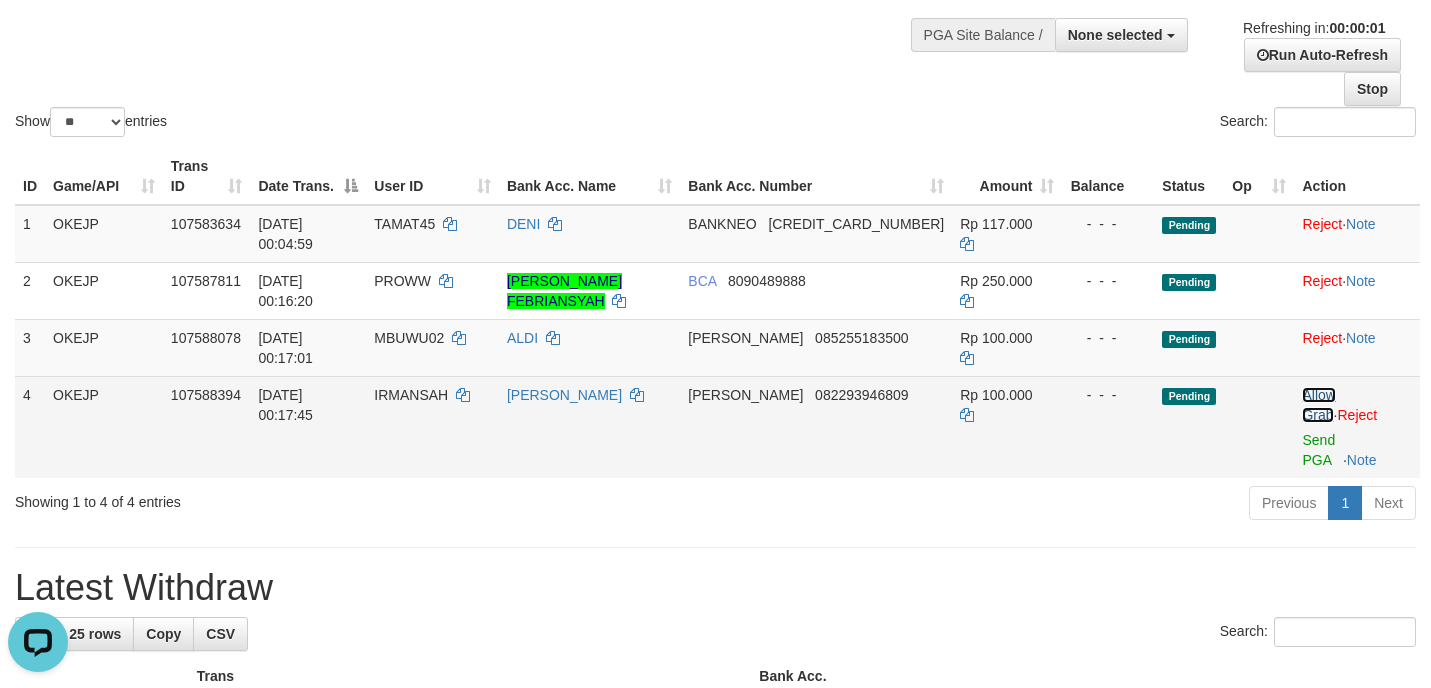 click on "Allow Grab" at bounding box center (1318, 405) 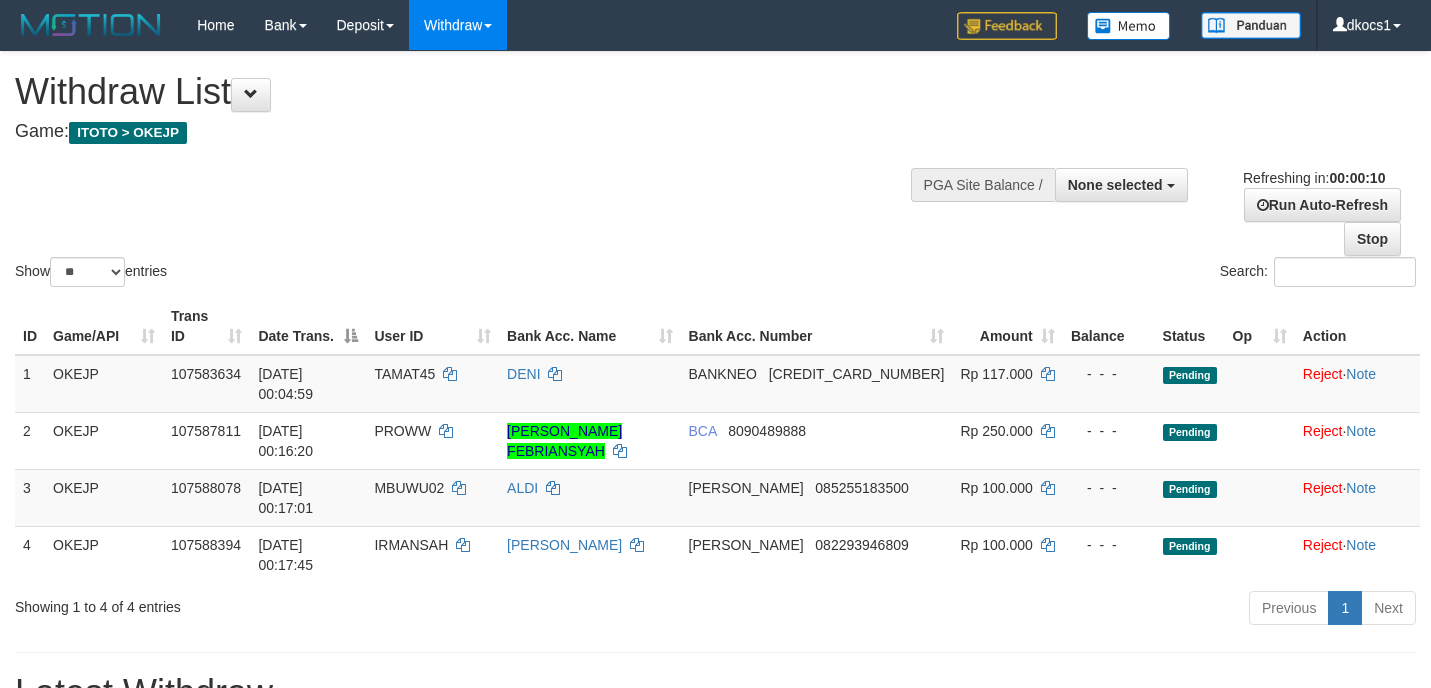 select 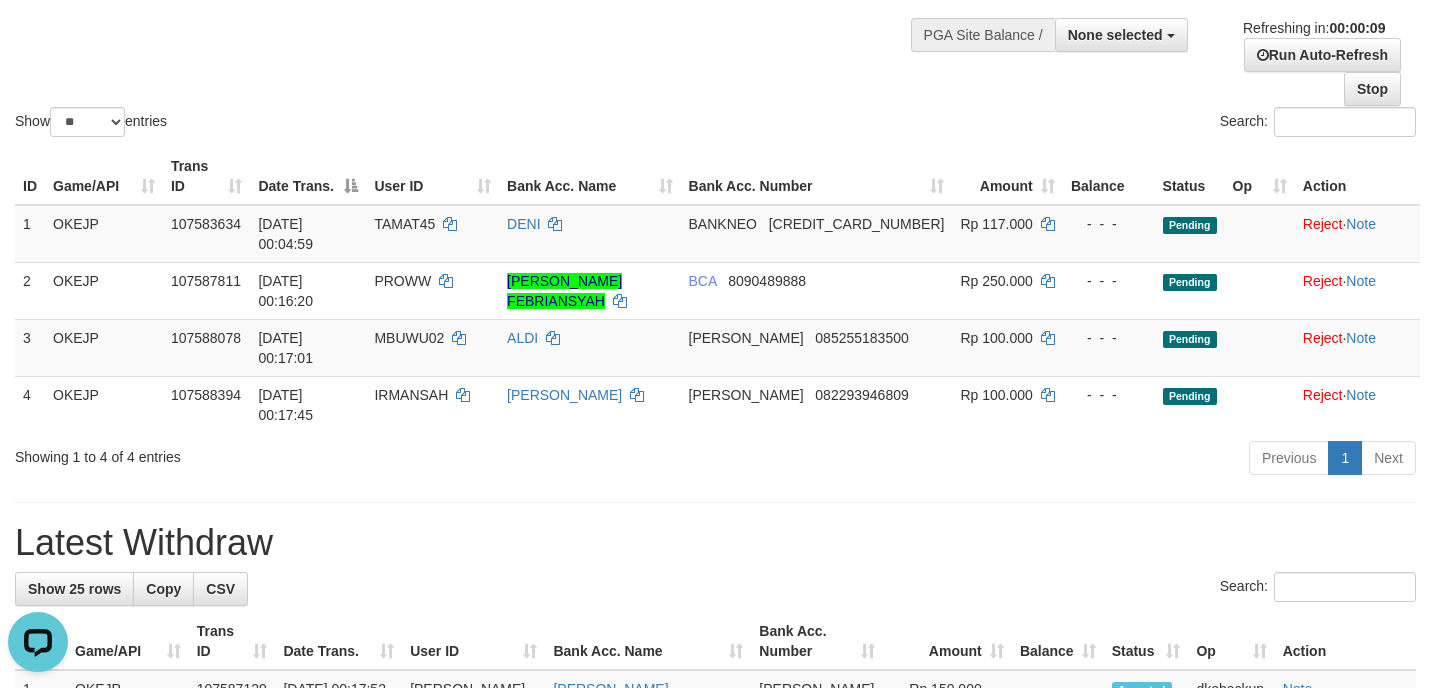 scroll, scrollTop: 0, scrollLeft: 0, axis: both 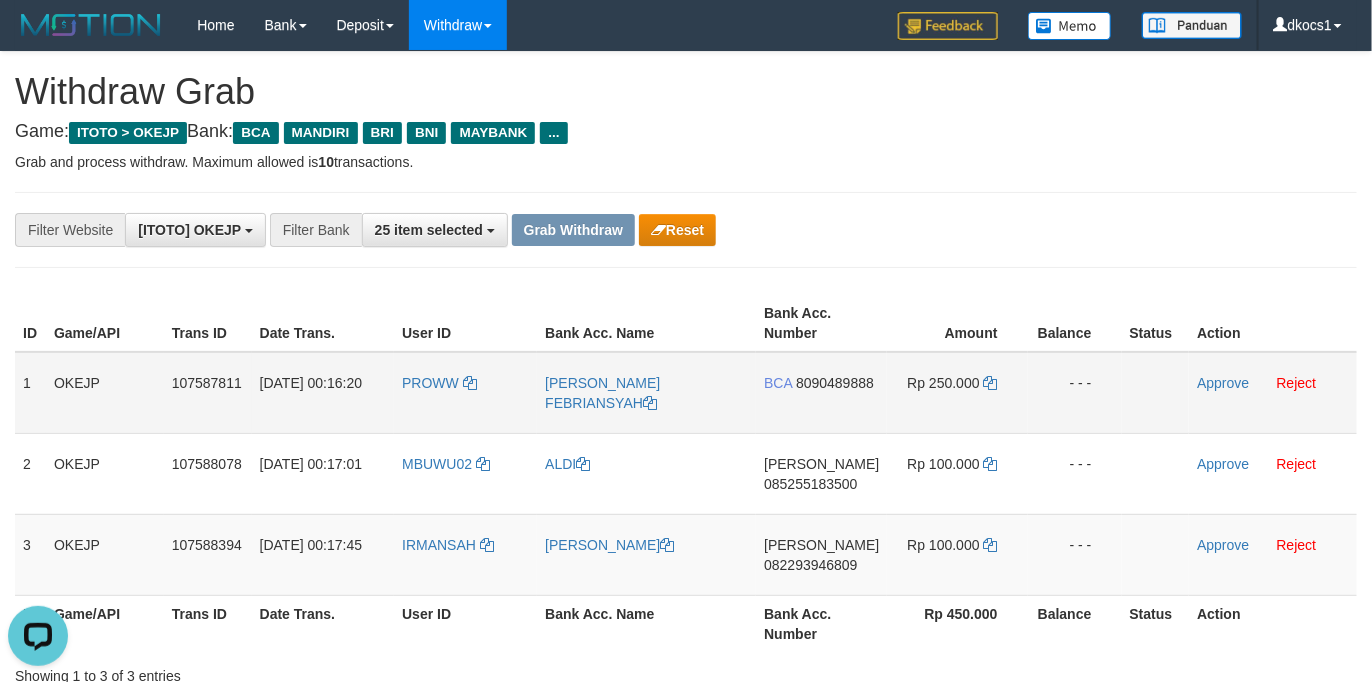 click on "PROWW" at bounding box center [465, 393] 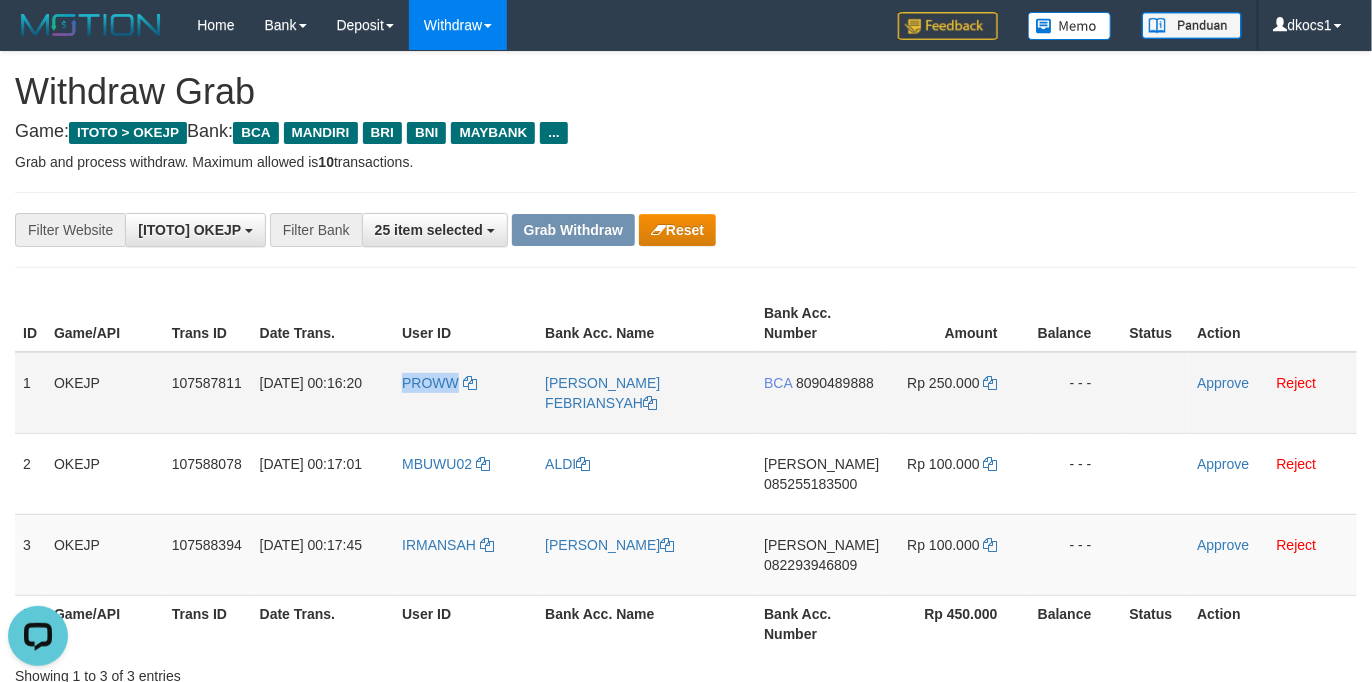 drag, startPoint x: 420, startPoint y: 397, endPoint x: 355, endPoint y: 402, distance: 65.192024 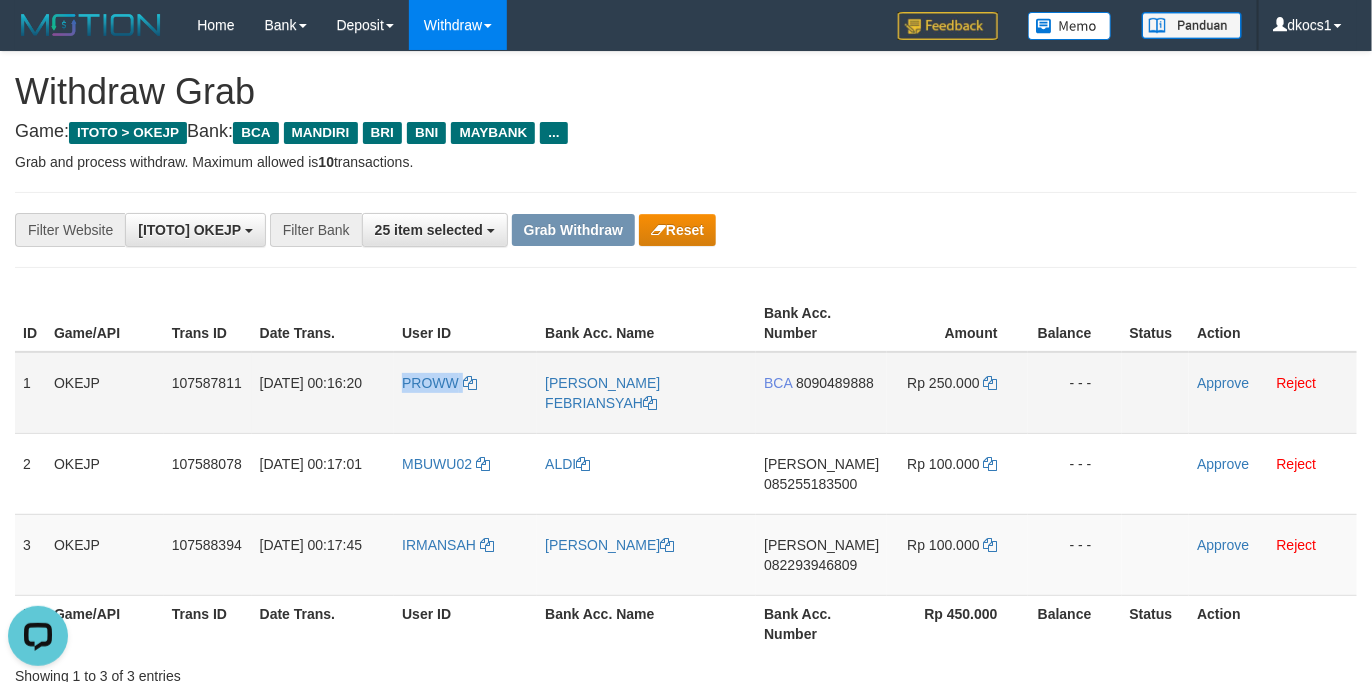 click on "PROWW" at bounding box center (465, 393) 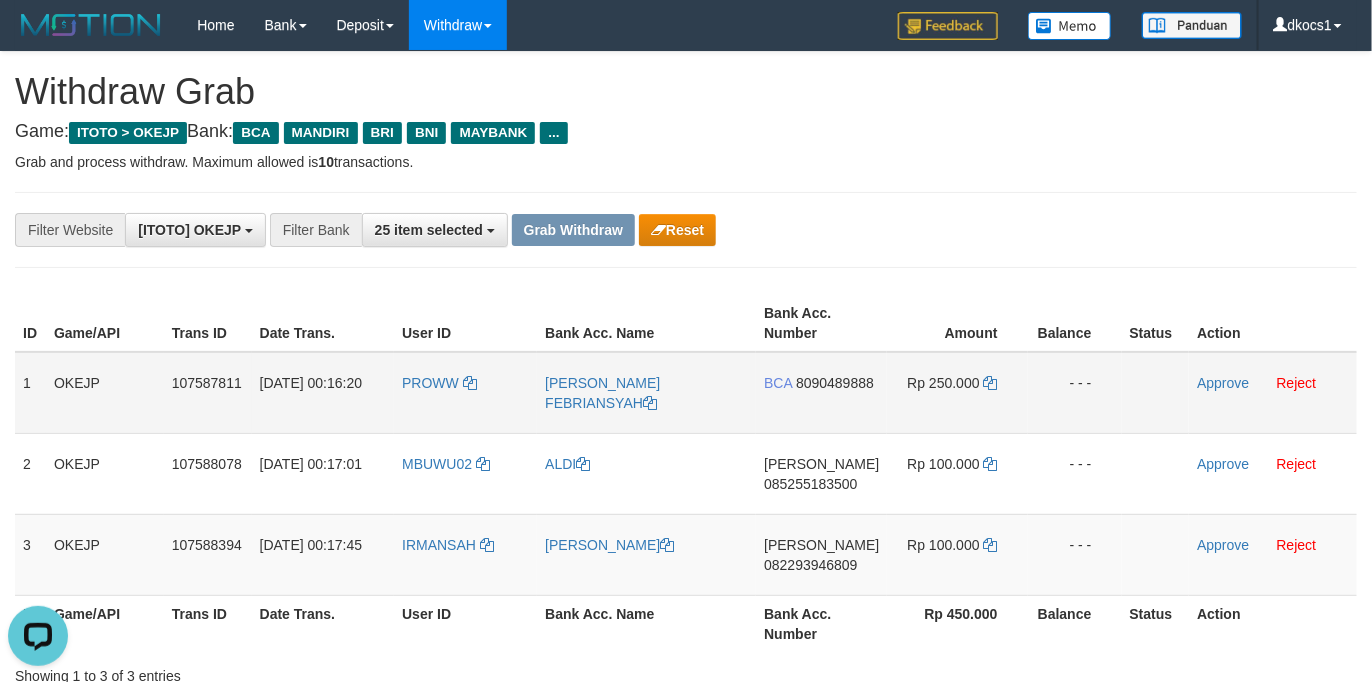 click on "ID Game/API Trans ID Date Trans. User ID Bank Acc. Name Bank Acc. Number Amount Balance Status Action" at bounding box center [686, 323] 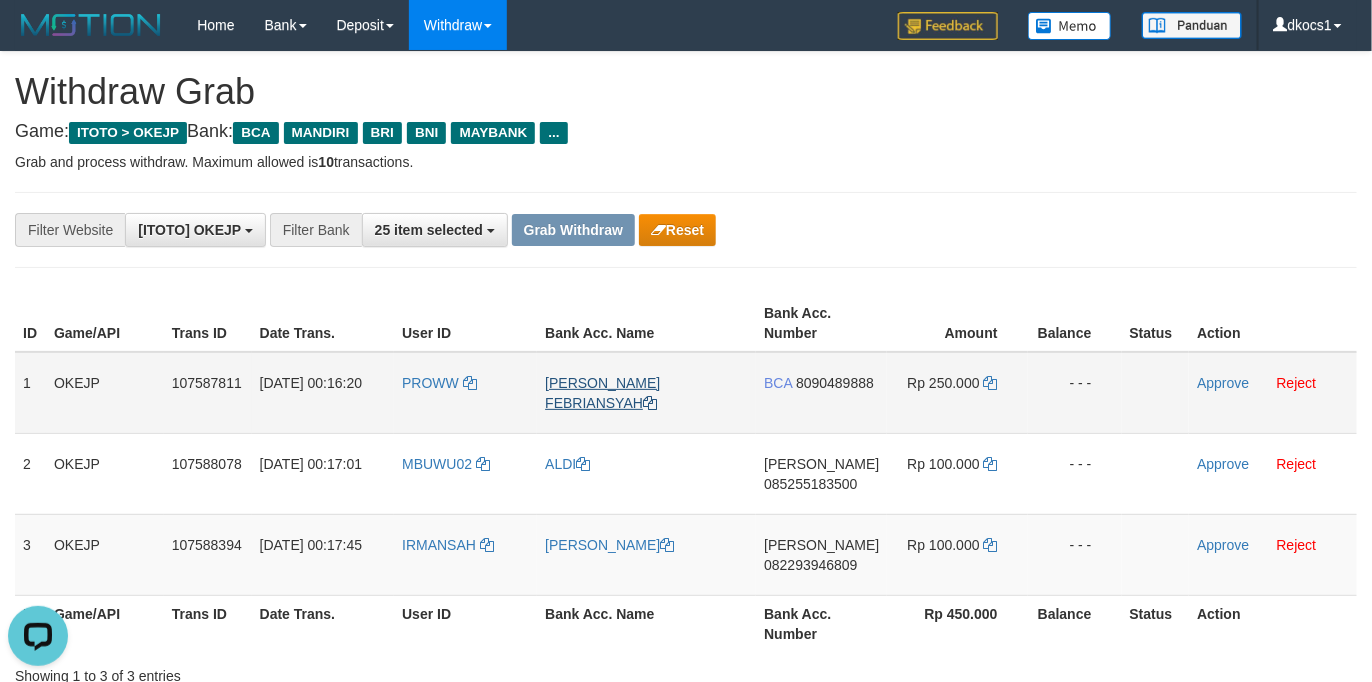 drag, startPoint x: 532, startPoint y: 379, endPoint x: 597, endPoint y: 381, distance: 65.03076 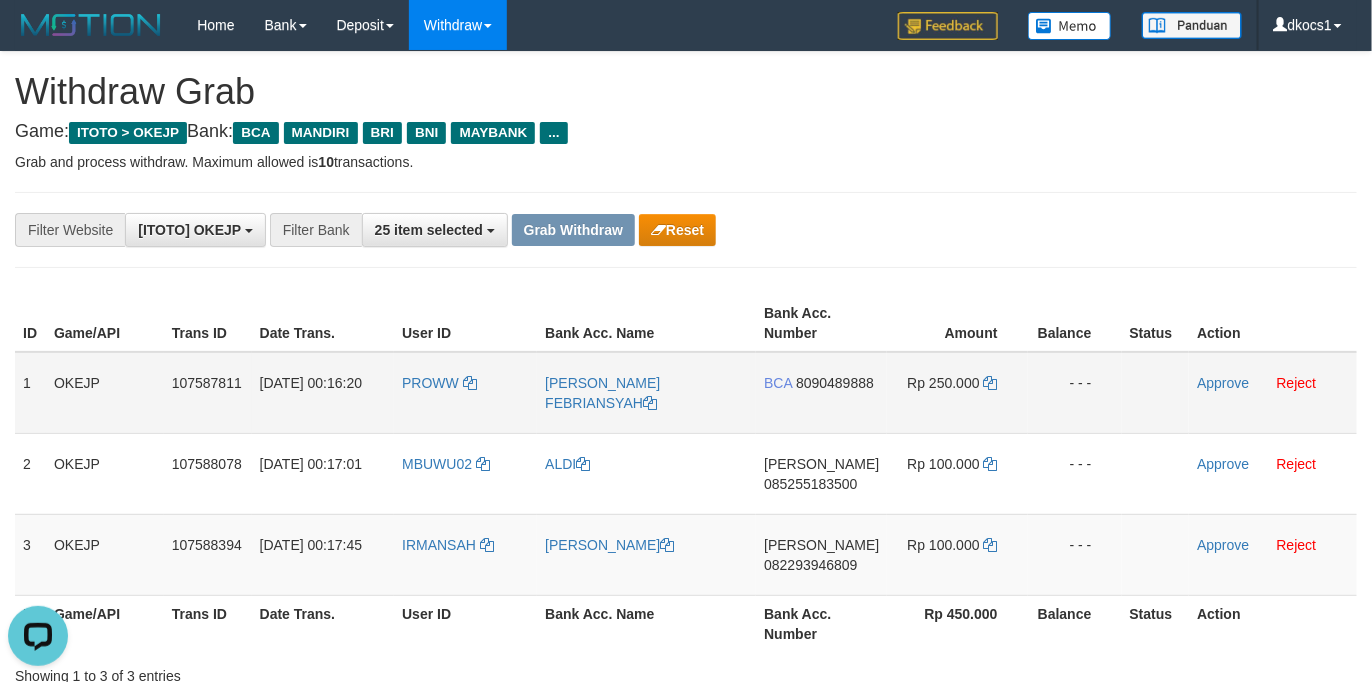 click on "BCA
8090489888" at bounding box center (821, 393) 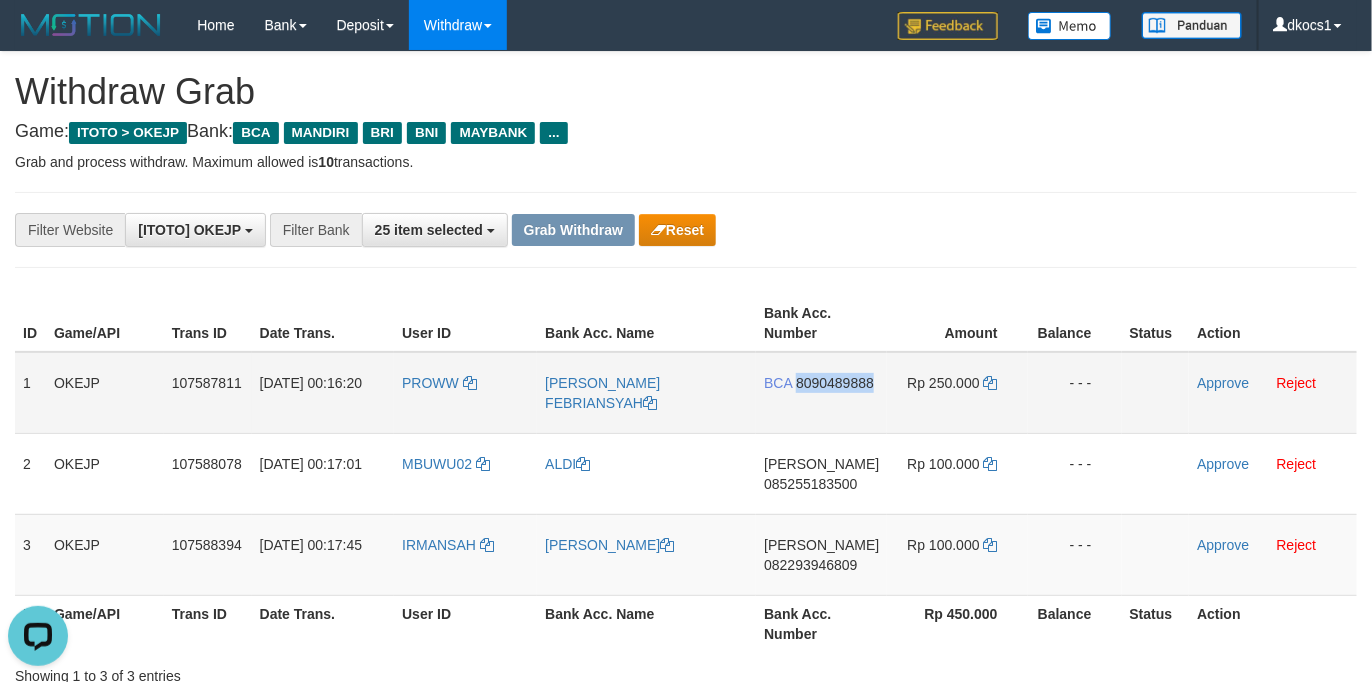 click on "BCA
8090489888" at bounding box center [821, 393] 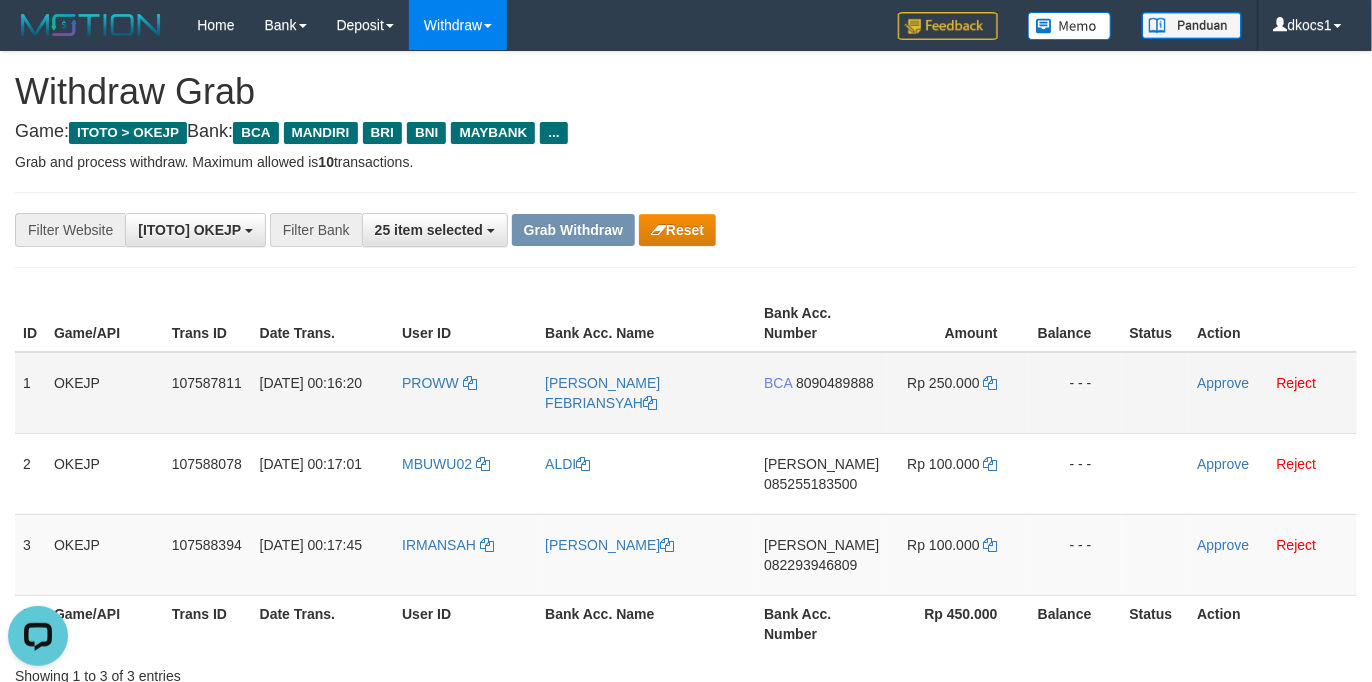 click on "BCA
8090489888" at bounding box center [821, 393] 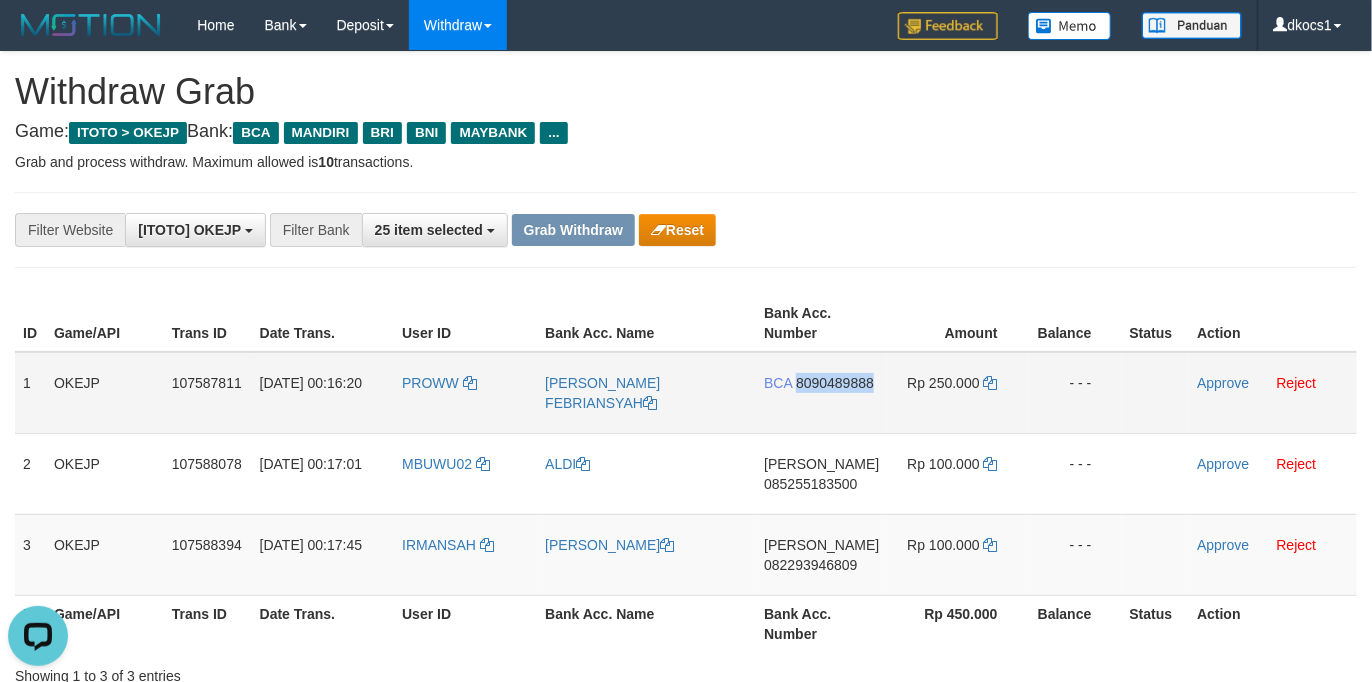 click on "BCA
8090489888" at bounding box center [821, 393] 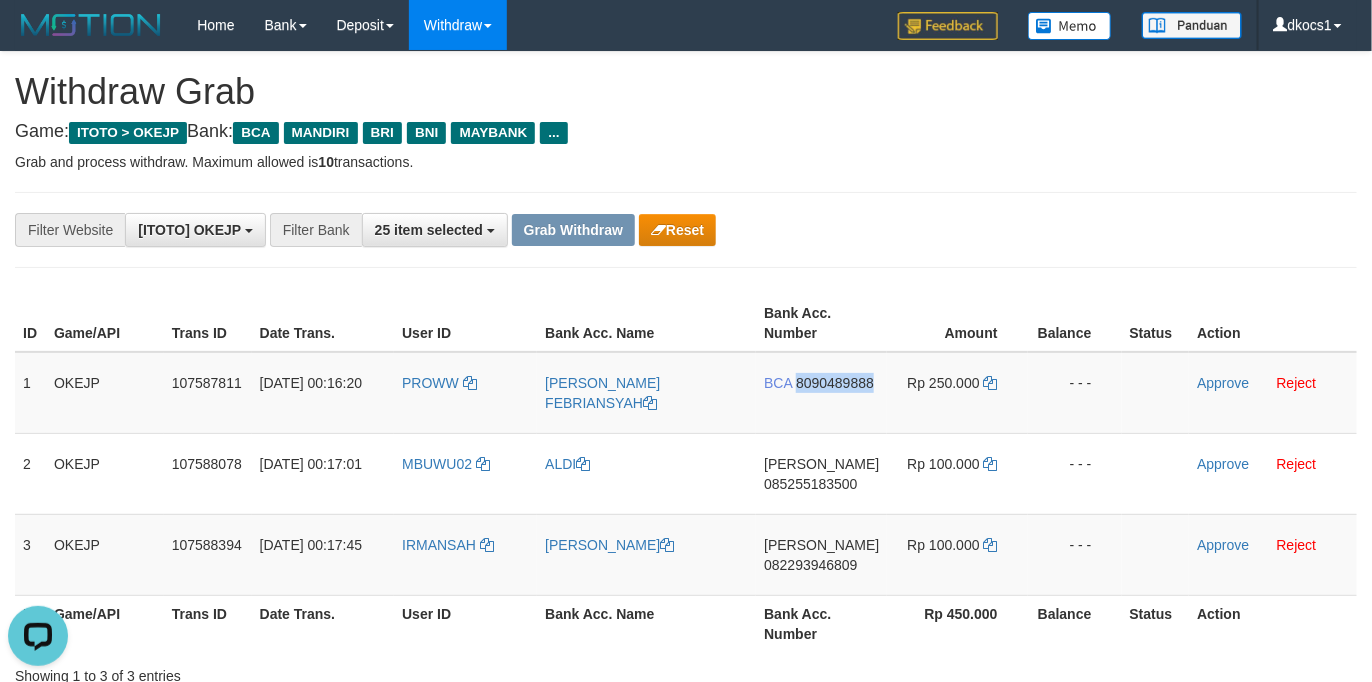 copy on "8090489888" 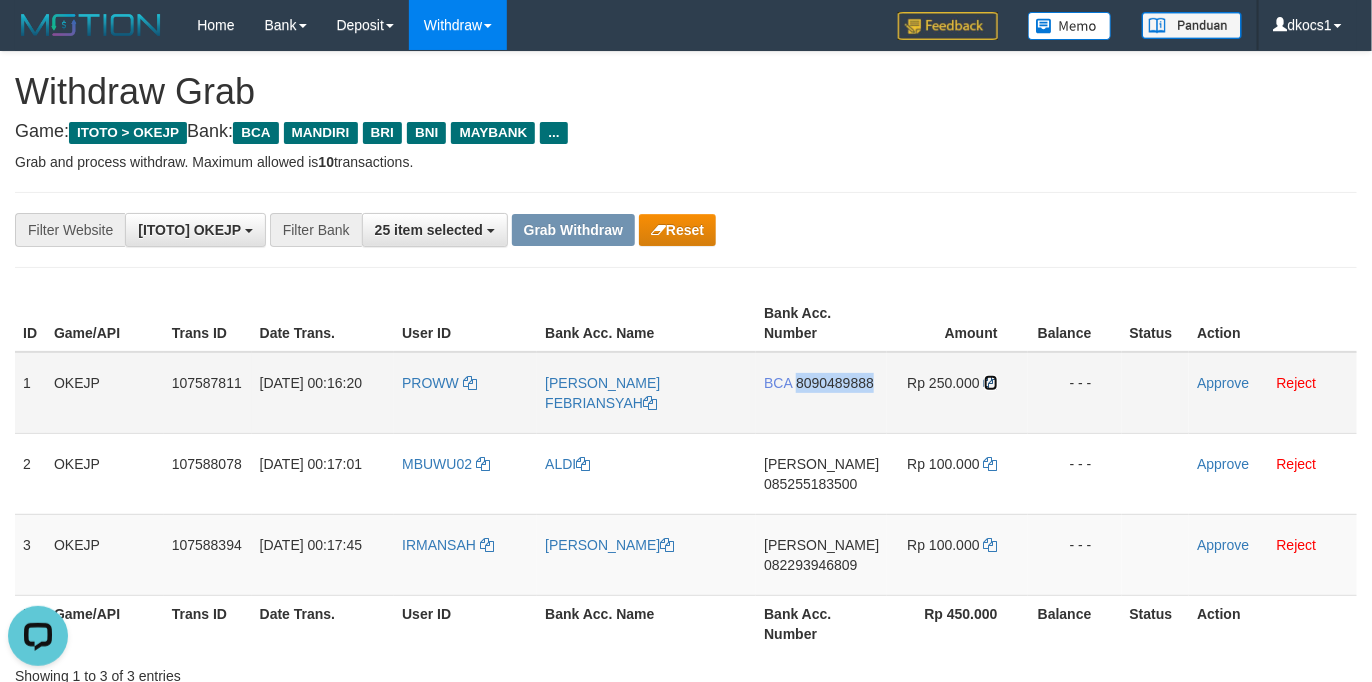 click at bounding box center (991, 383) 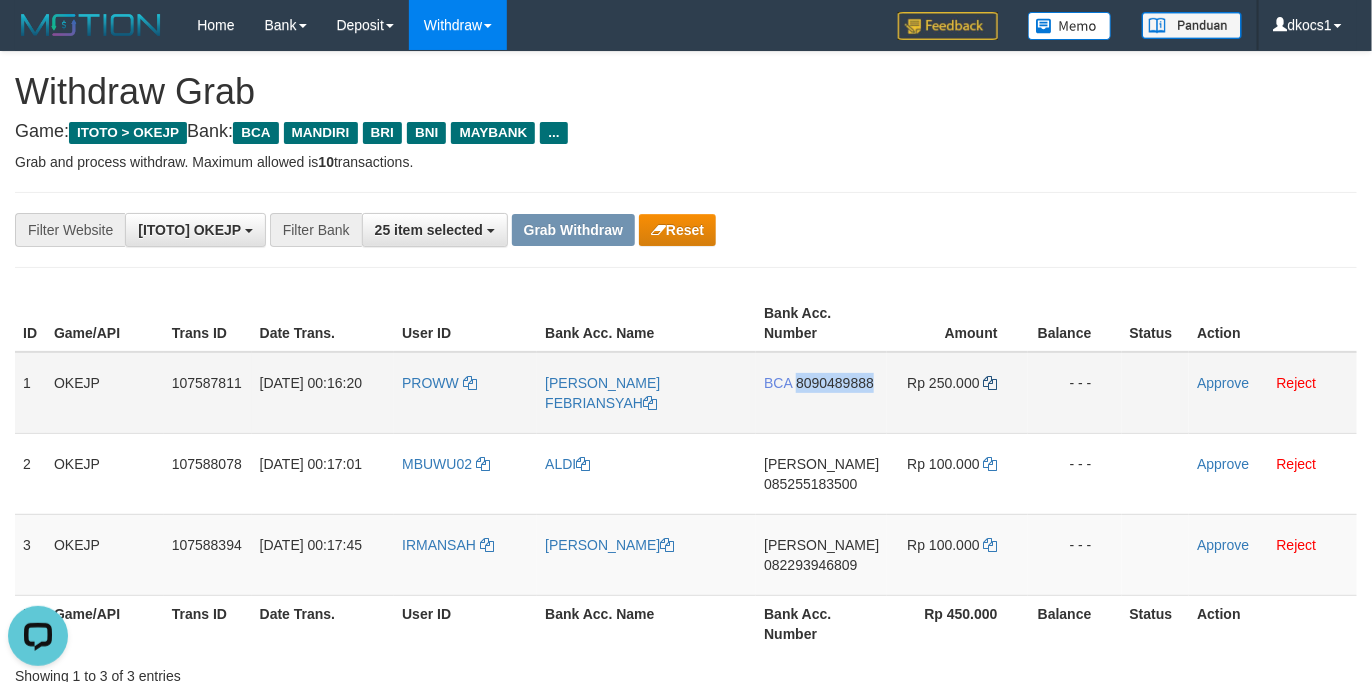copy on "8090489888" 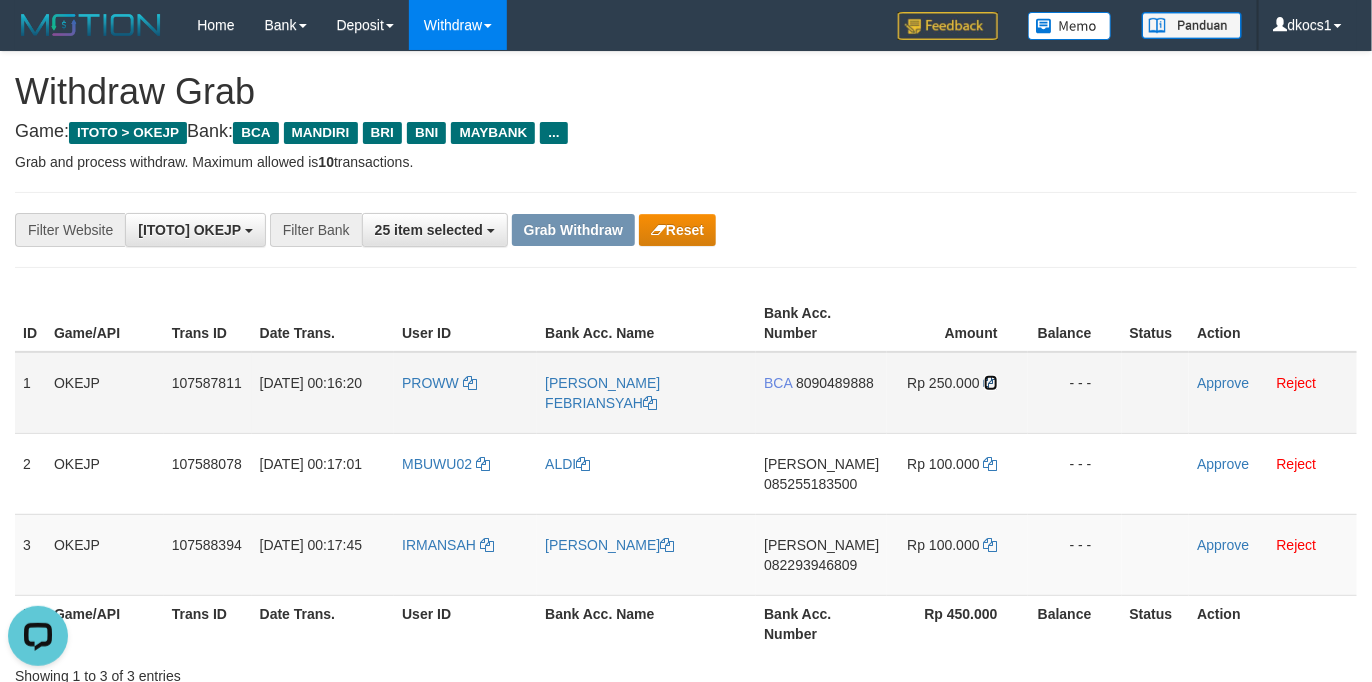 click at bounding box center [991, 383] 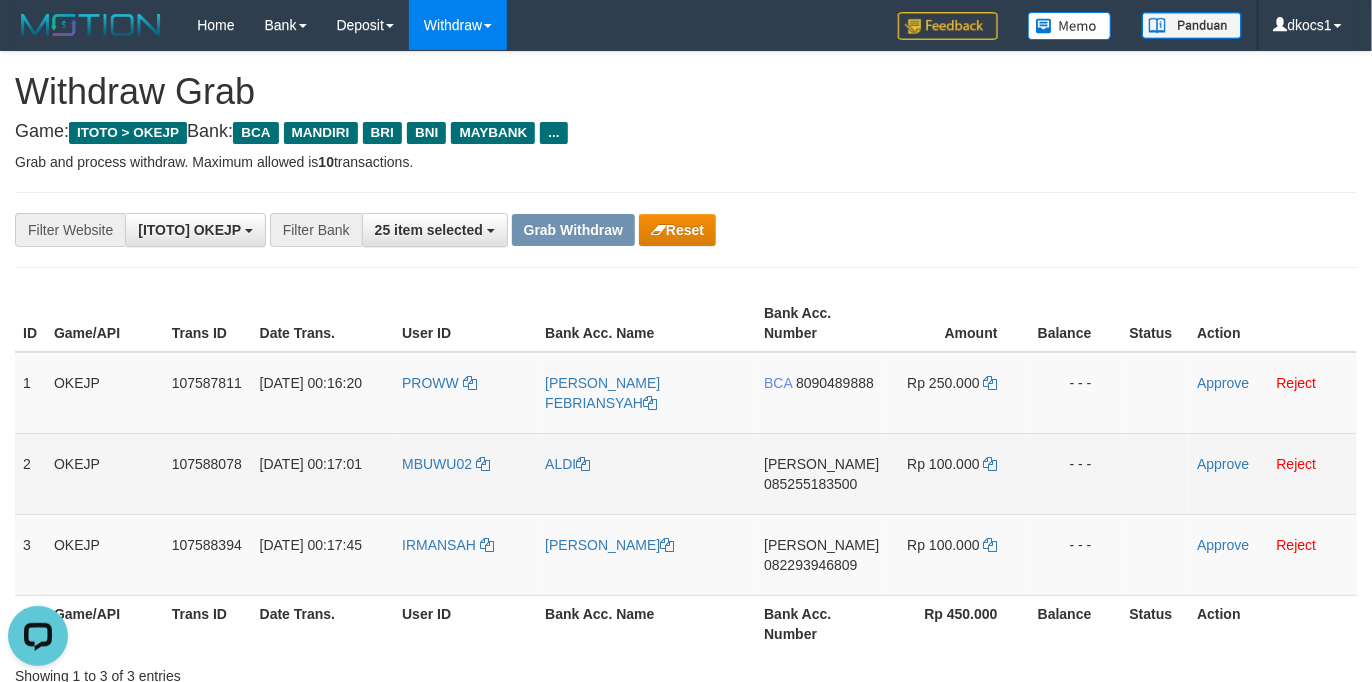 click on "DANA
085255183500" at bounding box center (821, 473) 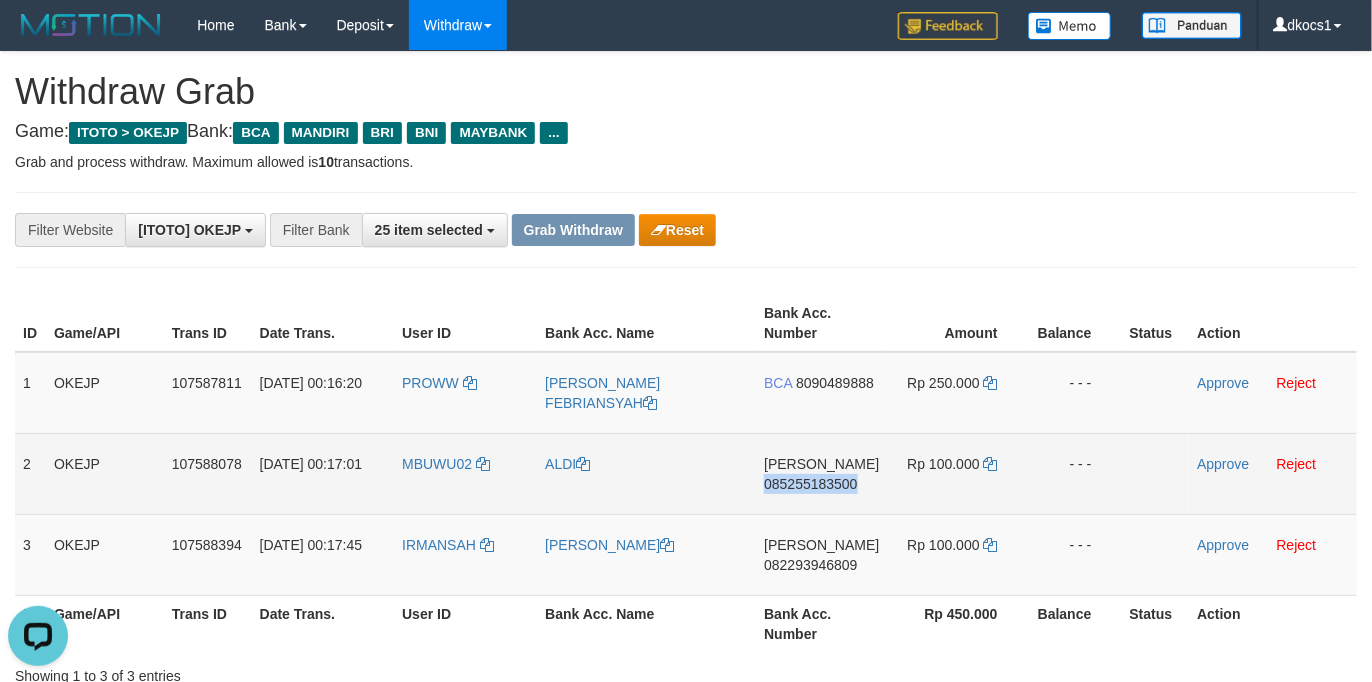 click on "DANA
085255183500" at bounding box center (821, 473) 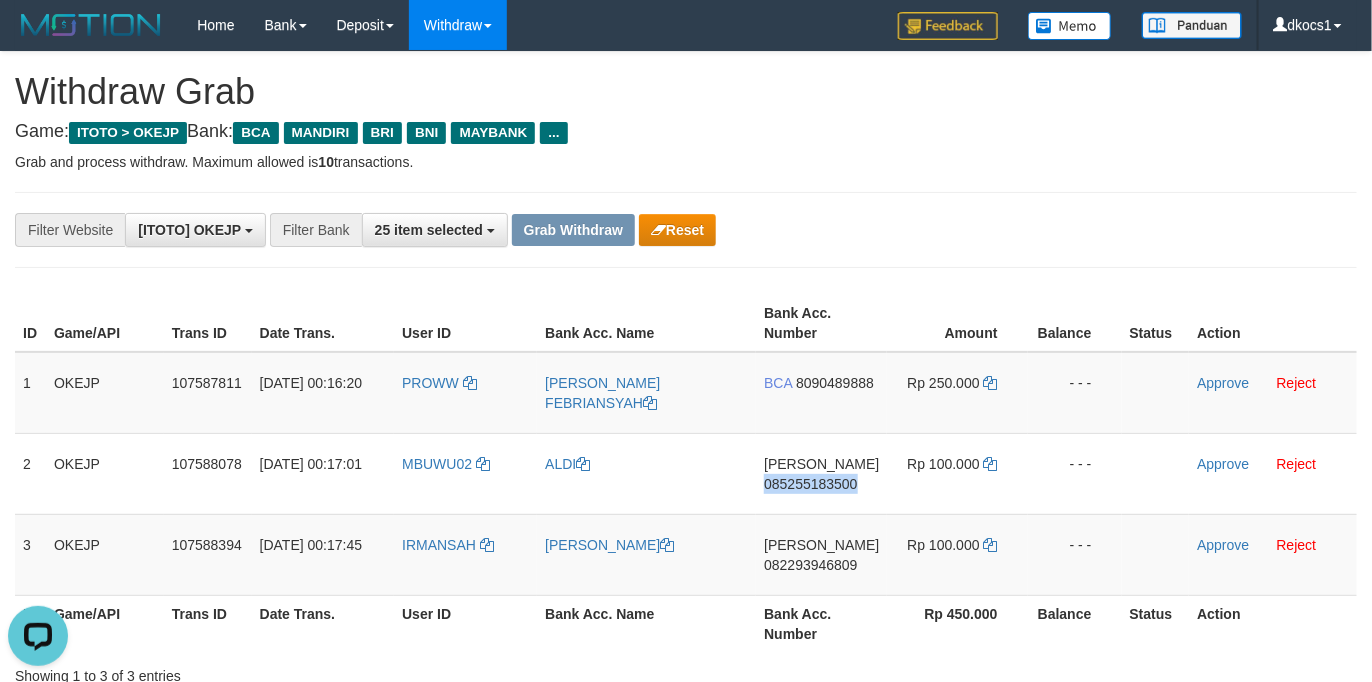 copy on "085255183500" 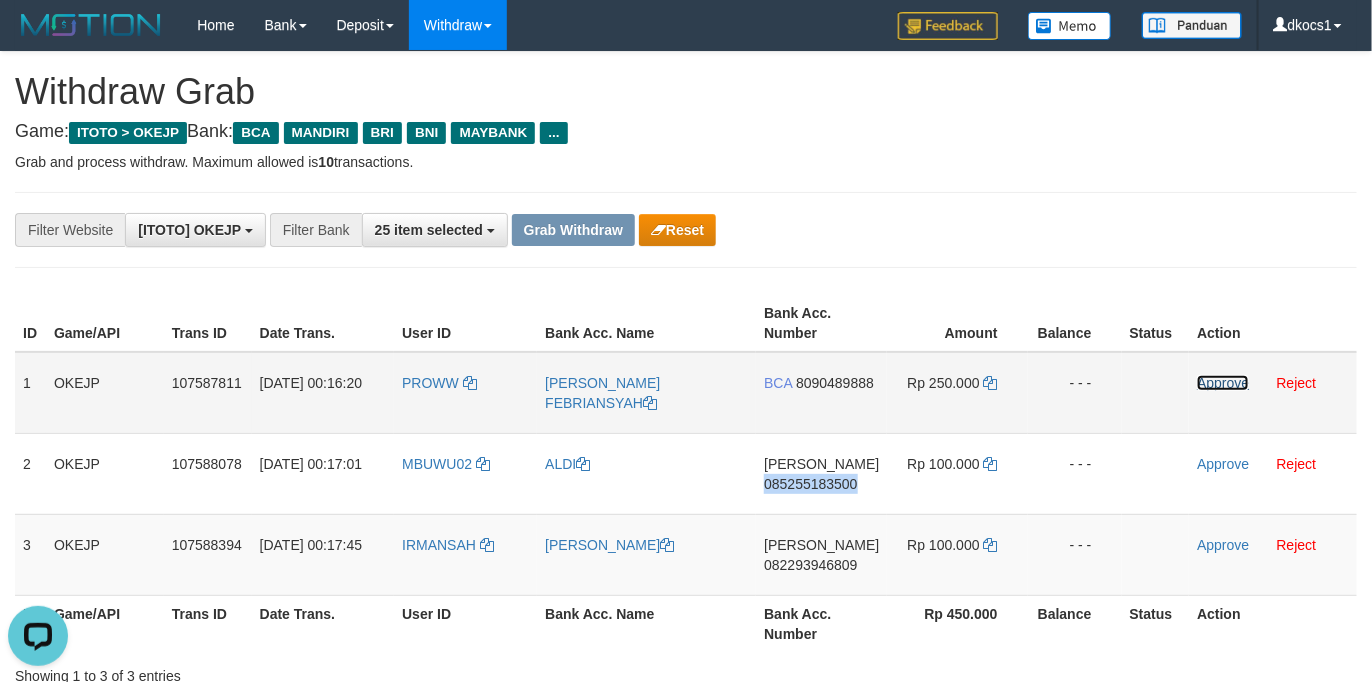 click on "Approve" at bounding box center [1223, 383] 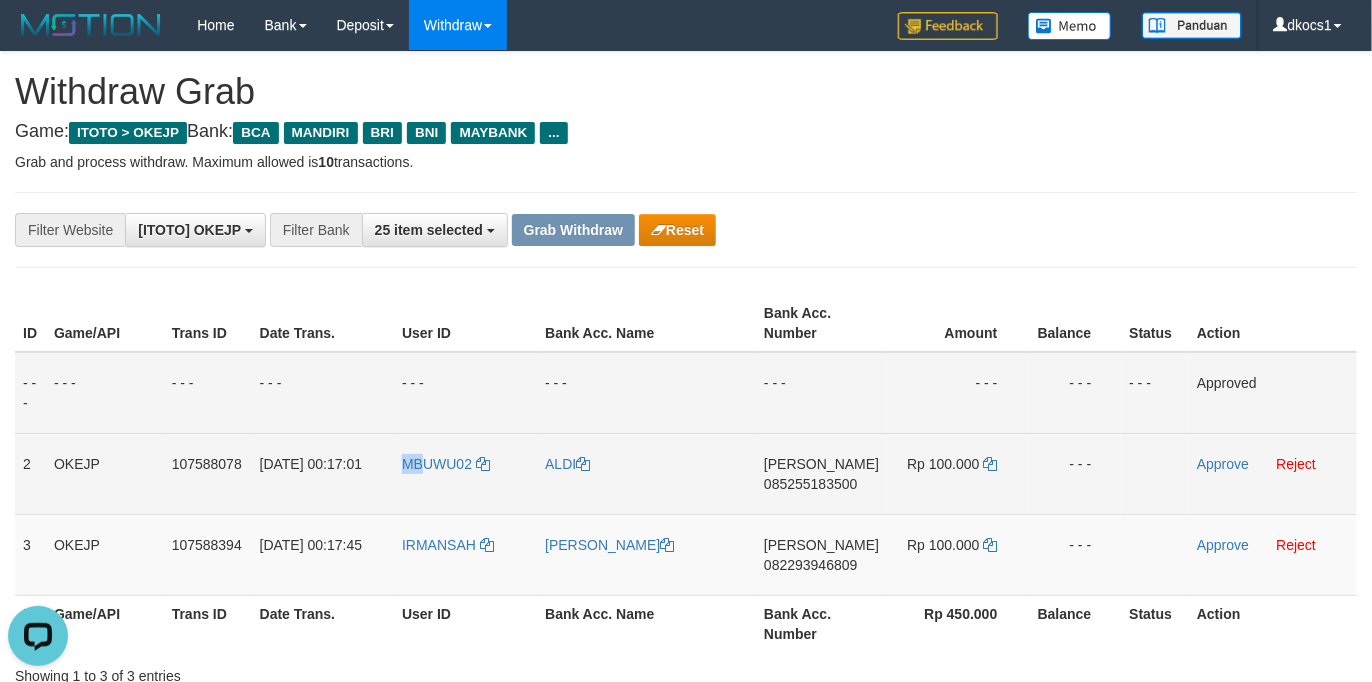drag, startPoint x: 429, startPoint y: 475, endPoint x: 411, endPoint y: 475, distance: 18 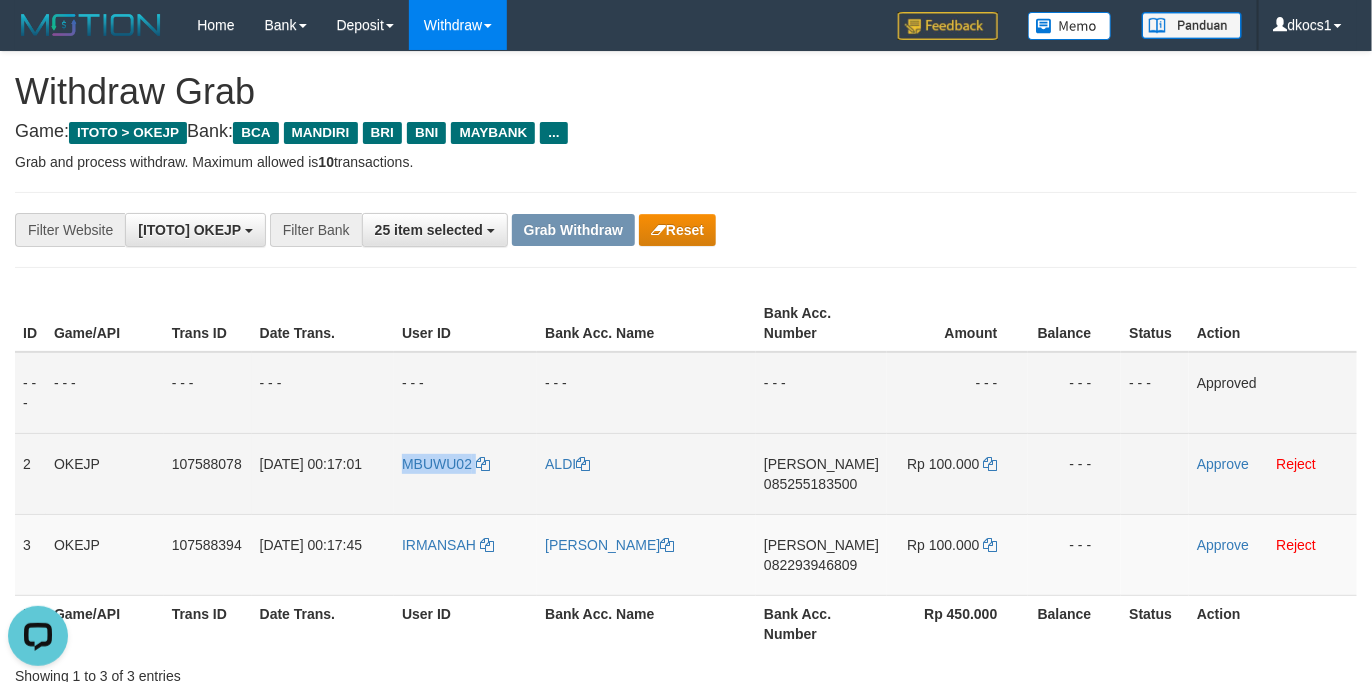 click on "MBUWU02" at bounding box center [465, 473] 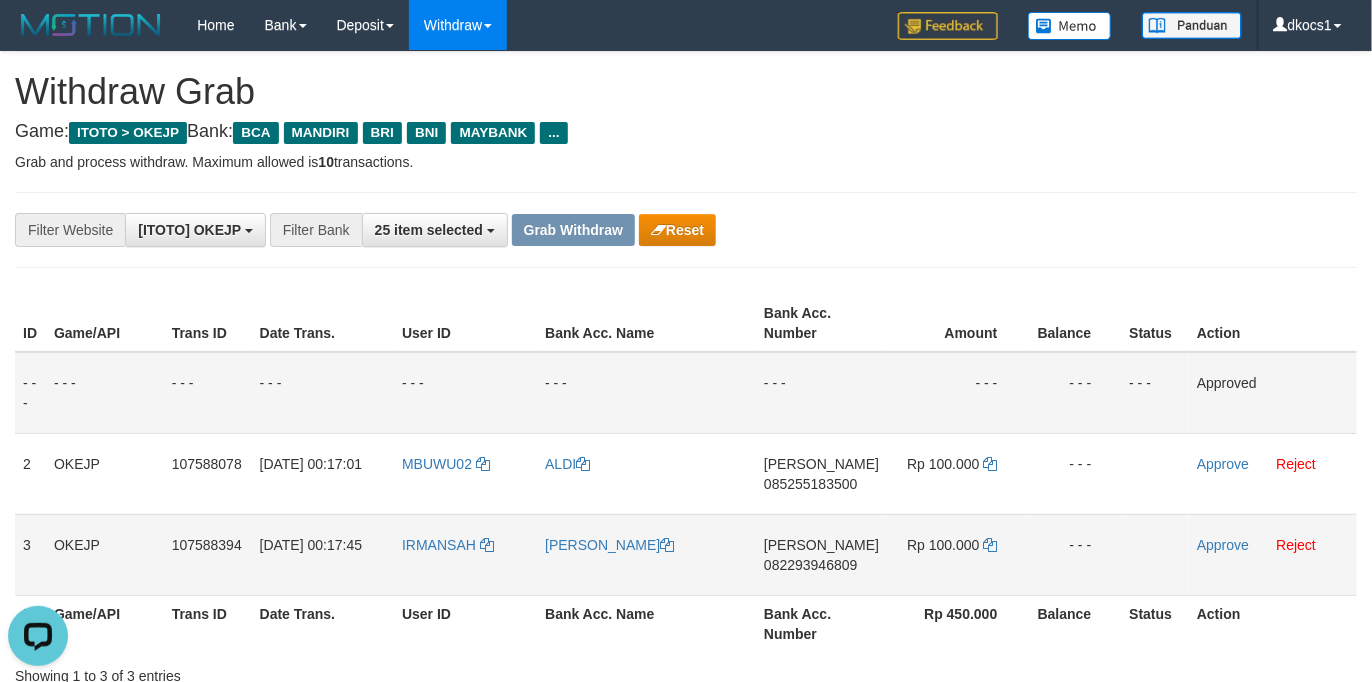 click on "IRMANSAH" at bounding box center [465, 554] 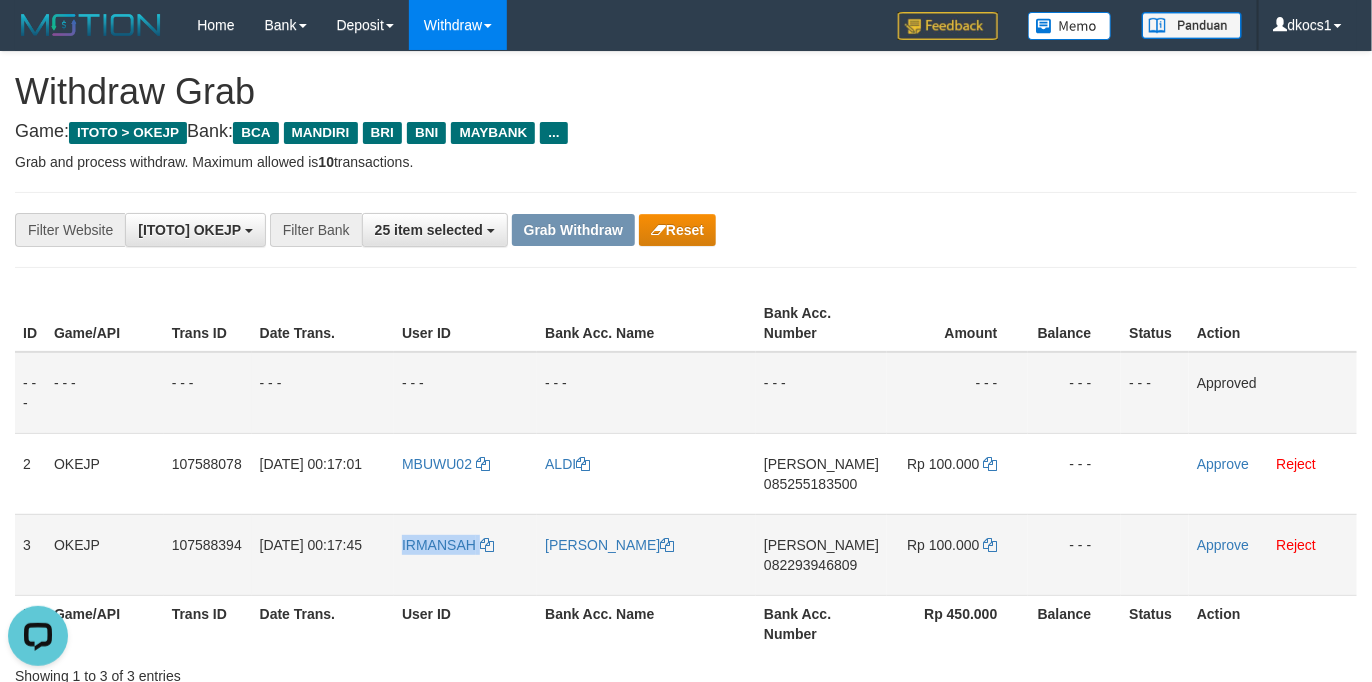 click on "IRMANSAH" at bounding box center [465, 554] 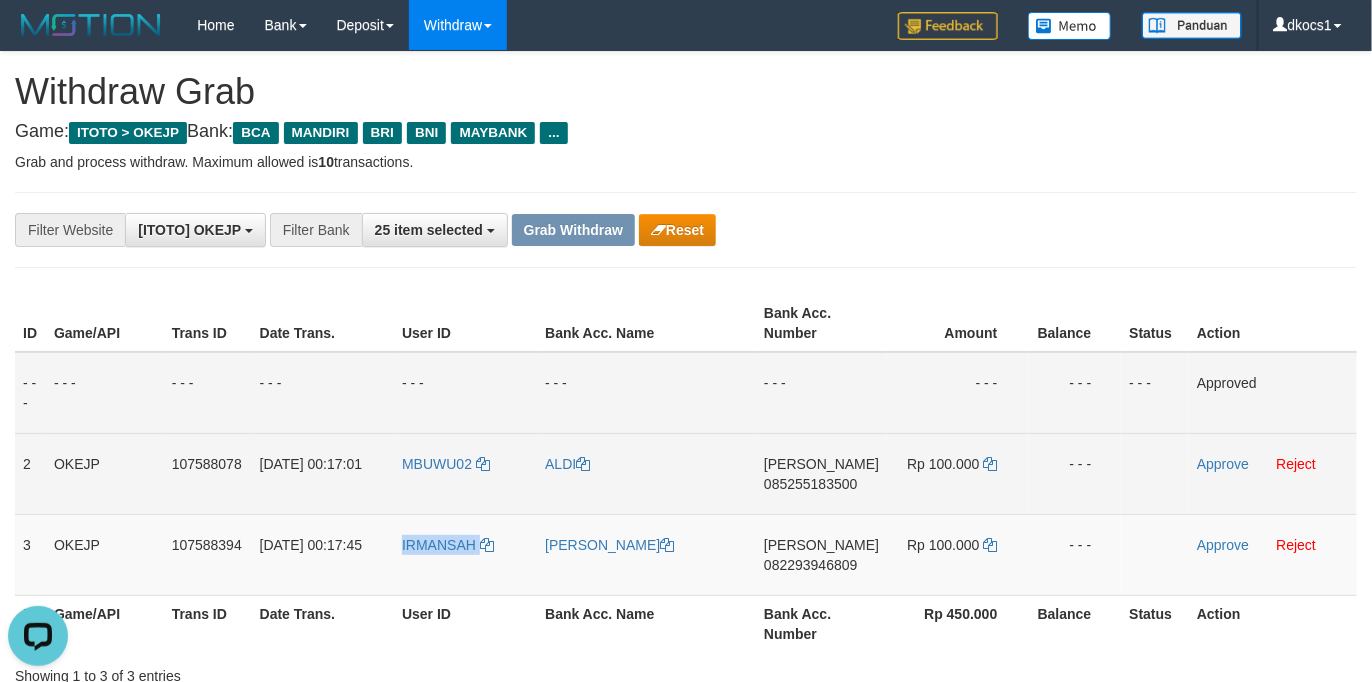 copy on "IRMANSAH" 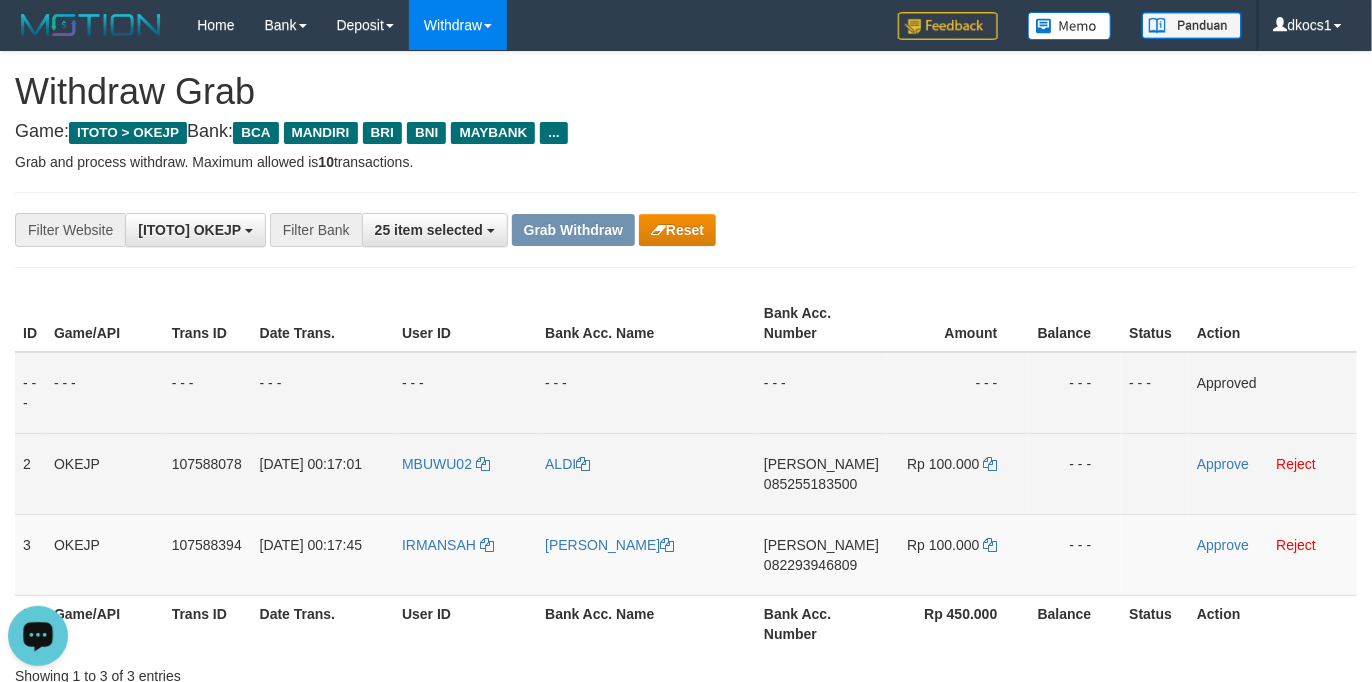 click on "ALDI" at bounding box center (646, 473) 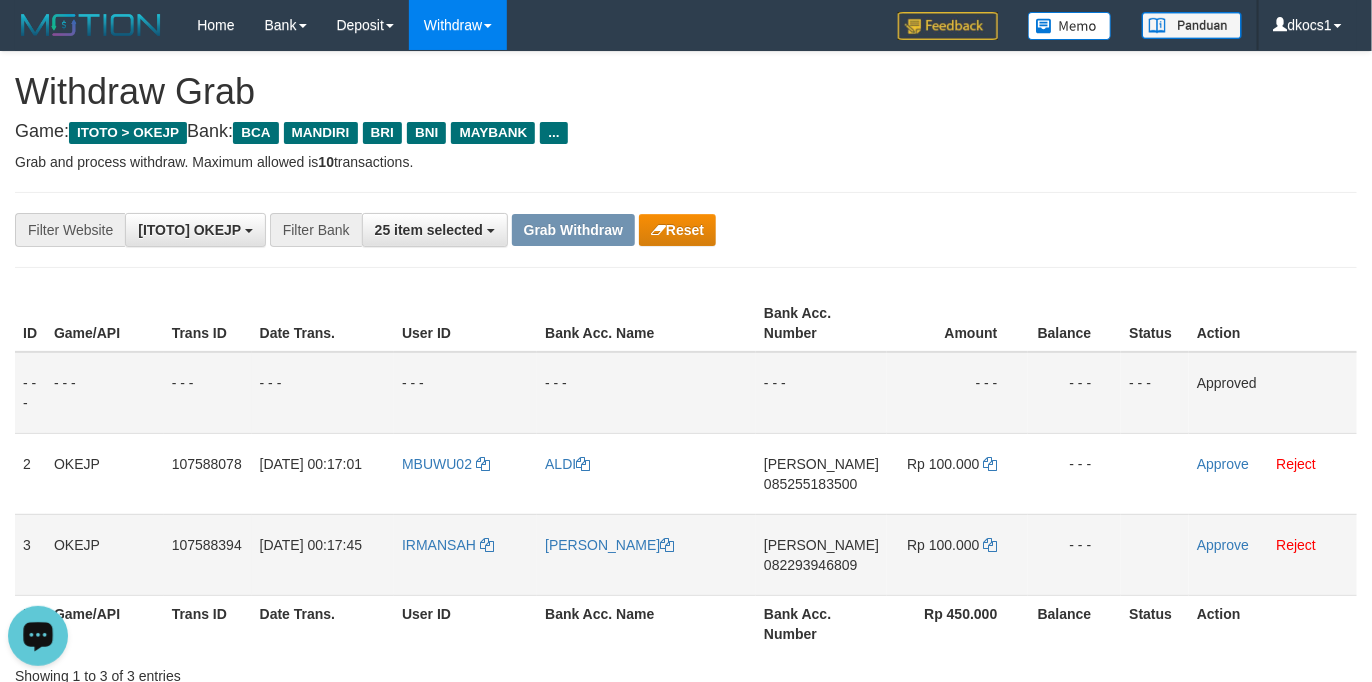 copy on "ALDI" 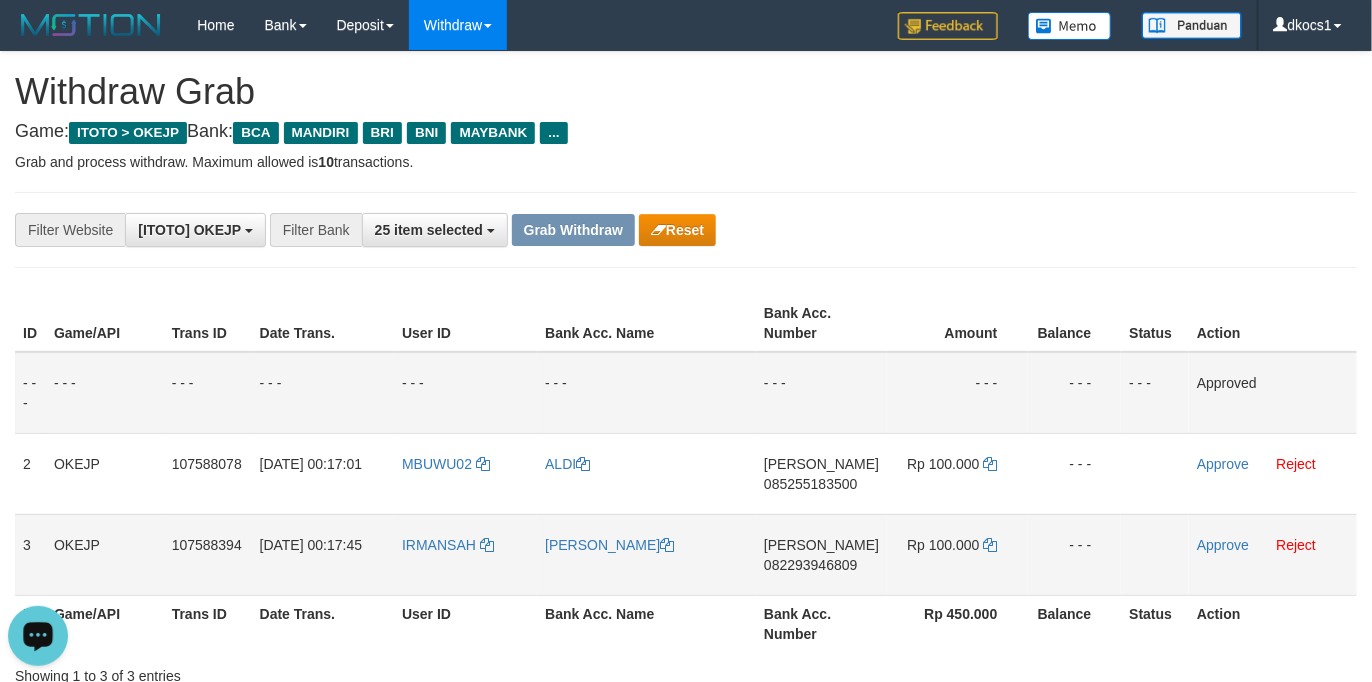 click on "[PERSON_NAME]" at bounding box center [646, 554] 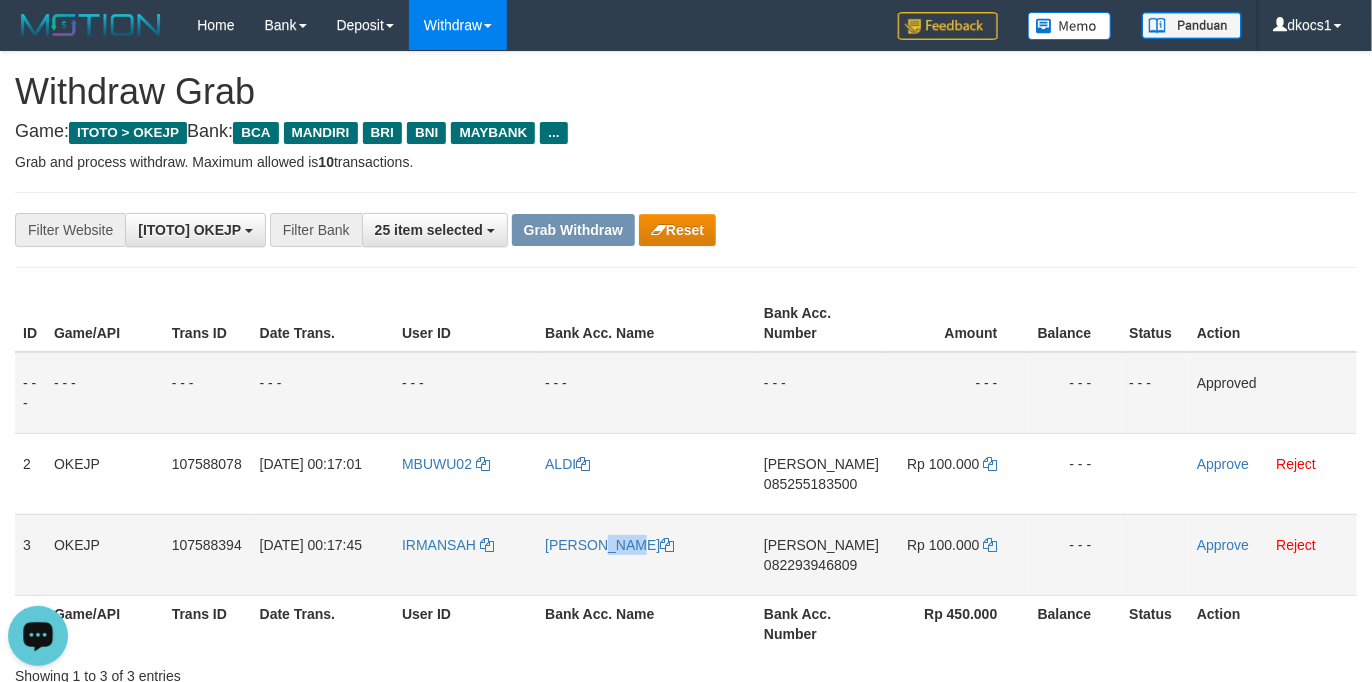 click on "[PERSON_NAME]" at bounding box center (646, 554) 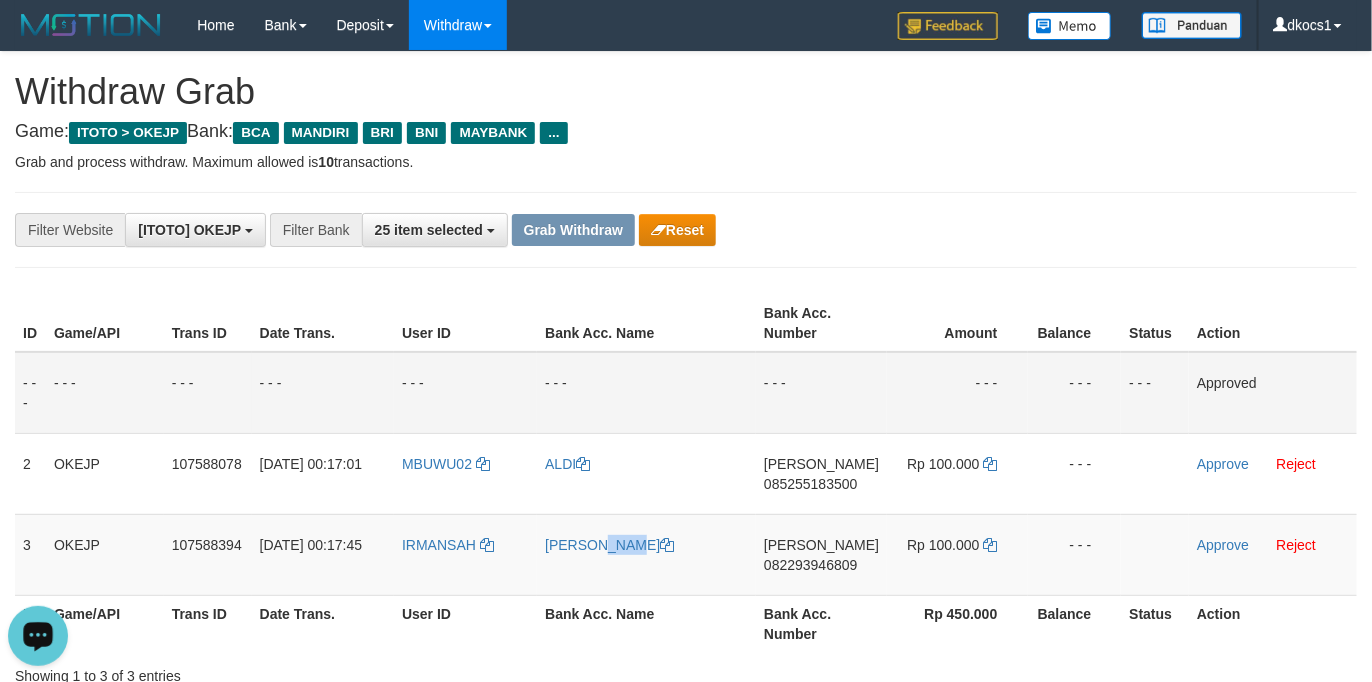 copy on "[PERSON_NAME]" 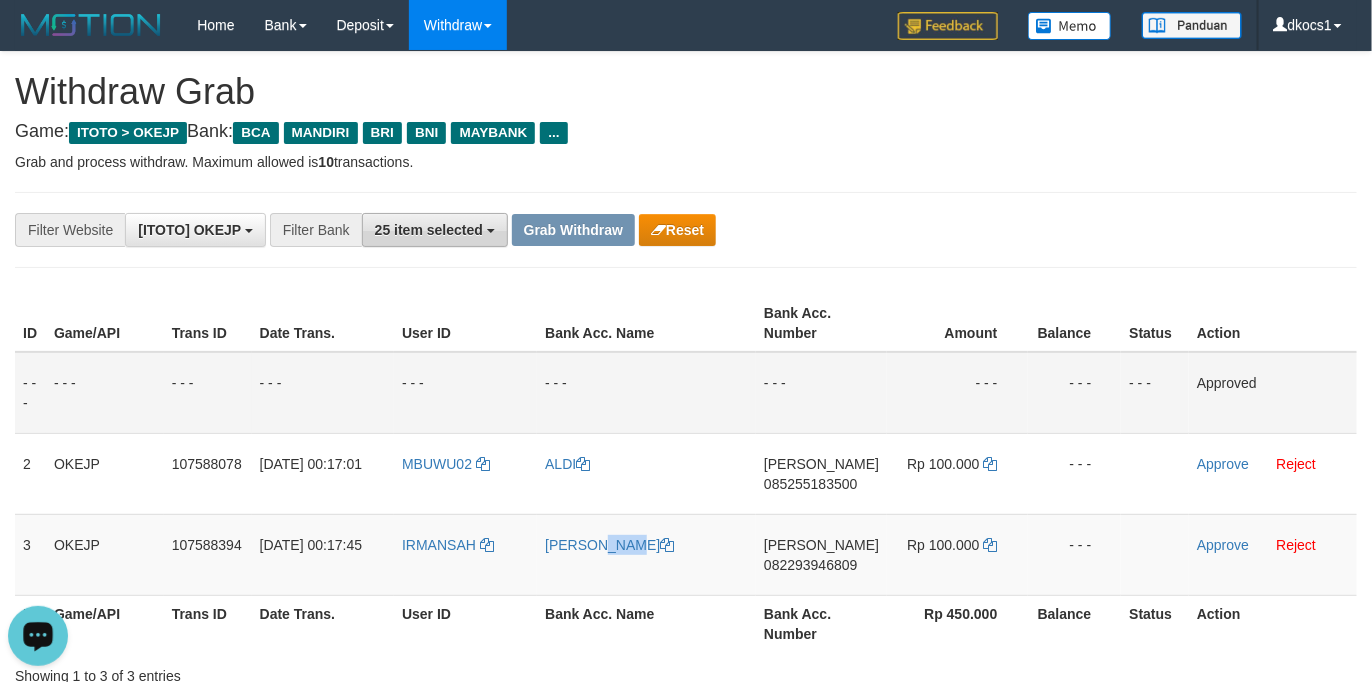 click on "25 item selected" at bounding box center (429, 230) 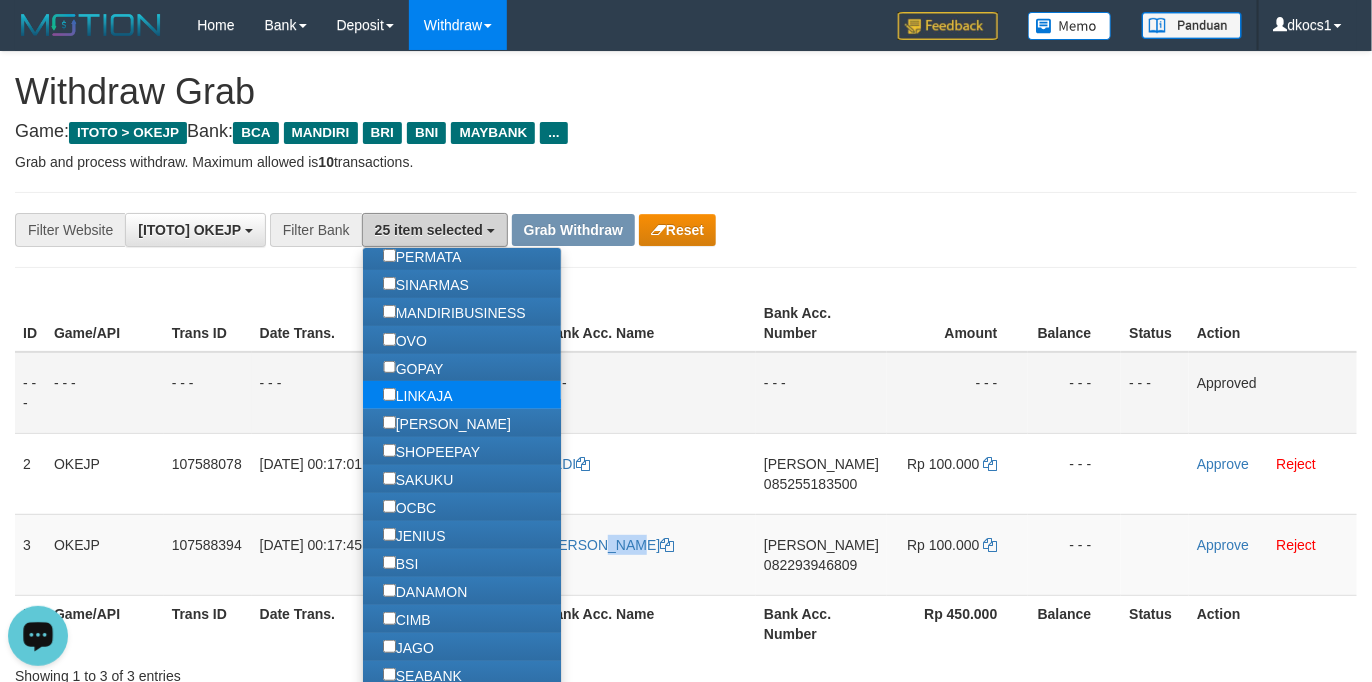 scroll, scrollTop: 403, scrollLeft: 0, axis: vertical 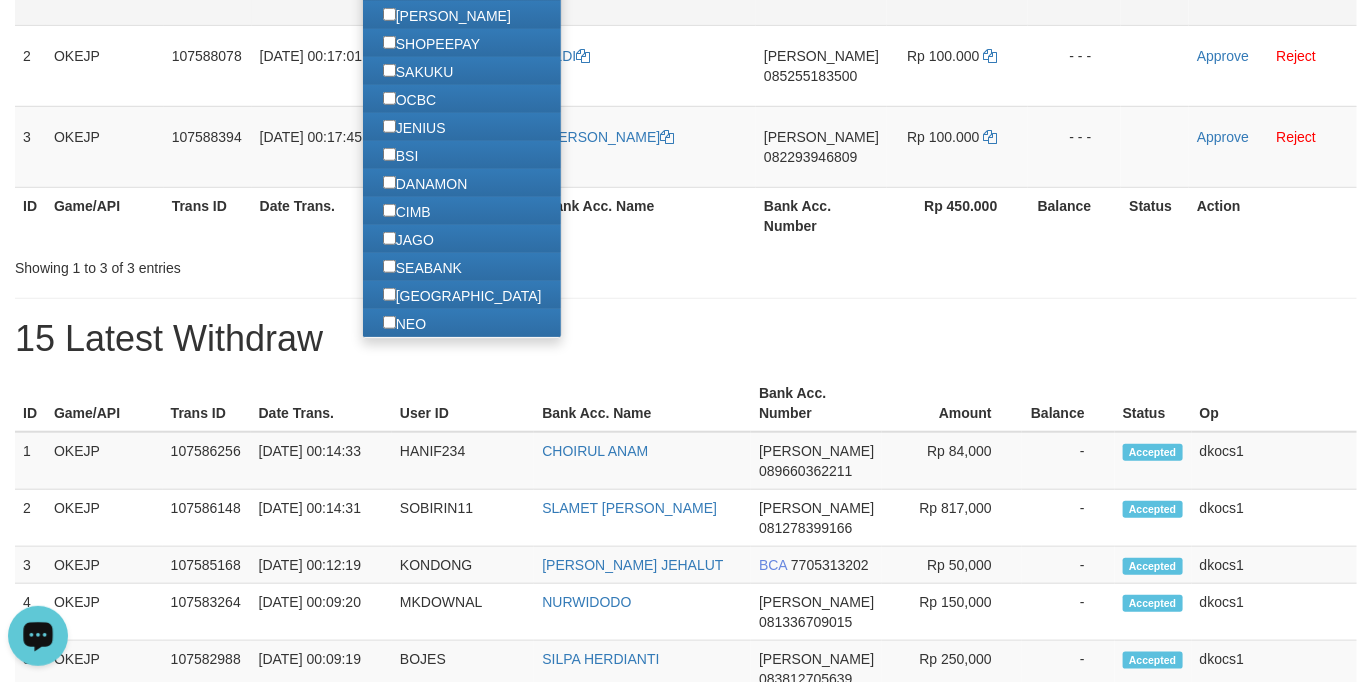click on "15 Latest Withdraw" at bounding box center [686, 339] 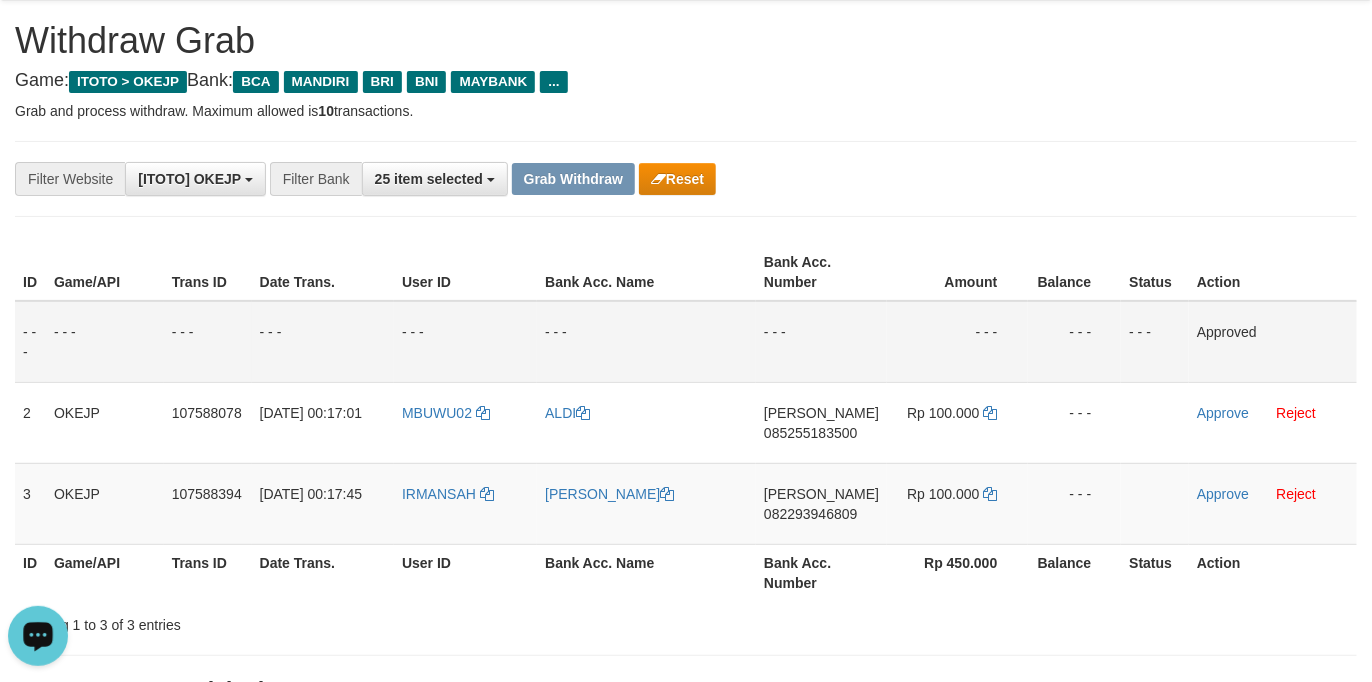 scroll, scrollTop: 0, scrollLeft: 0, axis: both 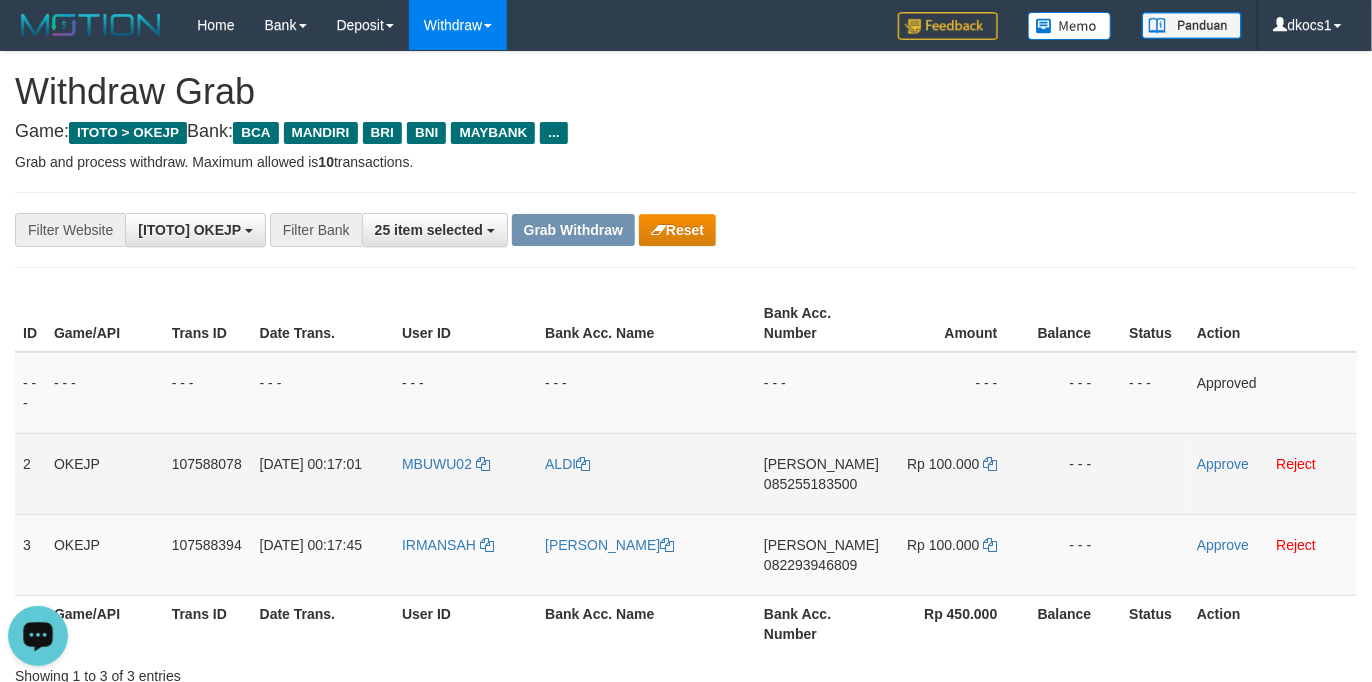 click on "085255183500" at bounding box center (810, 484) 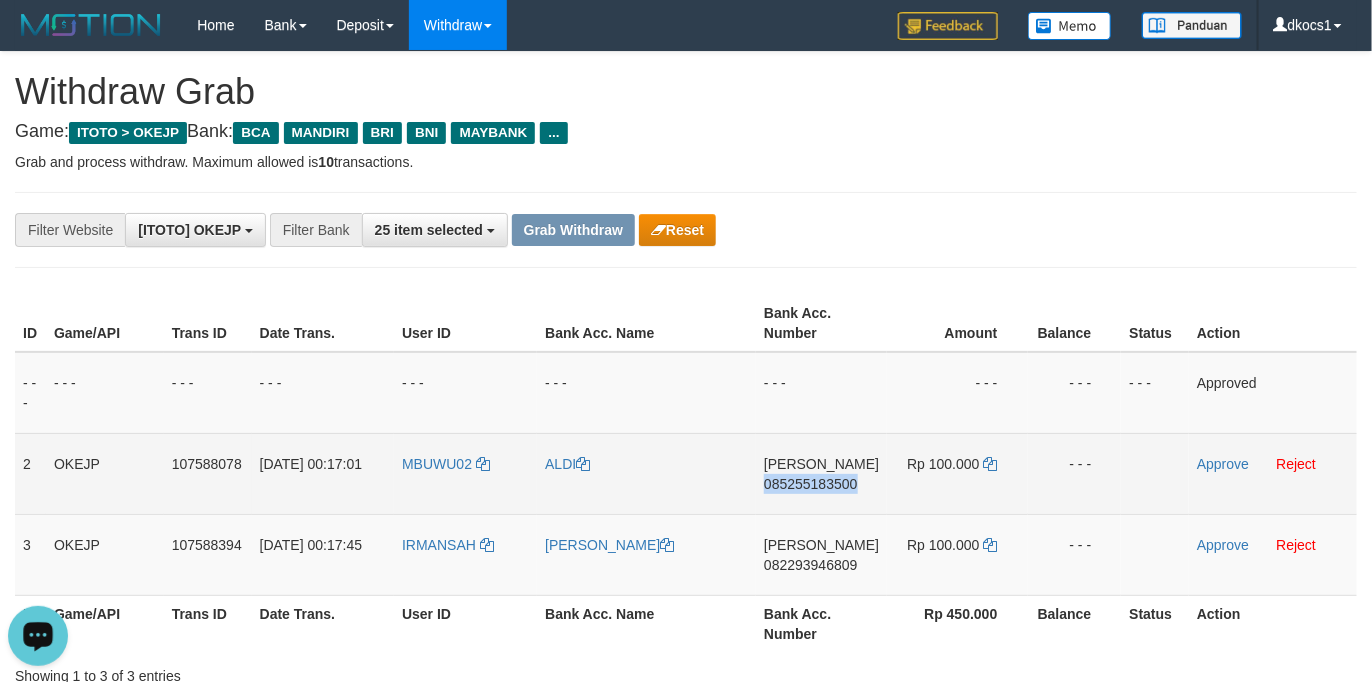 click on "DANA
085255183500" at bounding box center (821, 473) 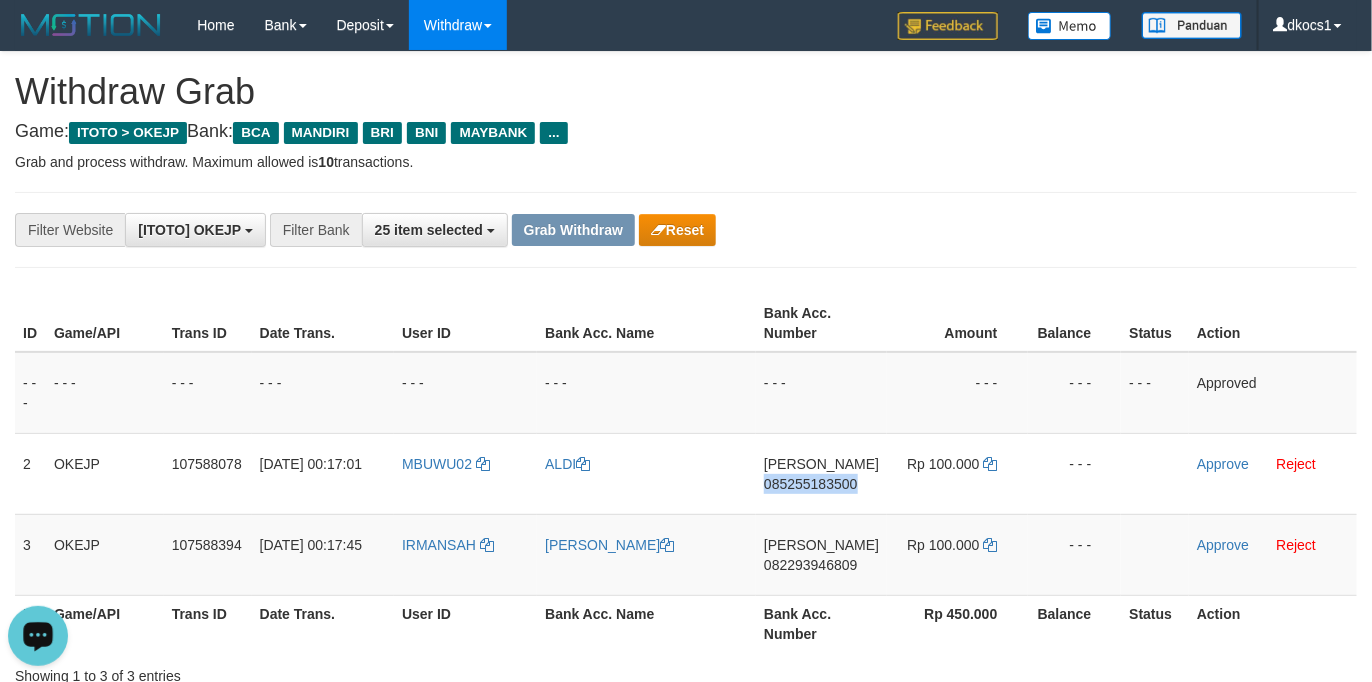 copy on "085255183500" 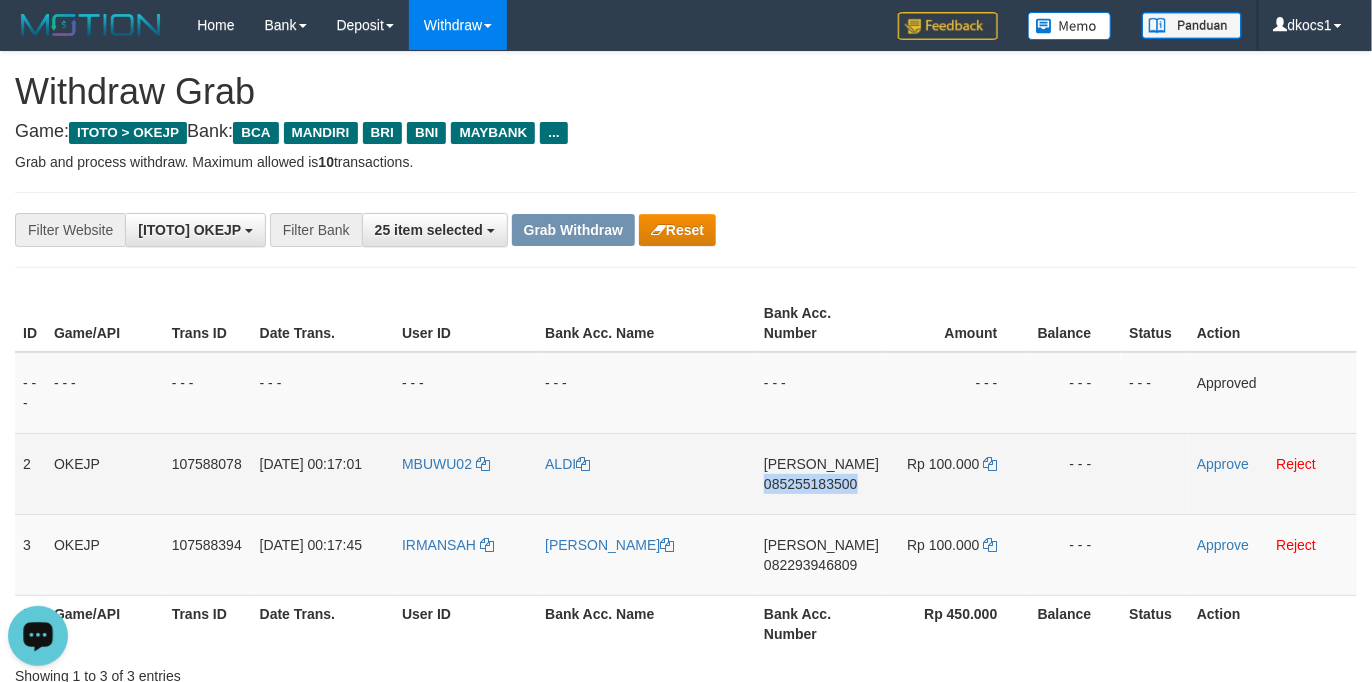click on "DANA
085255183500" at bounding box center [821, 473] 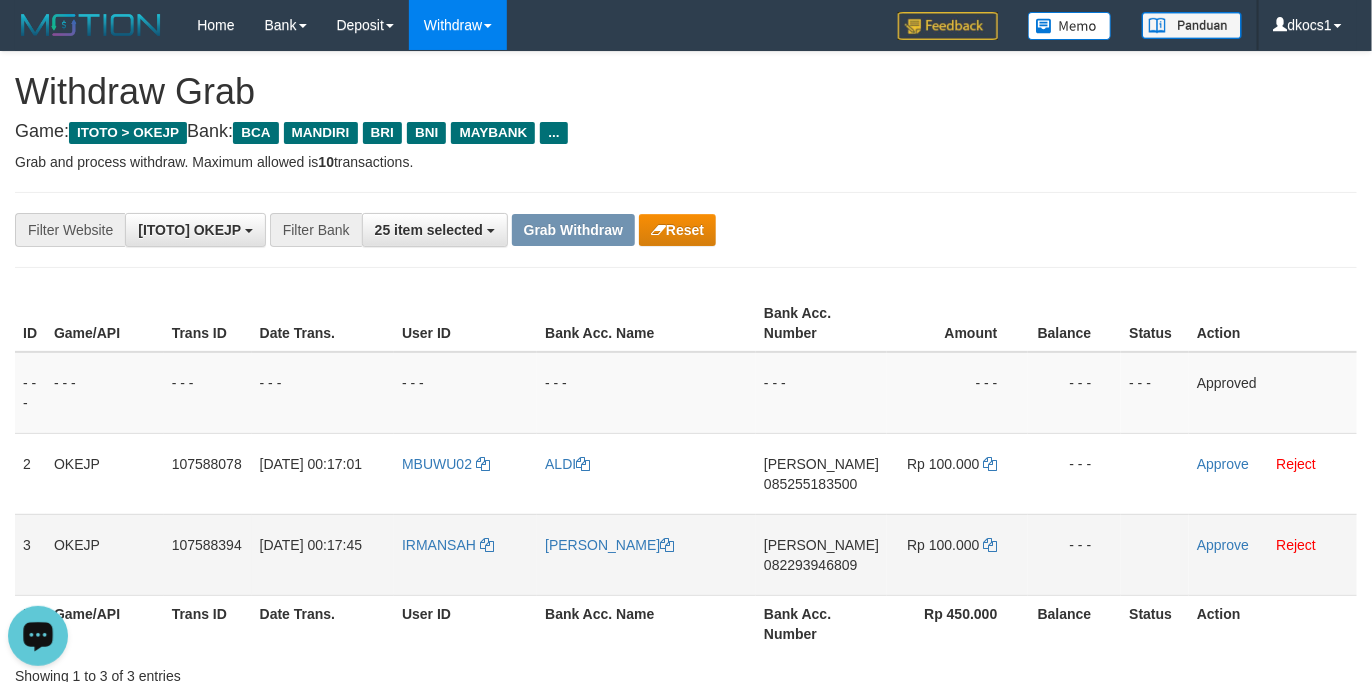click on "082293946809" at bounding box center [810, 565] 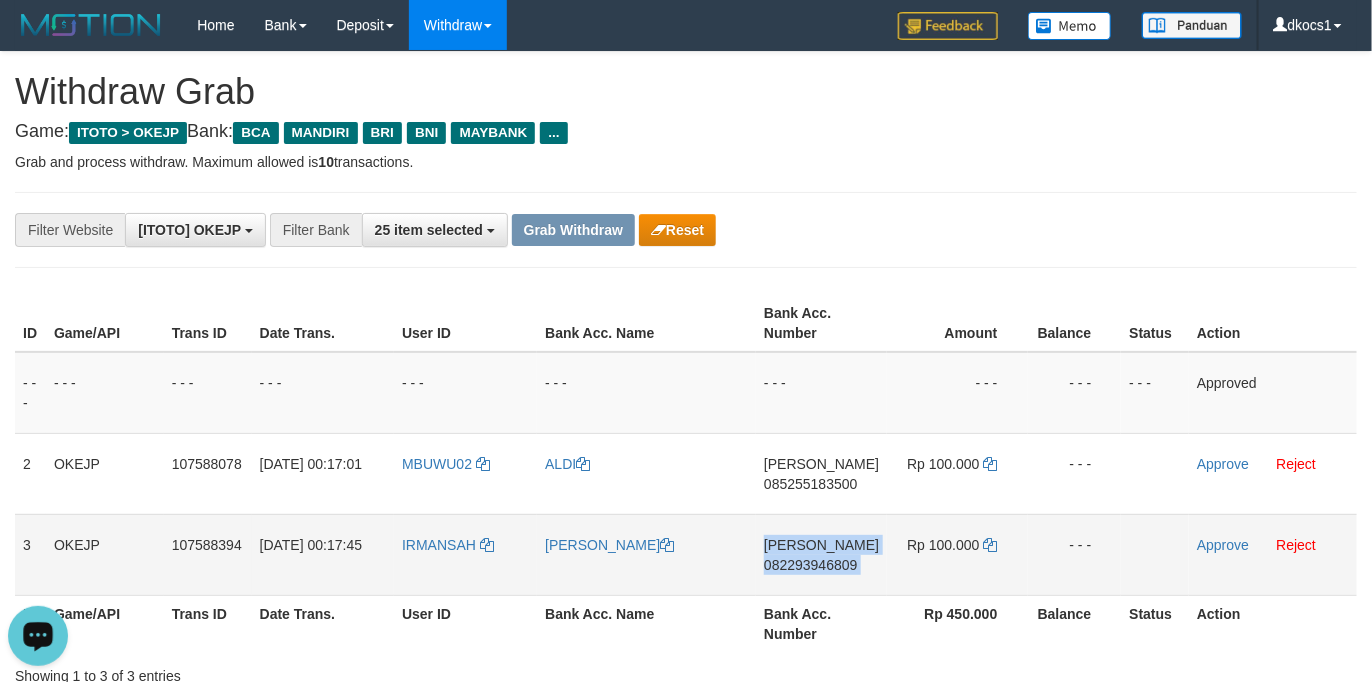 click on "DANA
082293946809" at bounding box center [821, 554] 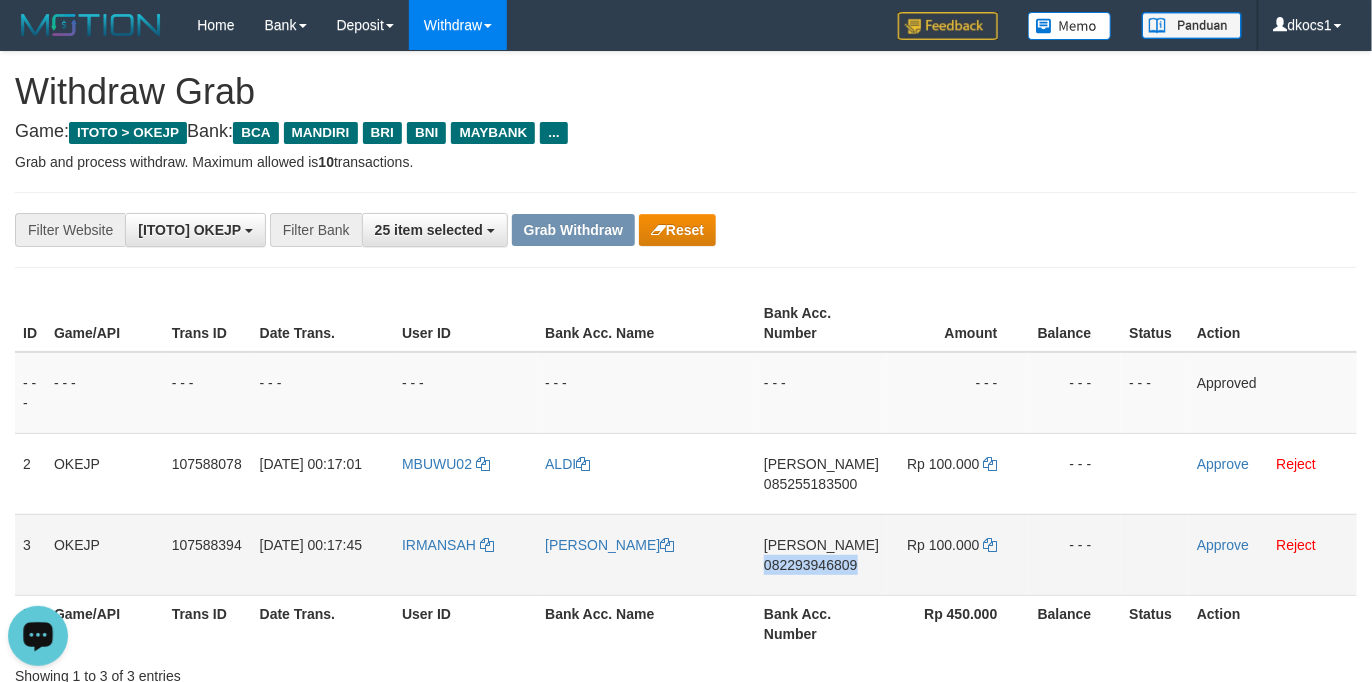 click on "DANA
082293946809" at bounding box center (821, 554) 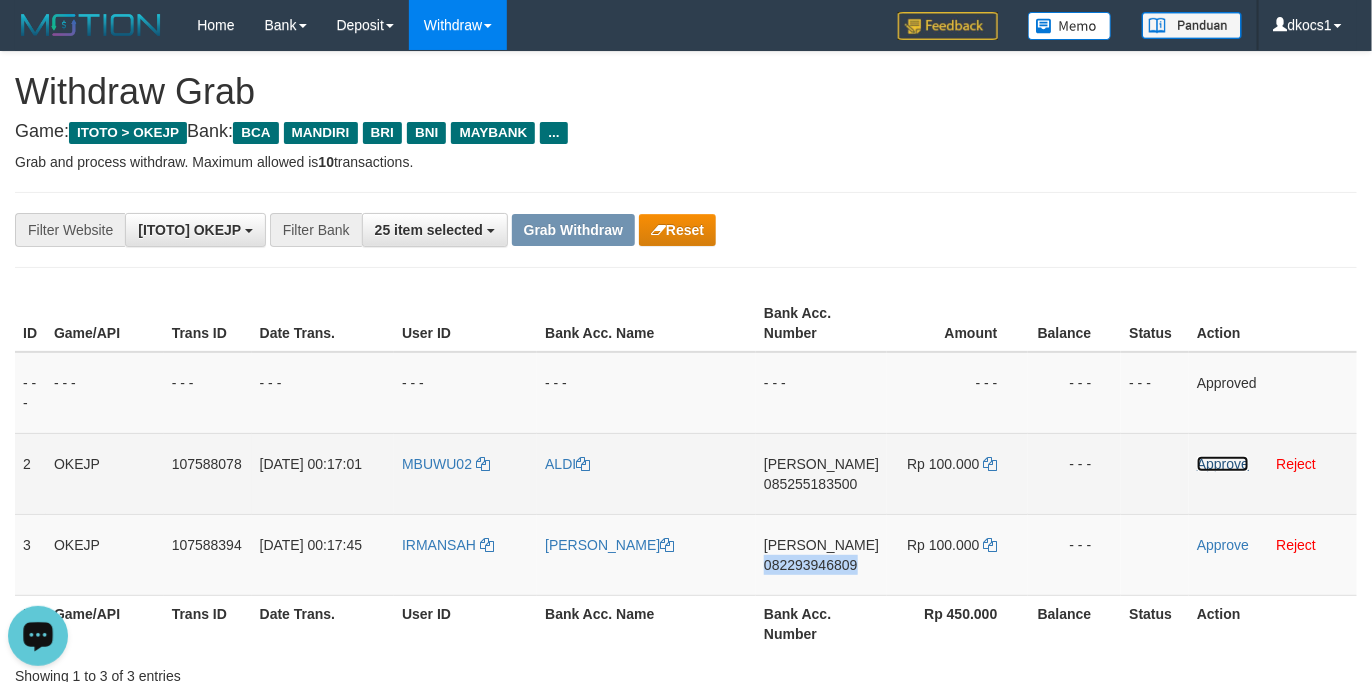 click on "Approve" at bounding box center [1223, 464] 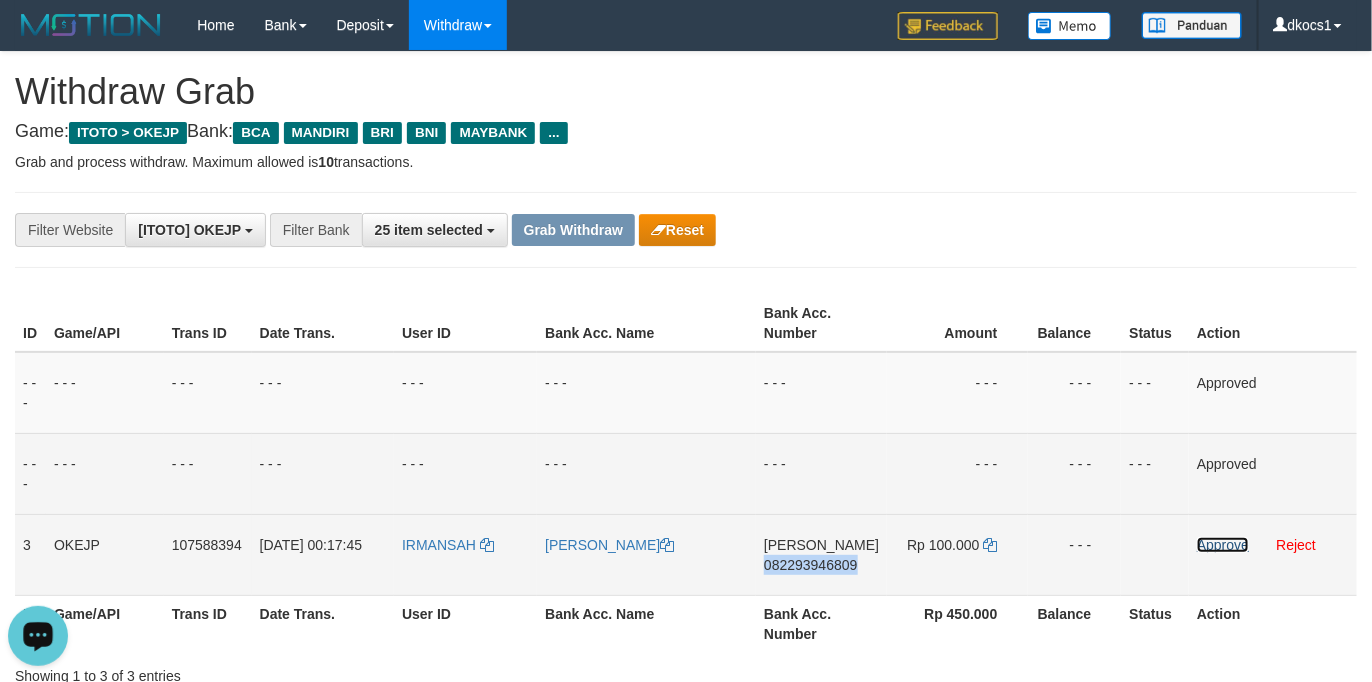 click on "Approve" at bounding box center [1223, 545] 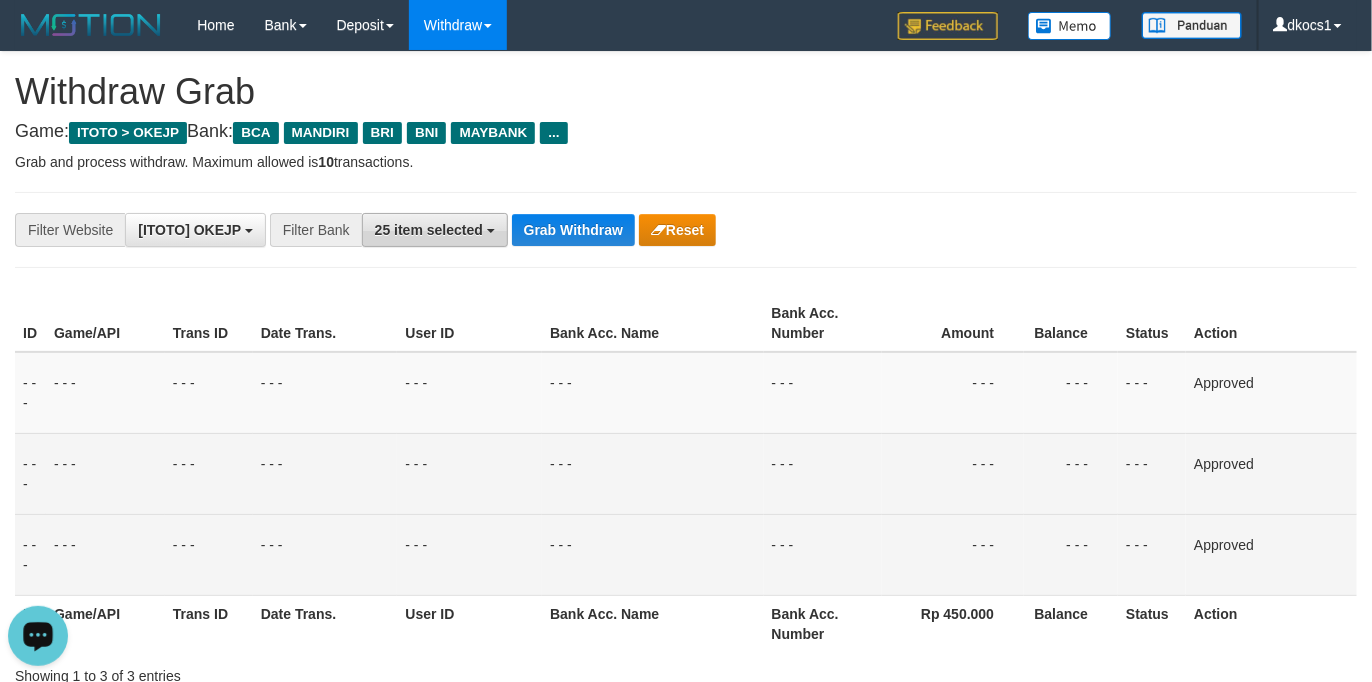 click on "25 item selected" at bounding box center (429, 230) 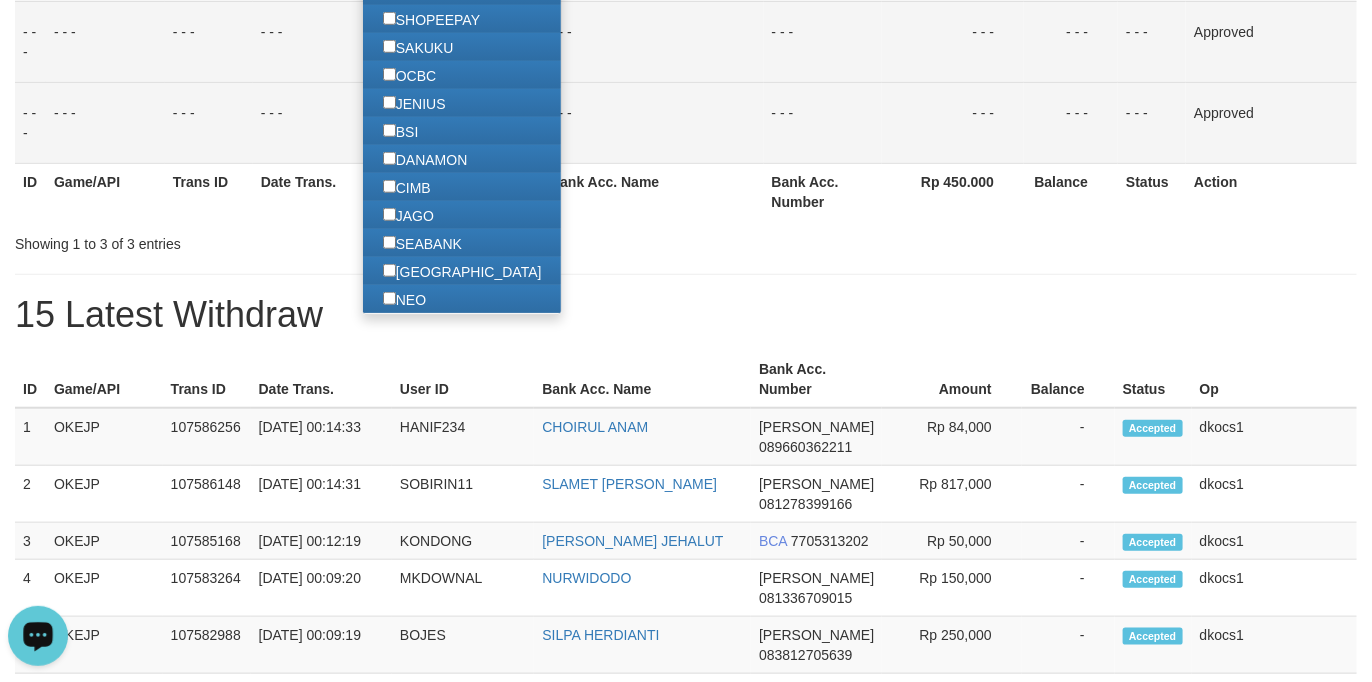 scroll, scrollTop: 408, scrollLeft: 0, axis: vertical 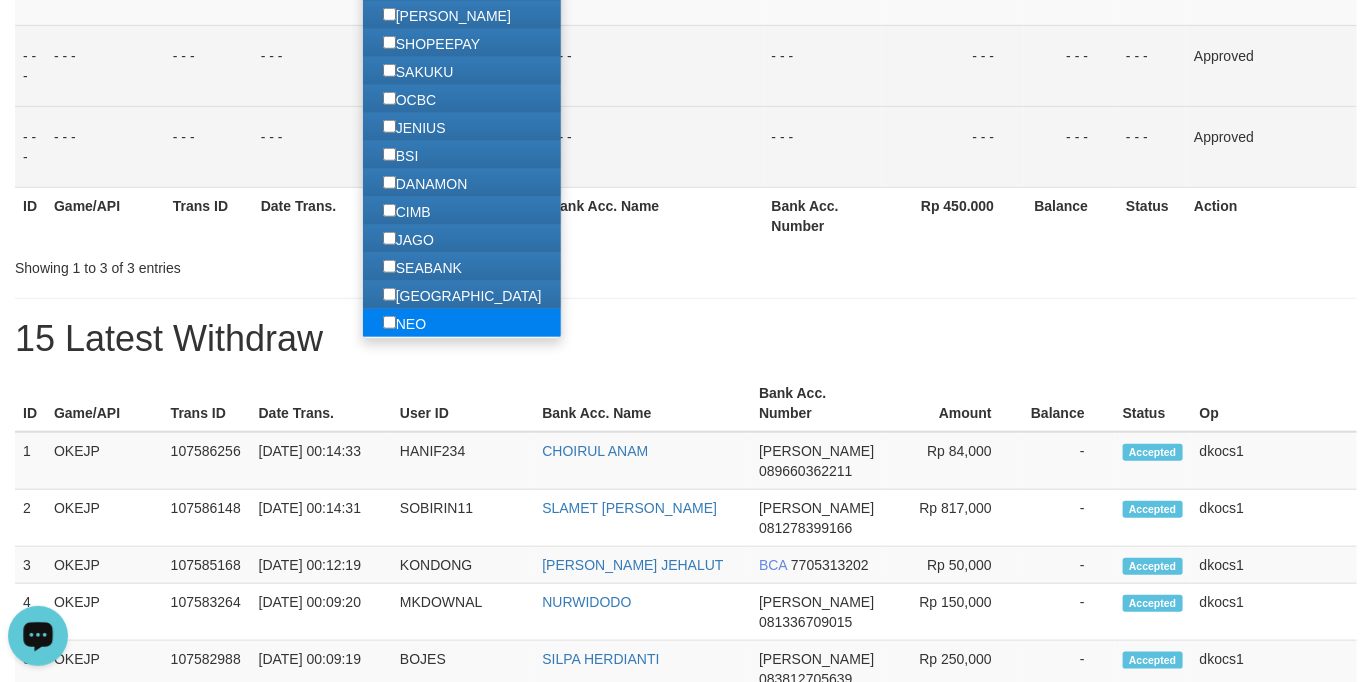 click on "NEO" at bounding box center (404, 323) 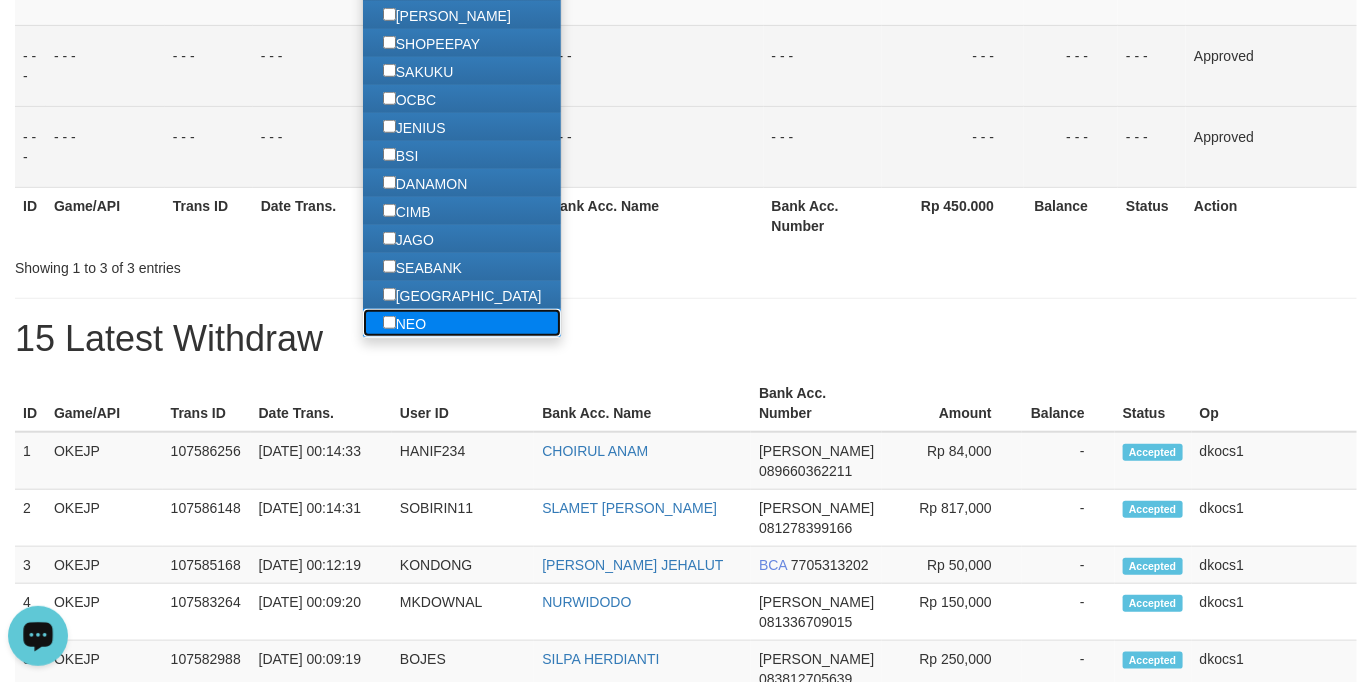 click on "NEO" at bounding box center (404, 323) 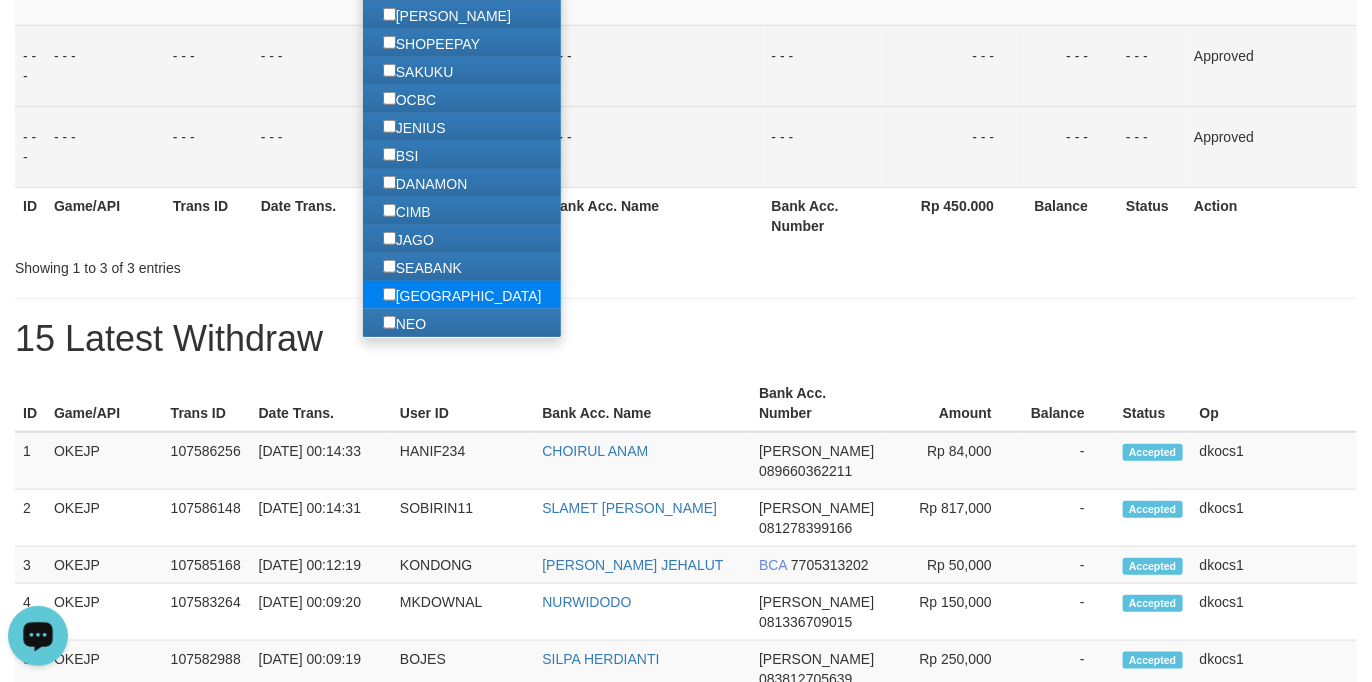 click on "[GEOGRAPHIC_DATA]" at bounding box center (462, 295) 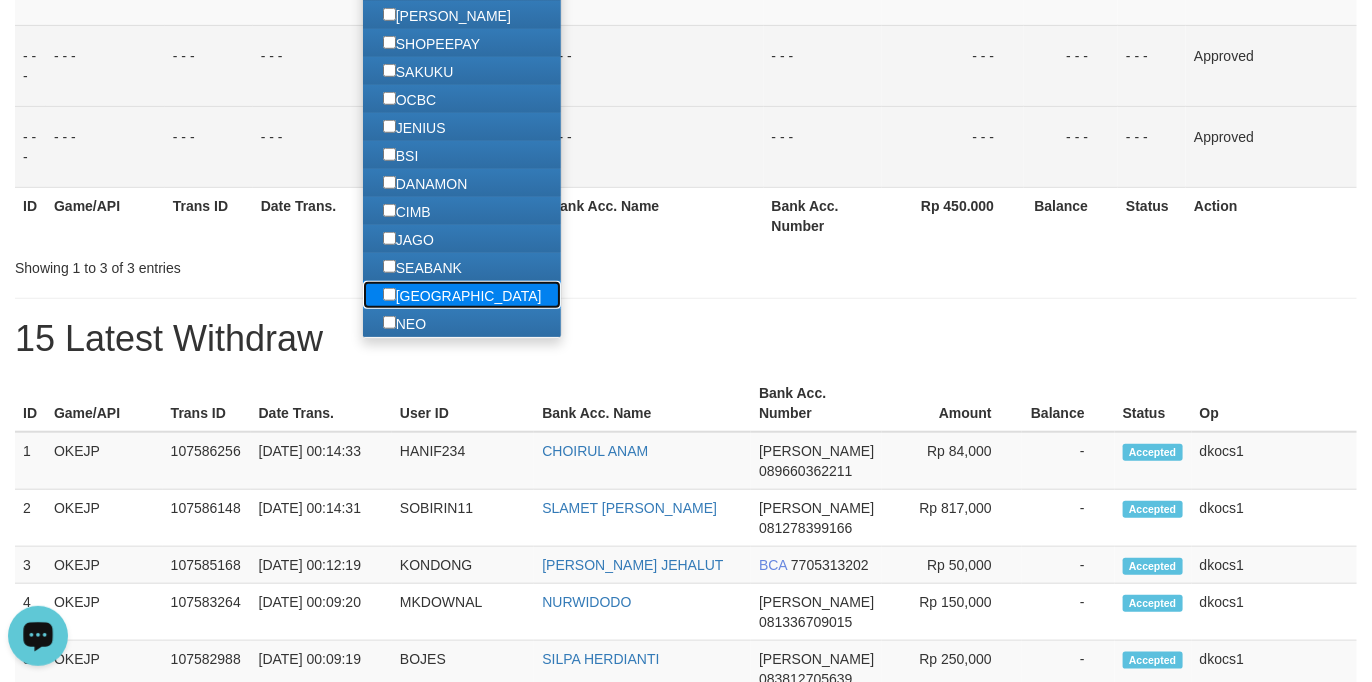 click on "[GEOGRAPHIC_DATA]" at bounding box center (462, 295) 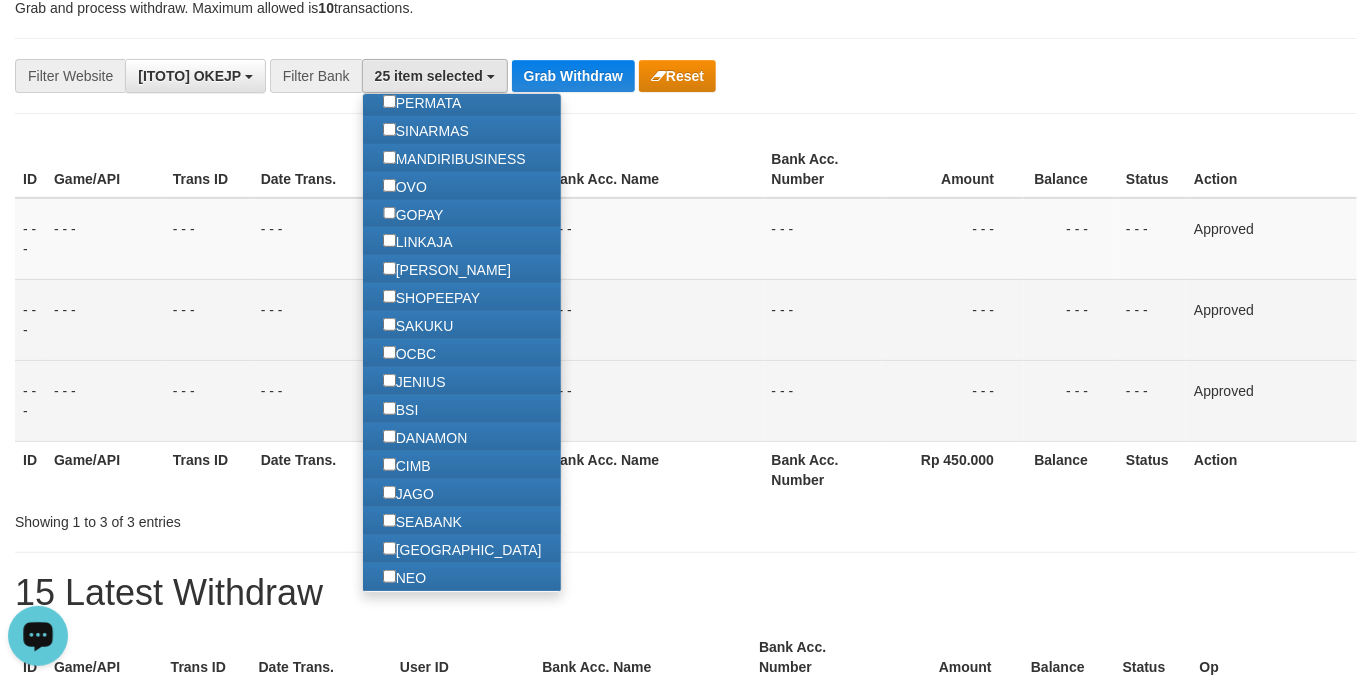 scroll, scrollTop: 0, scrollLeft: 0, axis: both 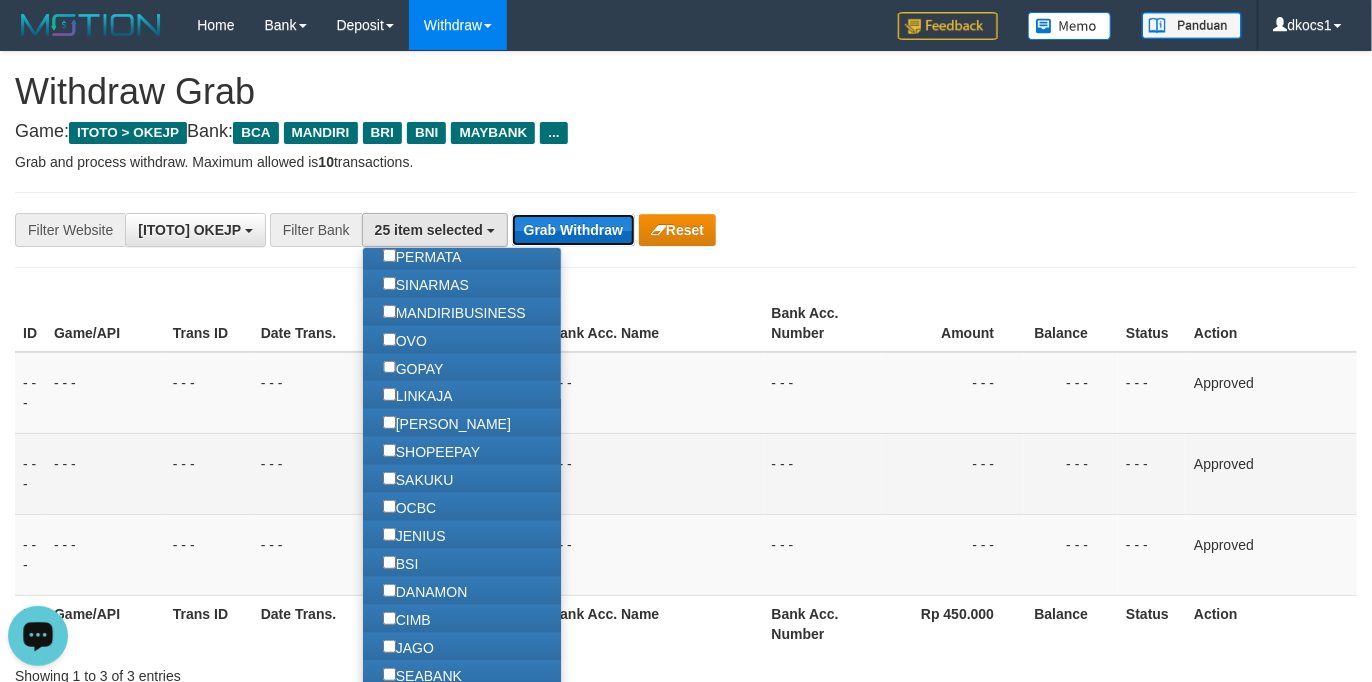 click on "Grab Withdraw" at bounding box center [573, 230] 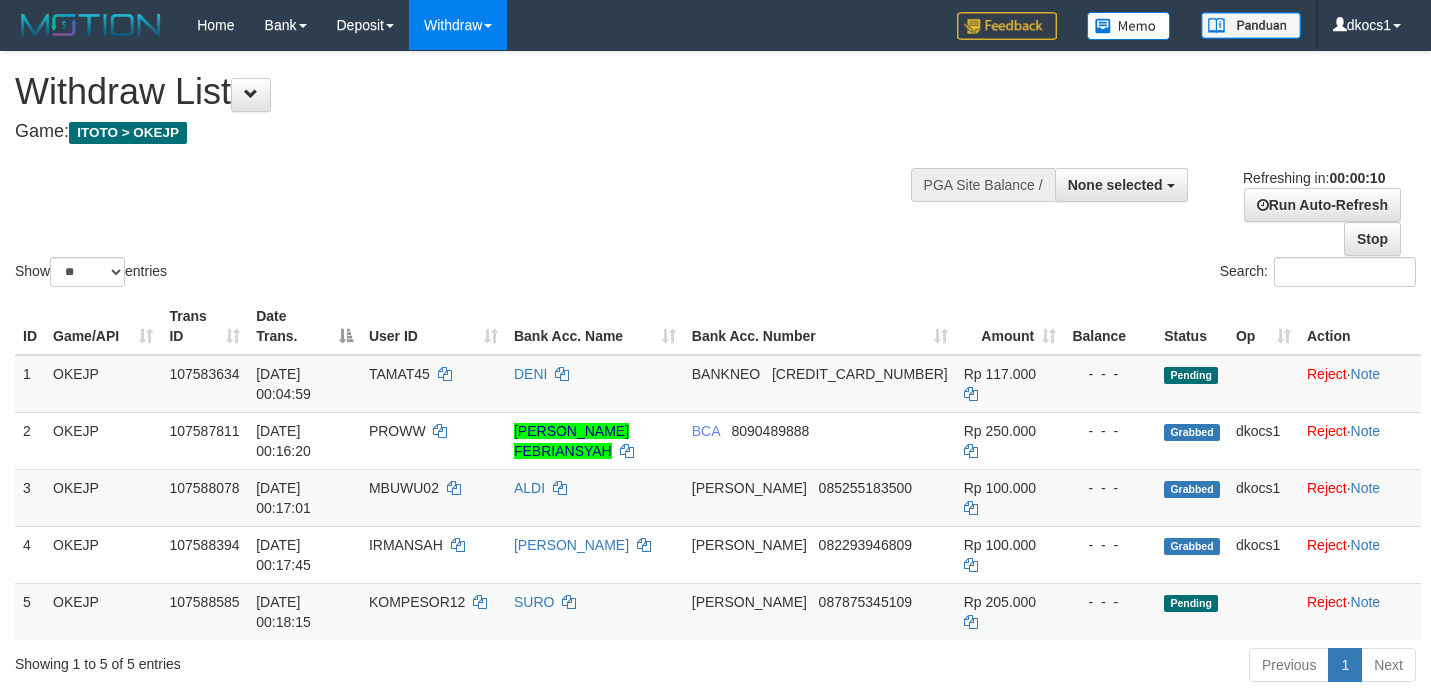 select 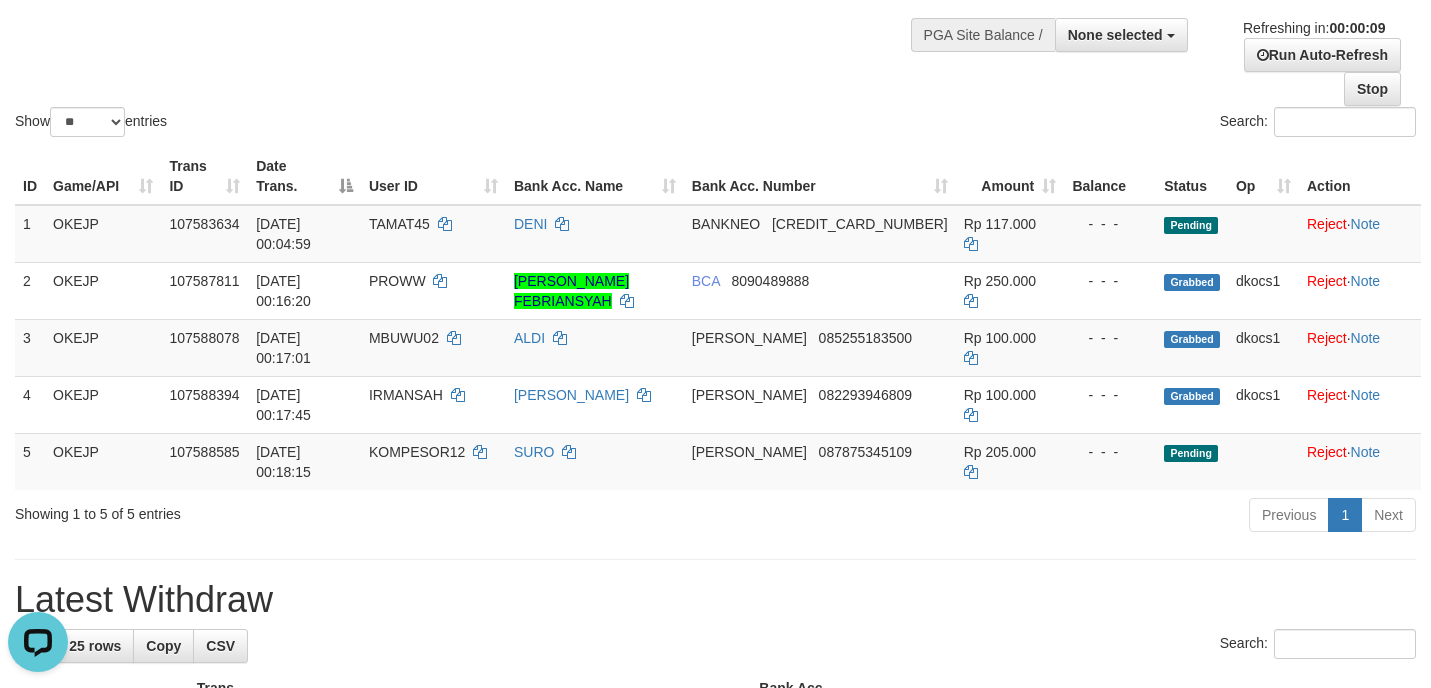 scroll, scrollTop: 0, scrollLeft: 0, axis: both 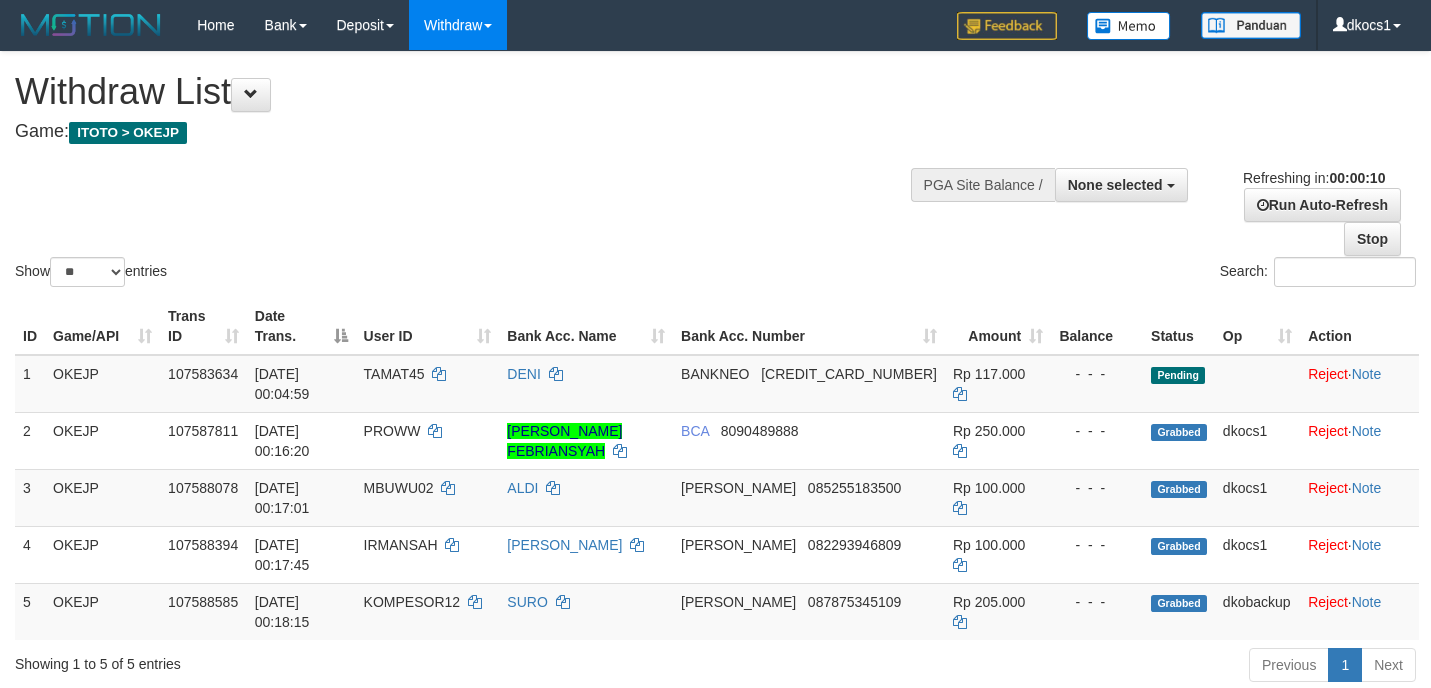 select 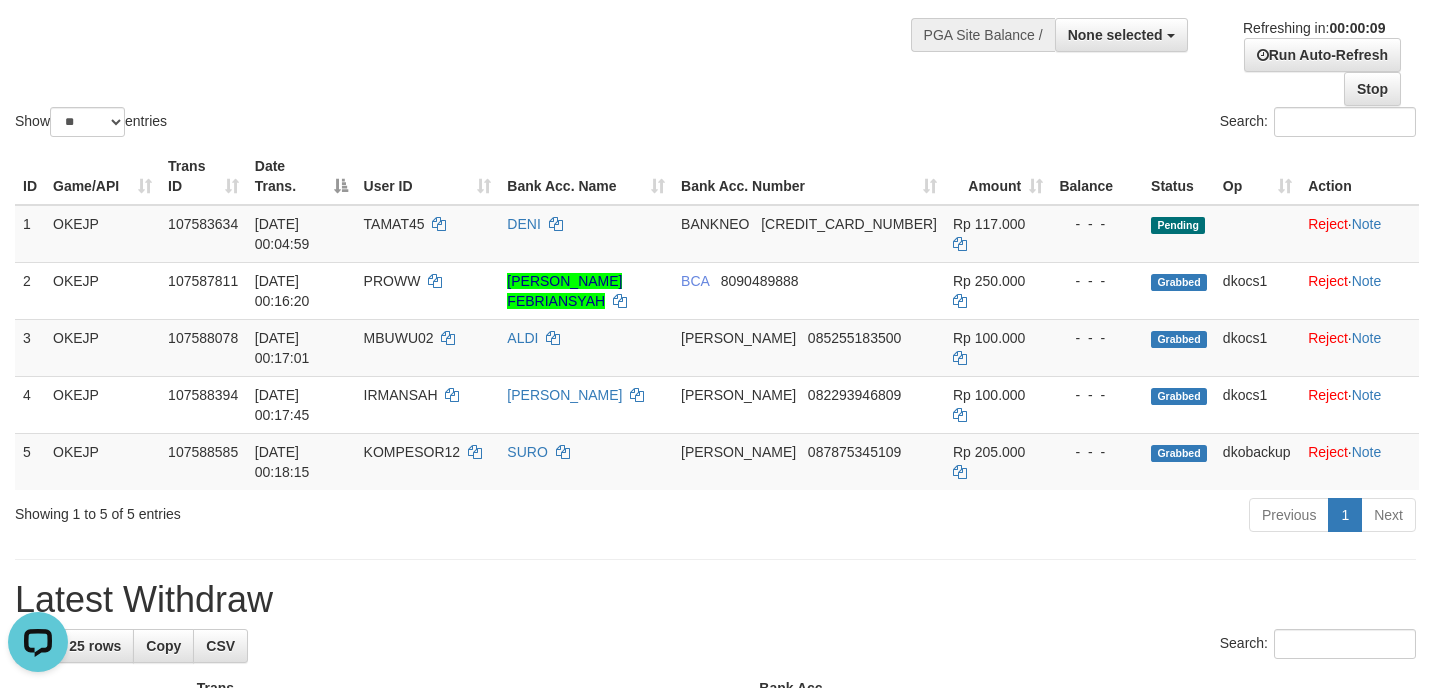 scroll, scrollTop: 0, scrollLeft: 0, axis: both 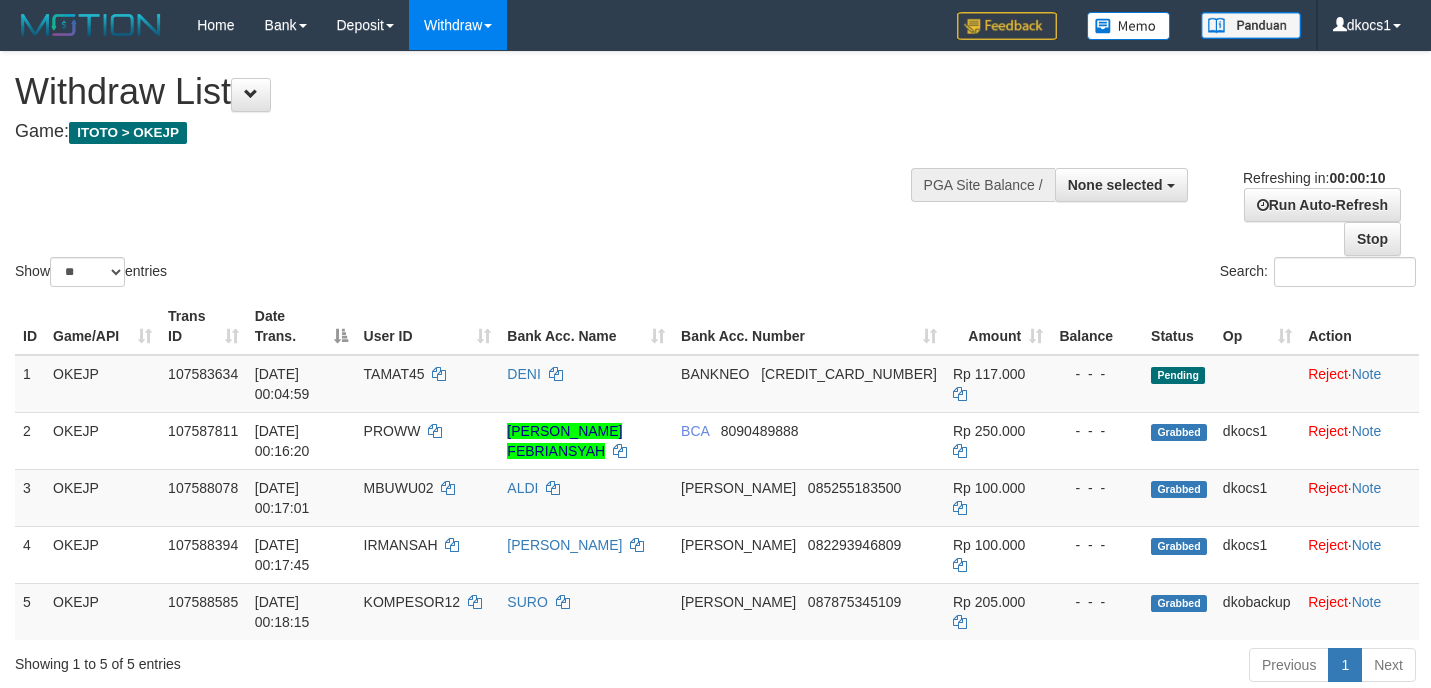 select 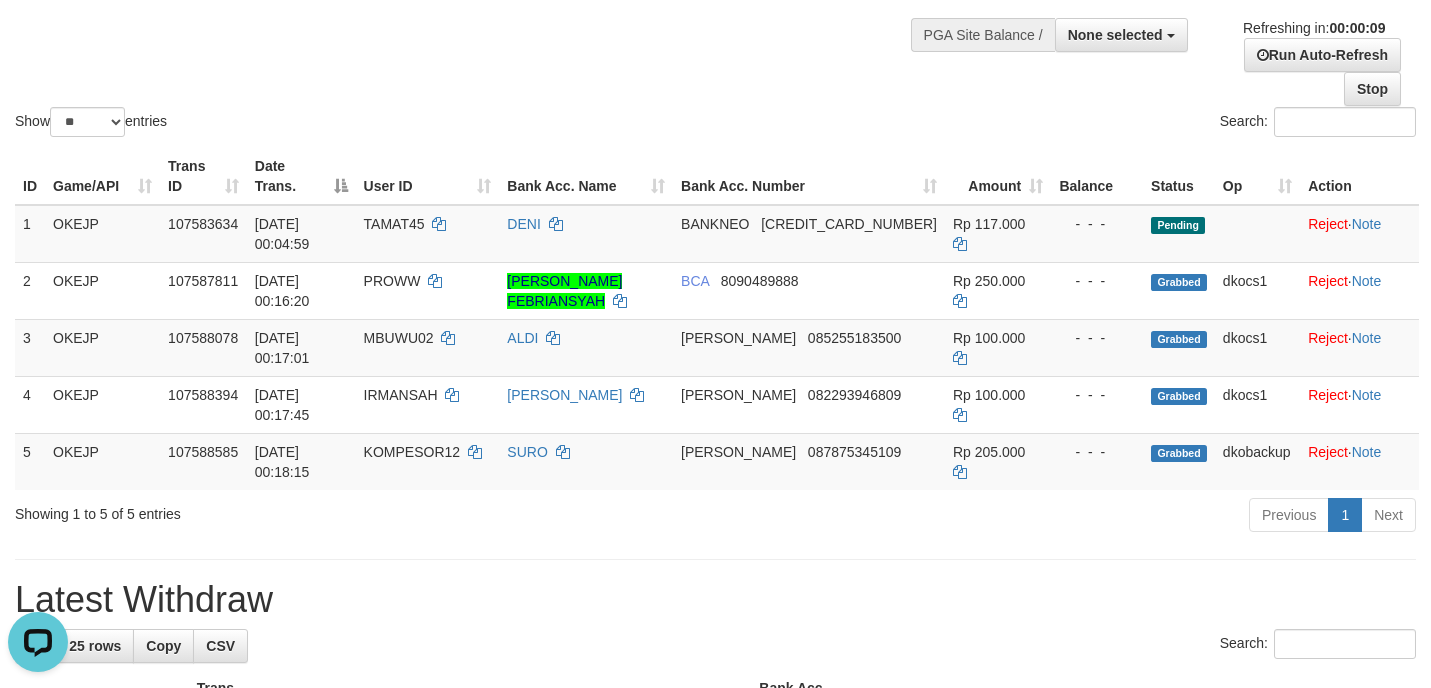 scroll, scrollTop: 0, scrollLeft: 0, axis: both 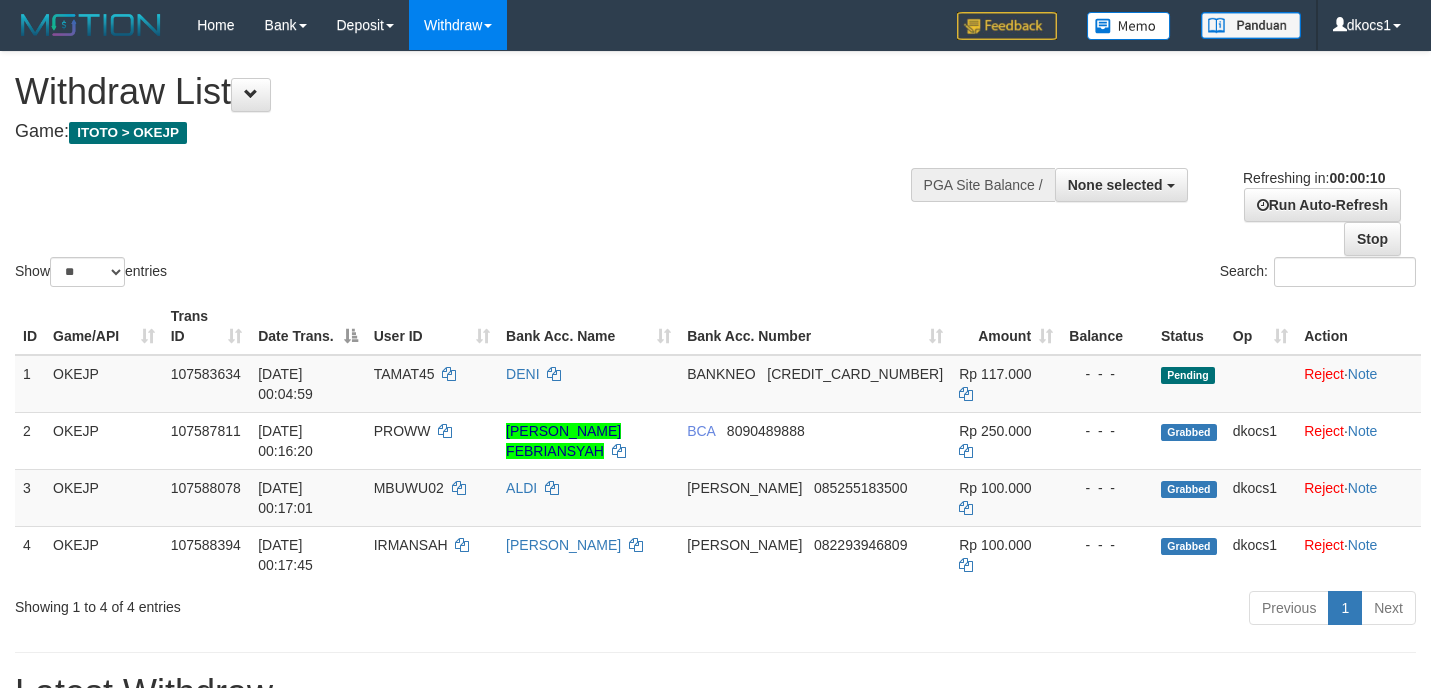select 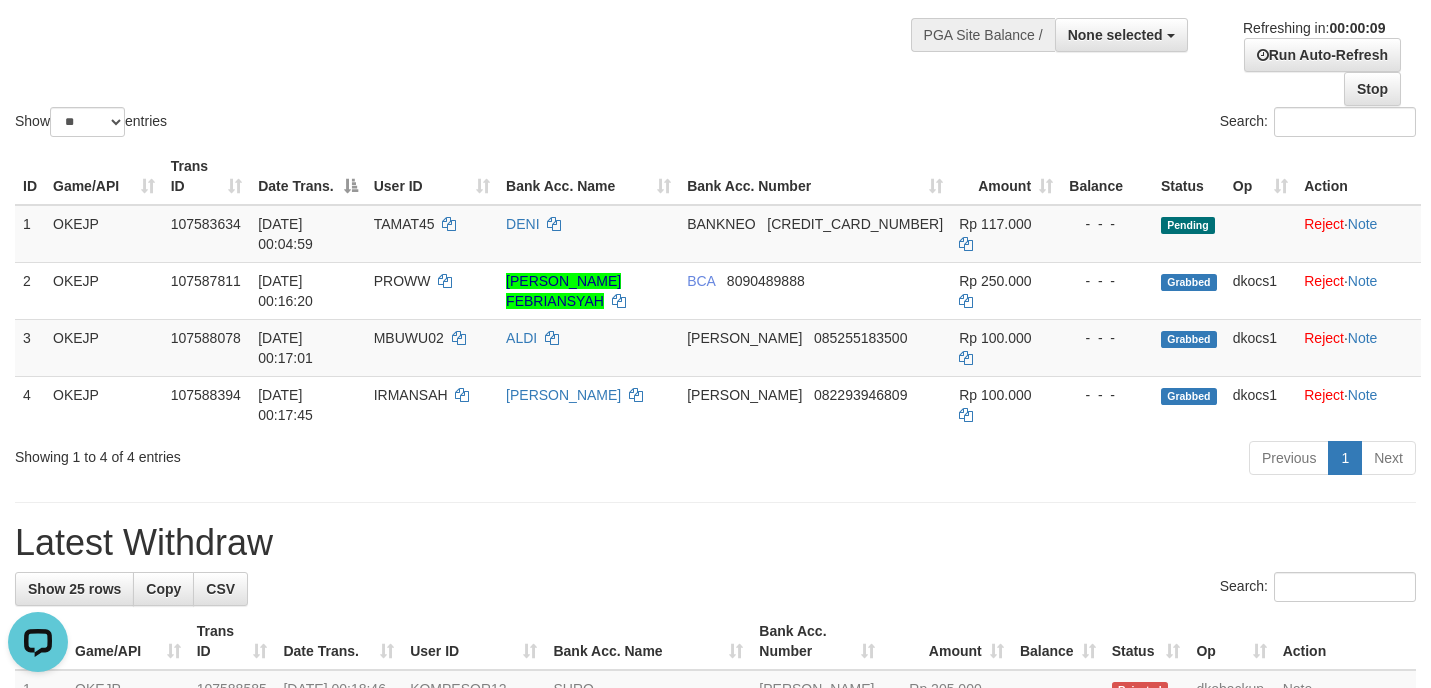 scroll, scrollTop: 0, scrollLeft: 0, axis: both 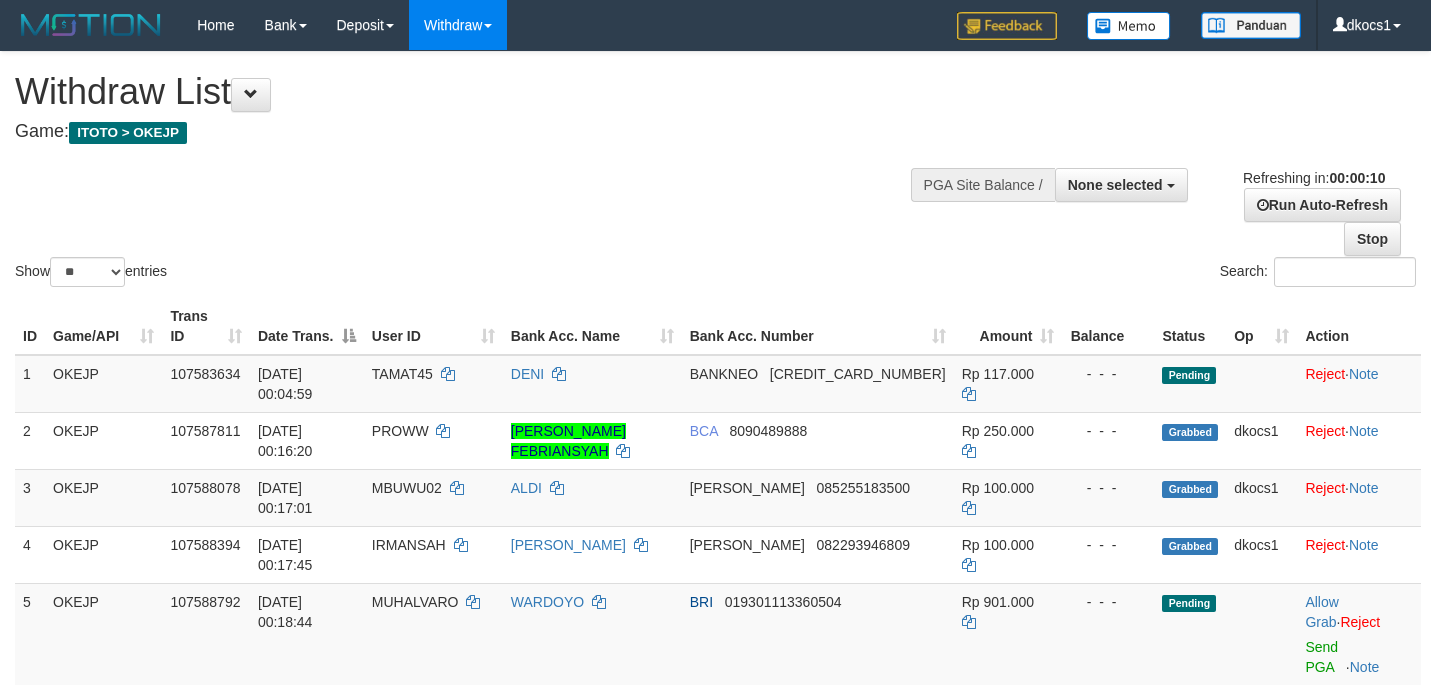 select 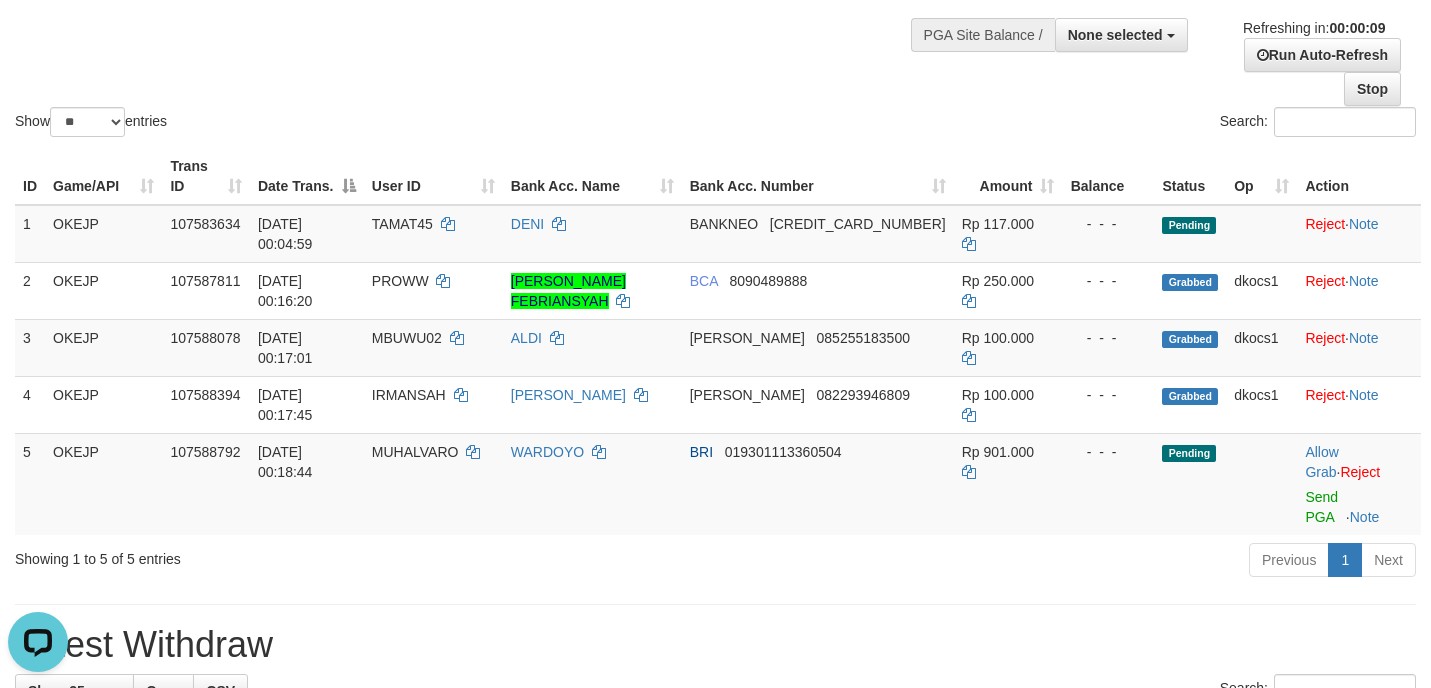 scroll, scrollTop: 0, scrollLeft: 0, axis: both 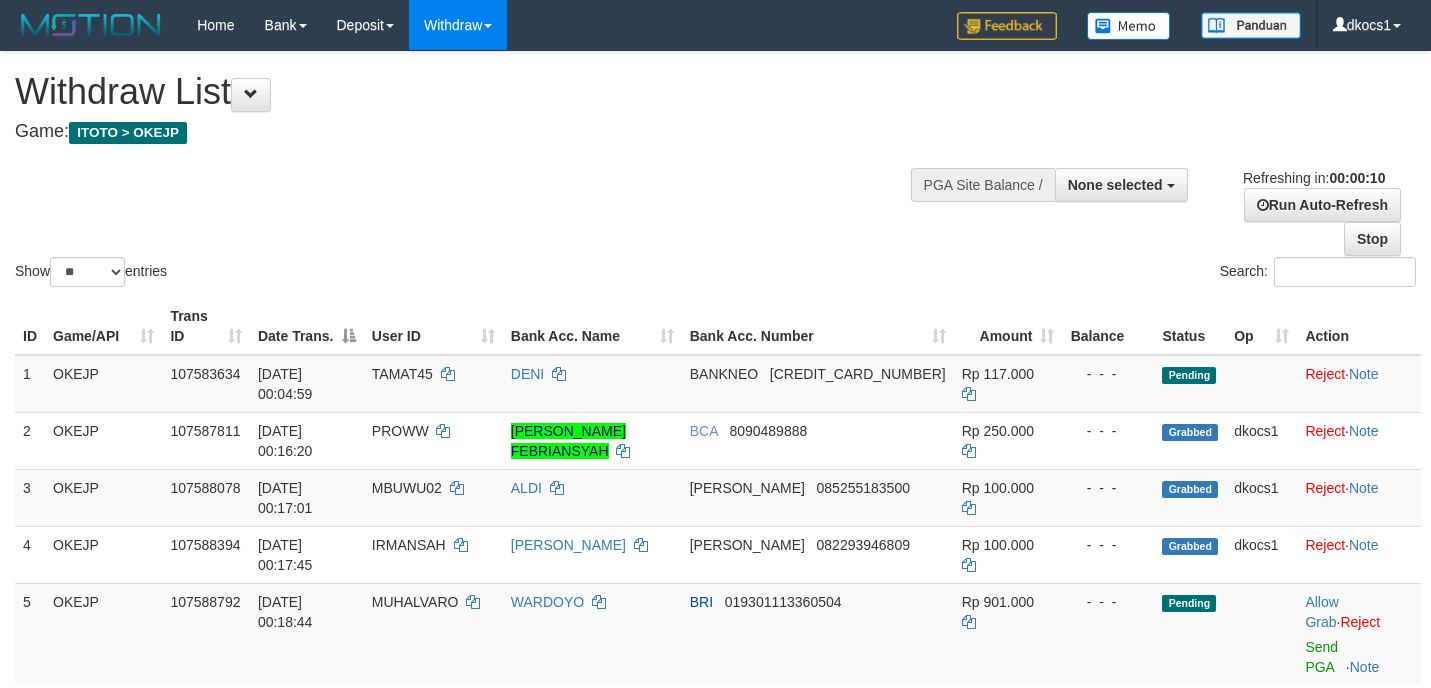 select 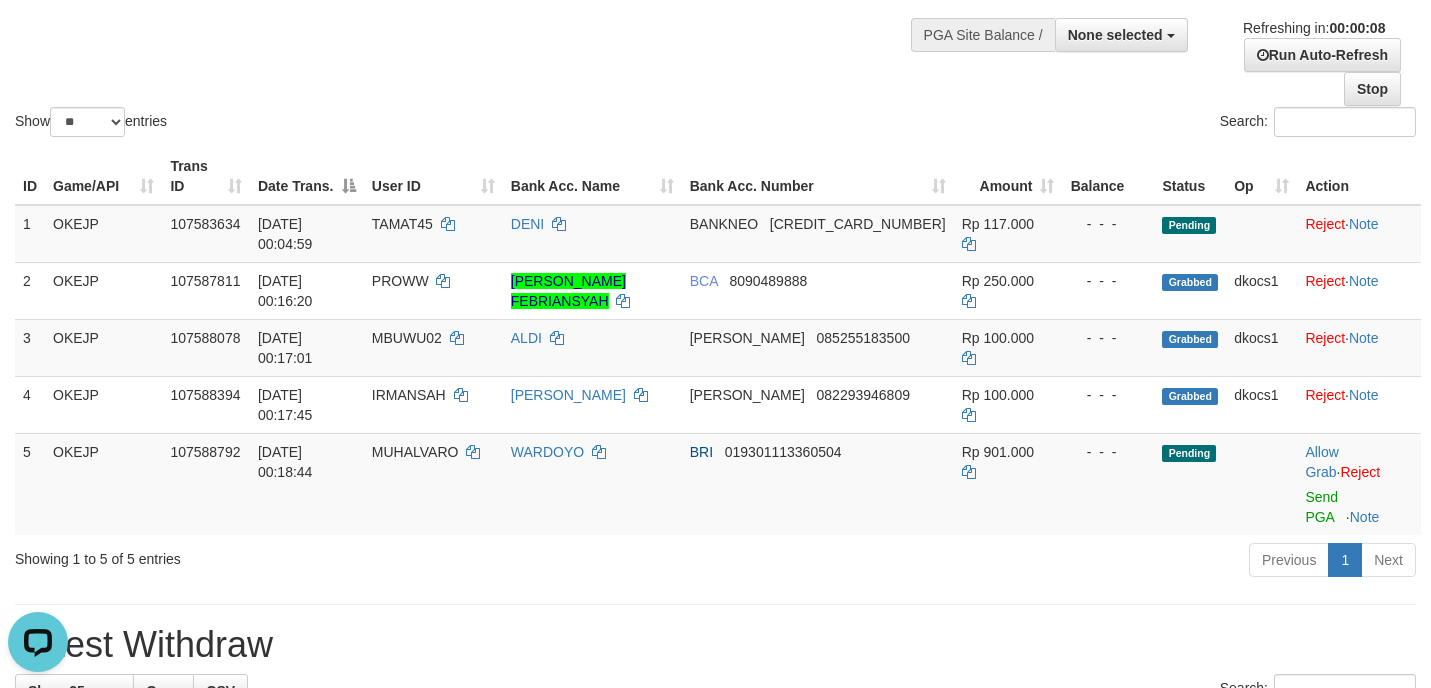 scroll, scrollTop: 0, scrollLeft: 0, axis: both 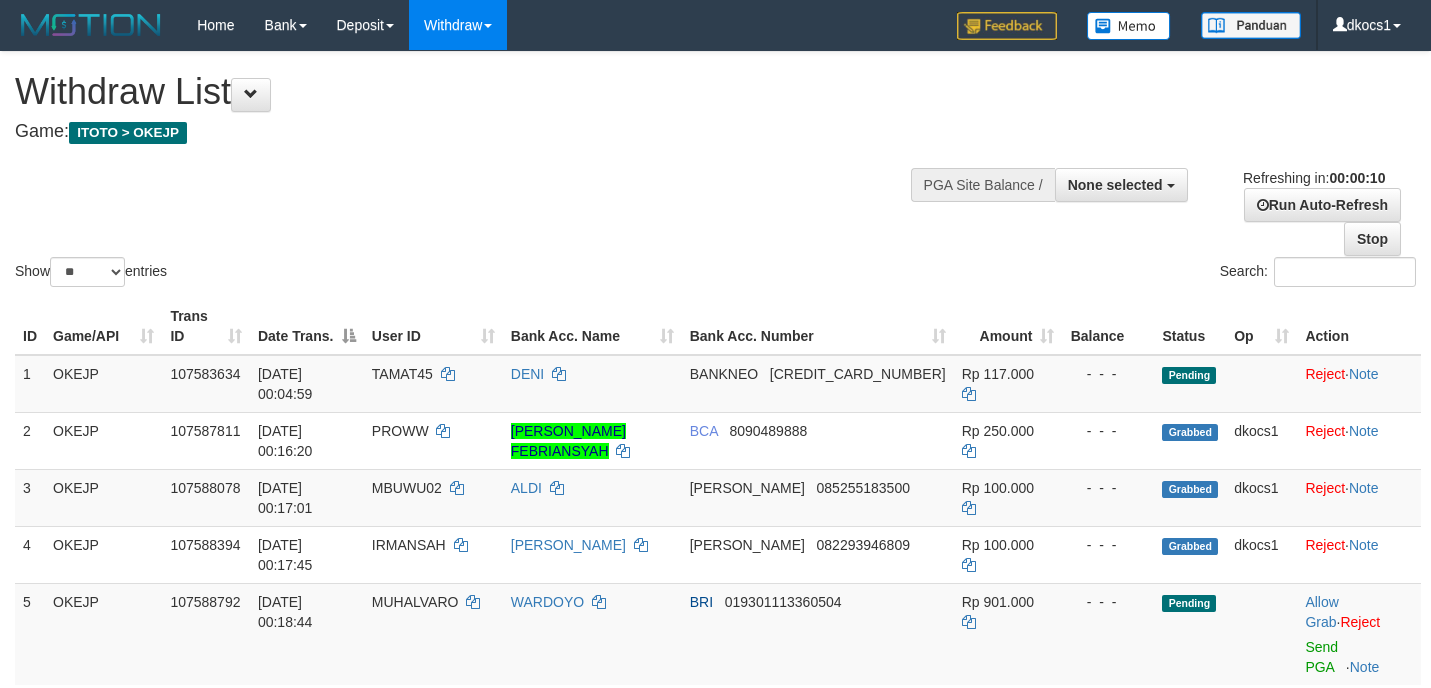 select 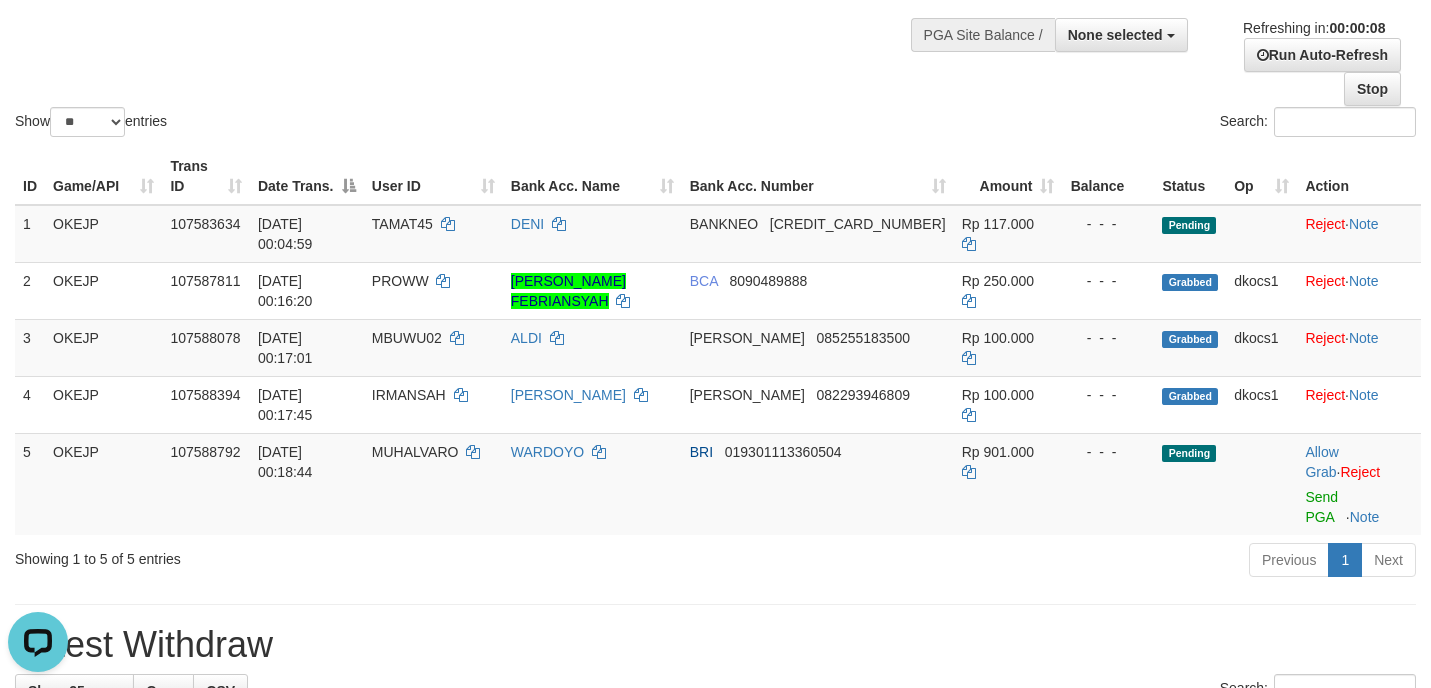 scroll, scrollTop: 0, scrollLeft: 0, axis: both 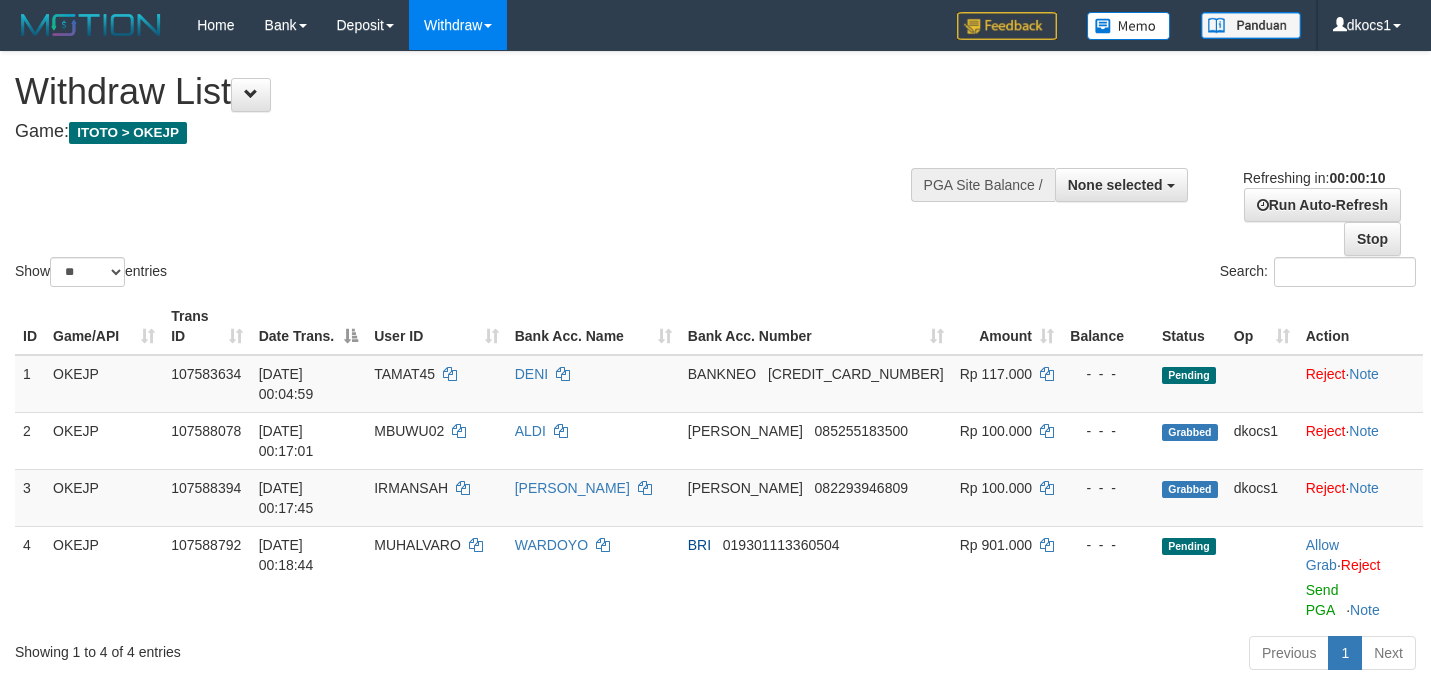 select 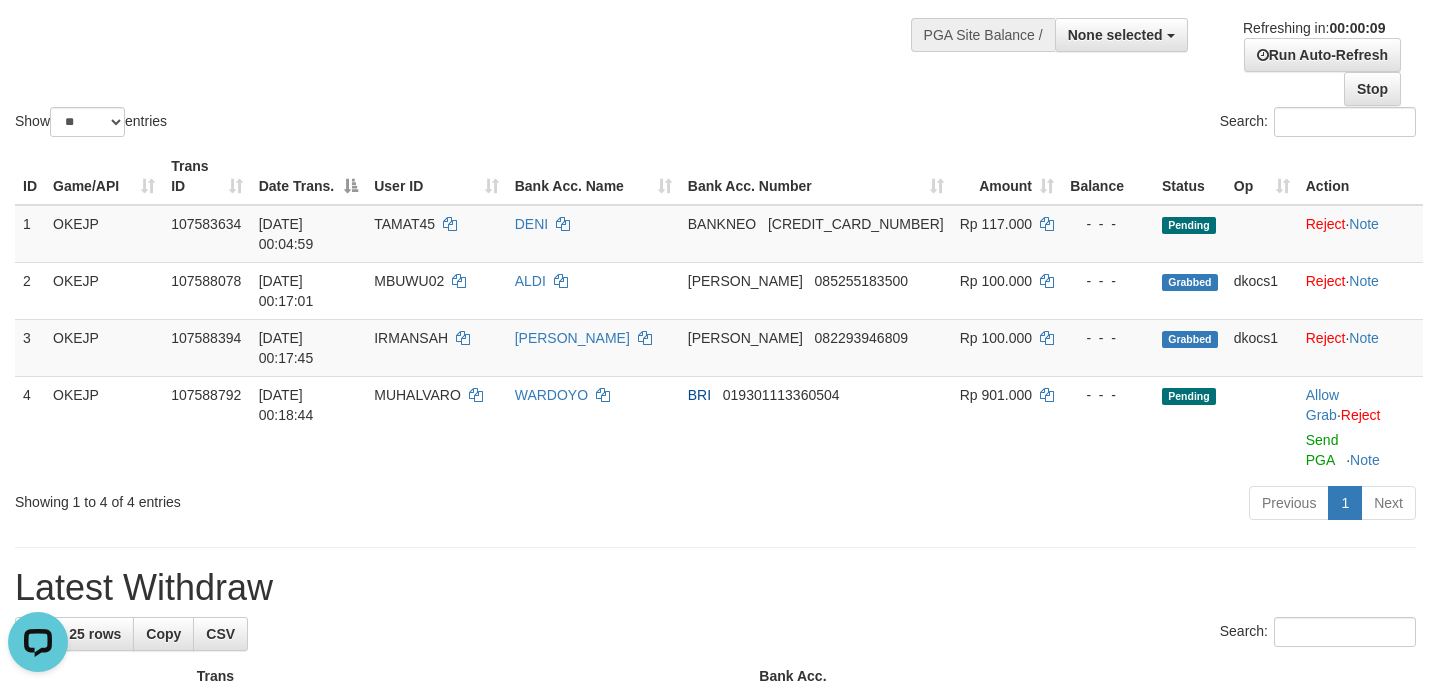 scroll, scrollTop: 0, scrollLeft: 0, axis: both 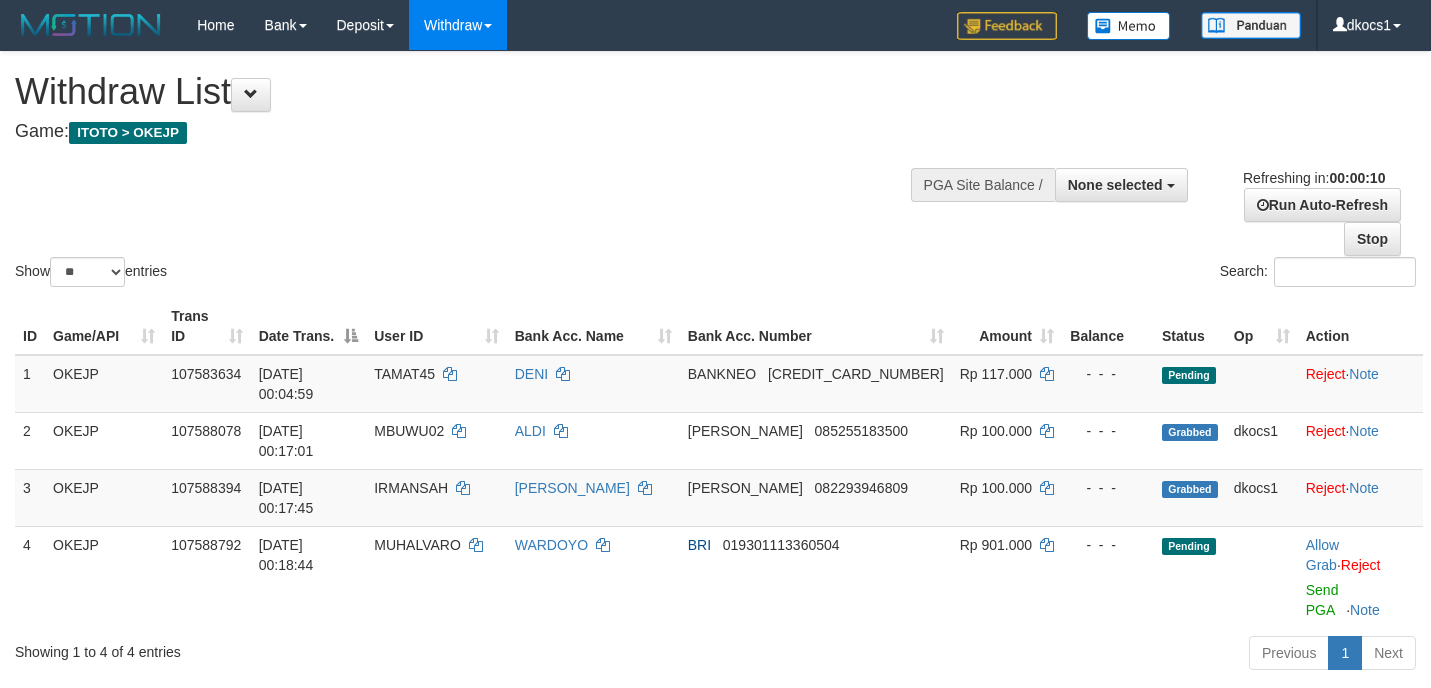 select 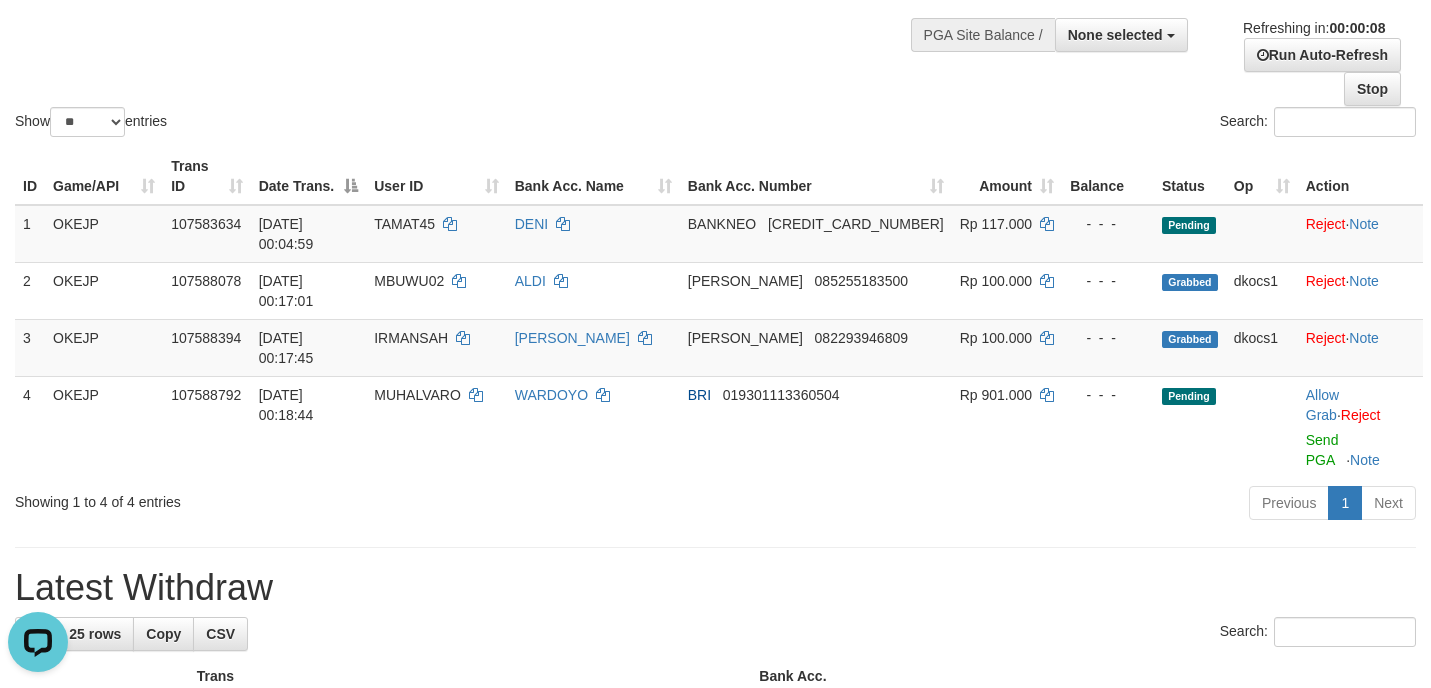 scroll, scrollTop: 0, scrollLeft: 0, axis: both 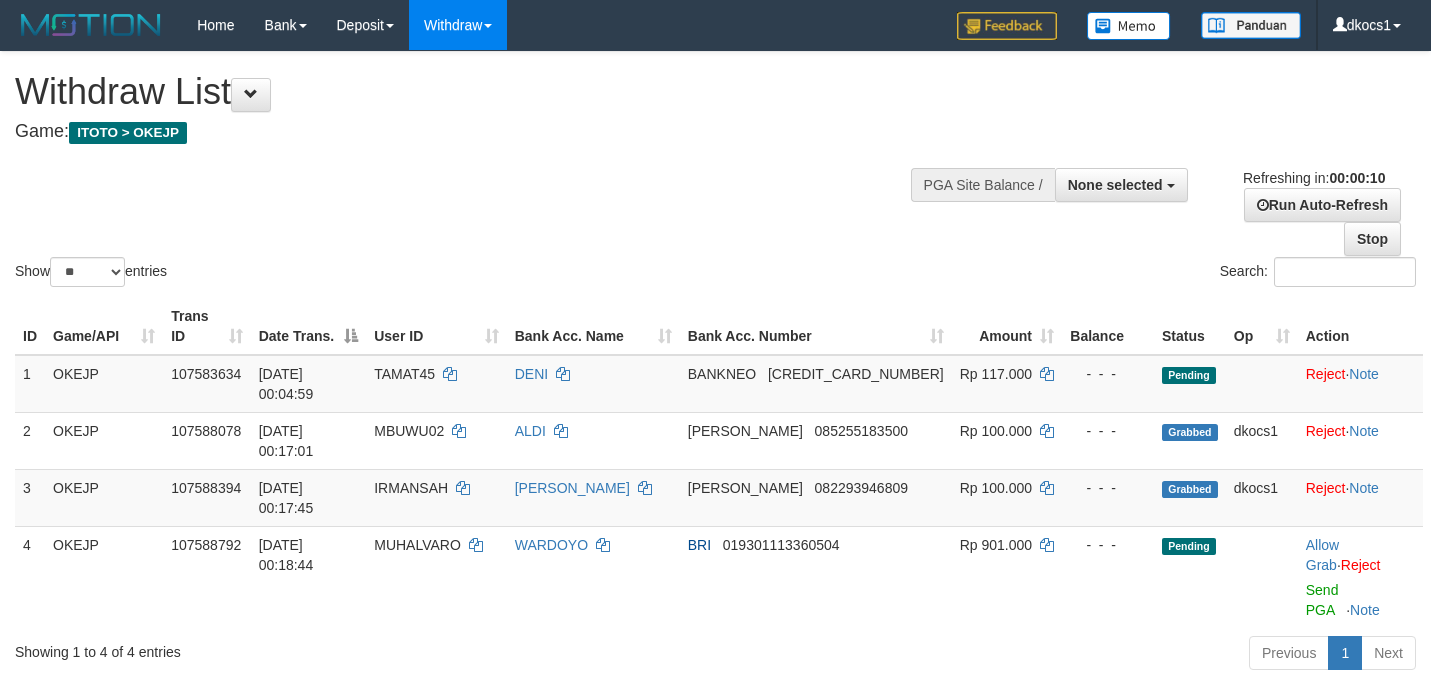select 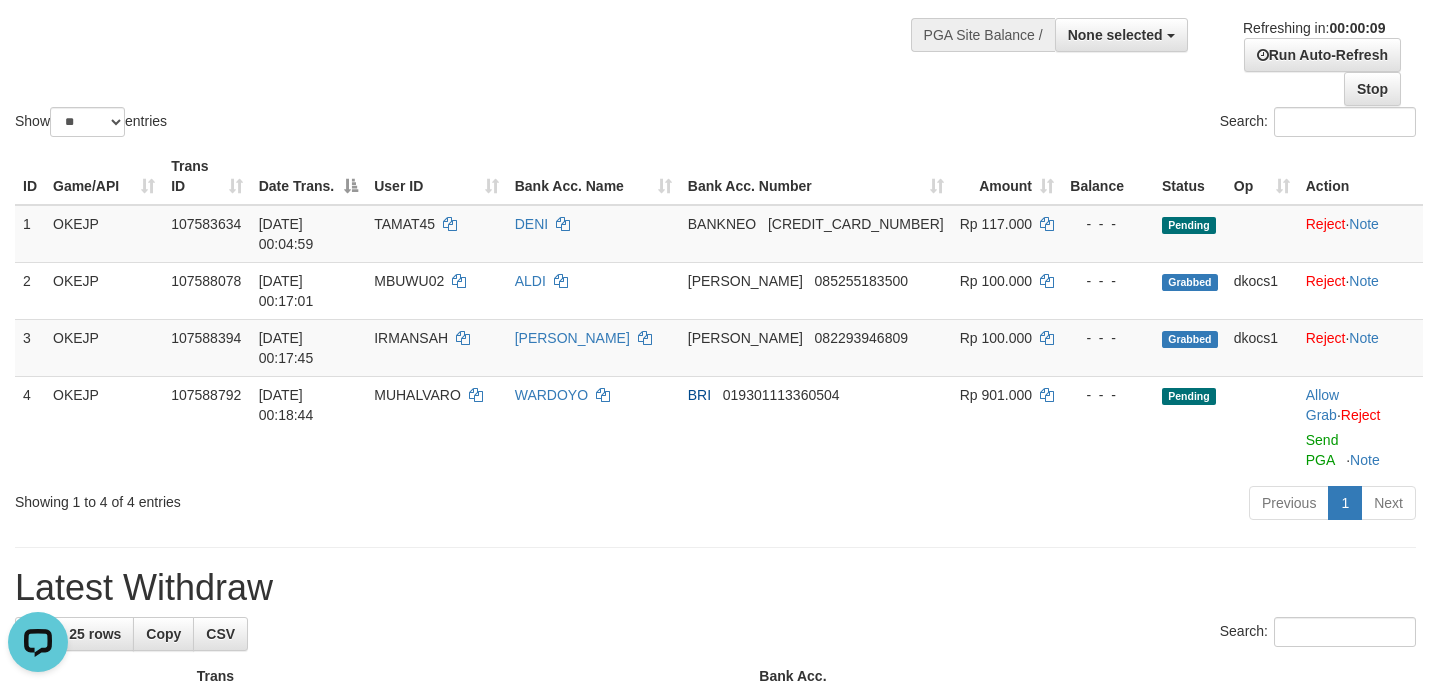 scroll, scrollTop: 0, scrollLeft: 0, axis: both 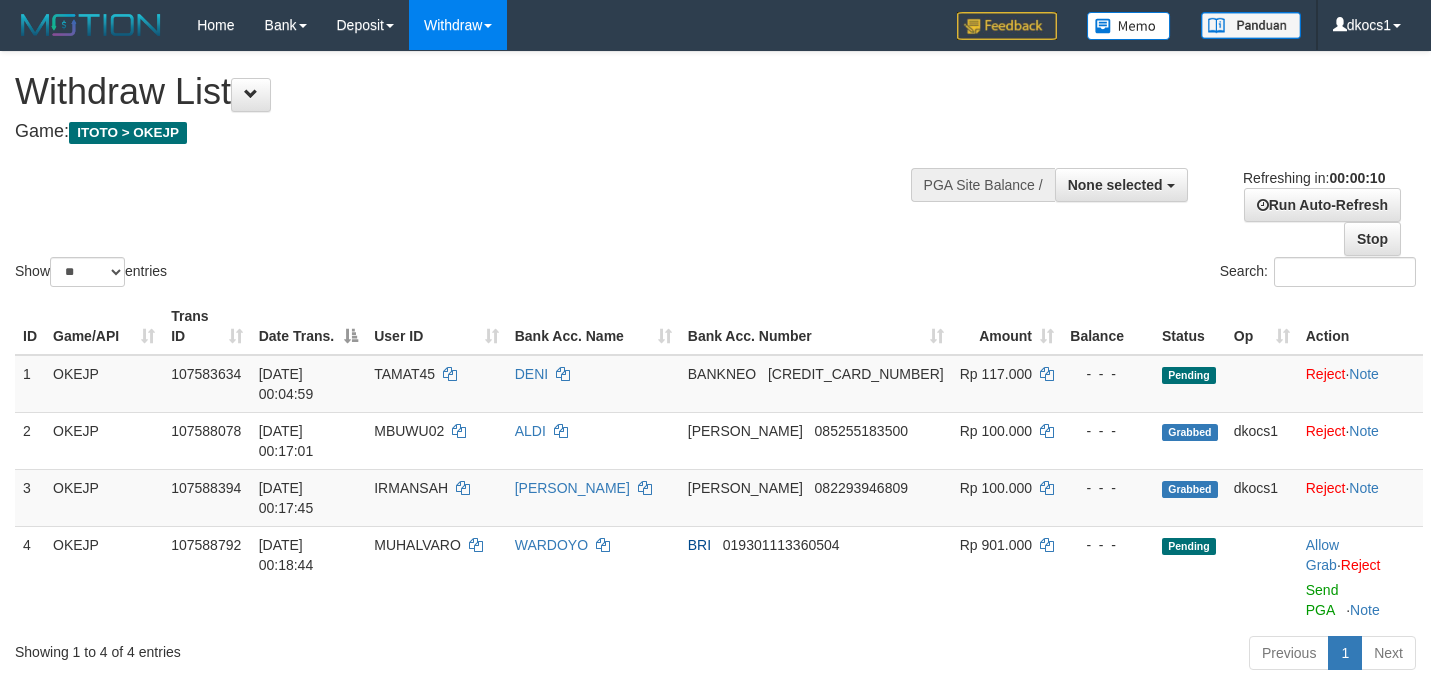 select 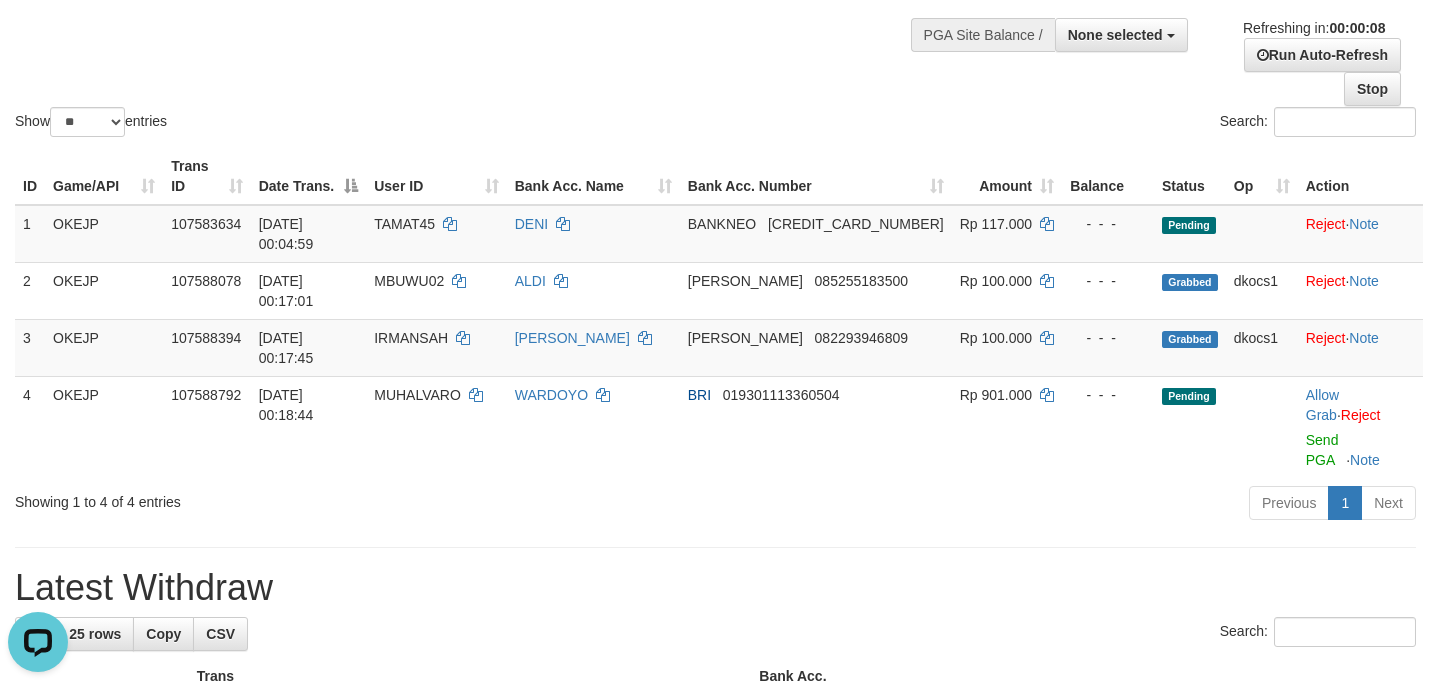 scroll, scrollTop: 0, scrollLeft: 0, axis: both 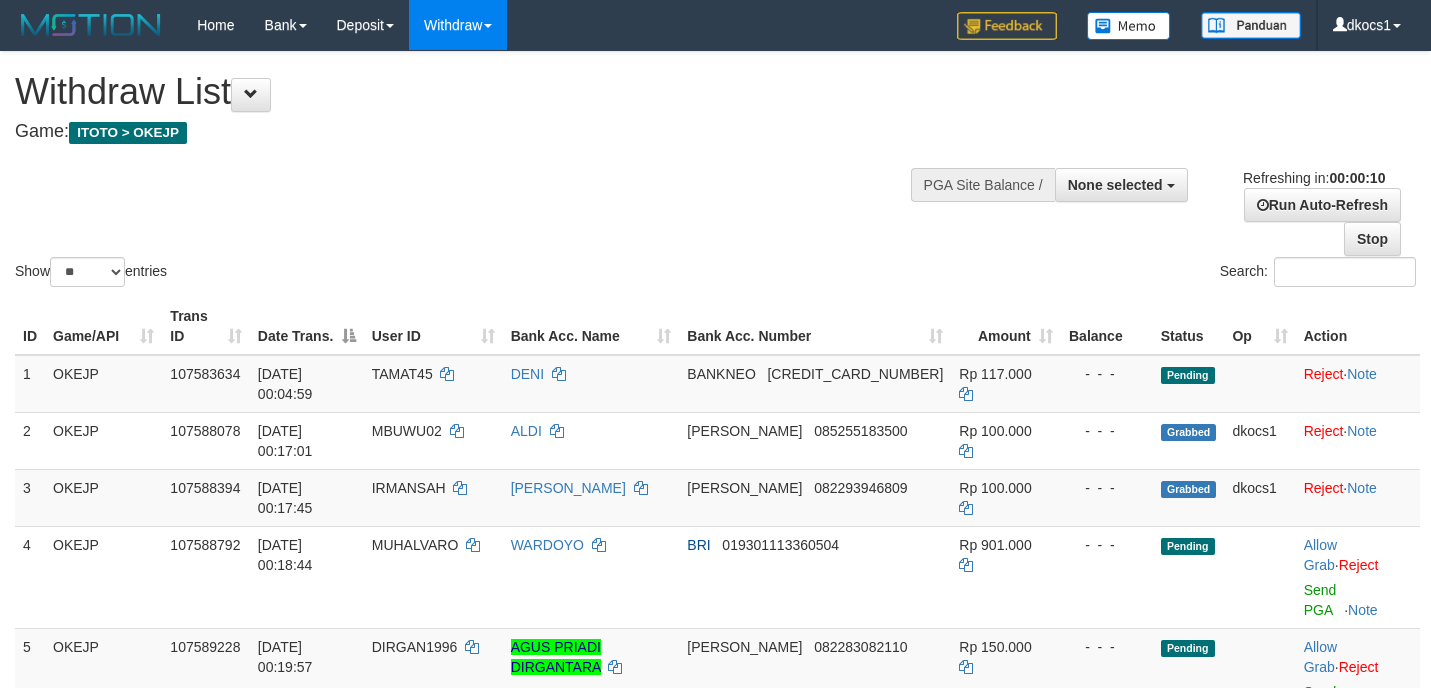 select 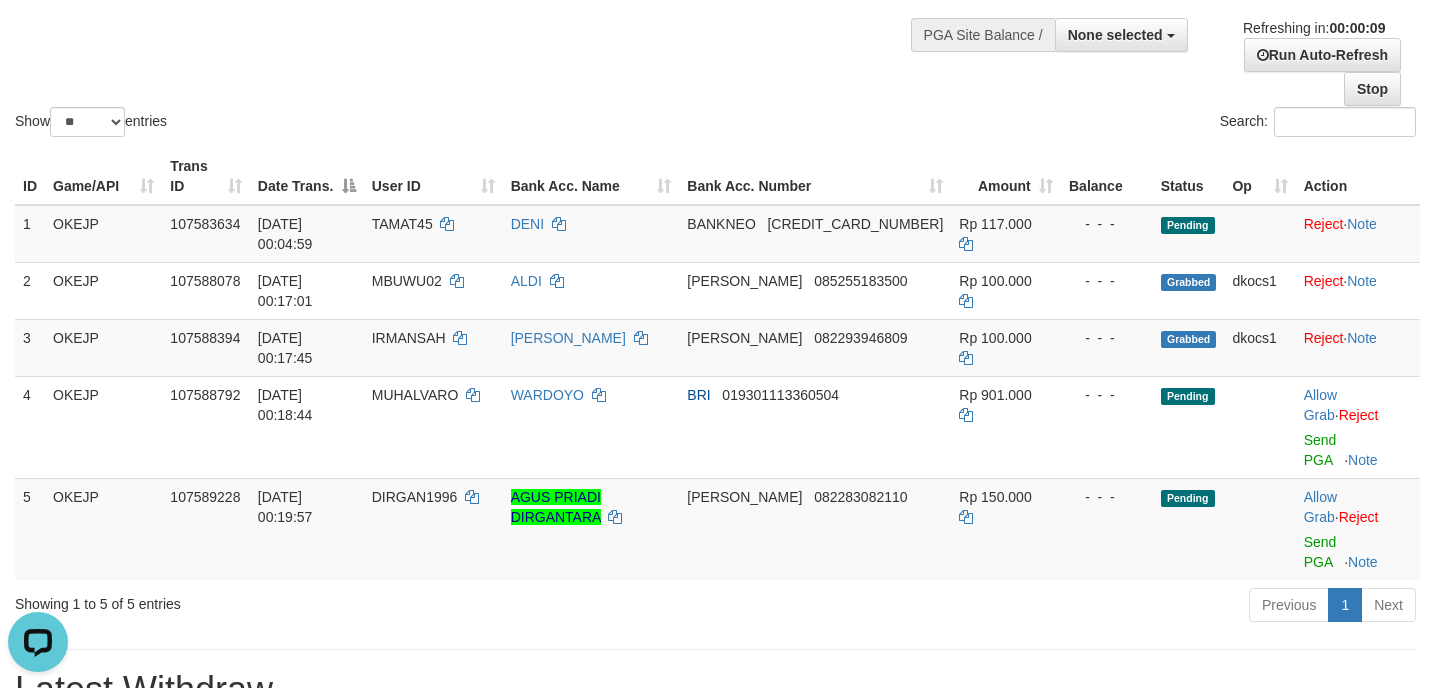 scroll, scrollTop: 0, scrollLeft: 0, axis: both 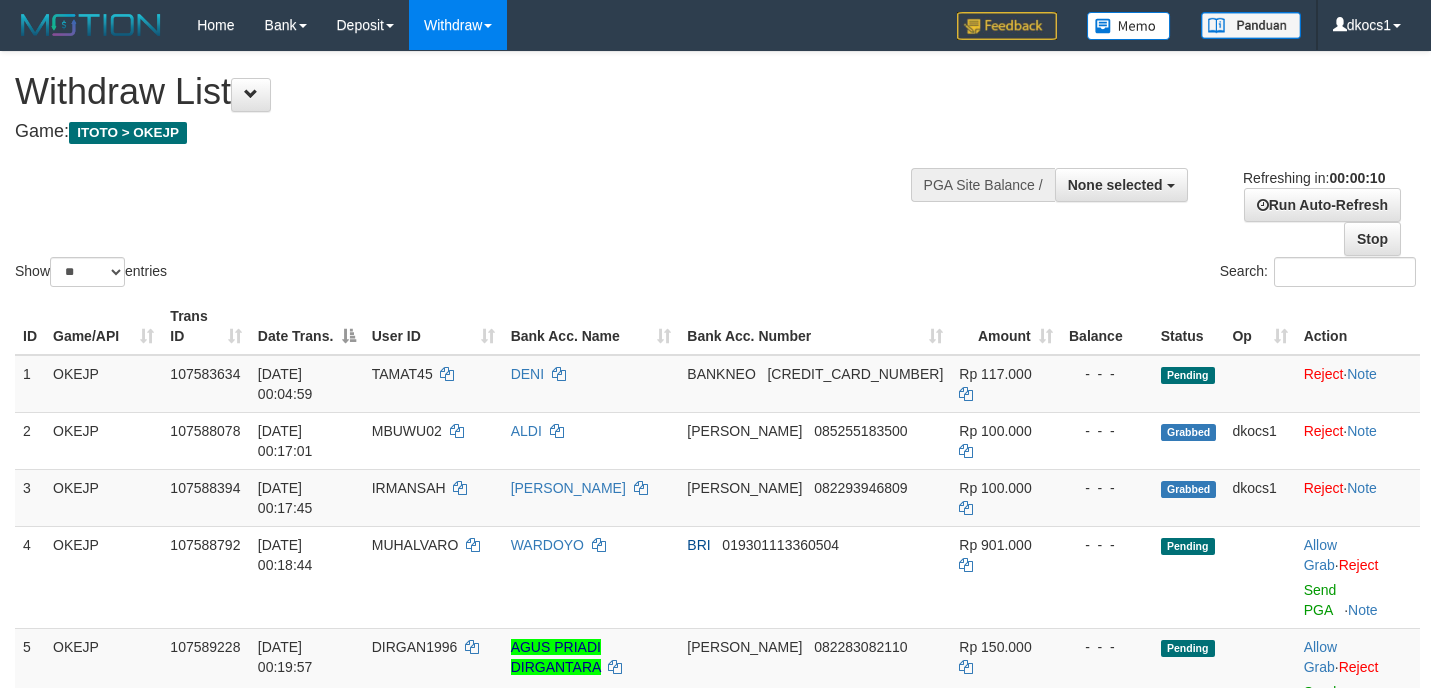 select 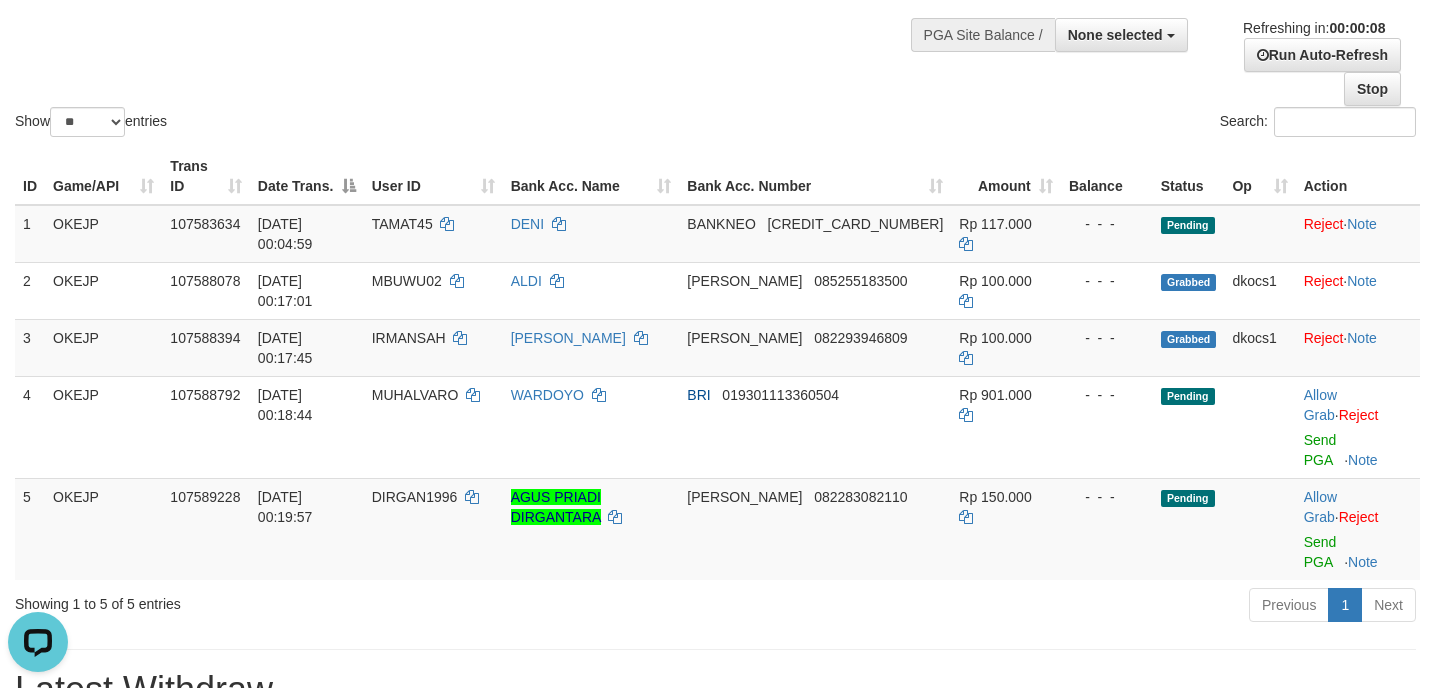 scroll, scrollTop: 0, scrollLeft: 0, axis: both 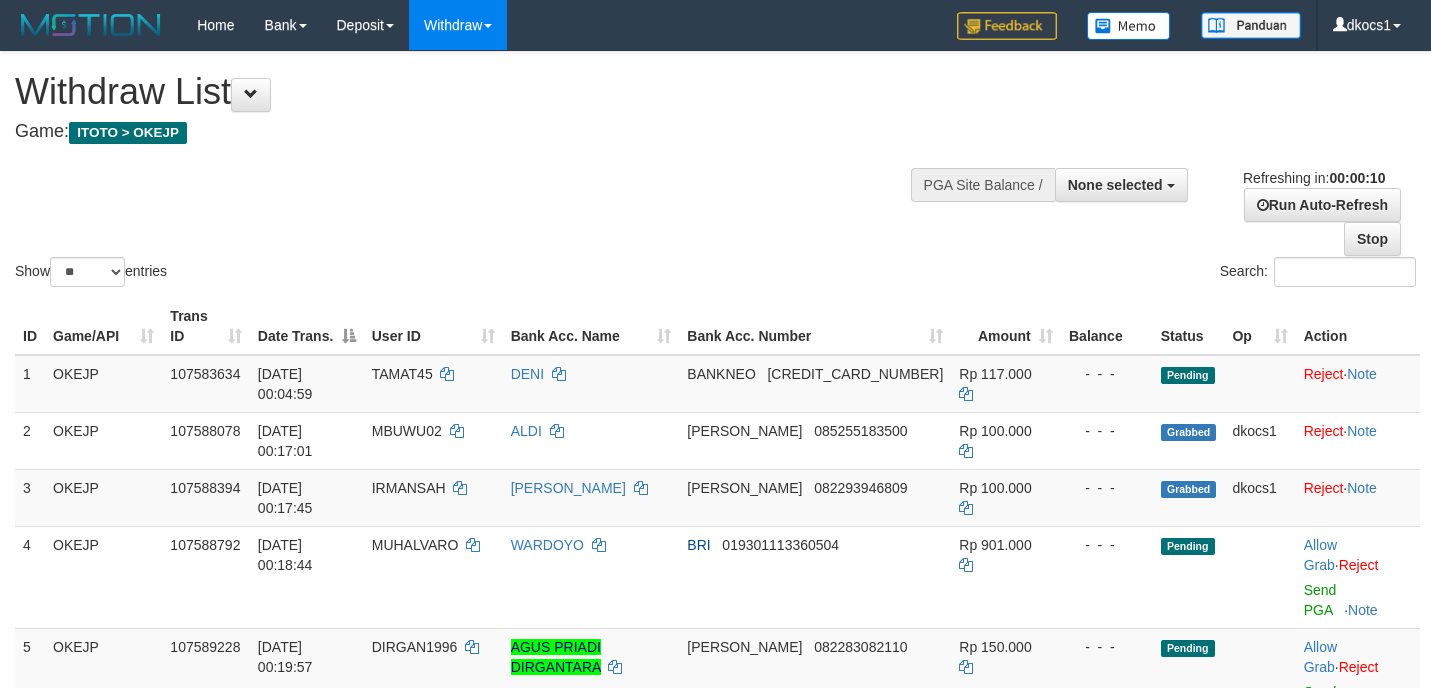 select 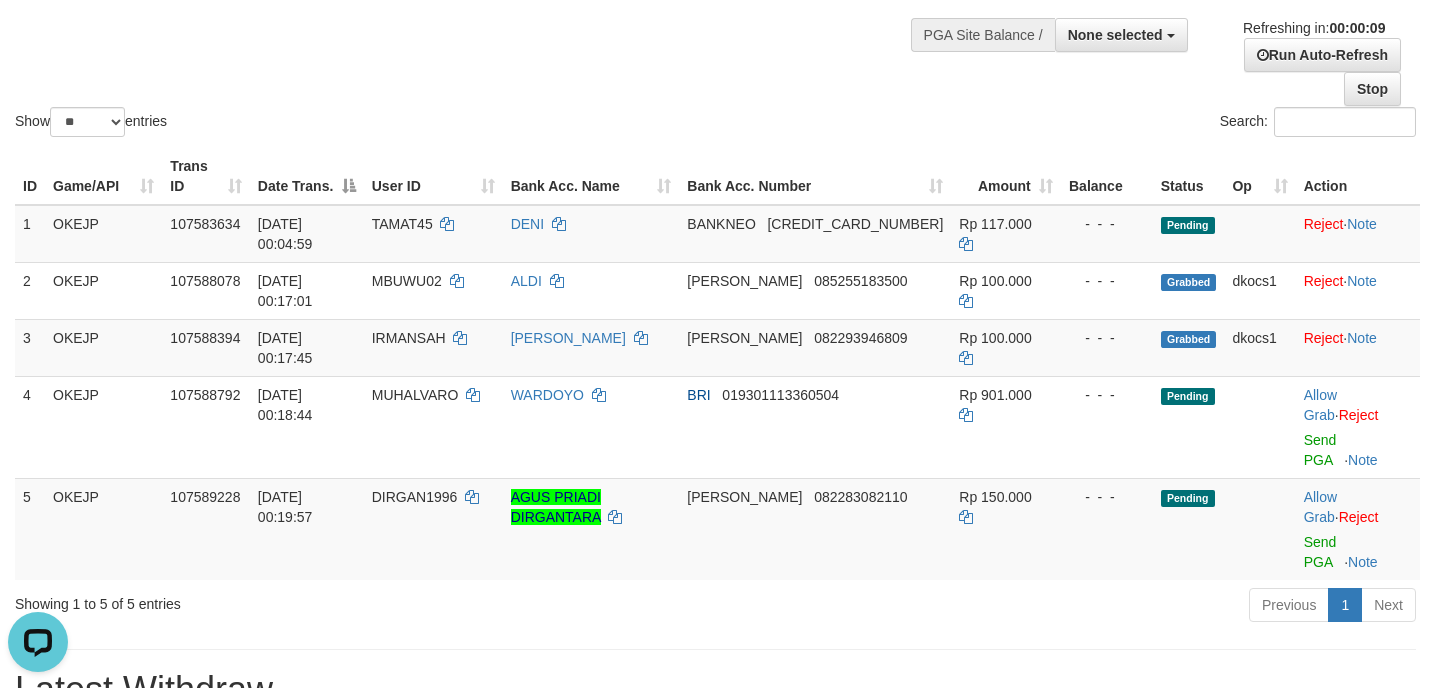 scroll, scrollTop: 0, scrollLeft: 0, axis: both 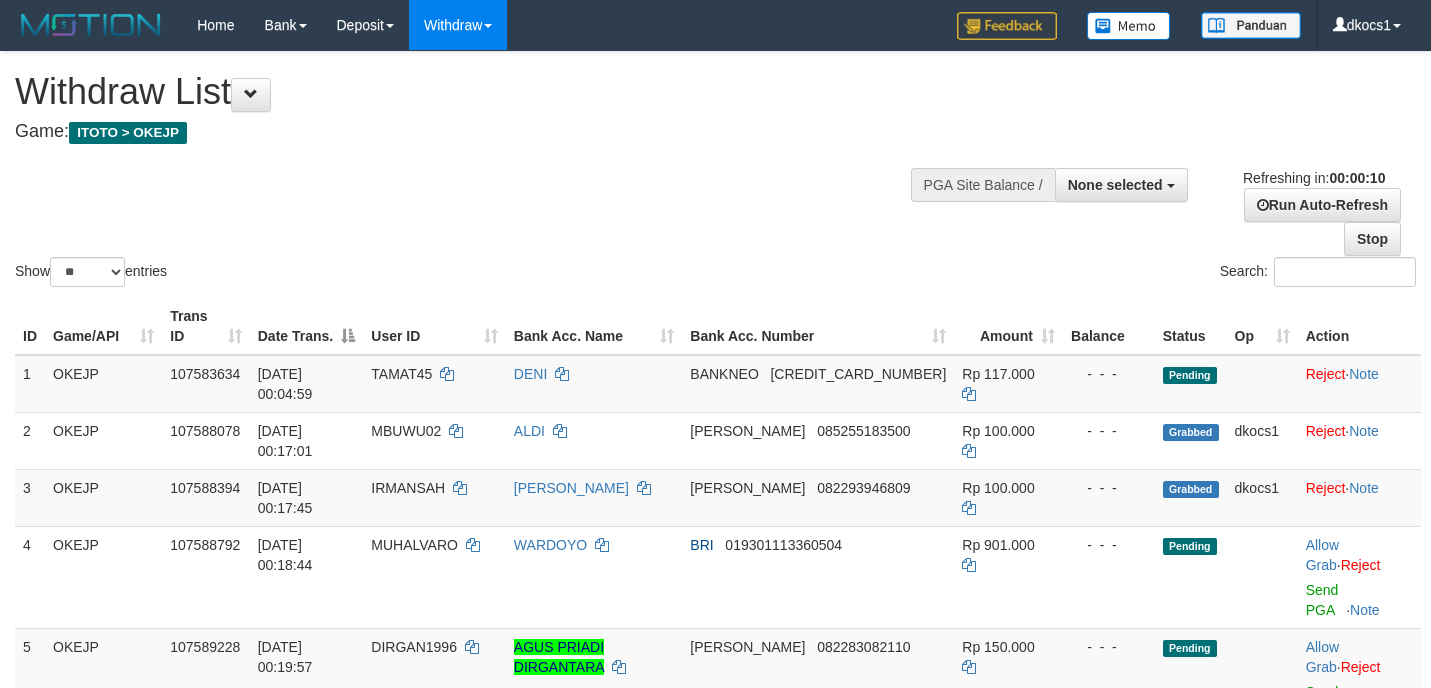 select 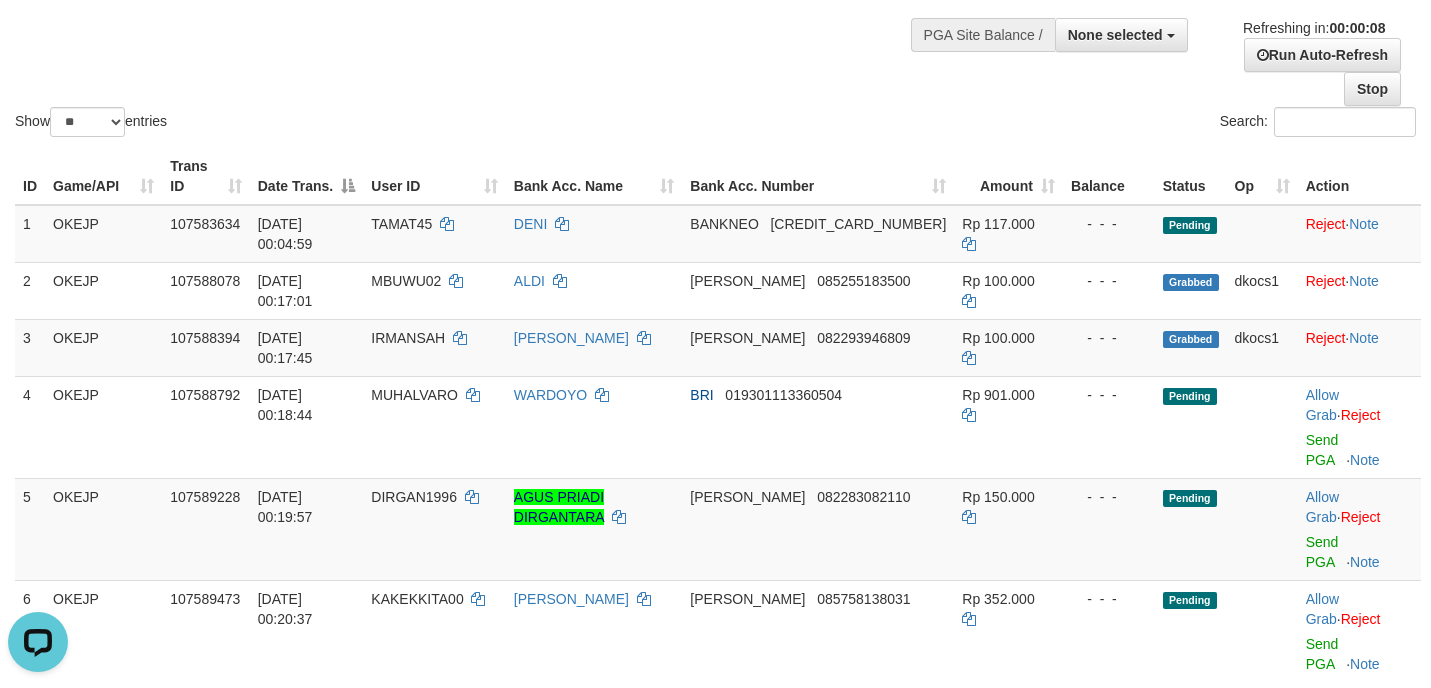 scroll, scrollTop: 0, scrollLeft: 0, axis: both 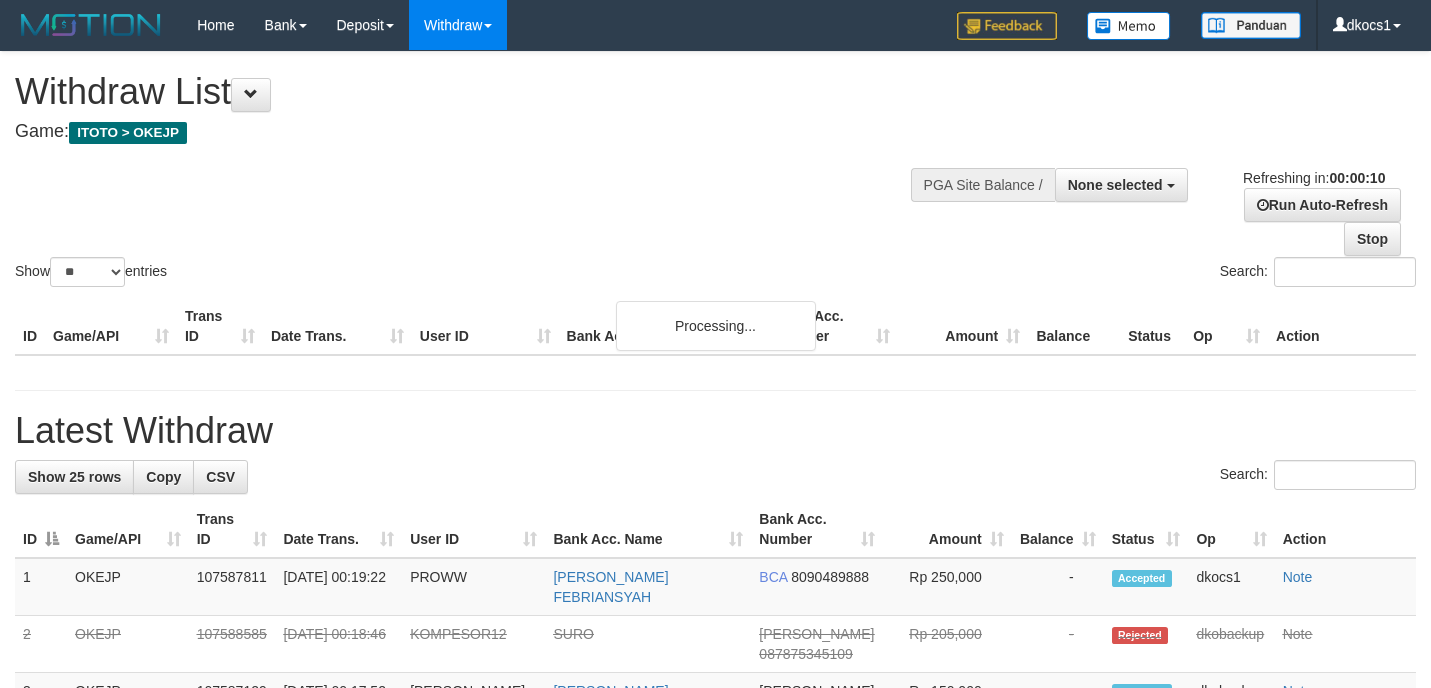 select 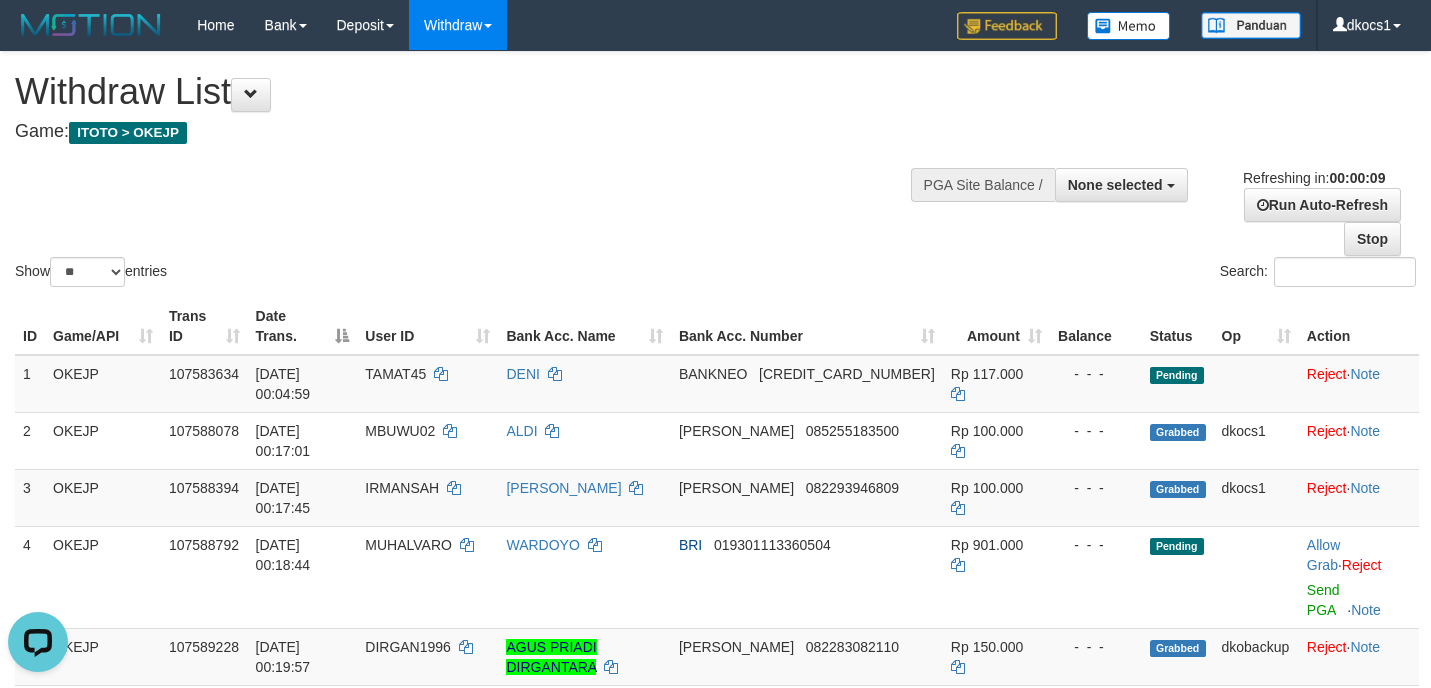 scroll, scrollTop: 0, scrollLeft: 0, axis: both 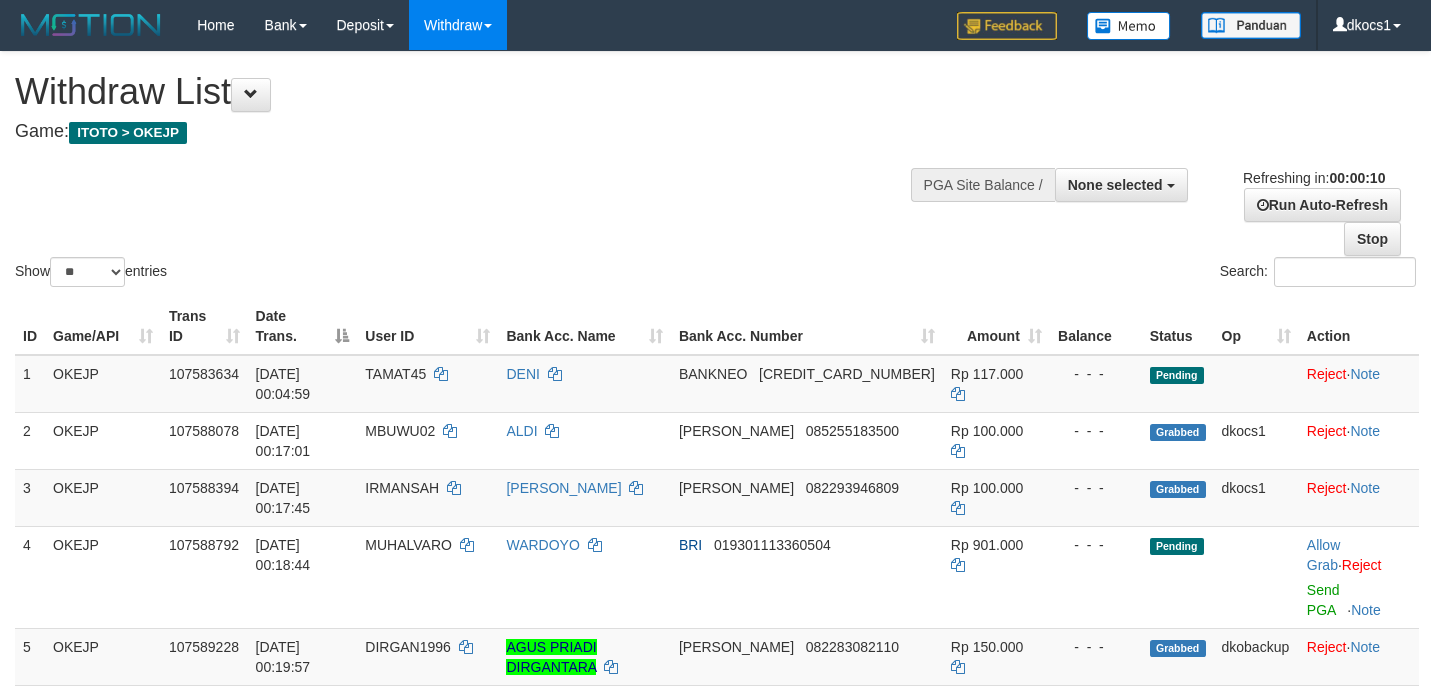 select 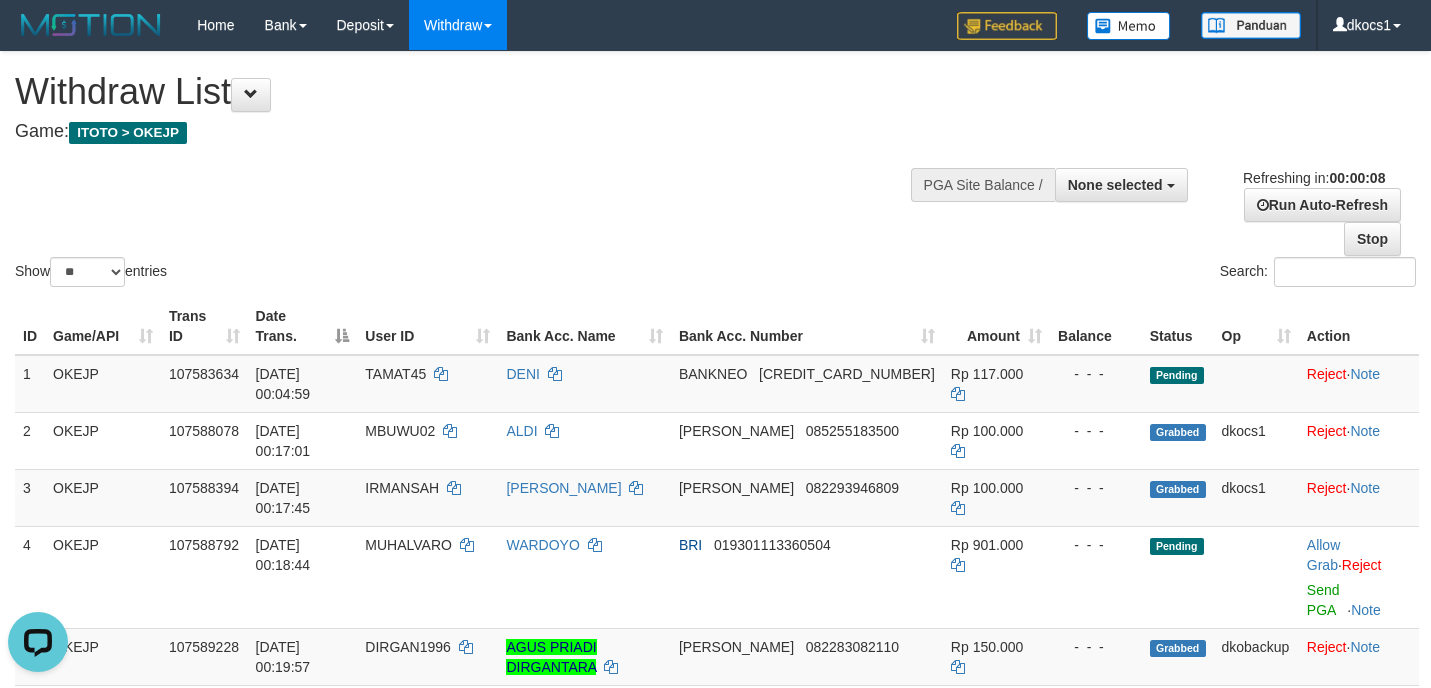scroll, scrollTop: 0, scrollLeft: 0, axis: both 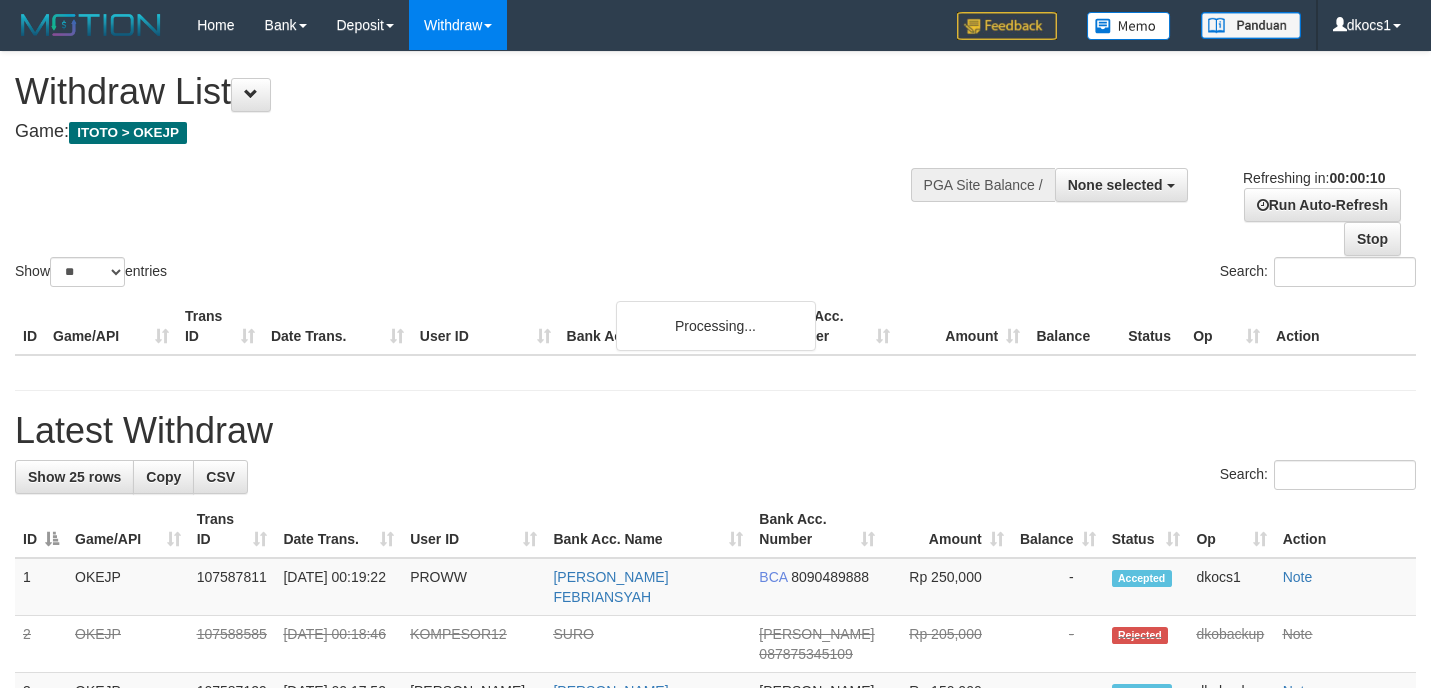 select 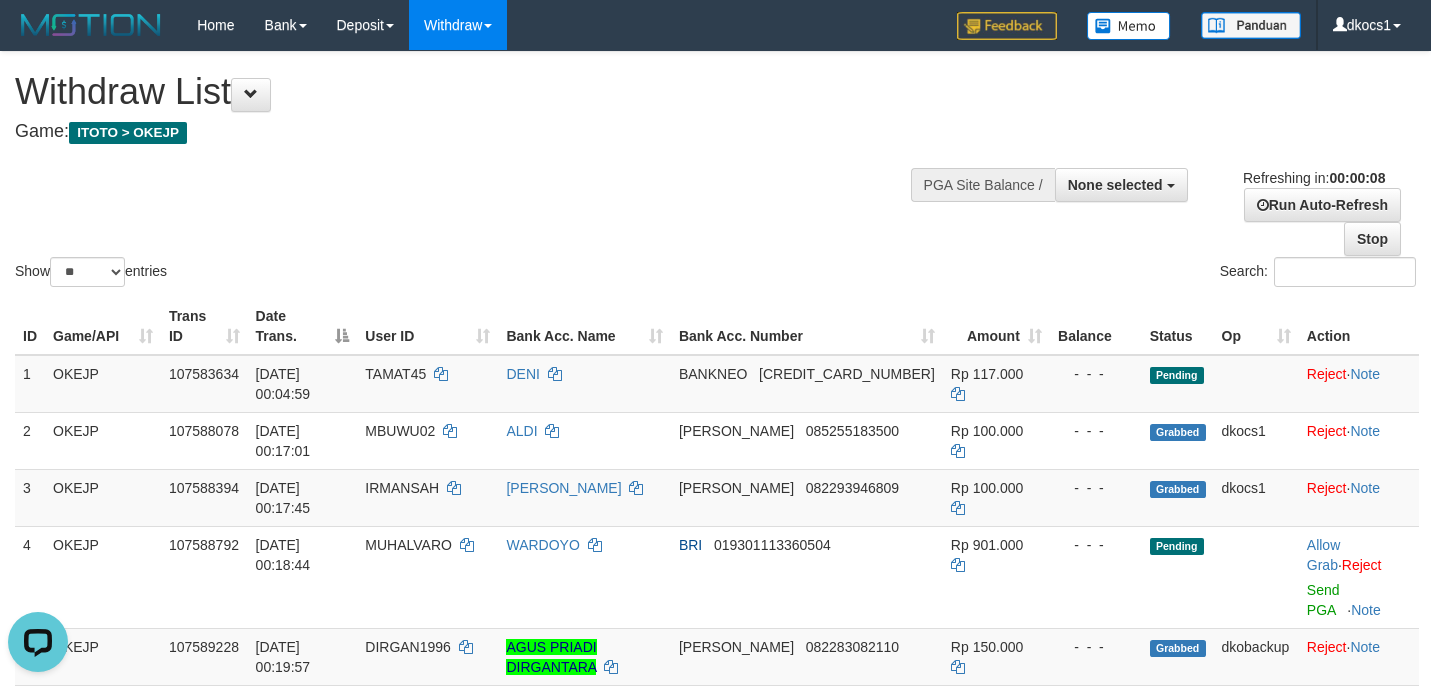 scroll, scrollTop: 0, scrollLeft: 0, axis: both 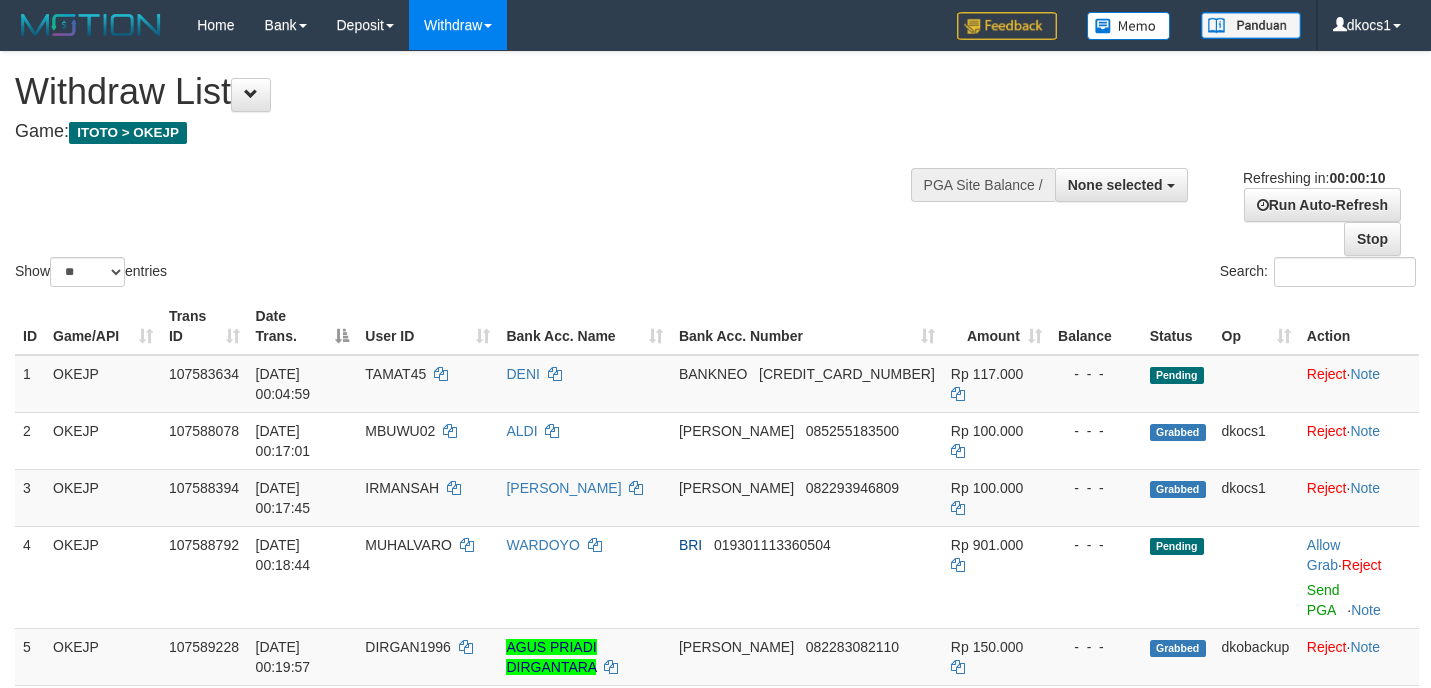 select 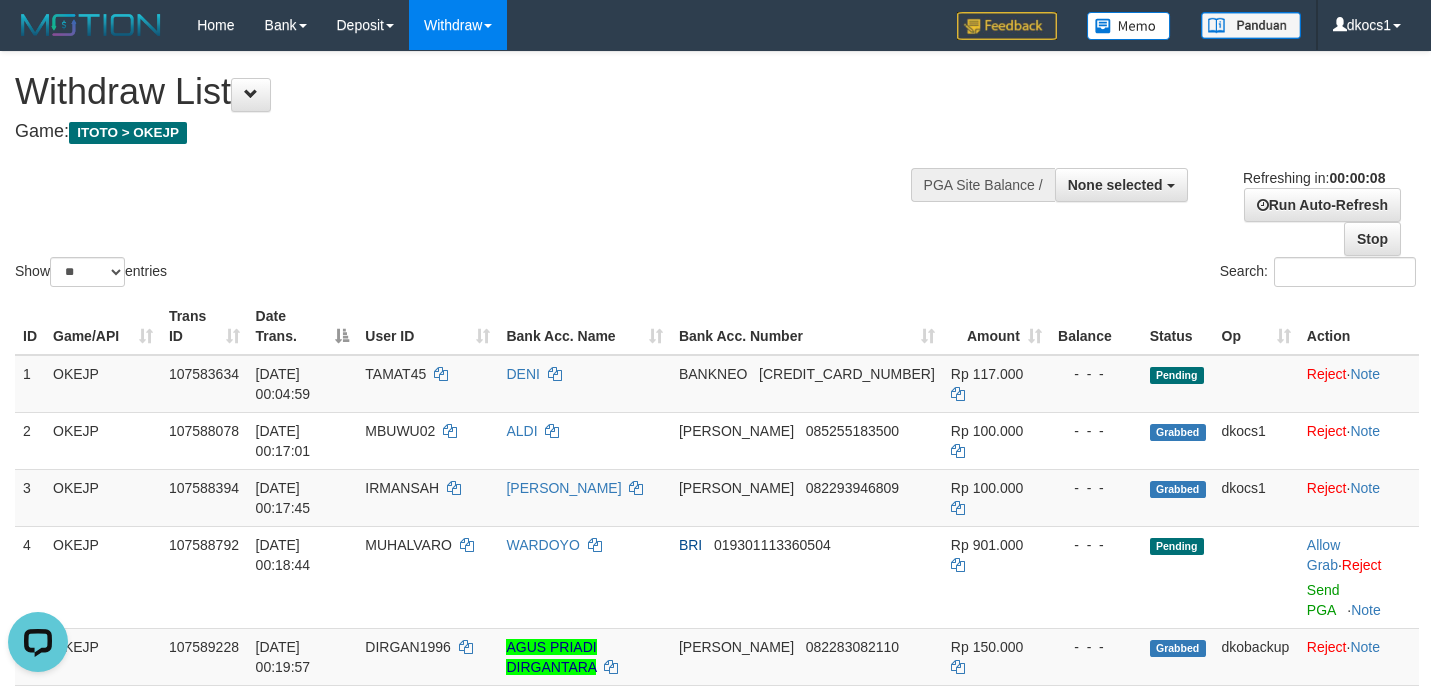 scroll, scrollTop: 0, scrollLeft: 0, axis: both 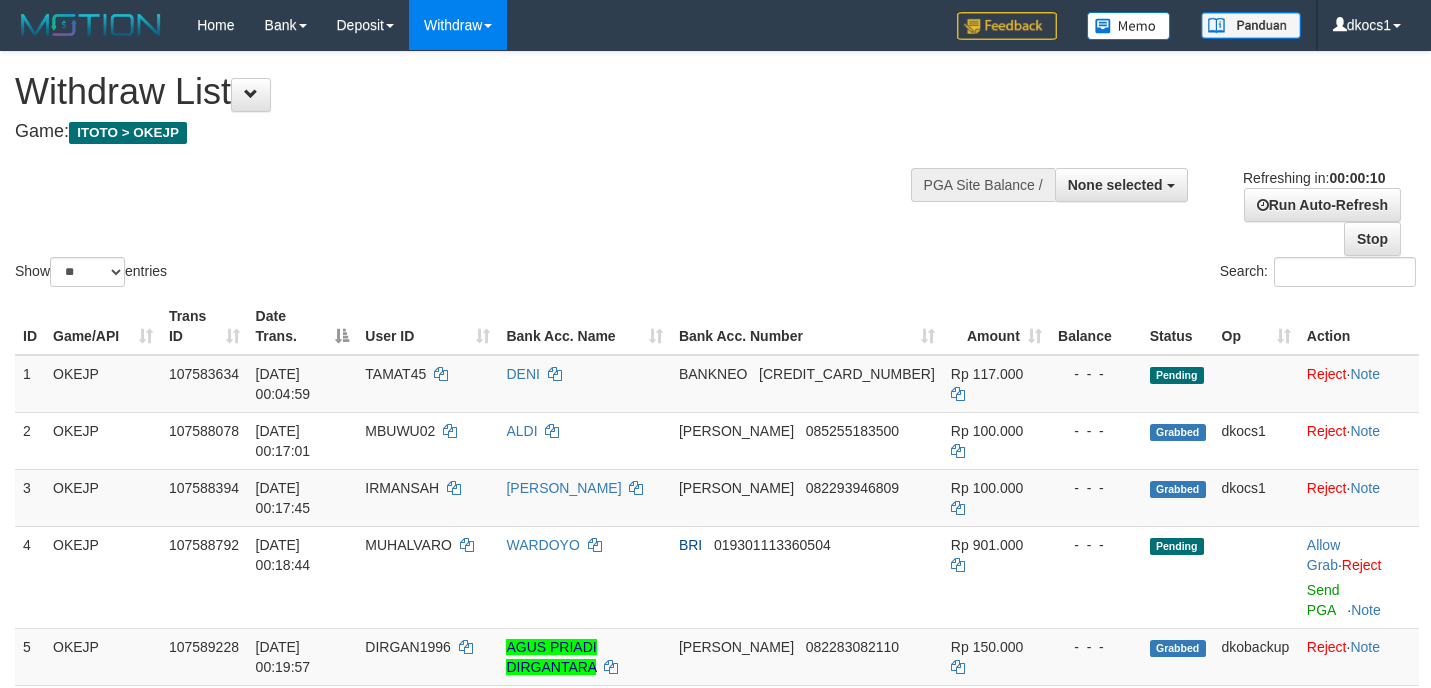 select 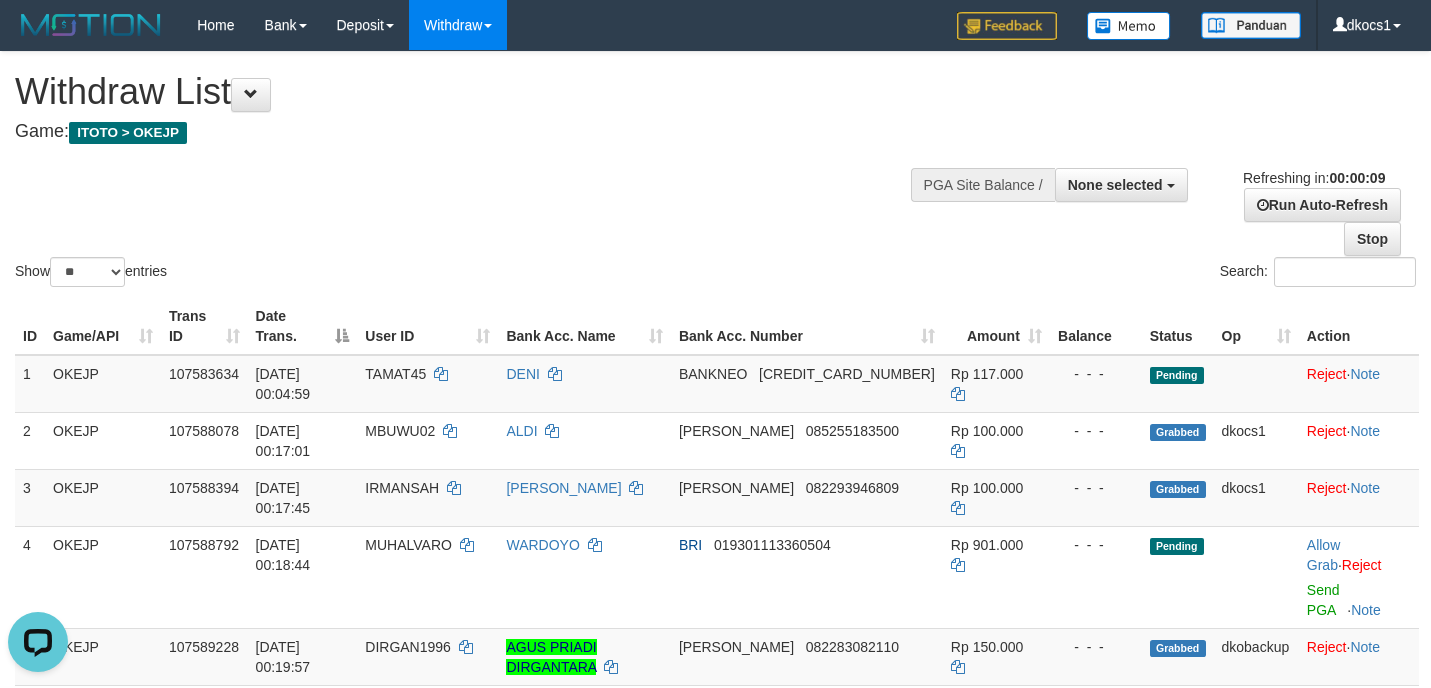 scroll, scrollTop: 0, scrollLeft: 0, axis: both 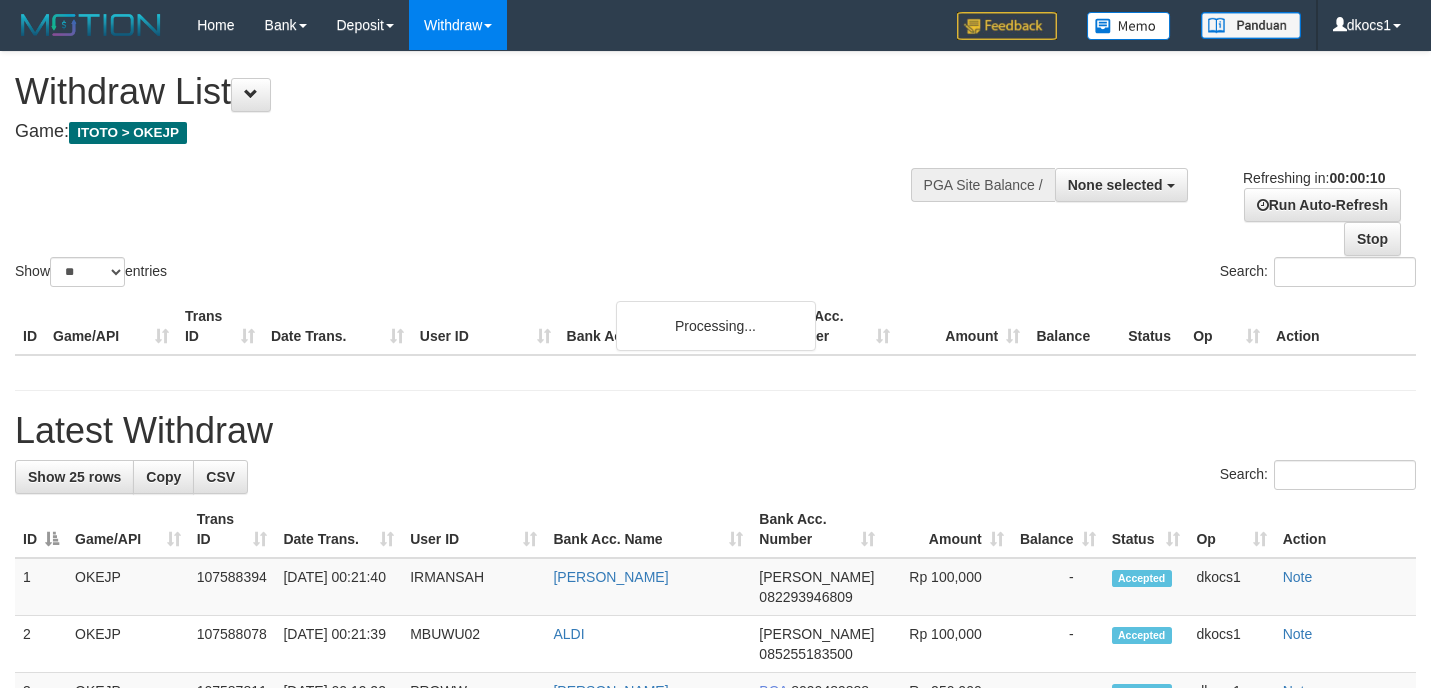 select 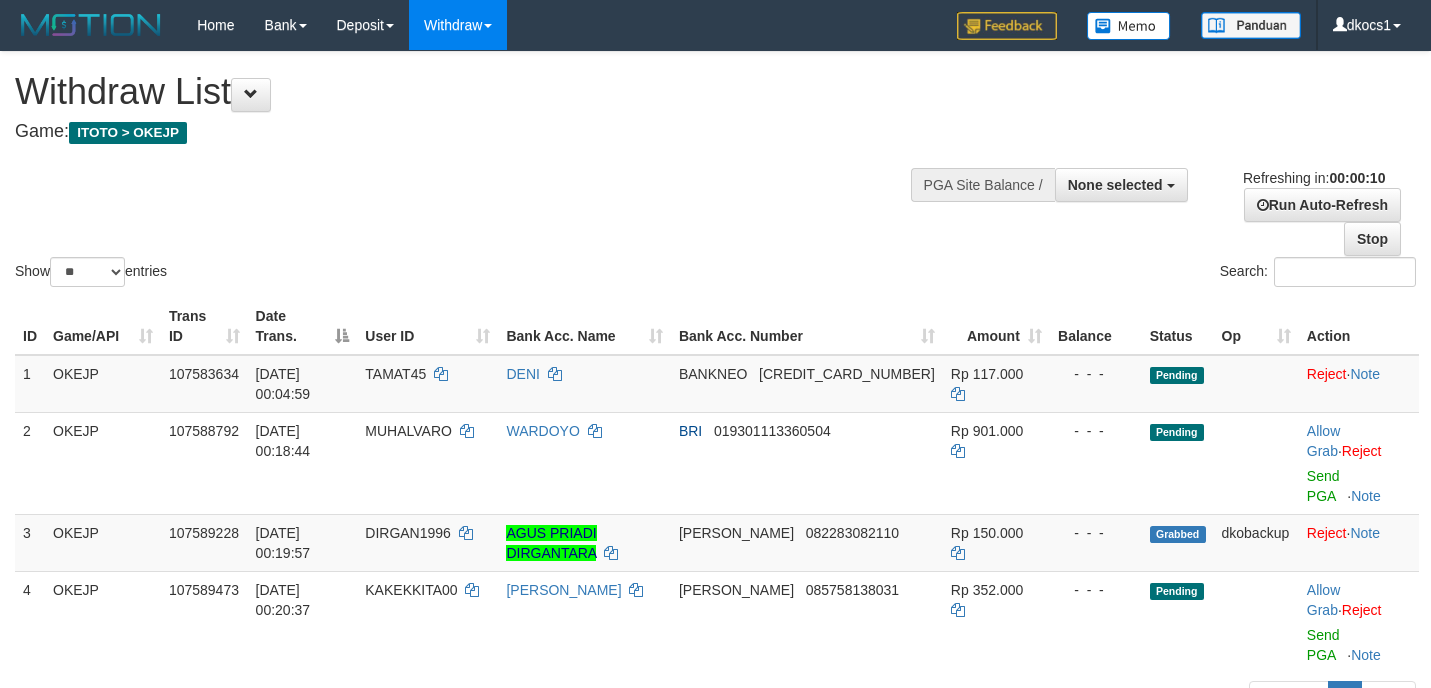 scroll, scrollTop: 0, scrollLeft: 0, axis: both 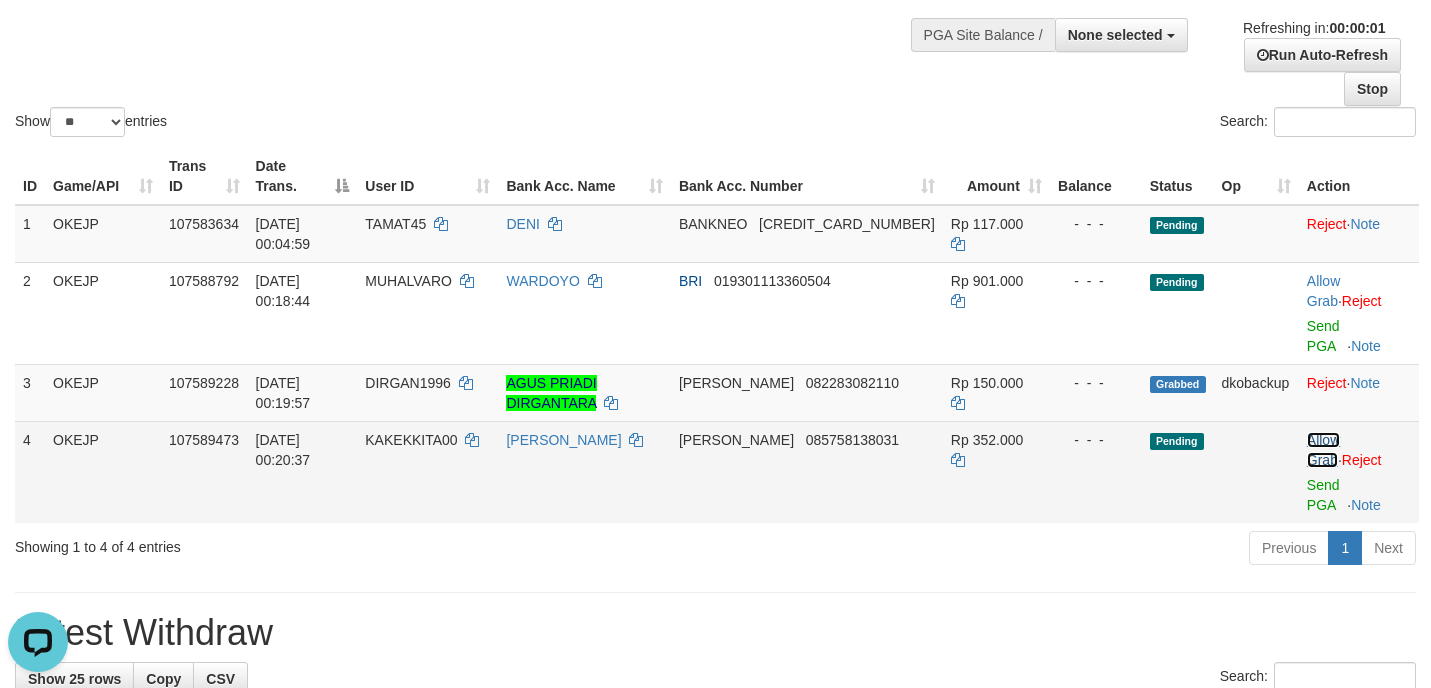 click on "Allow Grab" at bounding box center [1323, 450] 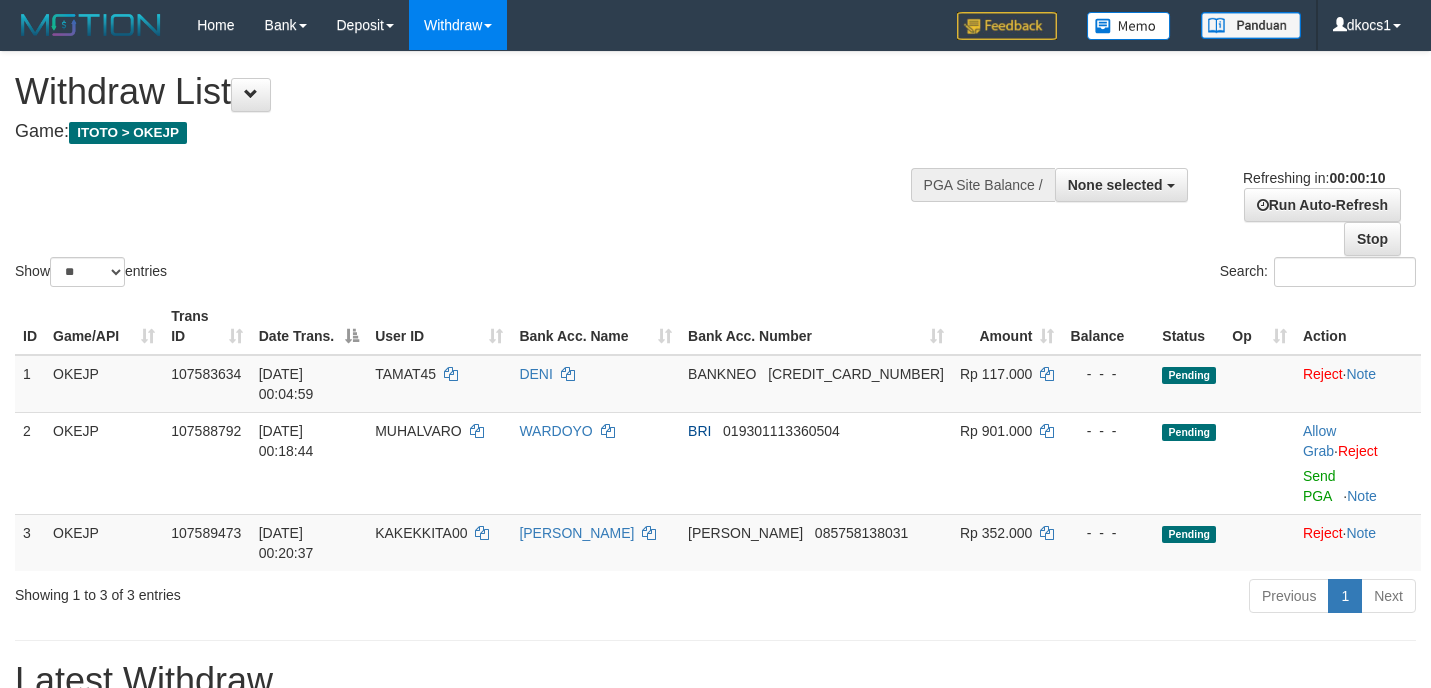 select 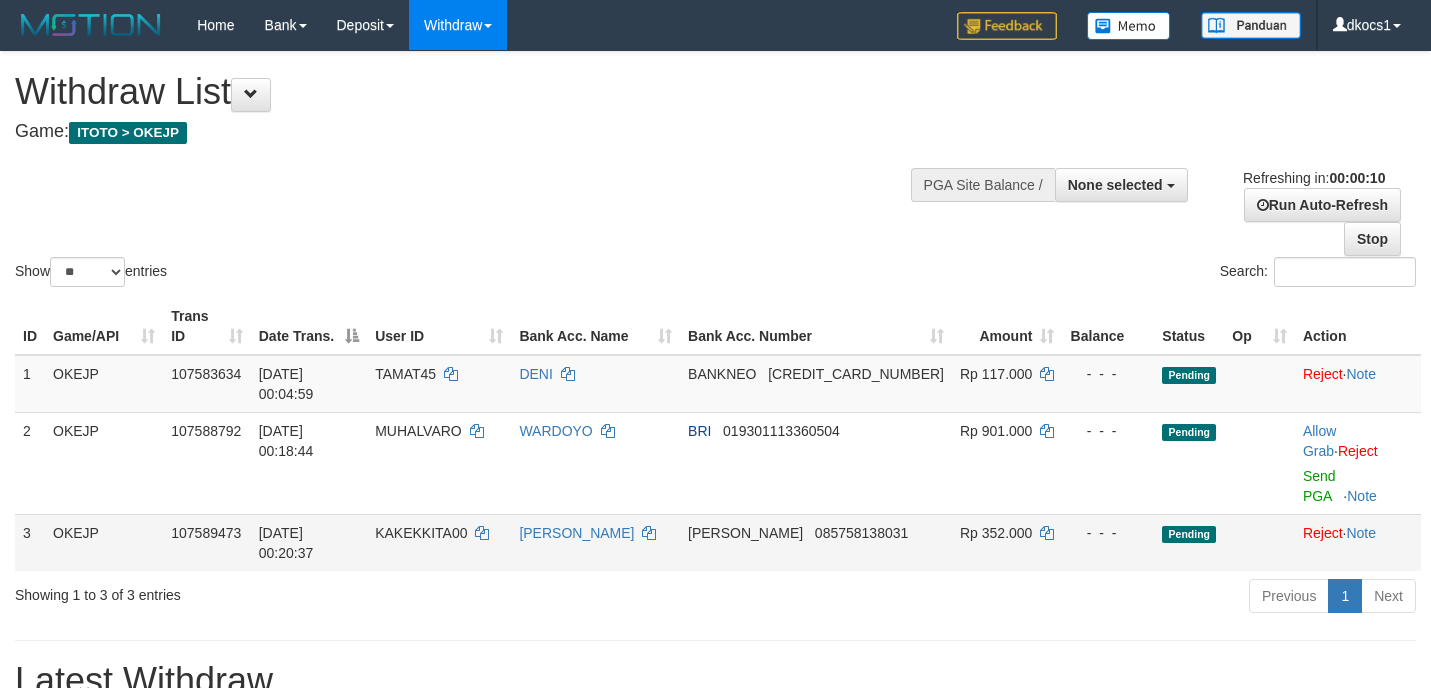 scroll, scrollTop: 150, scrollLeft: 0, axis: vertical 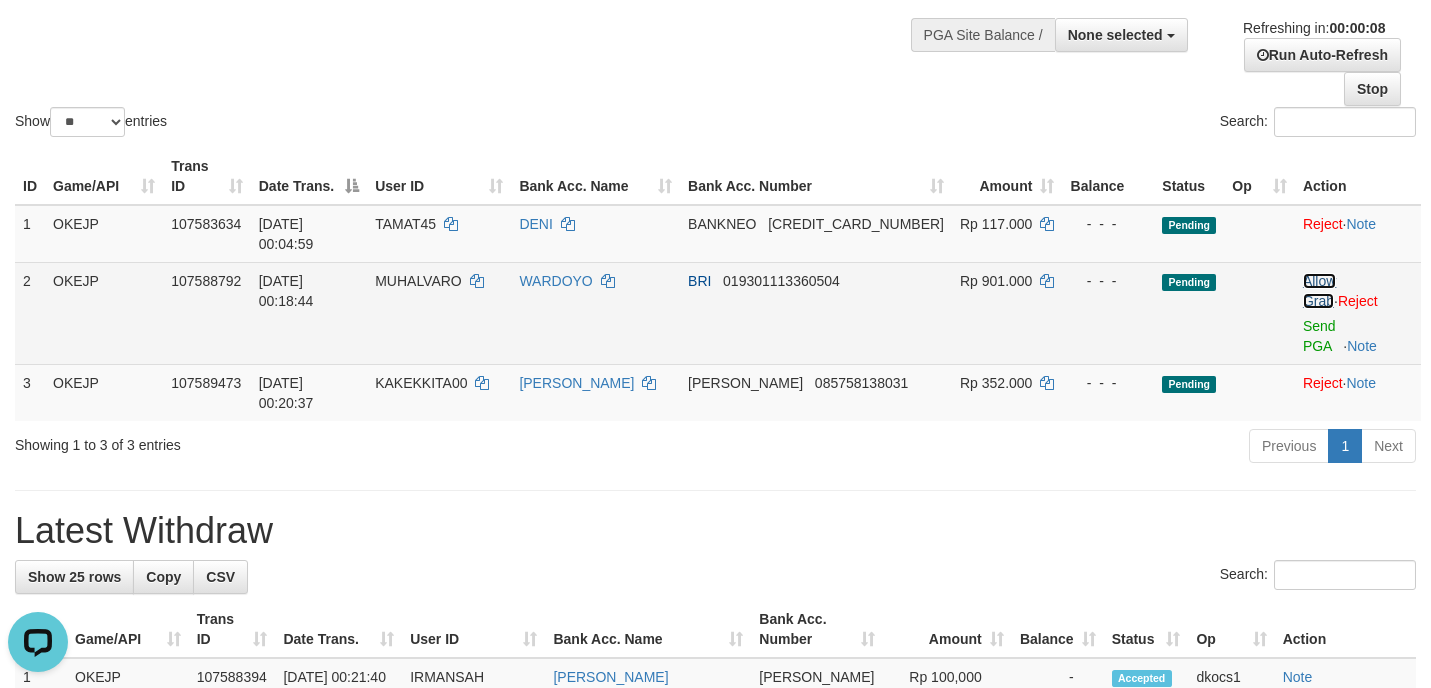 click on "Allow Grab" at bounding box center (1319, 291) 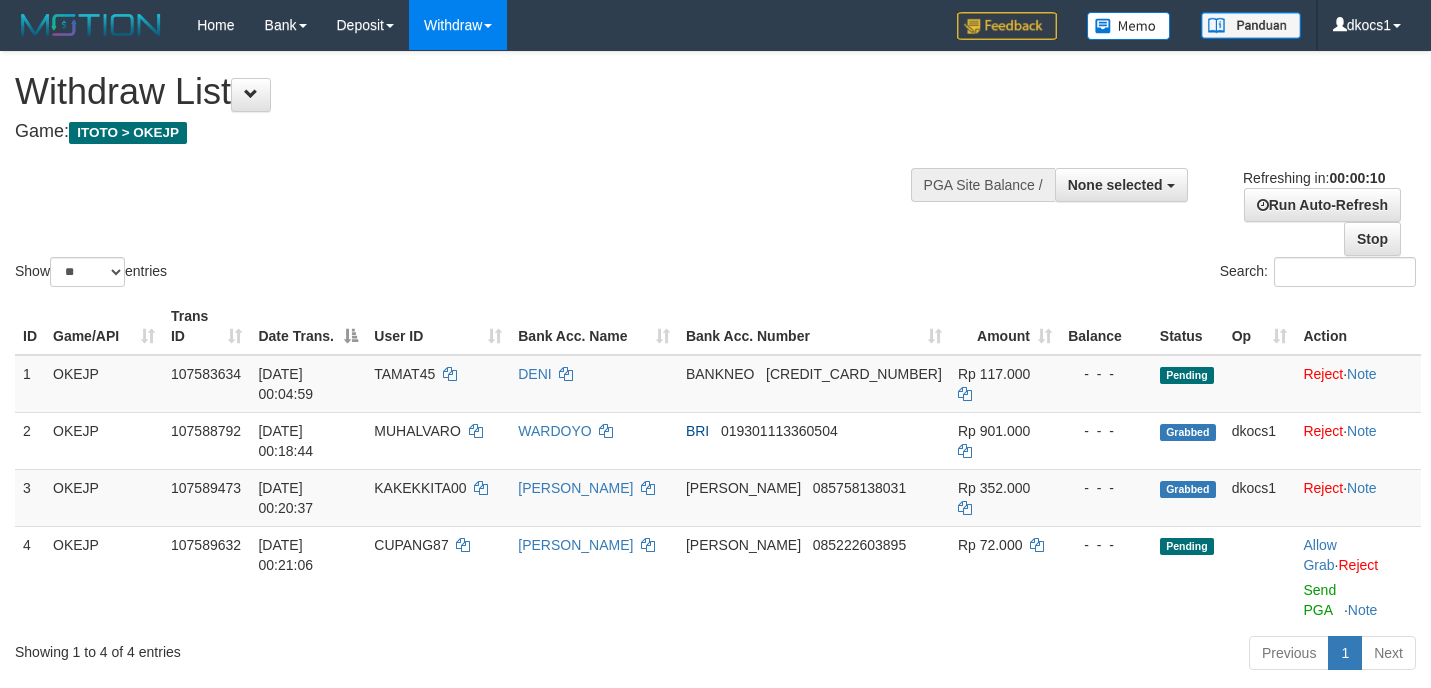 select 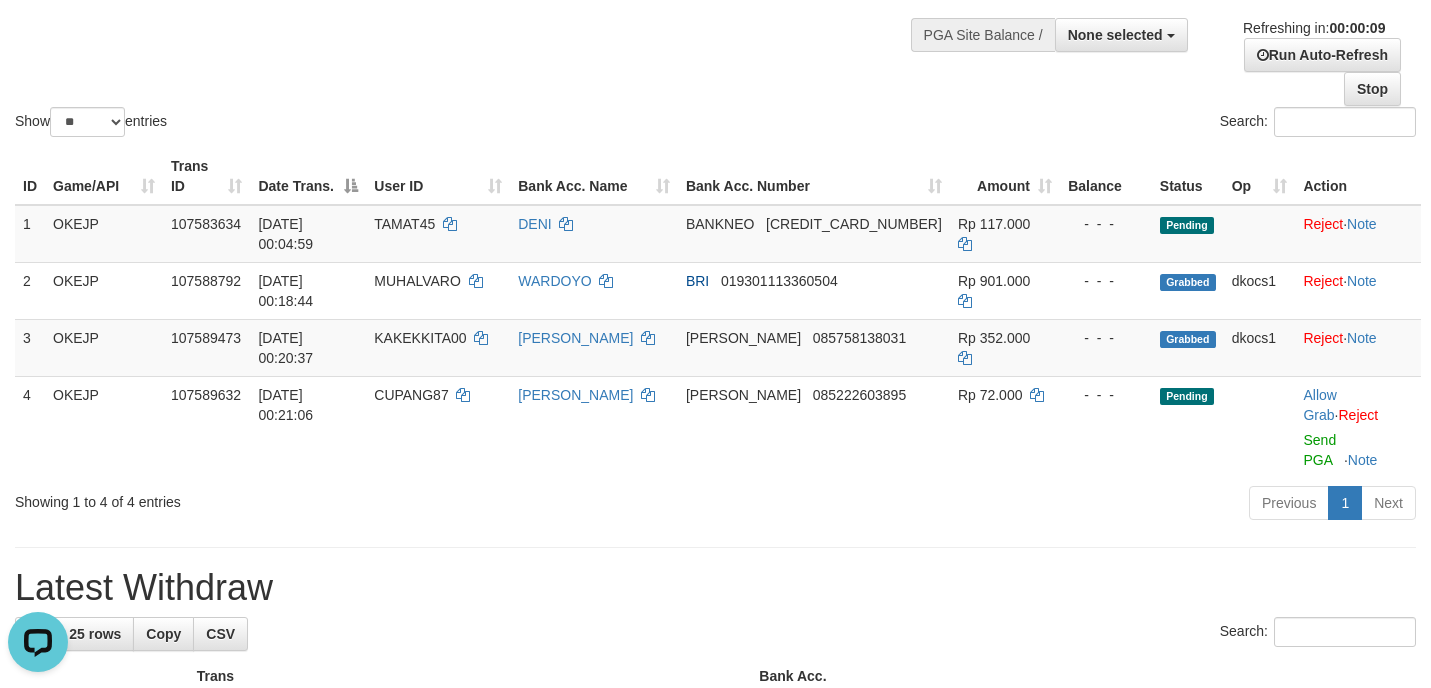 scroll, scrollTop: 0, scrollLeft: 0, axis: both 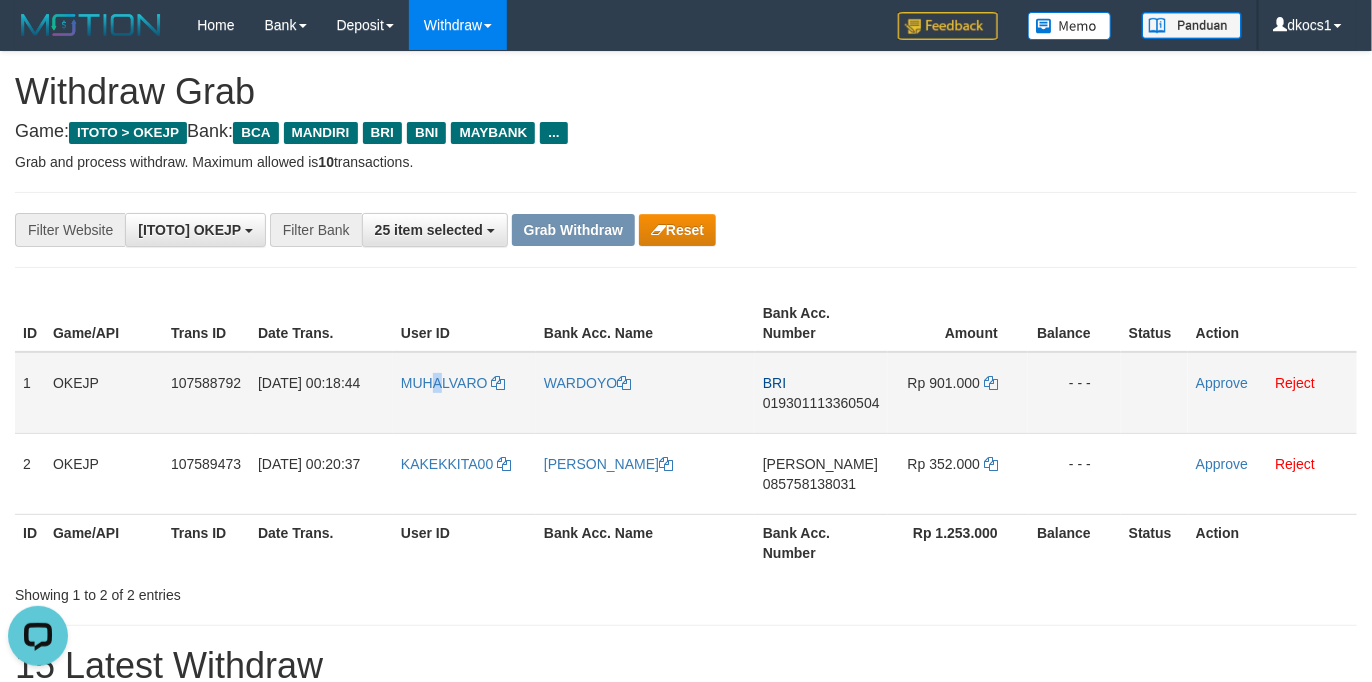 drag, startPoint x: 445, startPoint y: 400, endPoint x: 433, endPoint y: 400, distance: 12 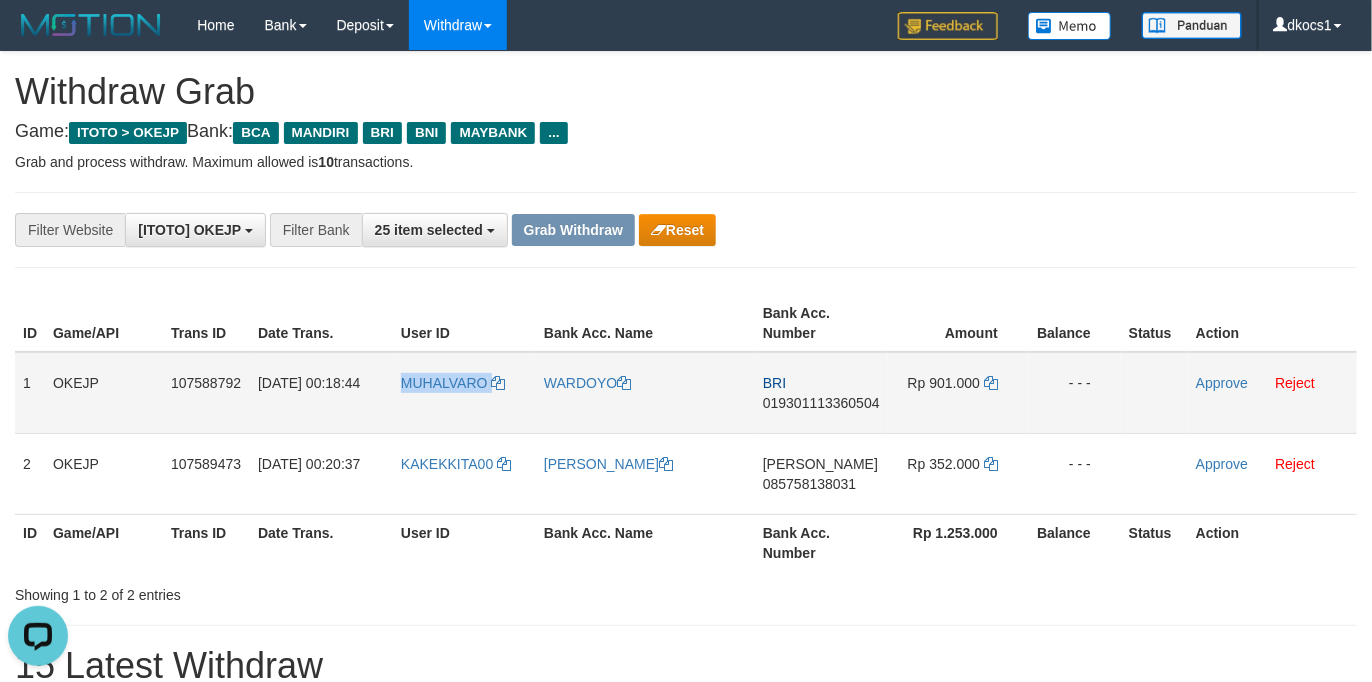 click on "MUHALVARO" at bounding box center [464, 393] 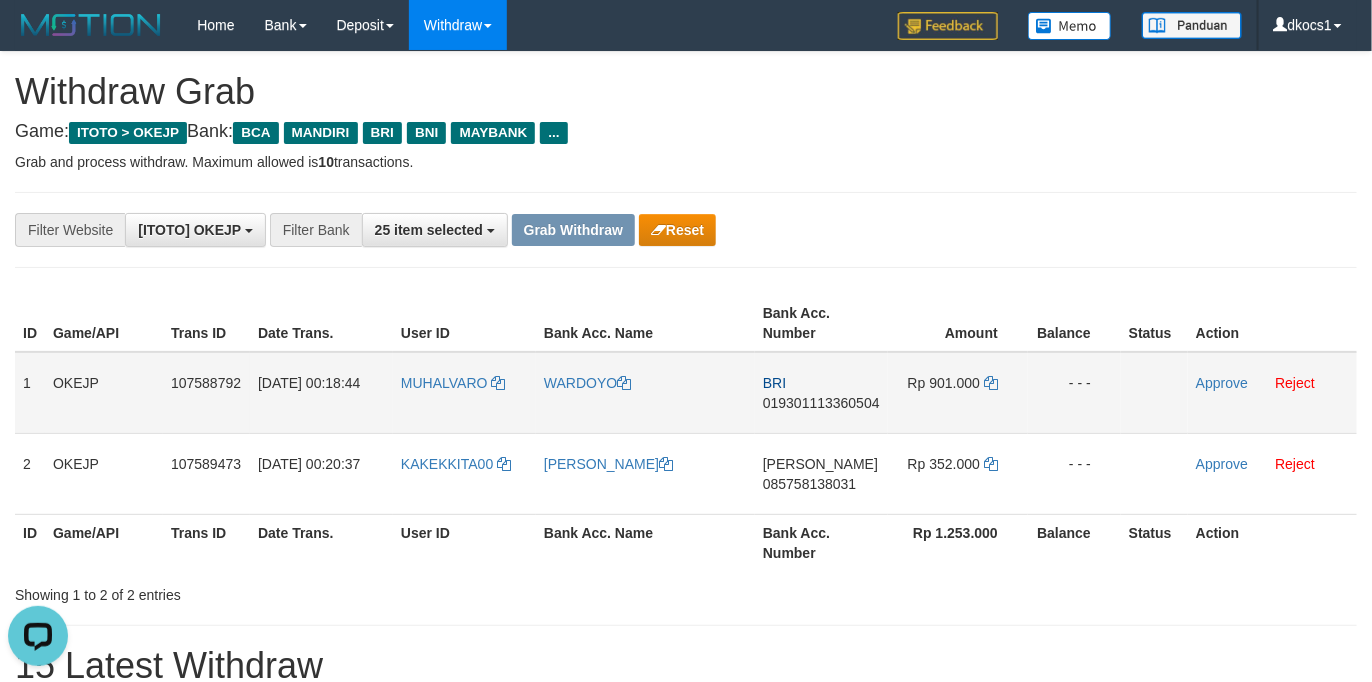 click on "WARDOYO" at bounding box center (645, 393) 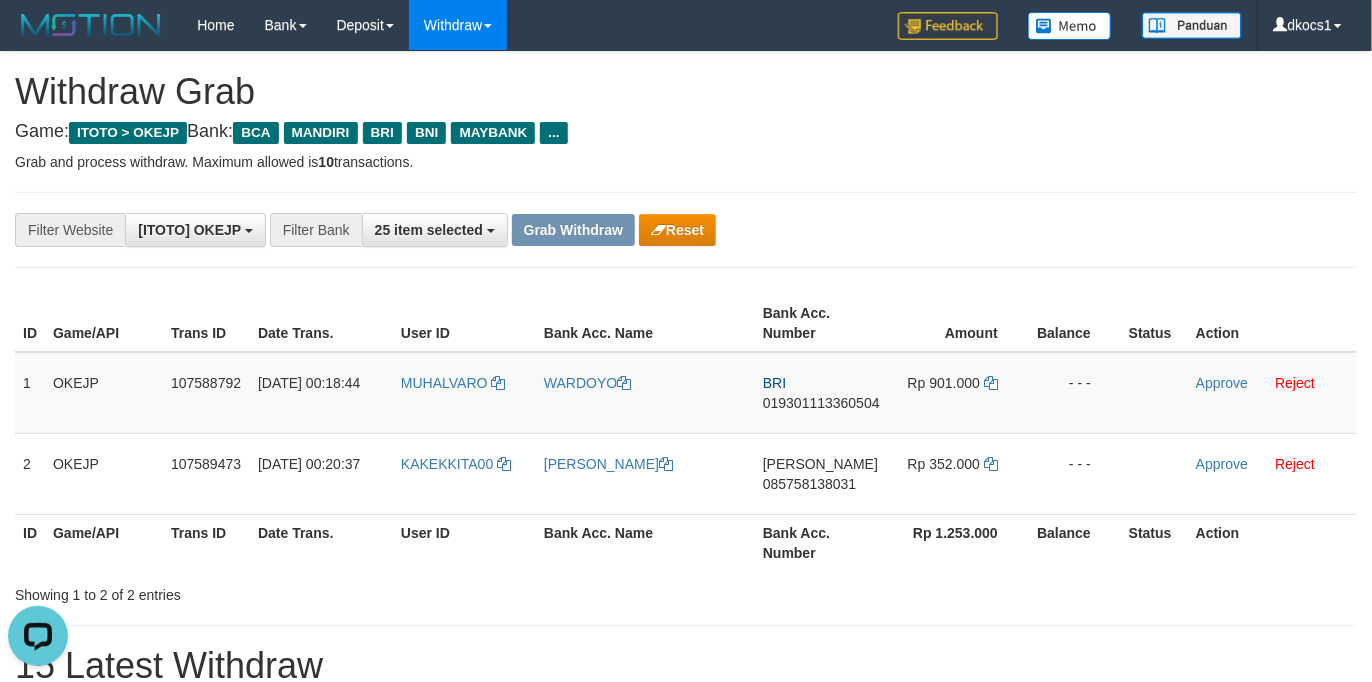 copy on "WARDOYO" 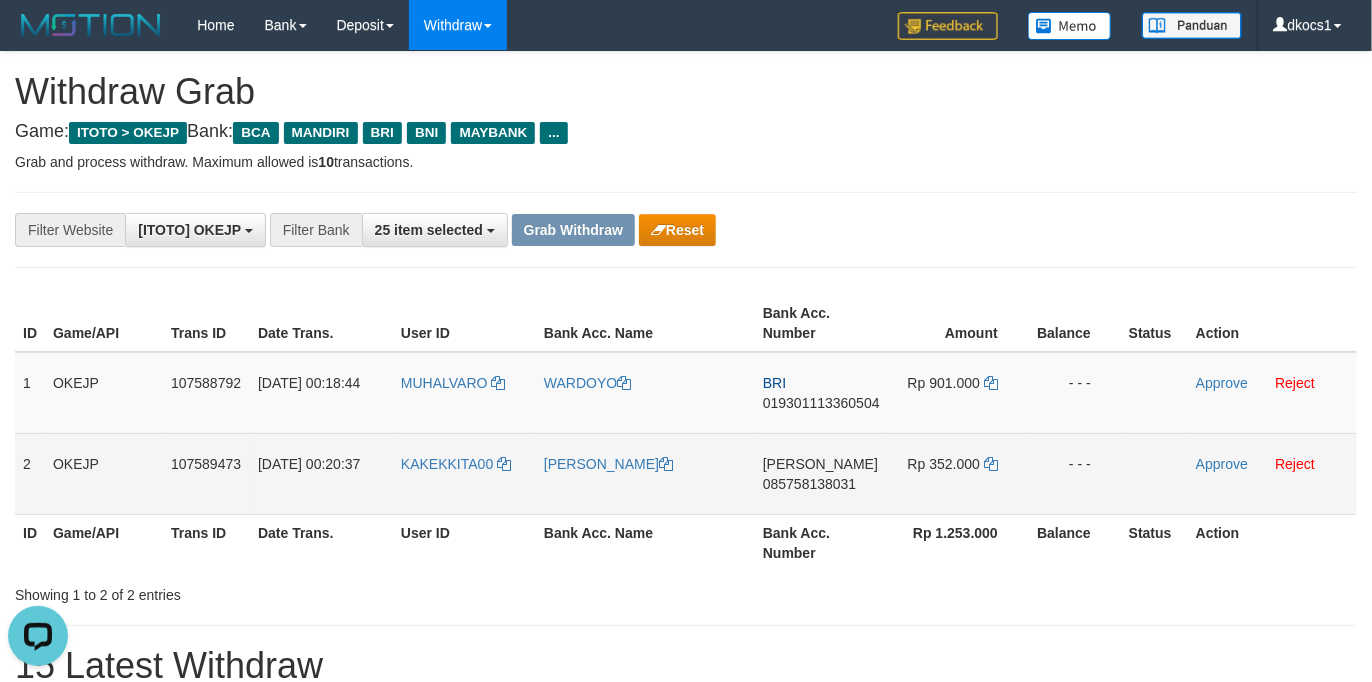 click on "DANA
085758138031" at bounding box center [821, 473] 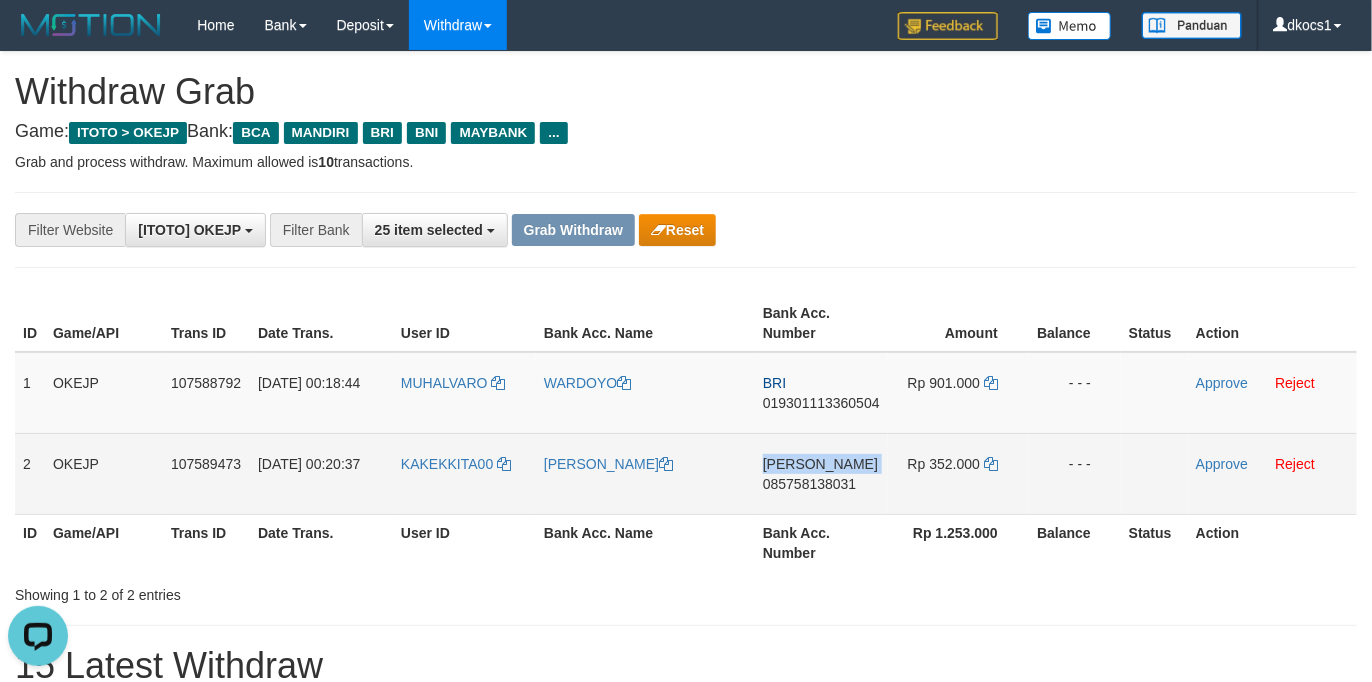 click on "DANA
085758138031" at bounding box center (821, 473) 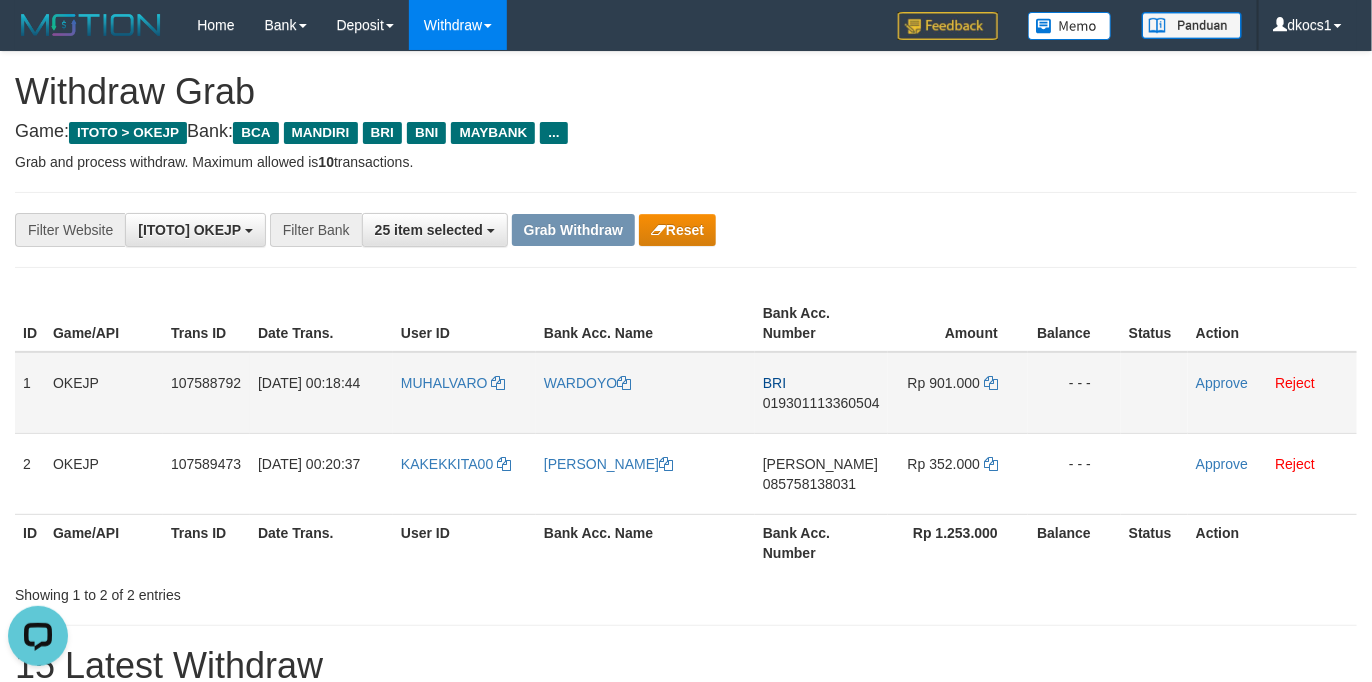 click on "BRI
019301113360504" at bounding box center [821, 393] 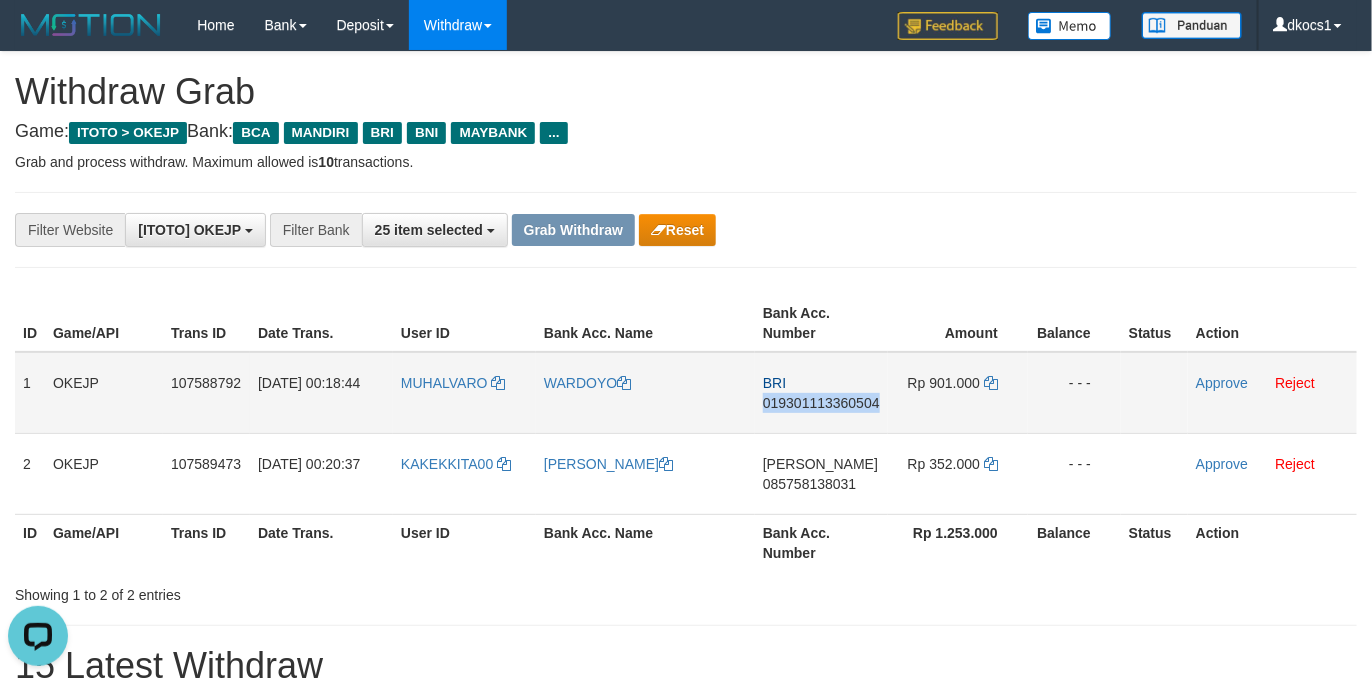 click on "BRI
019301113360504" at bounding box center [821, 393] 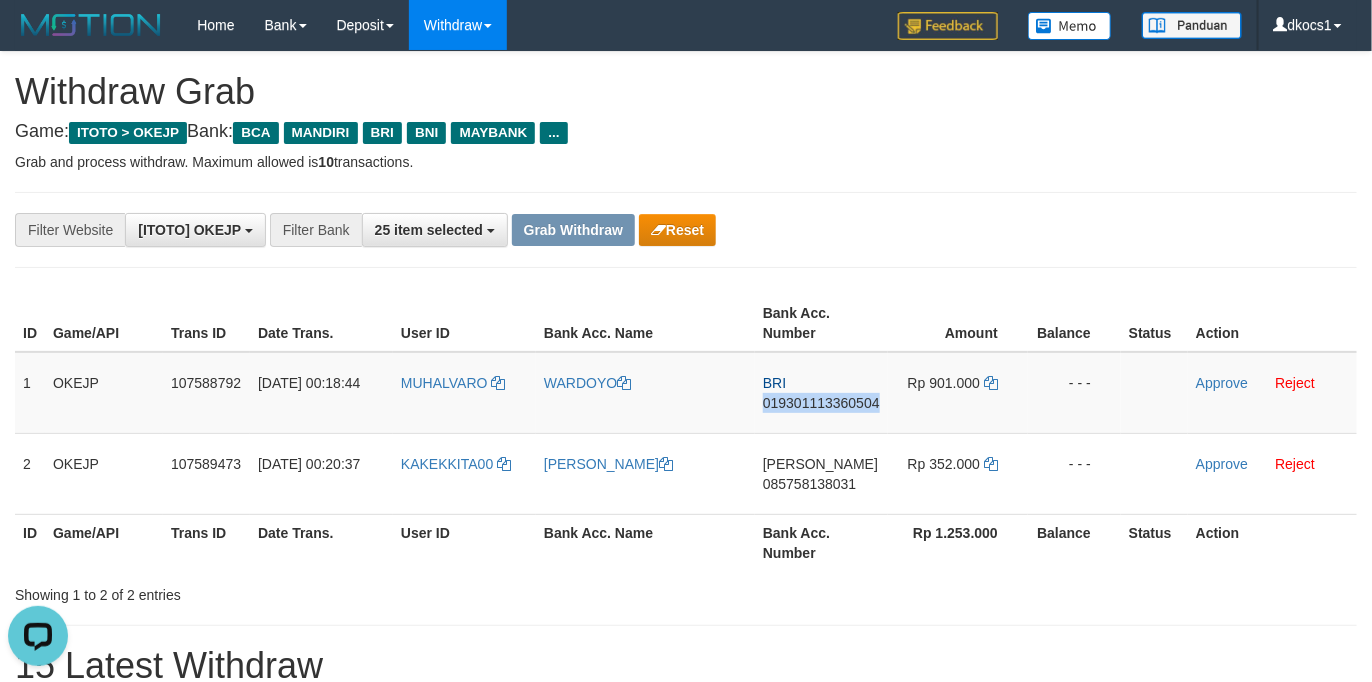 copy on "019301113360504" 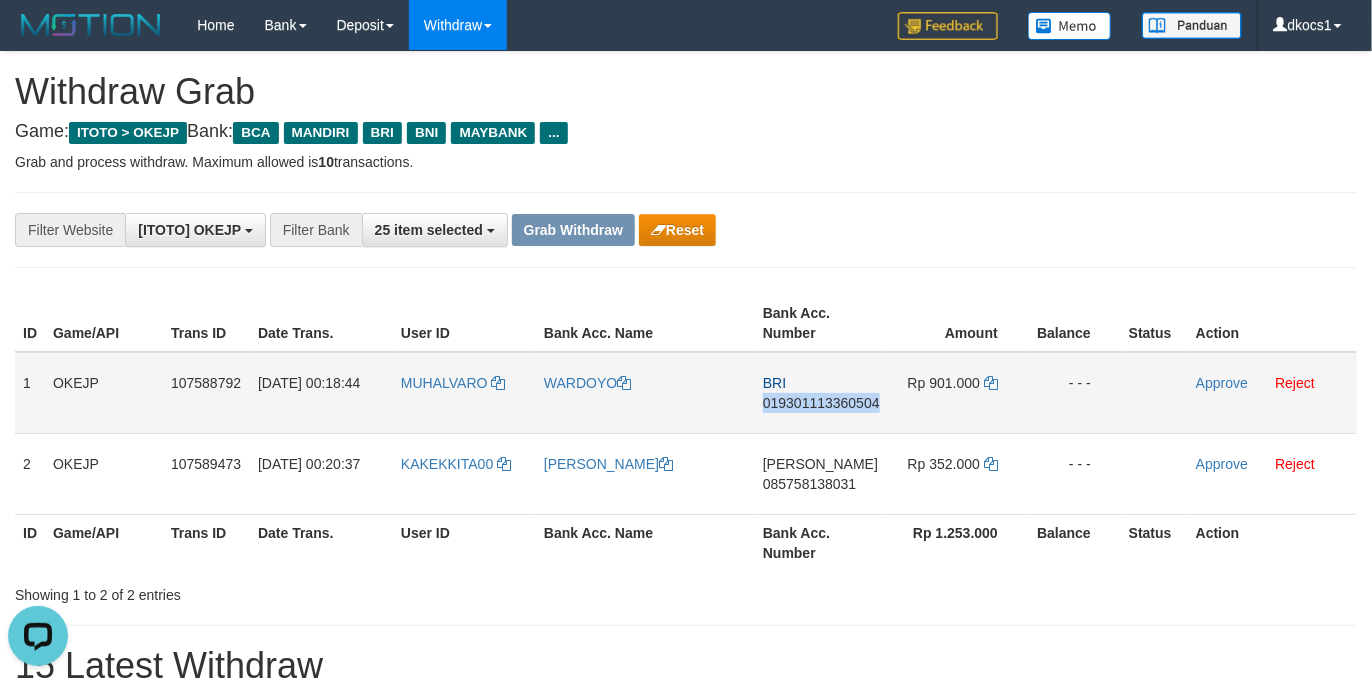 click on "BRI
019301113360504" at bounding box center (821, 393) 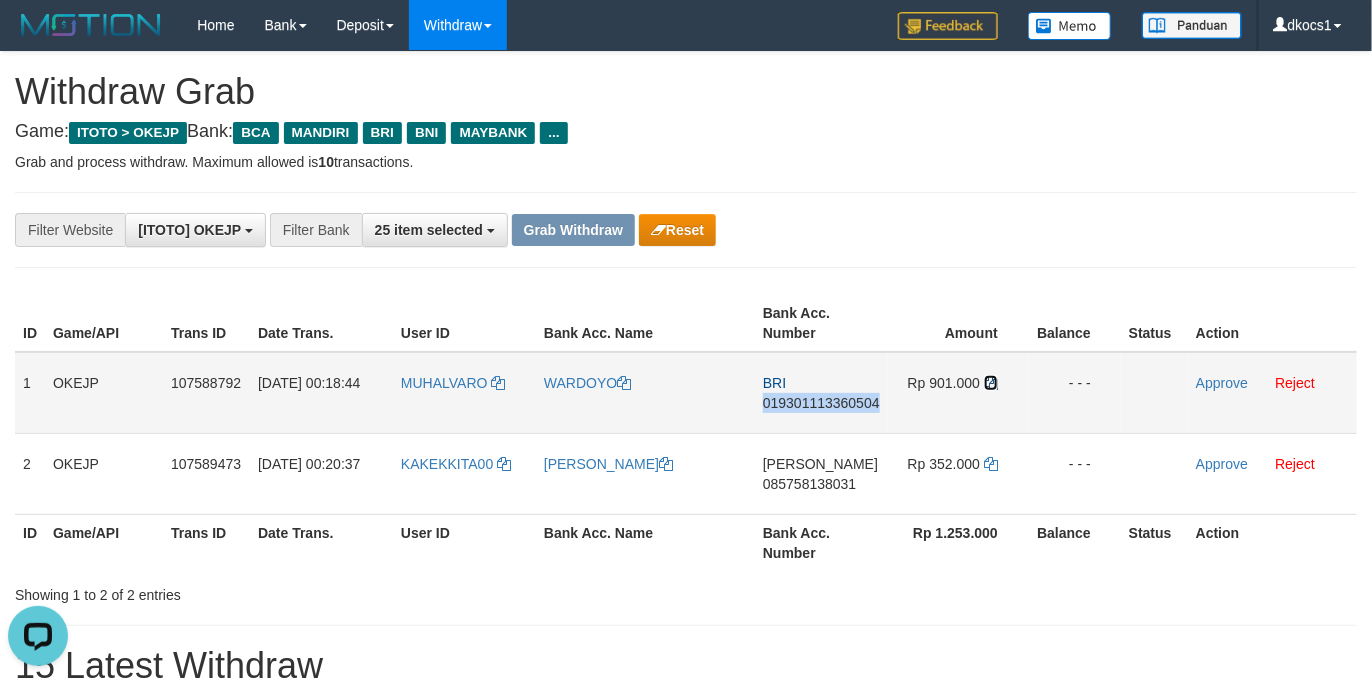 click at bounding box center [991, 383] 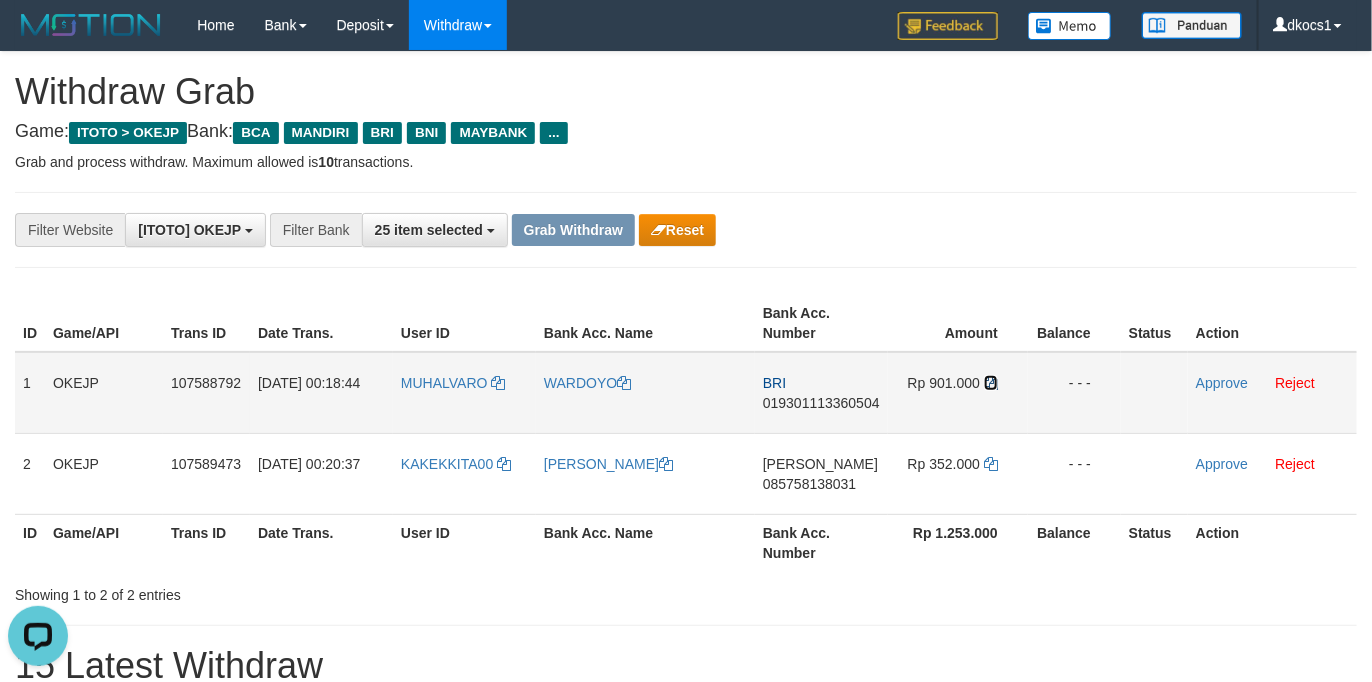click at bounding box center [991, 383] 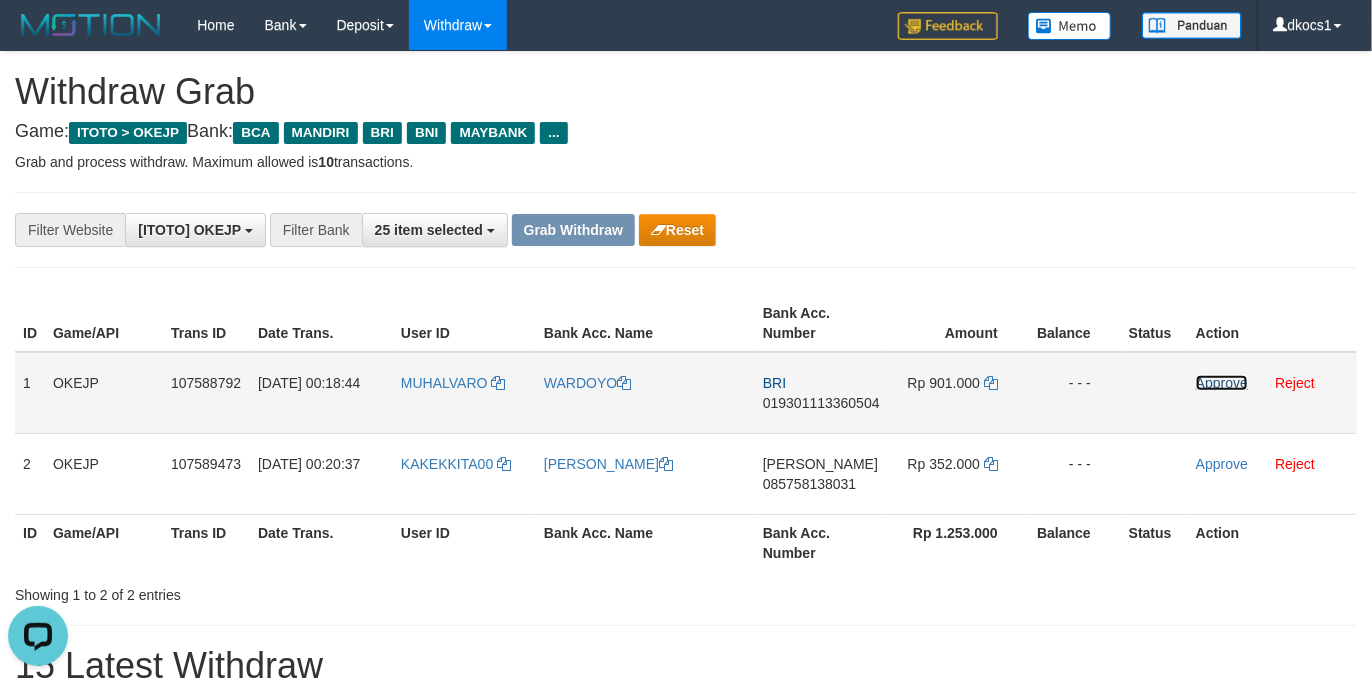 click on "Approve" at bounding box center (1222, 383) 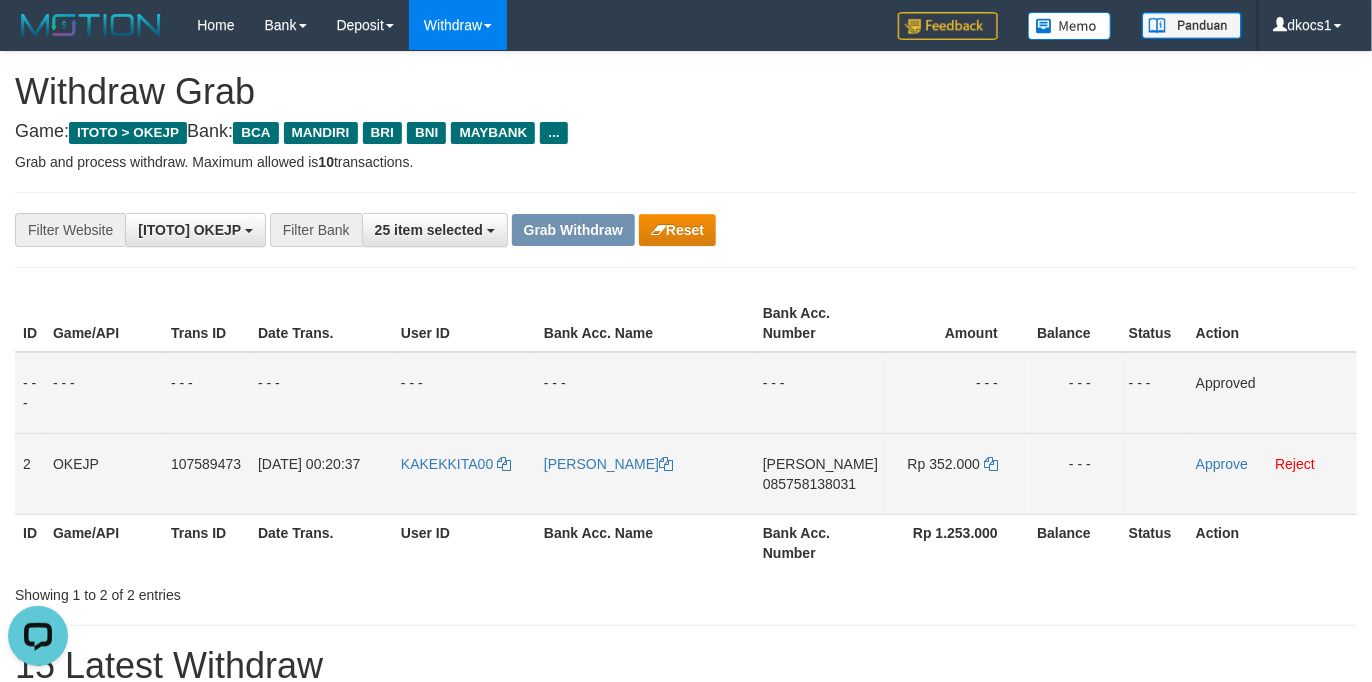 click on "KAKEKKITA00" at bounding box center (464, 473) 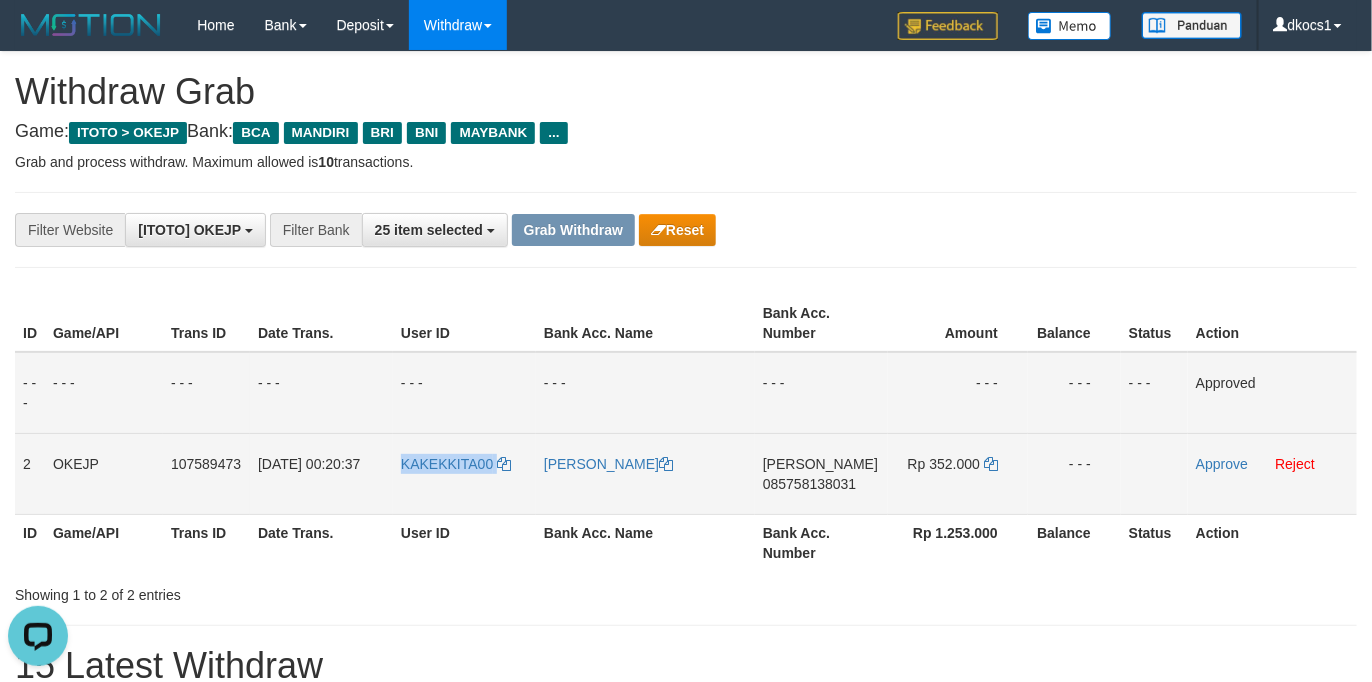 click on "KAKEKKITA00" at bounding box center (464, 473) 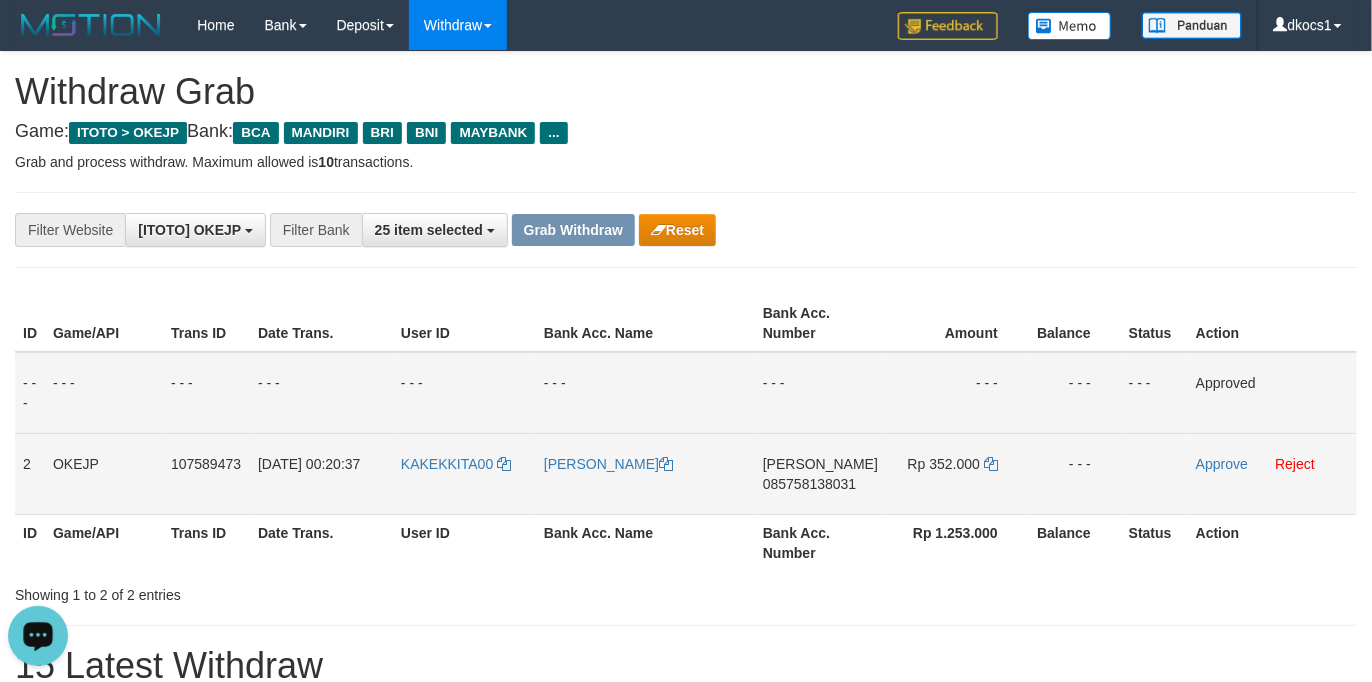 click on "KAKEKKITA00" at bounding box center [464, 473] 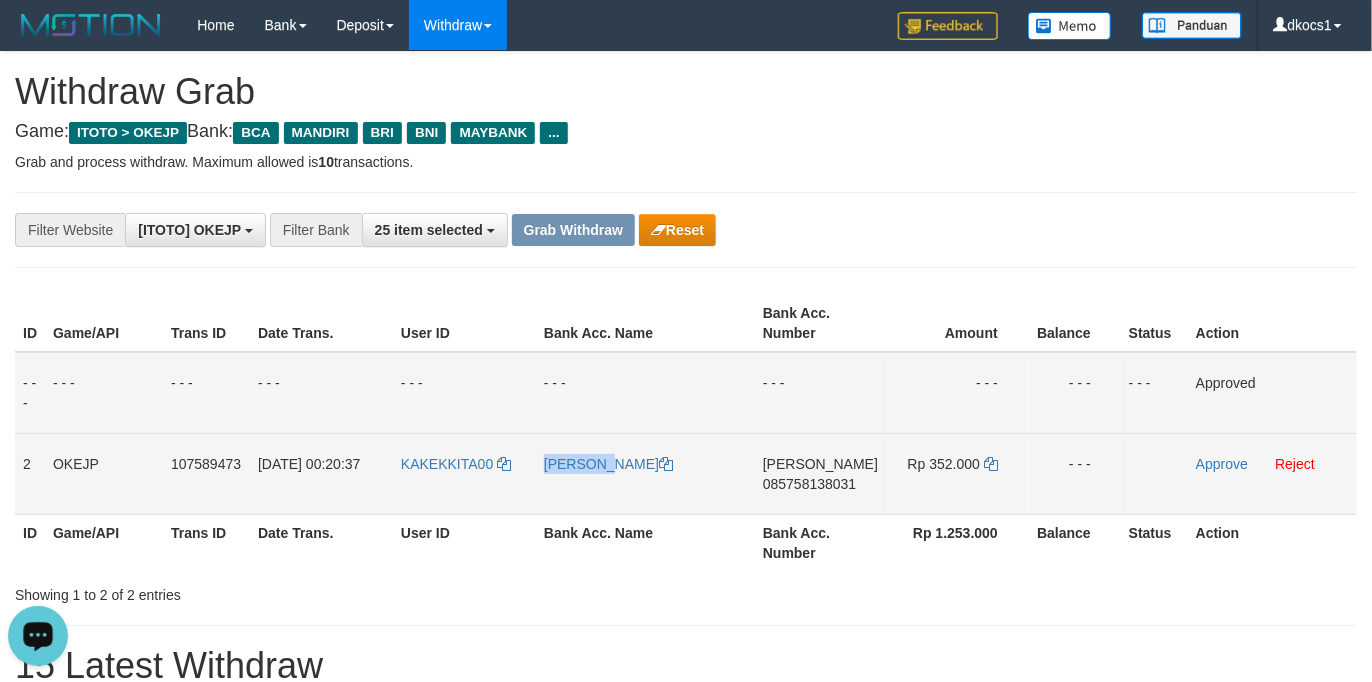 click on "[PERSON_NAME]" at bounding box center (645, 473) 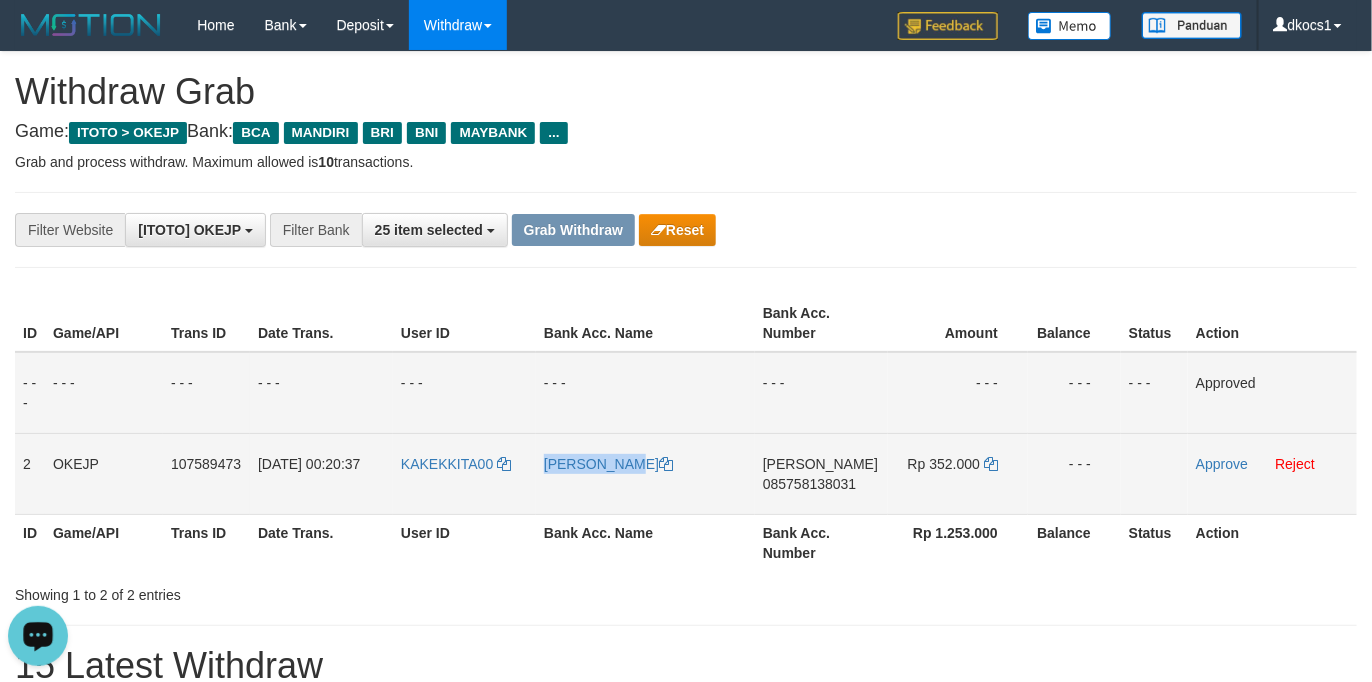 click on "[PERSON_NAME]" at bounding box center (645, 473) 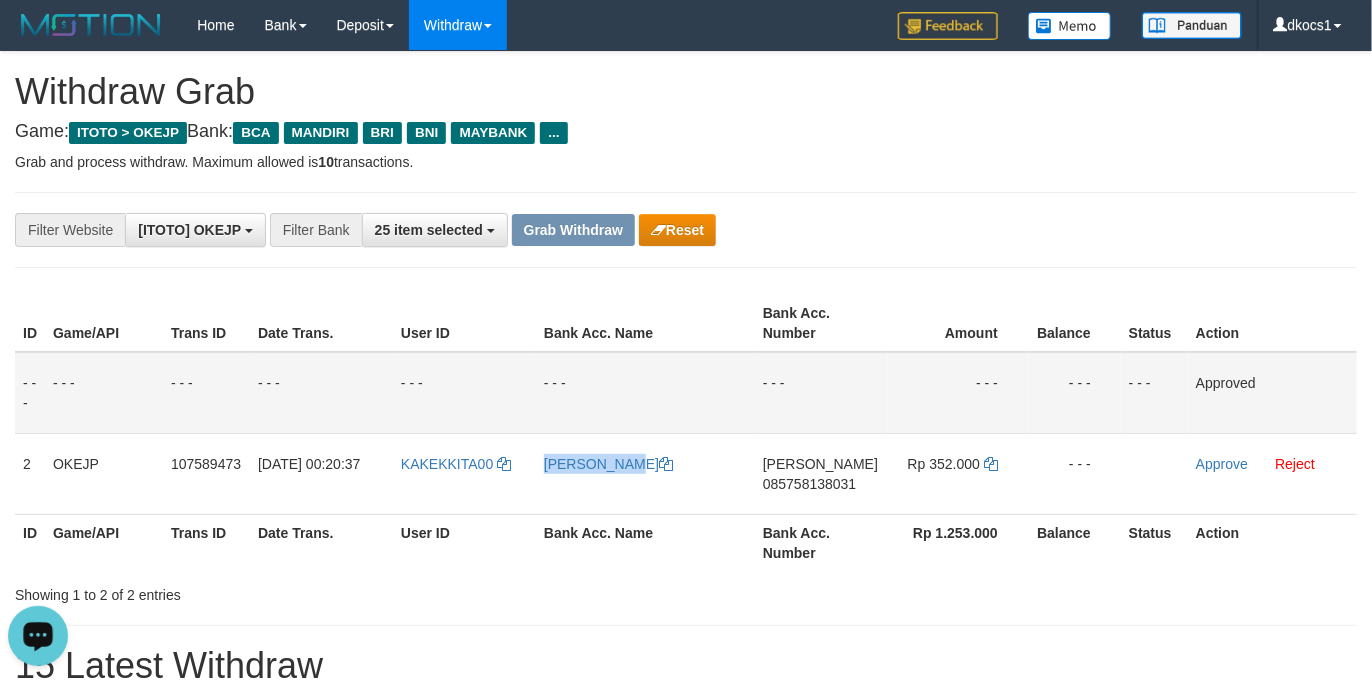 copy on "[PERSON_NAME]" 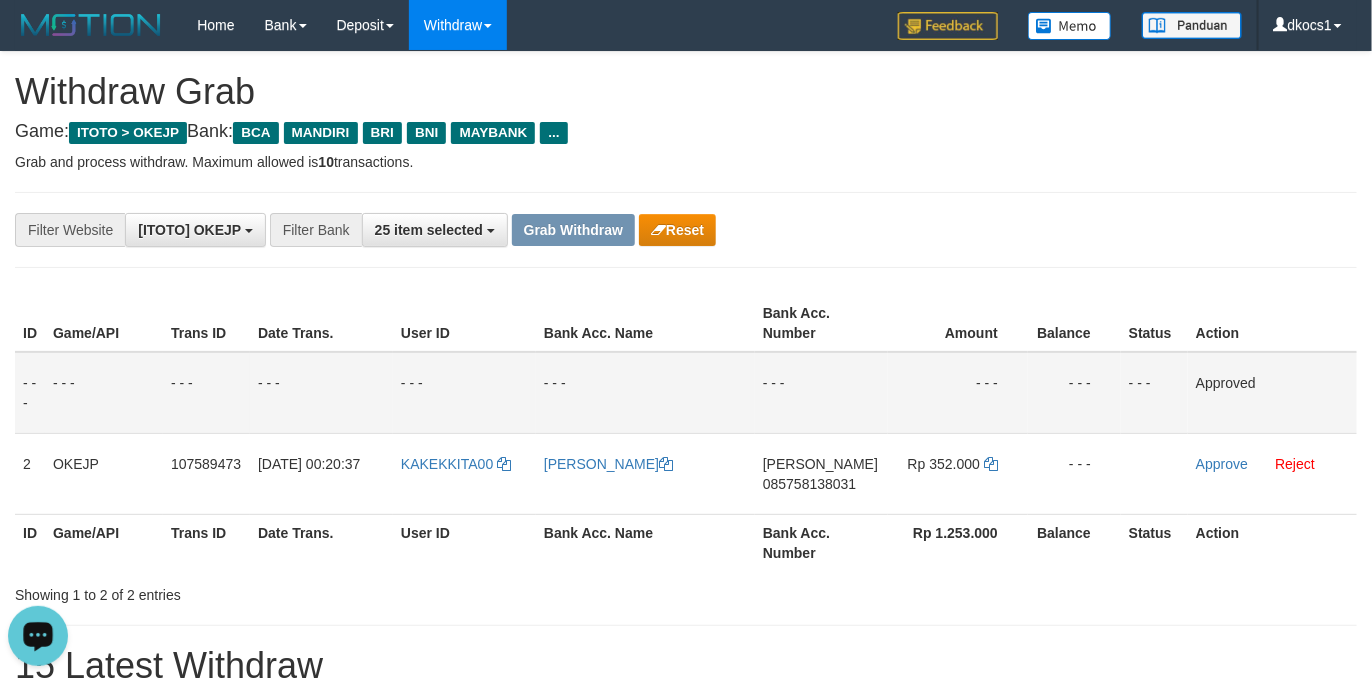 click on "Bank Acc. Number" at bounding box center [821, 542] 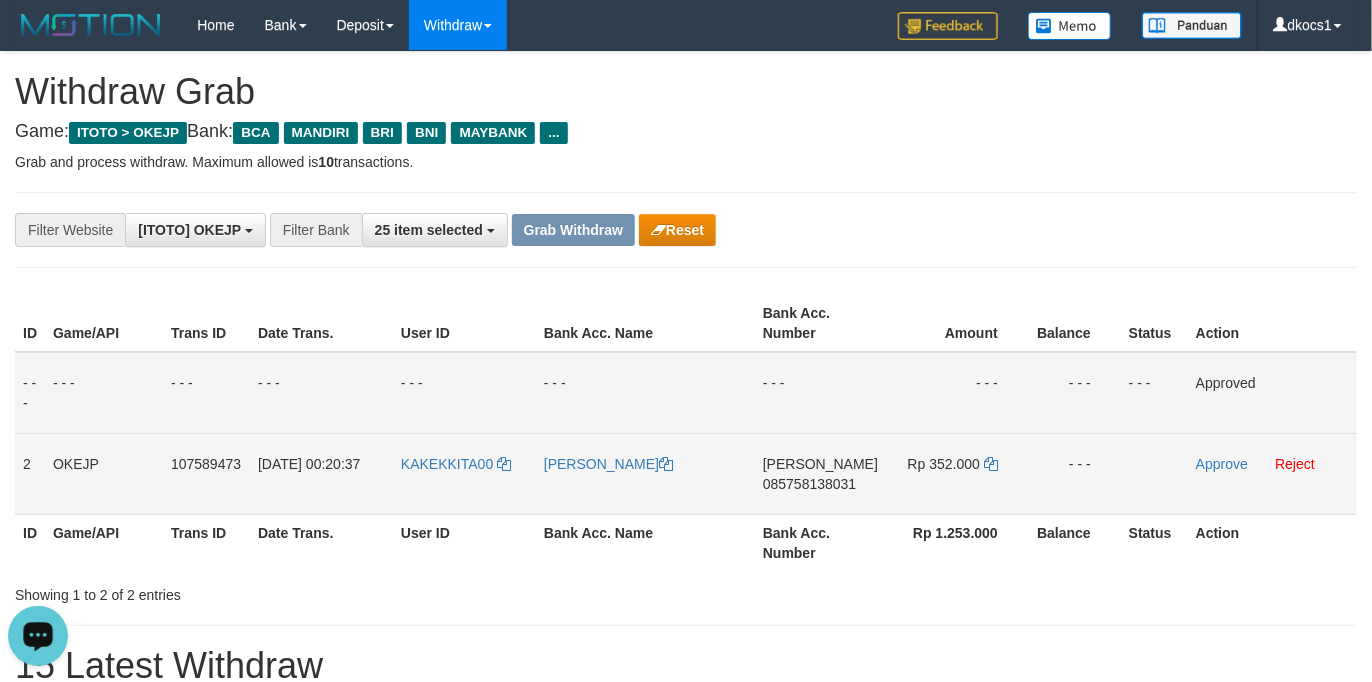 click on "DANA
085758138031" at bounding box center (821, 473) 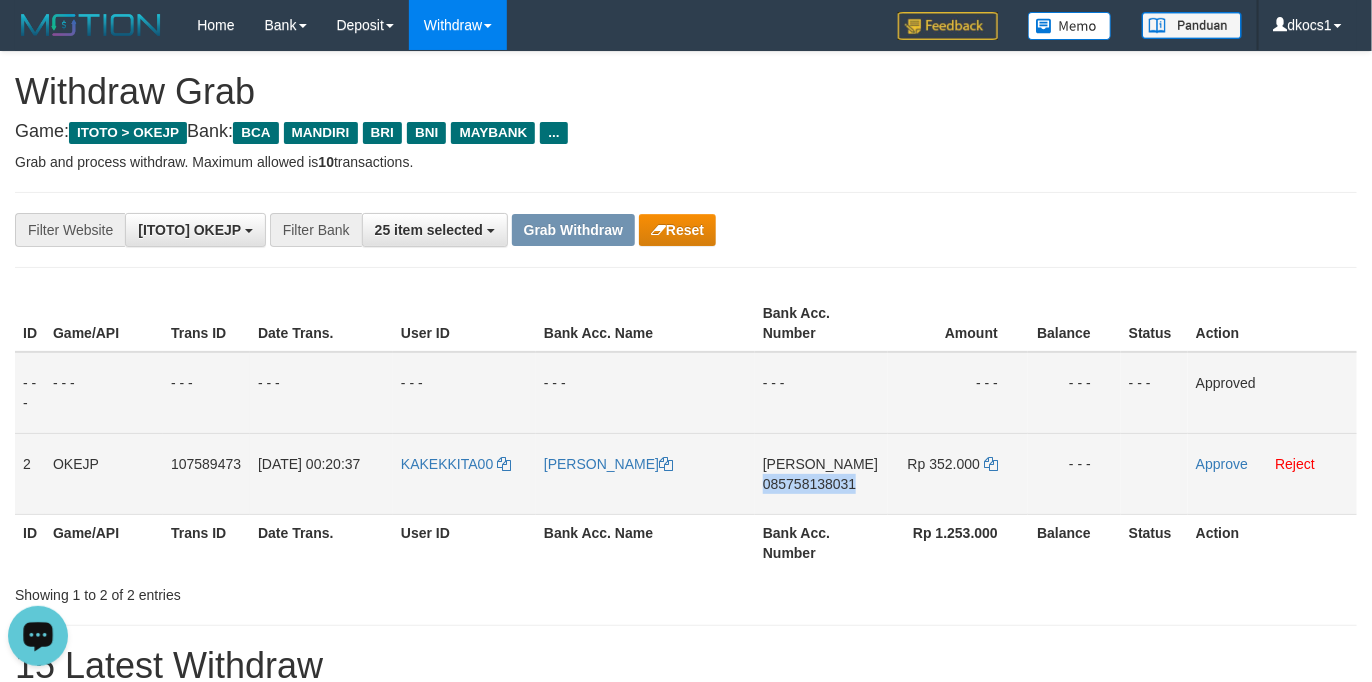click on "DANA
085758138031" at bounding box center [821, 473] 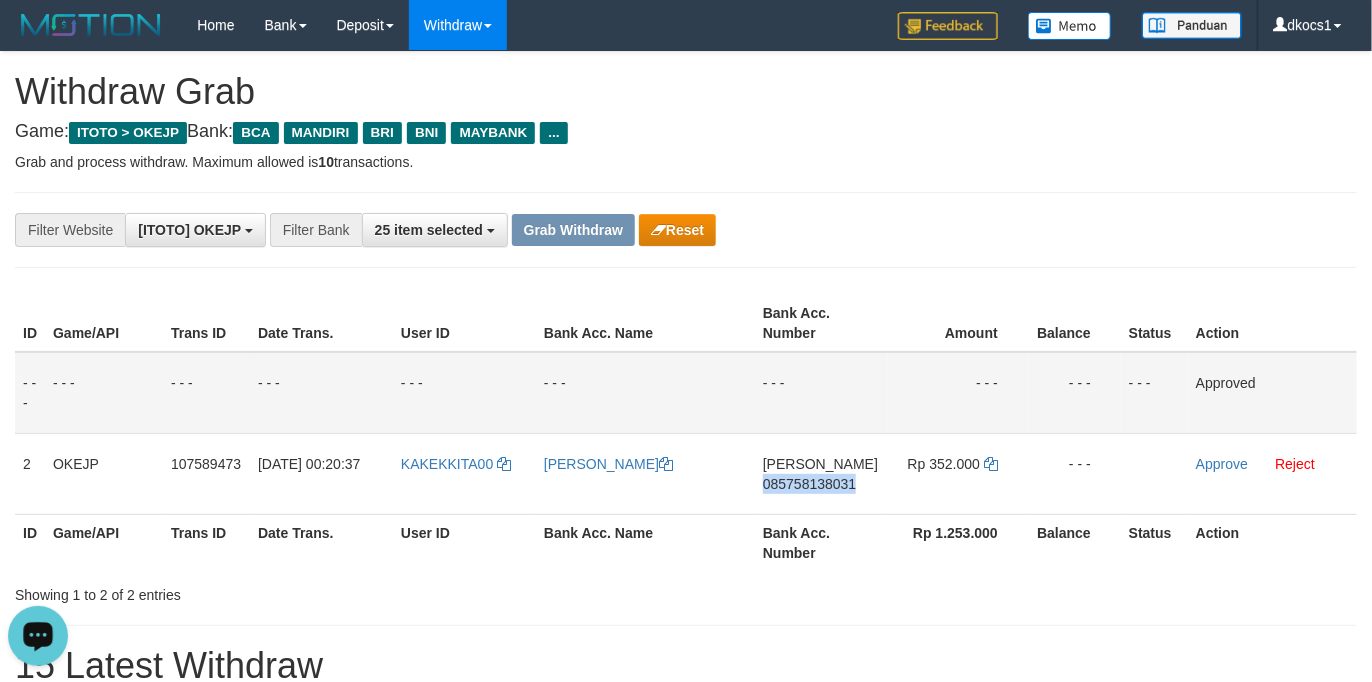 copy on "085758138031" 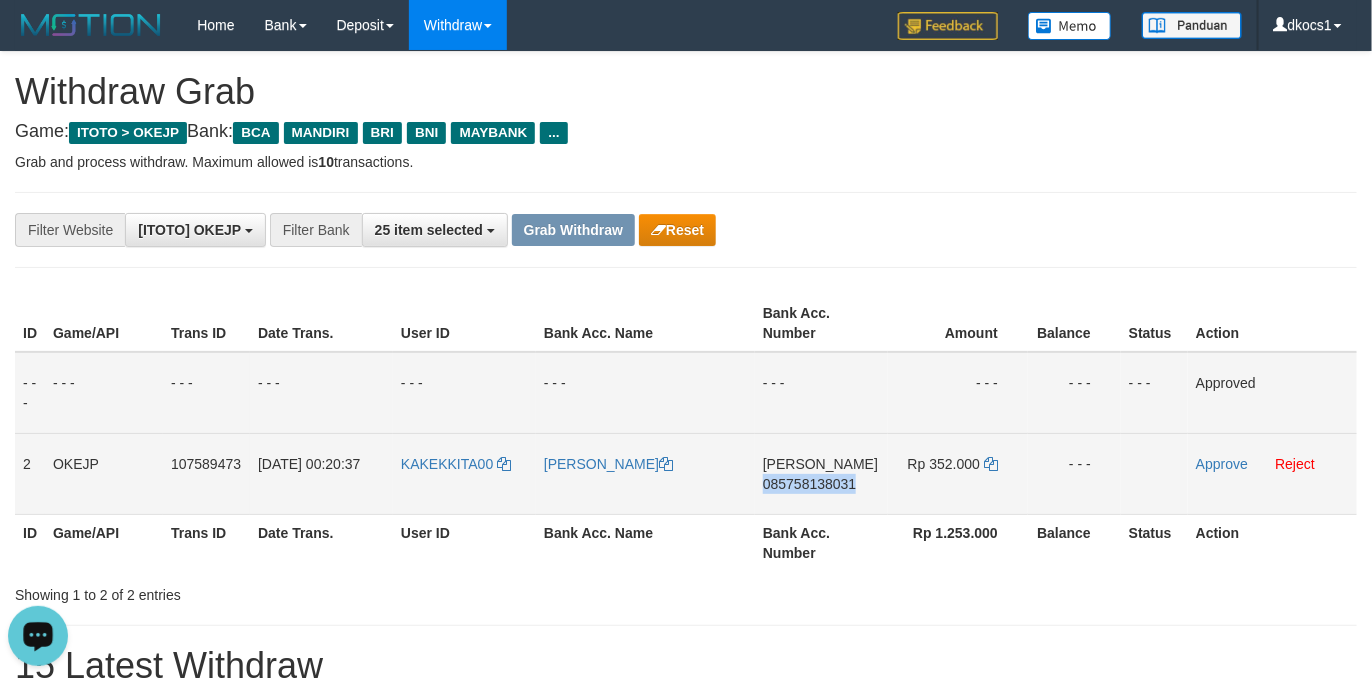 click on "DANA
085758138031" at bounding box center (821, 473) 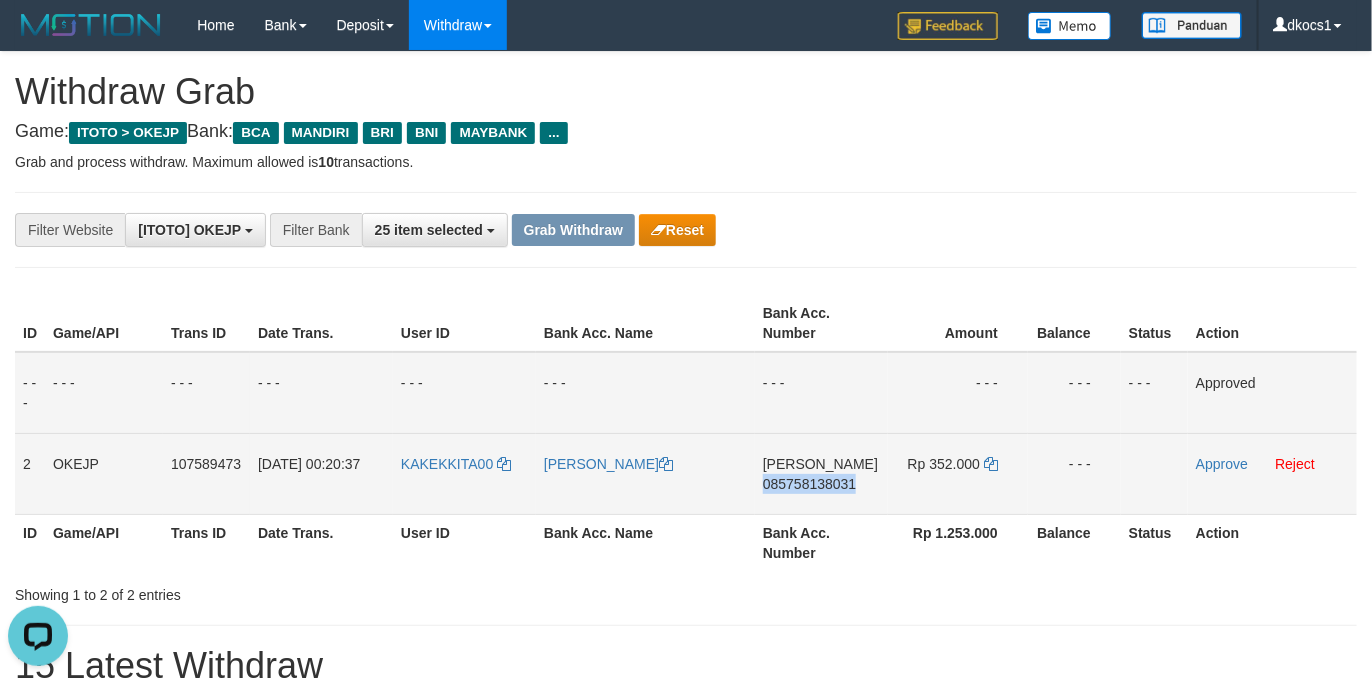 click on "DANA
085758138031" at bounding box center [821, 473] 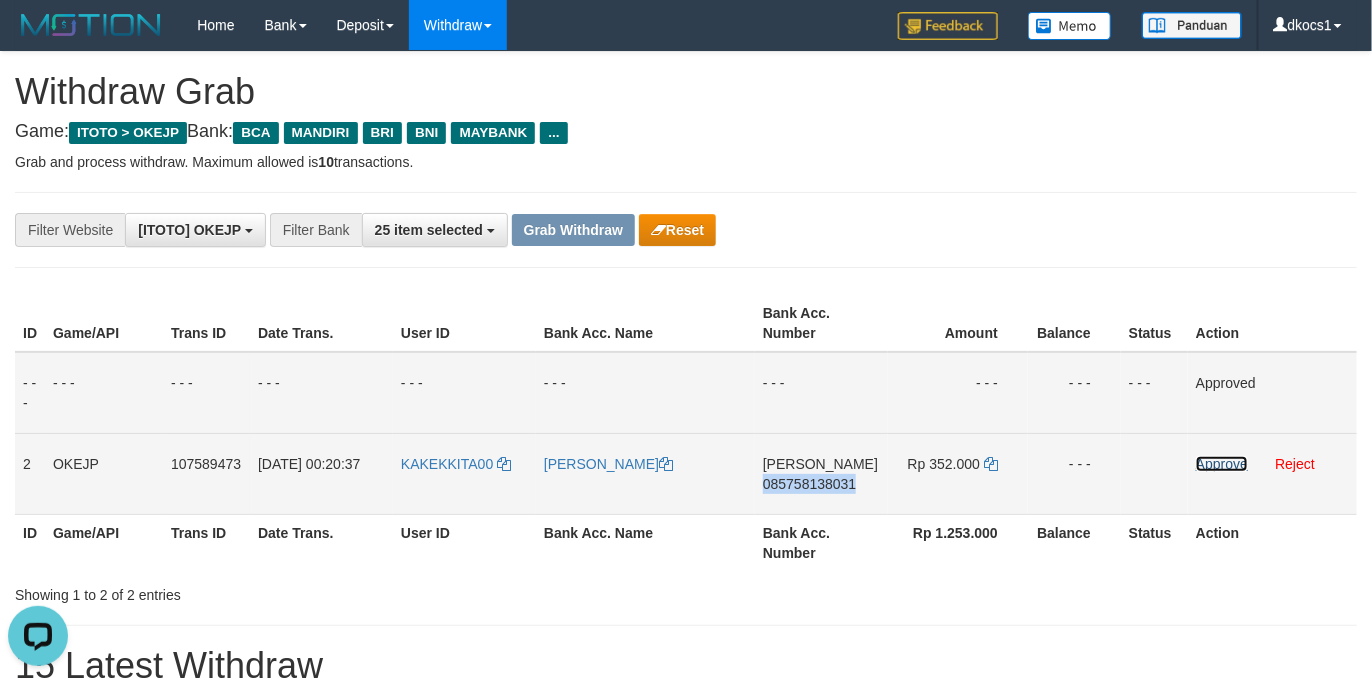 click on "Approve" at bounding box center (1222, 464) 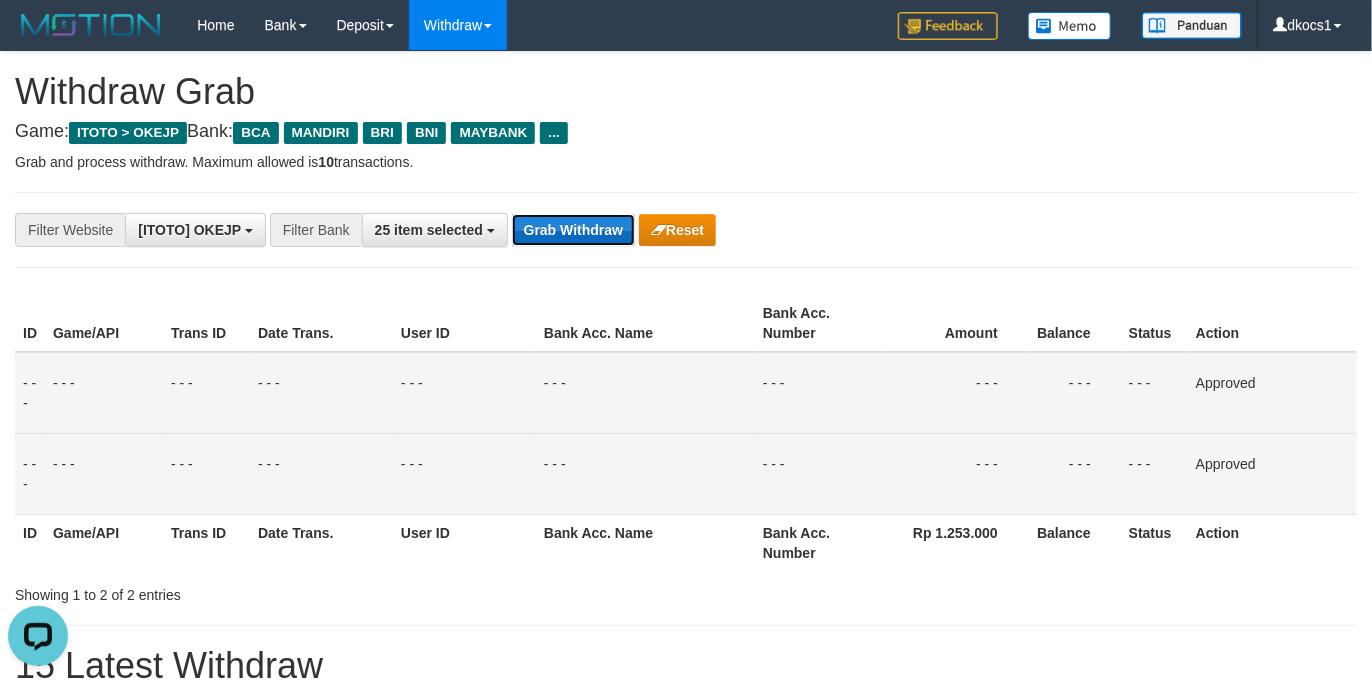 click on "Grab Withdraw" at bounding box center [573, 230] 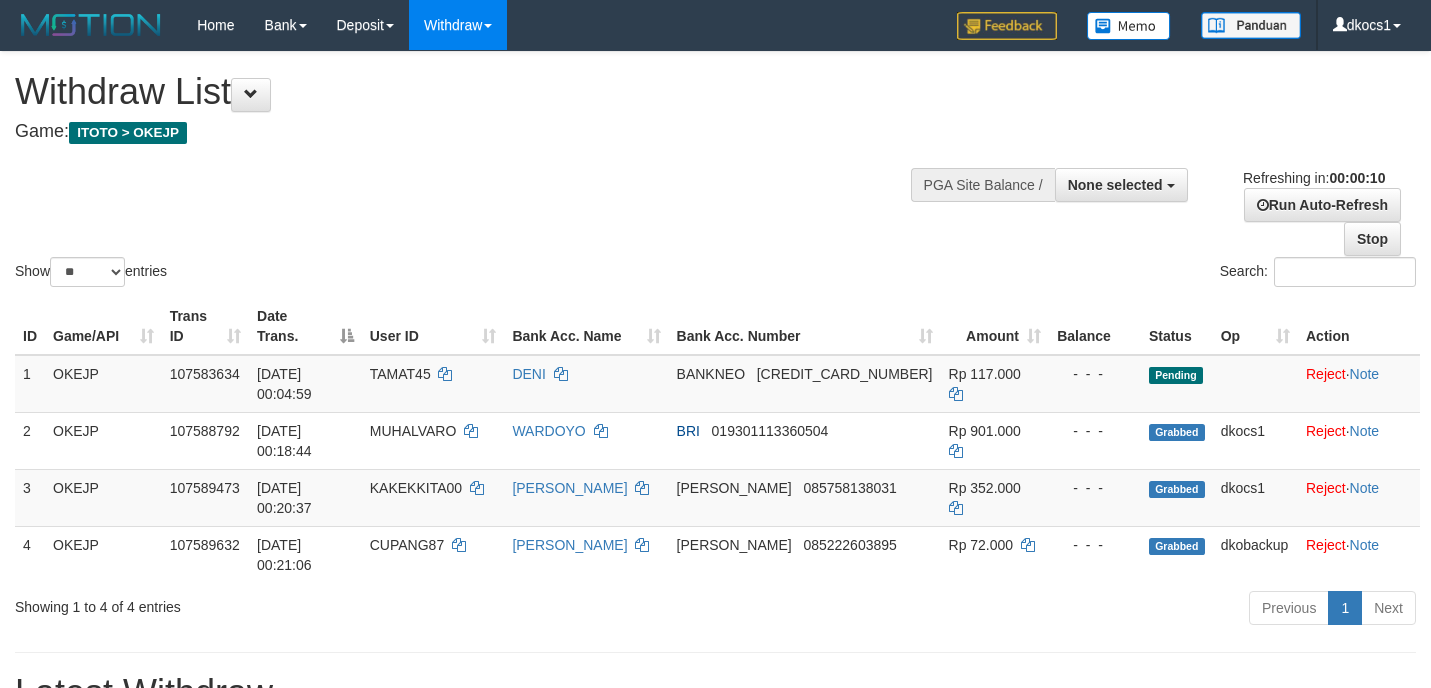 select 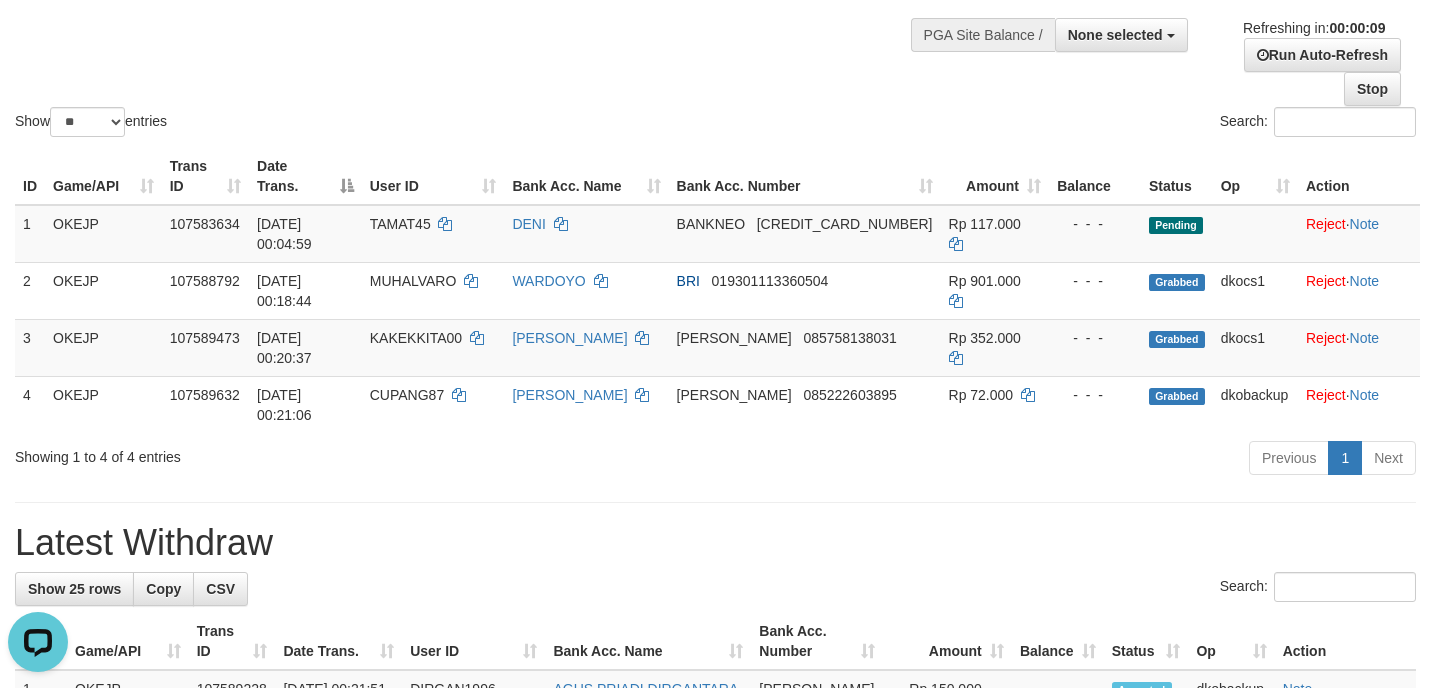 scroll, scrollTop: 0, scrollLeft: 0, axis: both 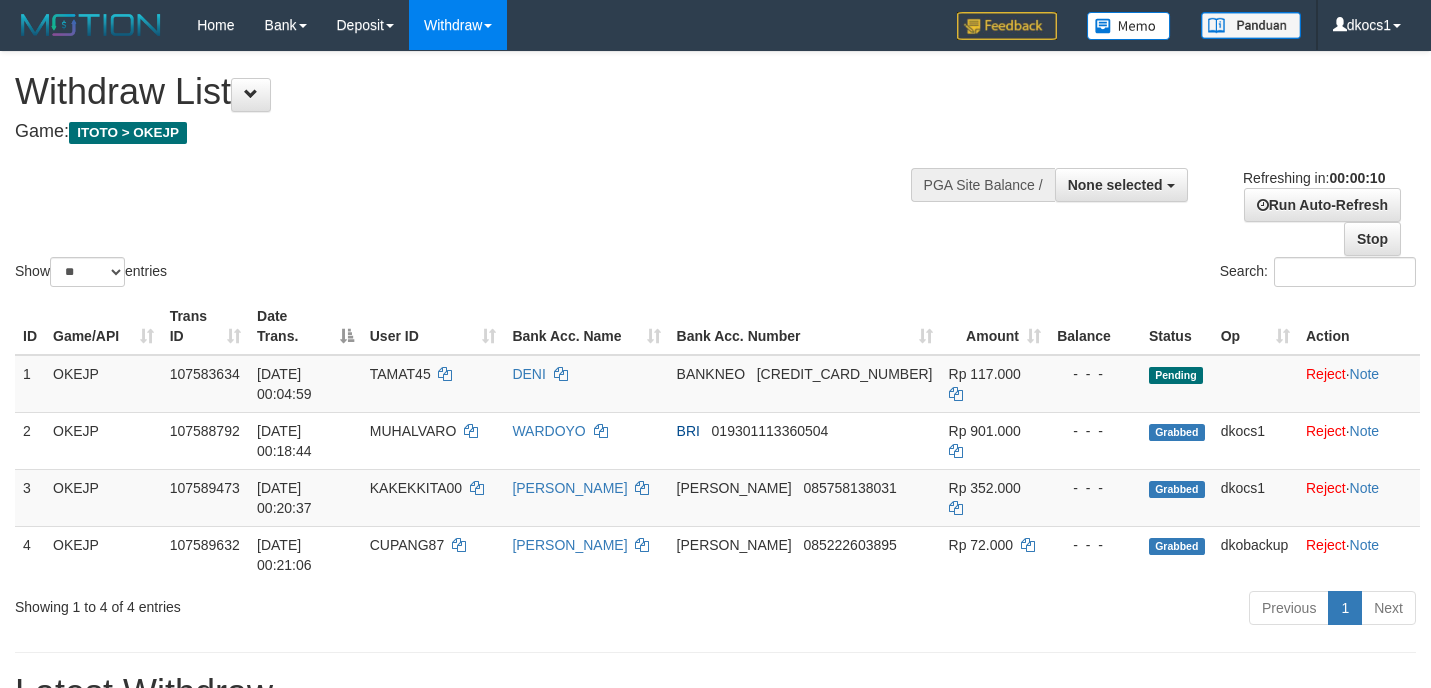 select 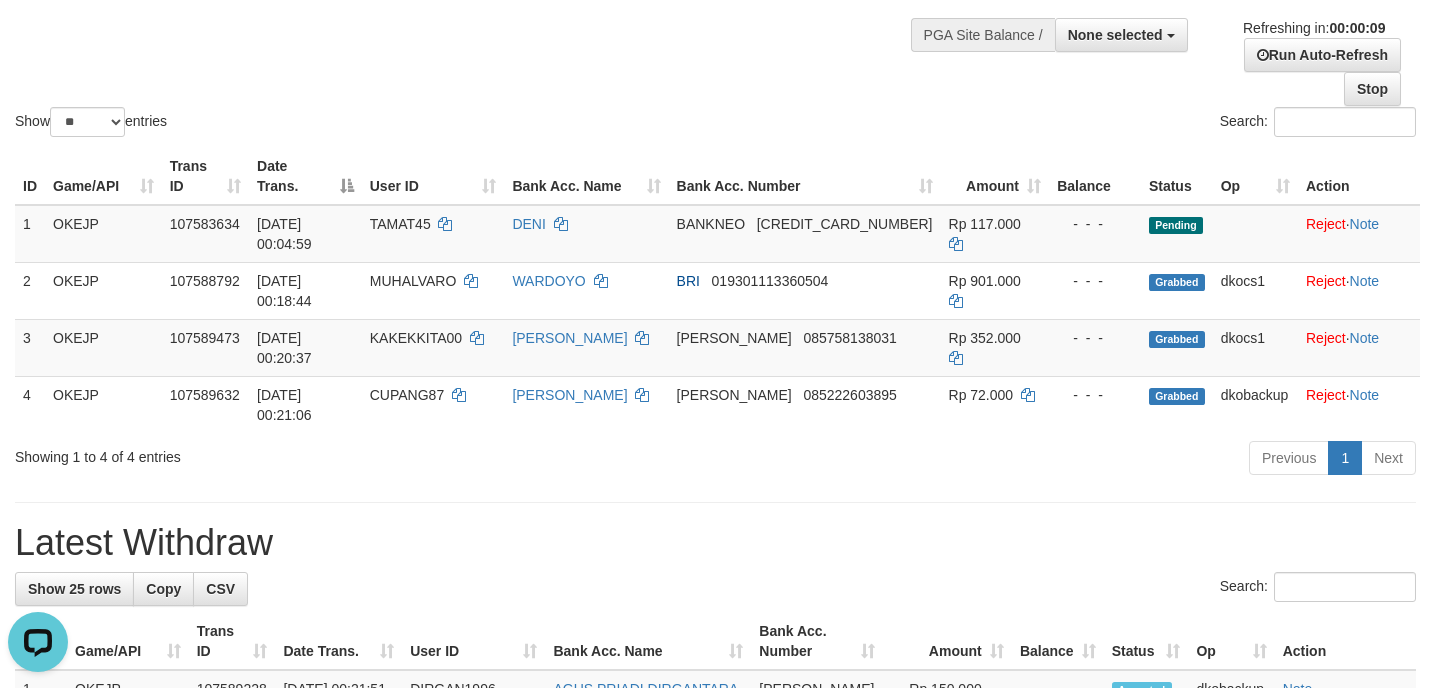 scroll, scrollTop: 0, scrollLeft: 0, axis: both 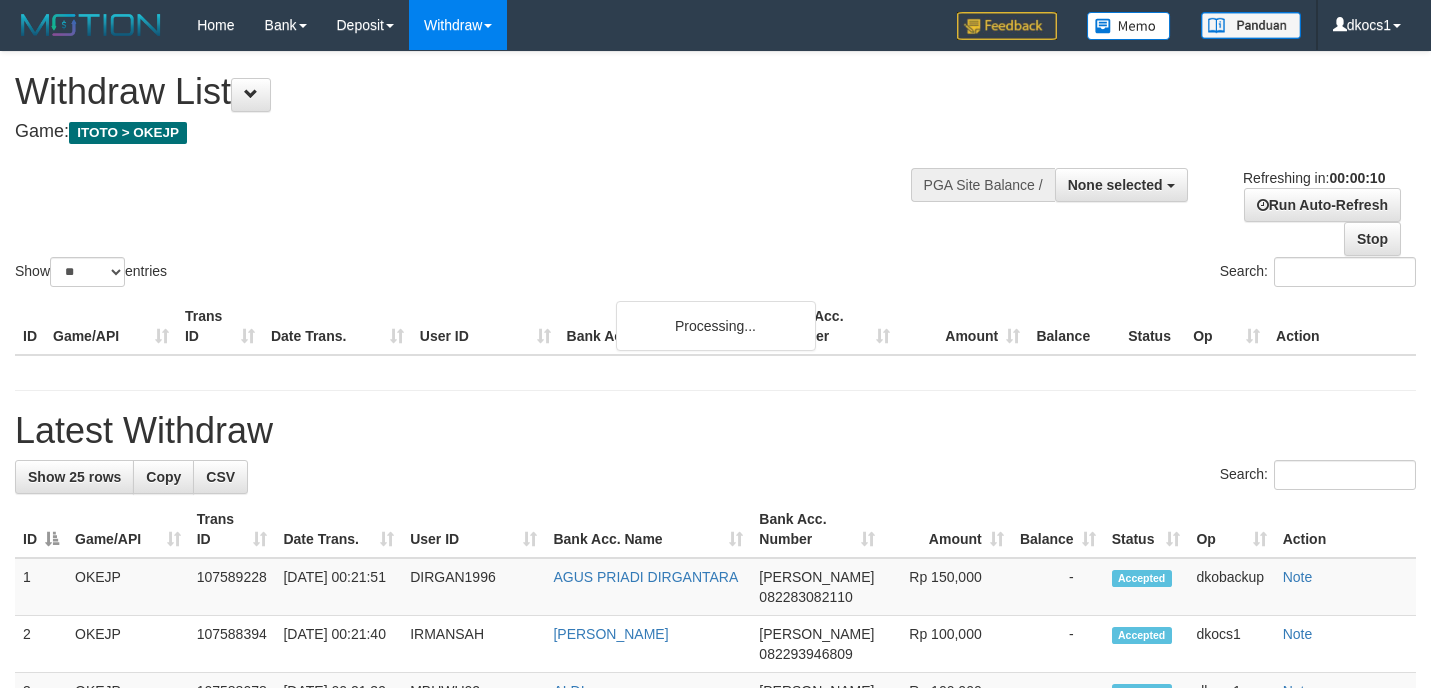 select 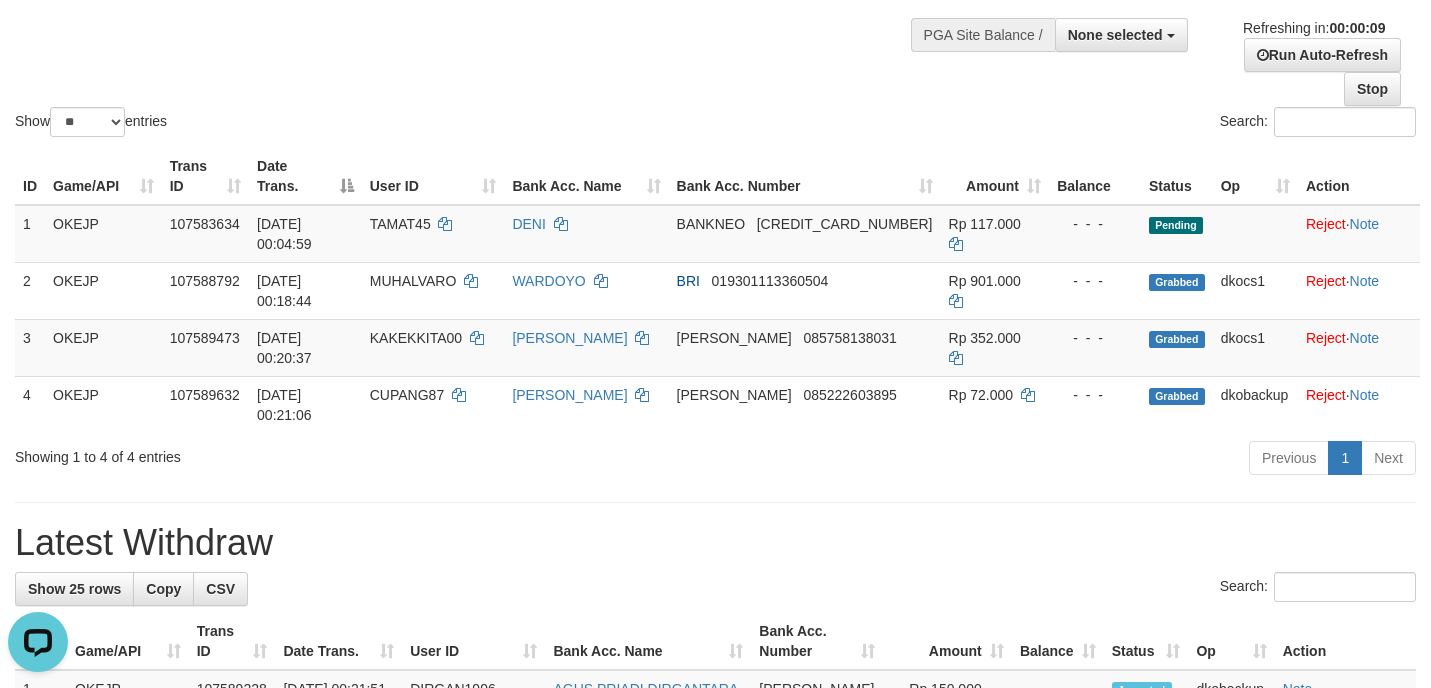 scroll, scrollTop: 0, scrollLeft: 0, axis: both 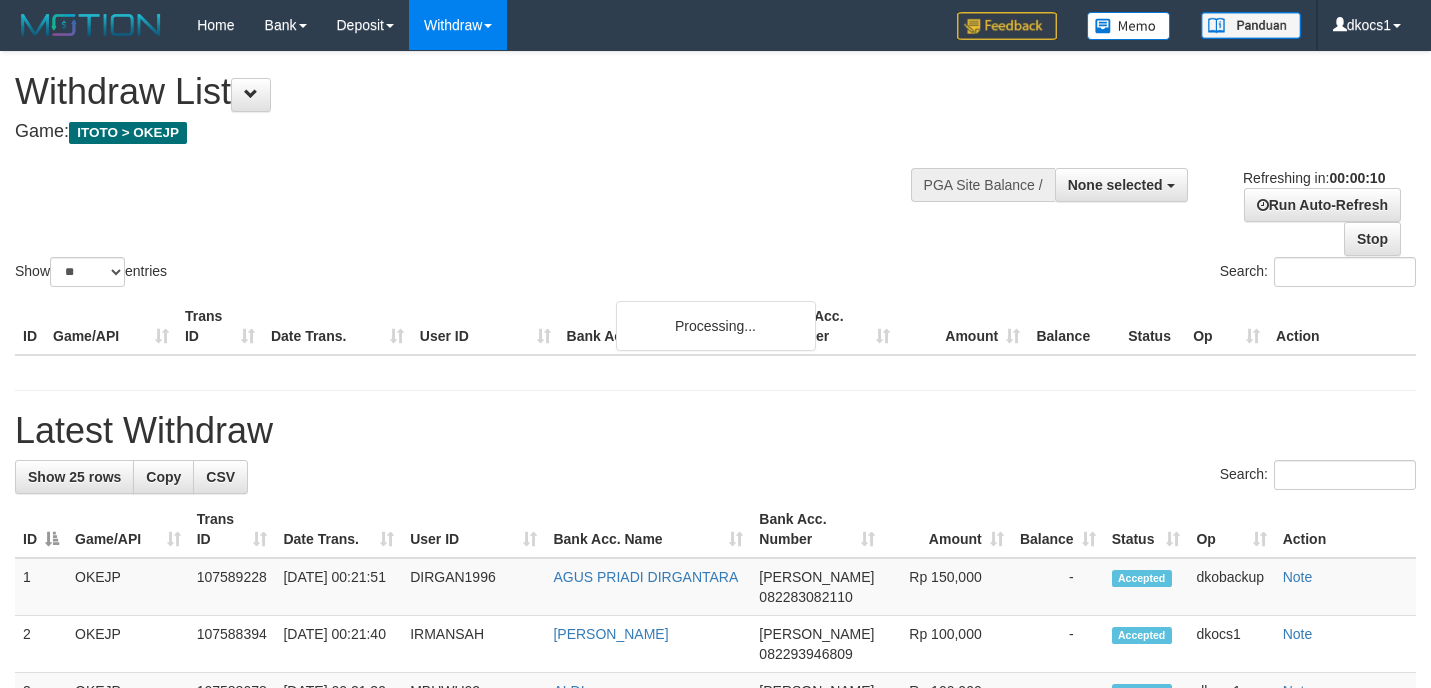 select 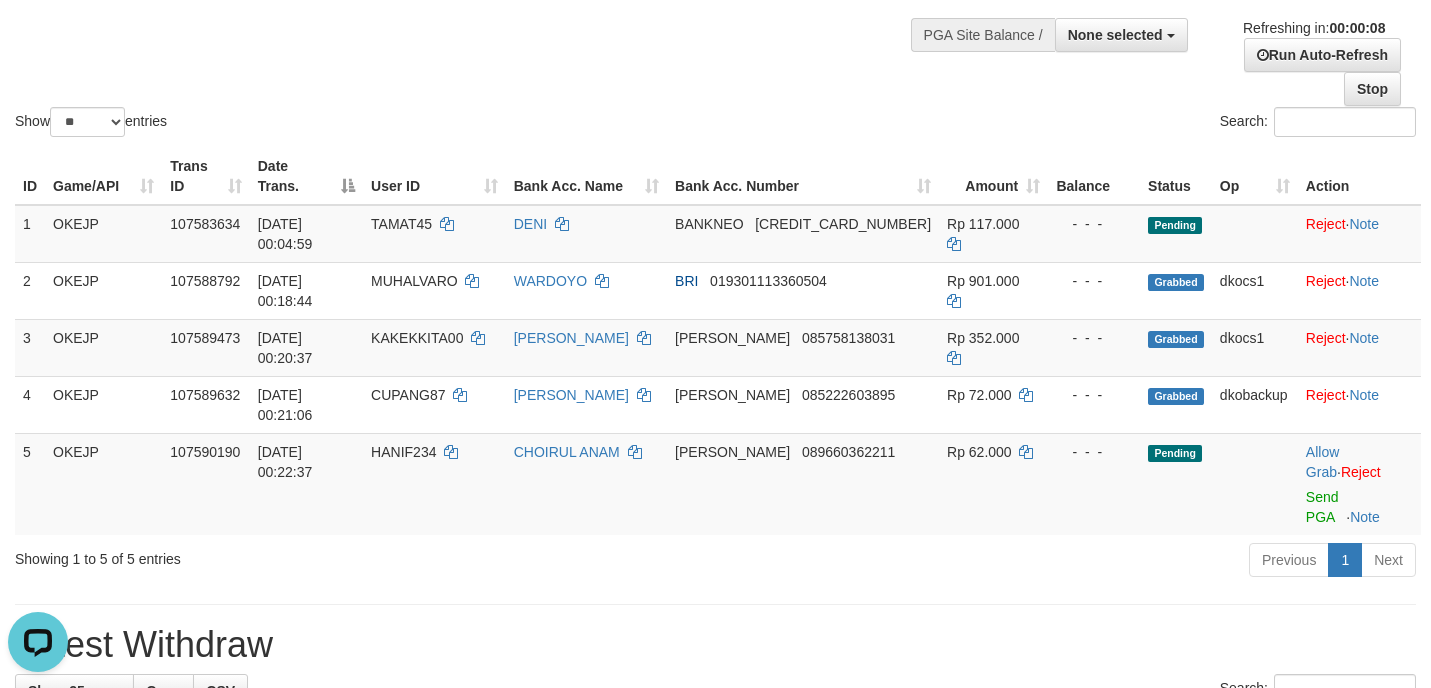 scroll, scrollTop: 0, scrollLeft: 0, axis: both 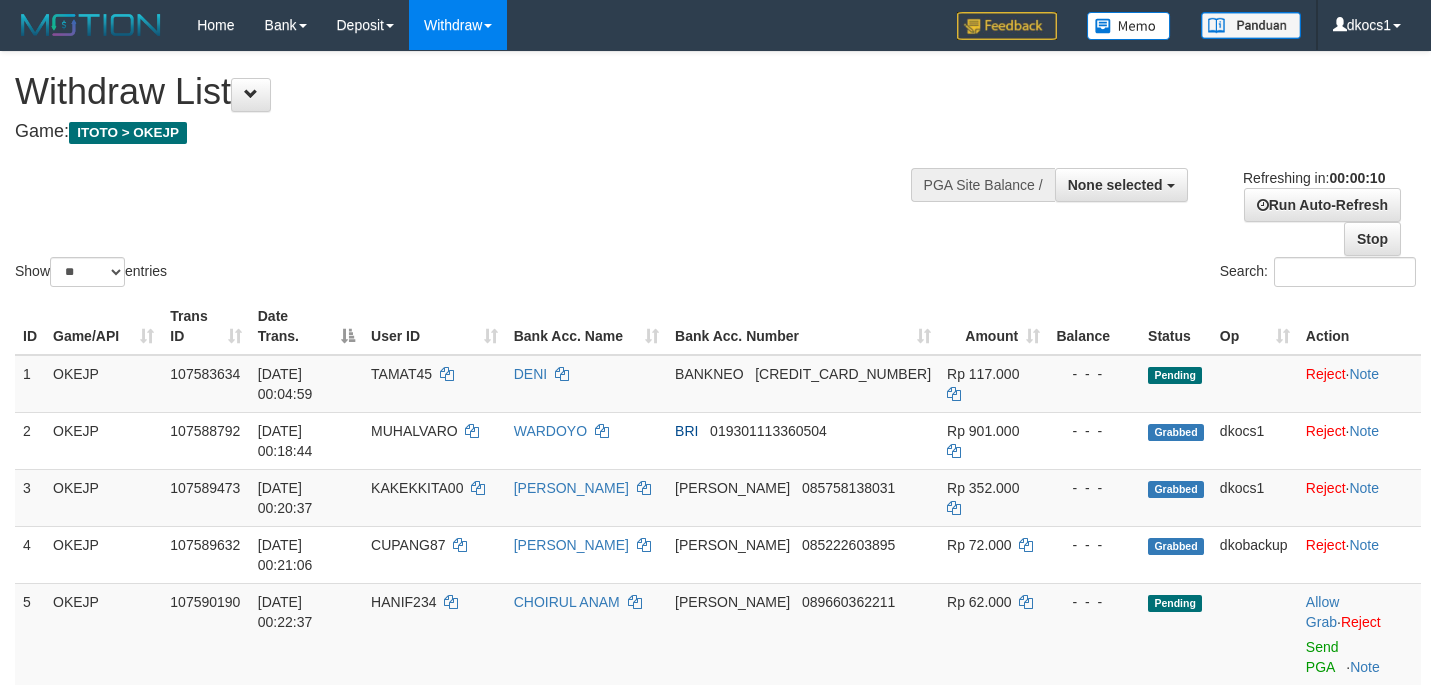 select 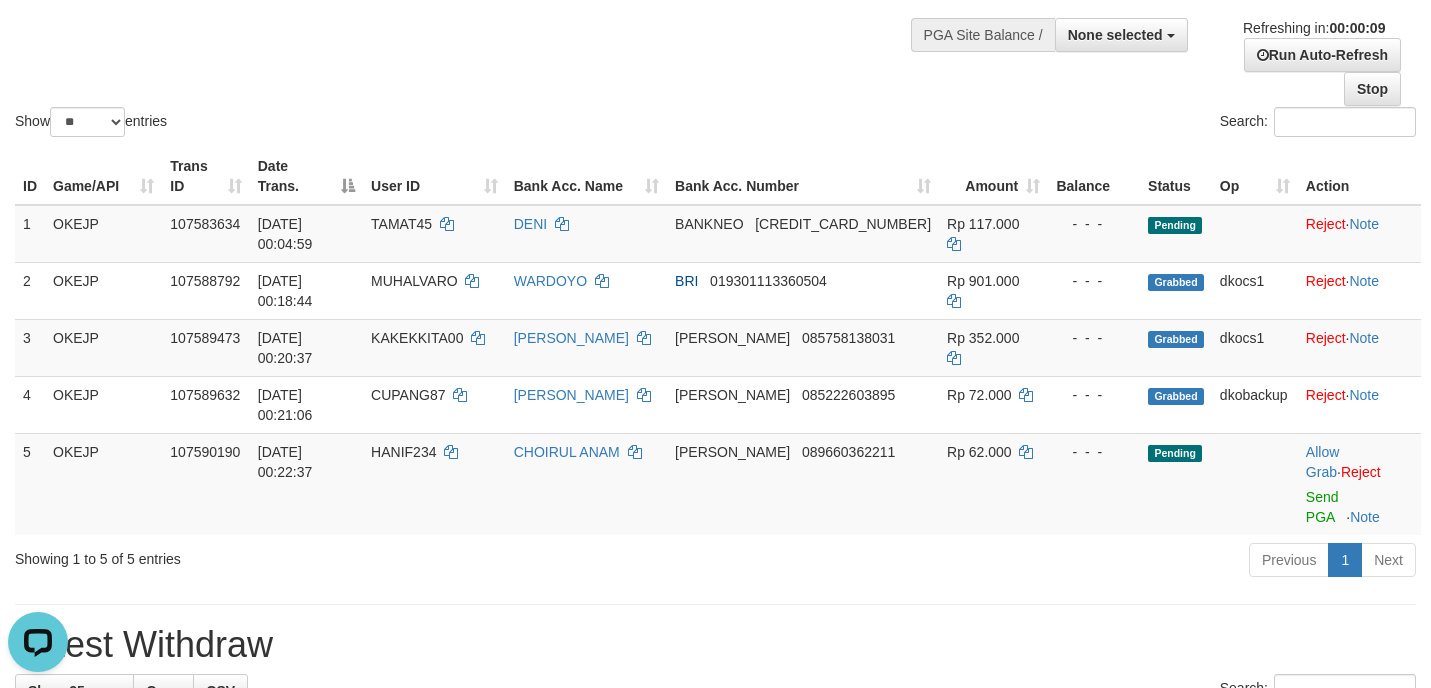 scroll, scrollTop: 0, scrollLeft: 0, axis: both 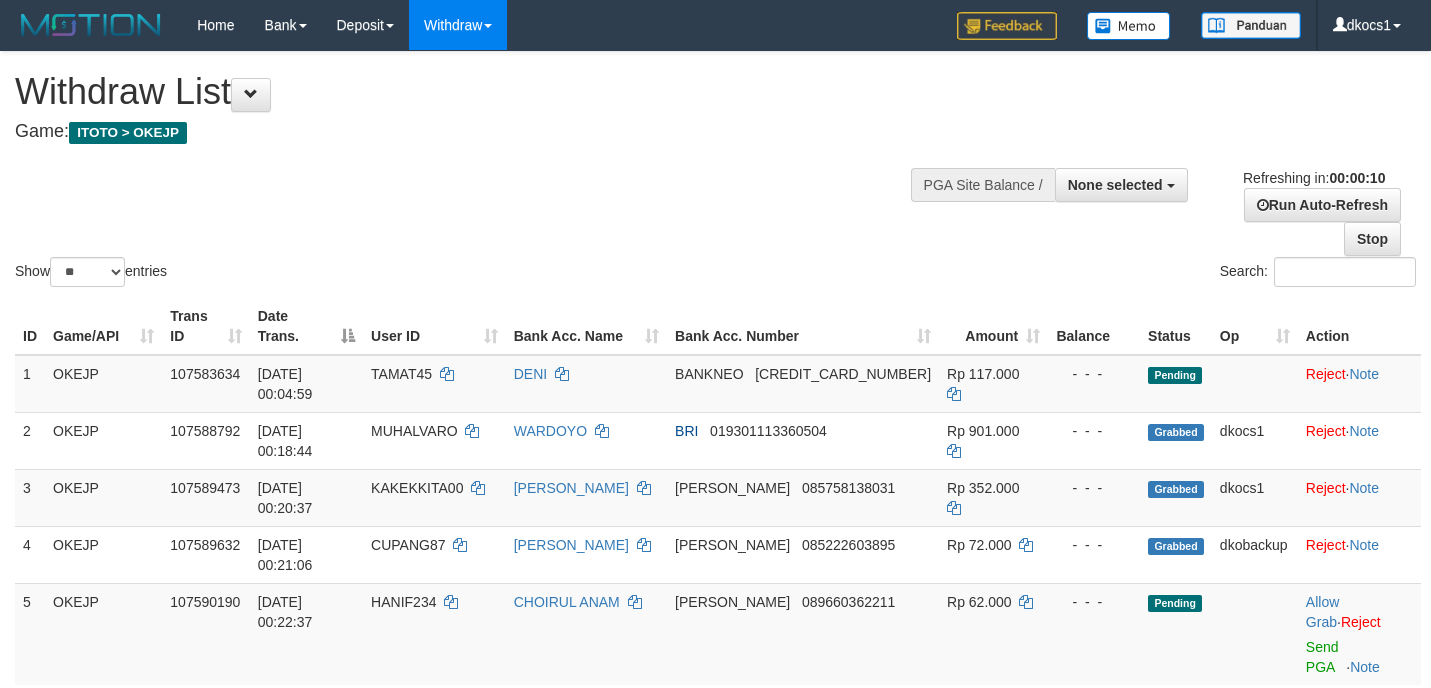select 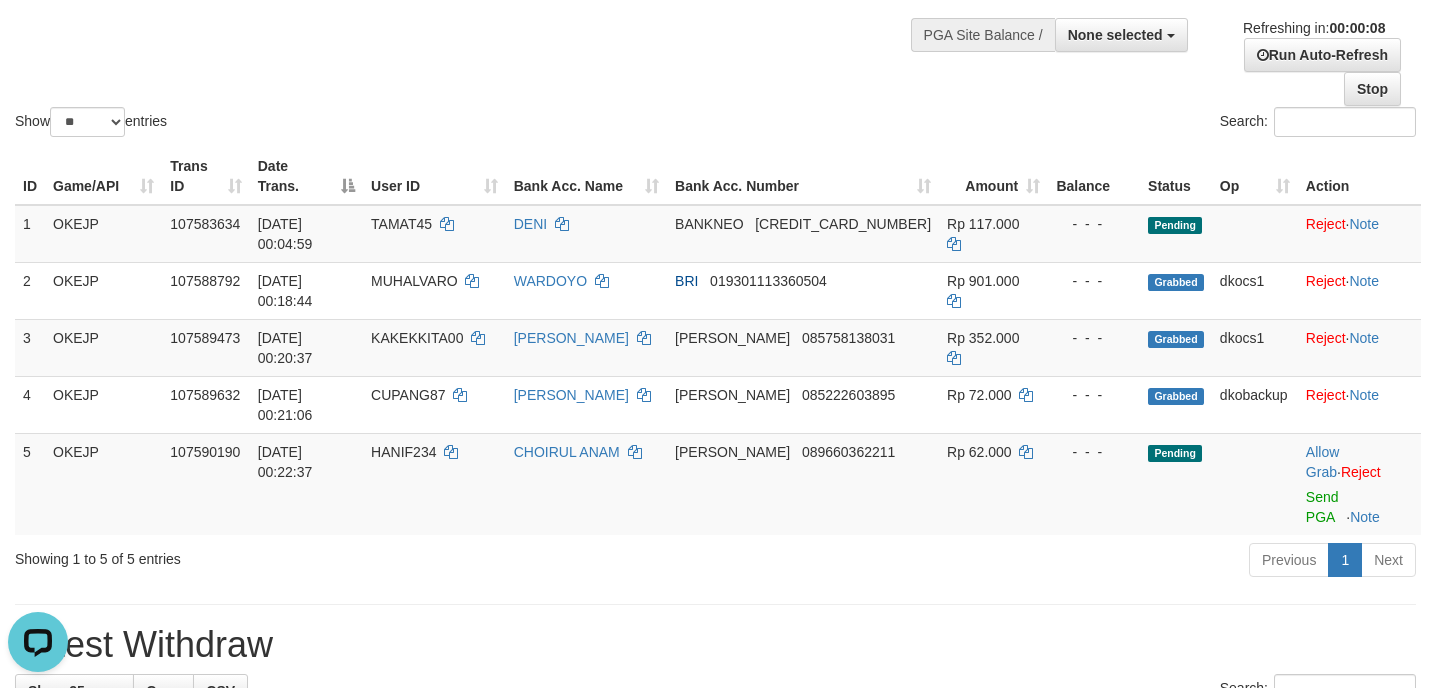 scroll, scrollTop: 0, scrollLeft: 0, axis: both 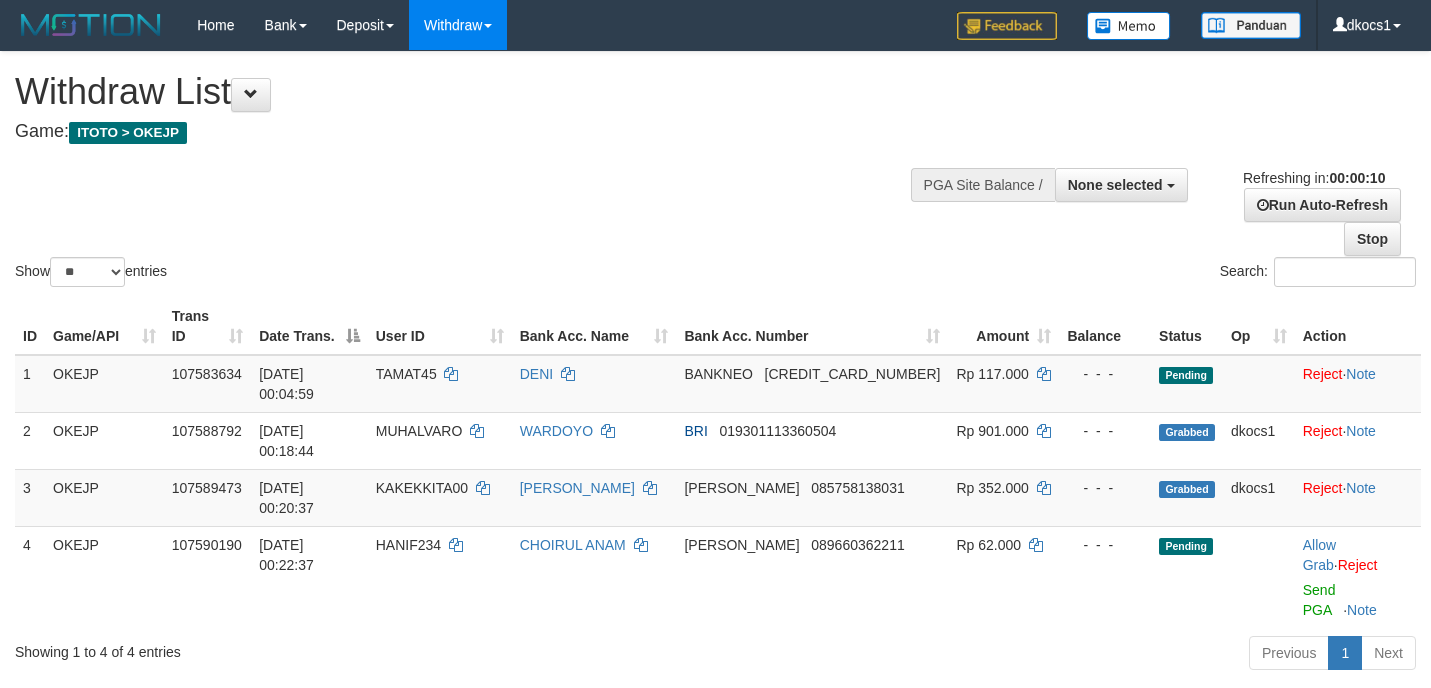 select 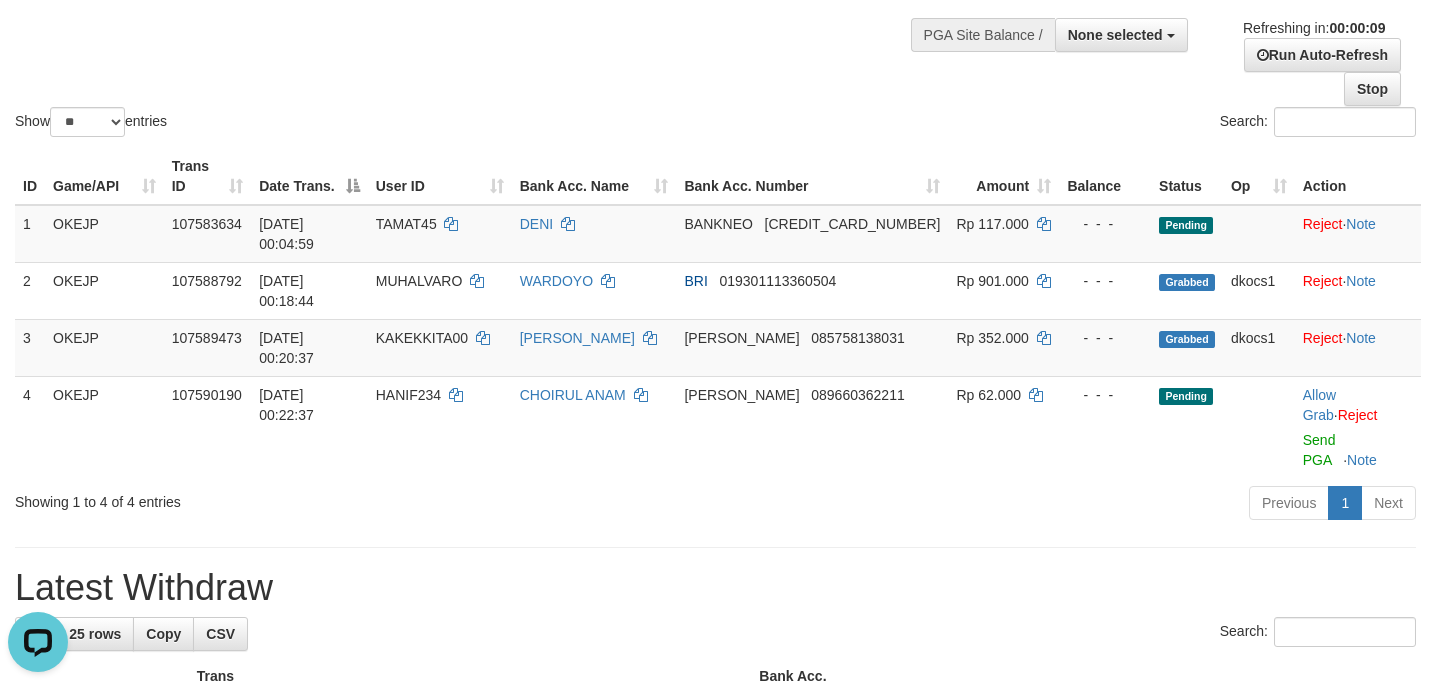 scroll, scrollTop: 0, scrollLeft: 0, axis: both 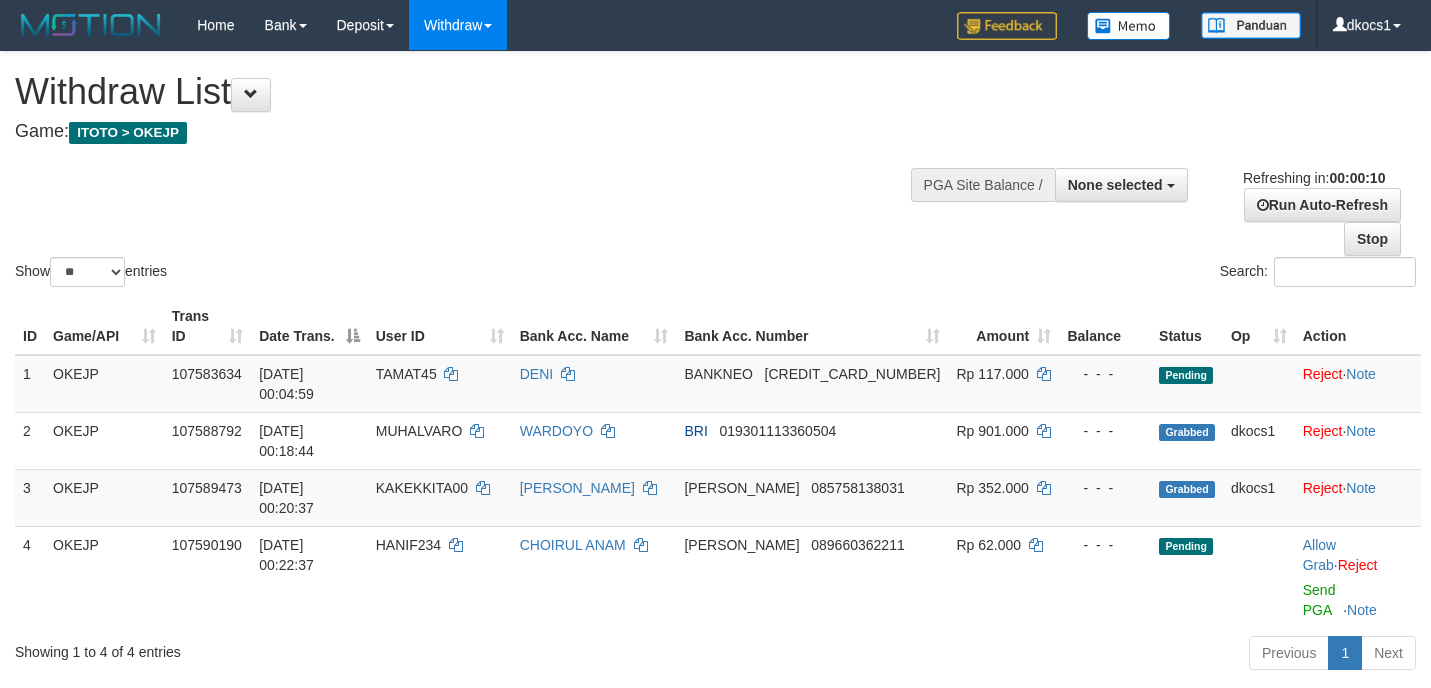 select 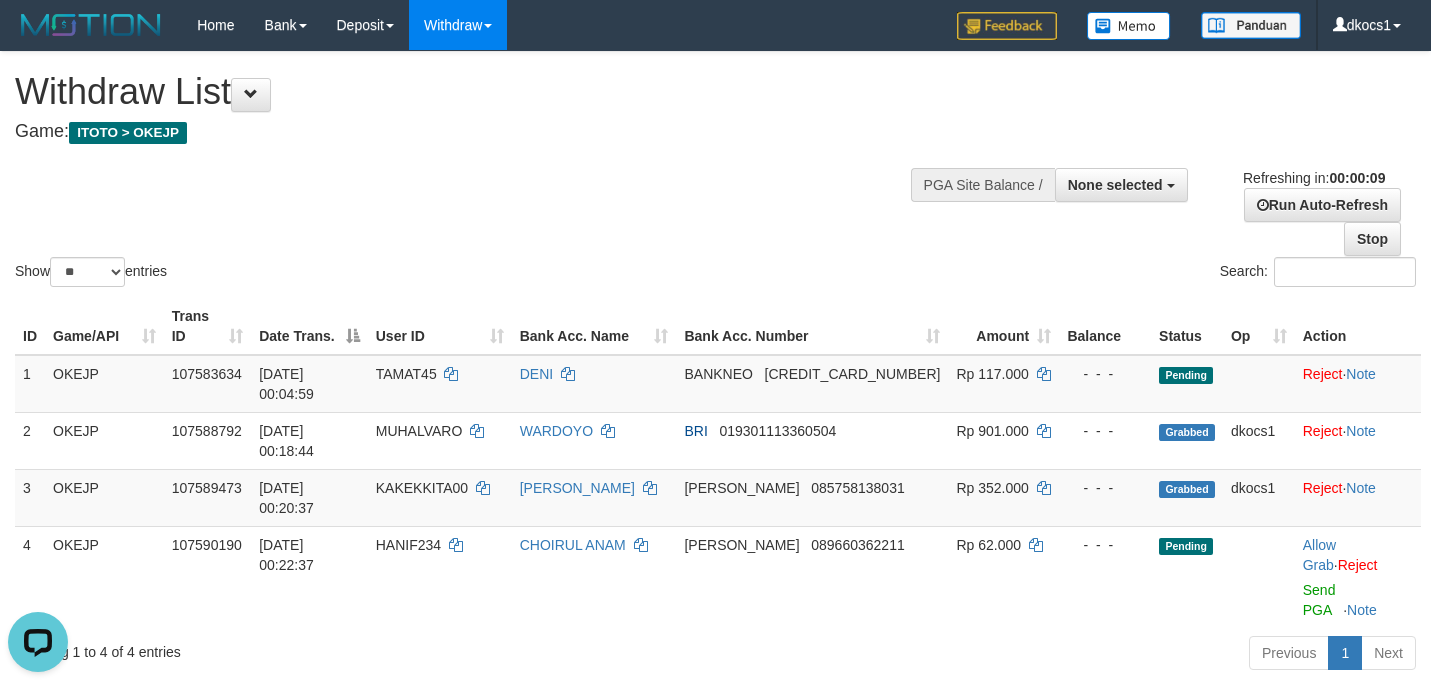 scroll, scrollTop: 0, scrollLeft: 0, axis: both 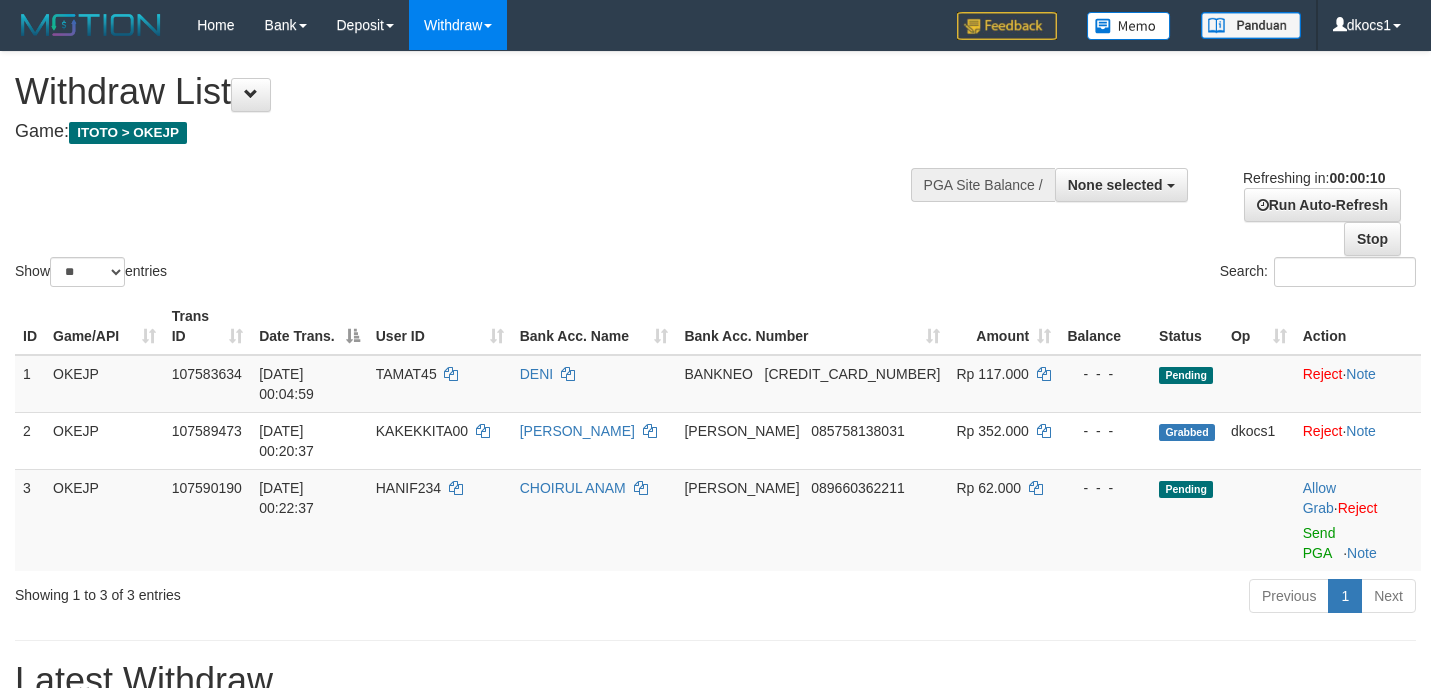 select 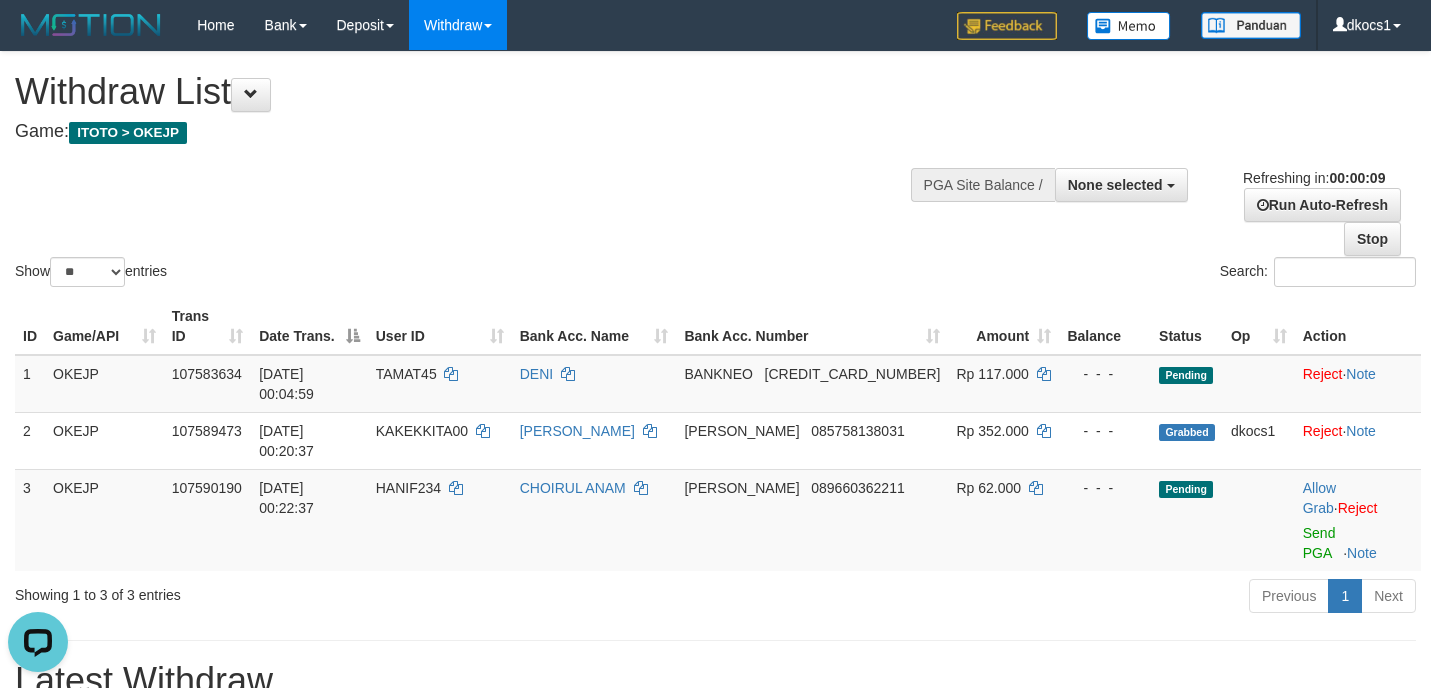 scroll, scrollTop: 0, scrollLeft: 0, axis: both 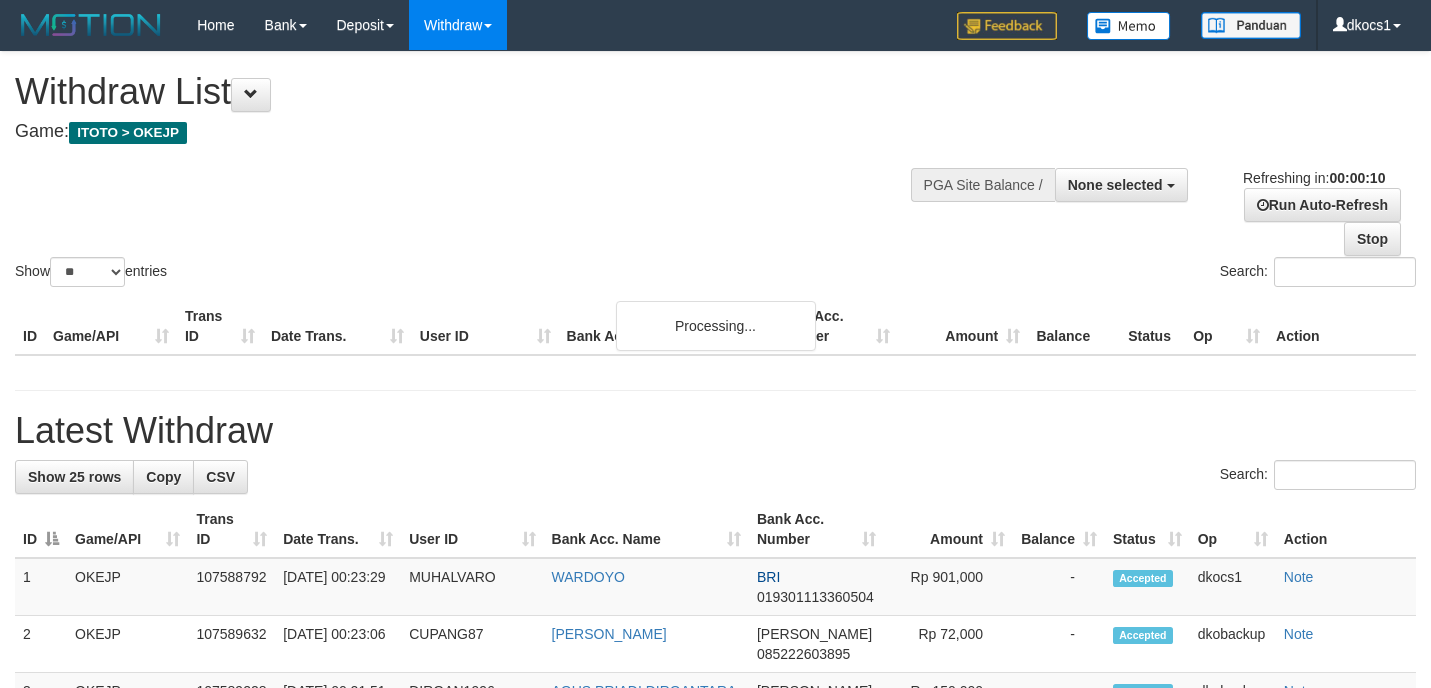 select 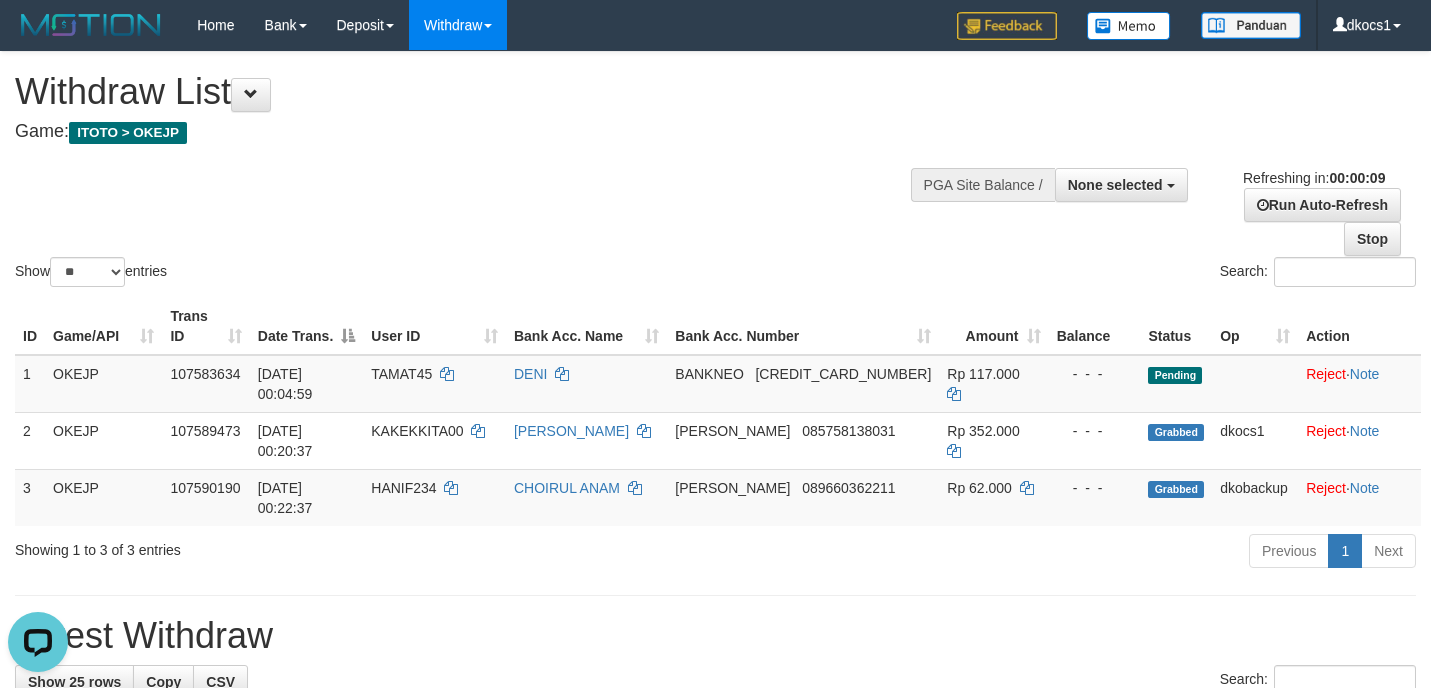 scroll, scrollTop: 0, scrollLeft: 0, axis: both 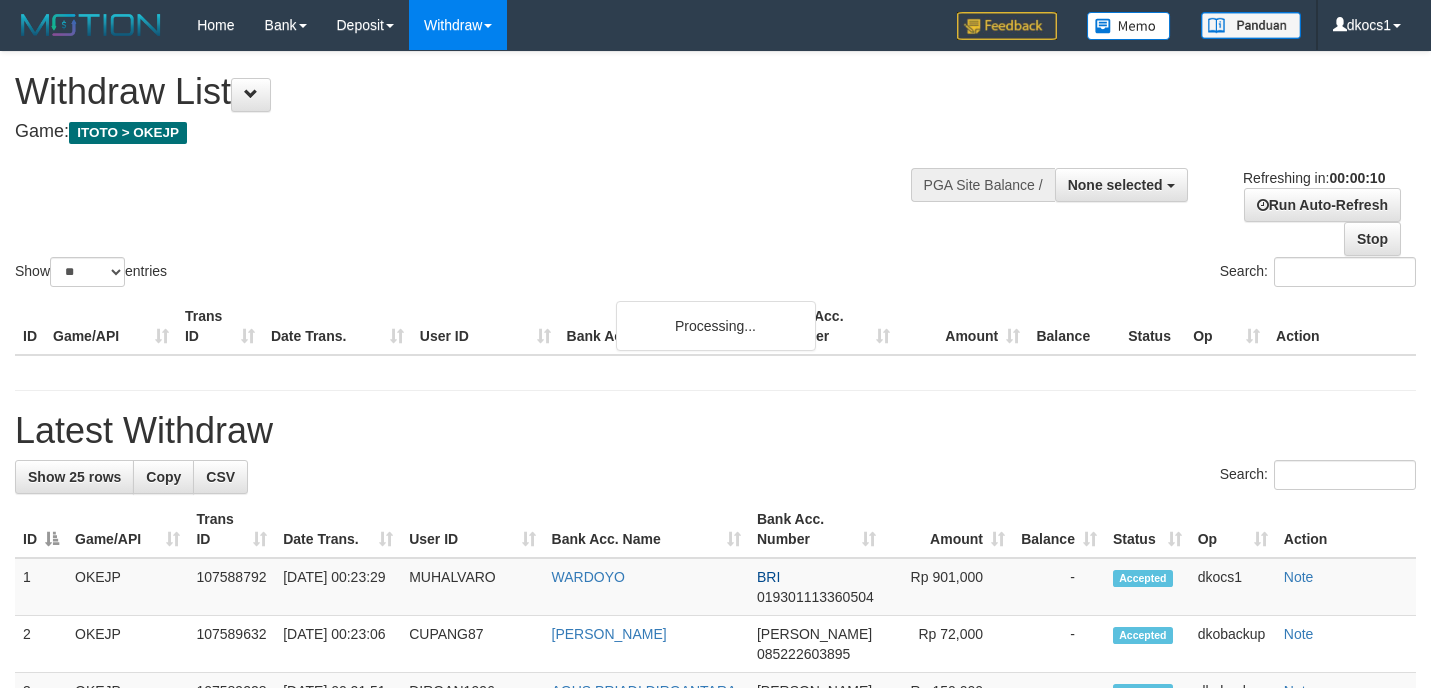 select 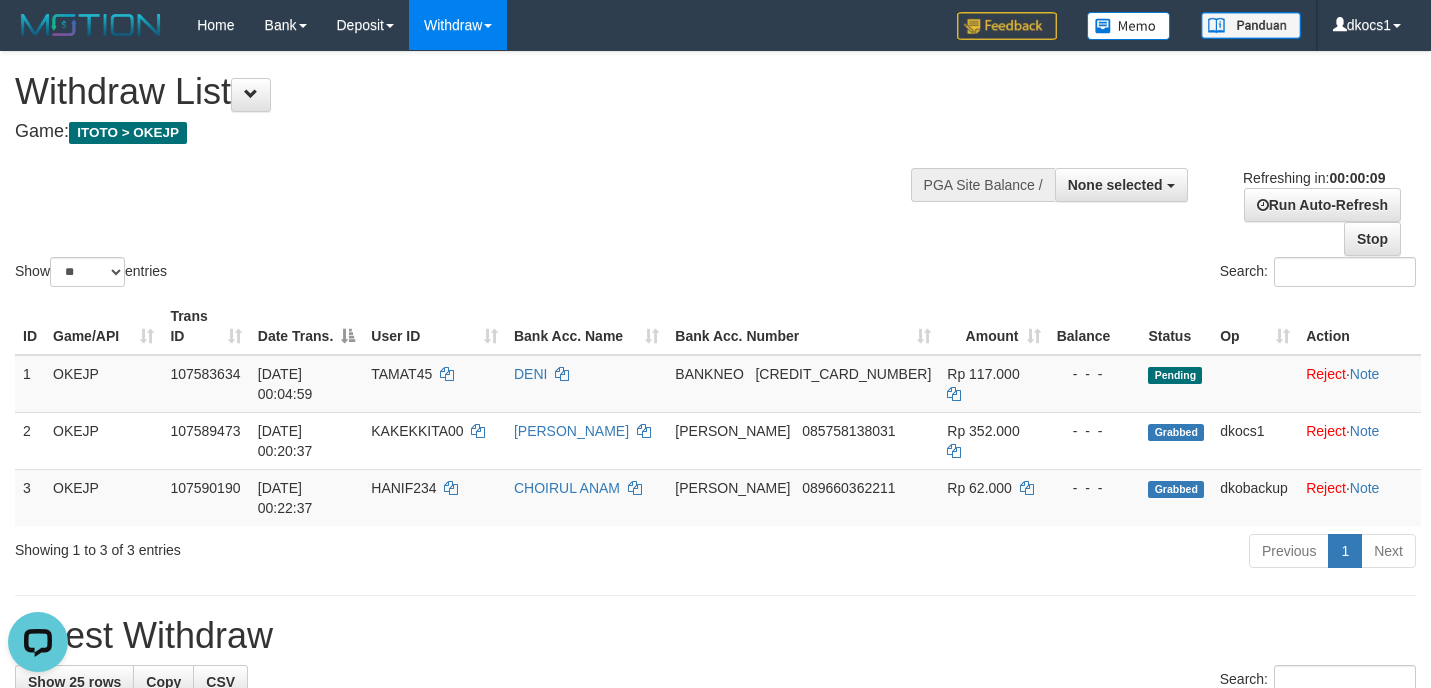 scroll, scrollTop: 0, scrollLeft: 0, axis: both 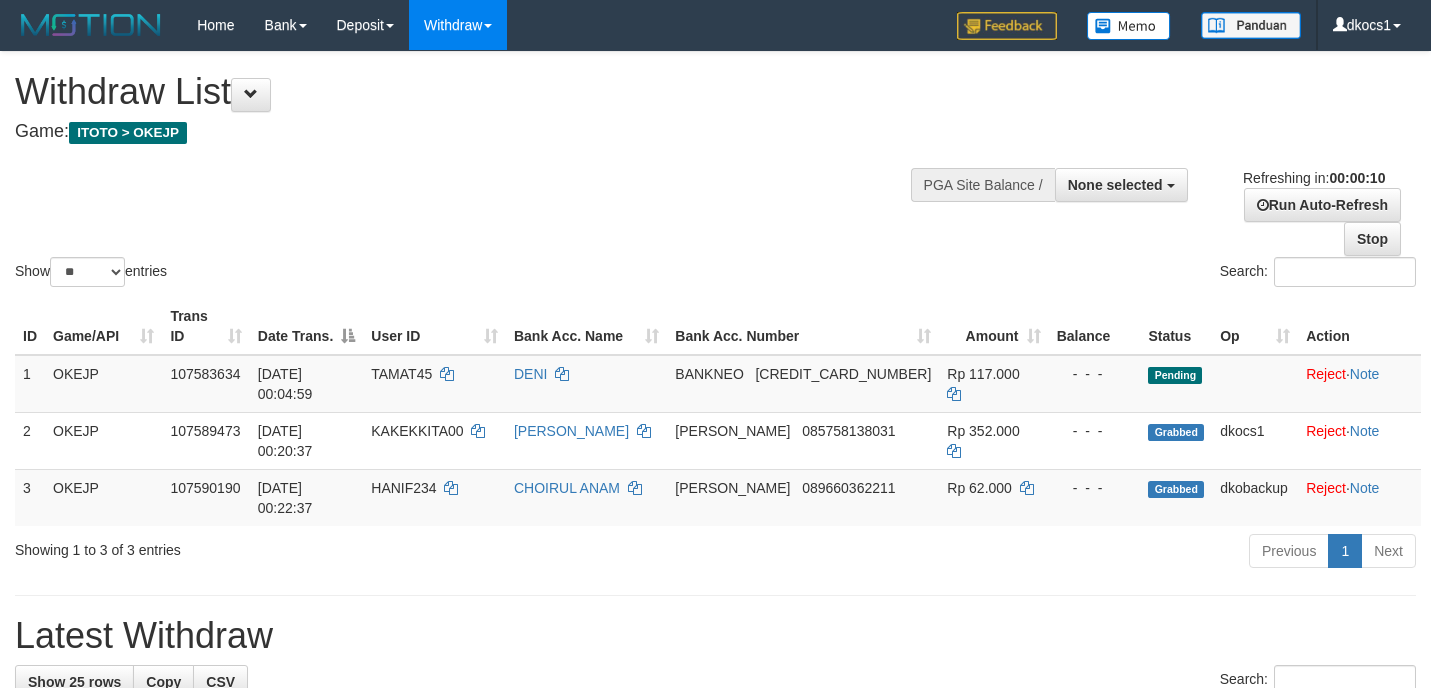 select 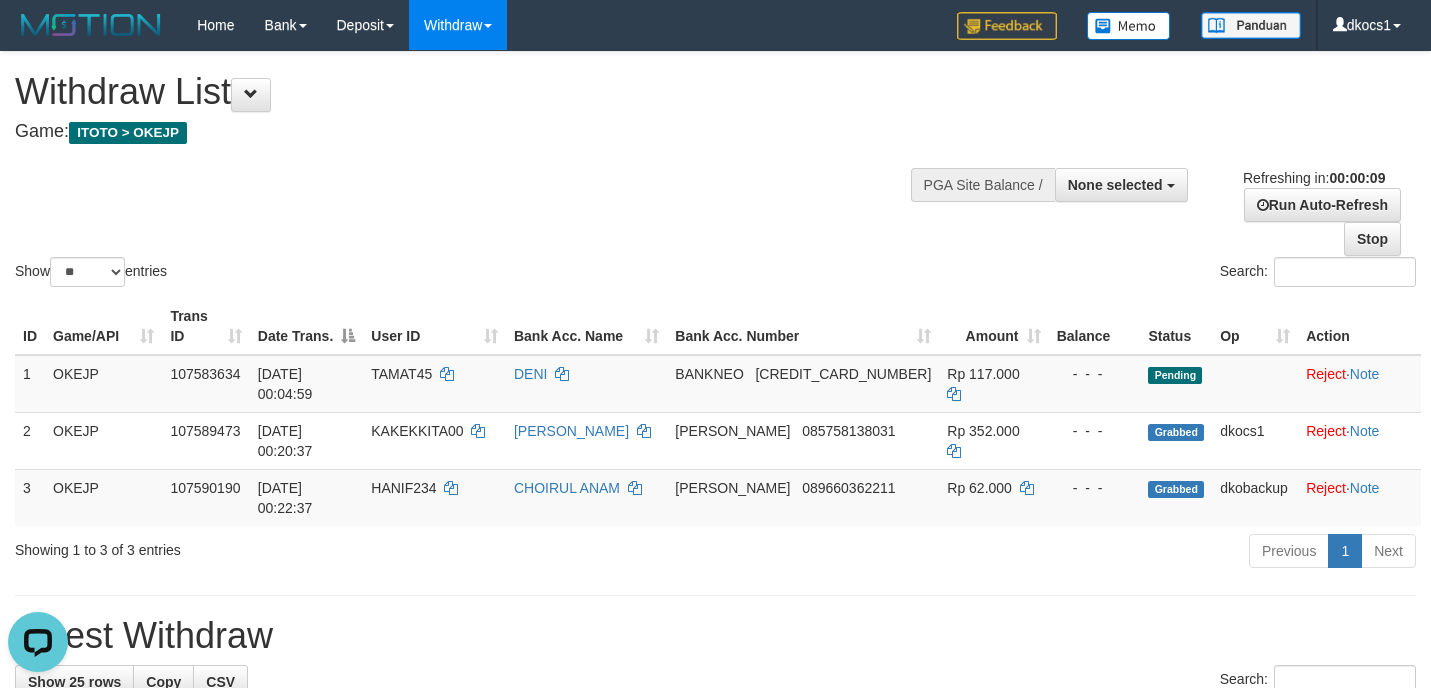 scroll, scrollTop: 0, scrollLeft: 0, axis: both 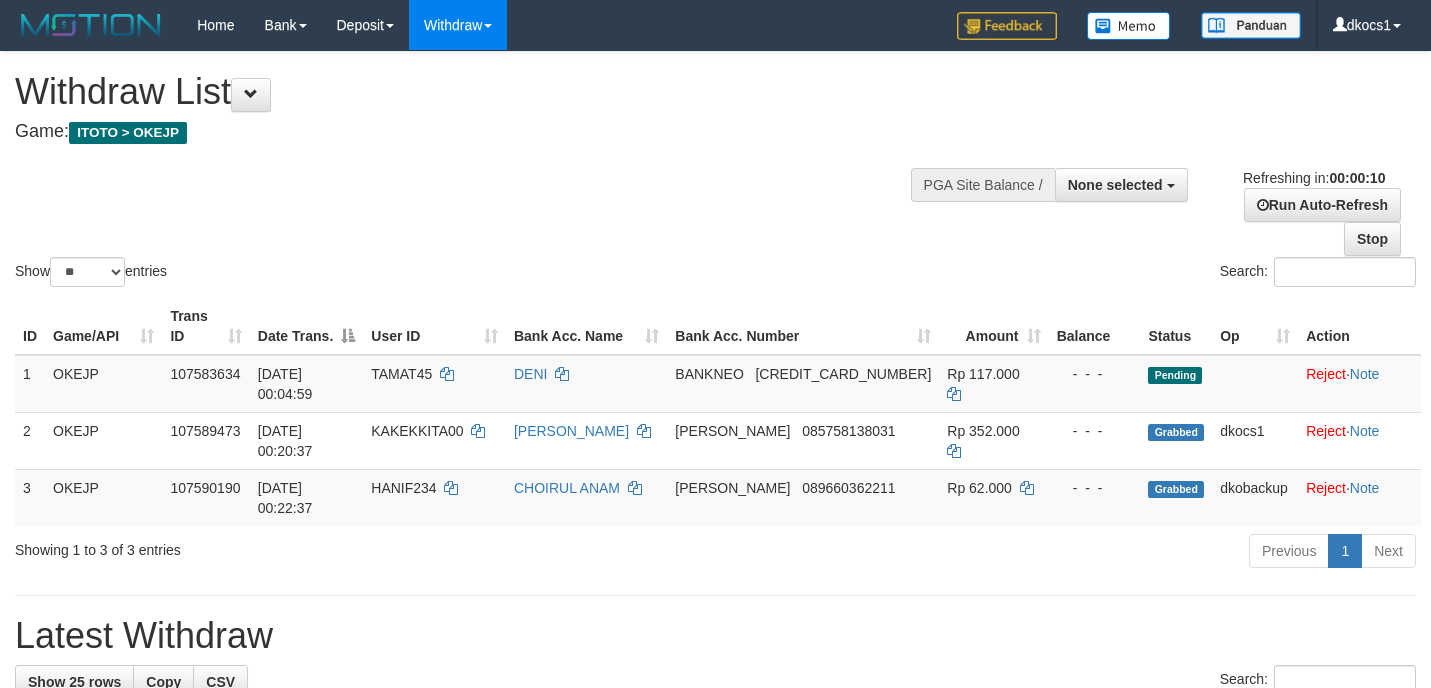select 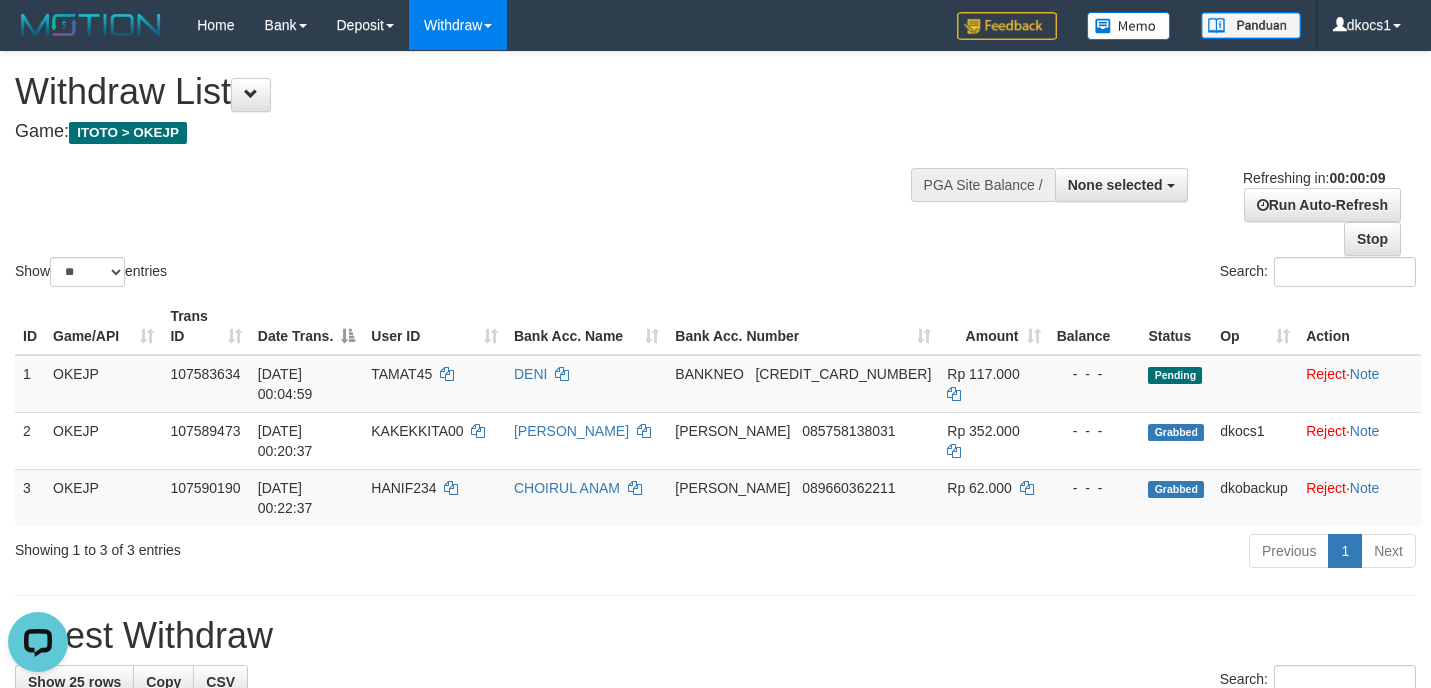 scroll, scrollTop: 0, scrollLeft: 0, axis: both 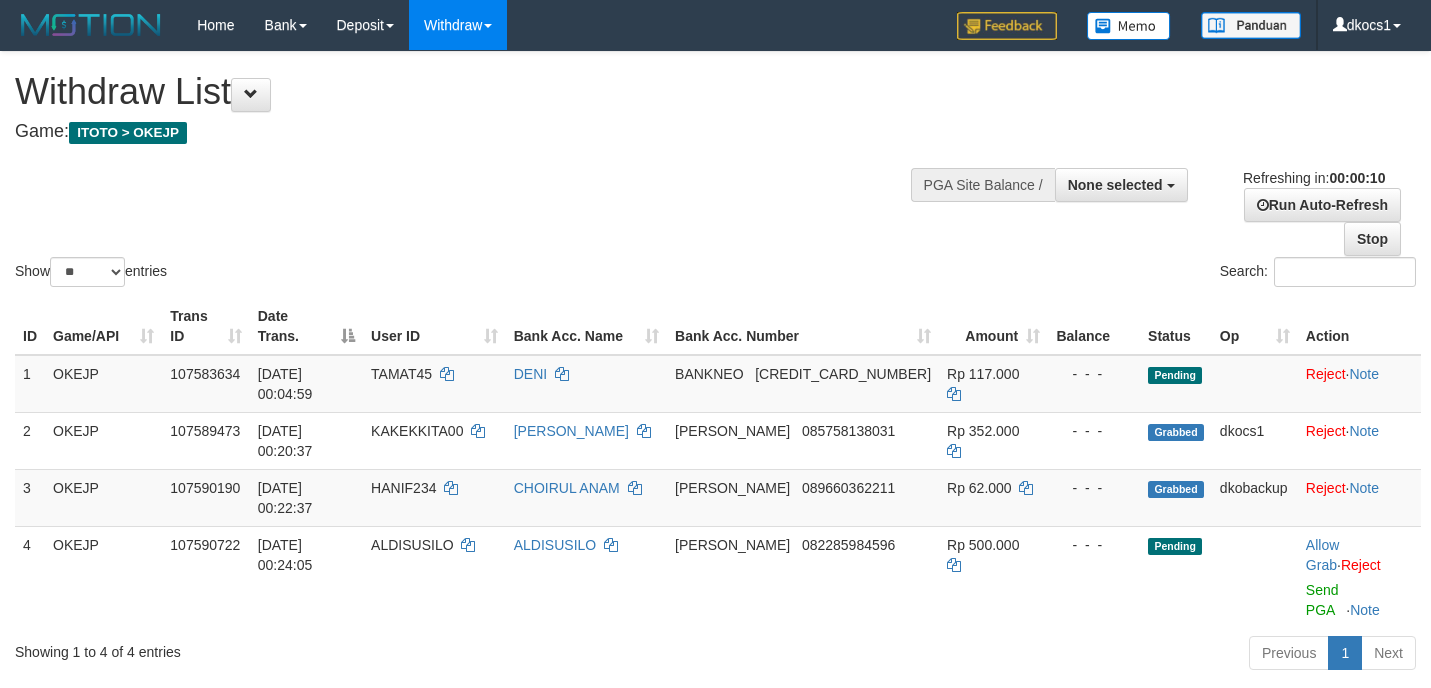 select 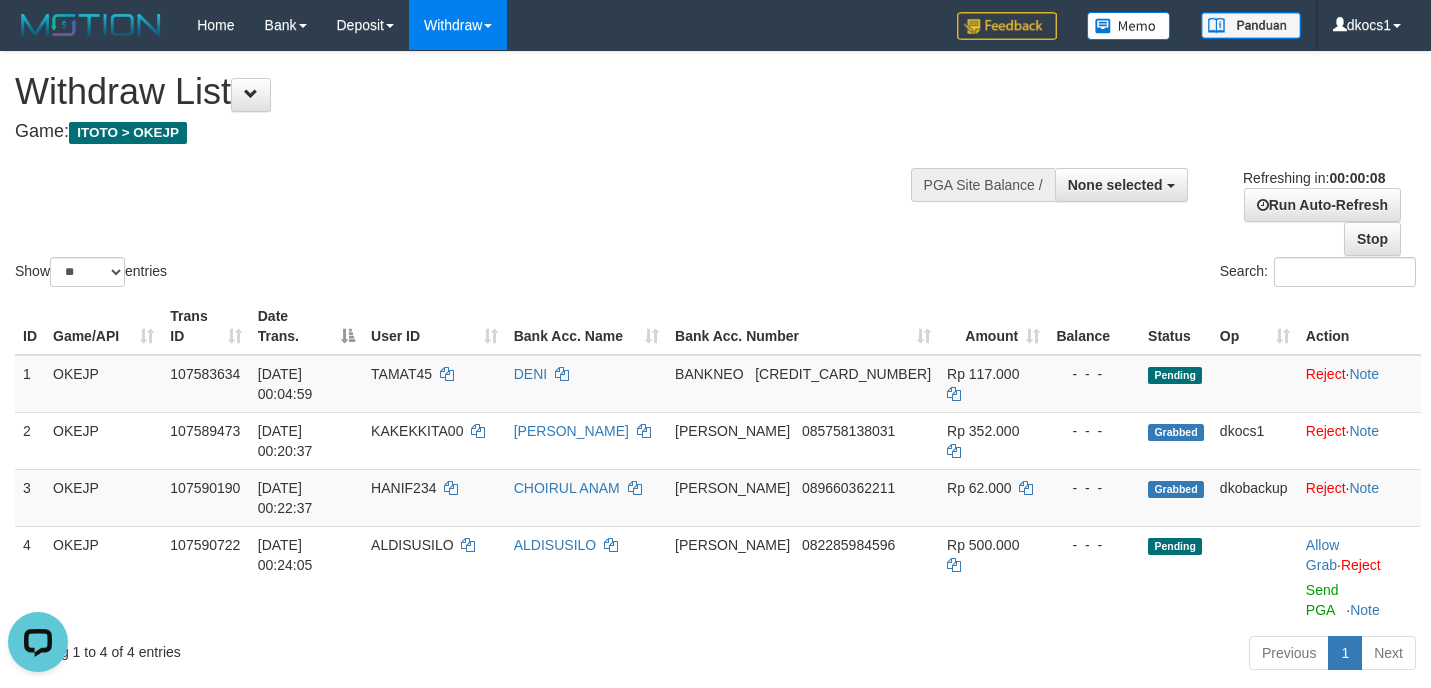 scroll, scrollTop: 0, scrollLeft: 0, axis: both 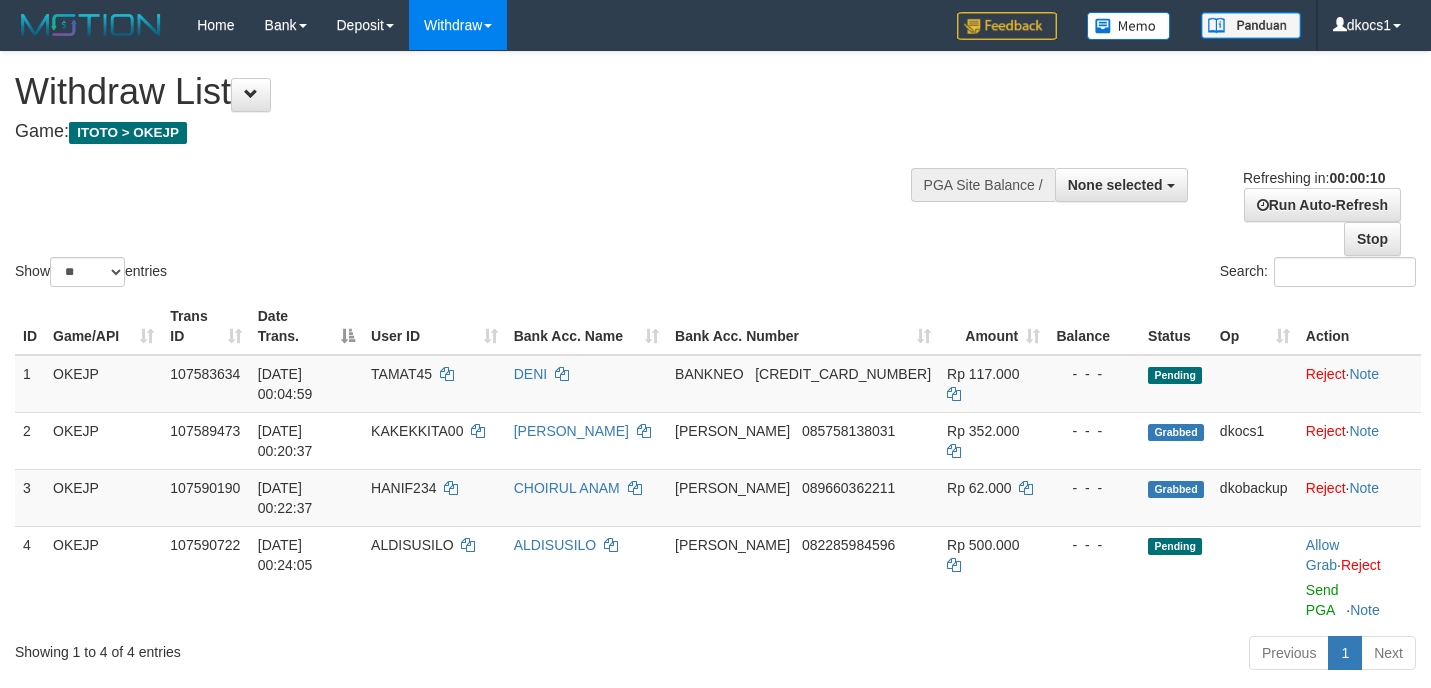 select 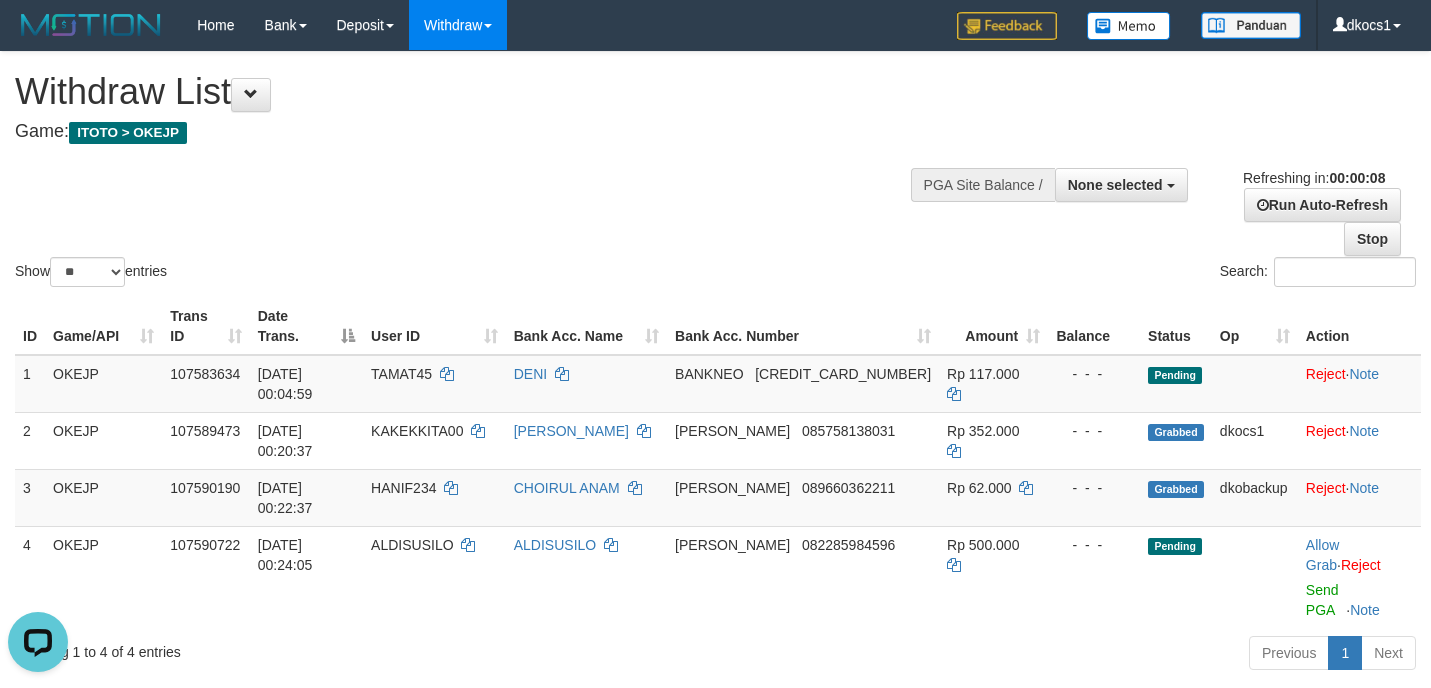 scroll, scrollTop: 0, scrollLeft: 0, axis: both 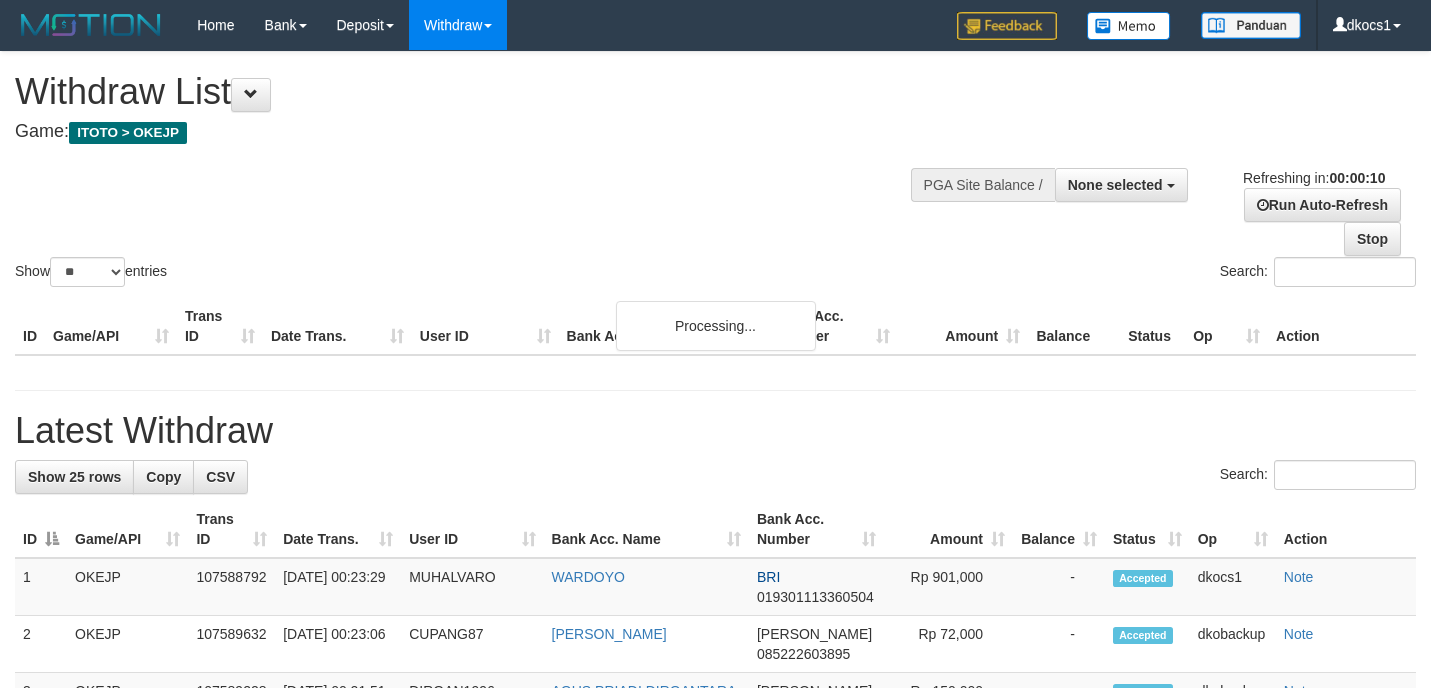 select 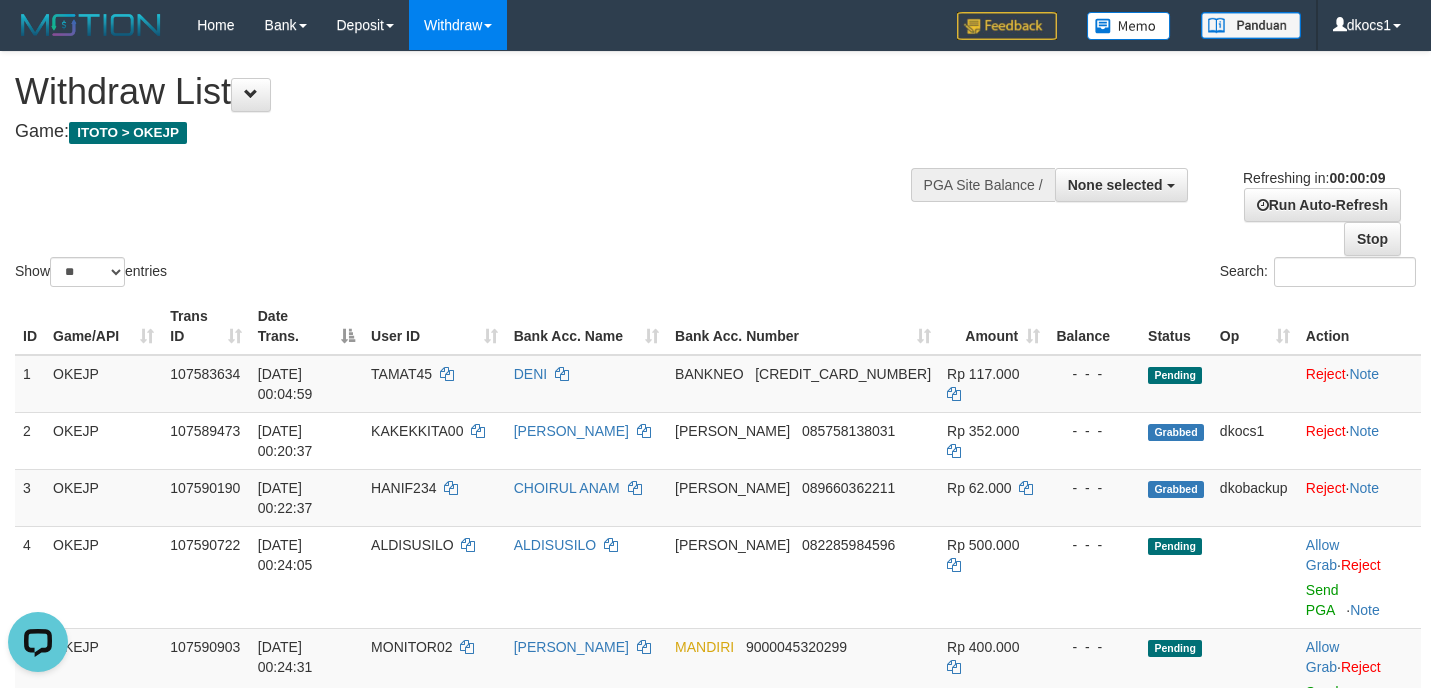 scroll, scrollTop: 0, scrollLeft: 0, axis: both 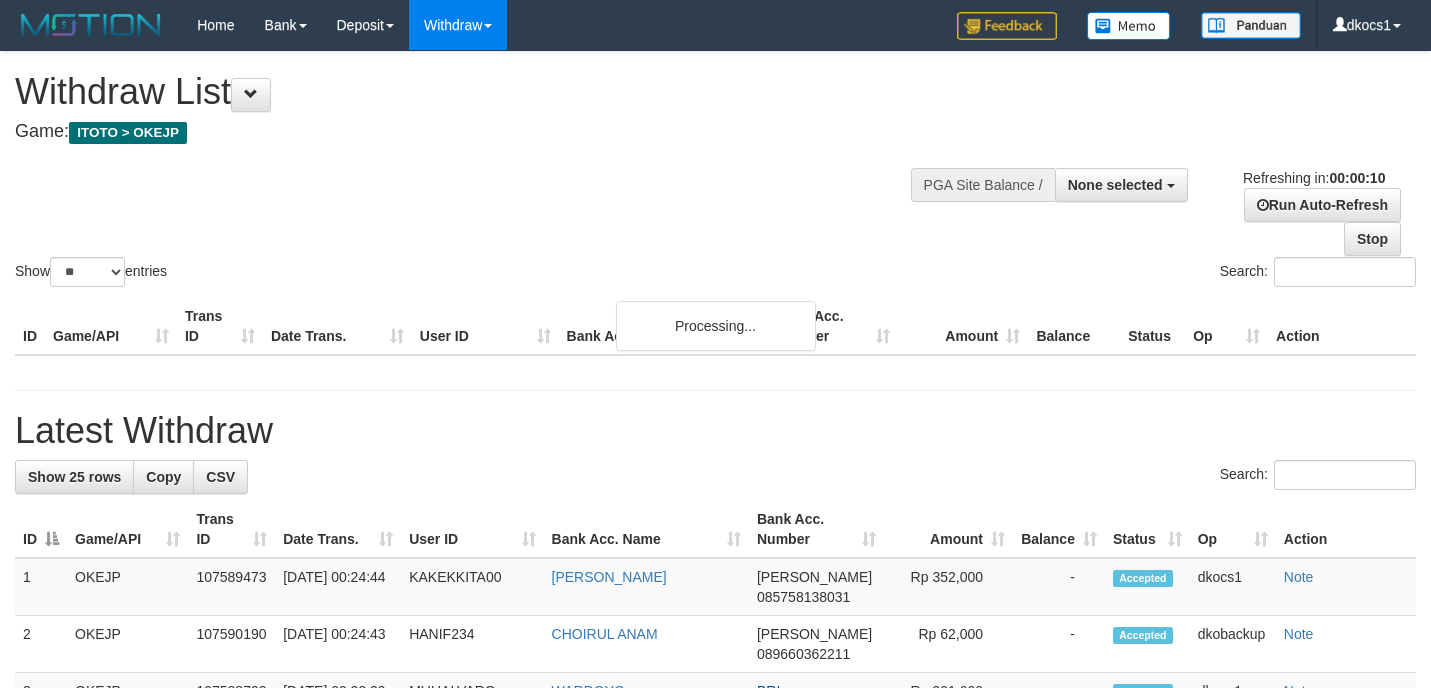 select 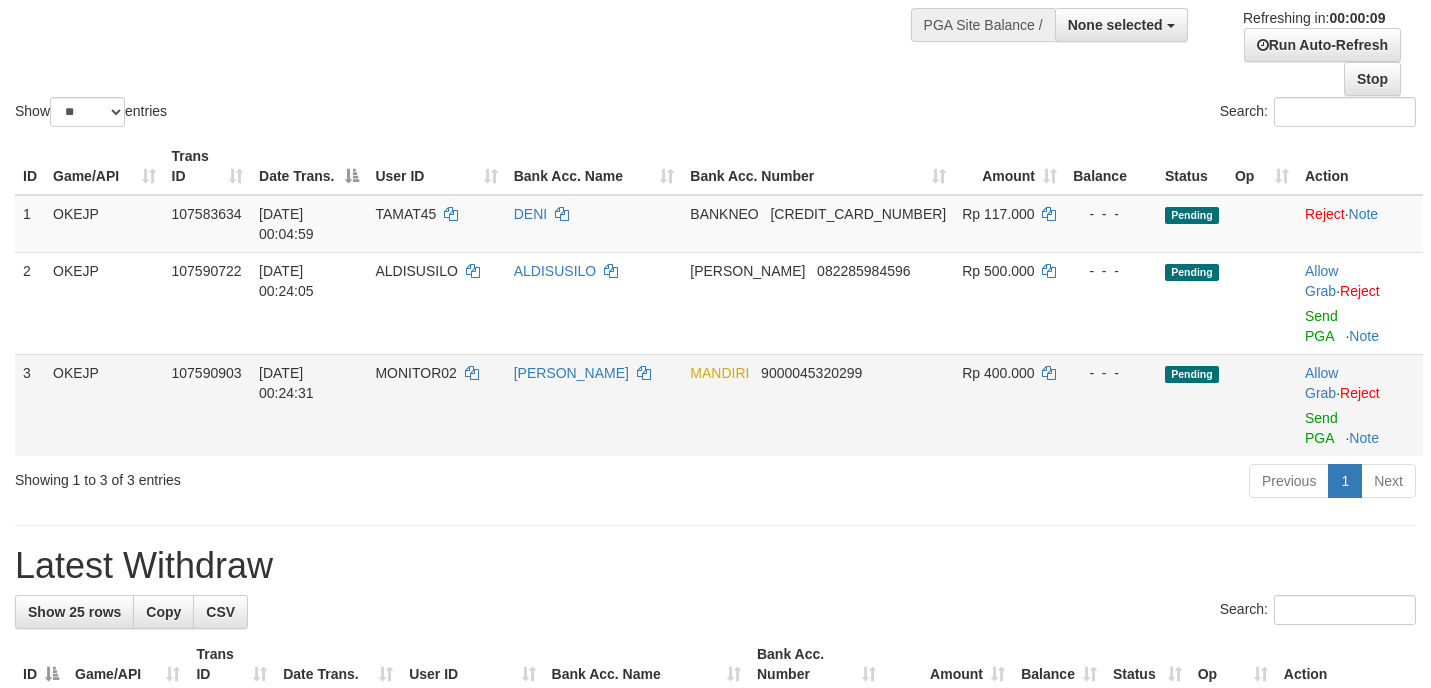 scroll, scrollTop: 150, scrollLeft: 0, axis: vertical 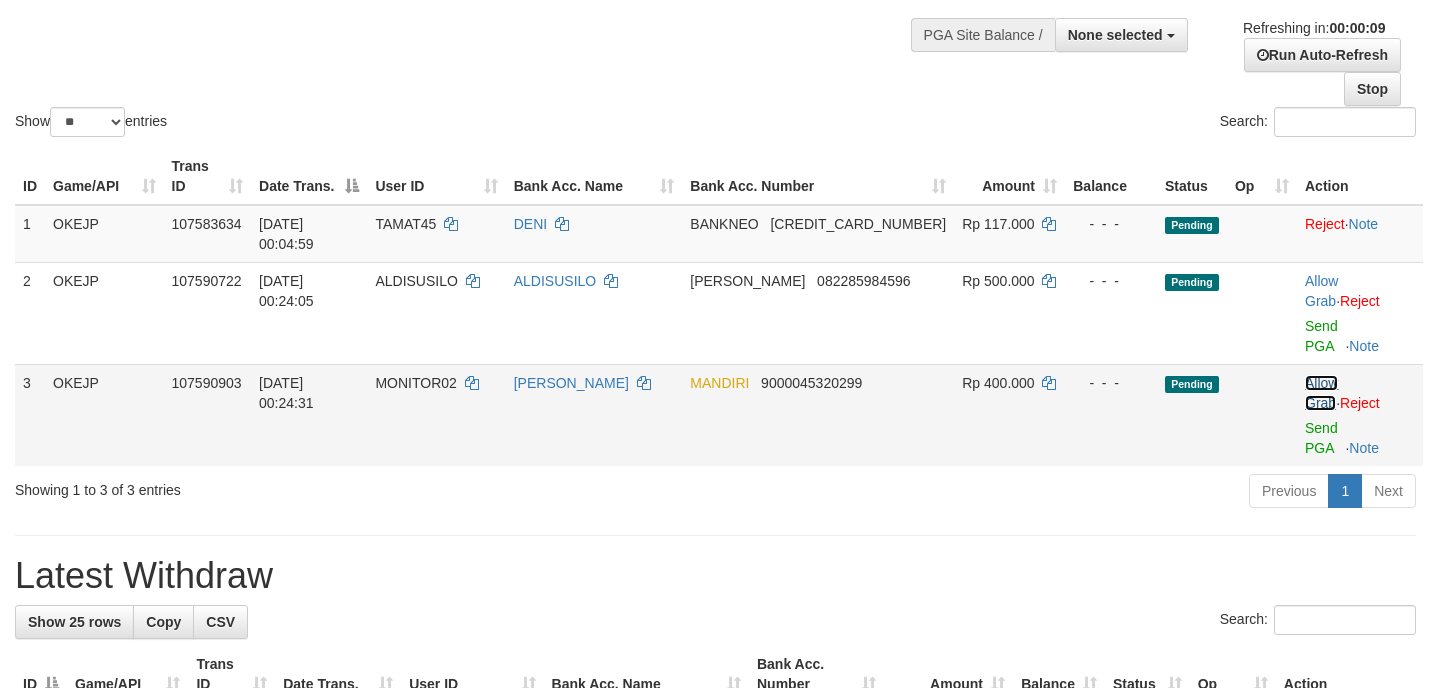 click on "Allow Grab" at bounding box center (1321, 393) 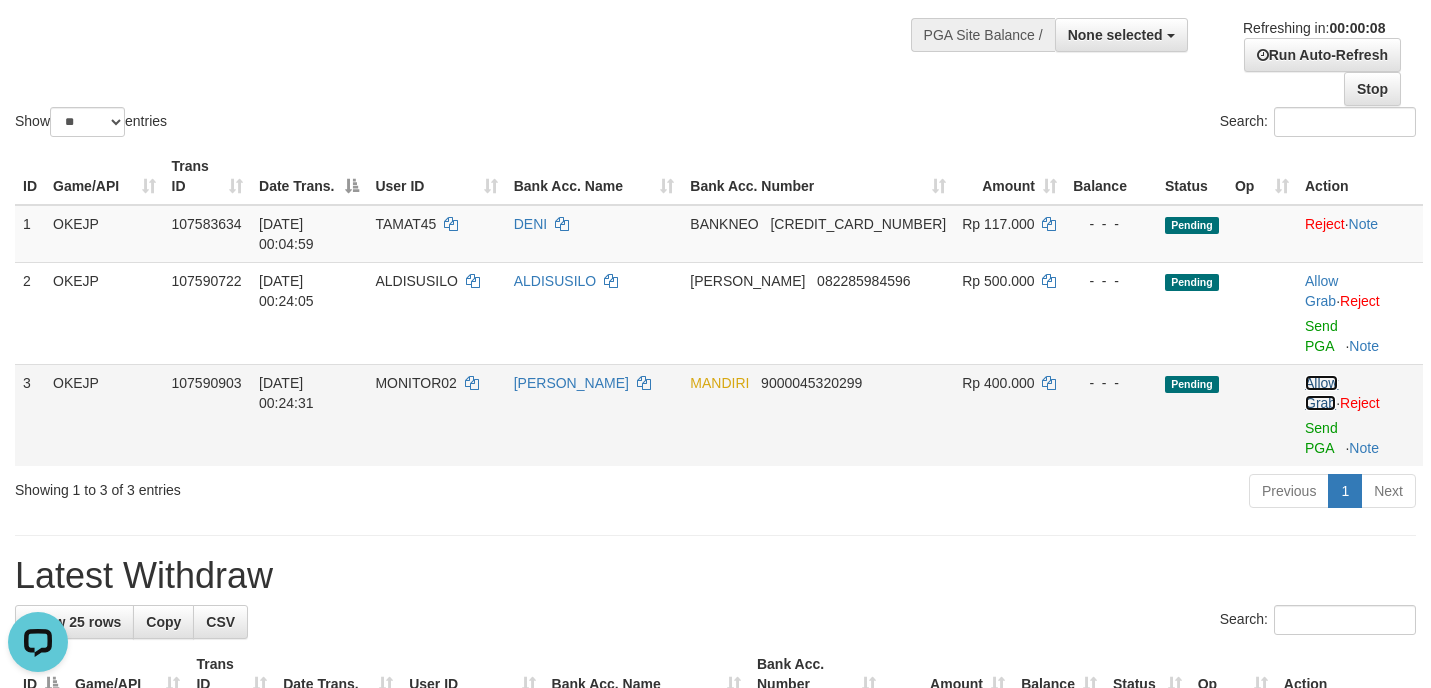 scroll, scrollTop: 0, scrollLeft: 0, axis: both 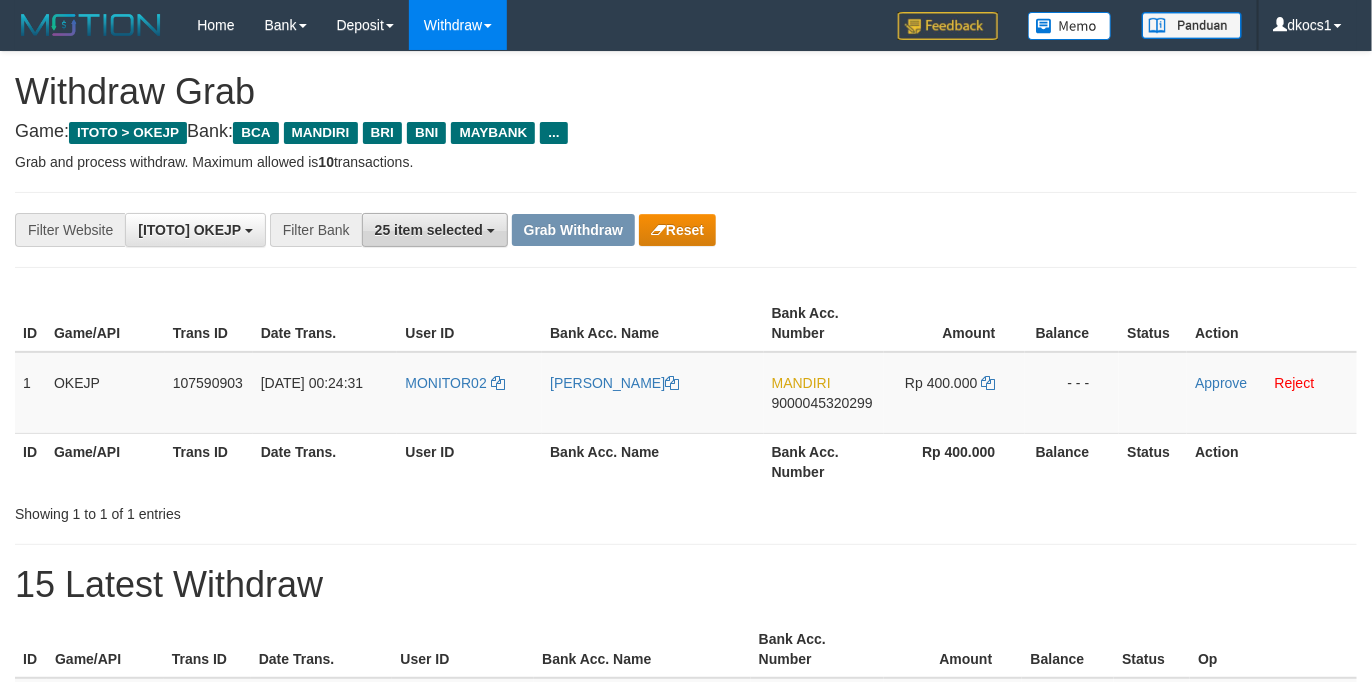 click on "25 item selected" at bounding box center (429, 230) 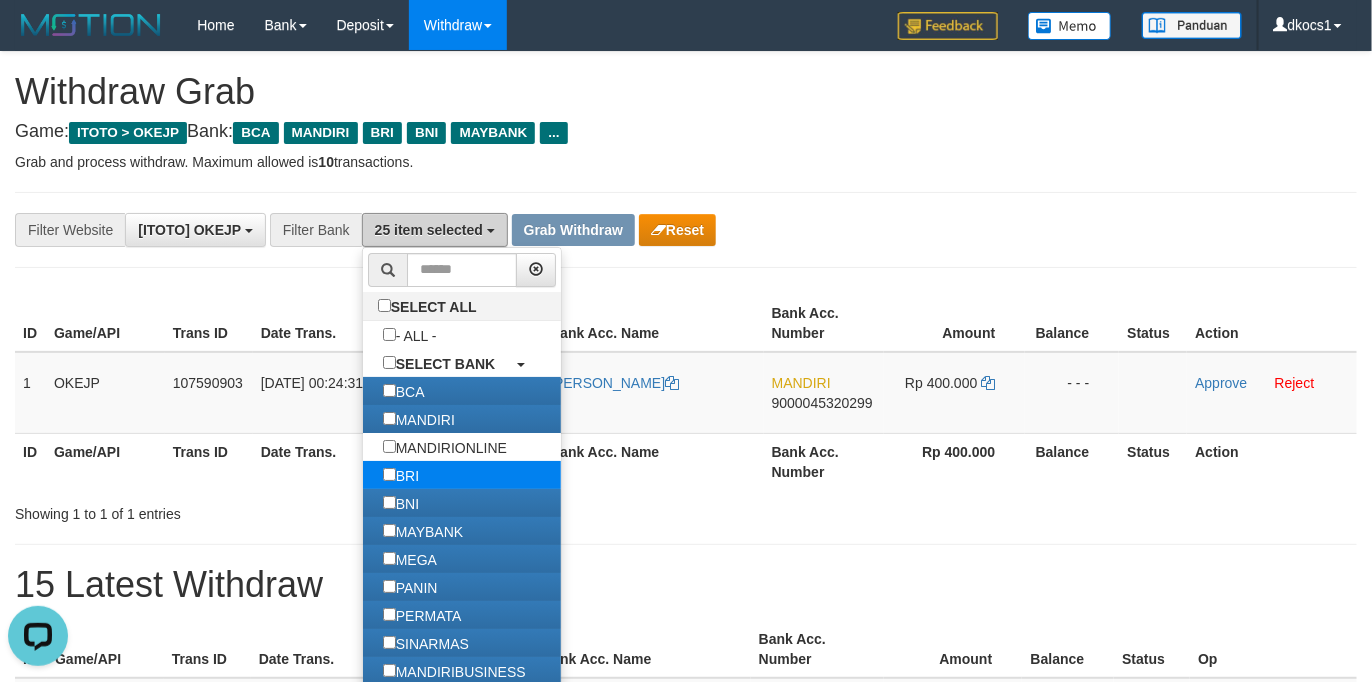 scroll, scrollTop: 0, scrollLeft: 0, axis: both 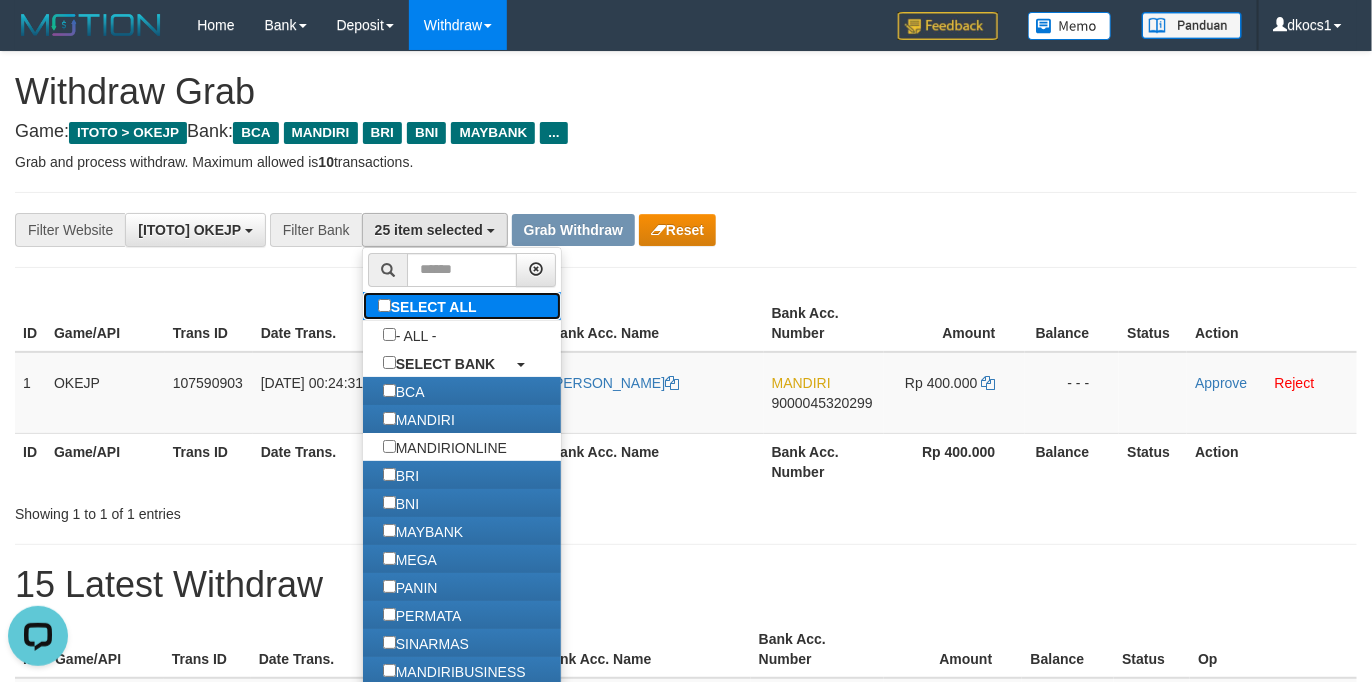 click on "SELECT ALL" at bounding box center (430, 306) 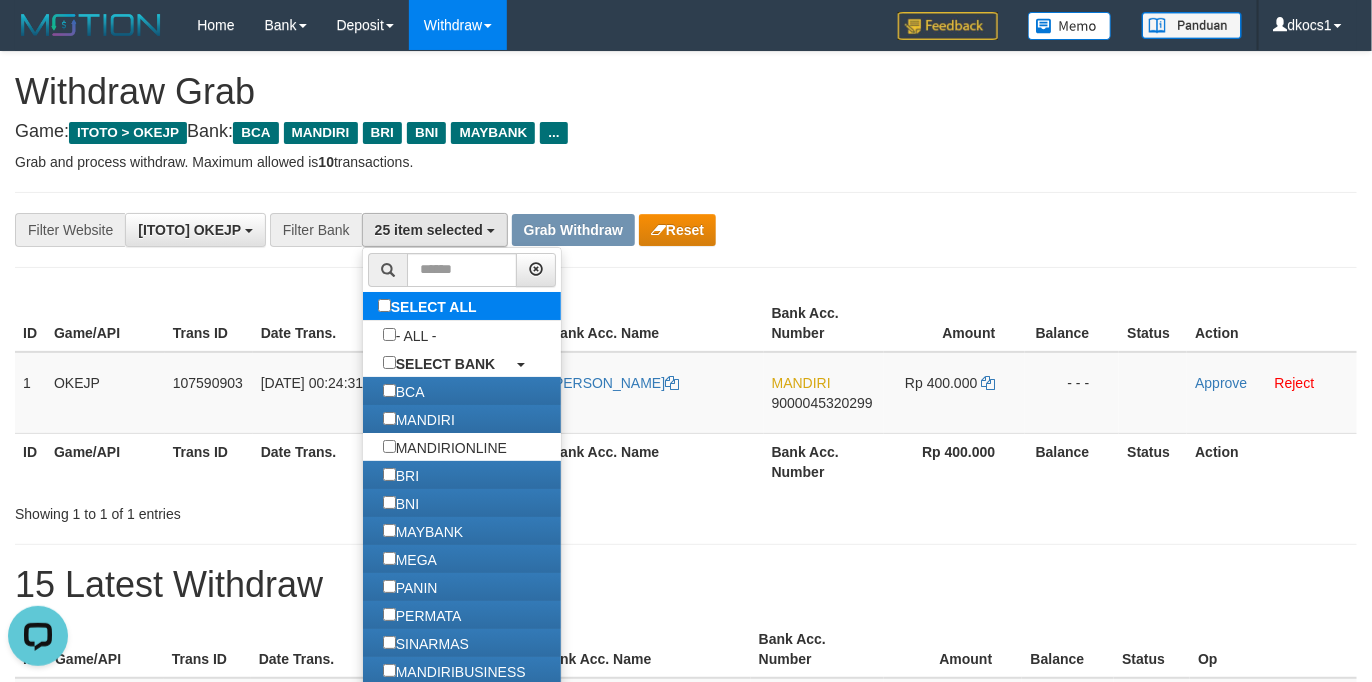 select on "***" 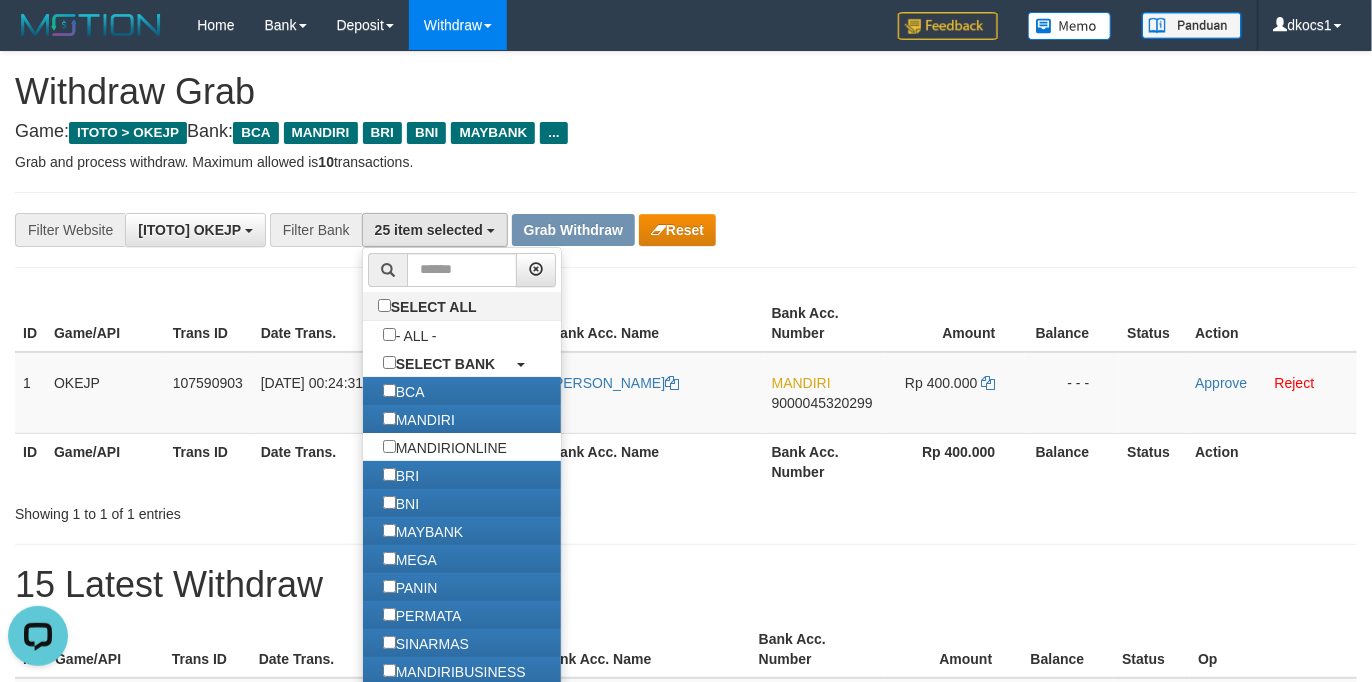 scroll, scrollTop: 34, scrollLeft: 0, axis: vertical 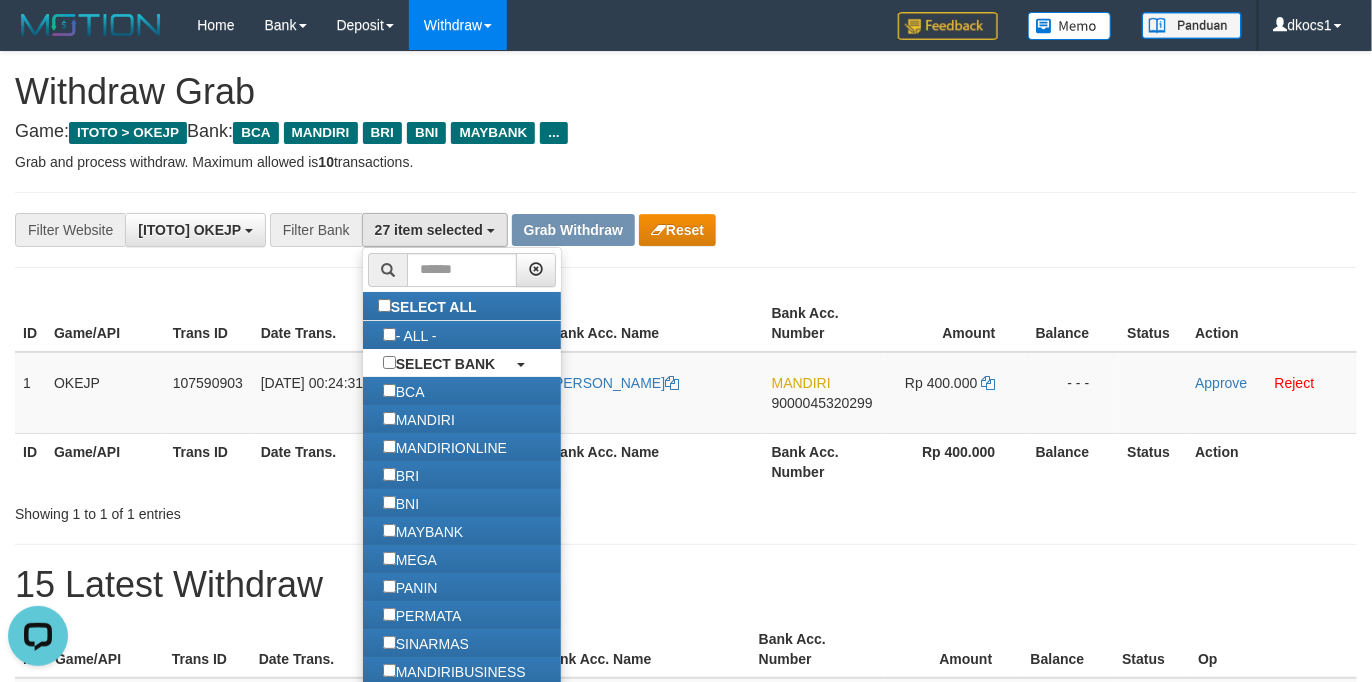 click on "**********" at bounding box center [686, 230] 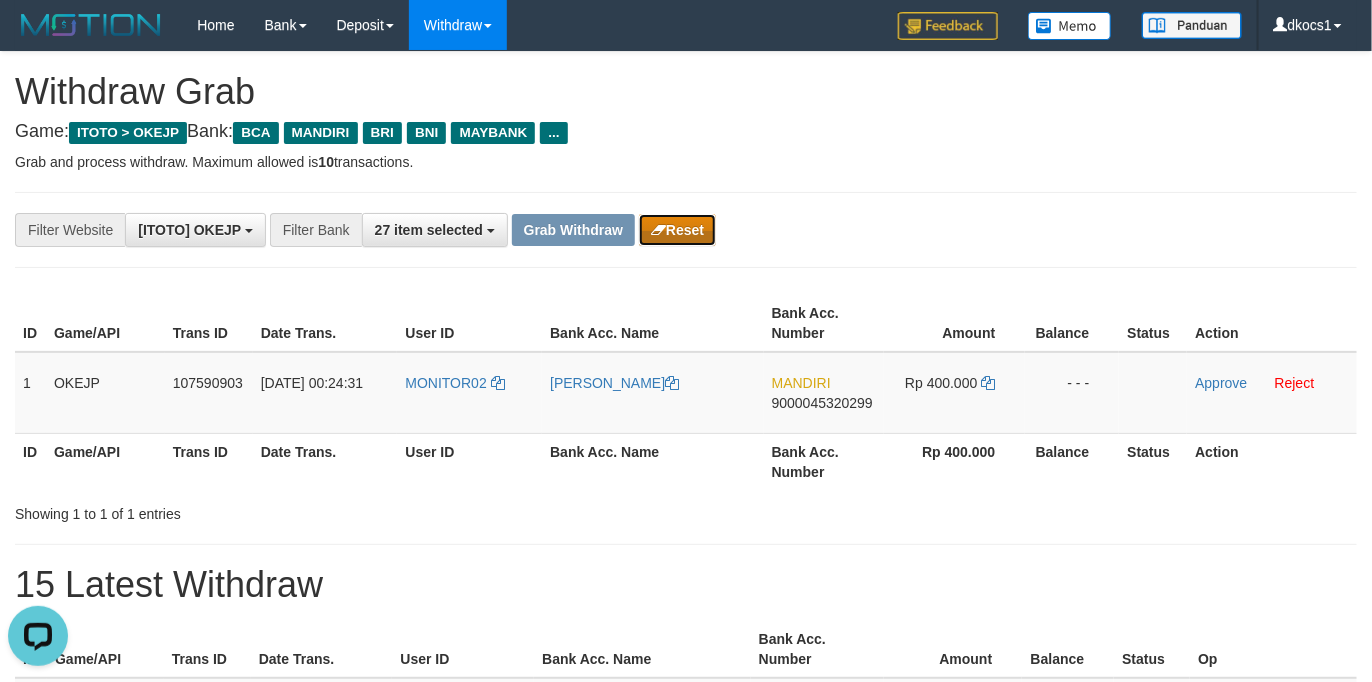 click on "Reset" at bounding box center [677, 230] 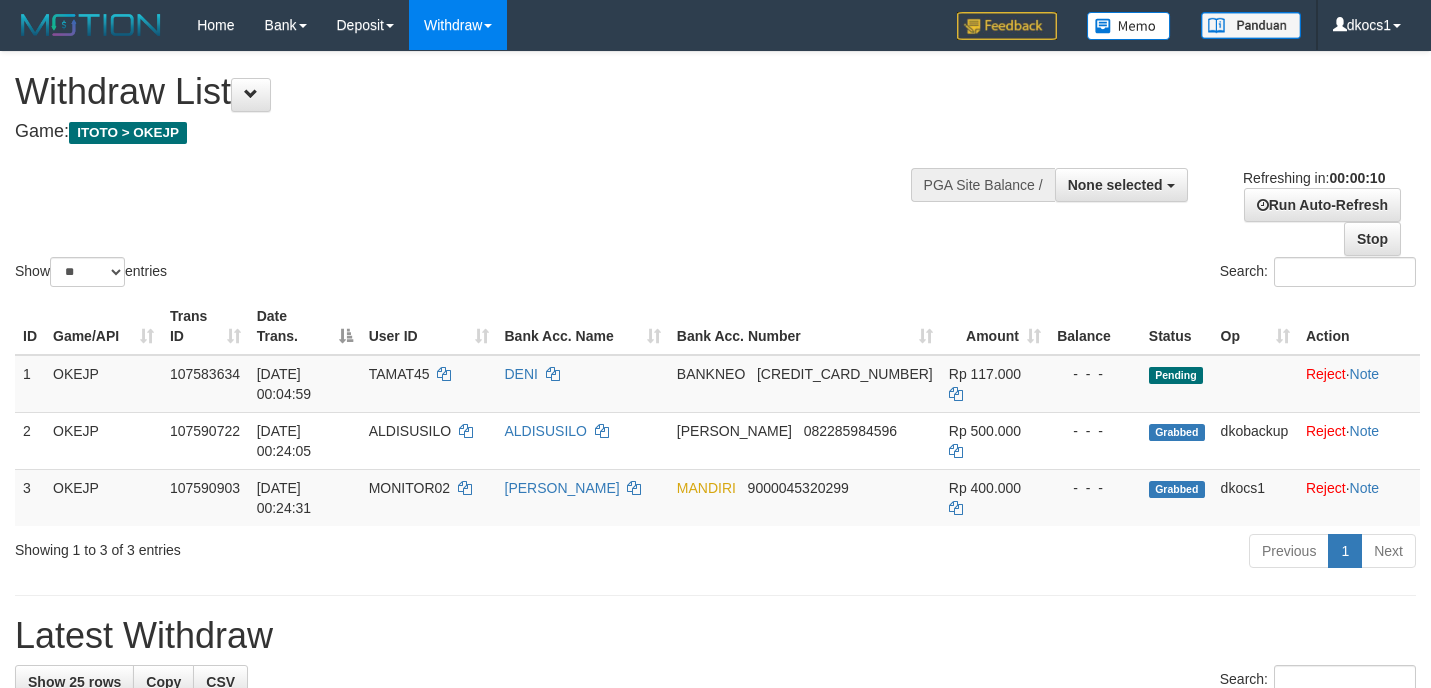 select 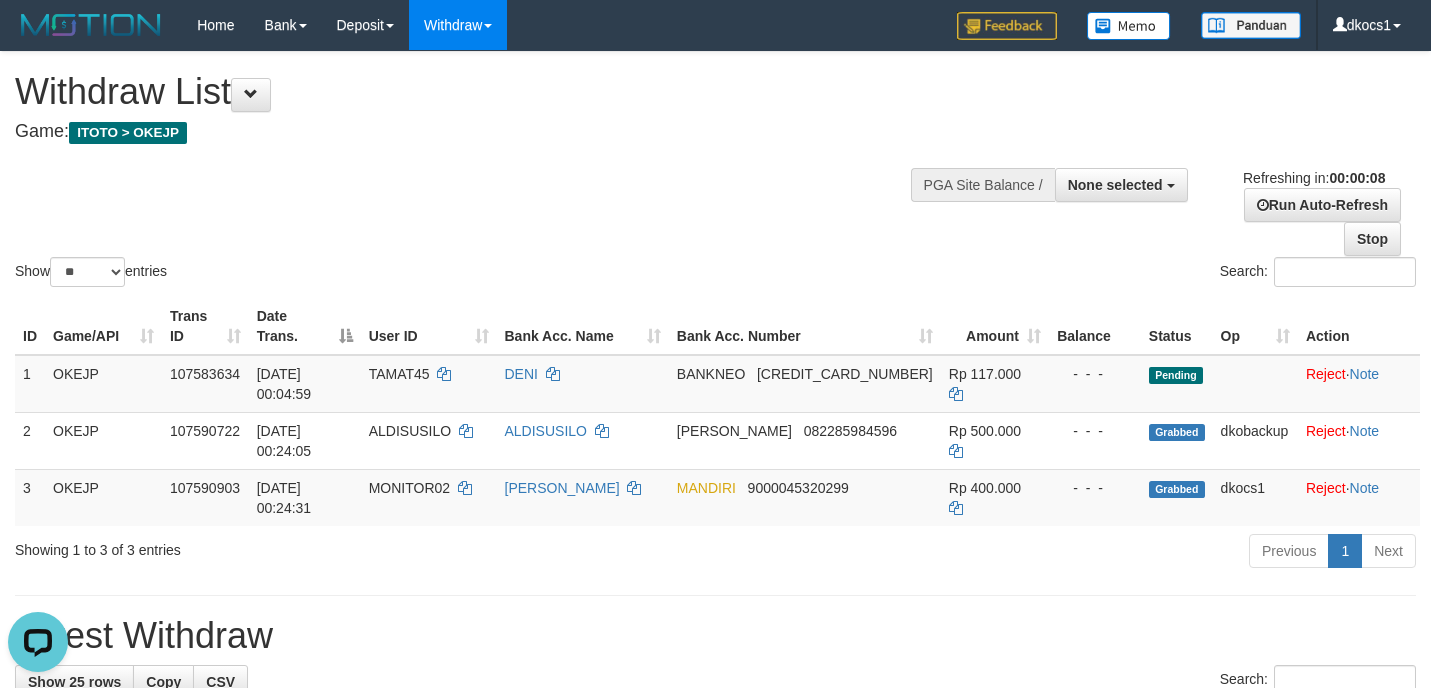 scroll, scrollTop: 0, scrollLeft: 0, axis: both 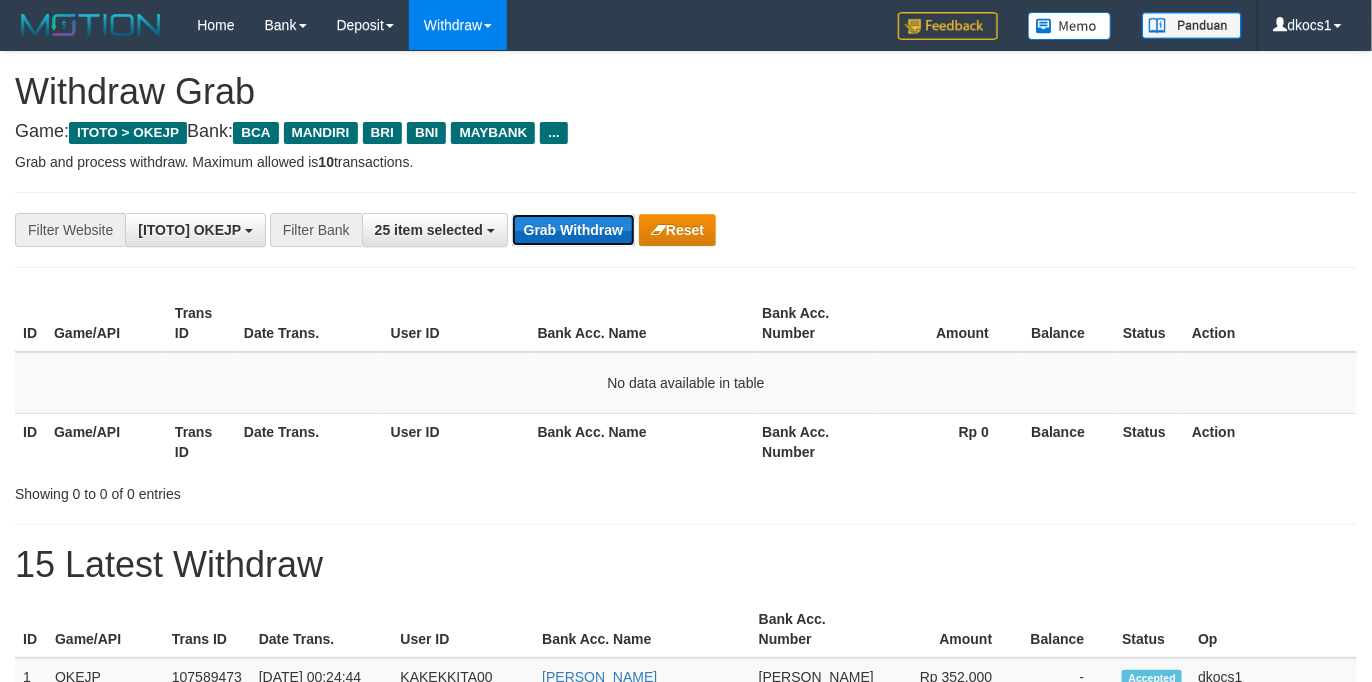 click on "Grab Withdraw" at bounding box center (573, 230) 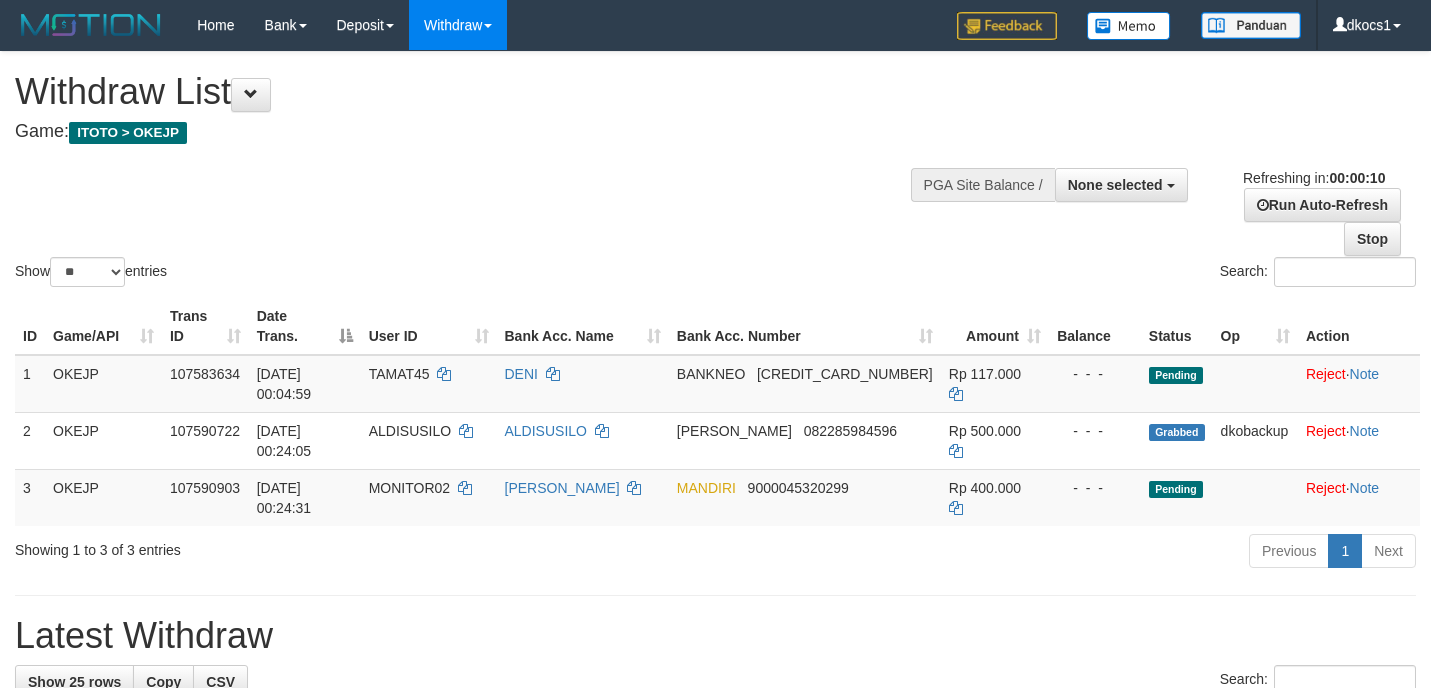select 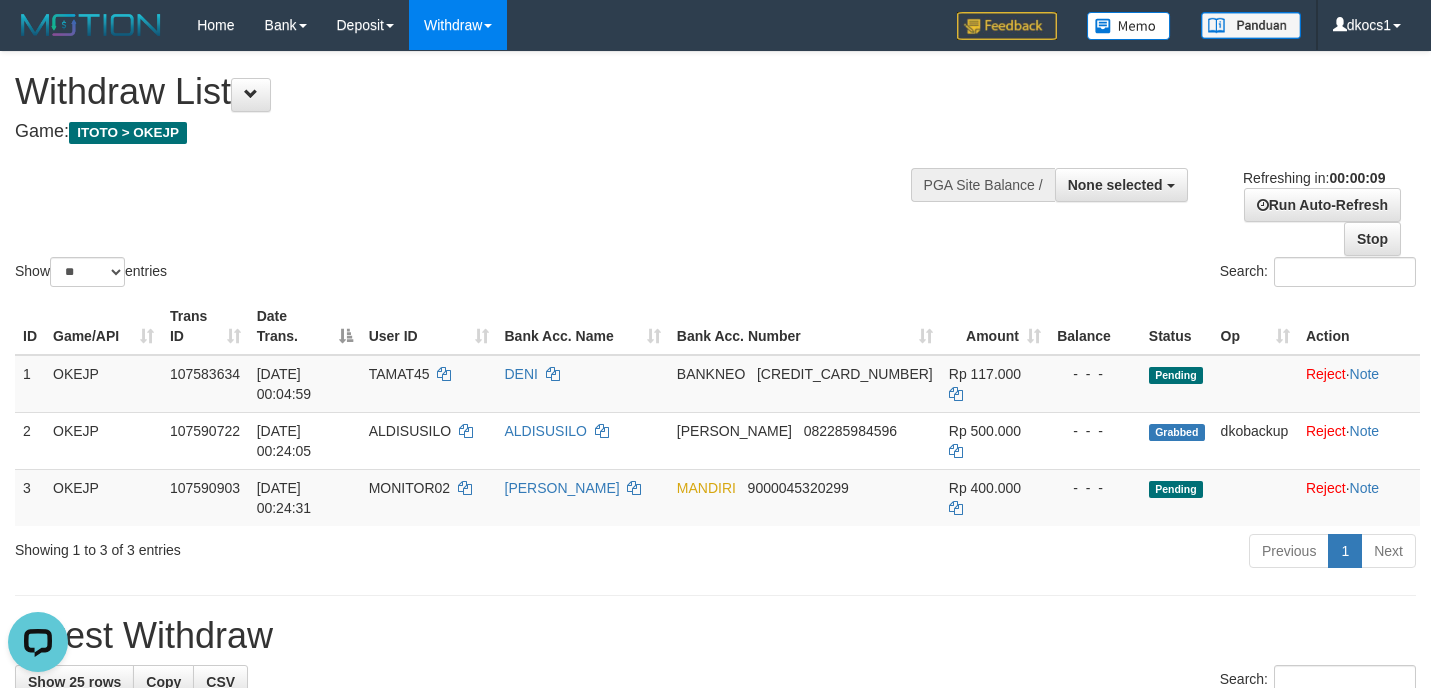 scroll, scrollTop: 0, scrollLeft: 0, axis: both 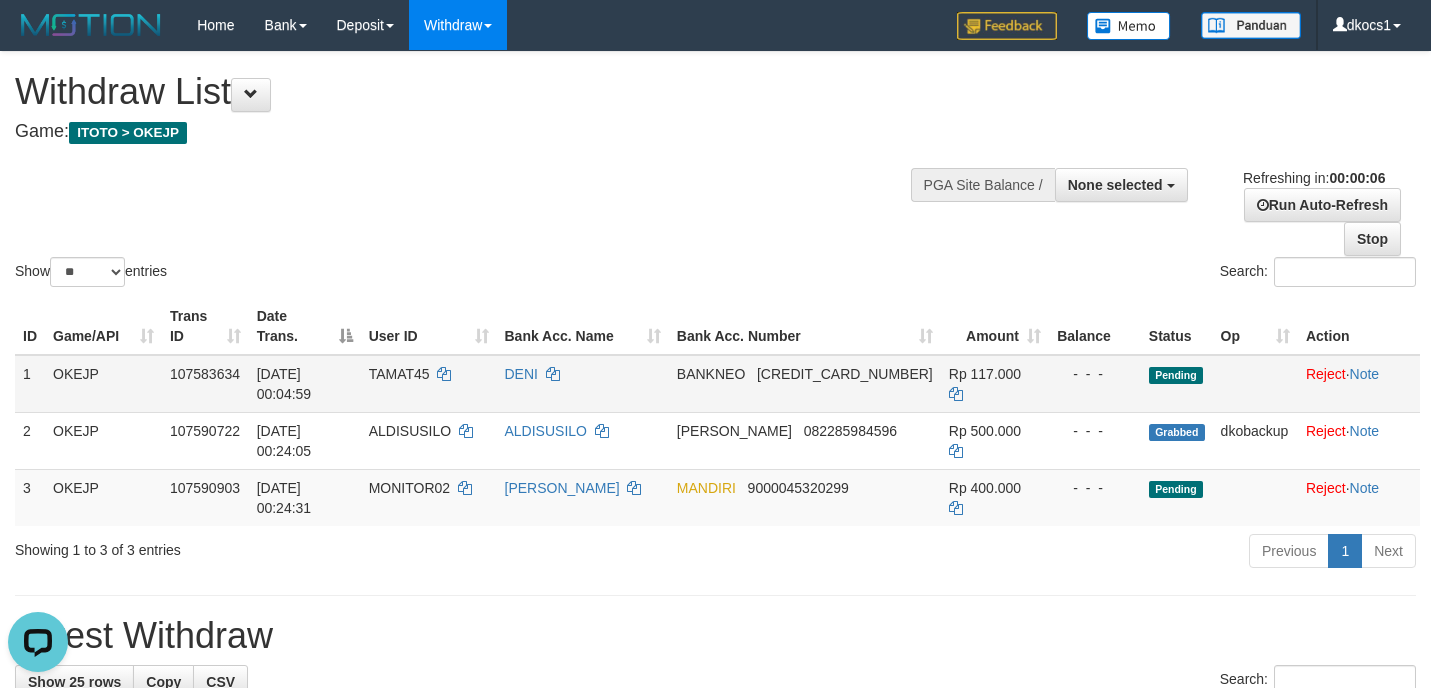 click on "TAMAT45" at bounding box center (429, 384) 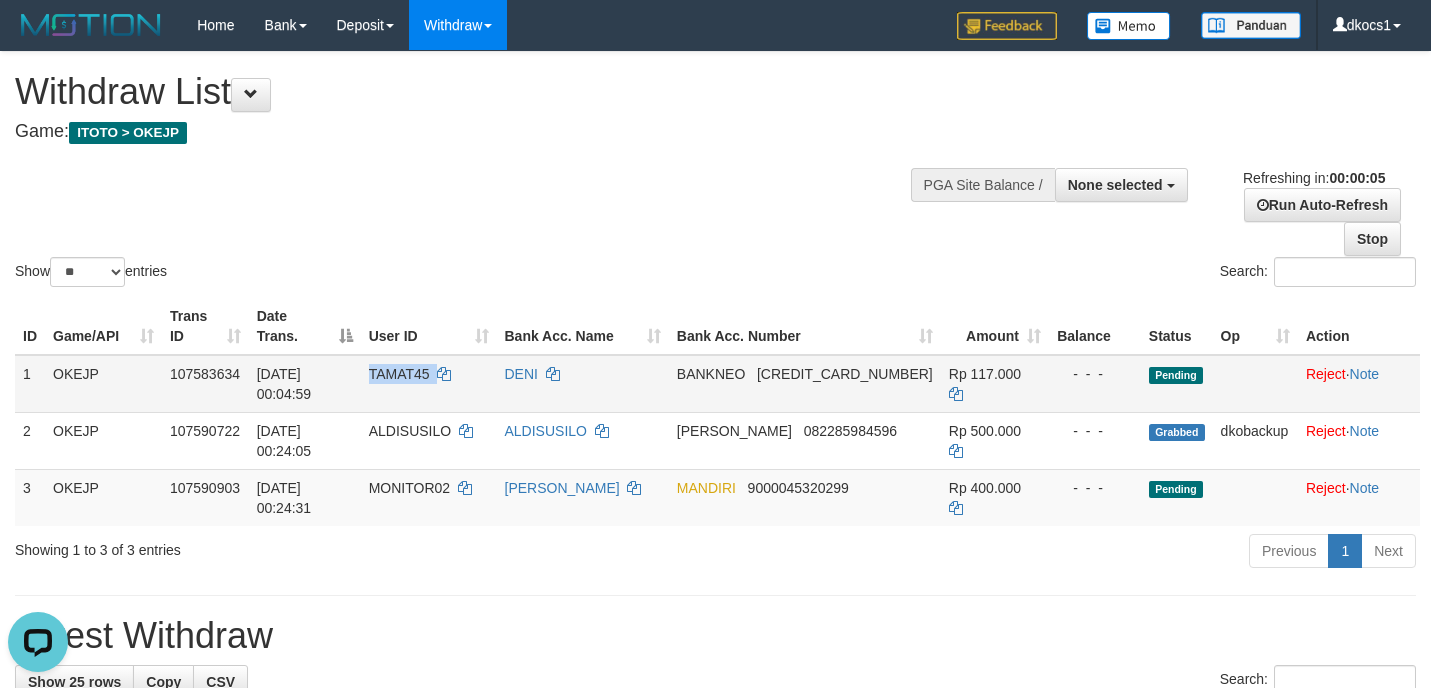 click on "TAMAT45" at bounding box center [429, 384] 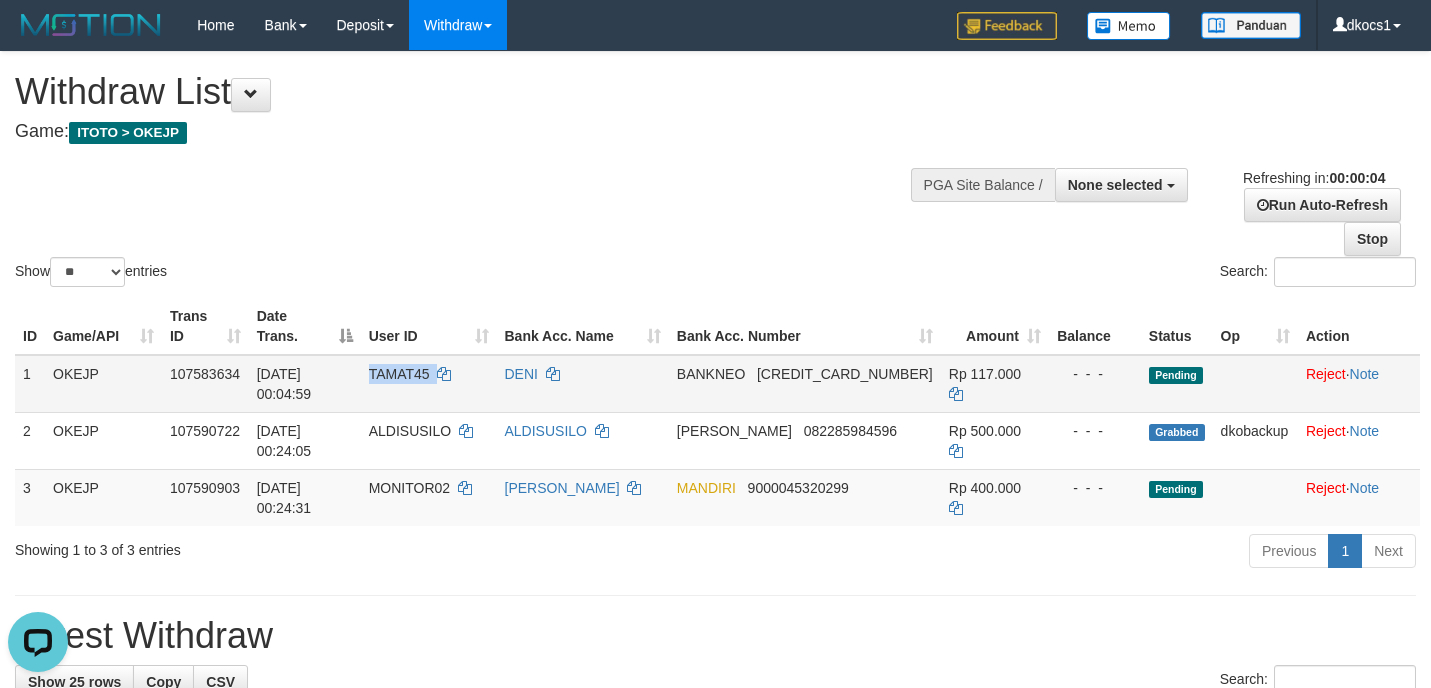 click on "TAMAT45" at bounding box center [429, 384] 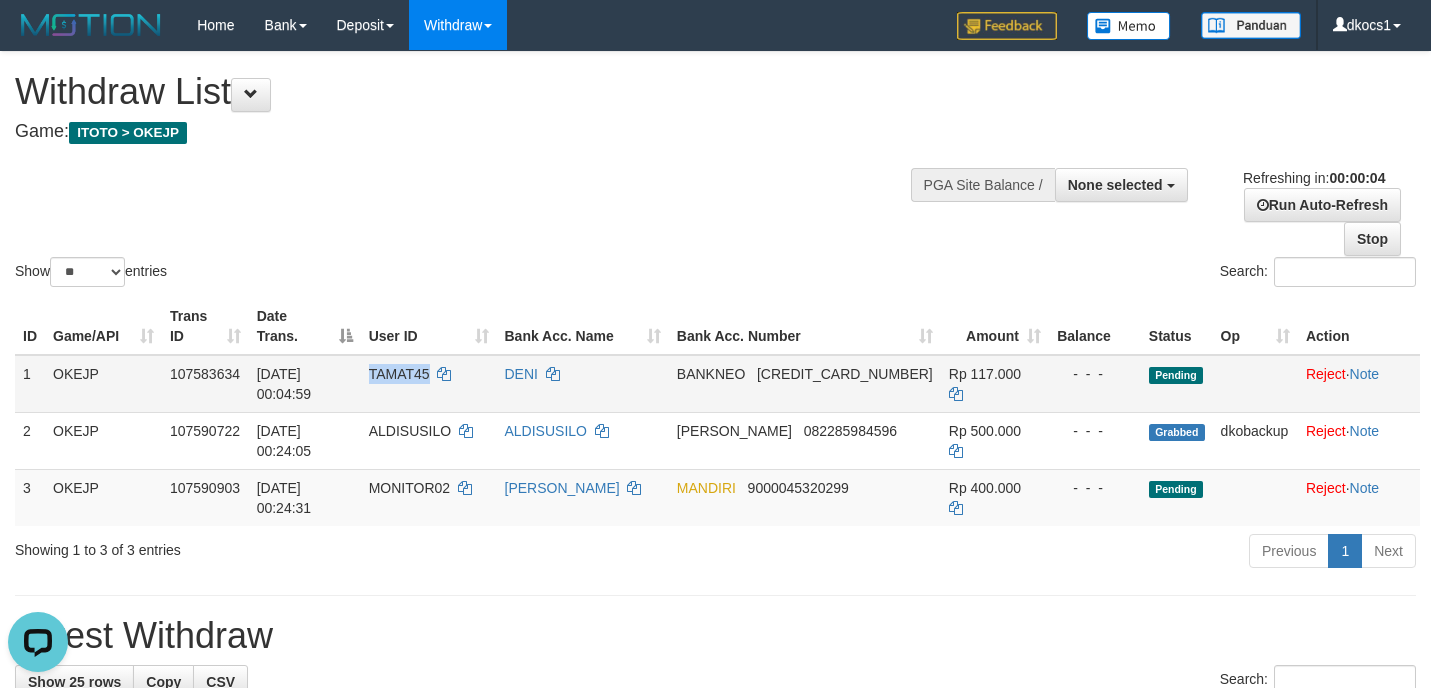 drag, startPoint x: 405, startPoint y: 397, endPoint x: 382, endPoint y: 399, distance: 23.086792 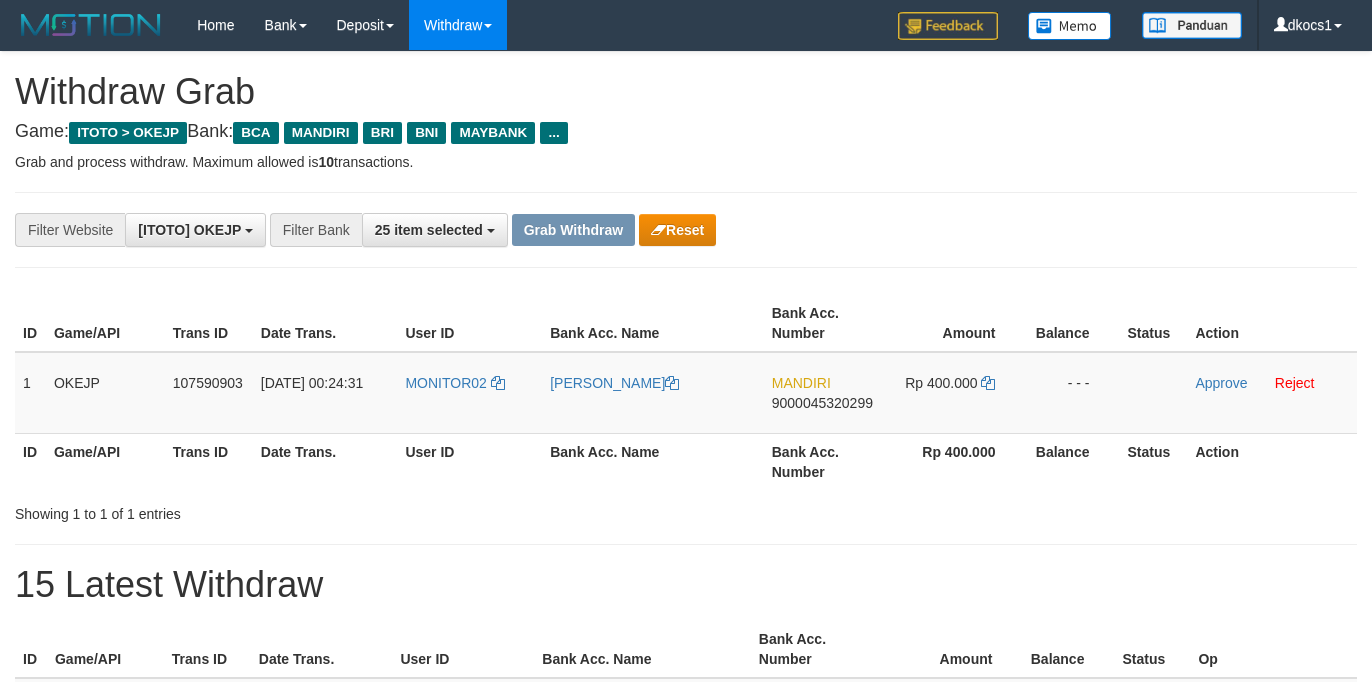 scroll, scrollTop: 0, scrollLeft: 0, axis: both 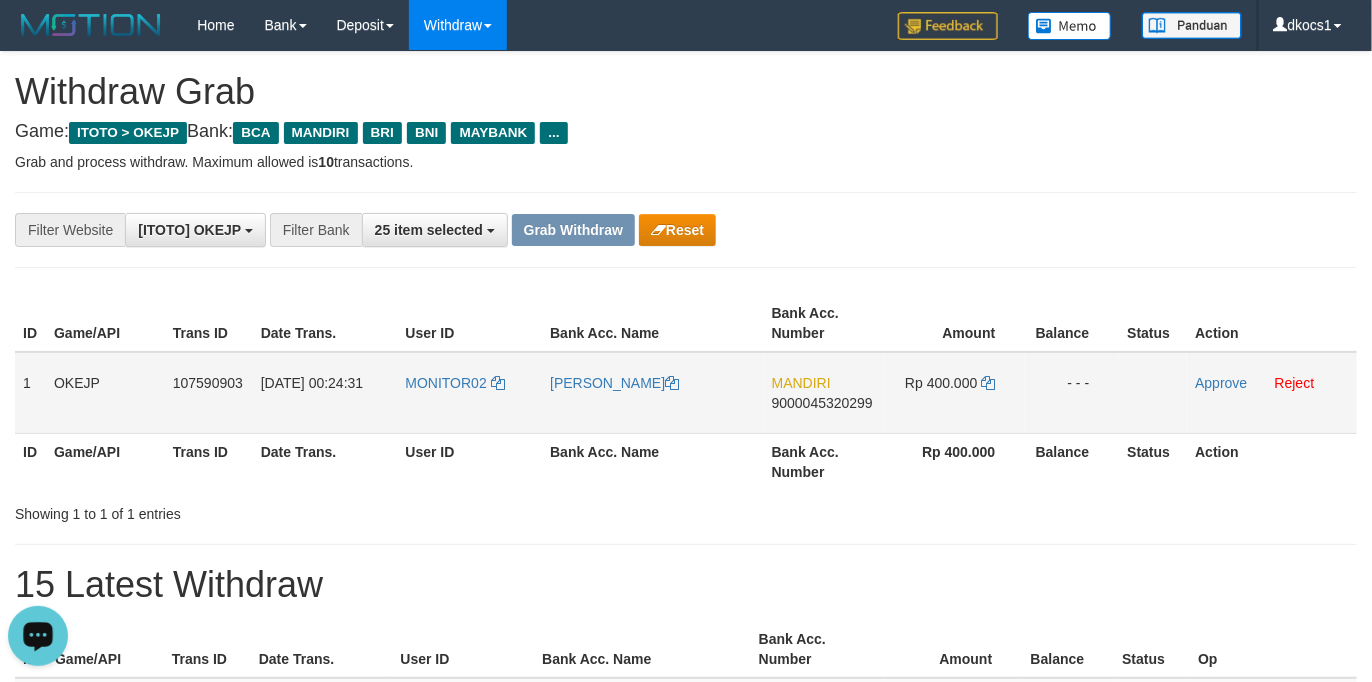 click on "MONITOR02" at bounding box center (469, 393) 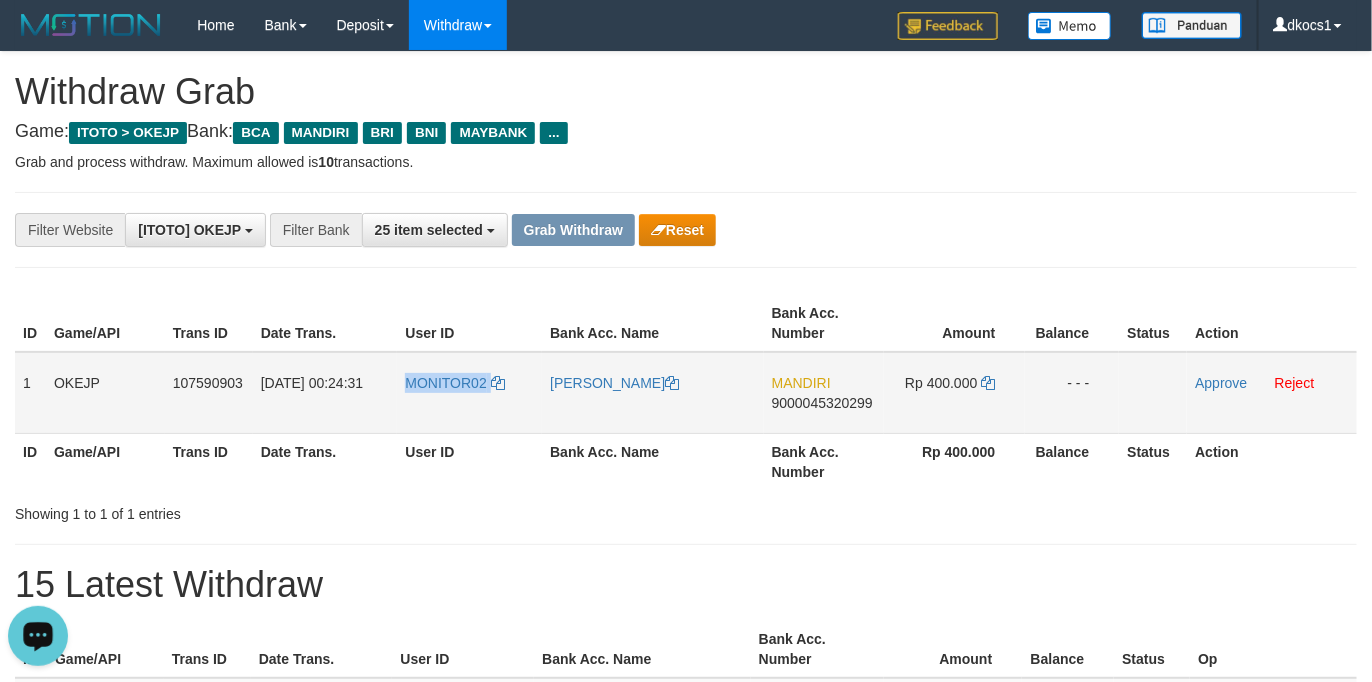 click on "MONITOR02" at bounding box center [469, 393] 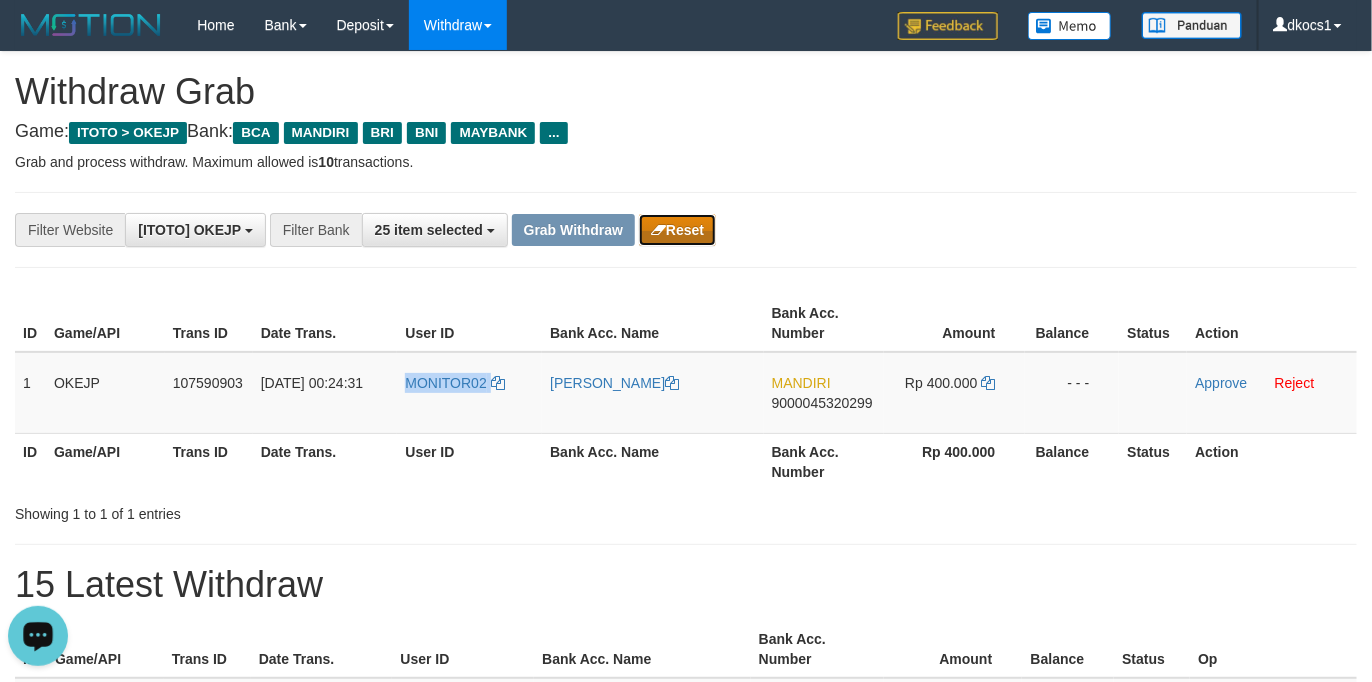 click on "Reset" at bounding box center (677, 230) 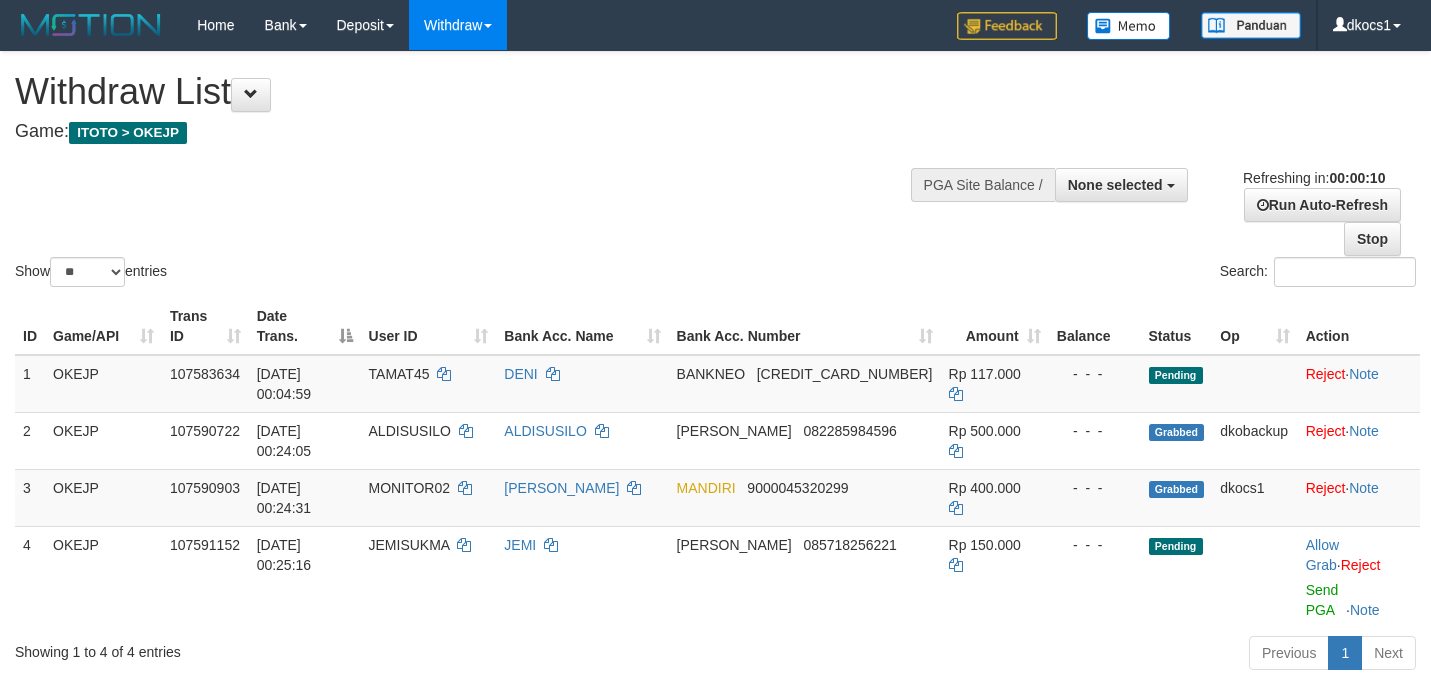 select 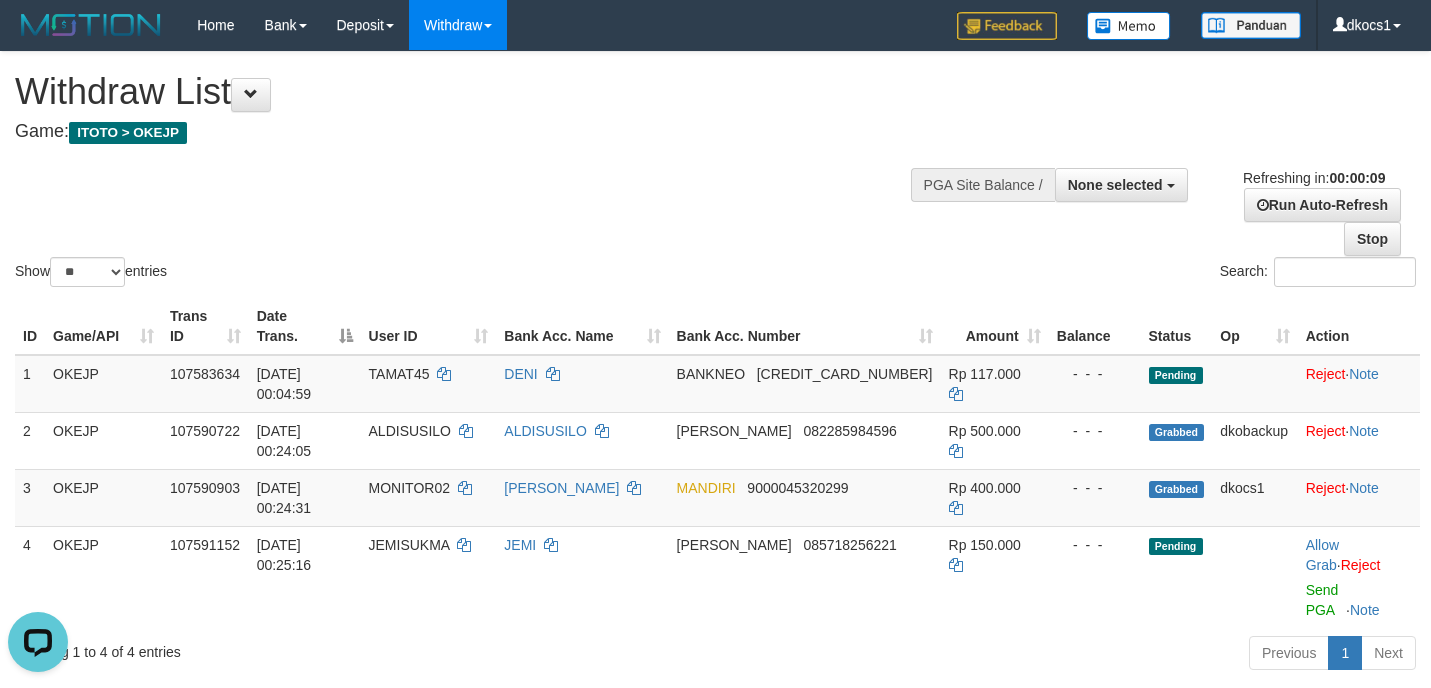 scroll, scrollTop: 0, scrollLeft: 0, axis: both 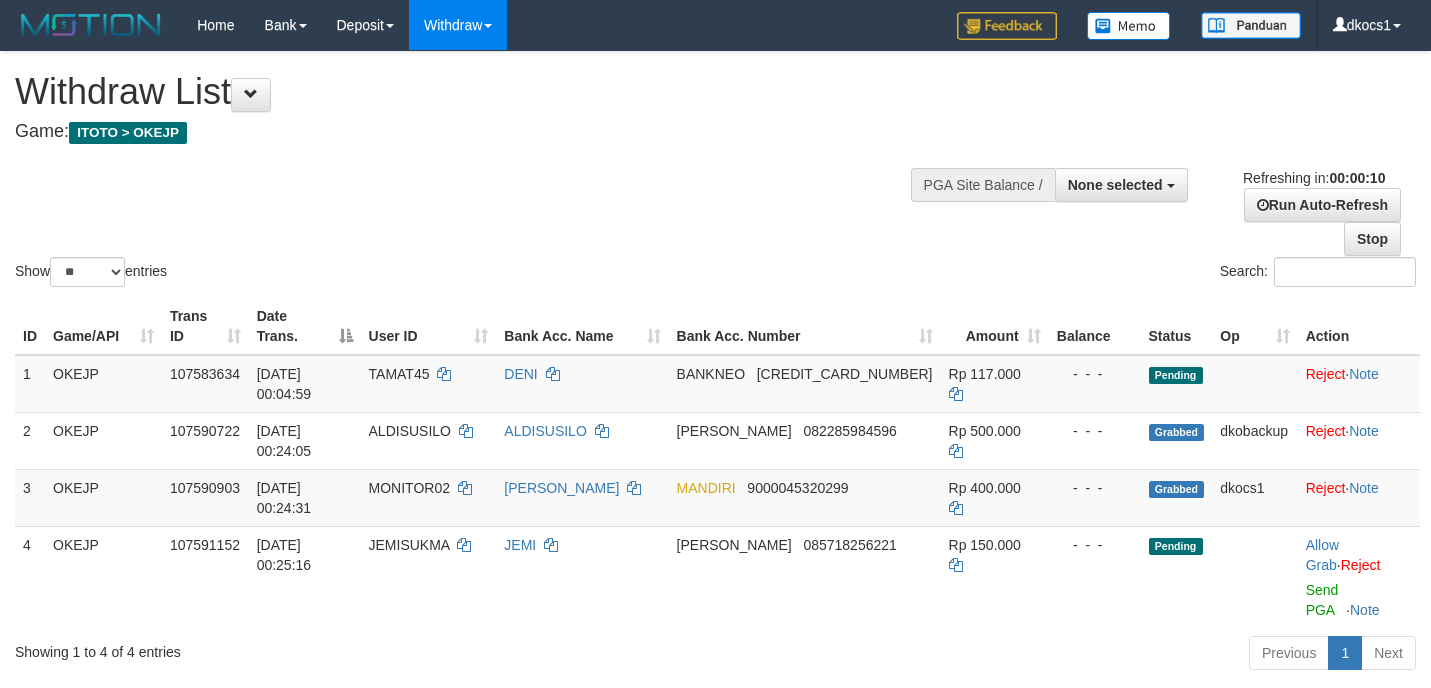select 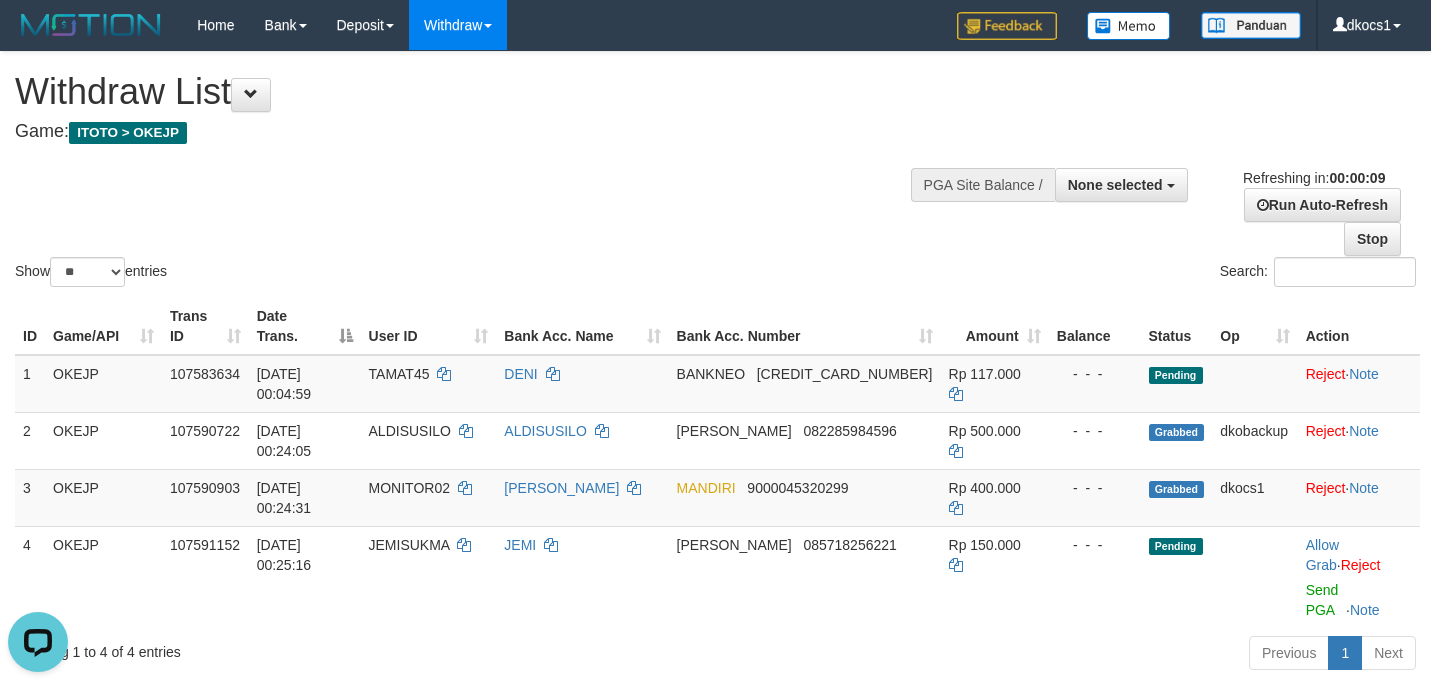 scroll, scrollTop: 0, scrollLeft: 0, axis: both 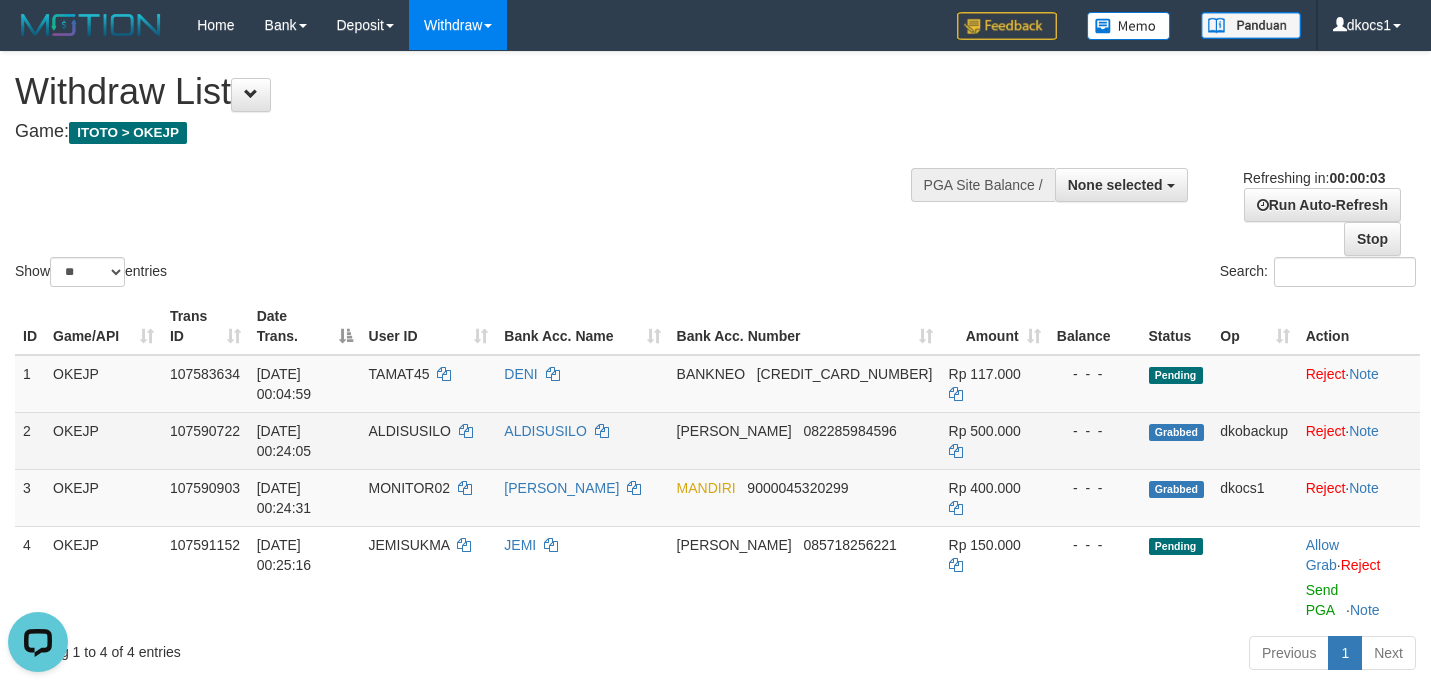 click on "ALDISUSILO" at bounding box center (429, 440) 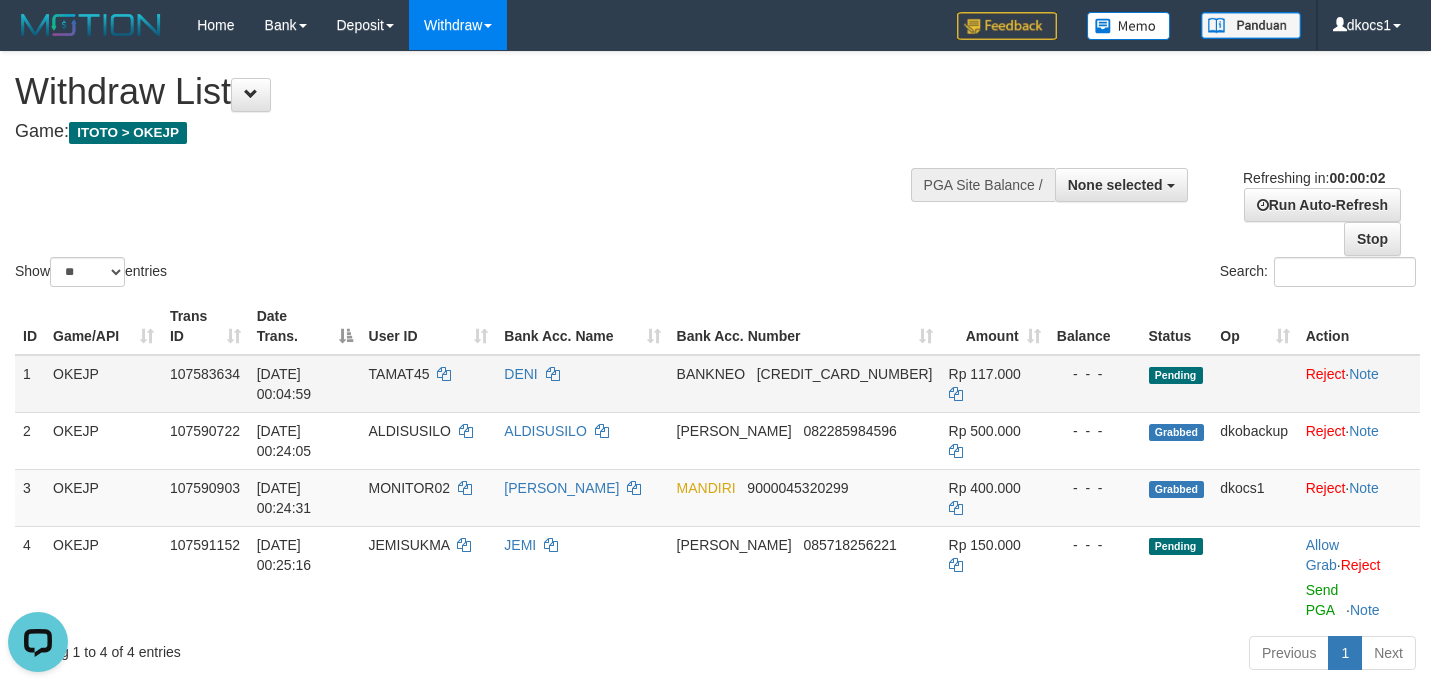 click on "DENI" at bounding box center (582, 384) 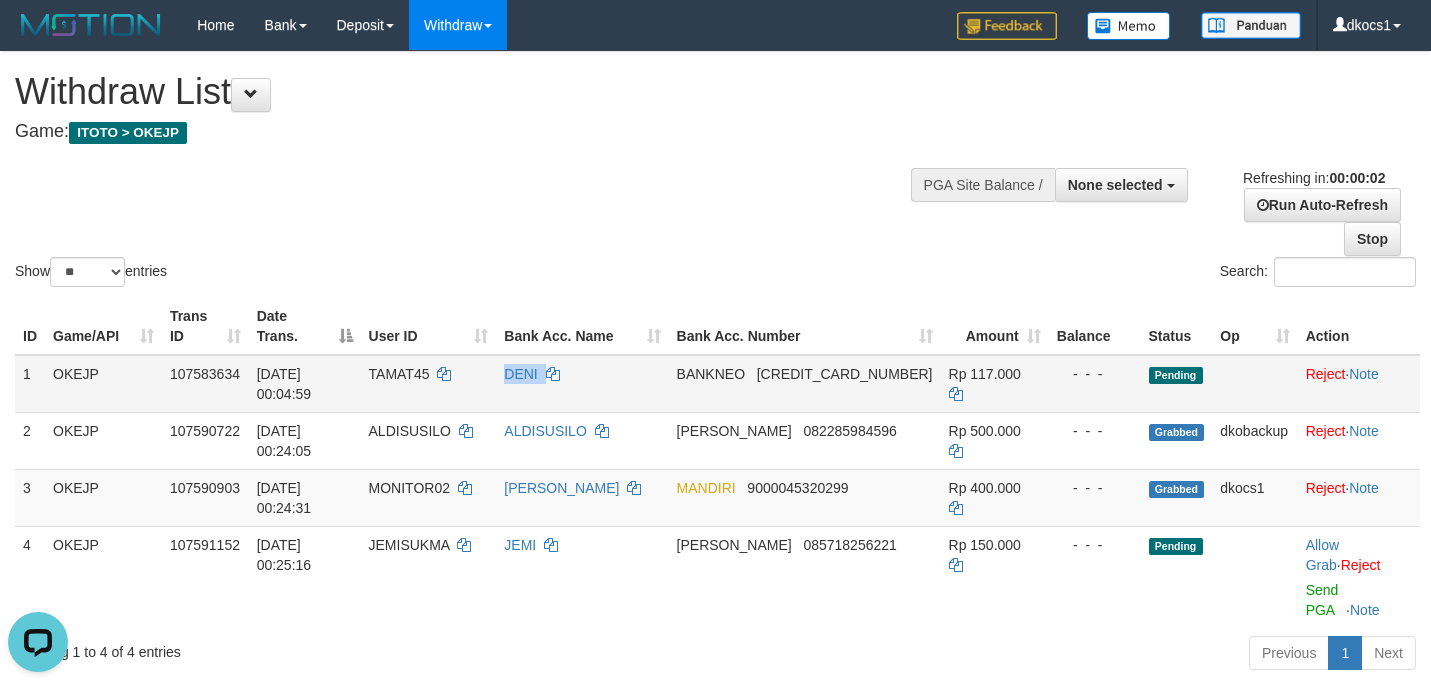 click on "DENI" at bounding box center (582, 384) 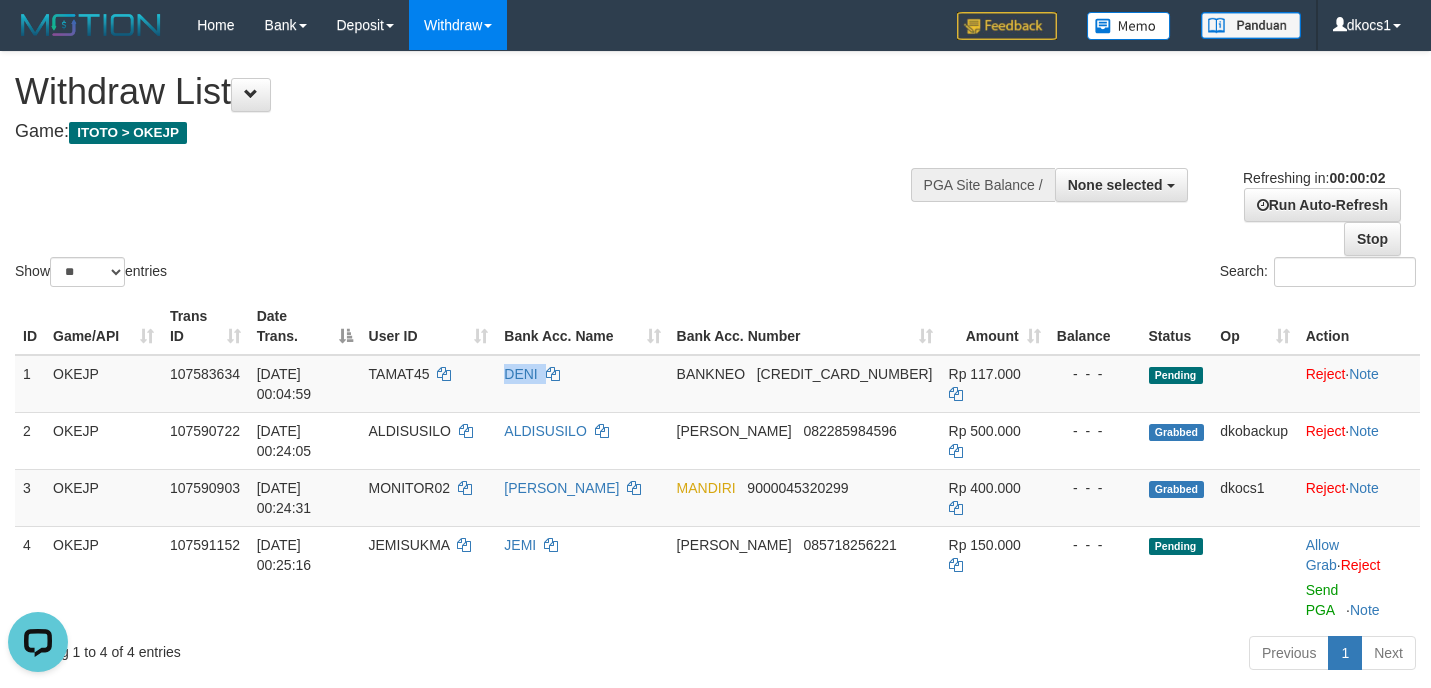 copy on "DENI" 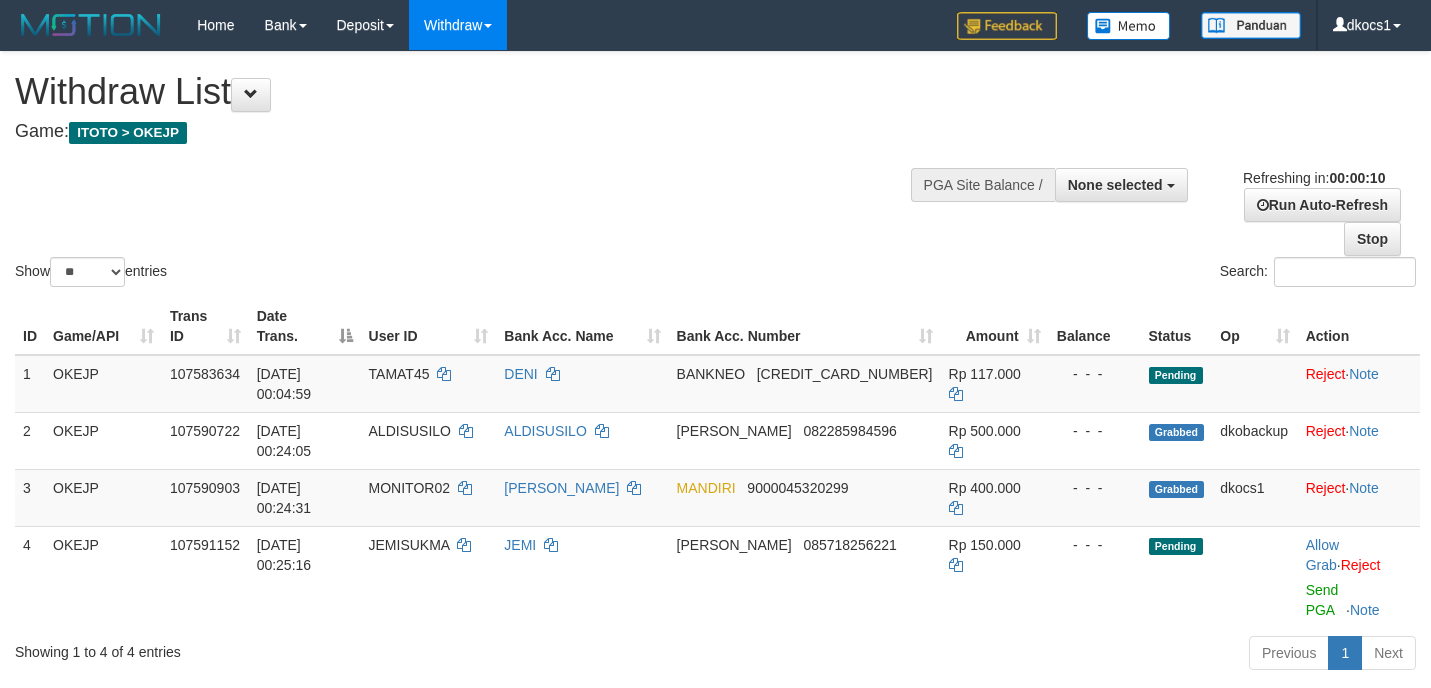 select 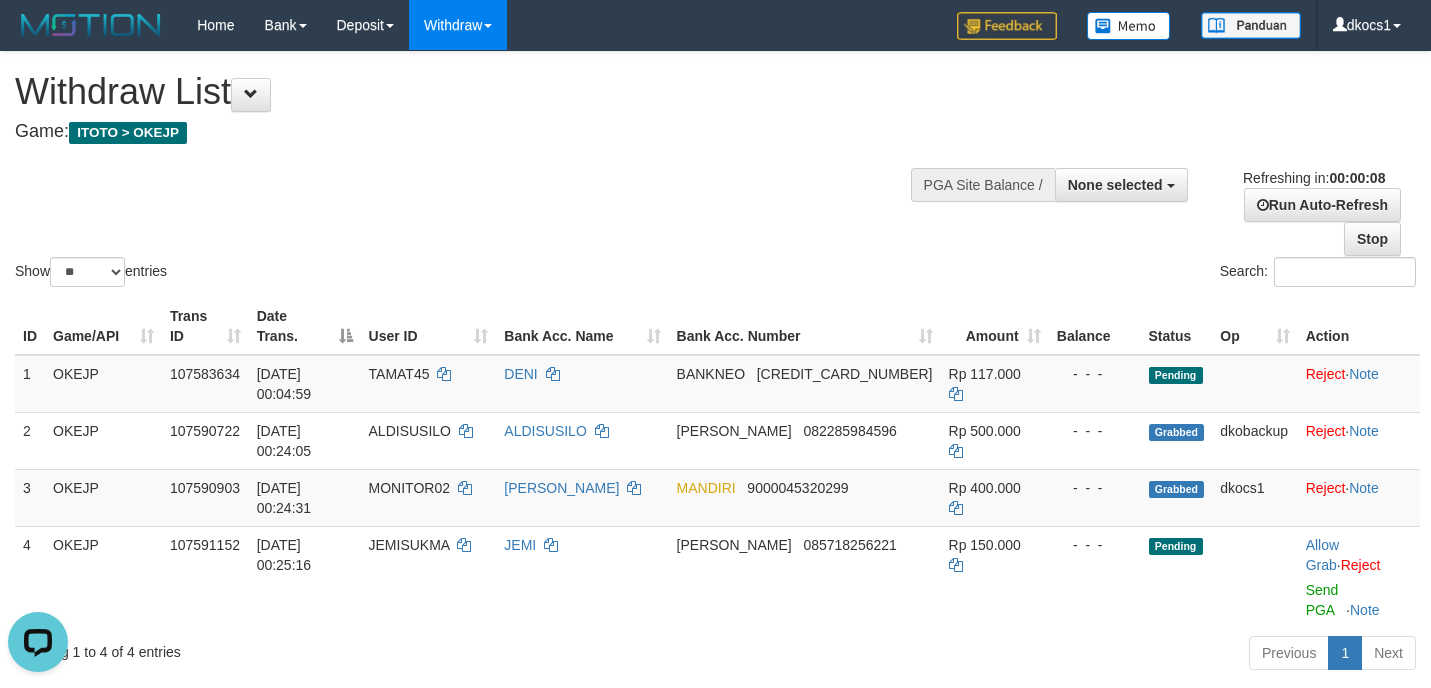 scroll, scrollTop: 0, scrollLeft: 0, axis: both 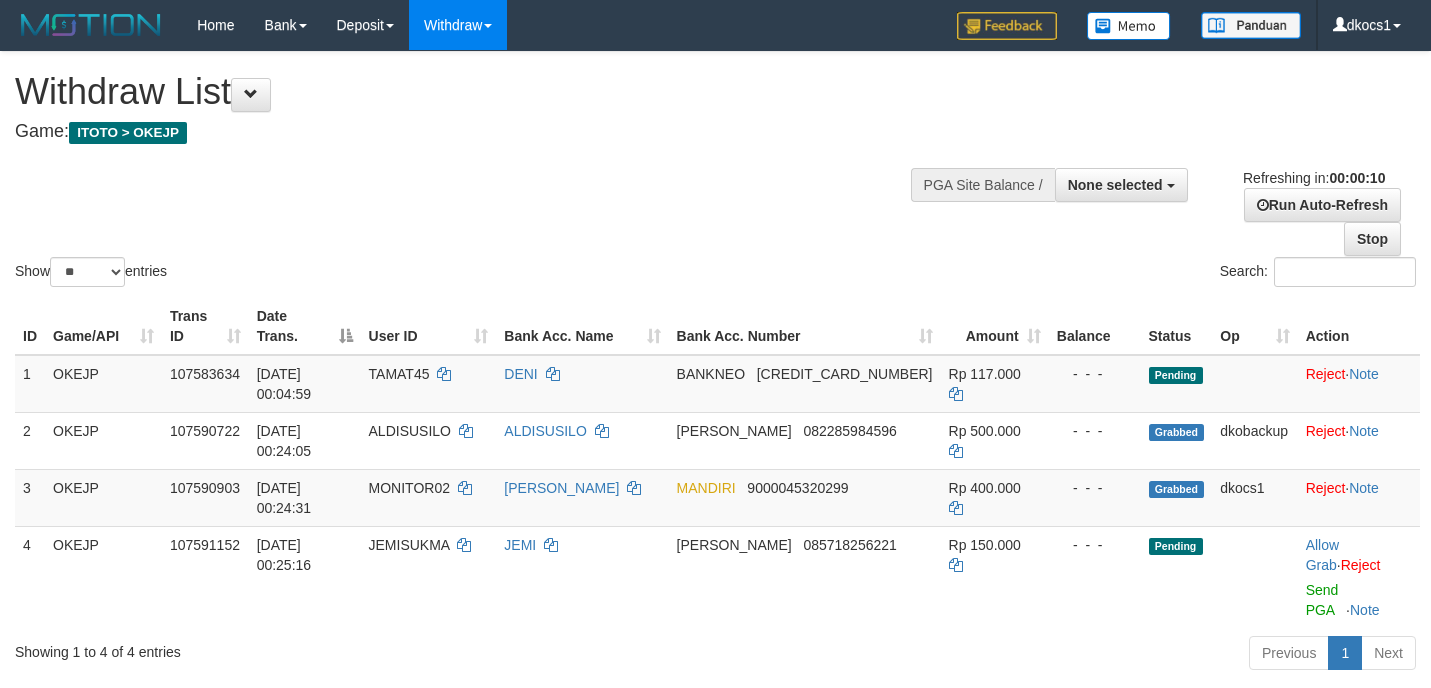 select 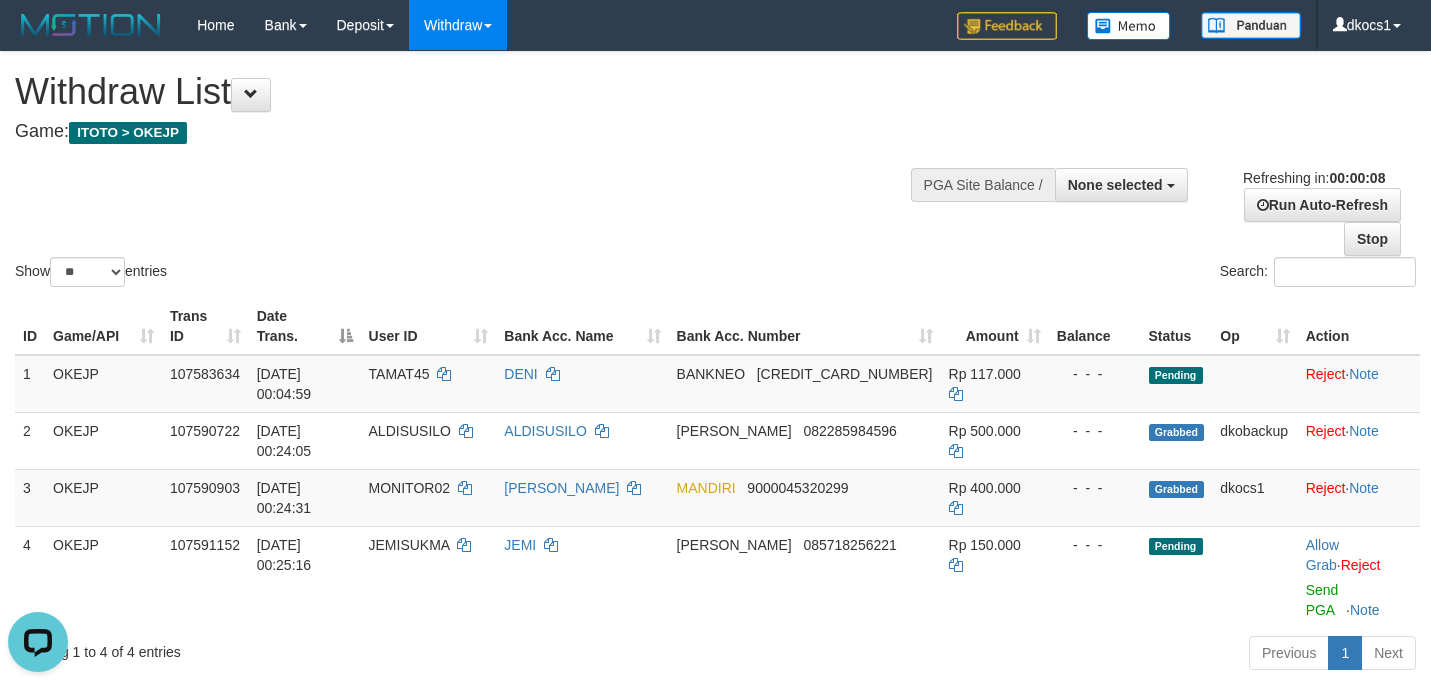 scroll, scrollTop: 0, scrollLeft: 0, axis: both 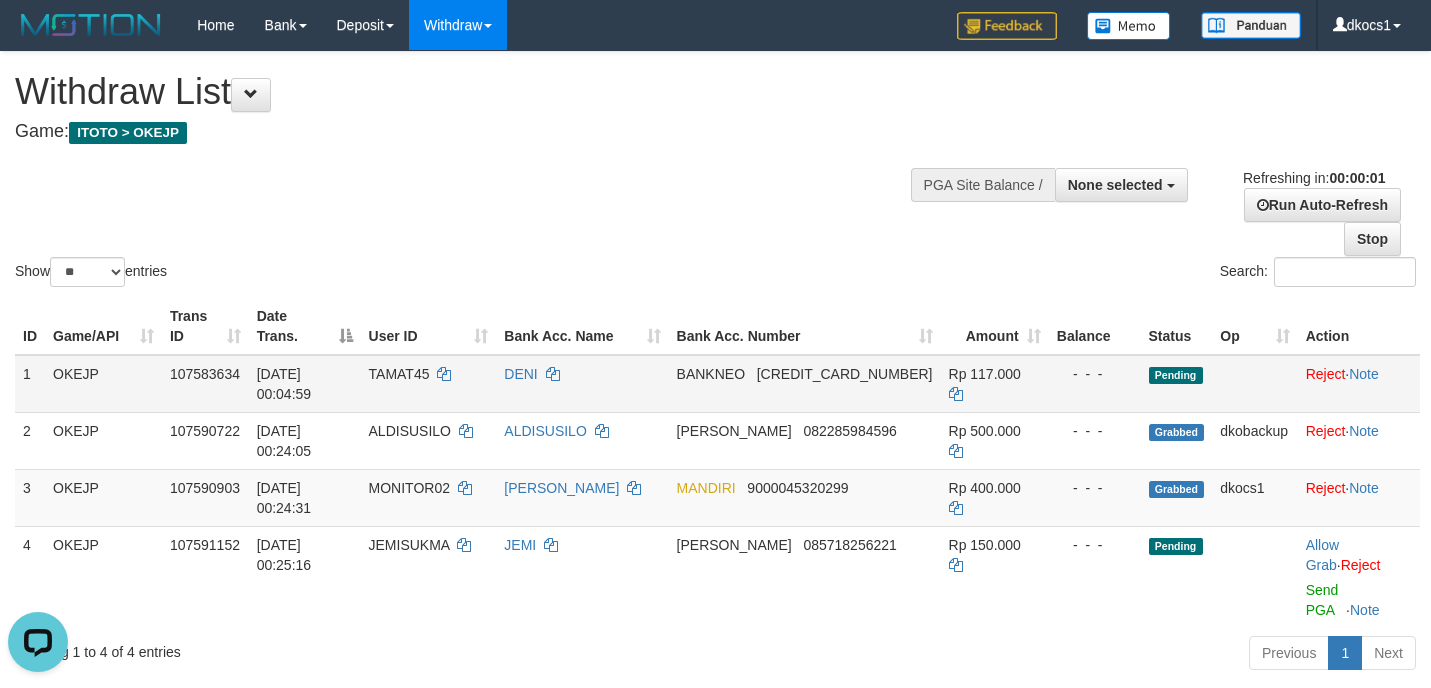 click on "BANKNEO     5859458225366328" at bounding box center [805, 384] 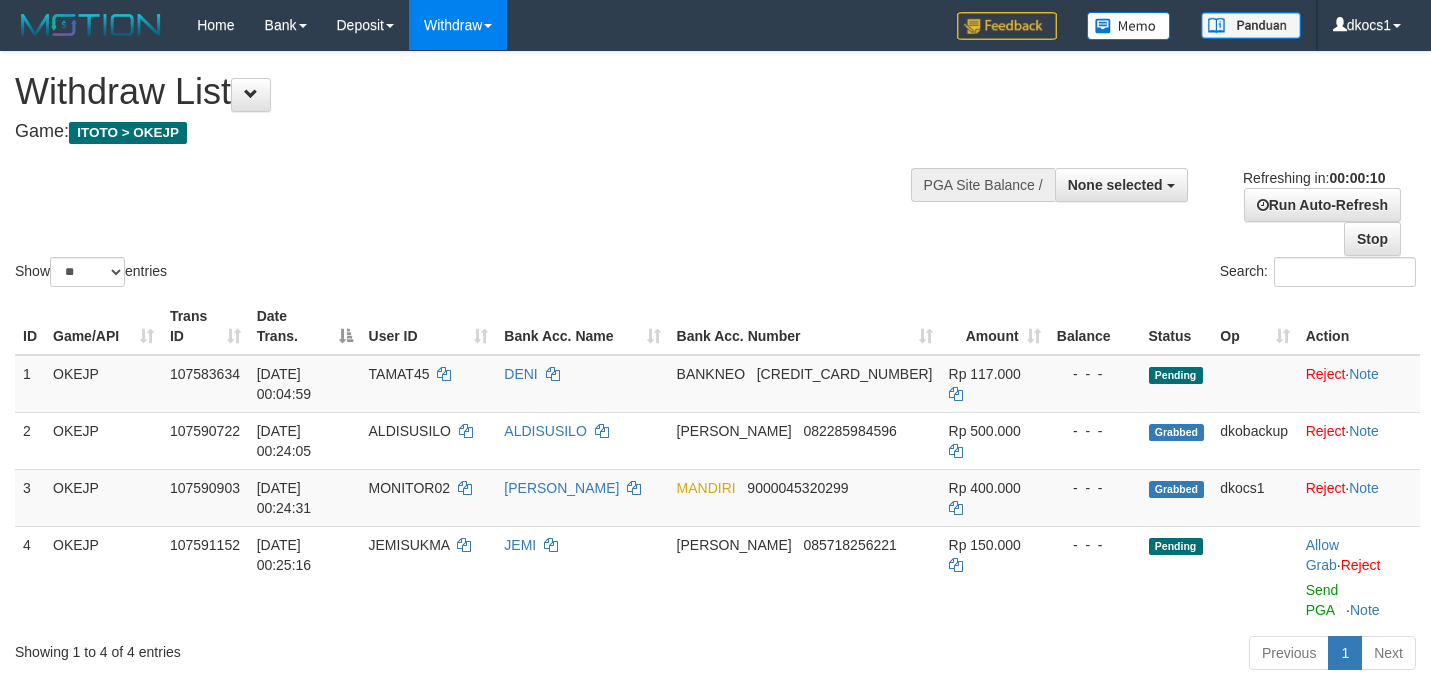 select 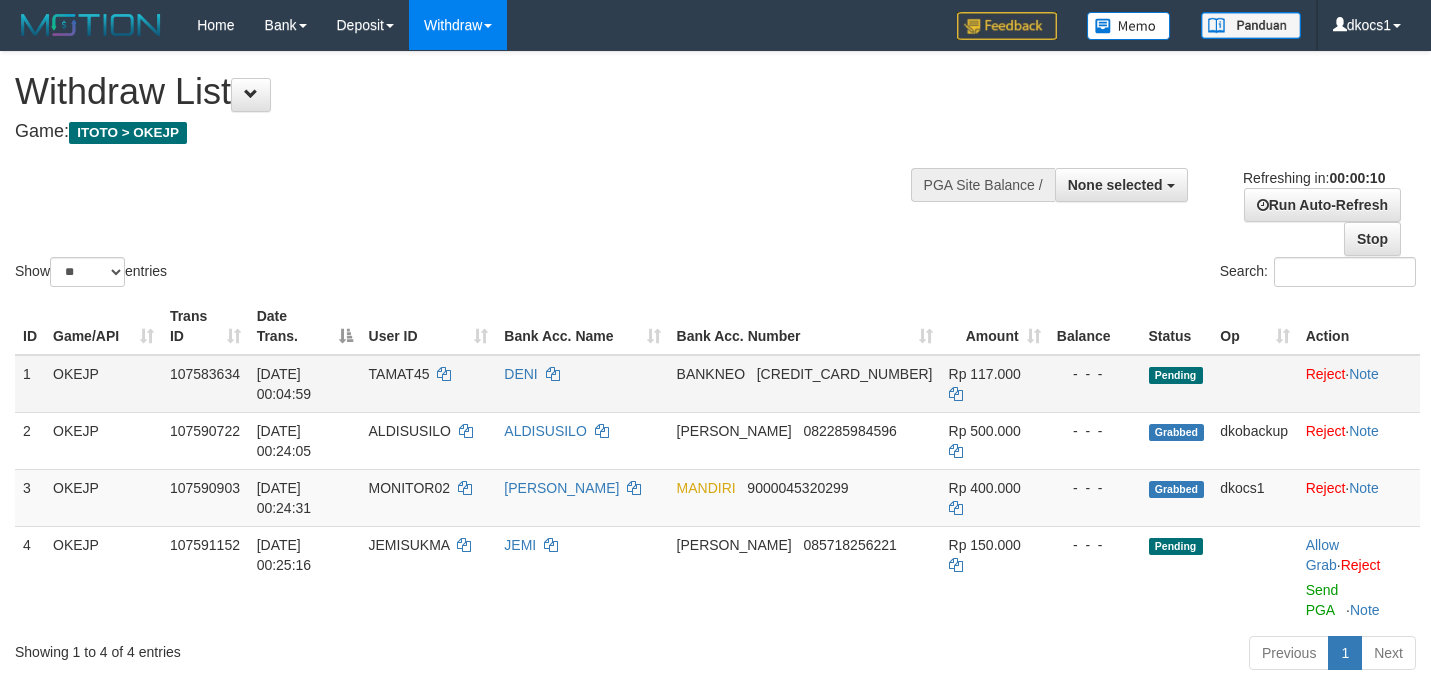 scroll, scrollTop: 0, scrollLeft: 0, axis: both 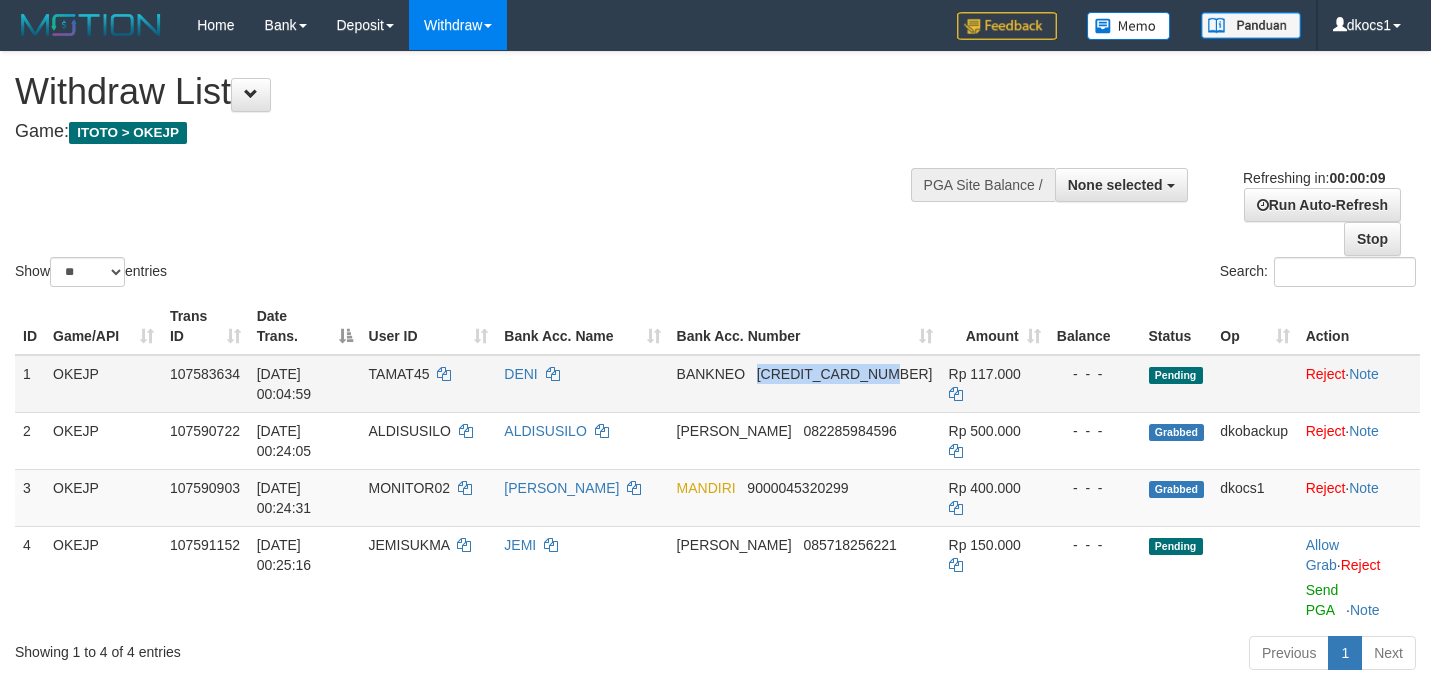 click on "BANKNEO     5859458225366328" at bounding box center [805, 384] 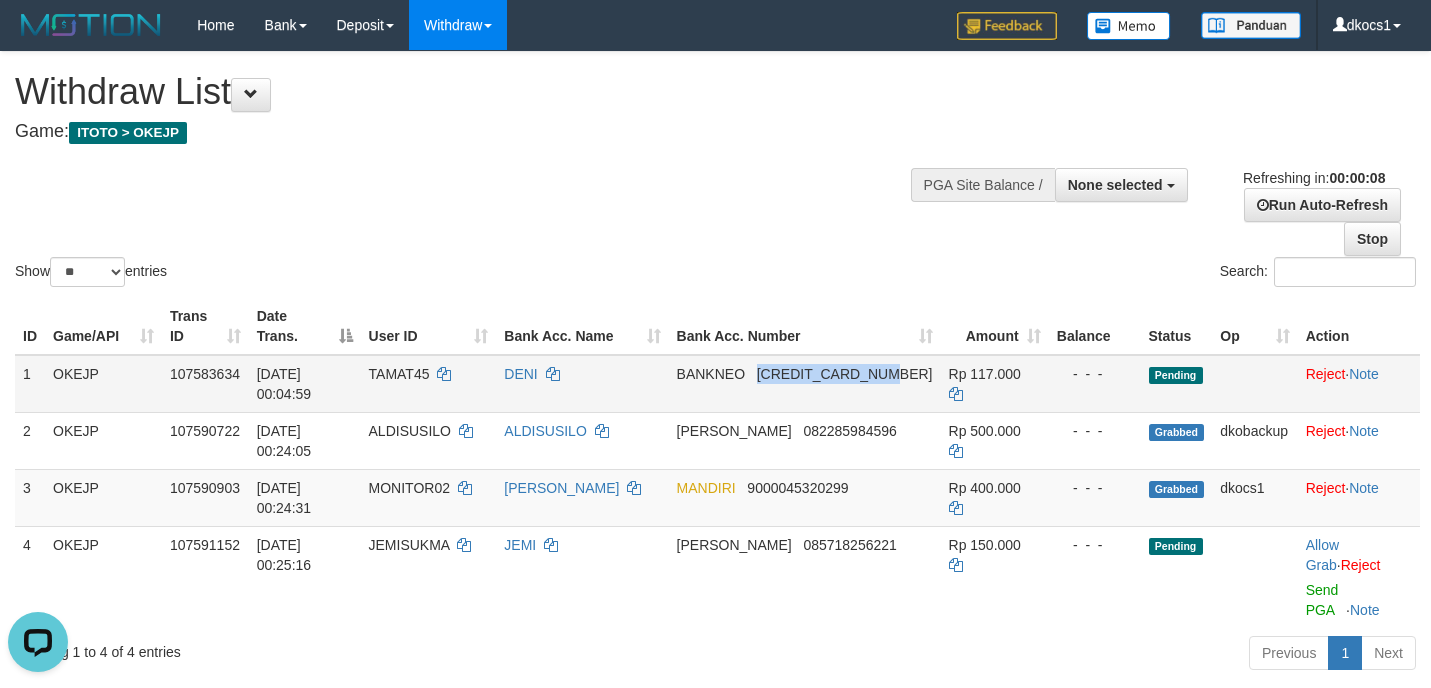 scroll, scrollTop: 0, scrollLeft: 0, axis: both 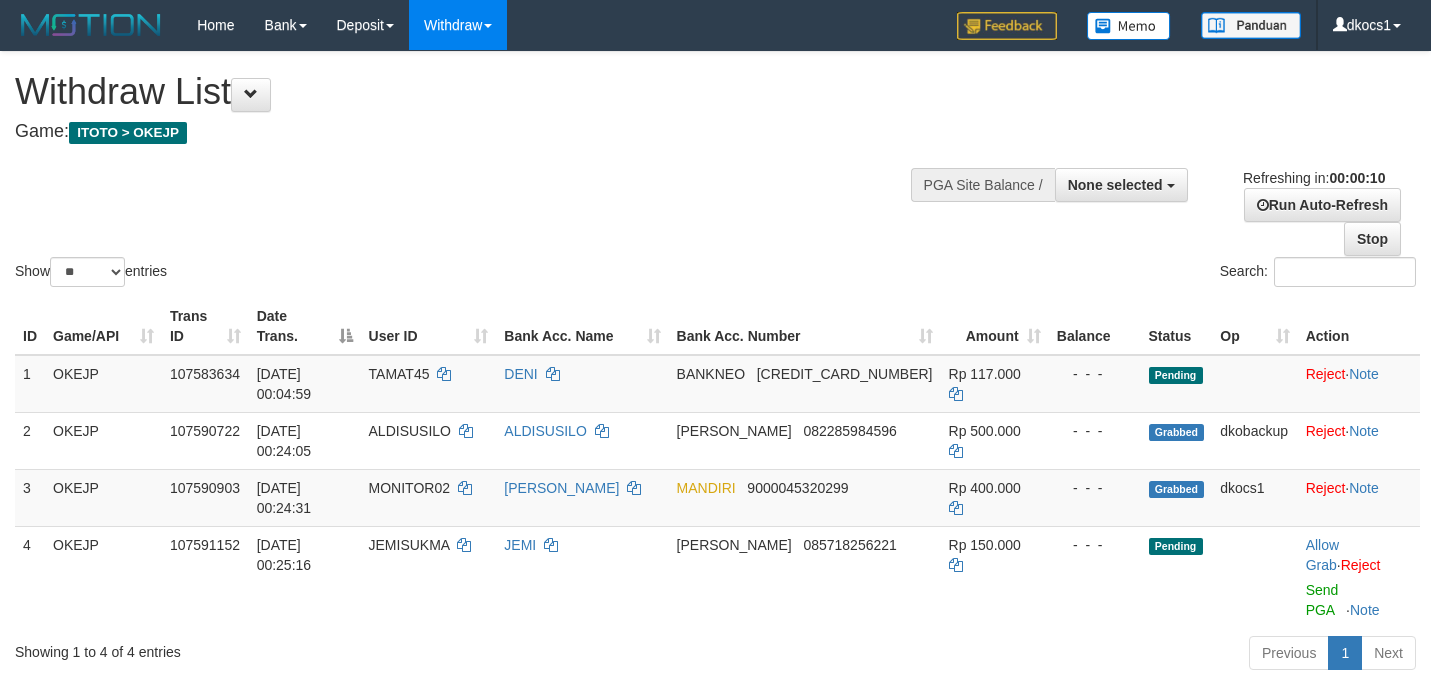 select 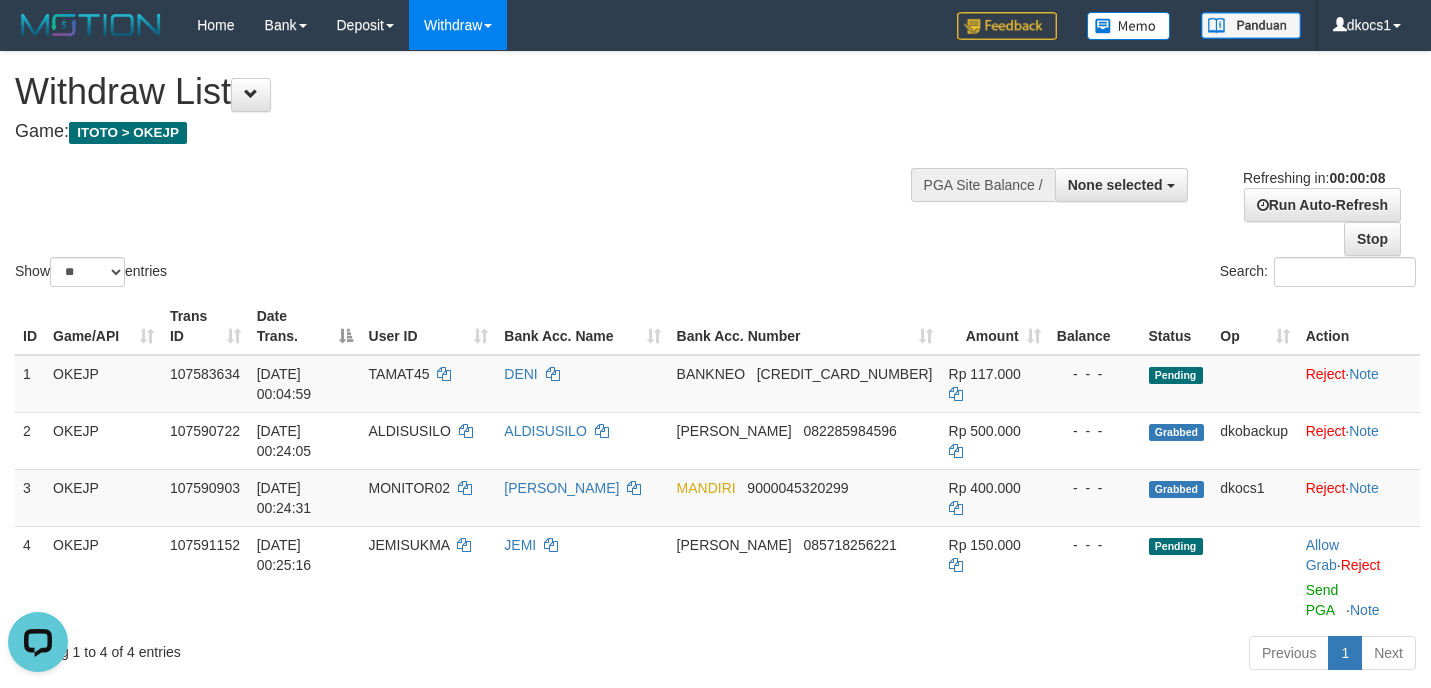 scroll, scrollTop: 0, scrollLeft: 0, axis: both 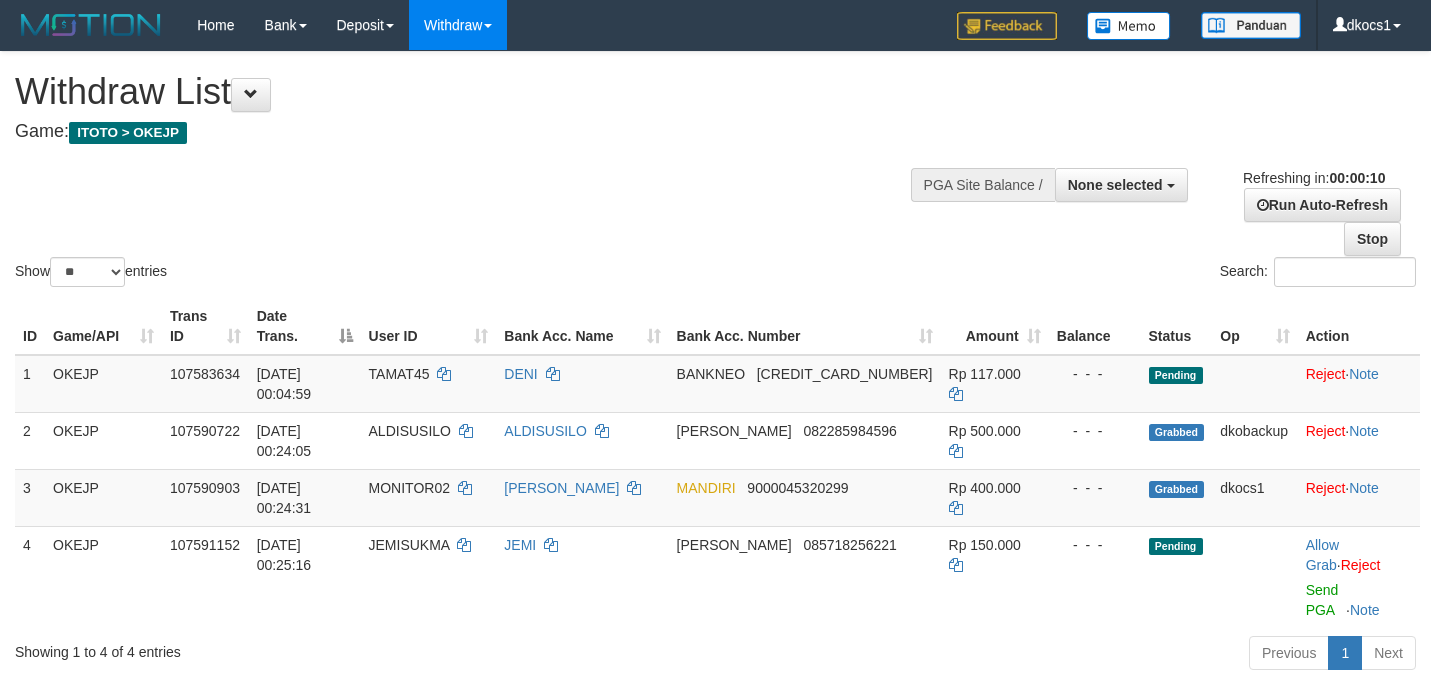 select 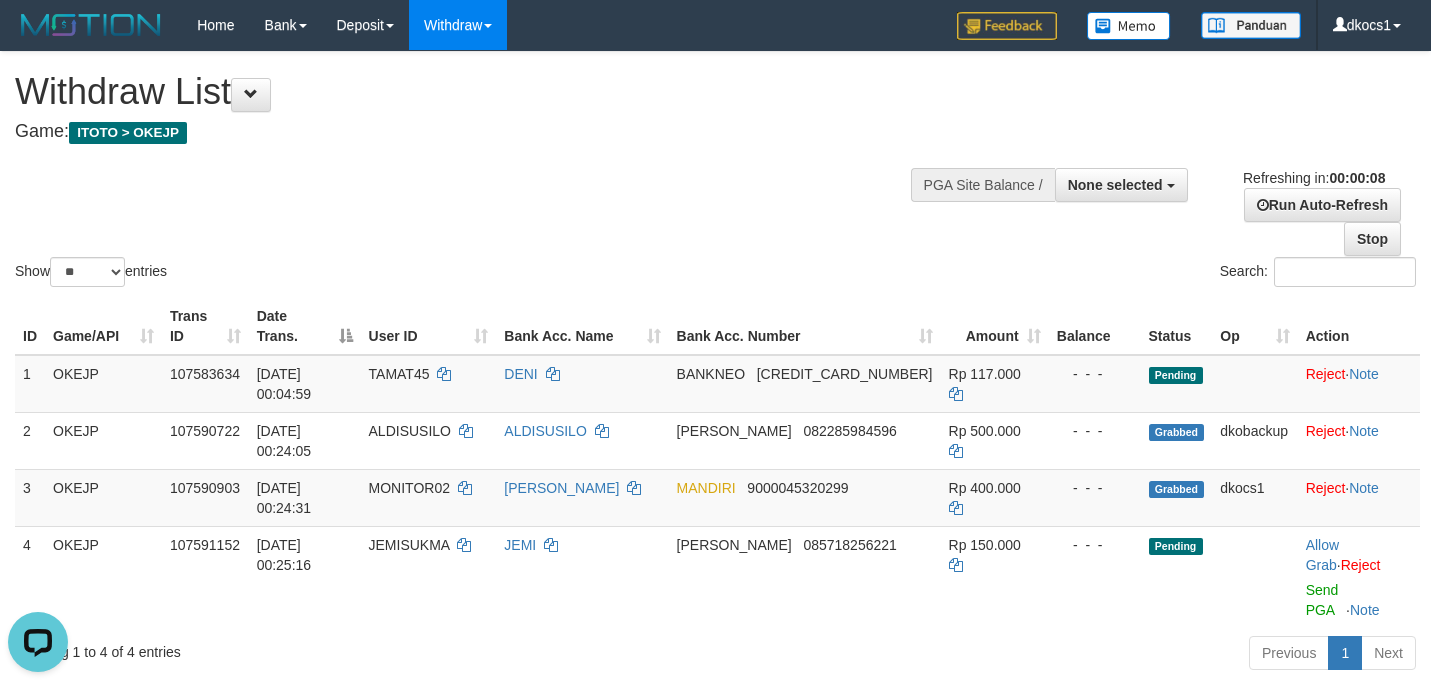 scroll, scrollTop: 0, scrollLeft: 0, axis: both 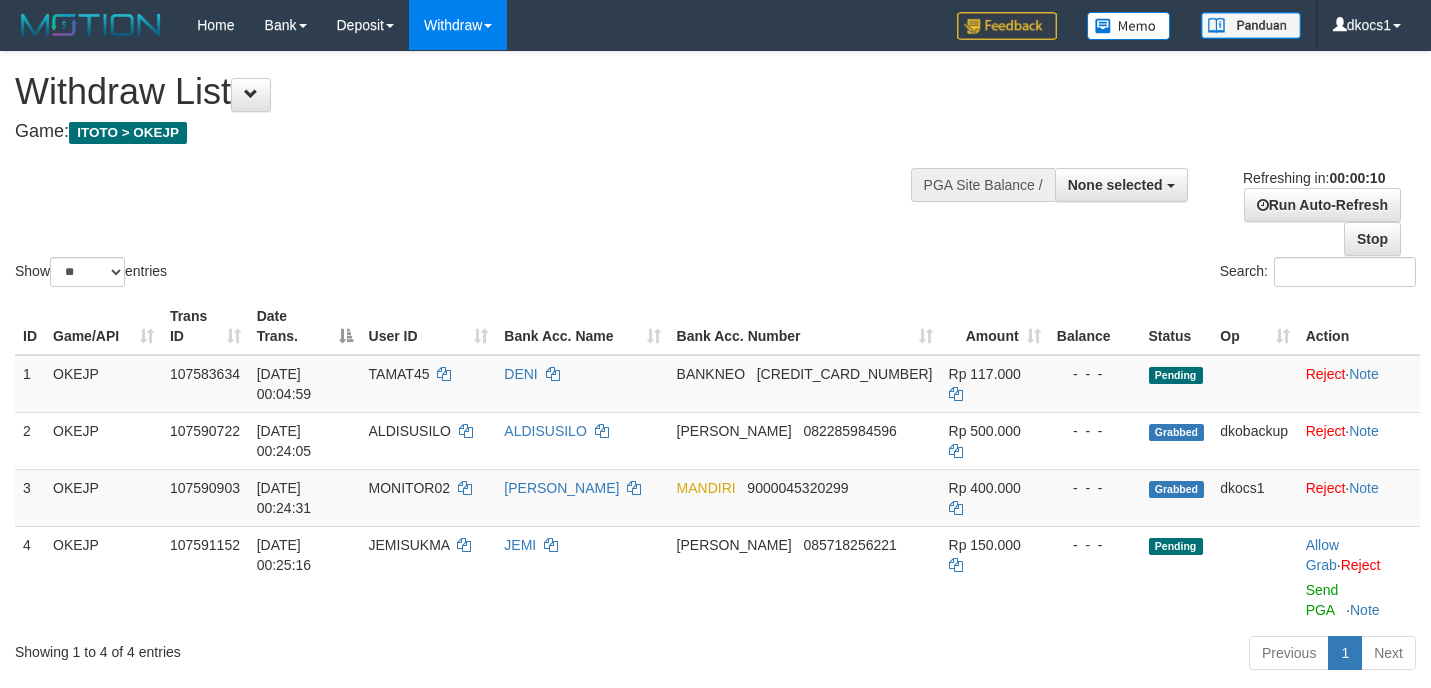 select 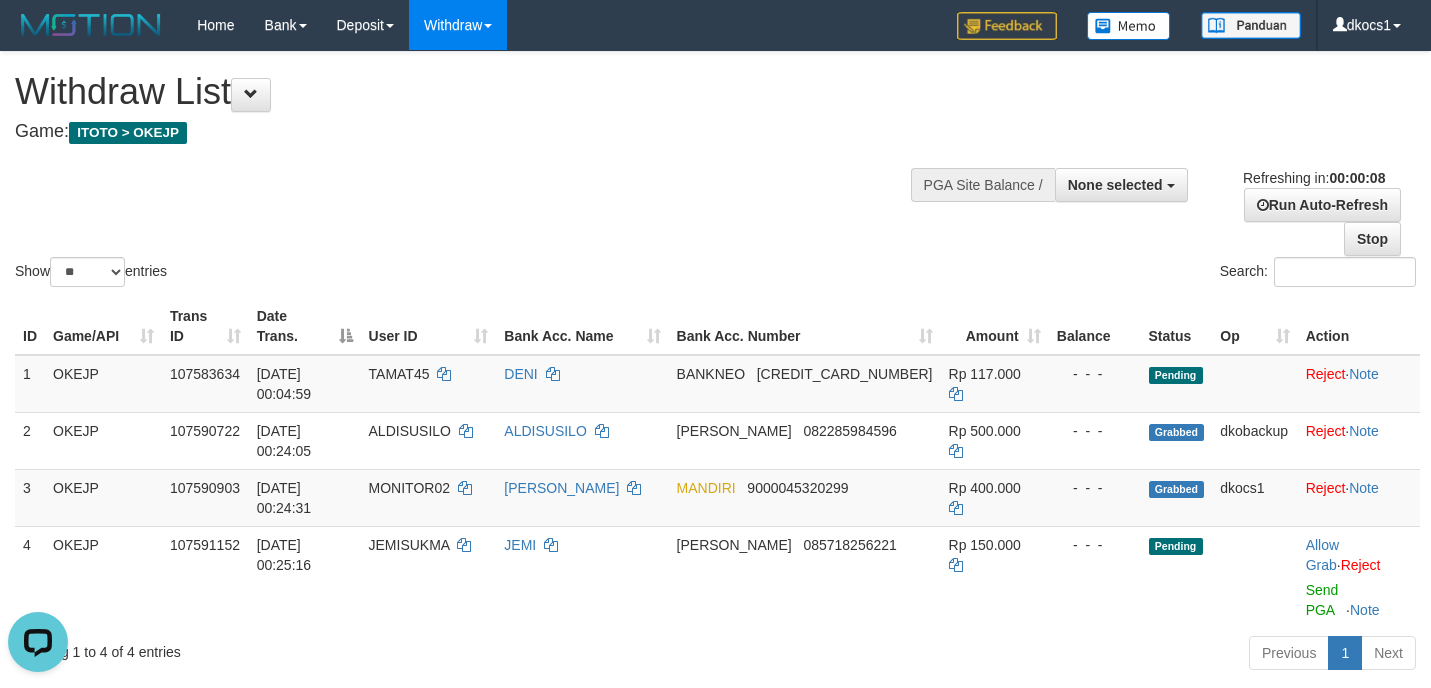 scroll, scrollTop: 0, scrollLeft: 0, axis: both 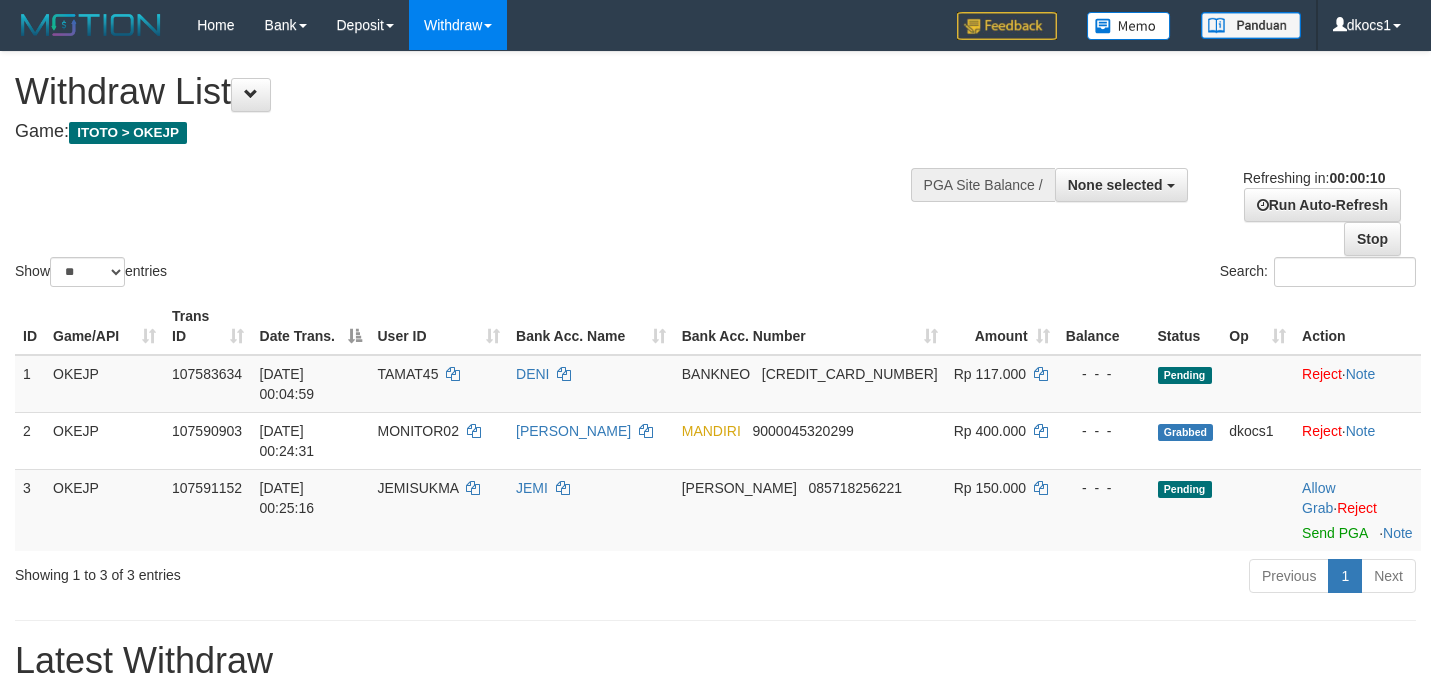 select 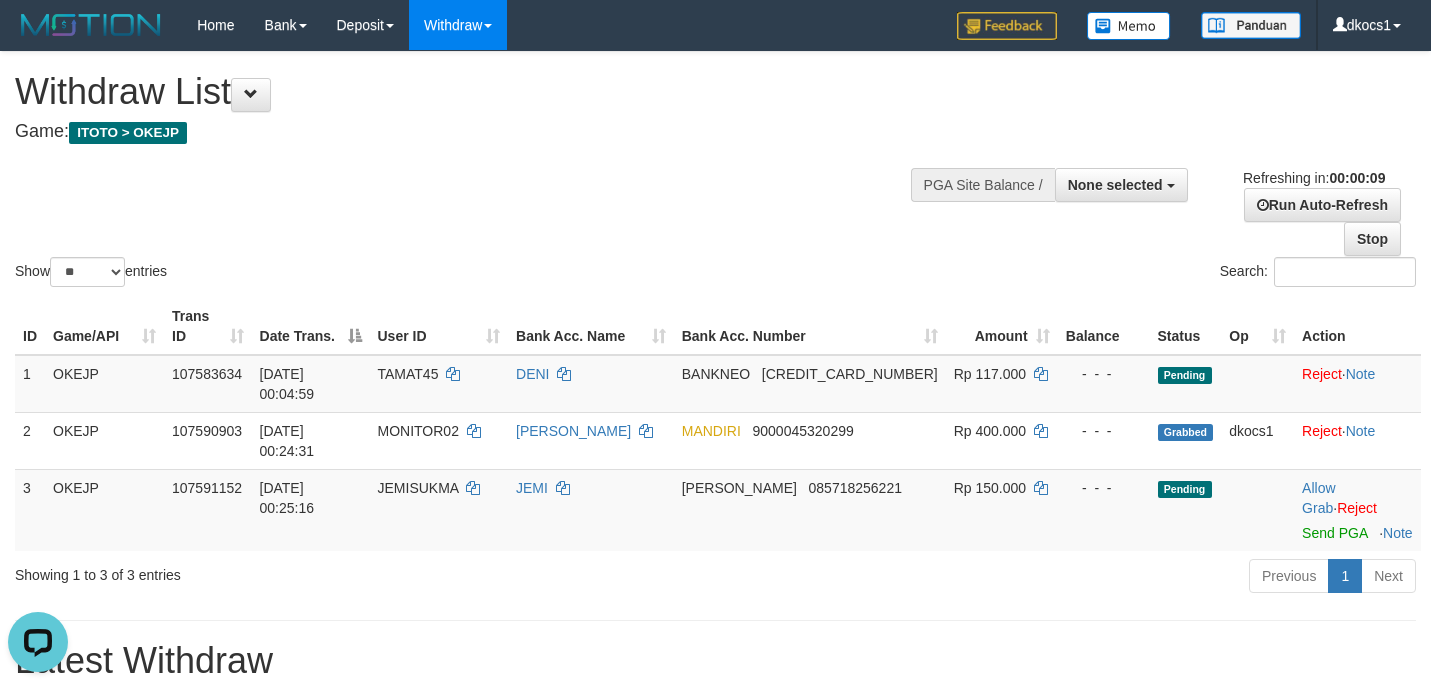 scroll, scrollTop: 0, scrollLeft: 0, axis: both 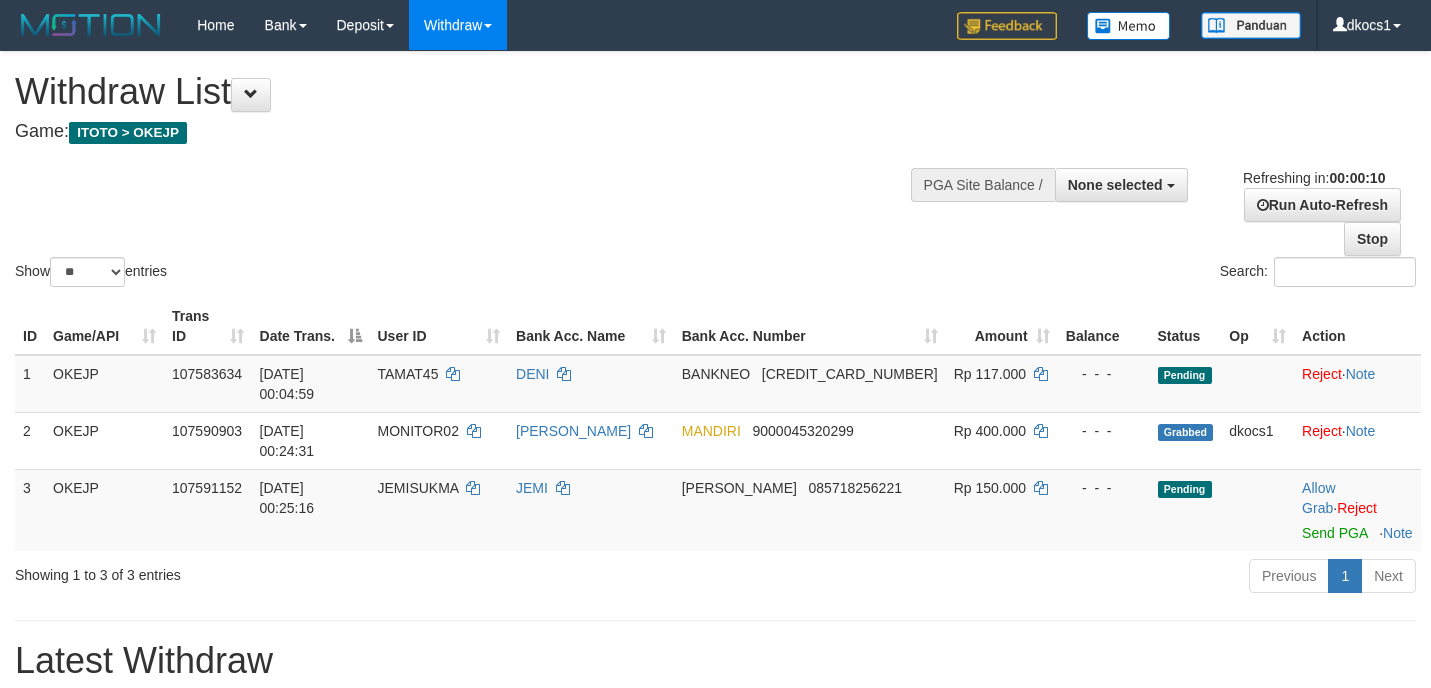 select 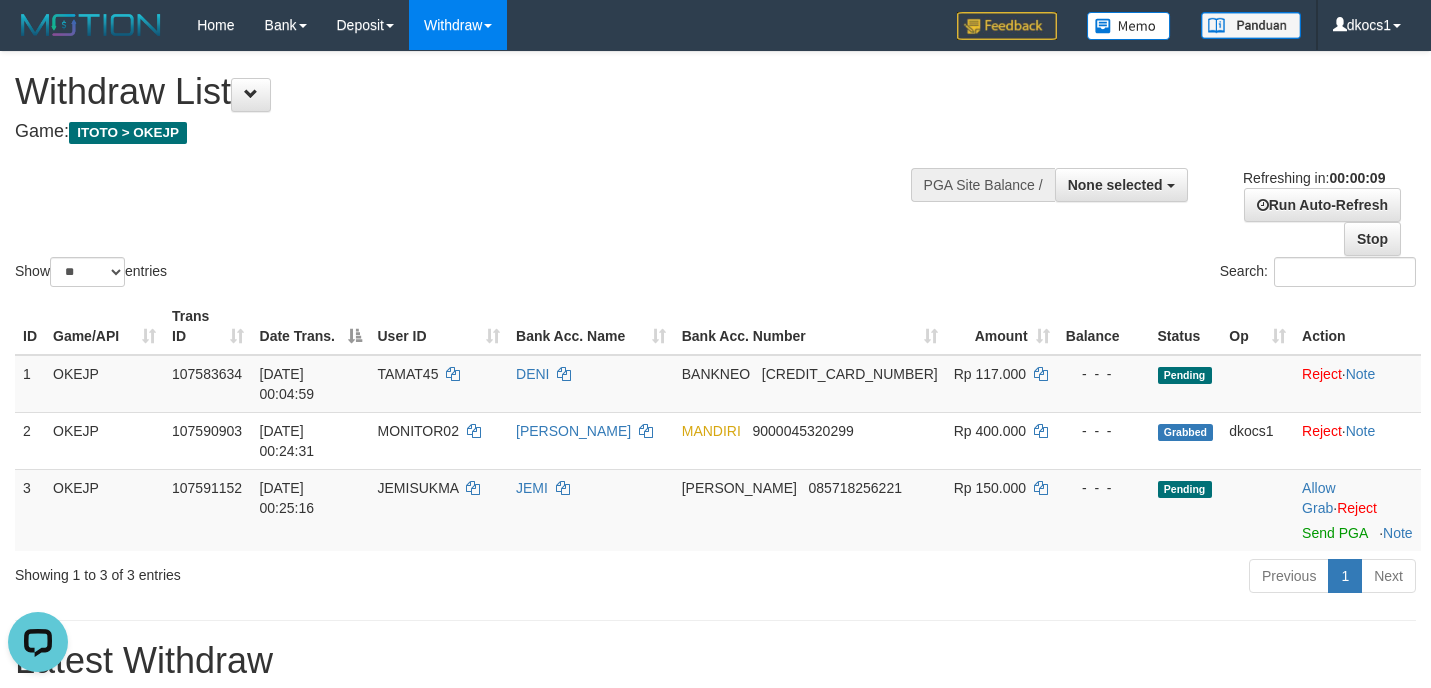 scroll, scrollTop: 0, scrollLeft: 0, axis: both 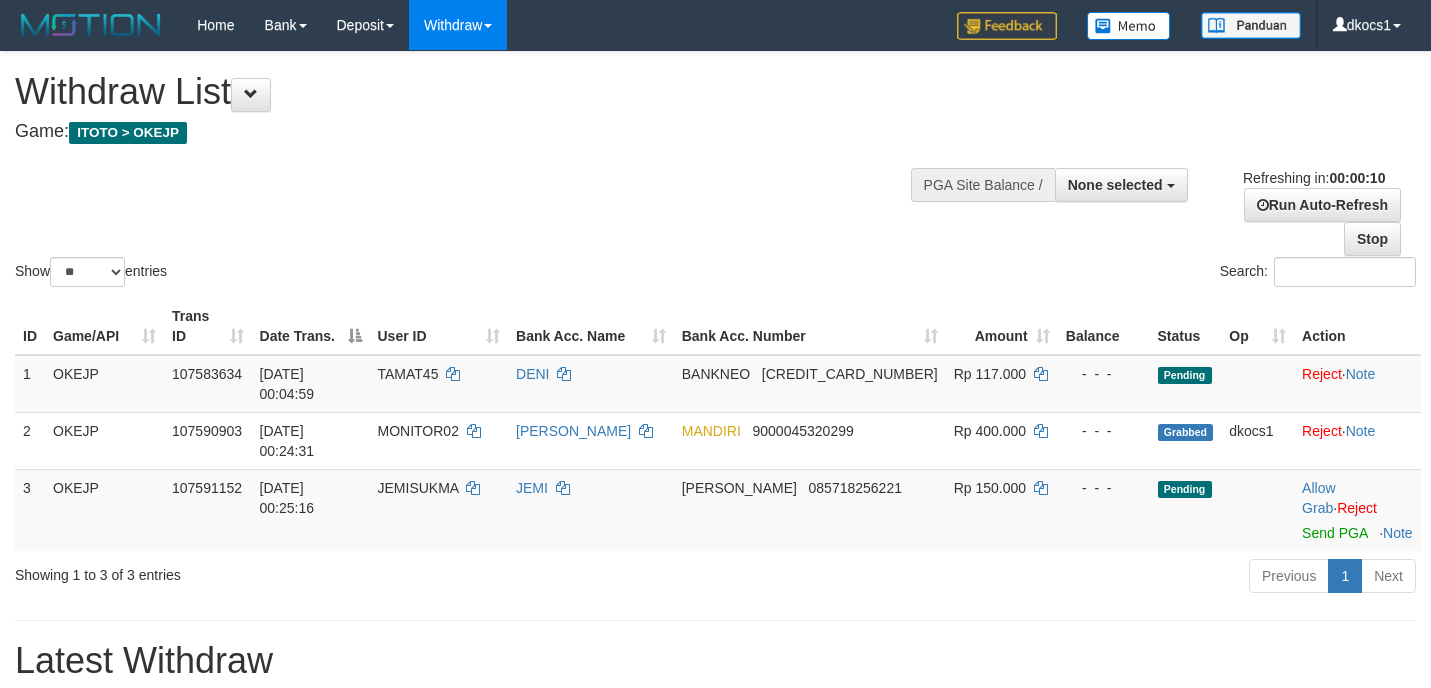select 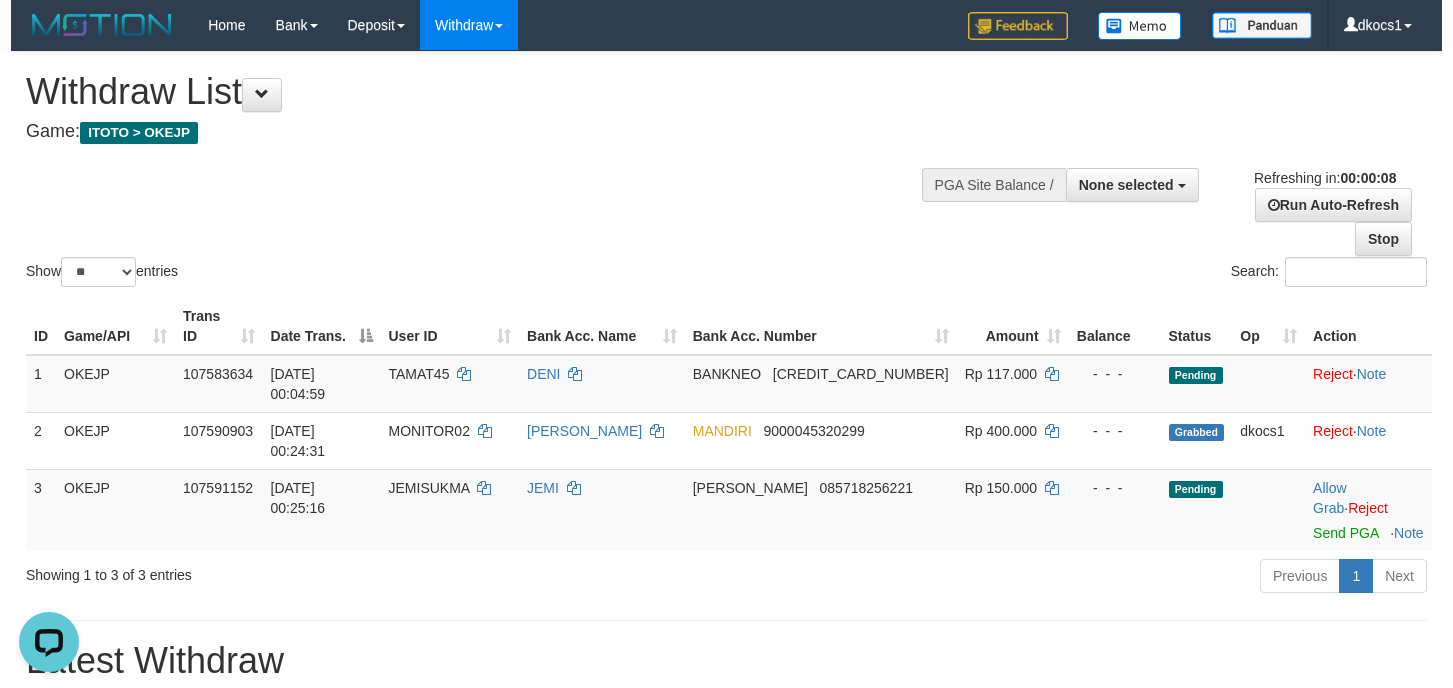 scroll, scrollTop: 0, scrollLeft: 0, axis: both 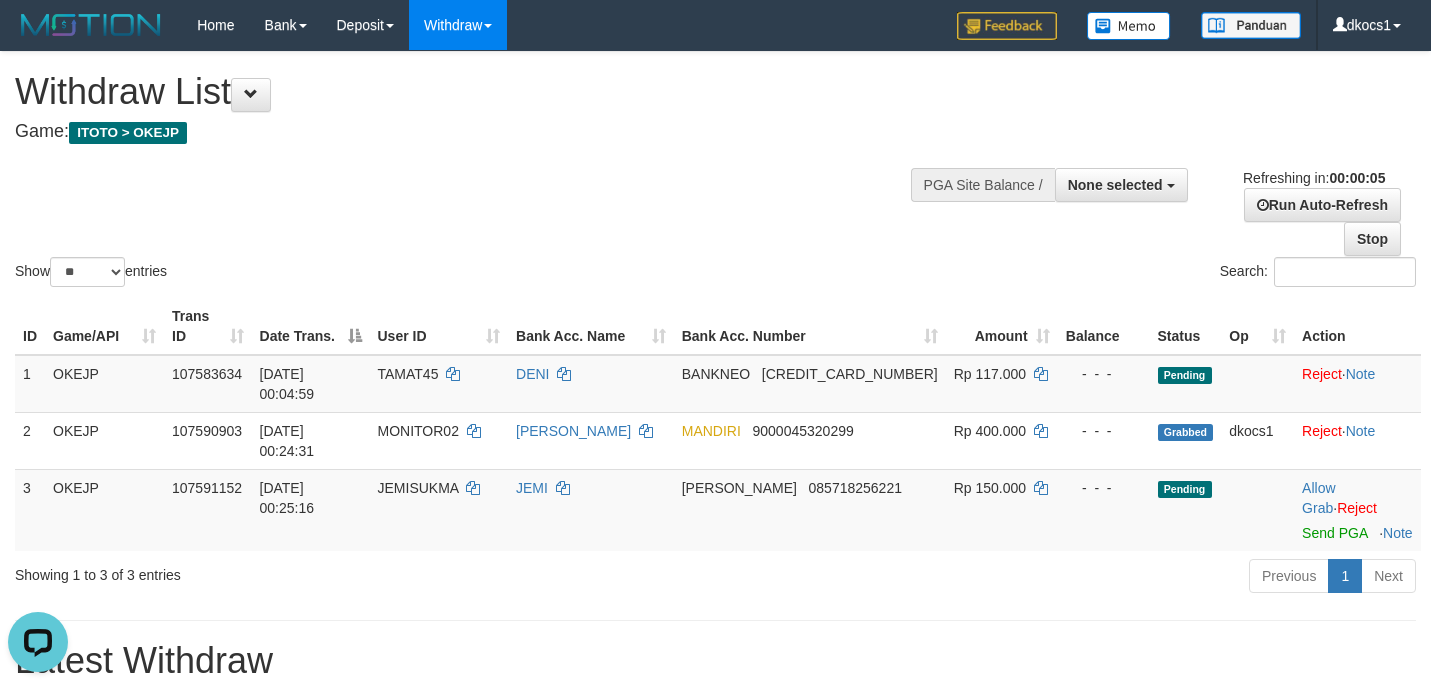 click on "Show  ** ** ** ***  entries Search:" at bounding box center [715, 171] 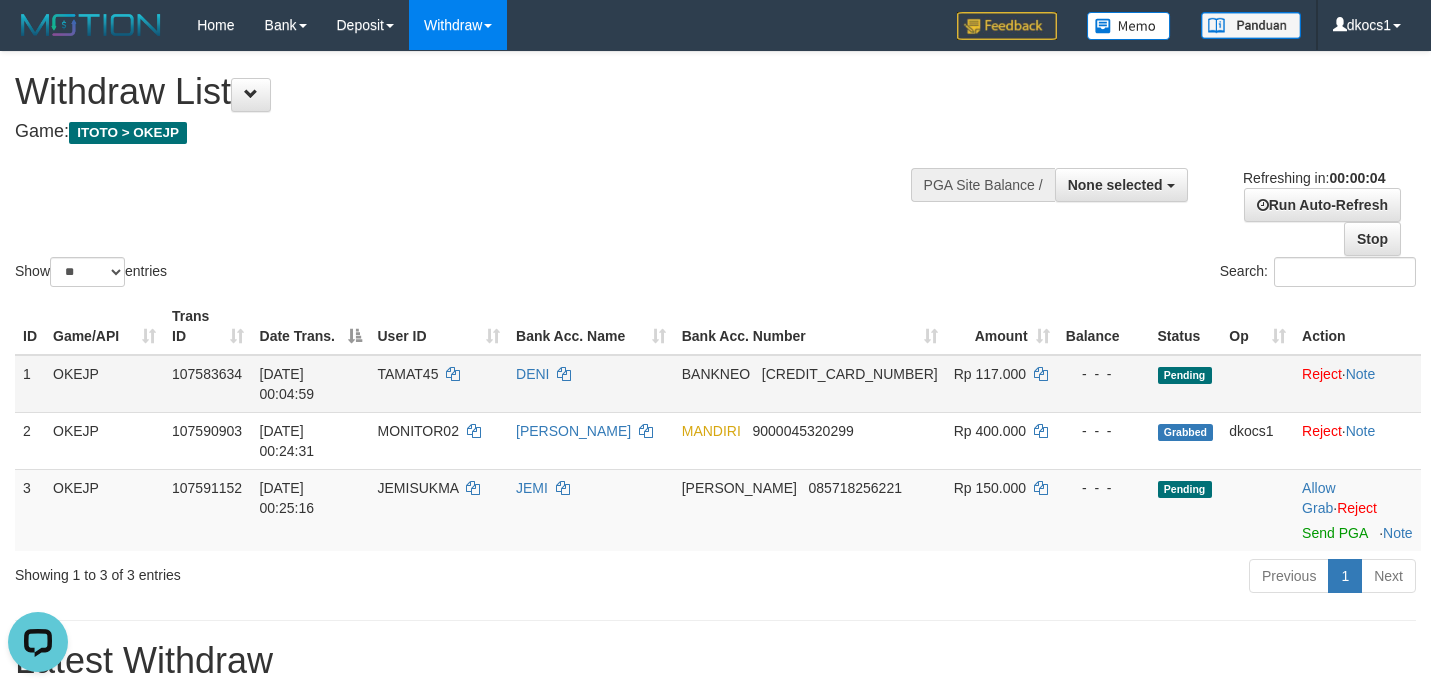 click on "Pending" at bounding box center (1185, 375) 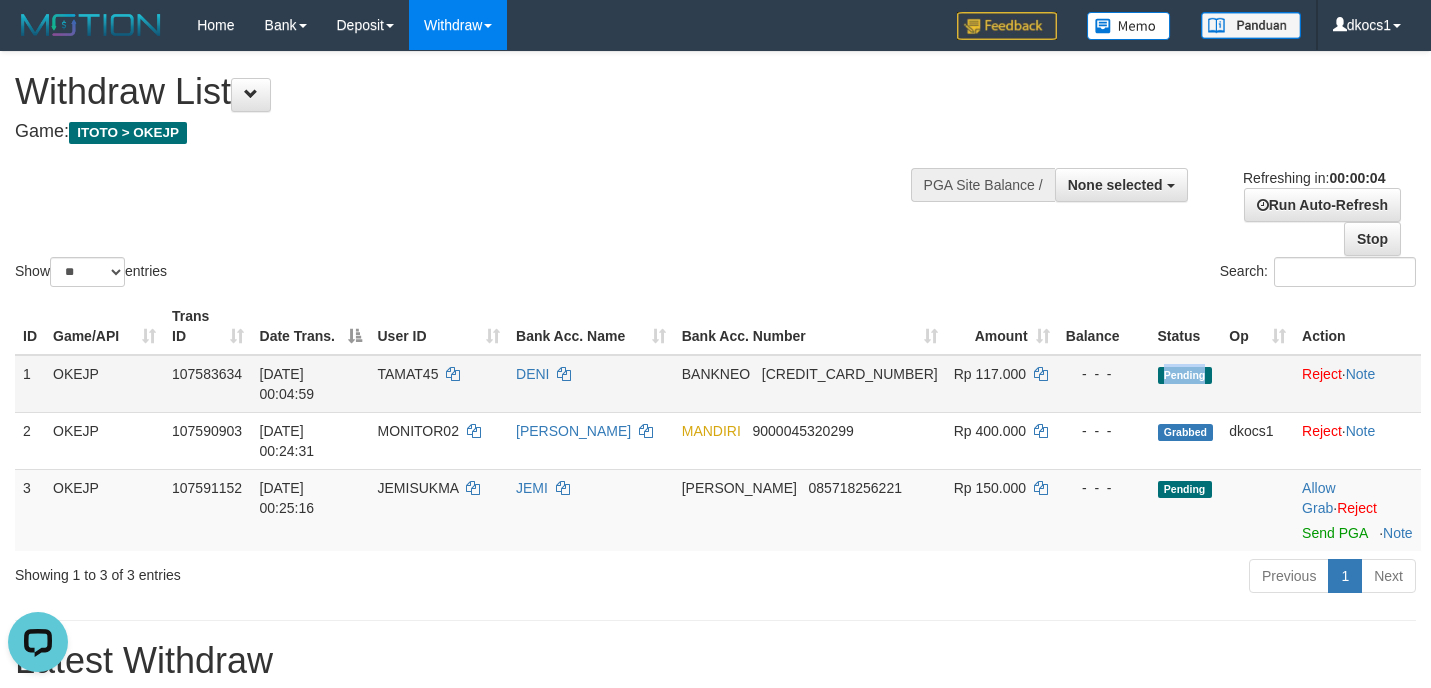 click on "Pending" at bounding box center [1185, 375] 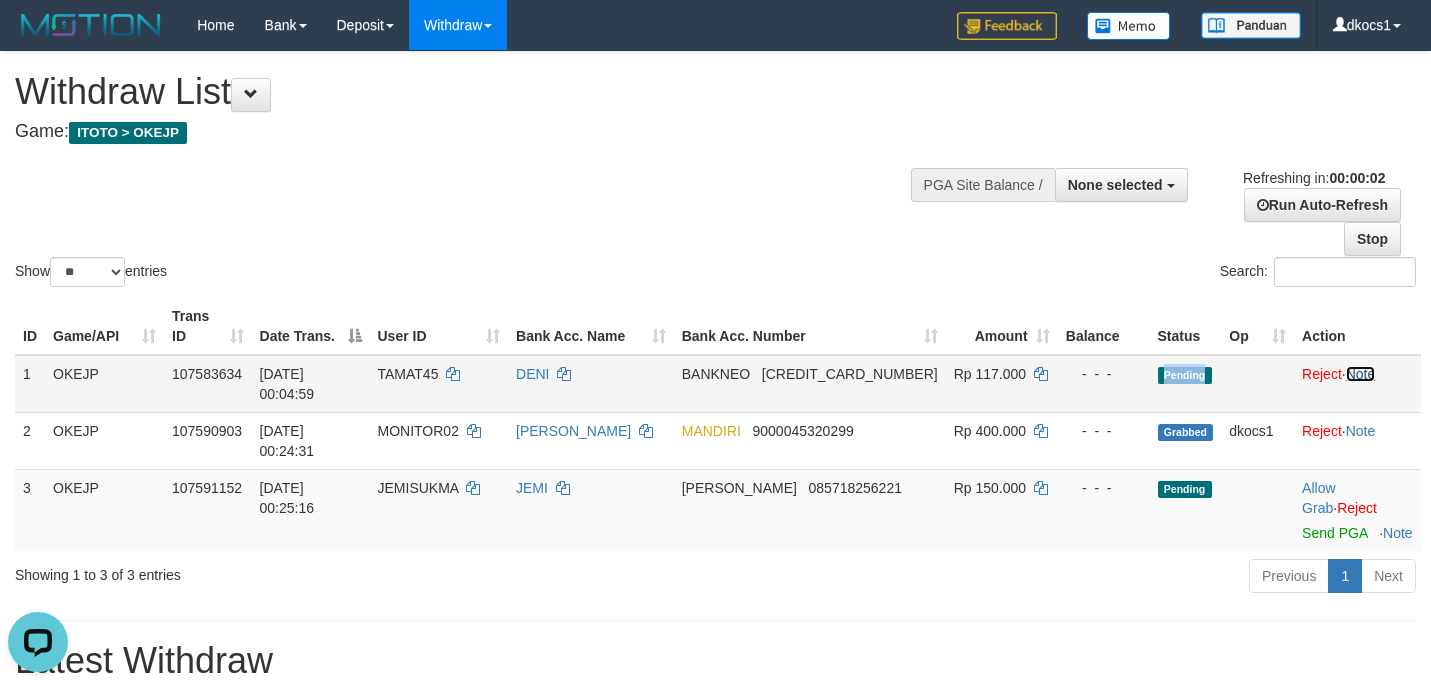 click on "Note" at bounding box center (1361, 374) 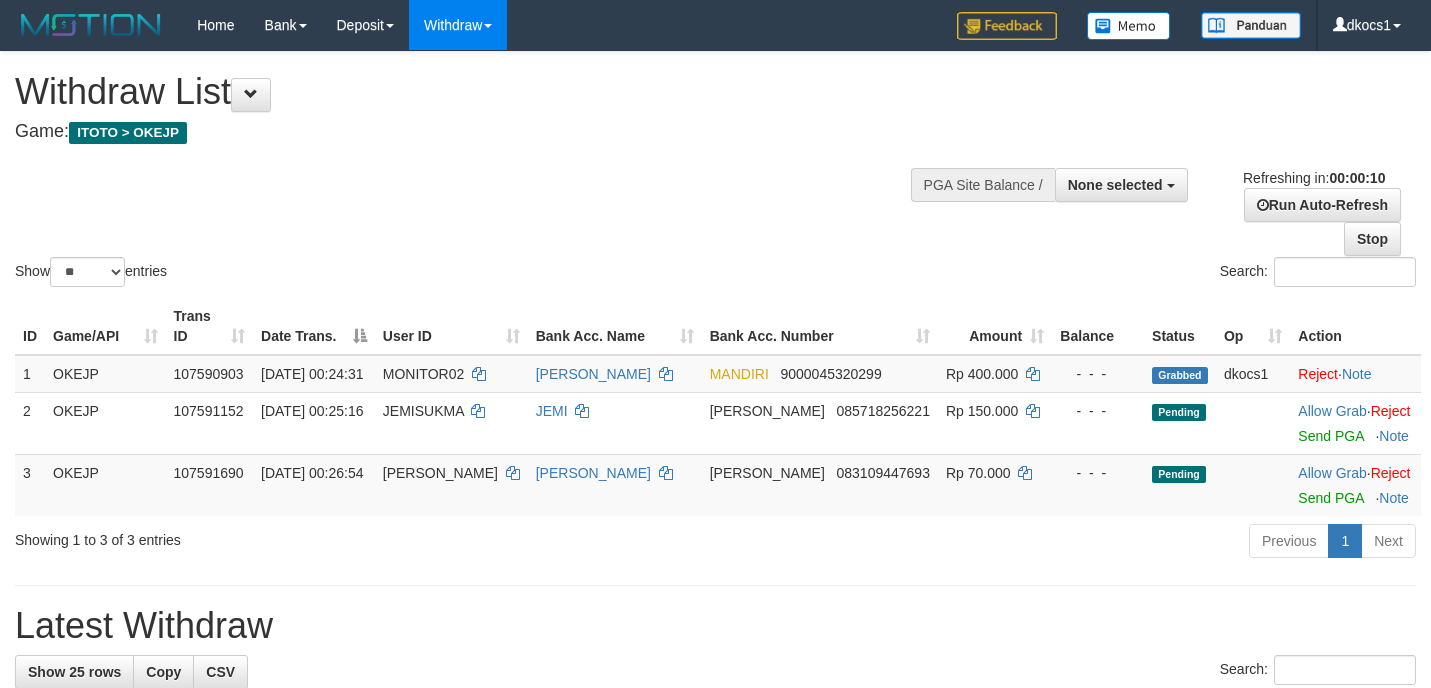 select 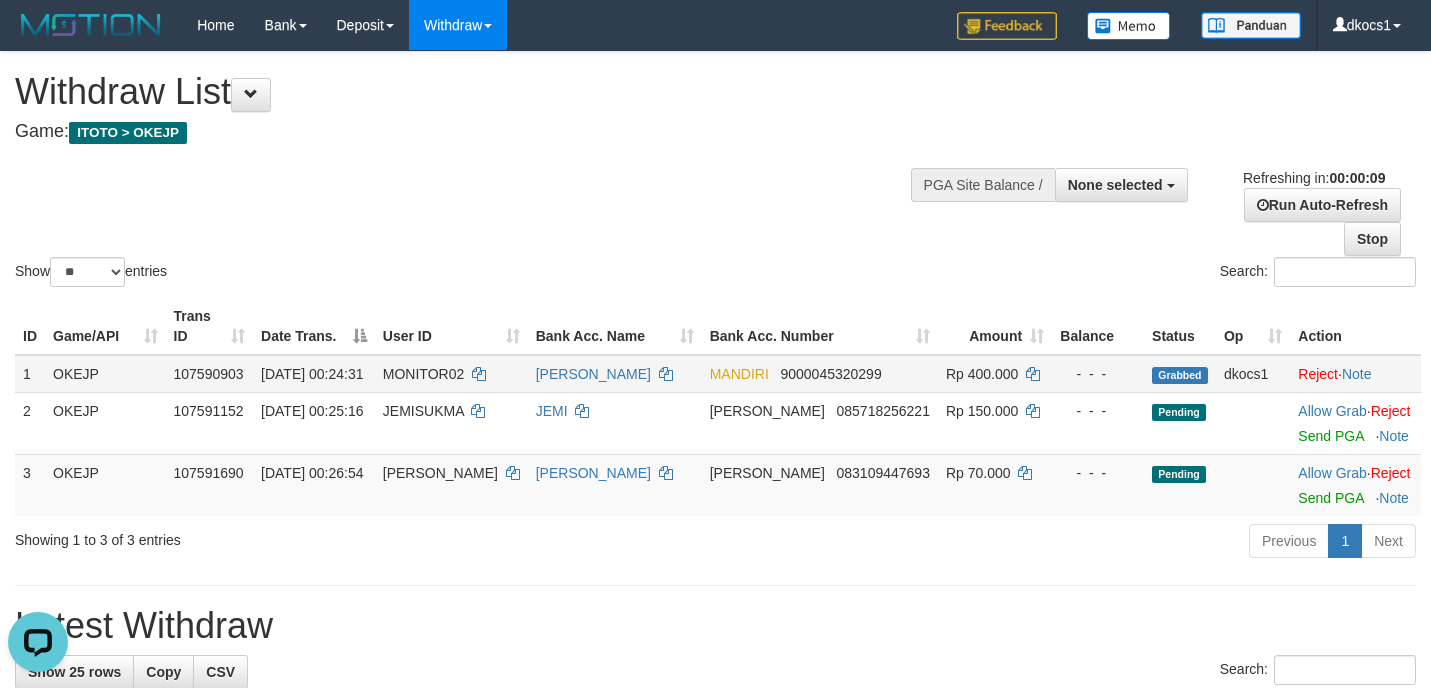 scroll, scrollTop: 0, scrollLeft: 0, axis: both 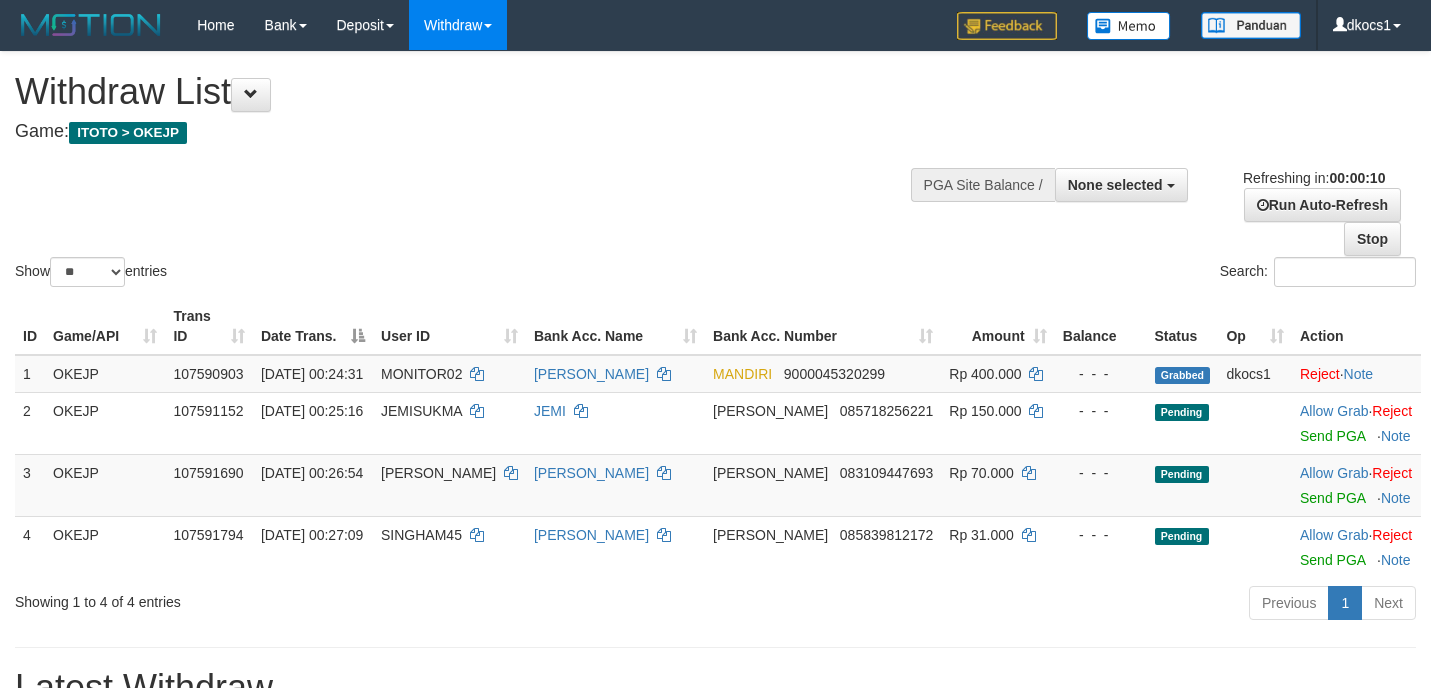 select 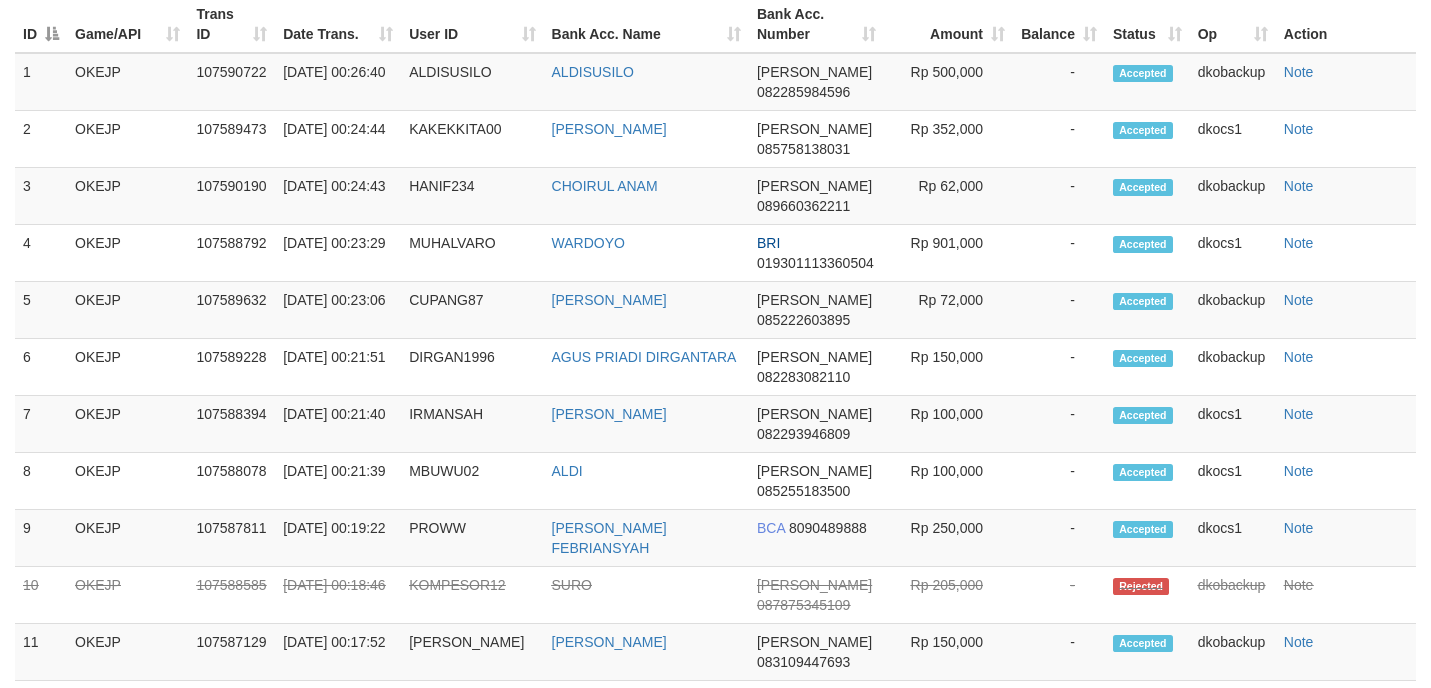 scroll, scrollTop: 490, scrollLeft: 0, axis: vertical 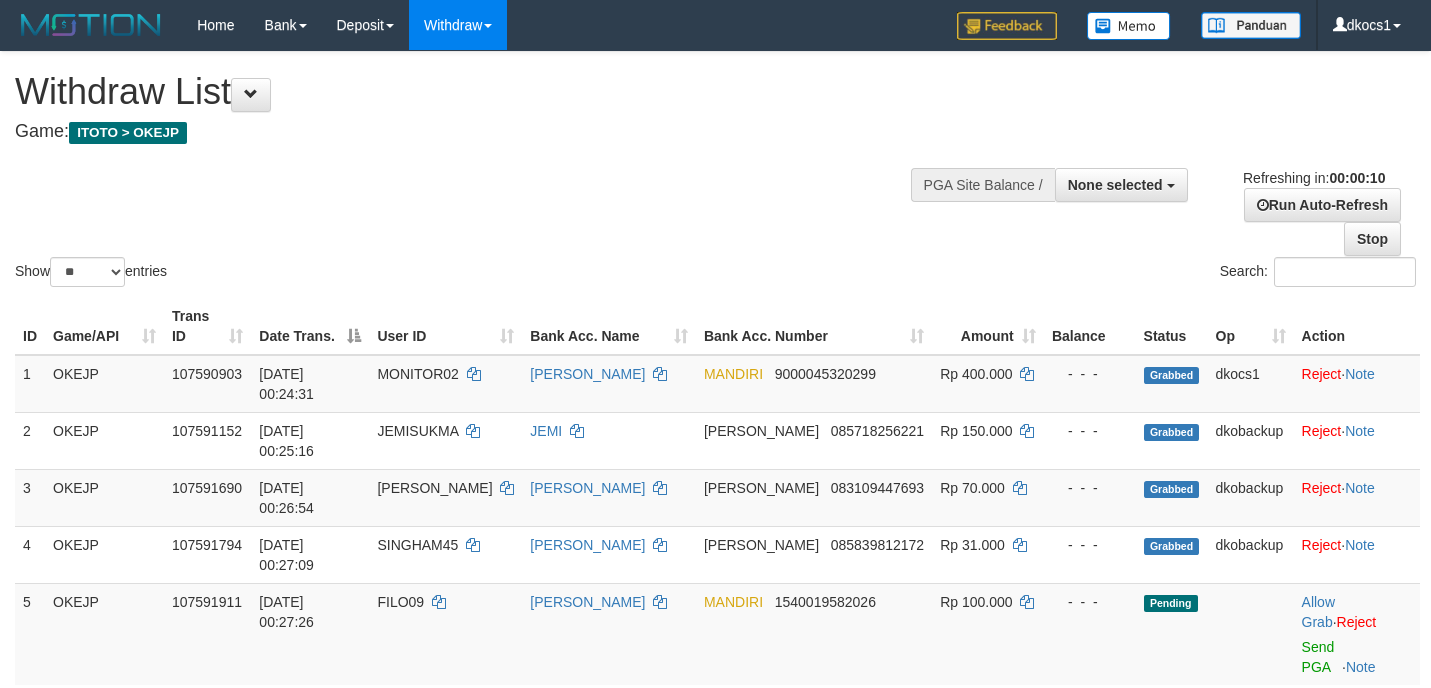 select 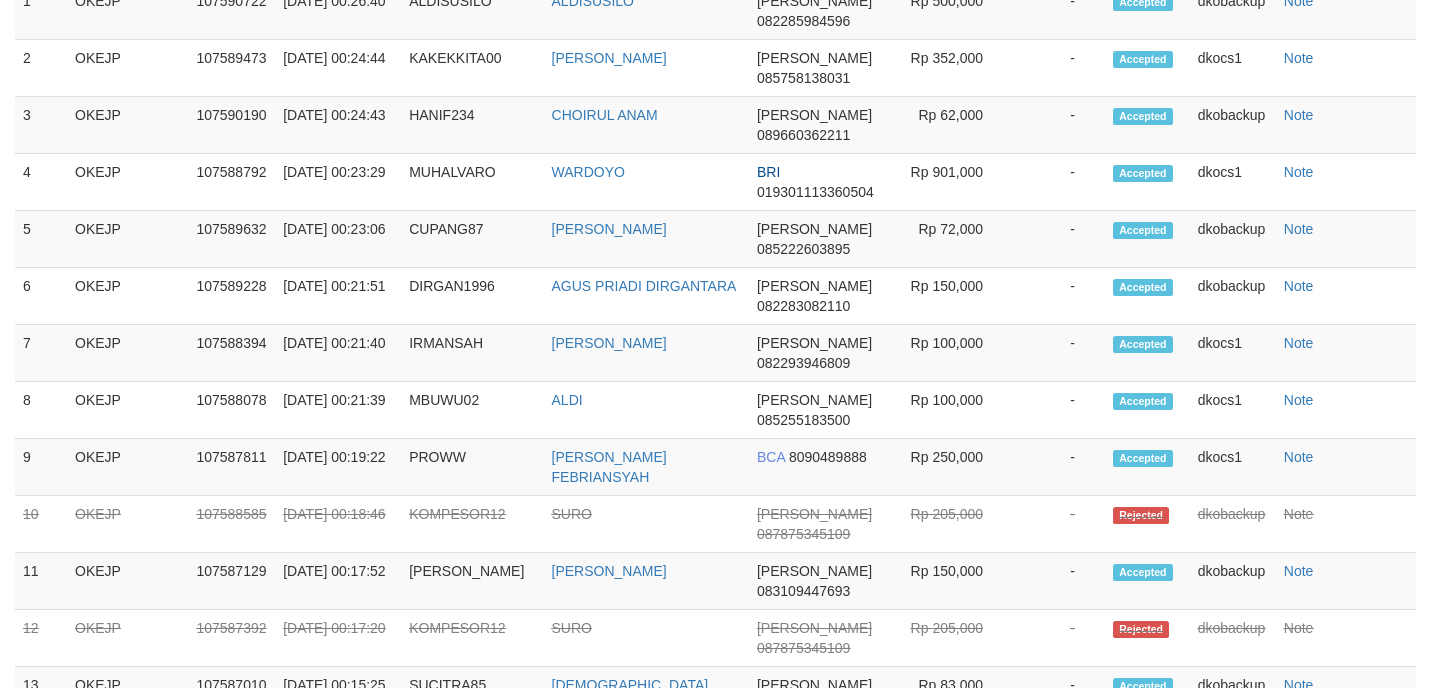 scroll, scrollTop: 790, scrollLeft: 0, axis: vertical 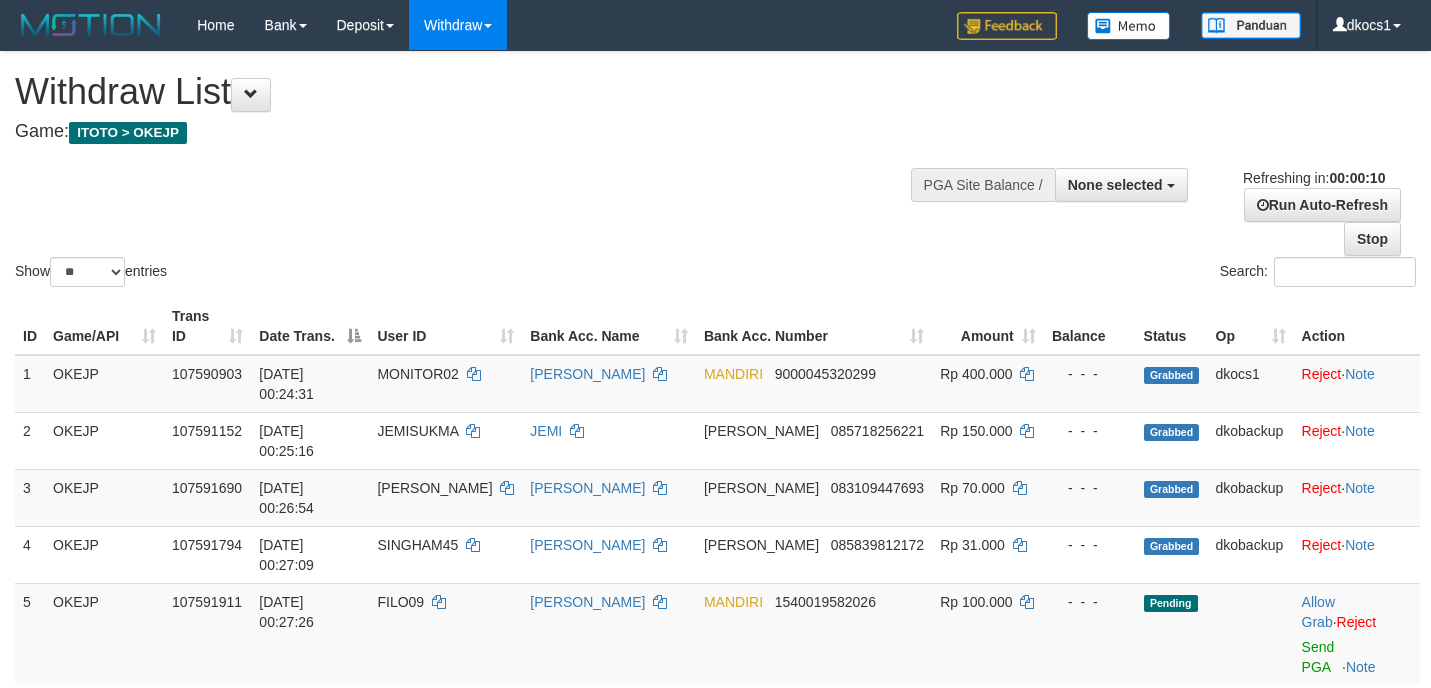 select 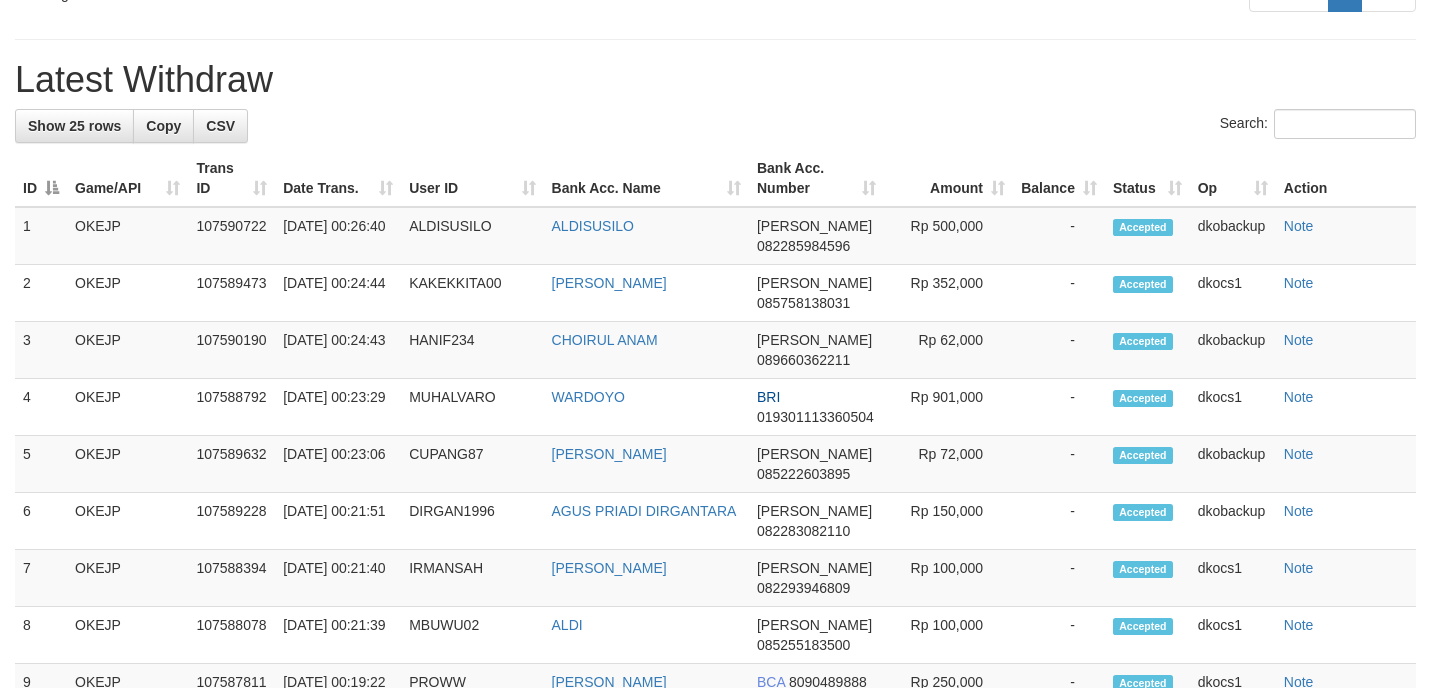 scroll, scrollTop: 640, scrollLeft: 0, axis: vertical 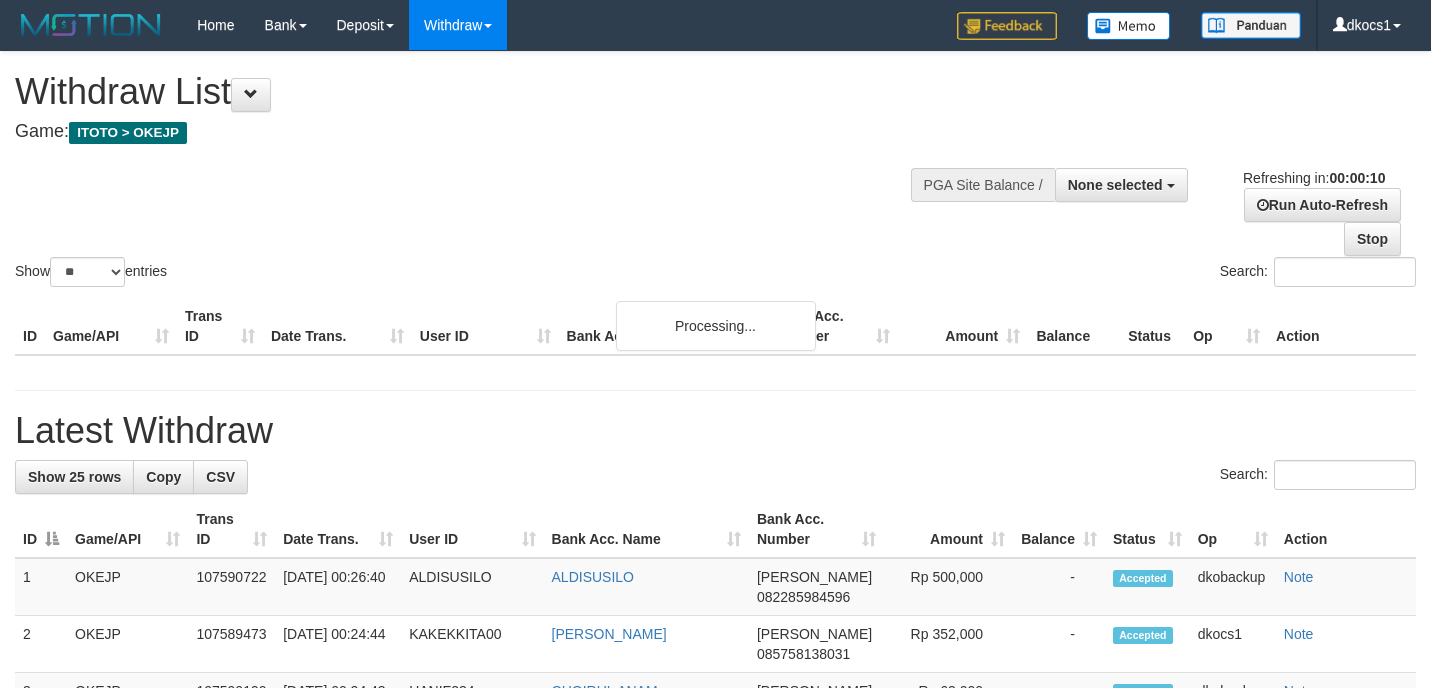 select 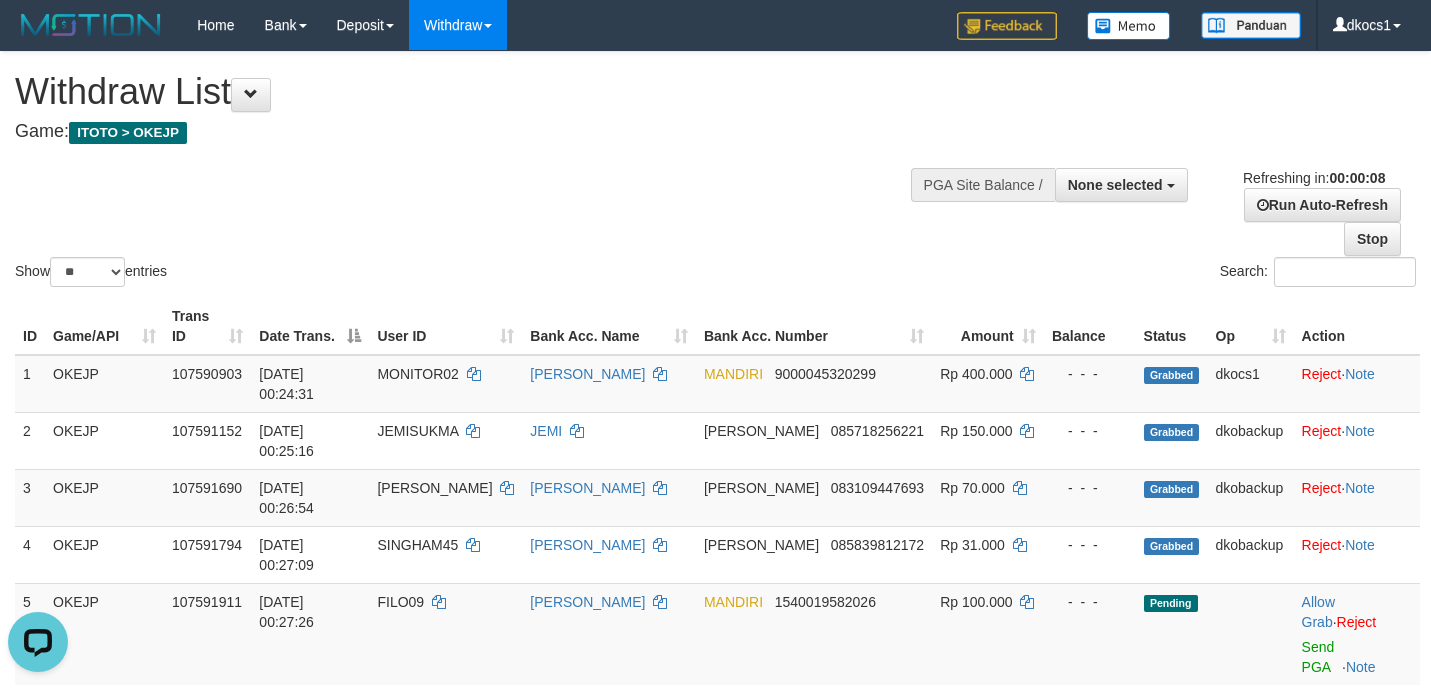 scroll, scrollTop: 0, scrollLeft: 0, axis: both 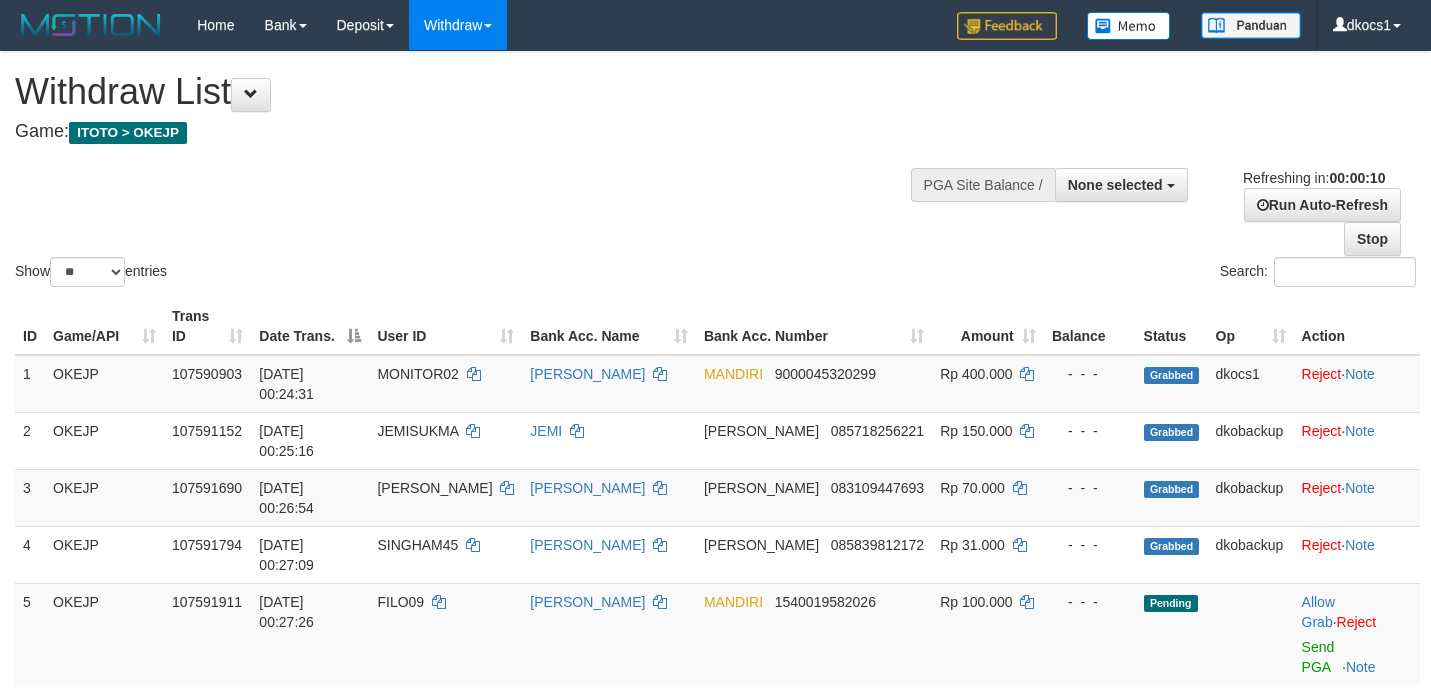 select 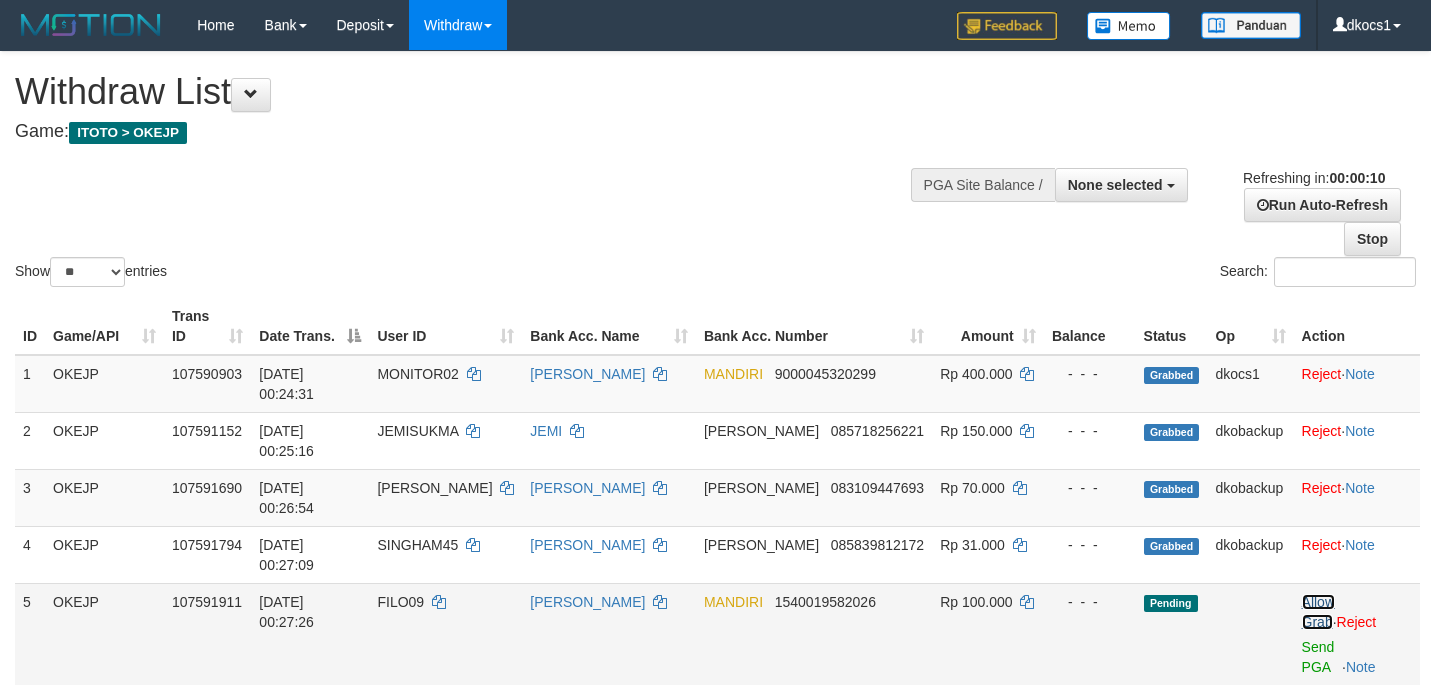 click on "Allow Grab" at bounding box center [1318, 612] 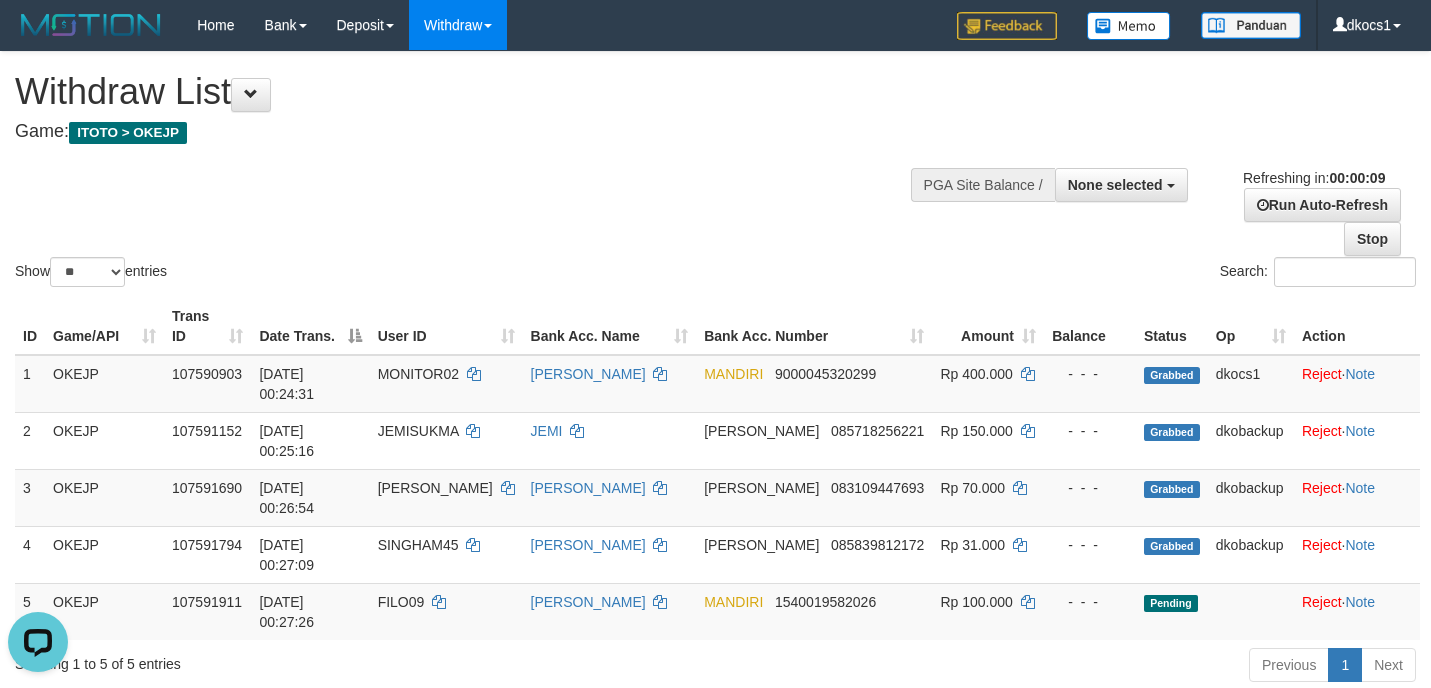scroll, scrollTop: 0, scrollLeft: 0, axis: both 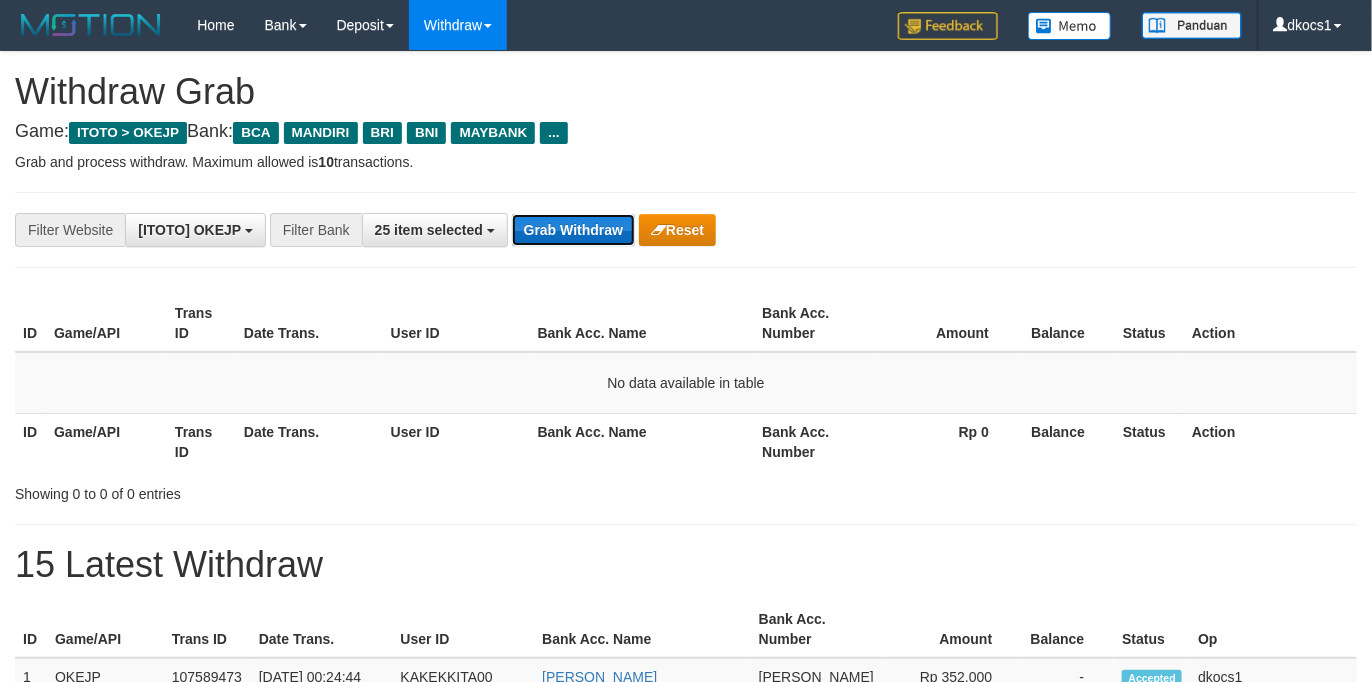 click on "Grab Withdraw" at bounding box center [573, 230] 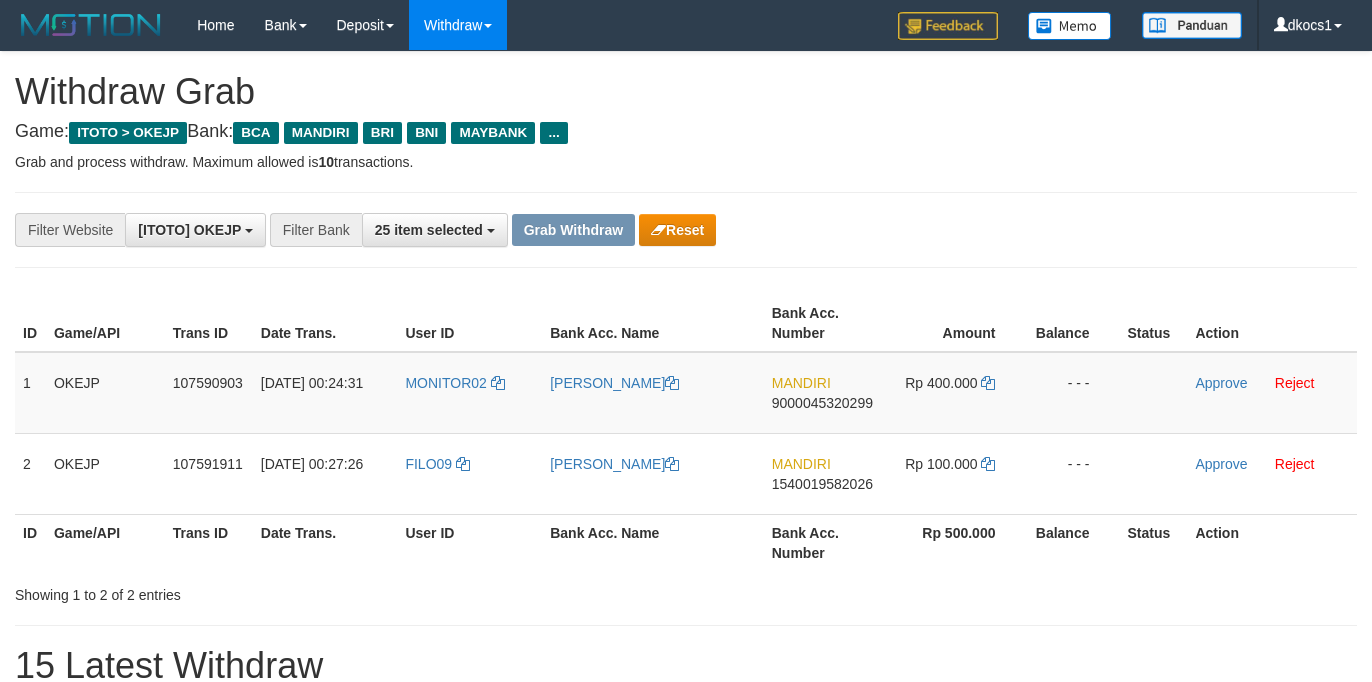 scroll, scrollTop: 0, scrollLeft: 0, axis: both 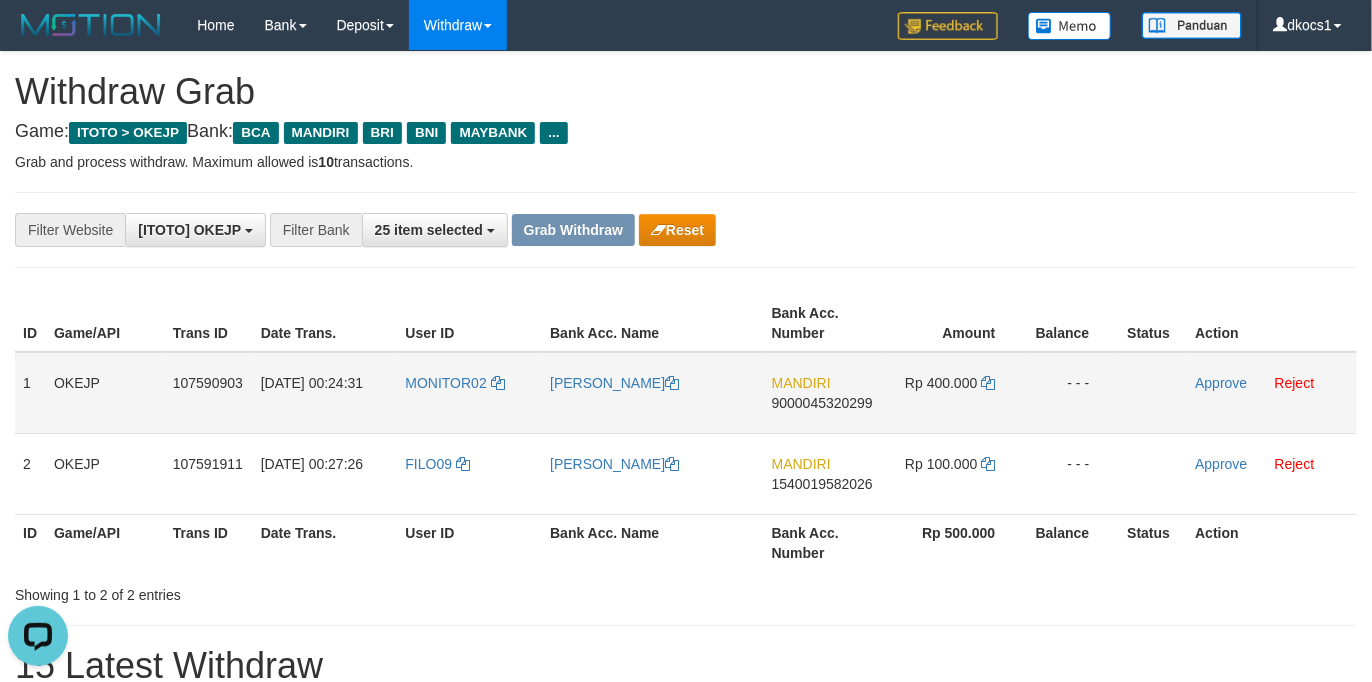 click on "[PERSON_NAME]" at bounding box center [653, 393] 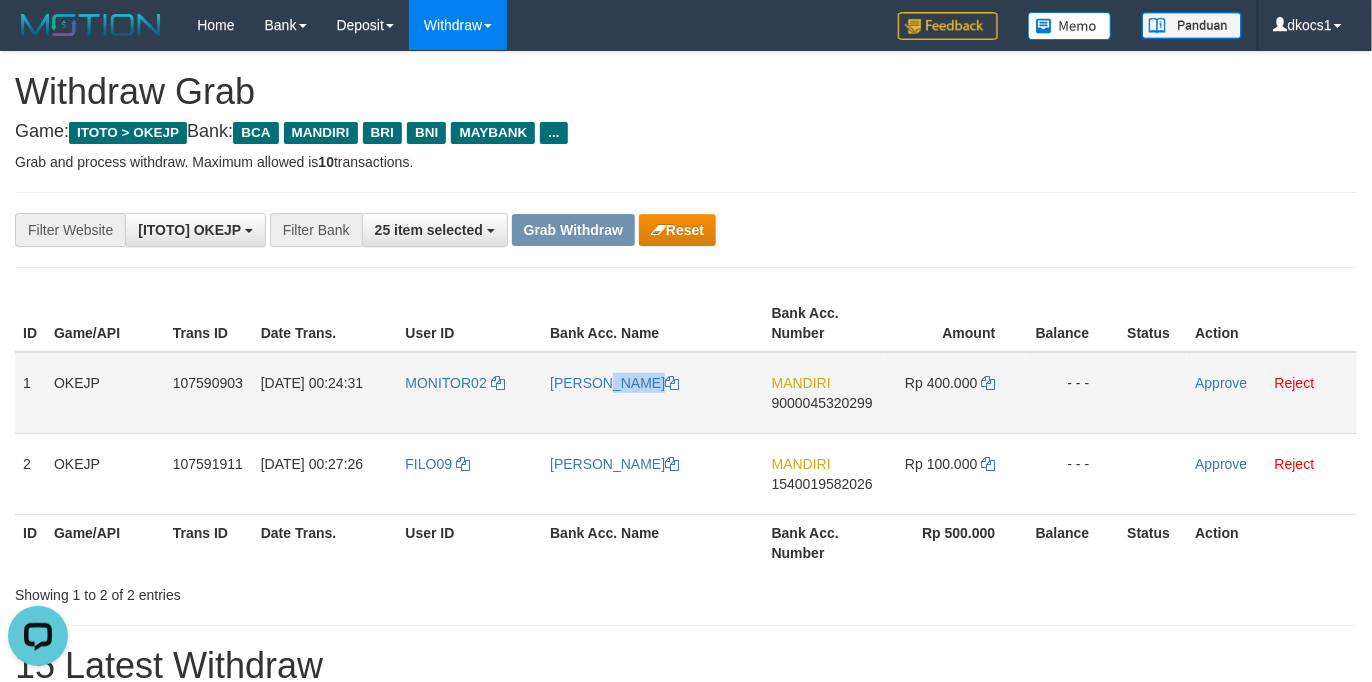 drag, startPoint x: 576, startPoint y: 412, endPoint x: 630, endPoint y: 414, distance: 54.037025 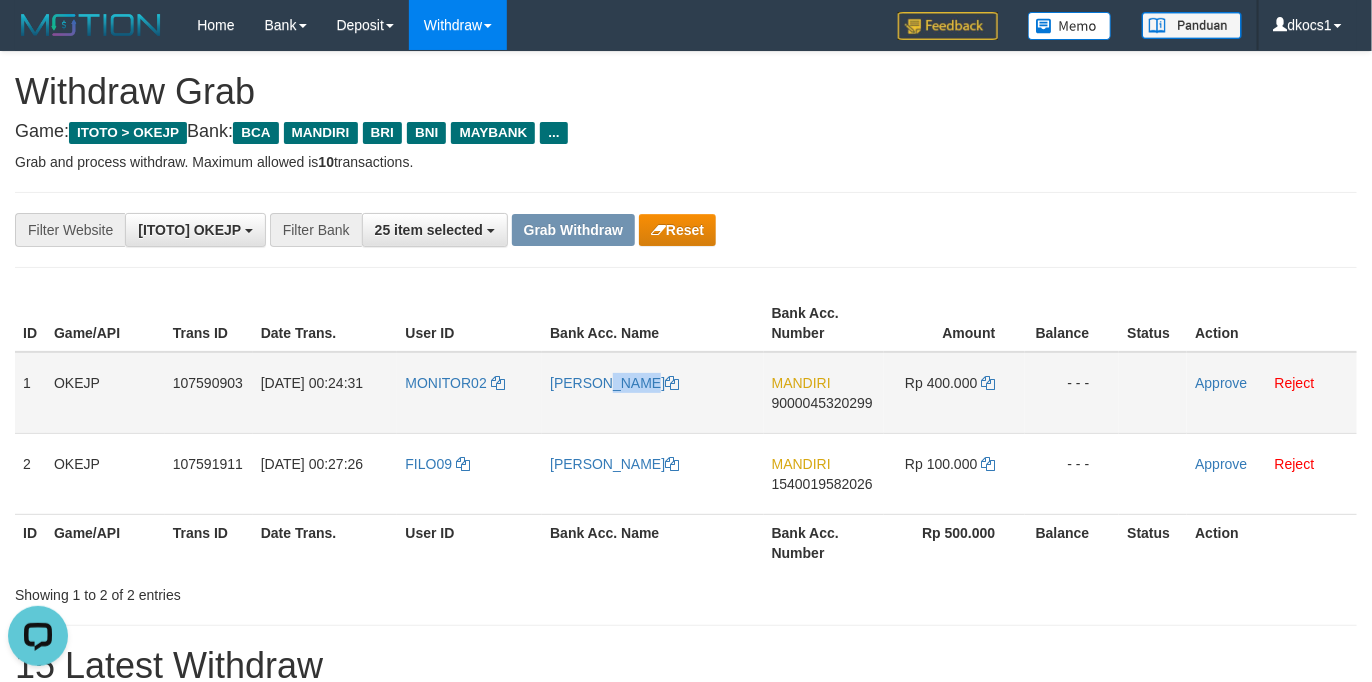 click on "[PERSON_NAME]" at bounding box center (653, 393) 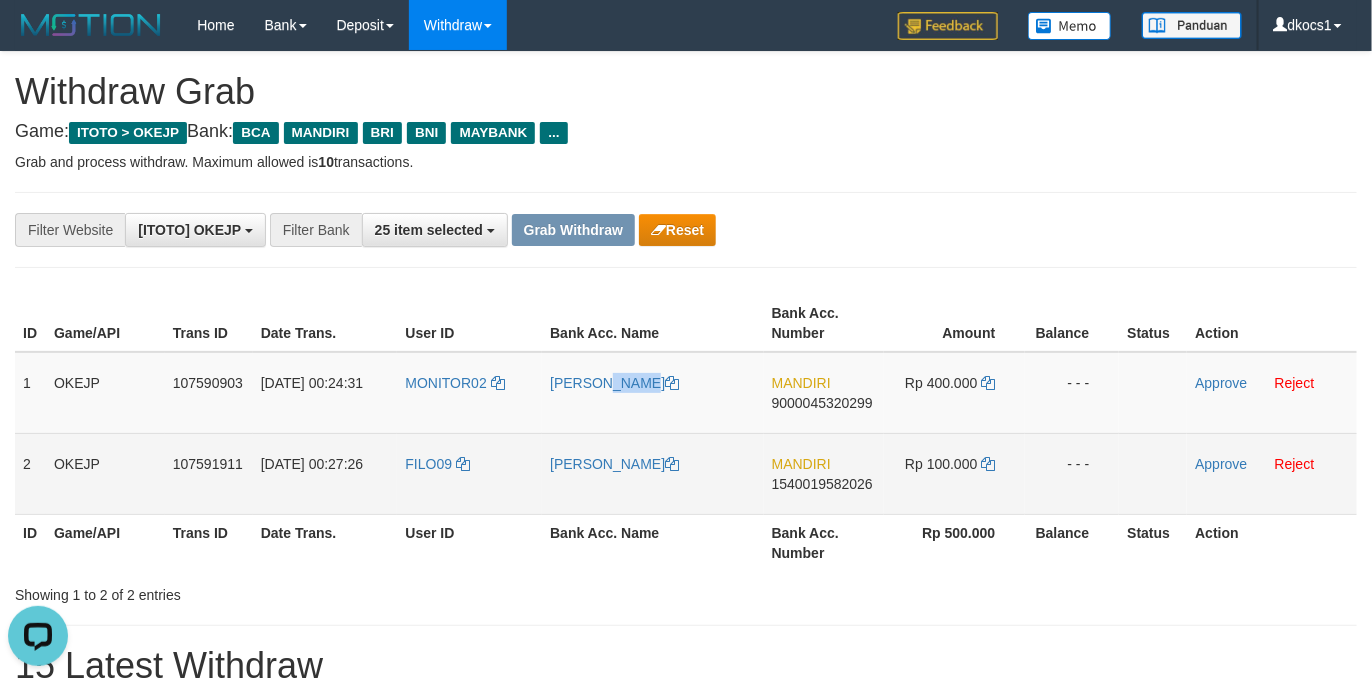 copy on "[PERSON_NAME]" 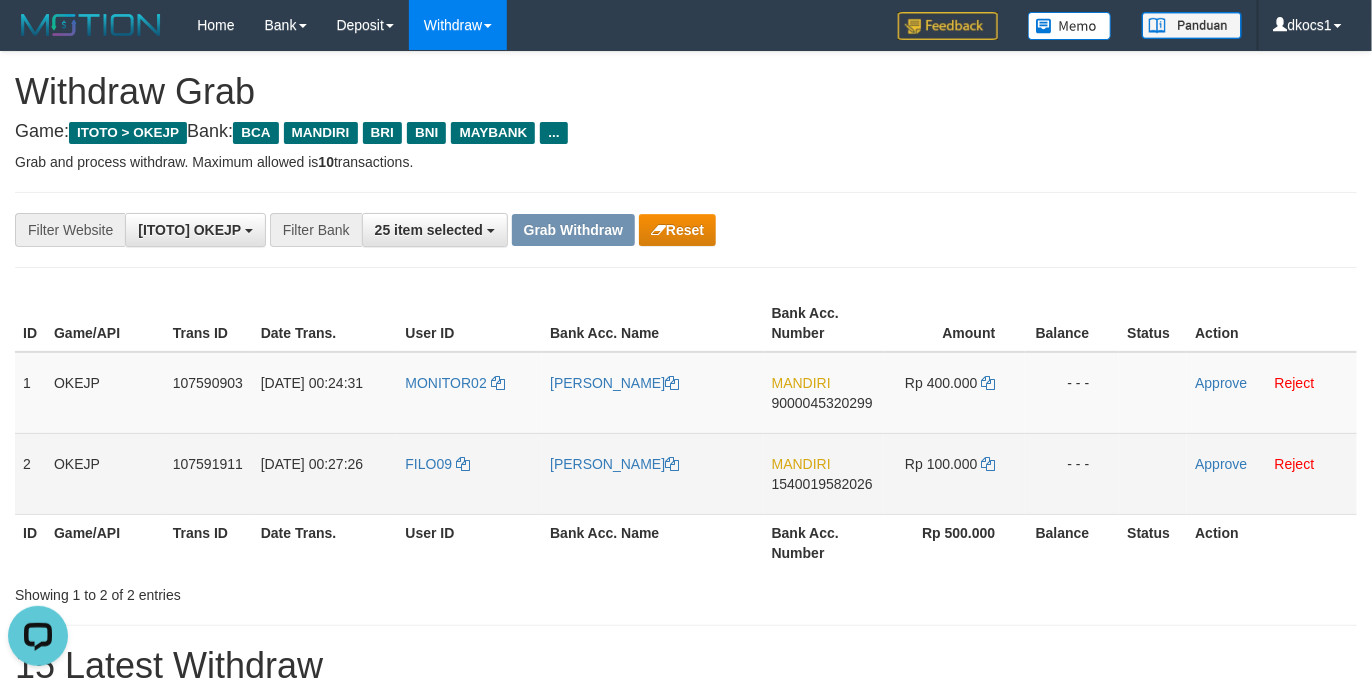 click on "FILO09" at bounding box center [469, 473] 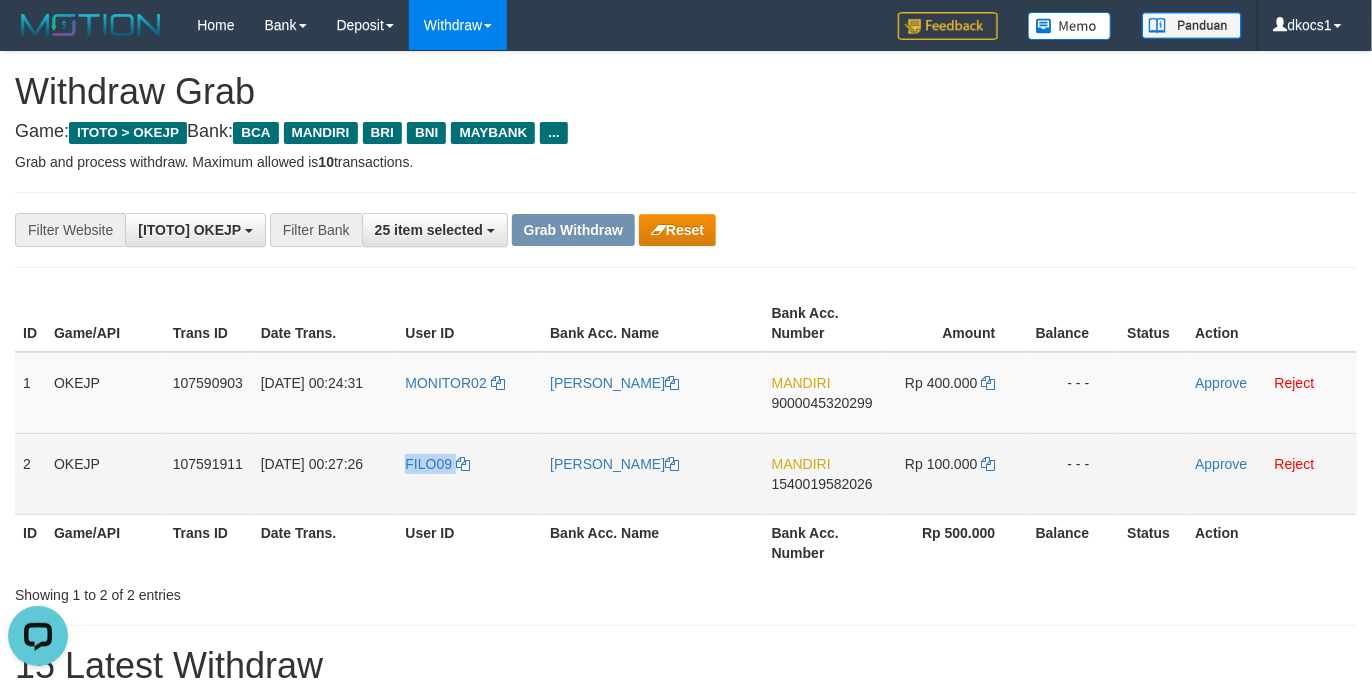 click on "FILO09" at bounding box center (469, 473) 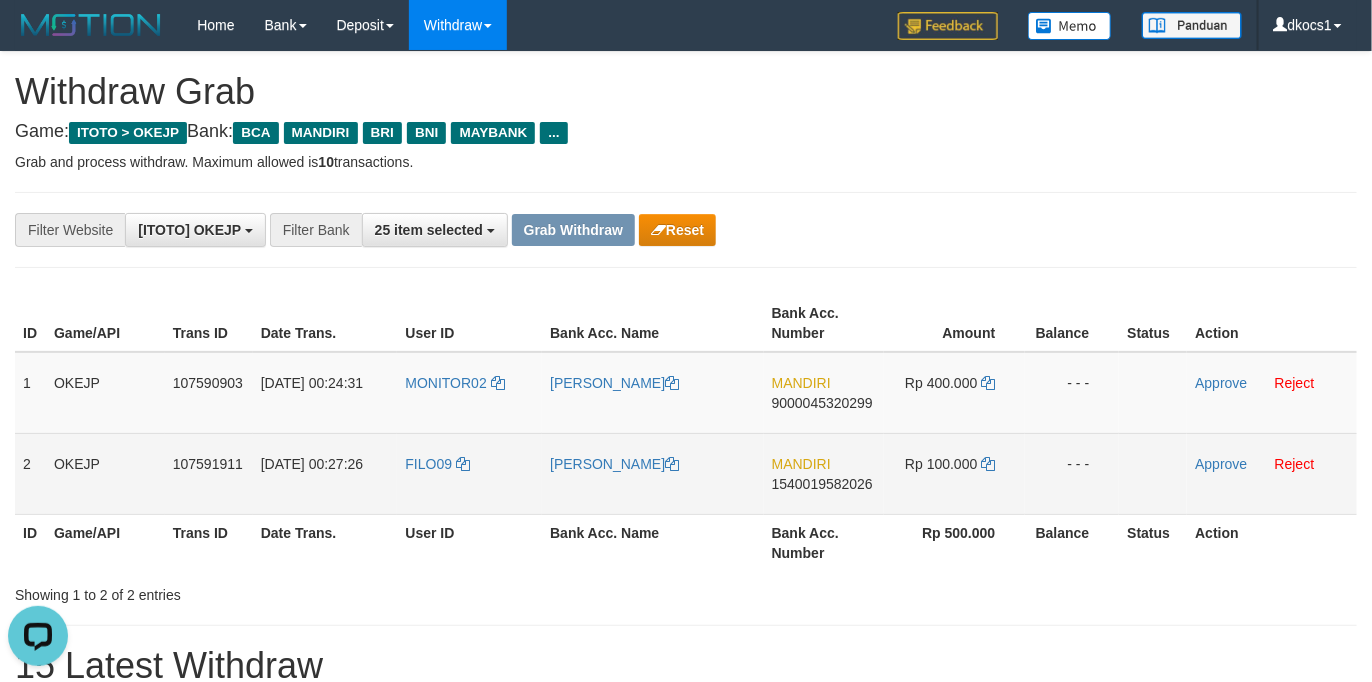 click on "FILO09" at bounding box center [469, 473] 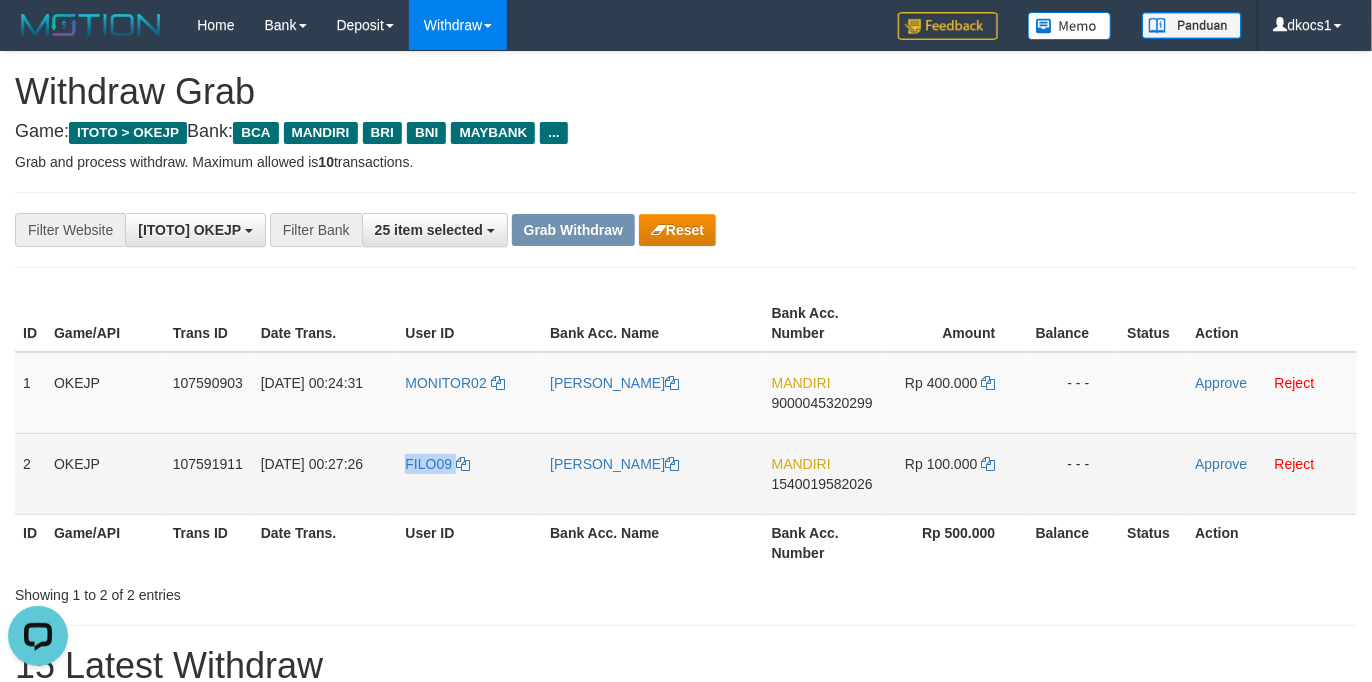 click on "FILO09" at bounding box center (469, 473) 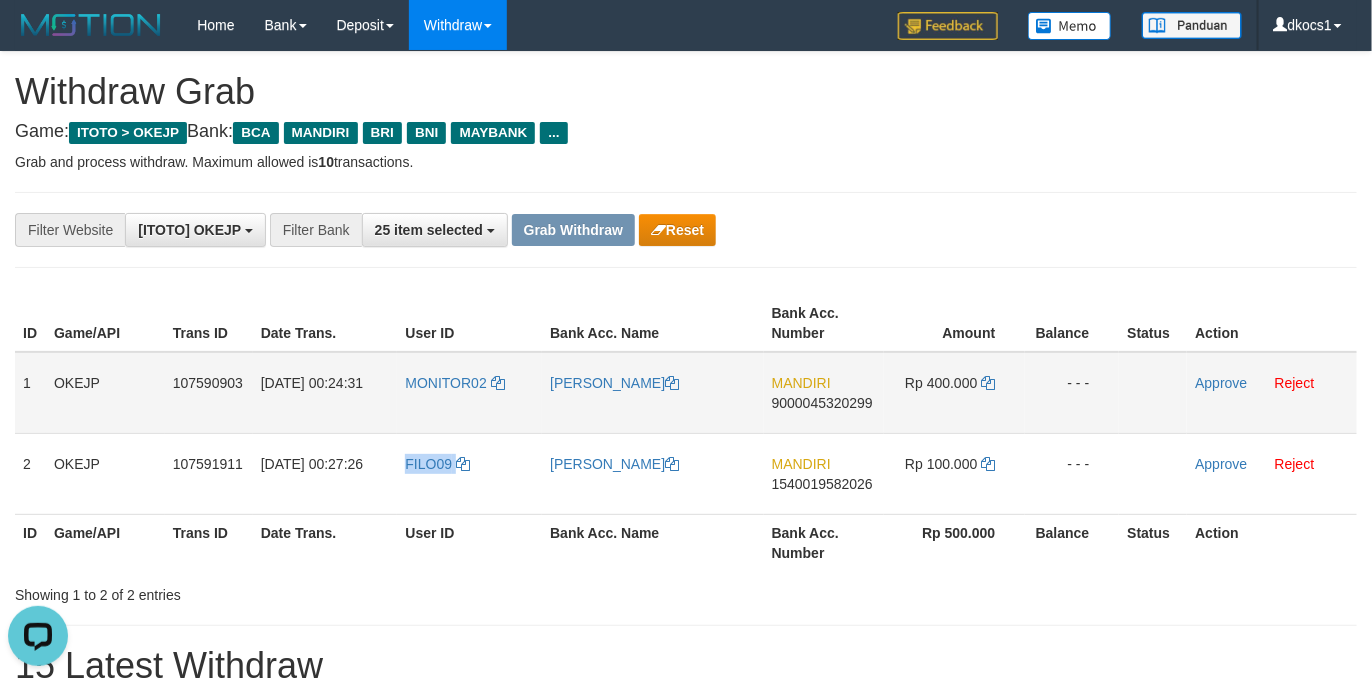 copy on "FILO09" 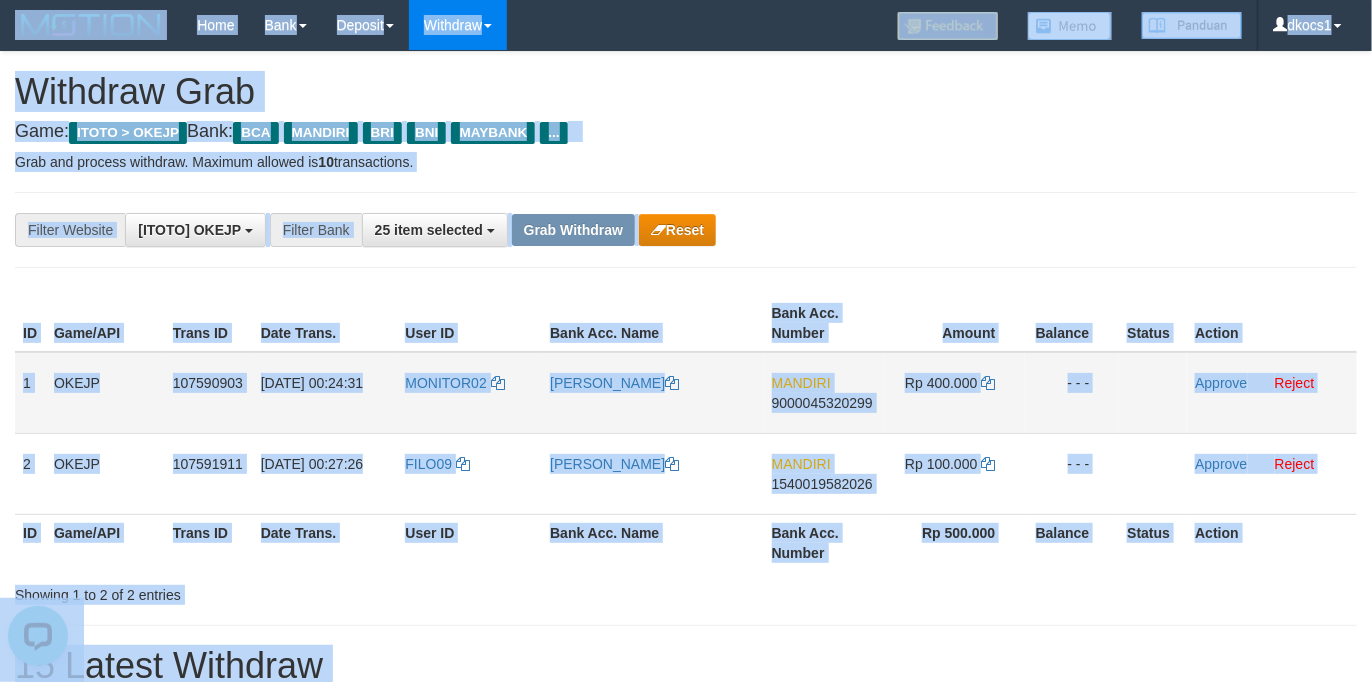 click on "Rp 400.000" at bounding box center (941, 383) 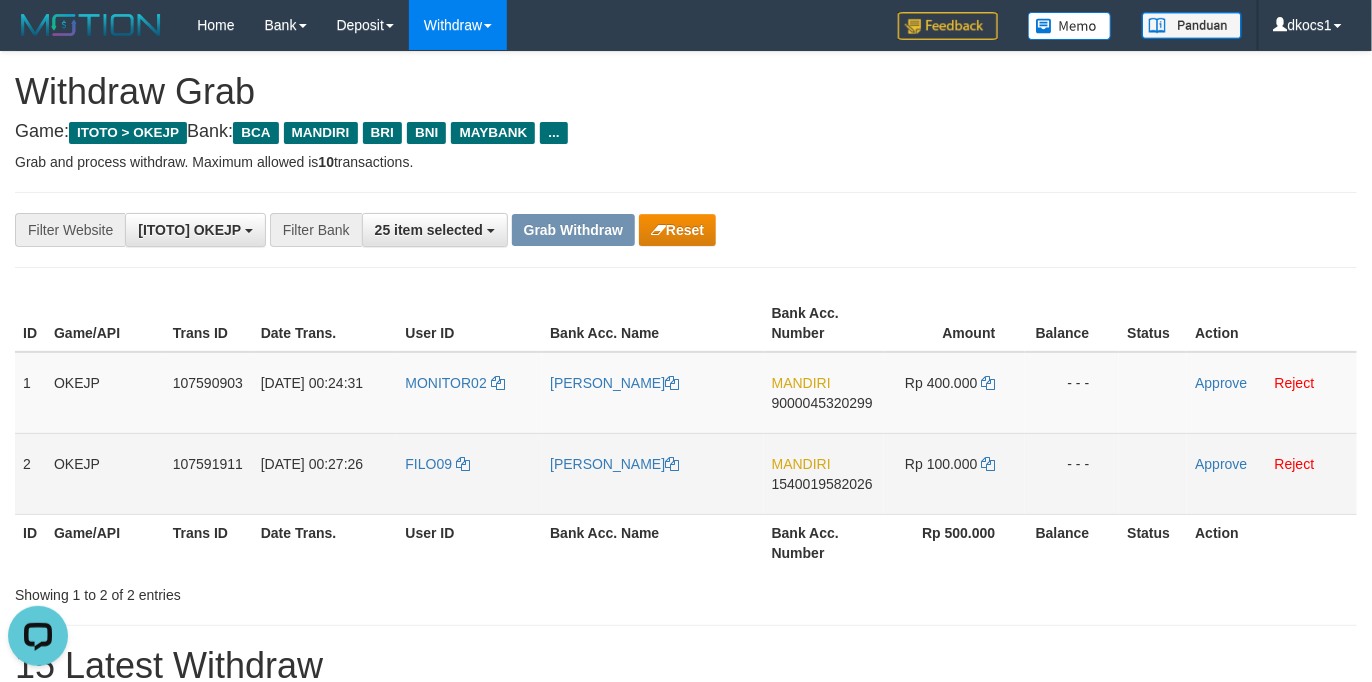 click on "FILO09" at bounding box center (469, 473) 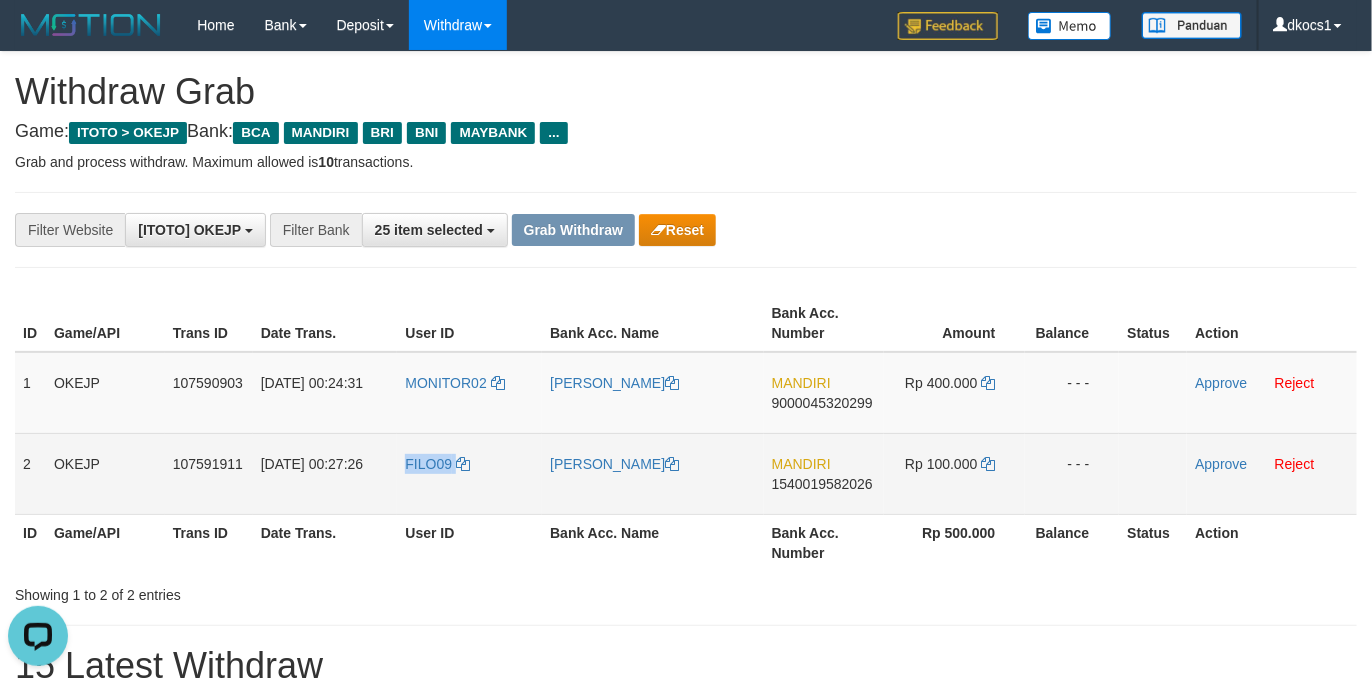 click on "FILO09" at bounding box center [469, 473] 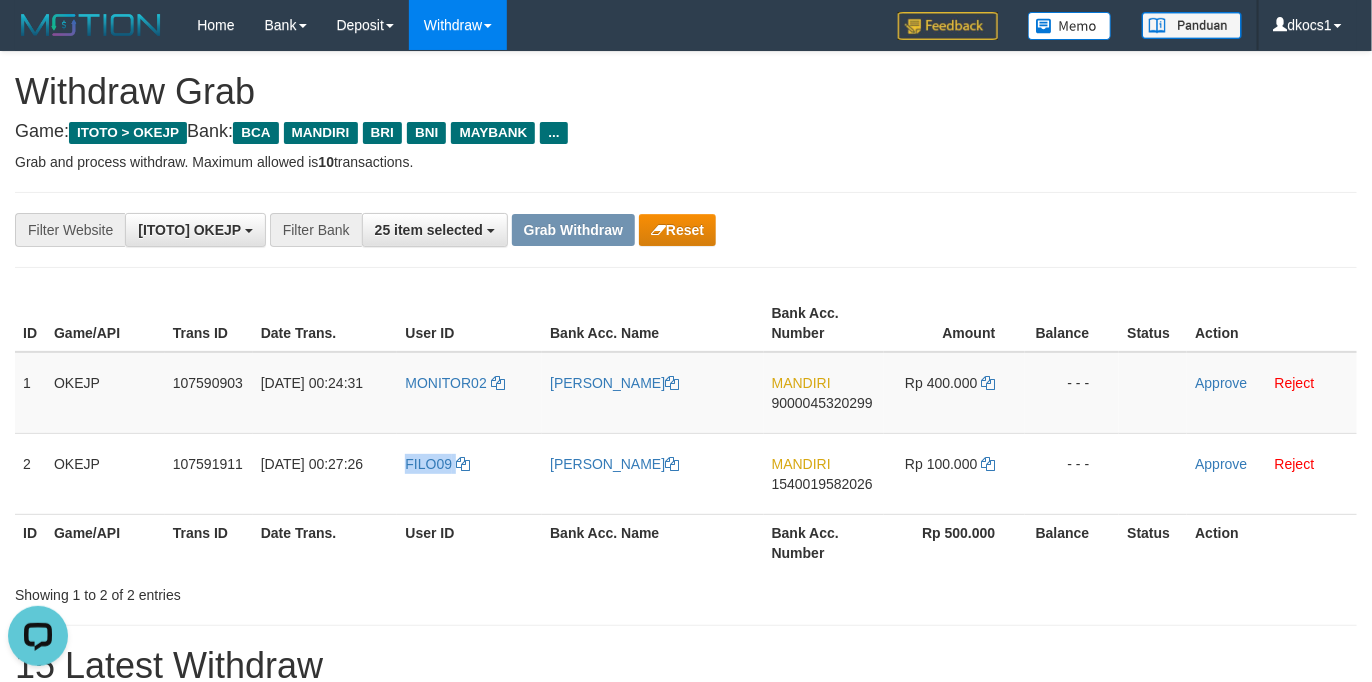 copy on "FILO09" 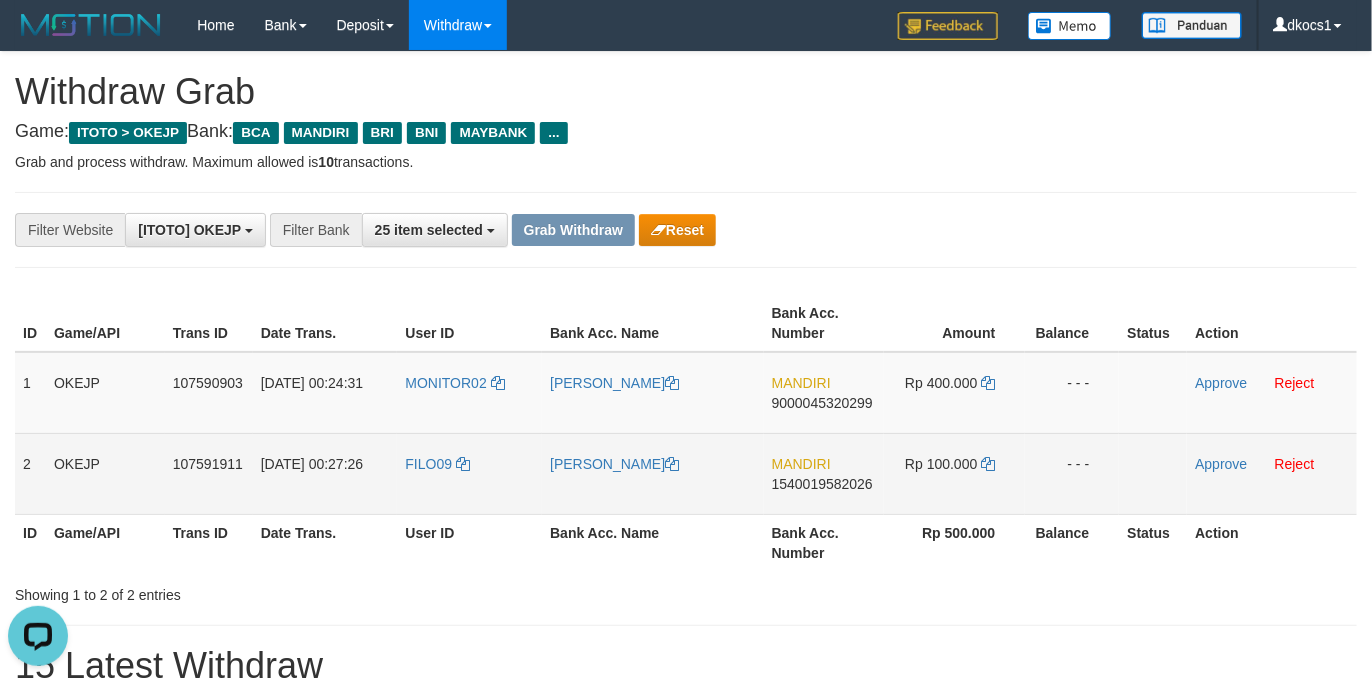 click on "[PERSON_NAME]" at bounding box center (653, 473) 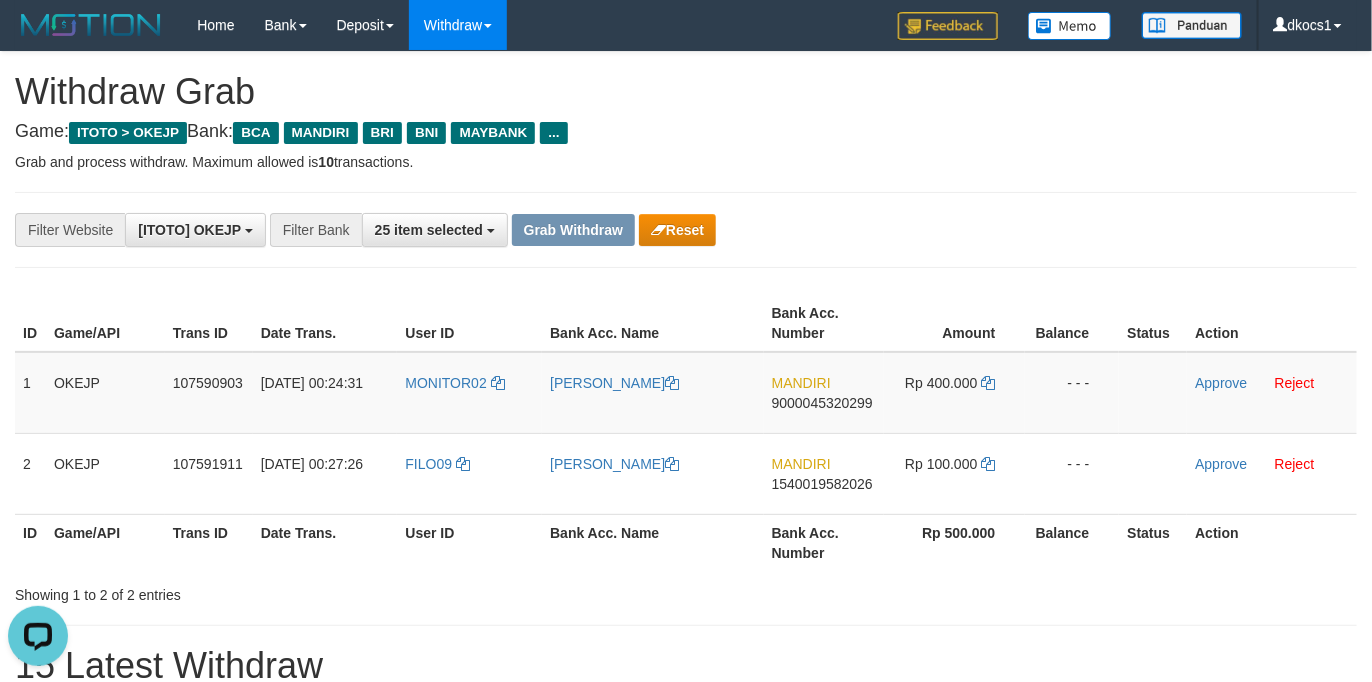 copy on "[PERSON_NAME]" 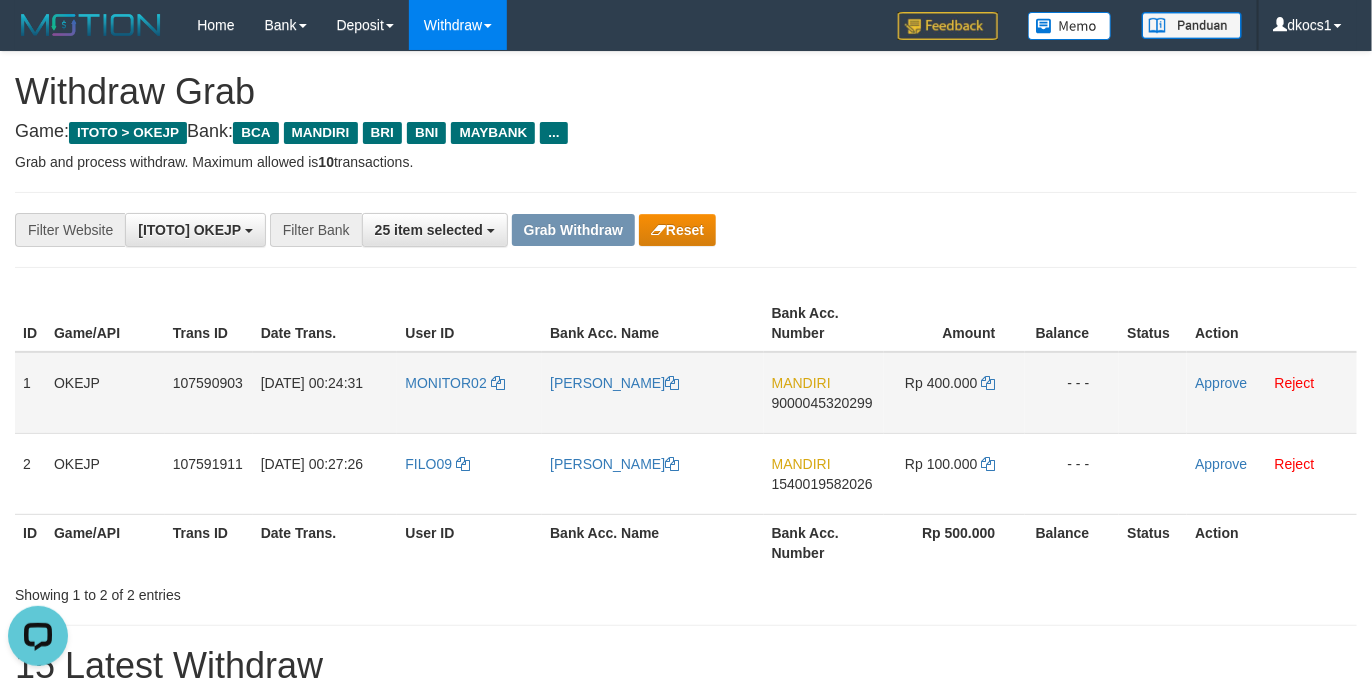 click on "MONITOR02" at bounding box center [469, 393] 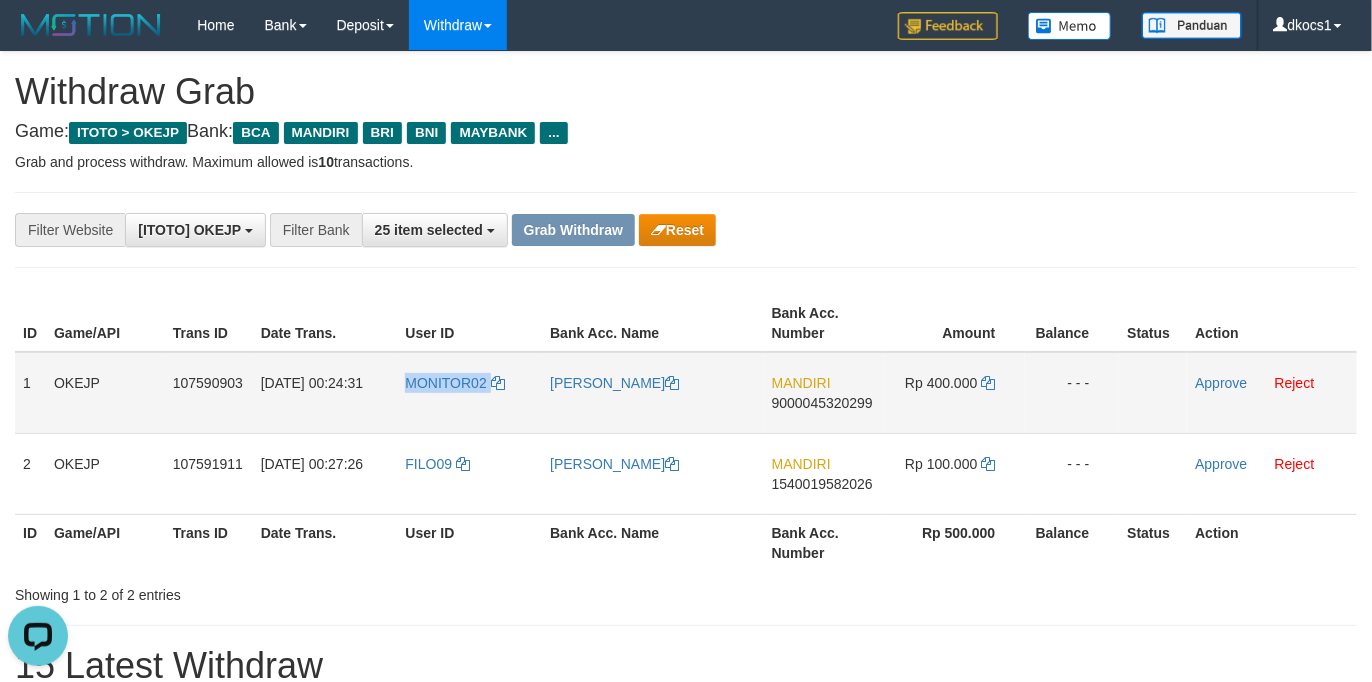 click on "MONITOR02" at bounding box center [469, 393] 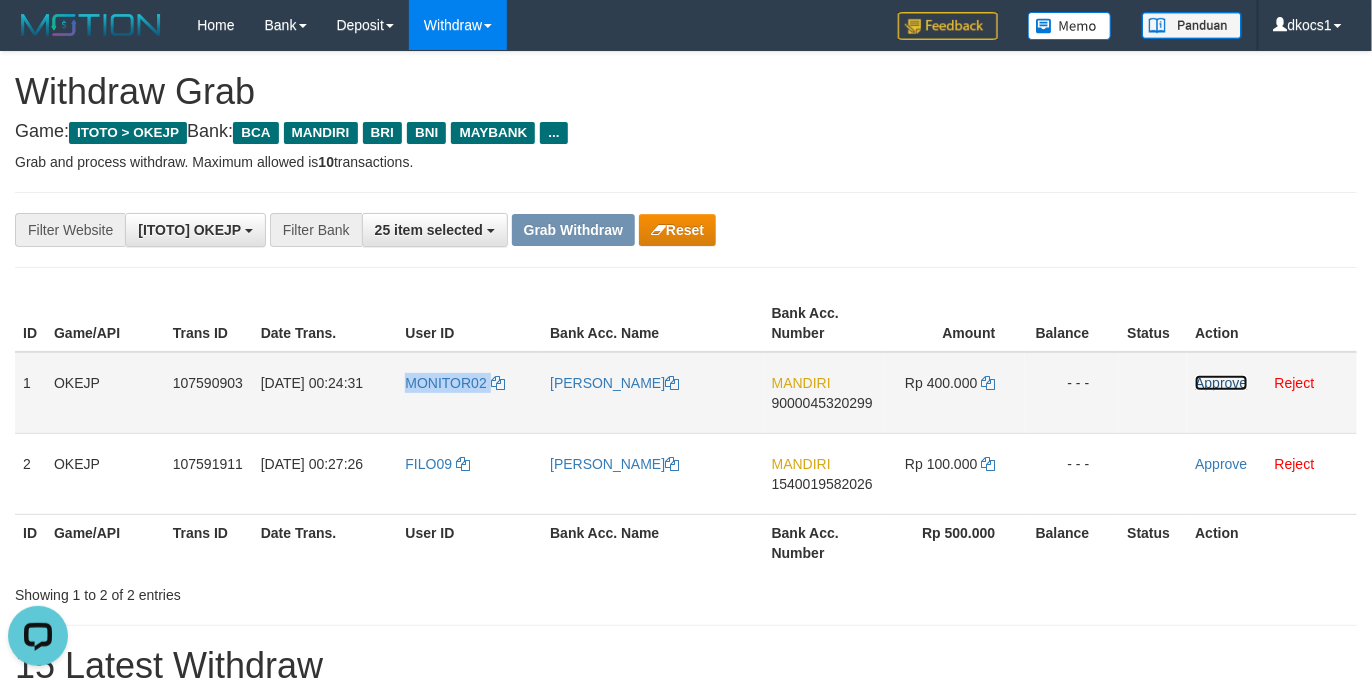 click on "Approve" at bounding box center [1221, 383] 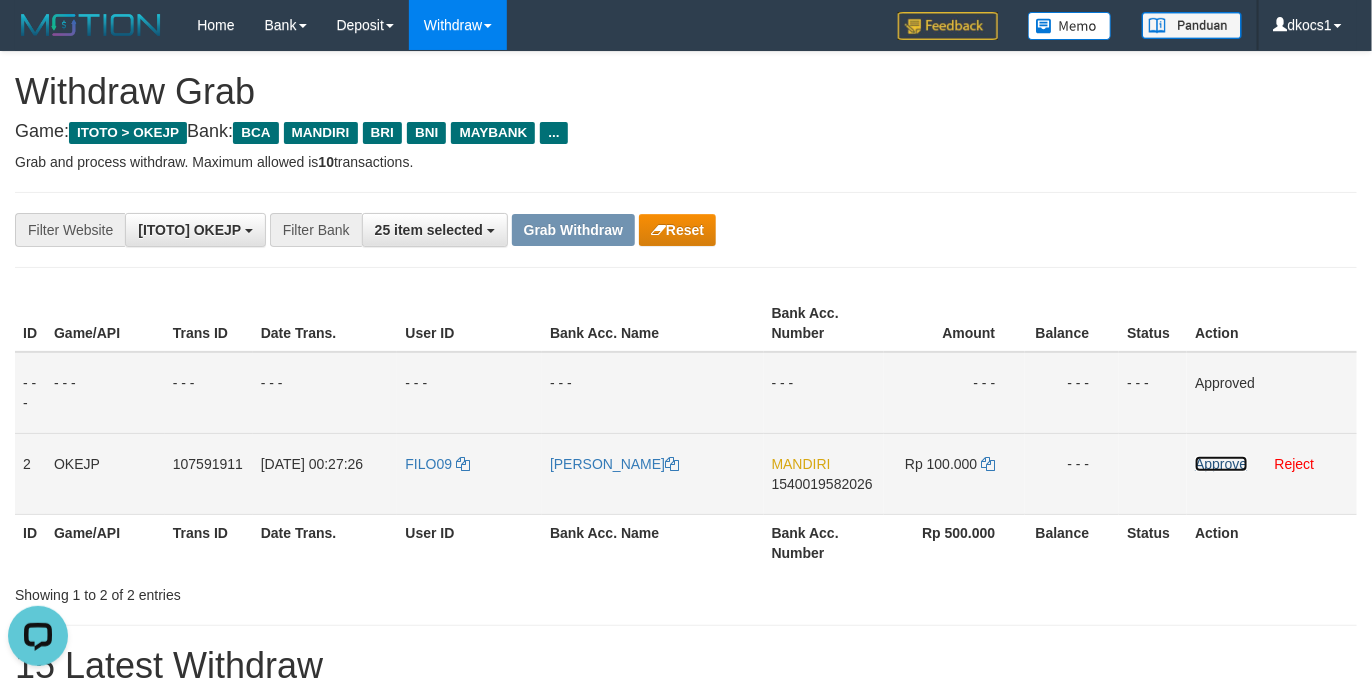 click on "Approve" at bounding box center [1221, 464] 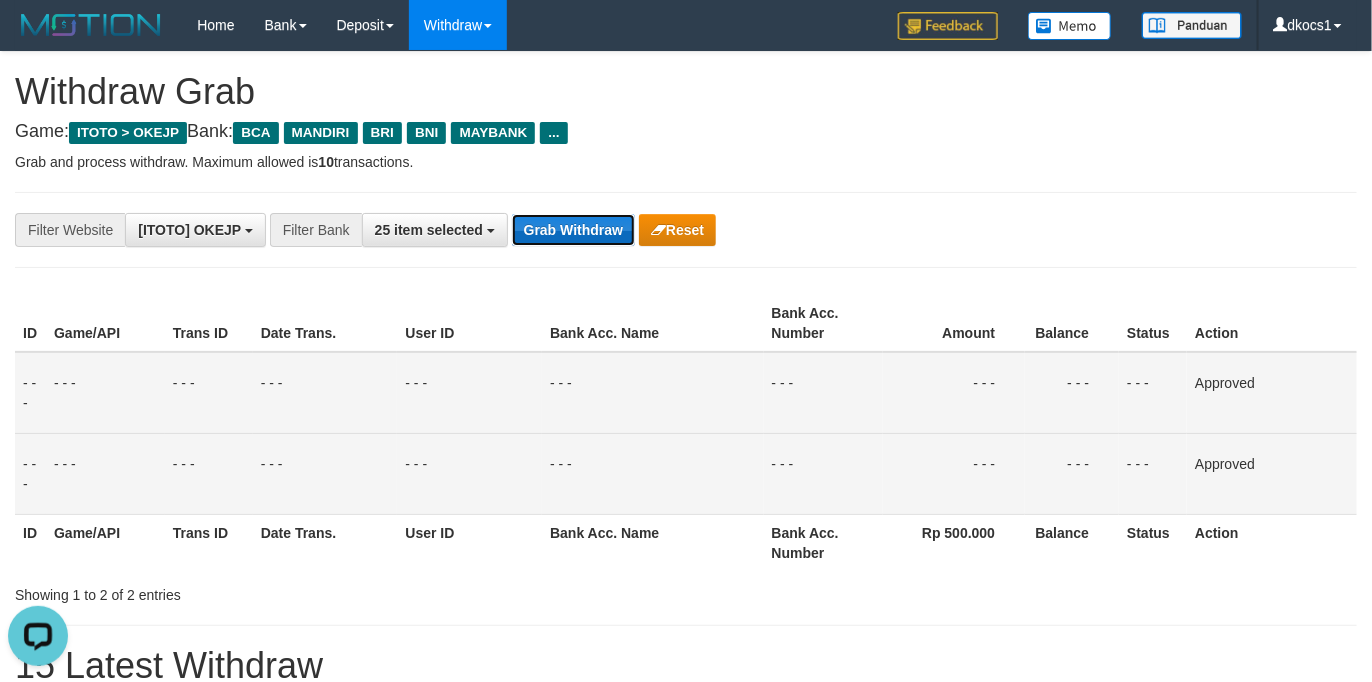 click on "Grab Withdraw" at bounding box center (573, 230) 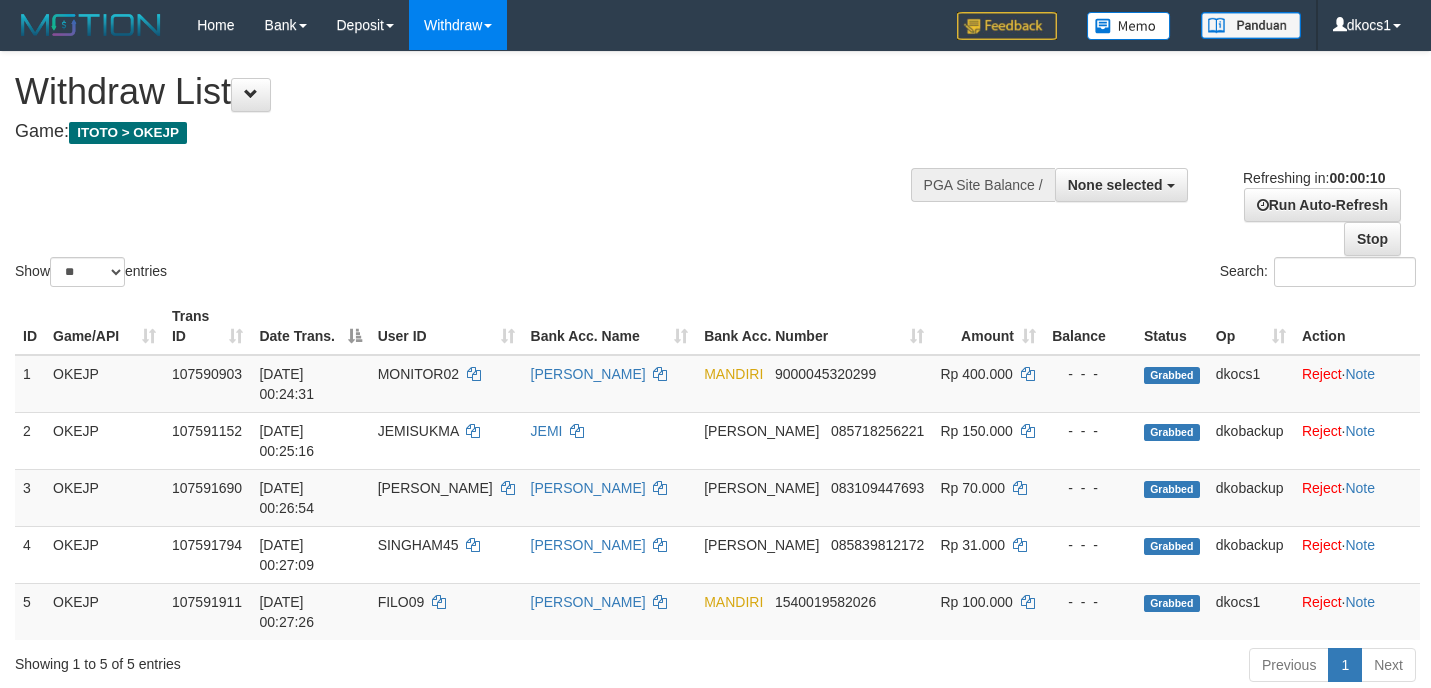 select 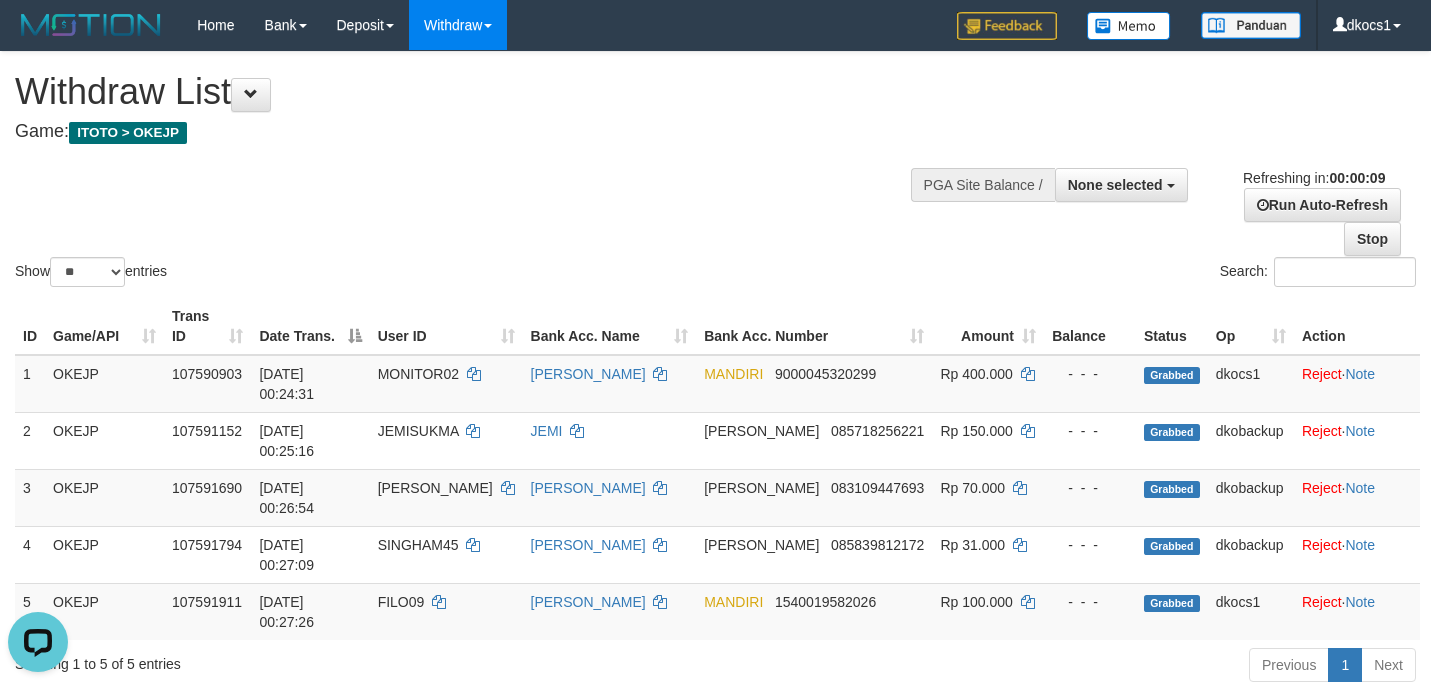 scroll, scrollTop: 0, scrollLeft: 0, axis: both 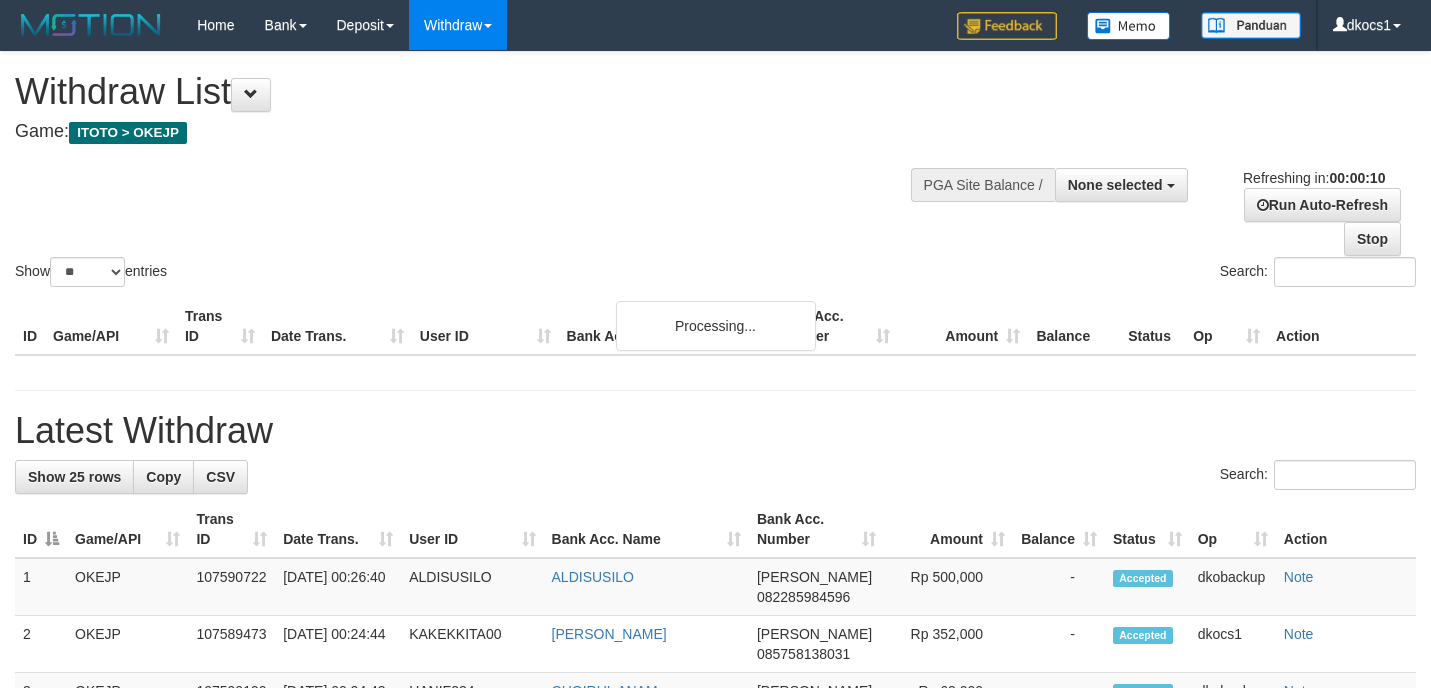 select 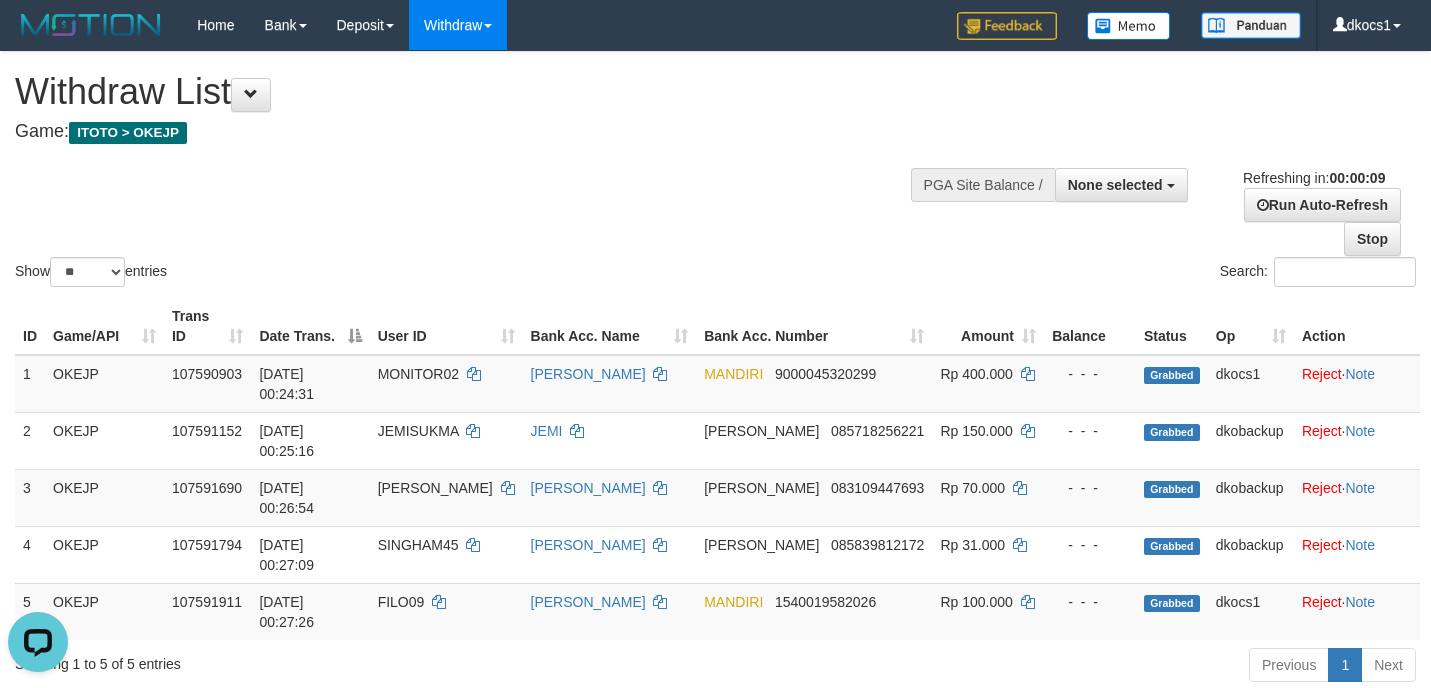 scroll, scrollTop: 0, scrollLeft: 0, axis: both 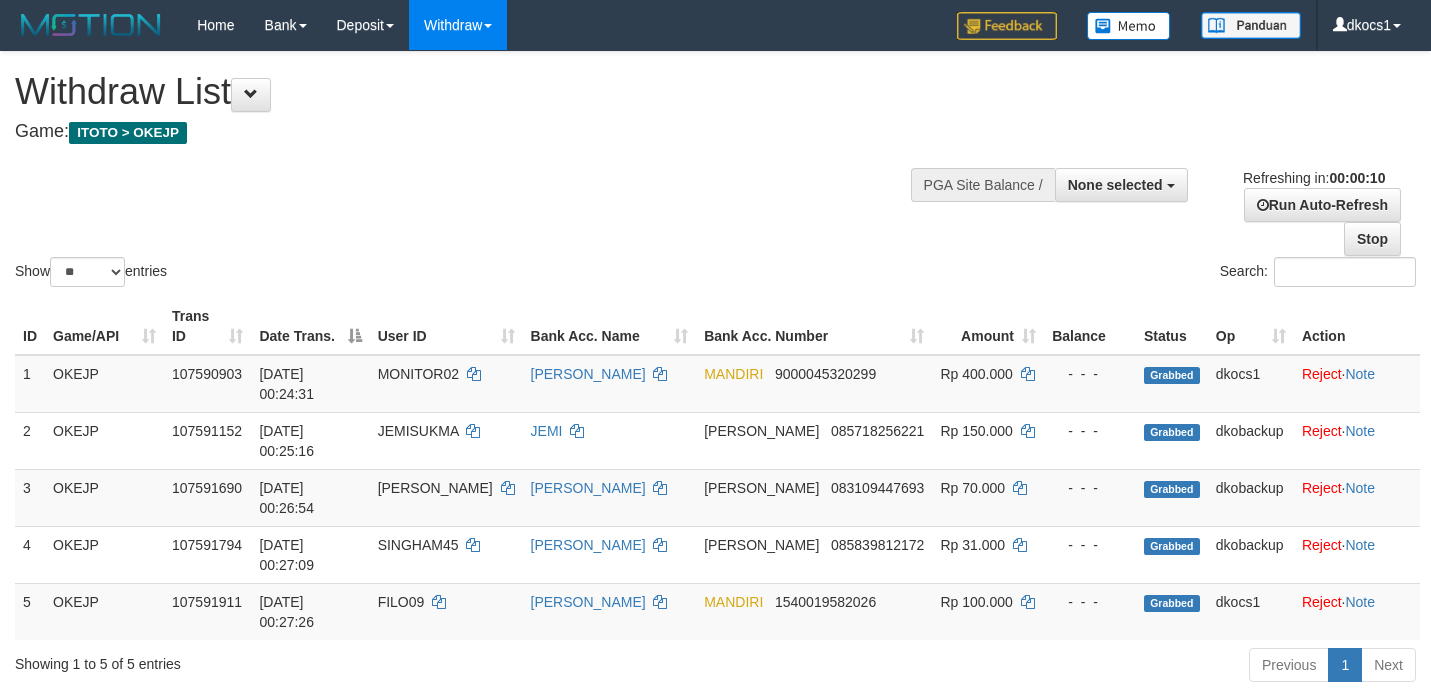 select 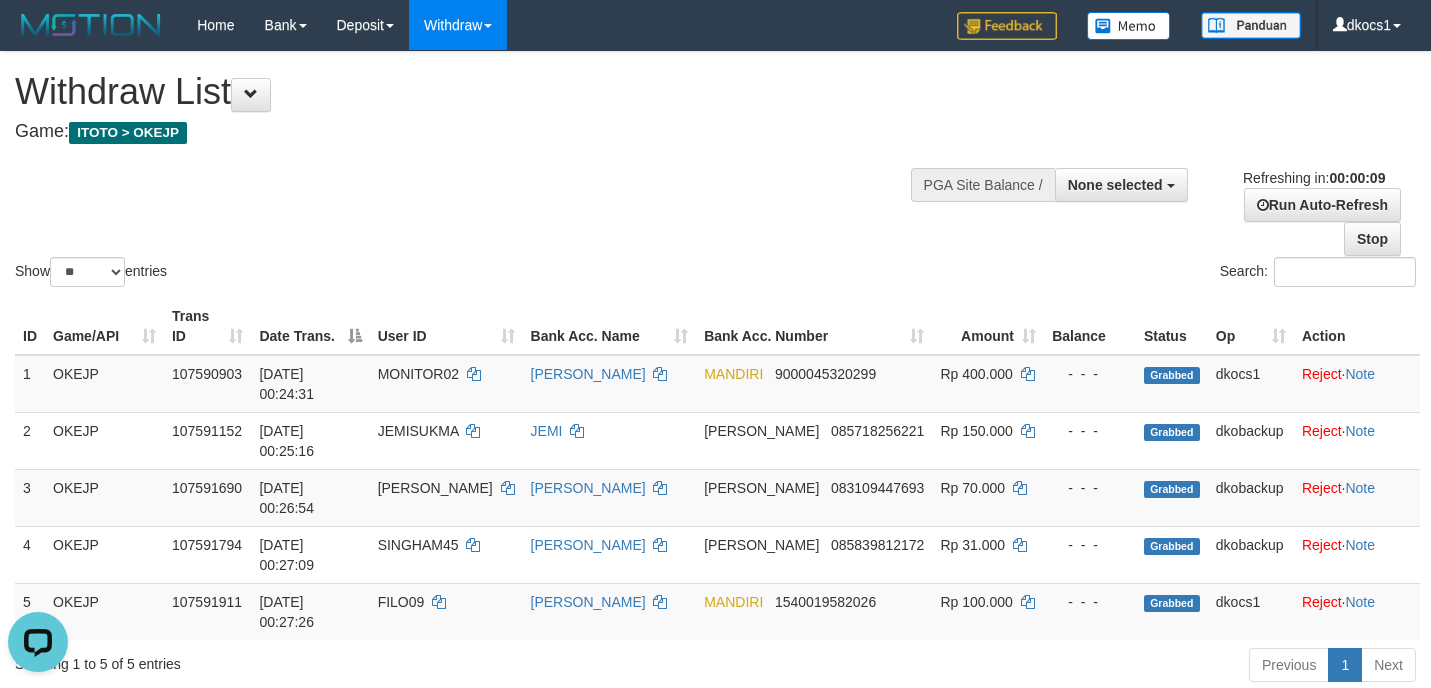 scroll, scrollTop: 0, scrollLeft: 0, axis: both 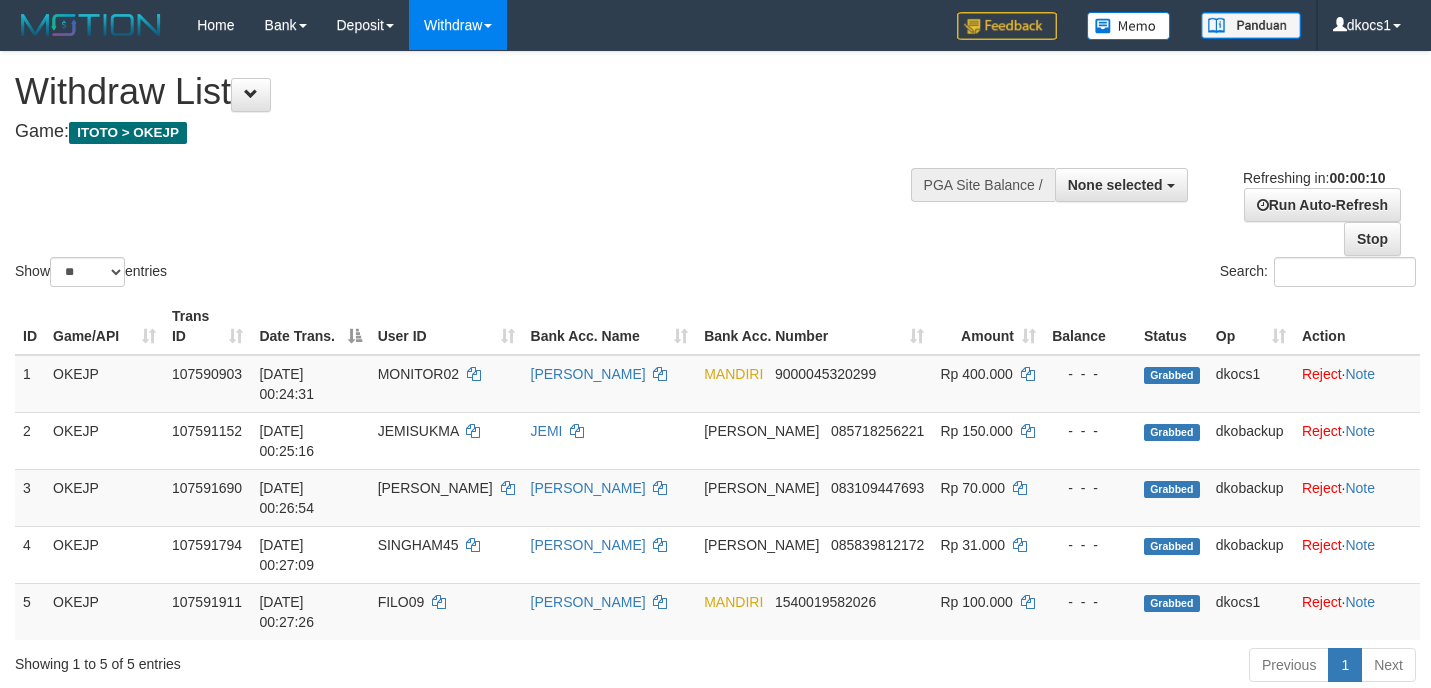 select 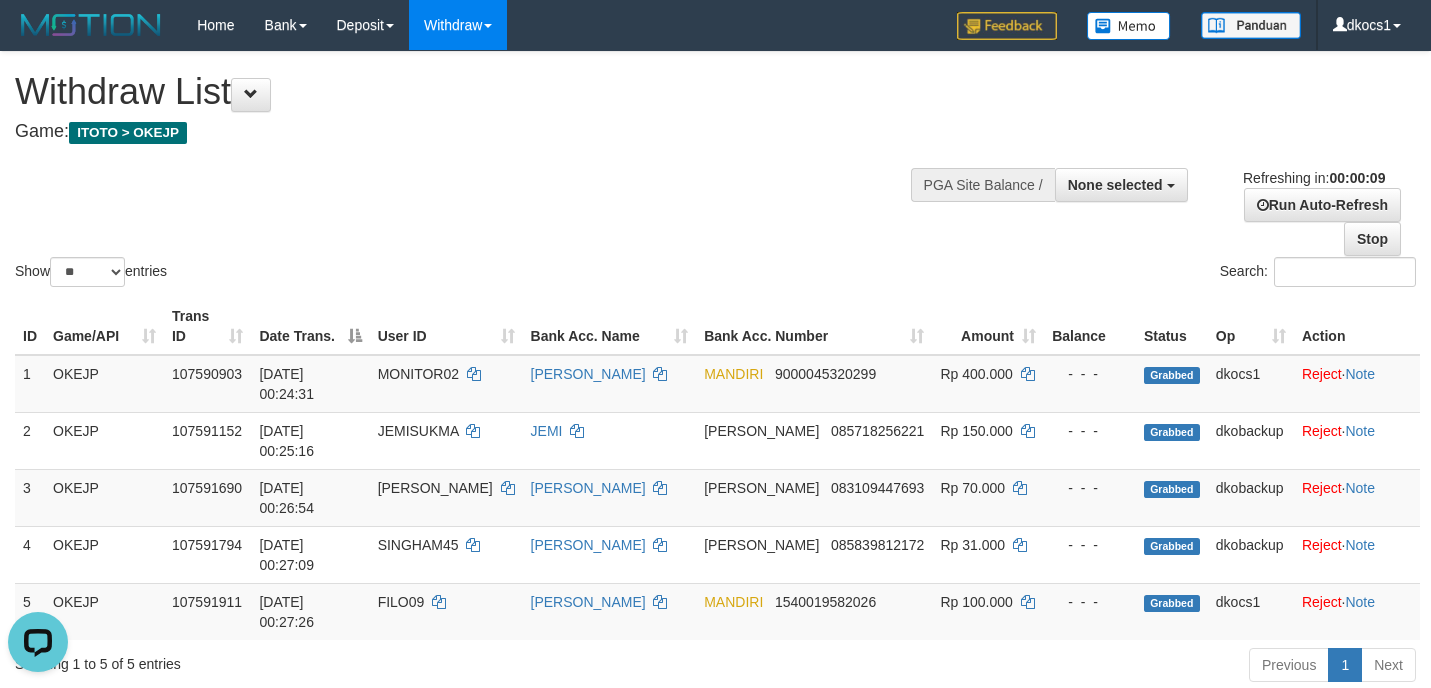 scroll, scrollTop: 0, scrollLeft: 0, axis: both 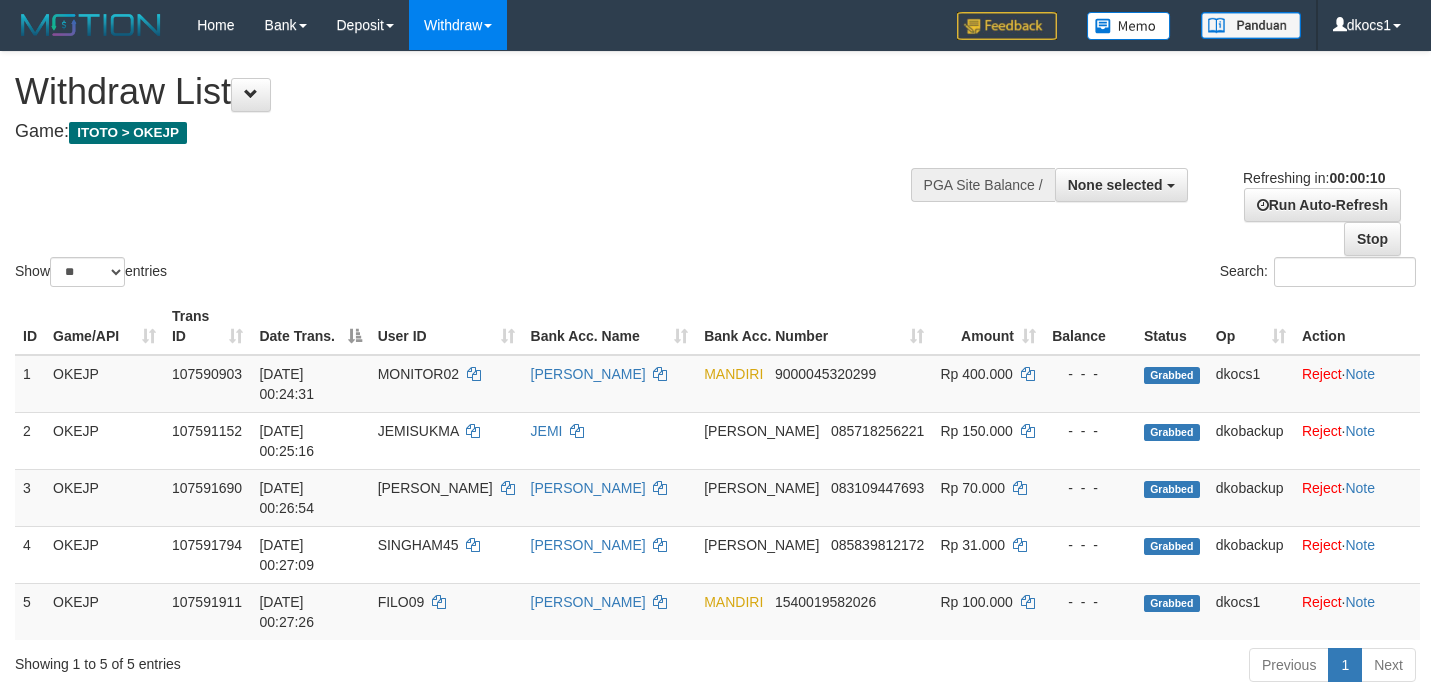 select 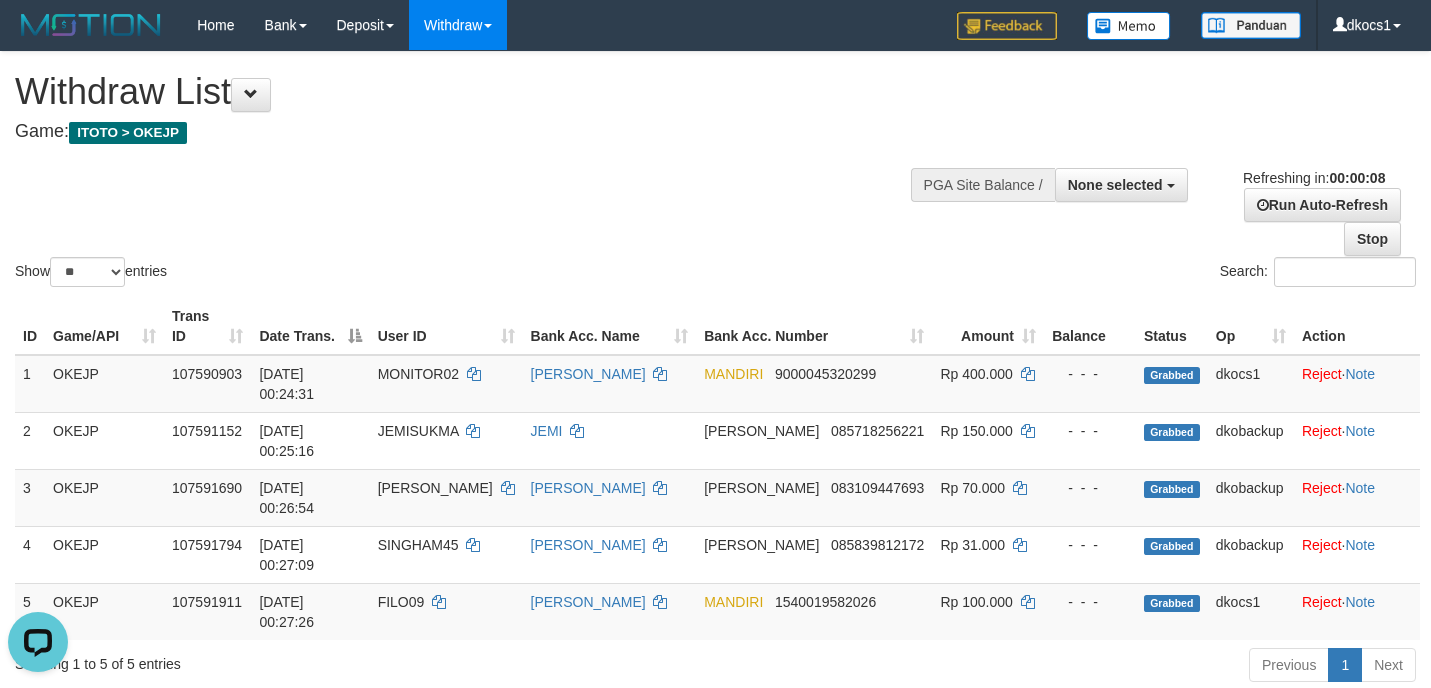 scroll, scrollTop: 0, scrollLeft: 0, axis: both 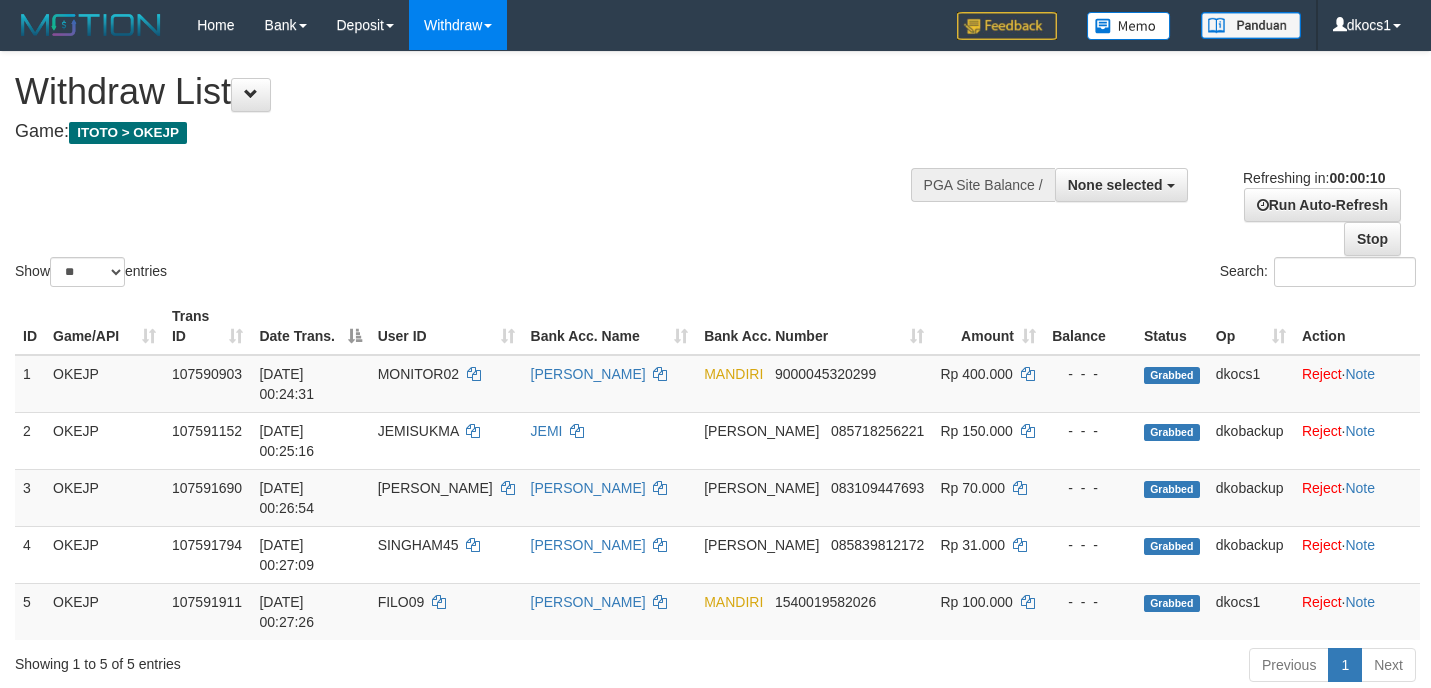select 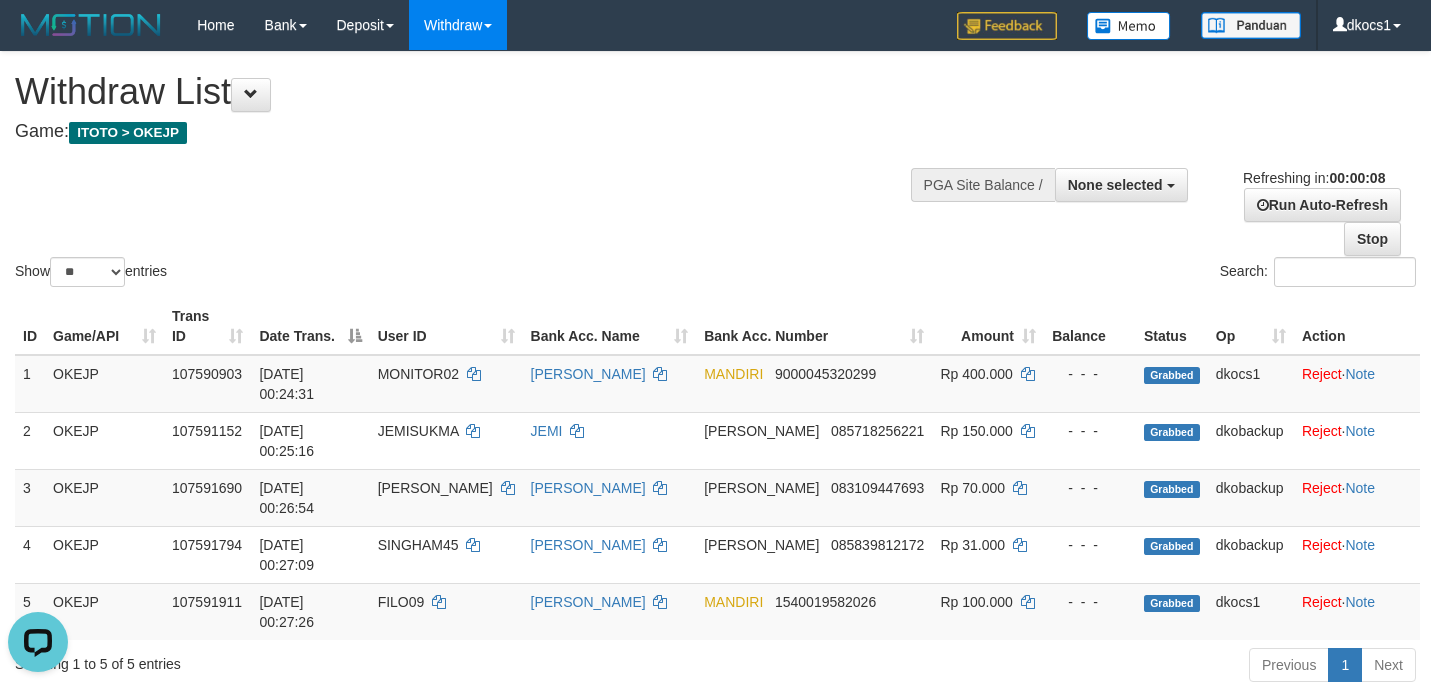 scroll, scrollTop: 0, scrollLeft: 0, axis: both 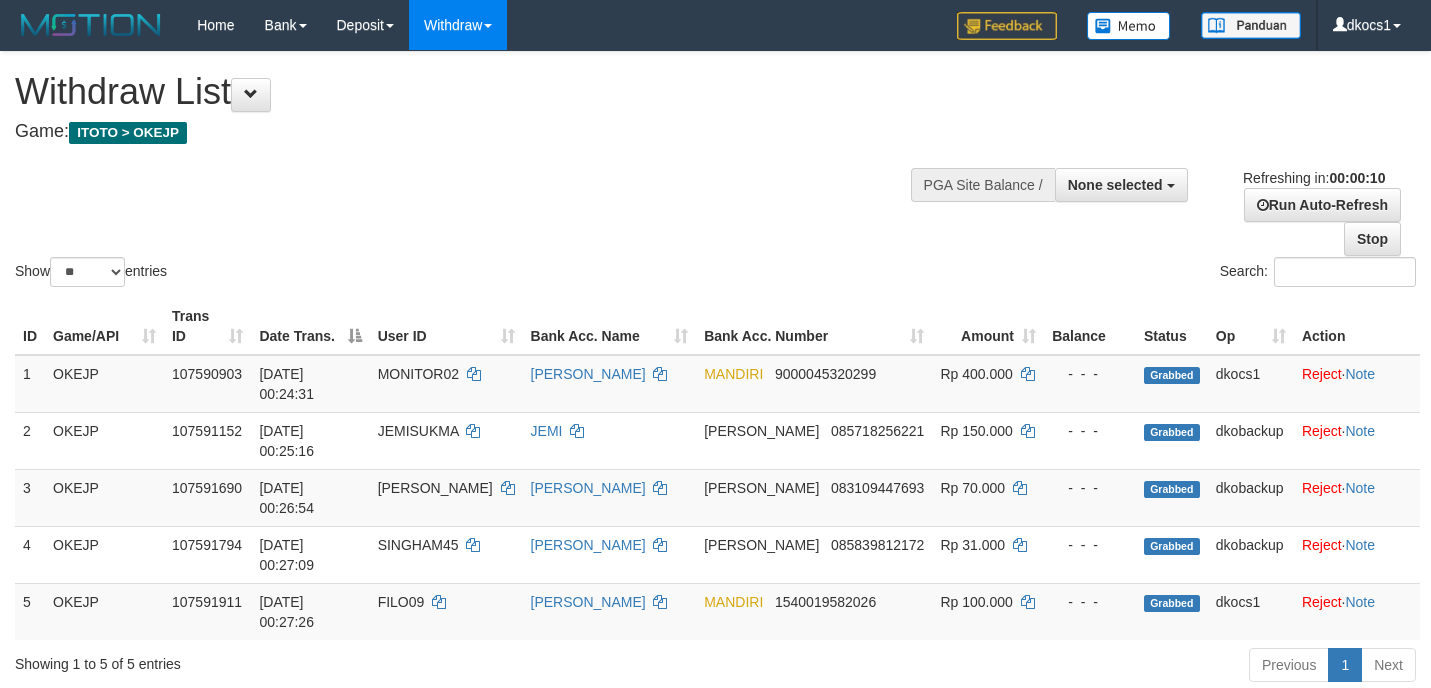 select 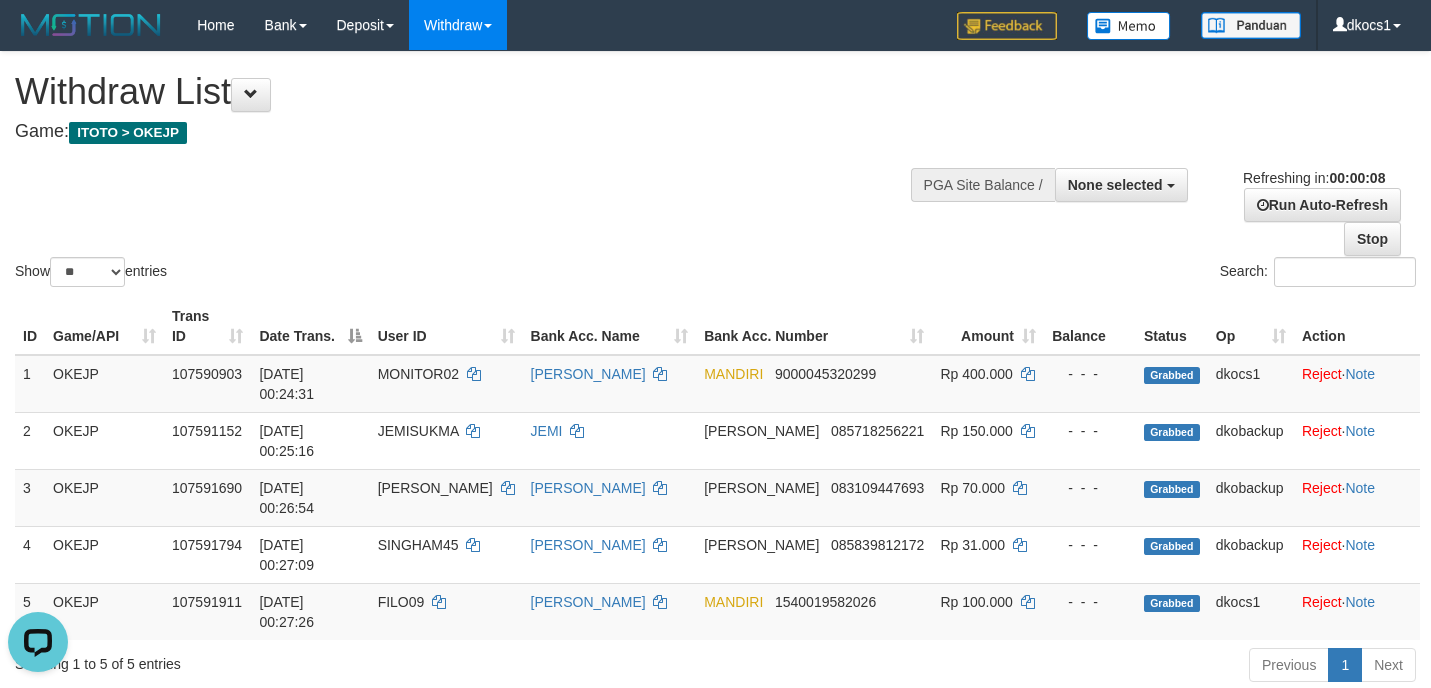 scroll, scrollTop: 0, scrollLeft: 0, axis: both 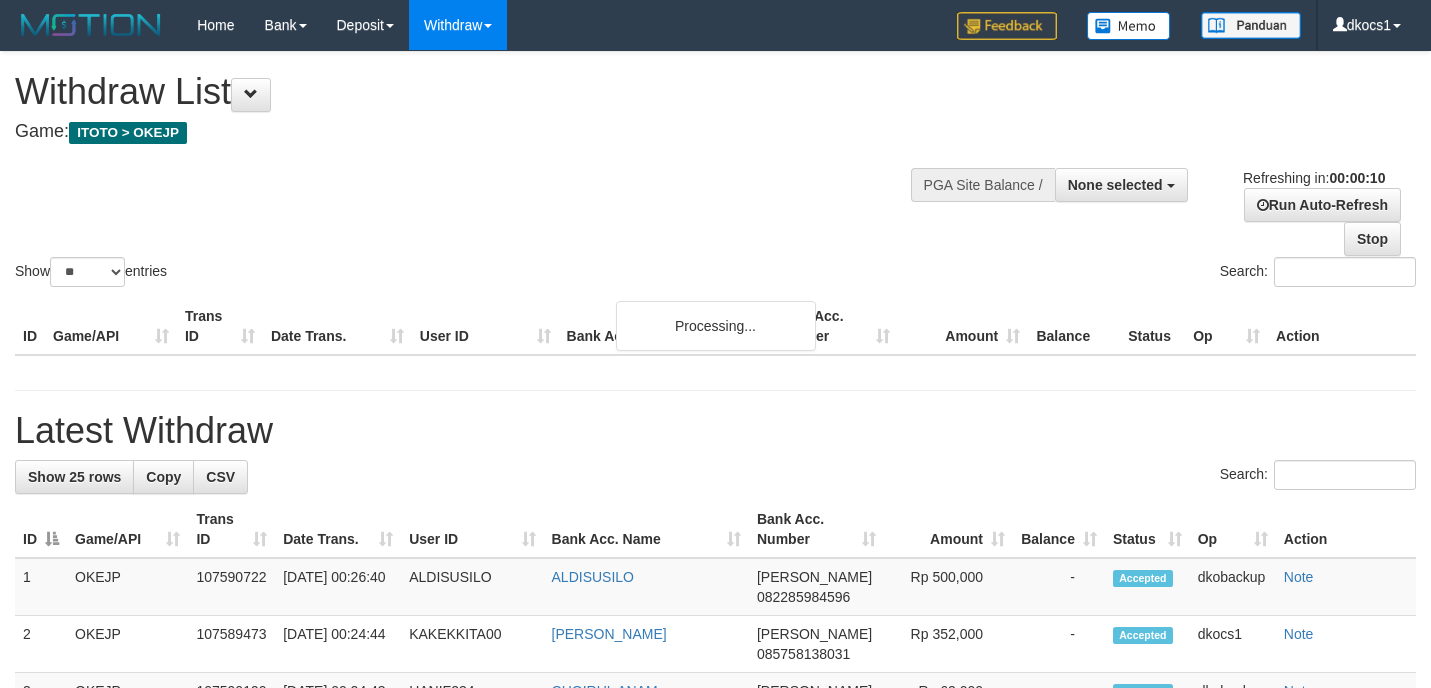 select 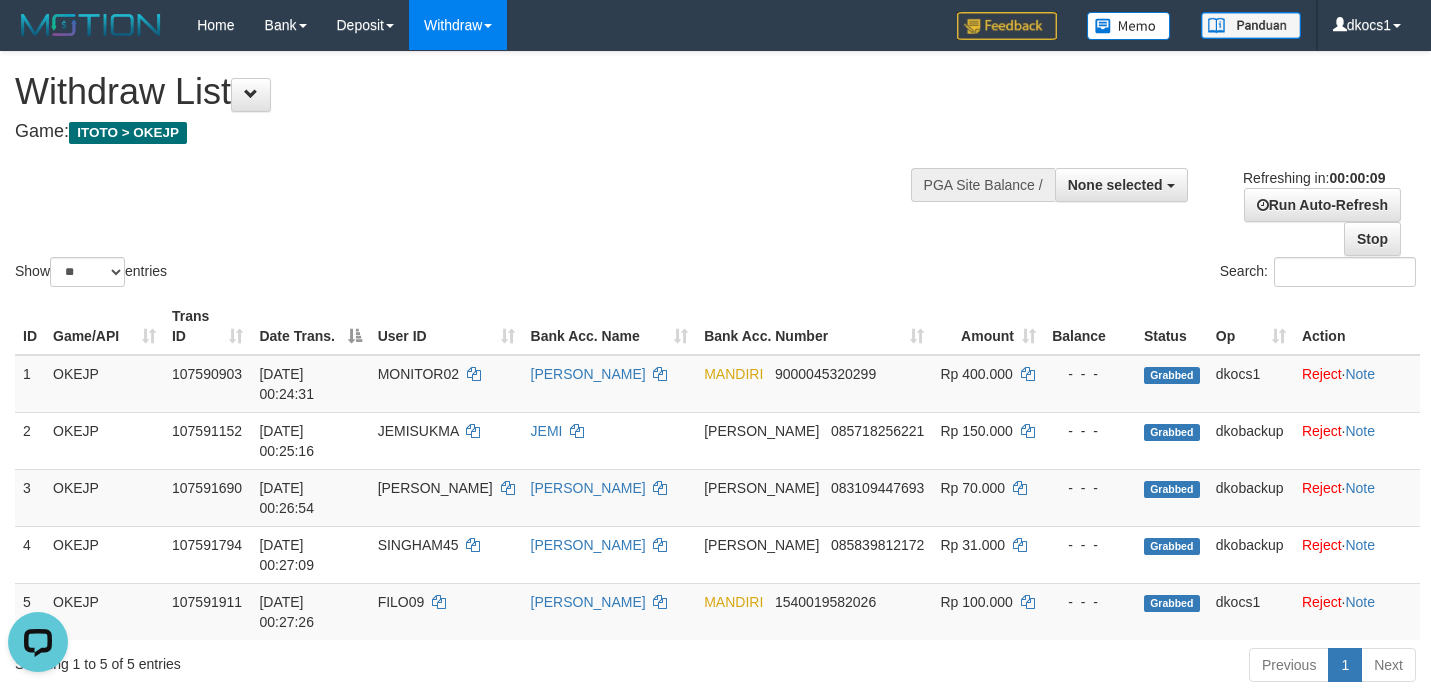 scroll, scrollTop: 0, scrollLeft: 0, axis: both 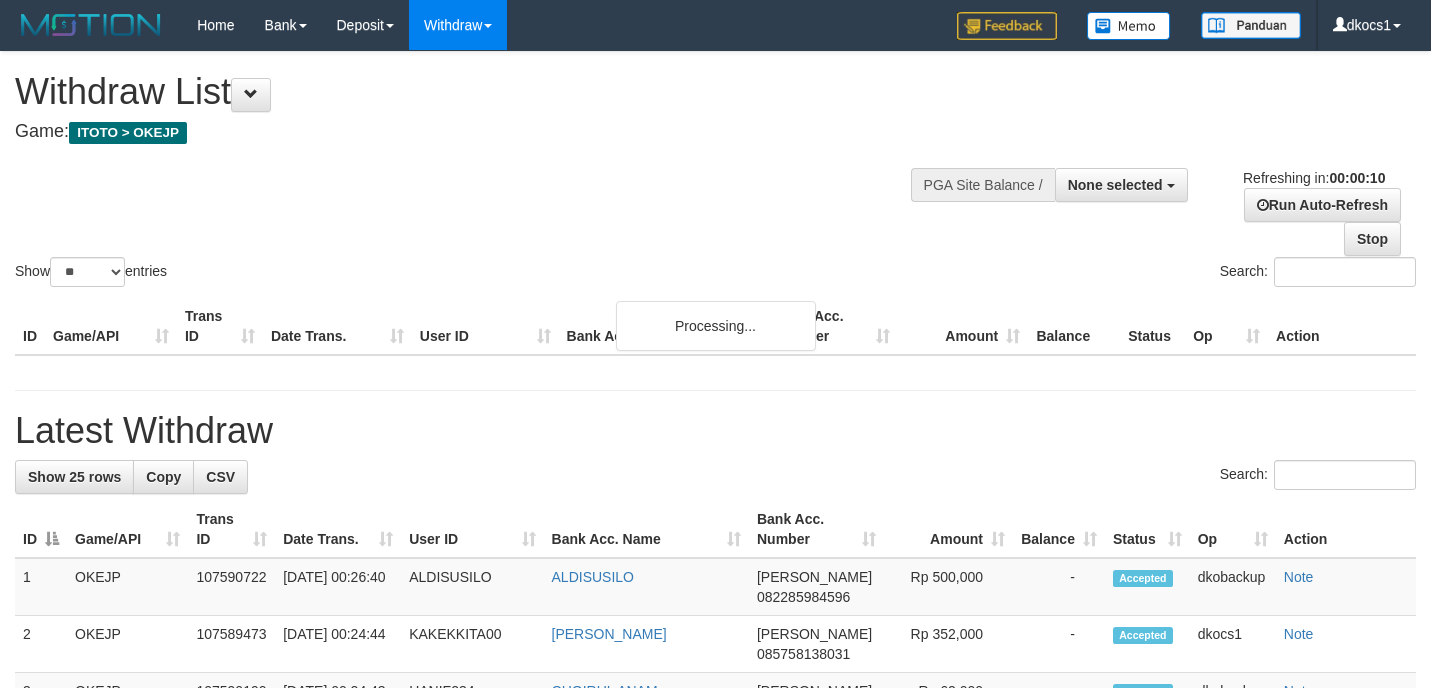 select 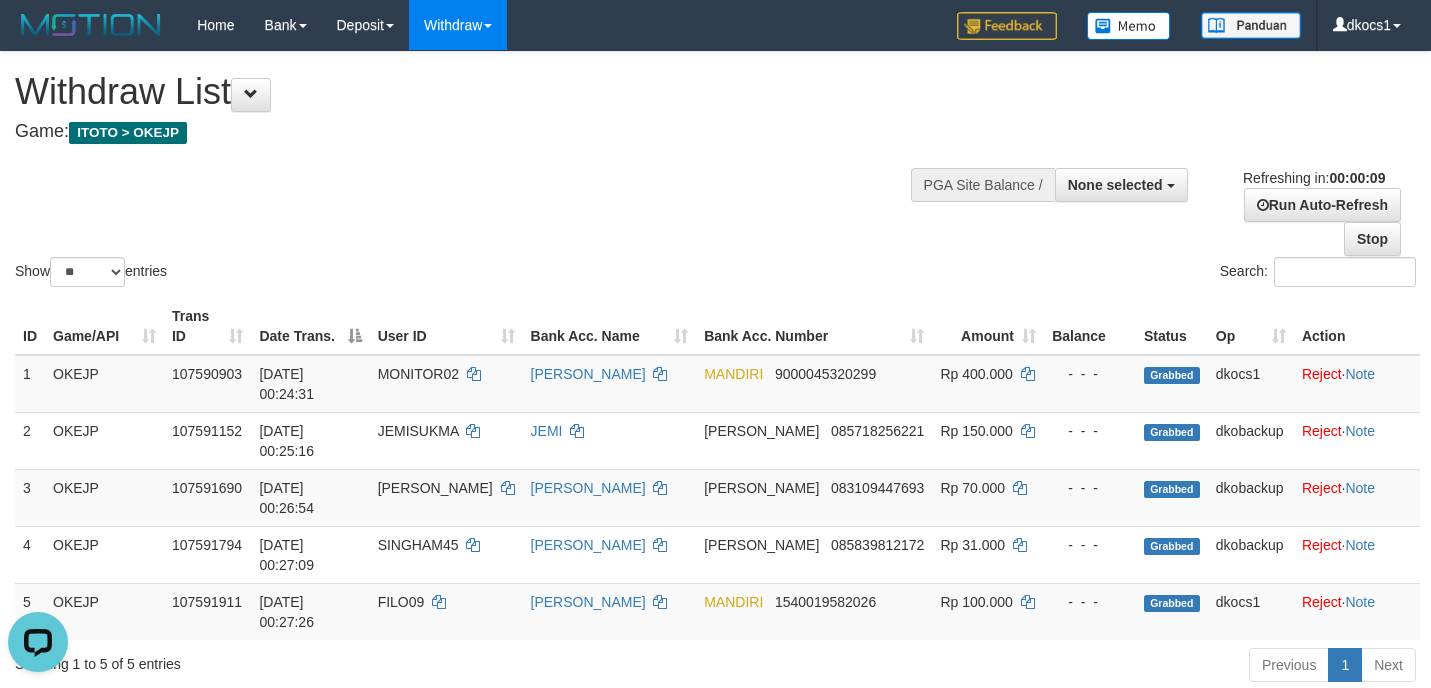 scroll, scrollTop: 0, scrollLeft: 0, axis: both 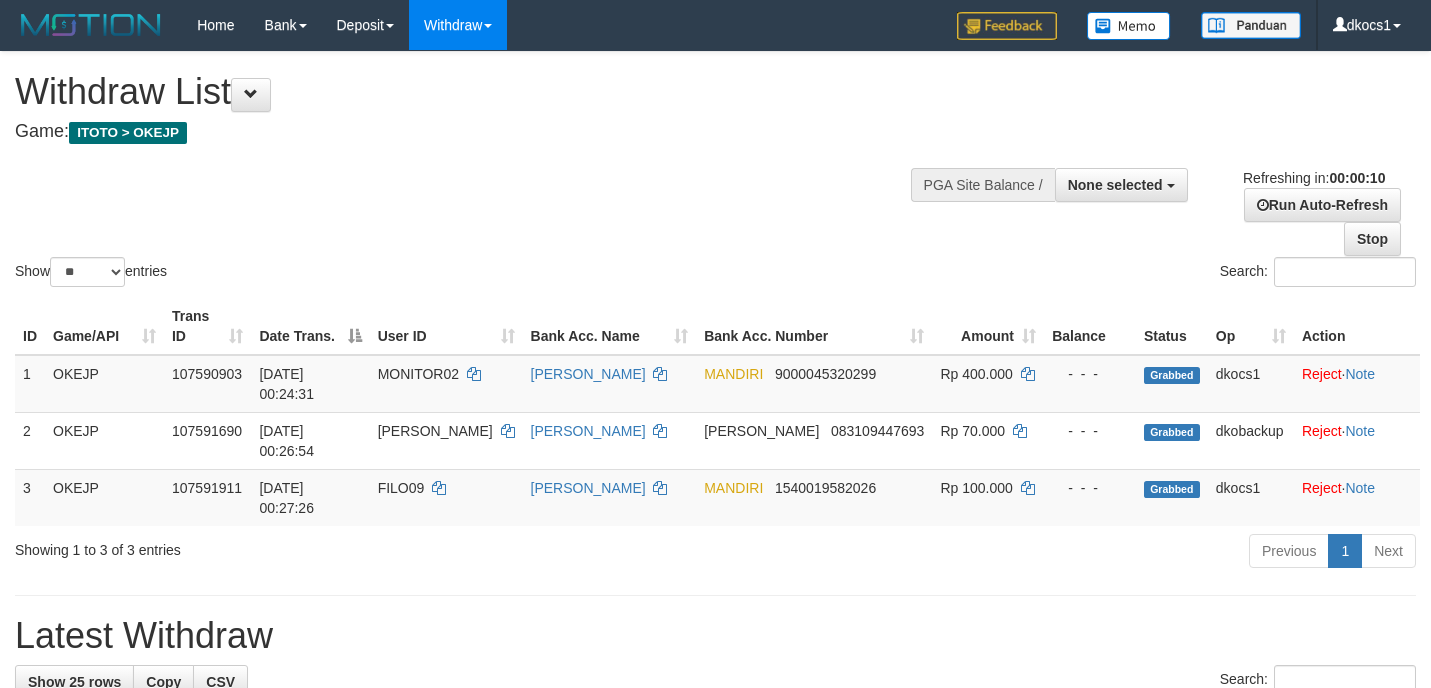 select 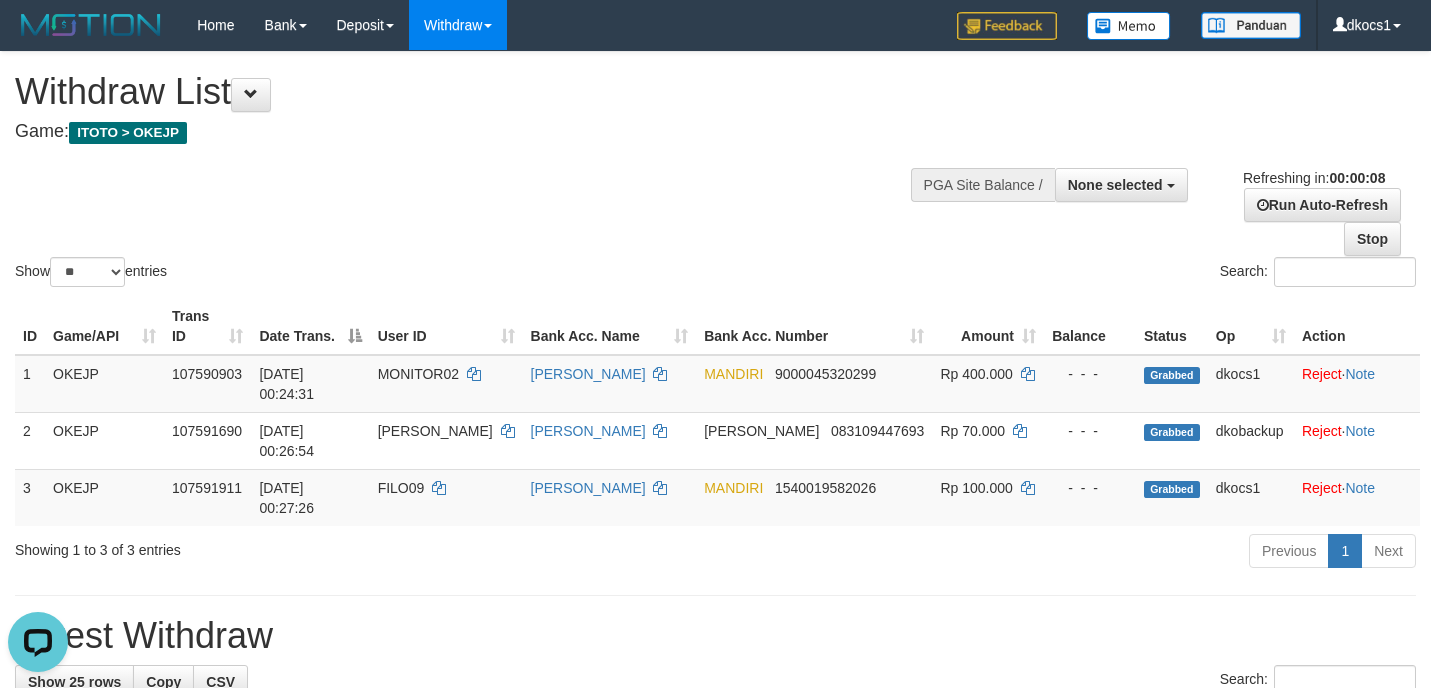 scroll, scrollTop: 0, scrollLeft: 0, axis: both 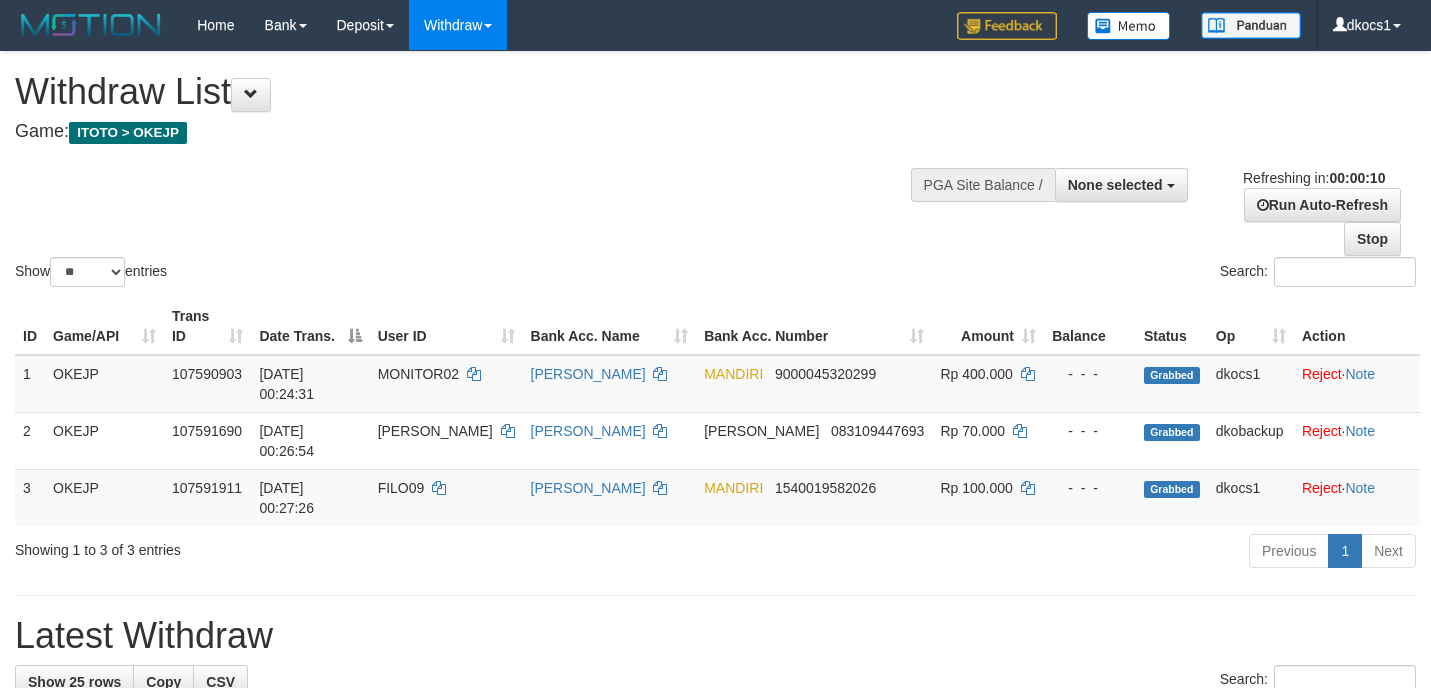 select 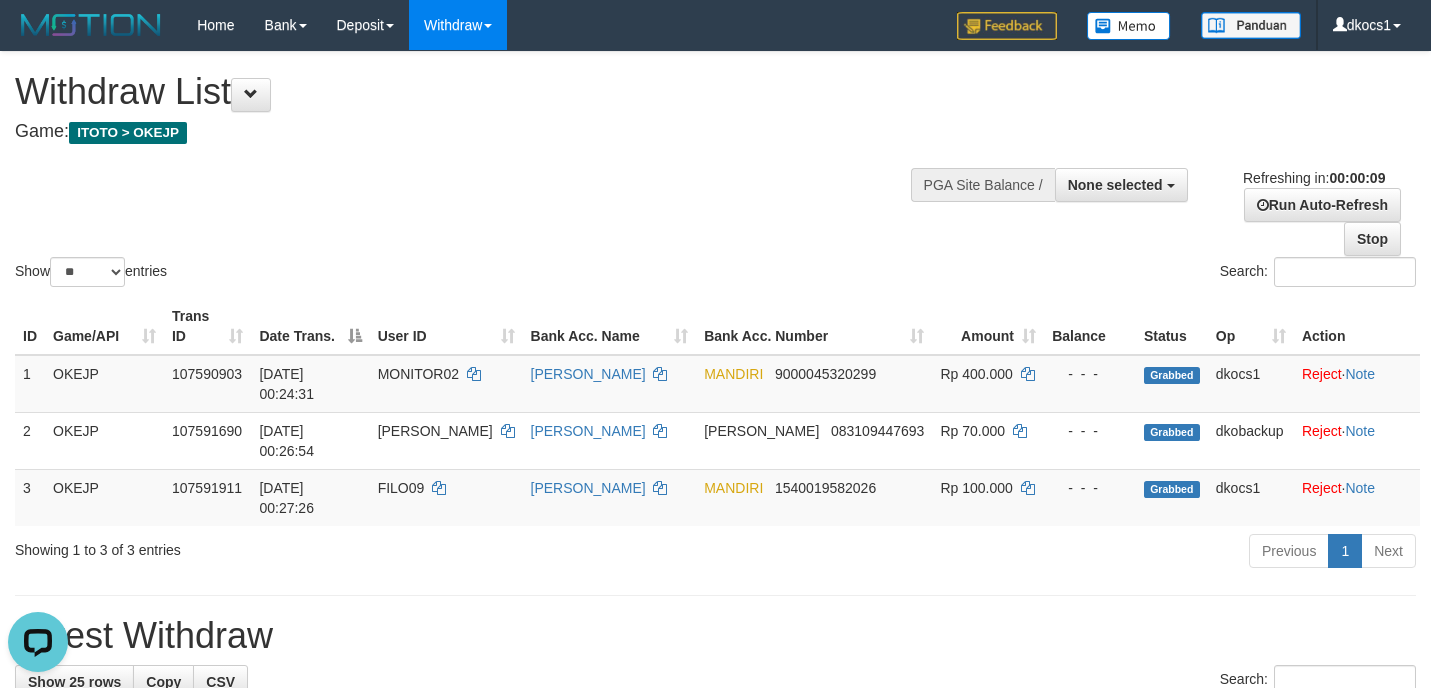 scroll, scrollTop: 0, scrollLeft: 0, axis: both 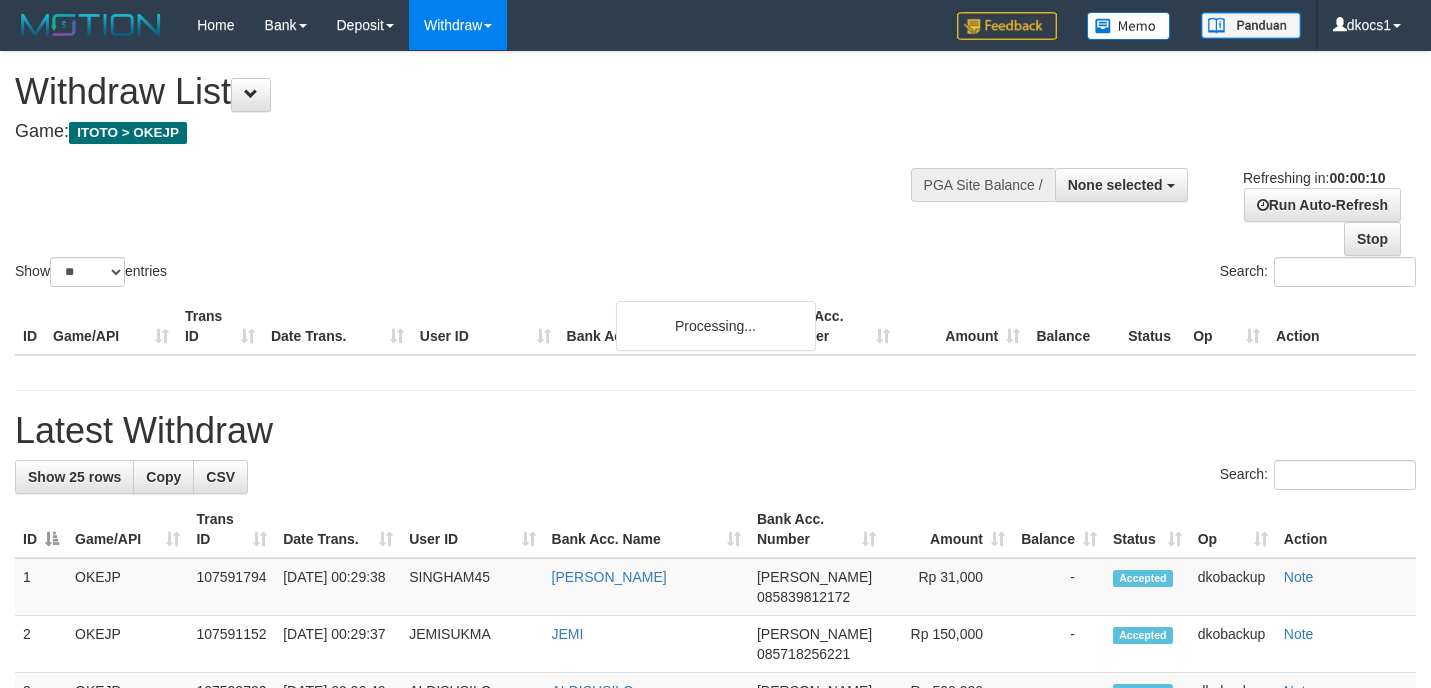 select 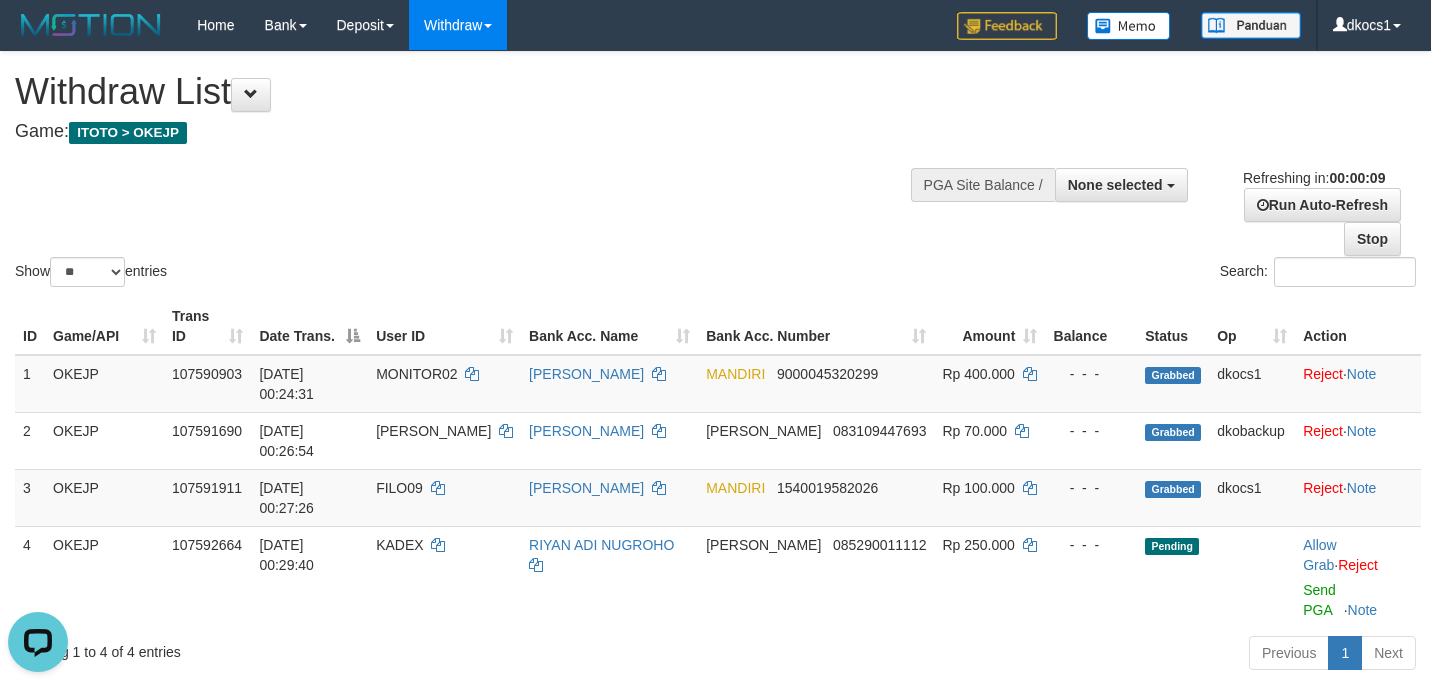 scroll, scrollTop: 0, scrollLeft: 0, axis: both 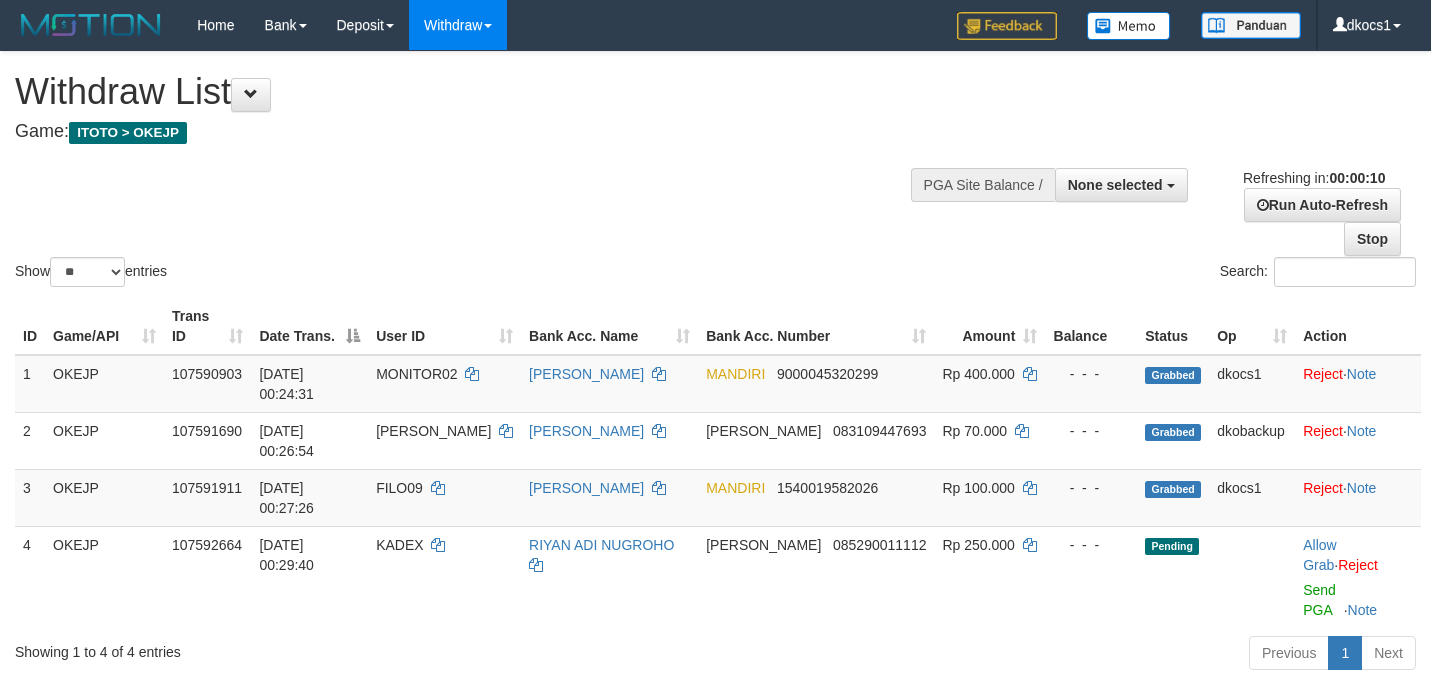 select 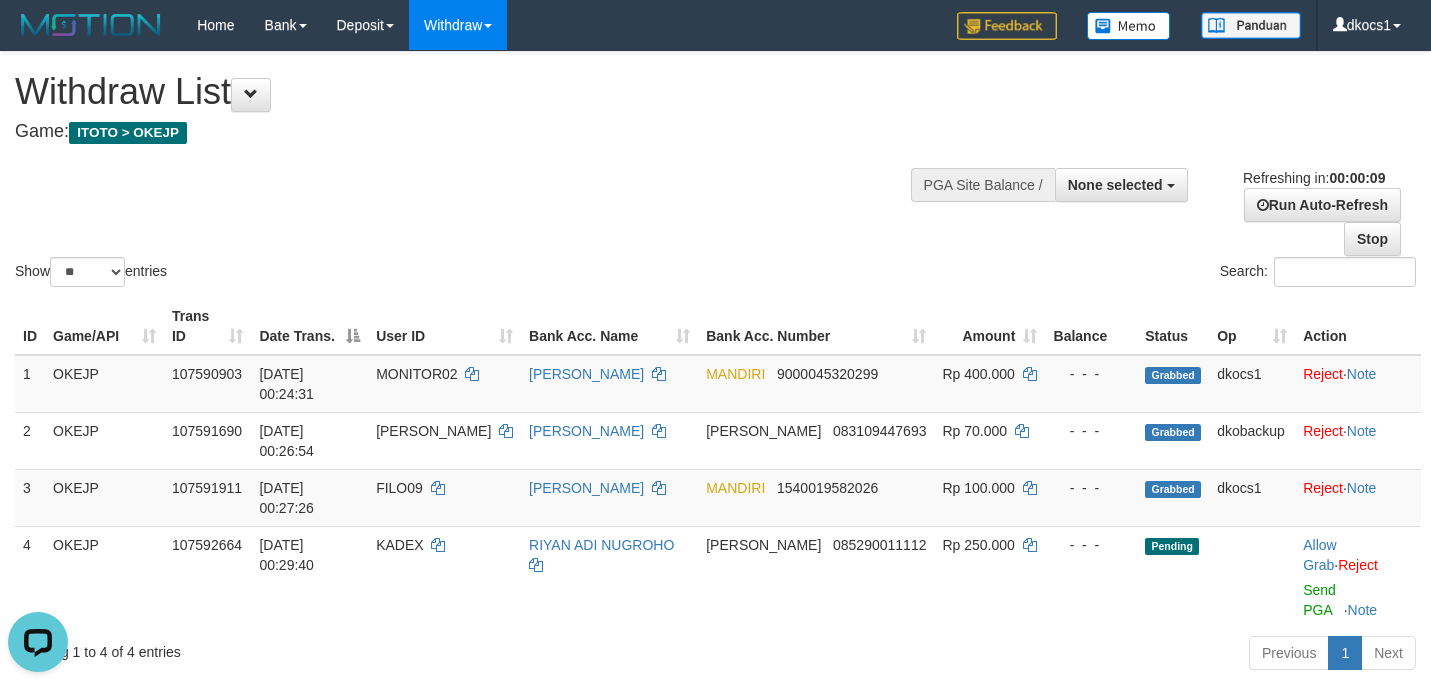 scroll, scrollTop: 0, scrollLeft: 0, axis: both 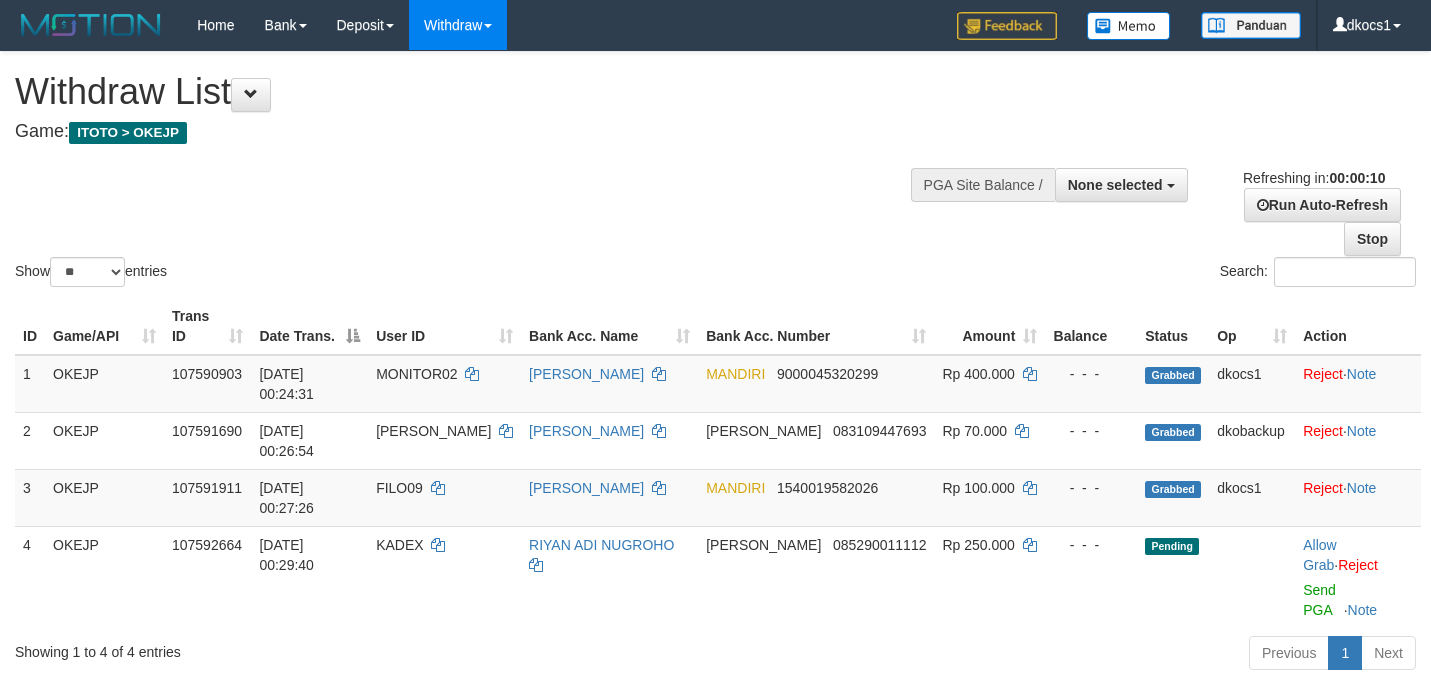 select 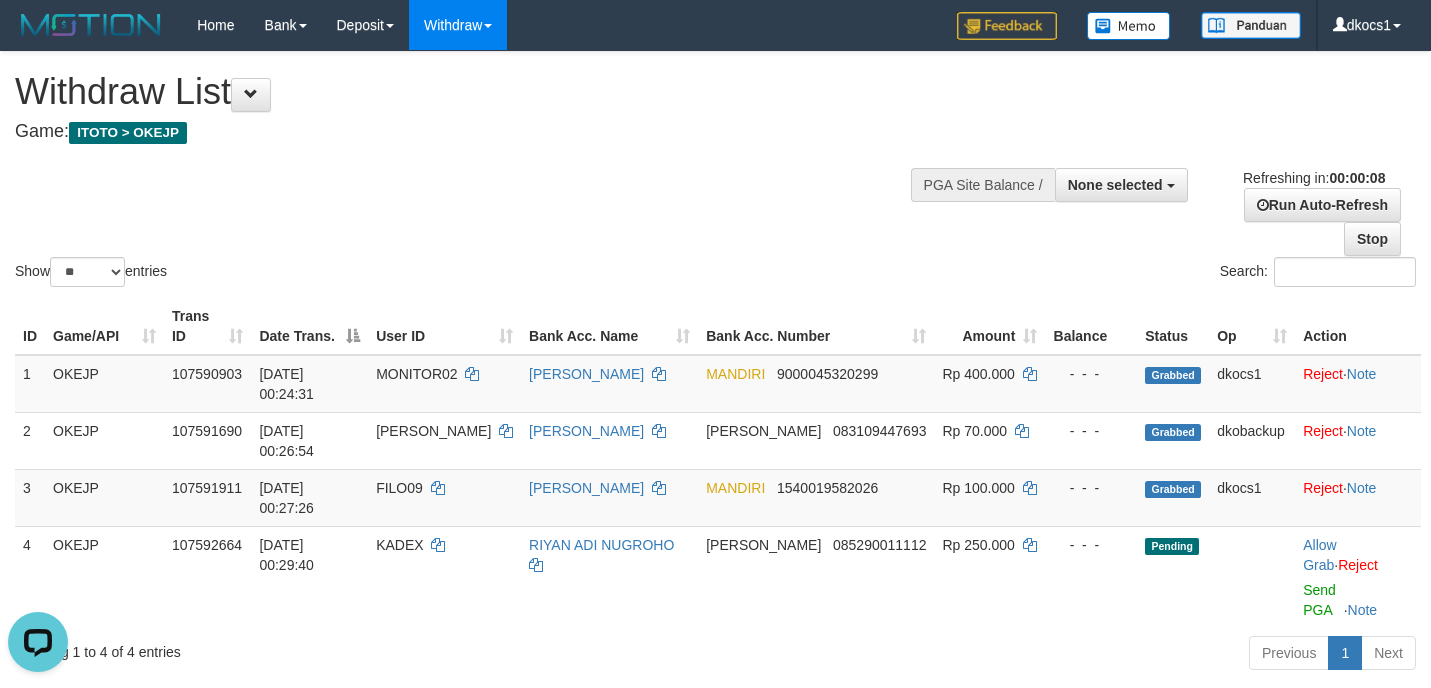 scroll, scrollTop: 0, scrollLeft: 0, axis: both 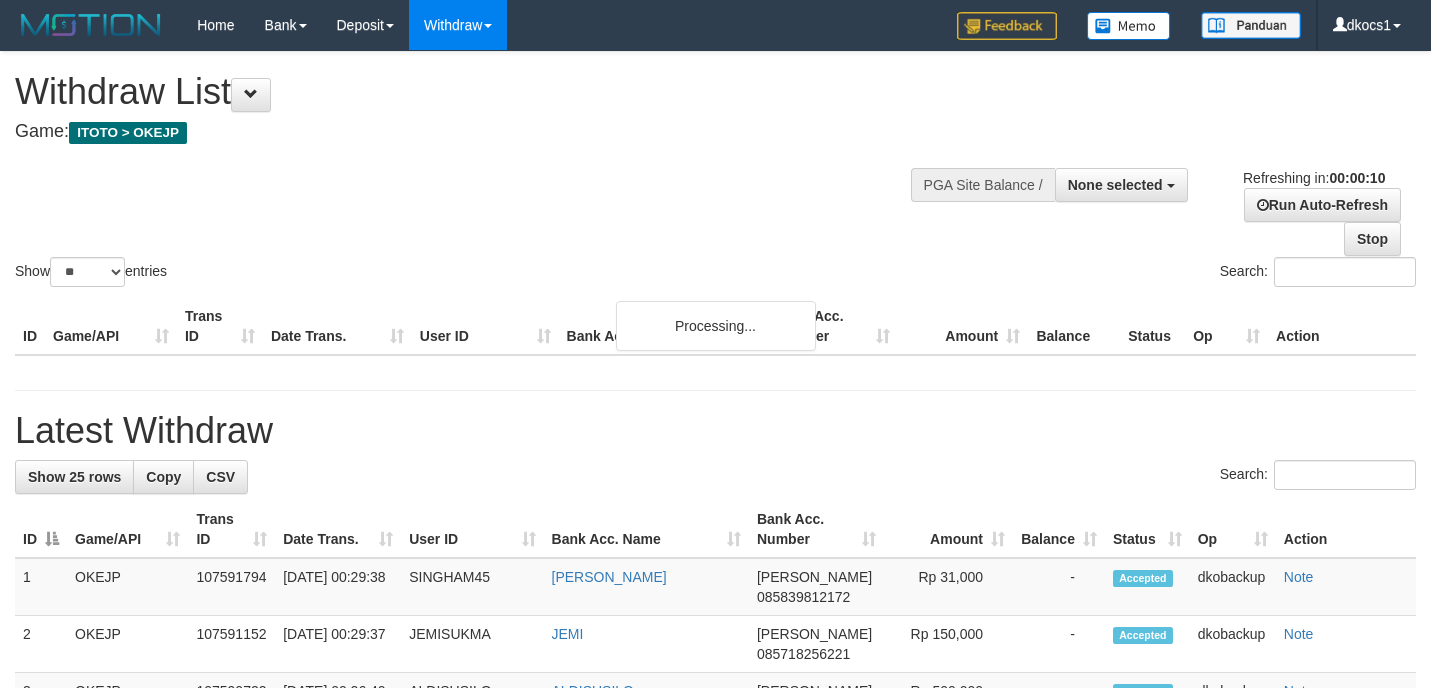 select 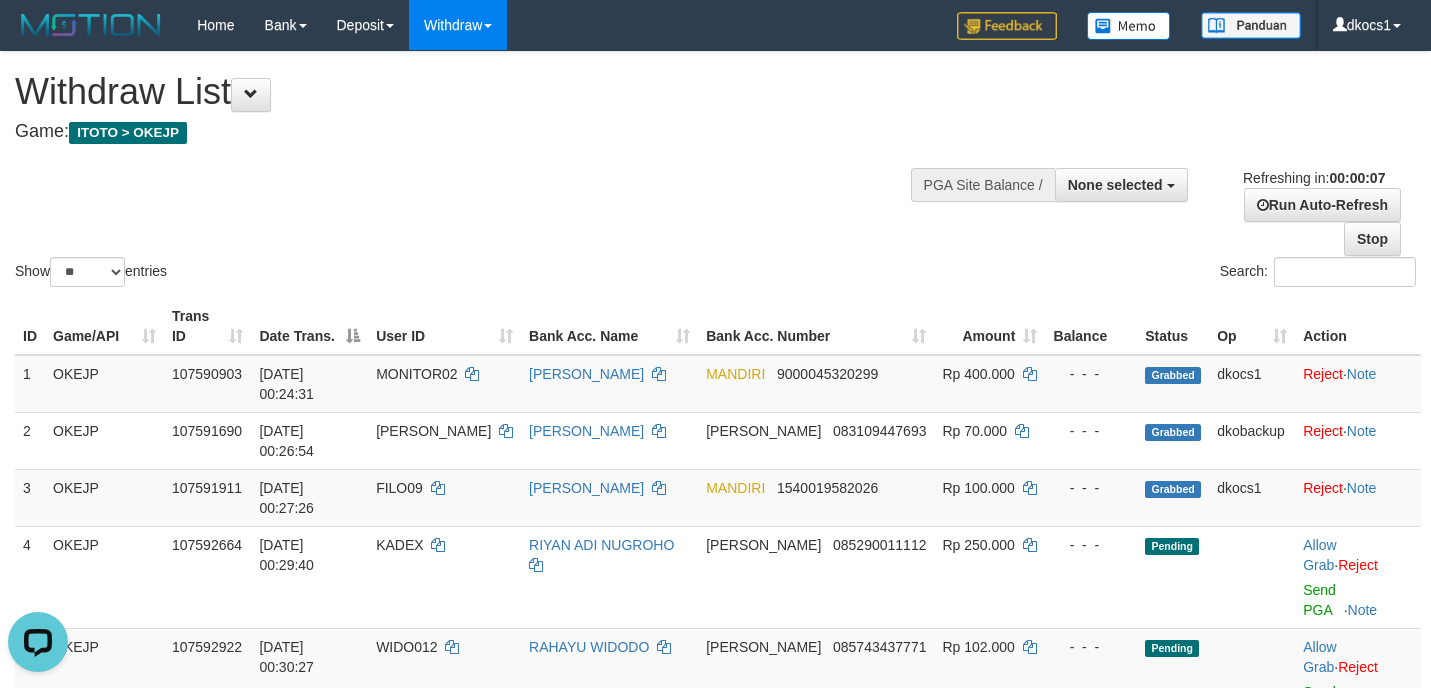 scroll, scrollTop: 0, scrollLeft: 0, axis: both 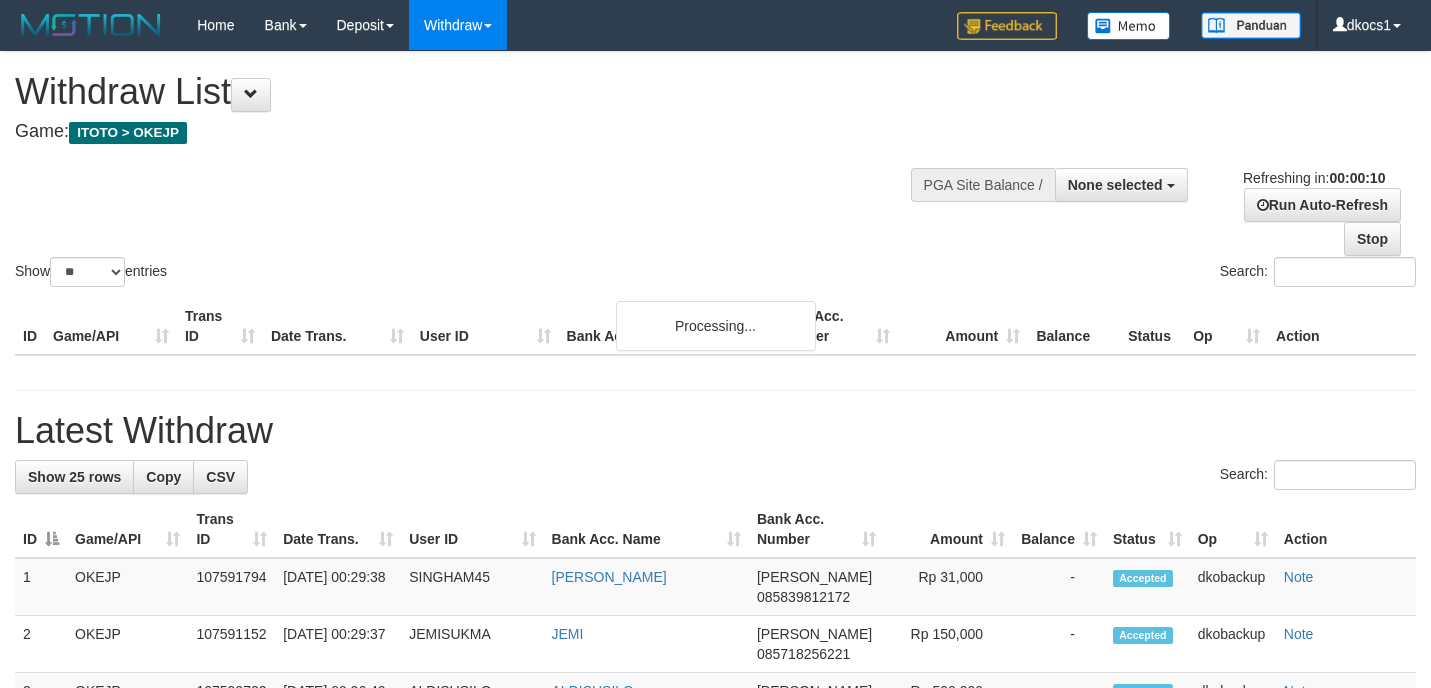 select 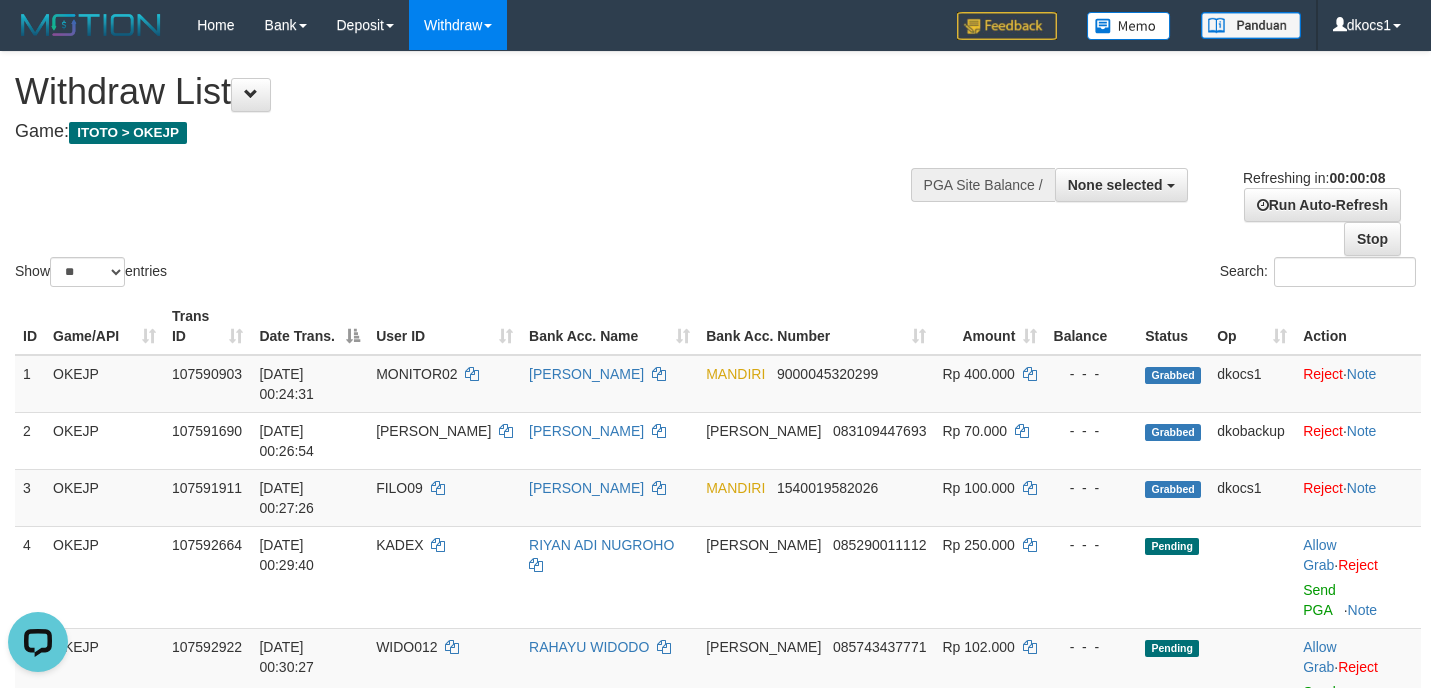 scroll, scrollTop: 0, scrollLeft: 0, axis: both 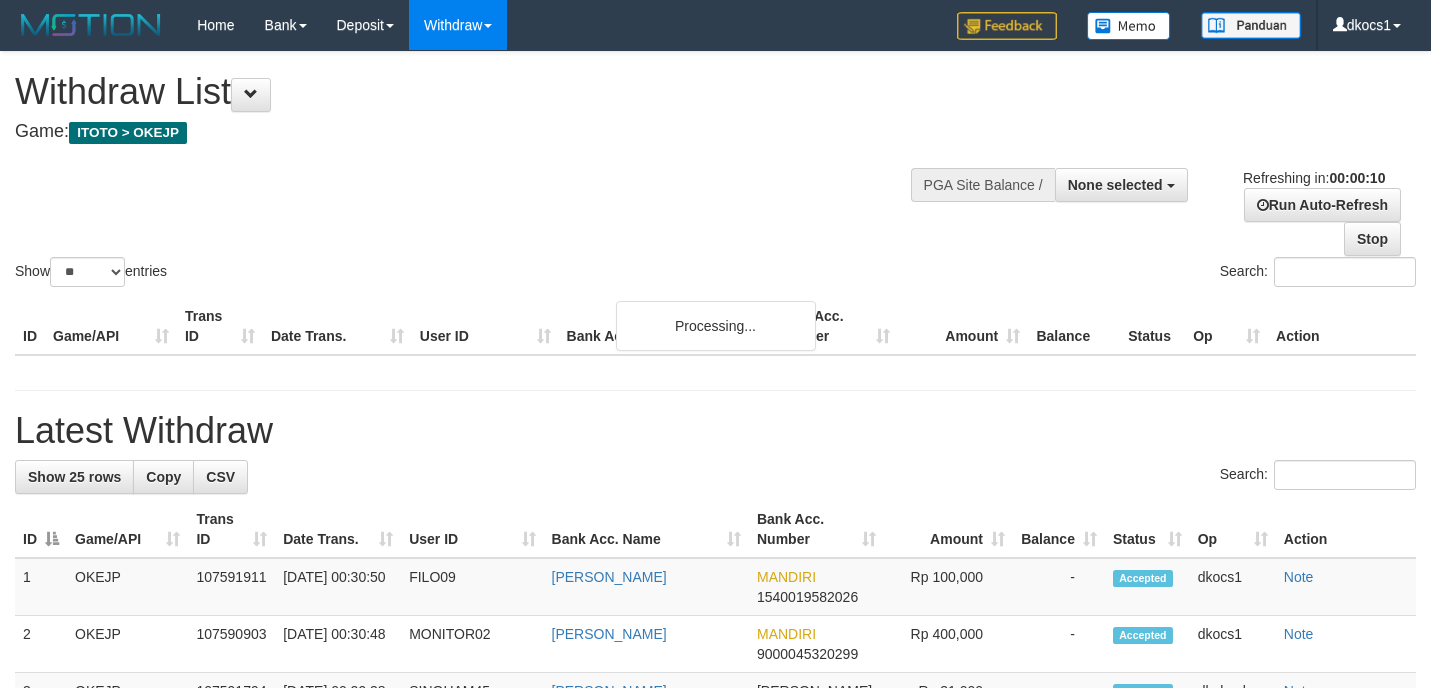 select 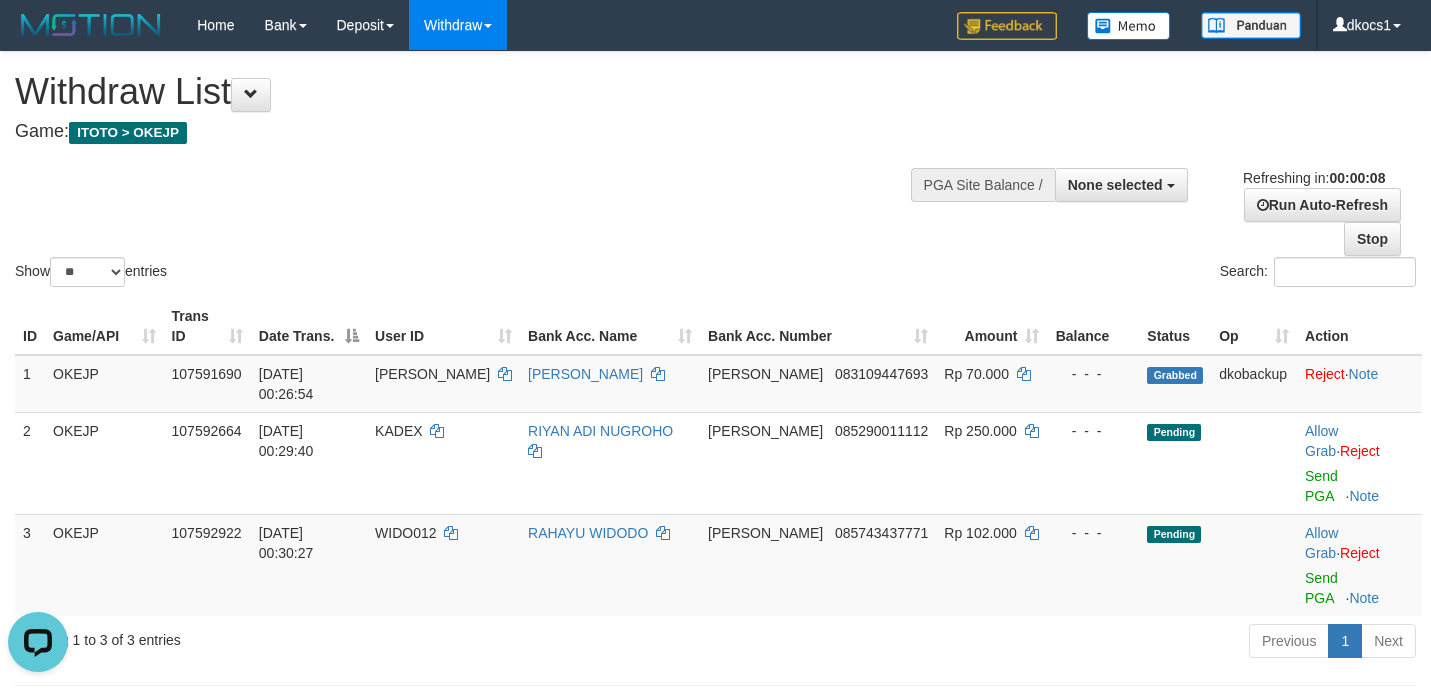 scroll, scrollTop: 0, scrollLeft: 0, axis: both 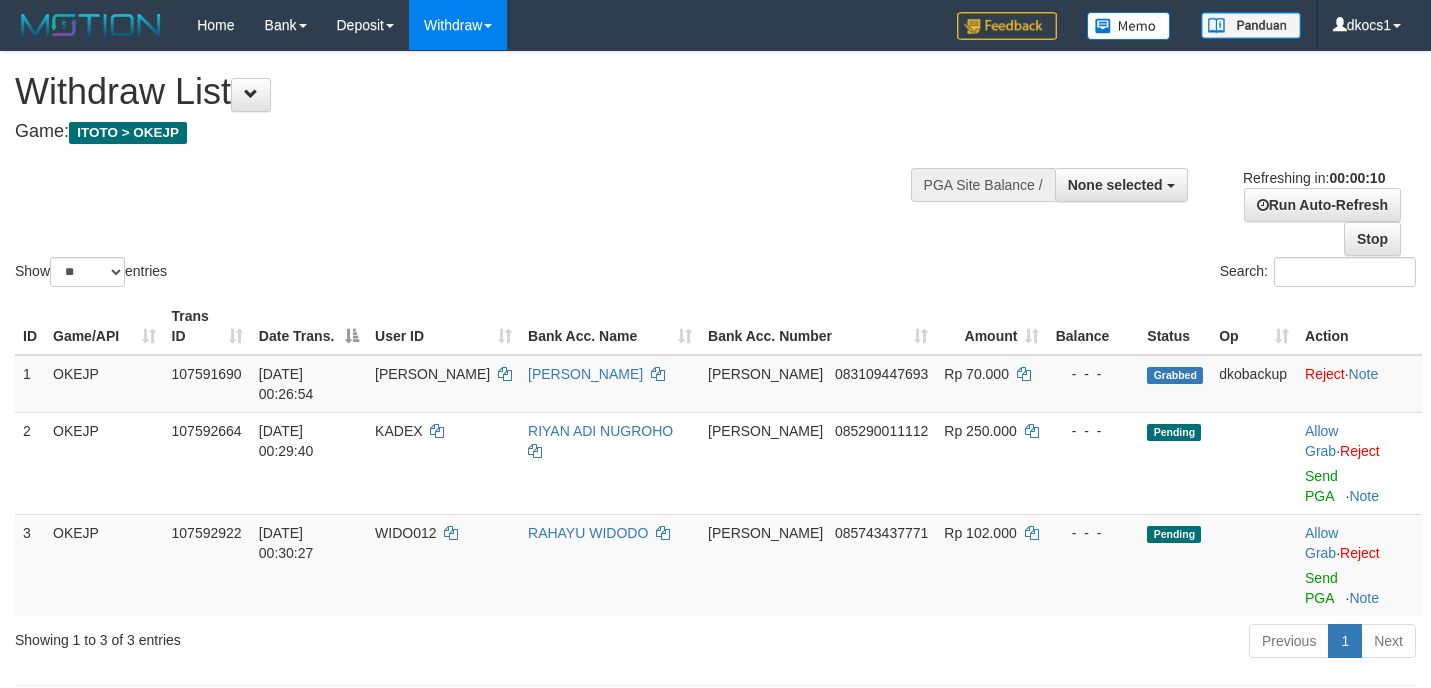 select 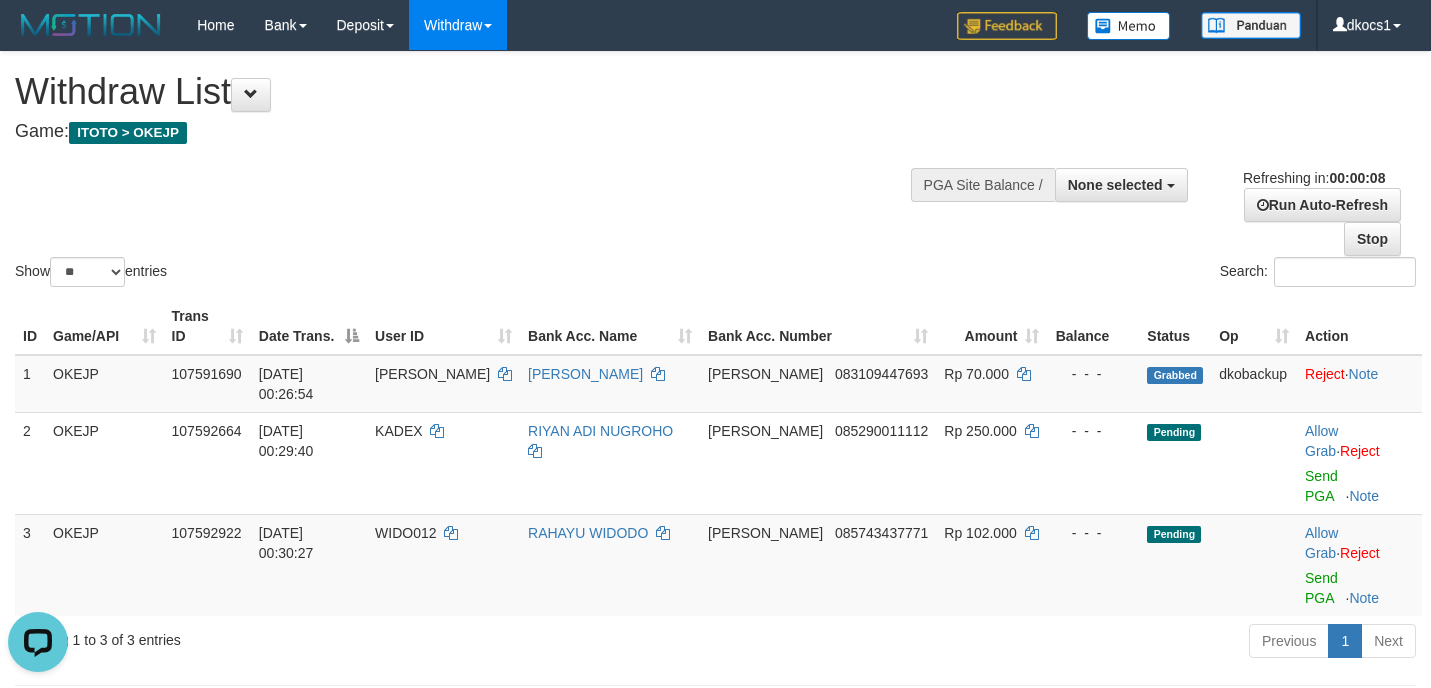 scroll, scrollTop: 0, scrollLeft: 0, axis: both 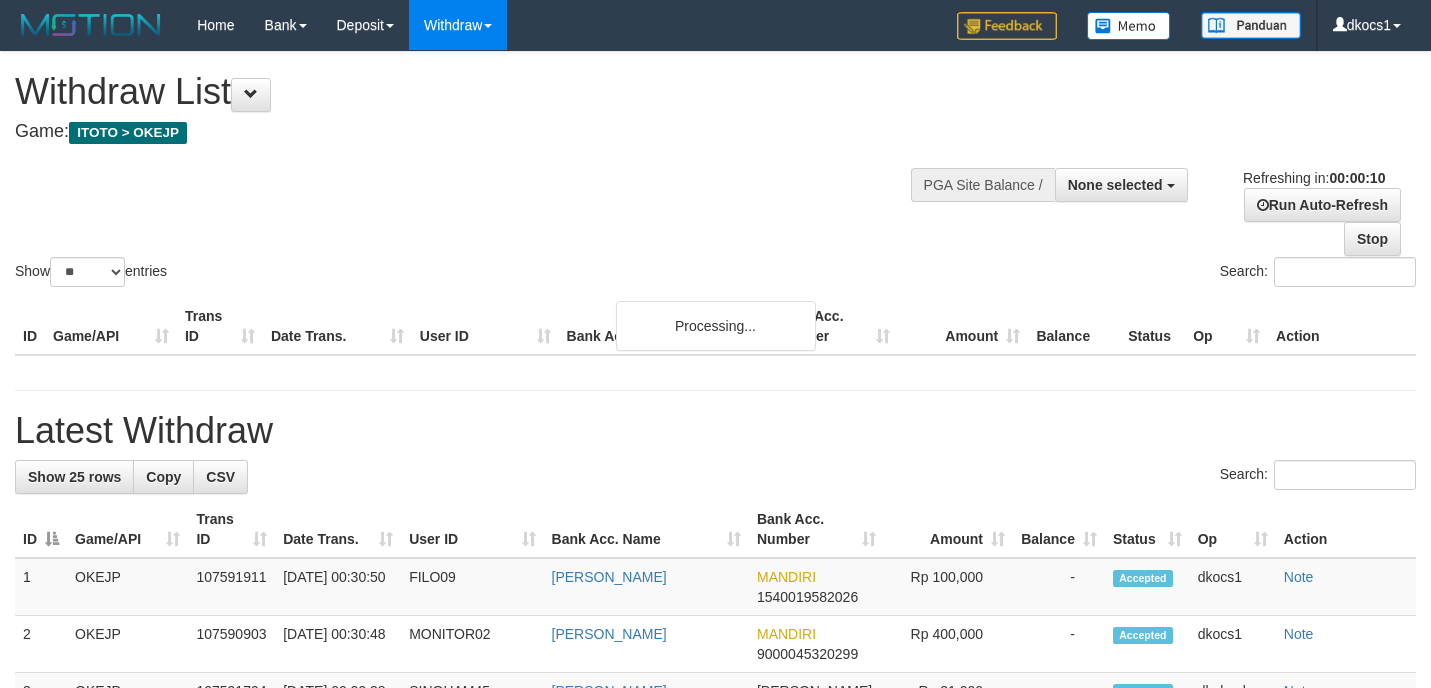 select 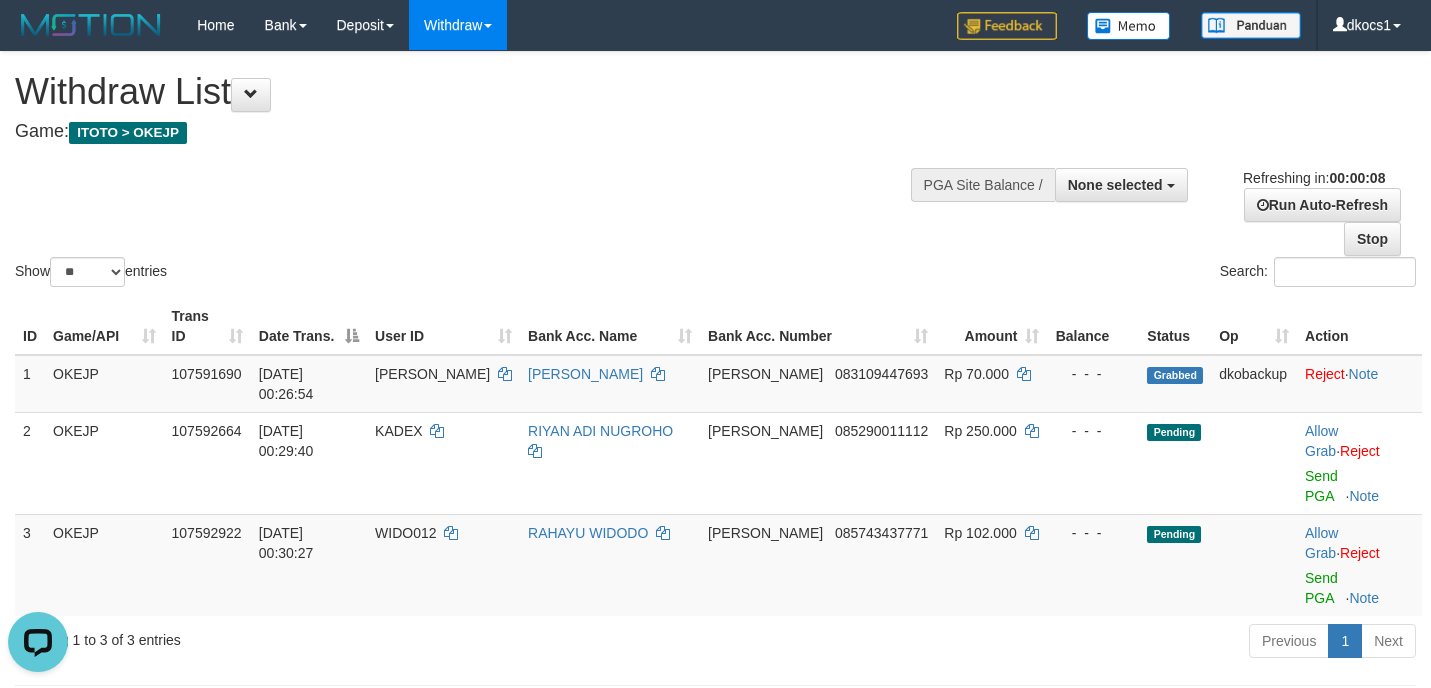 scroll, scrollTop: 0, scrollLeft: 0, axis: both 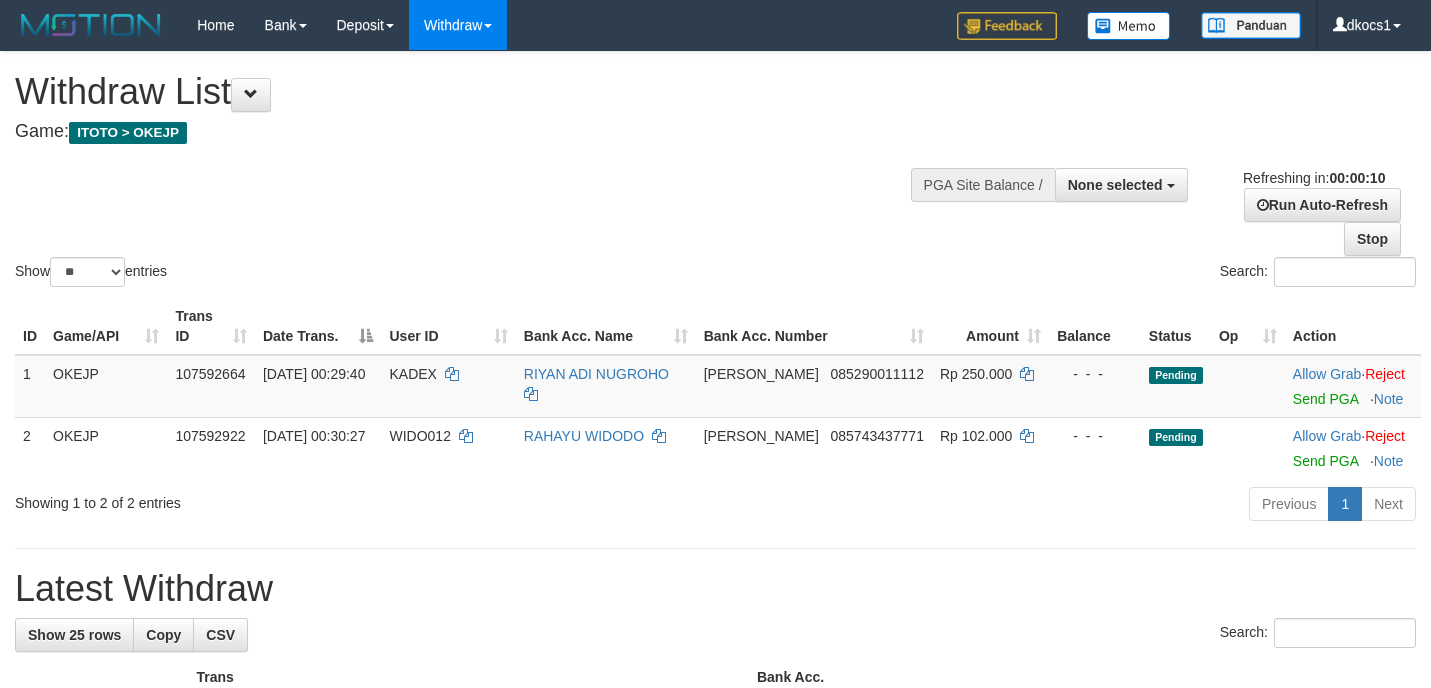 select 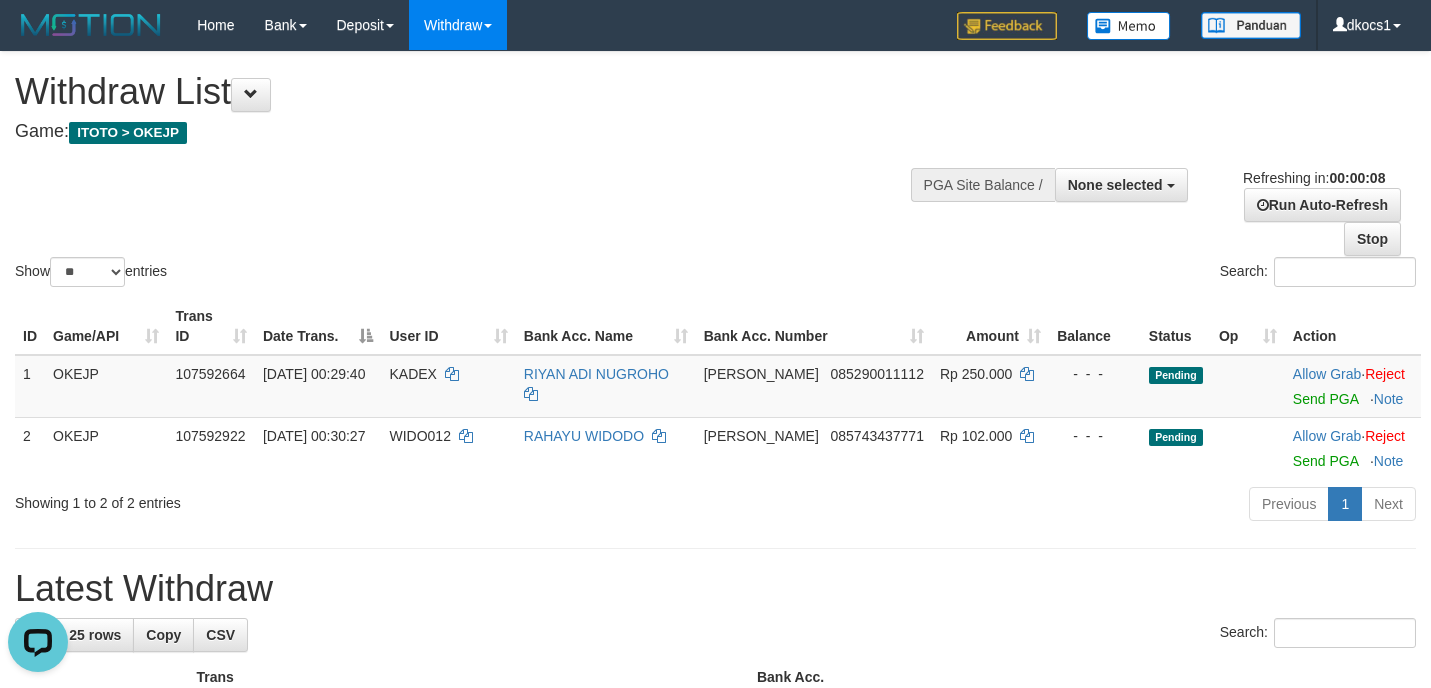 scroll, scrollTop: 0, scrollLeft: 0, axis: both 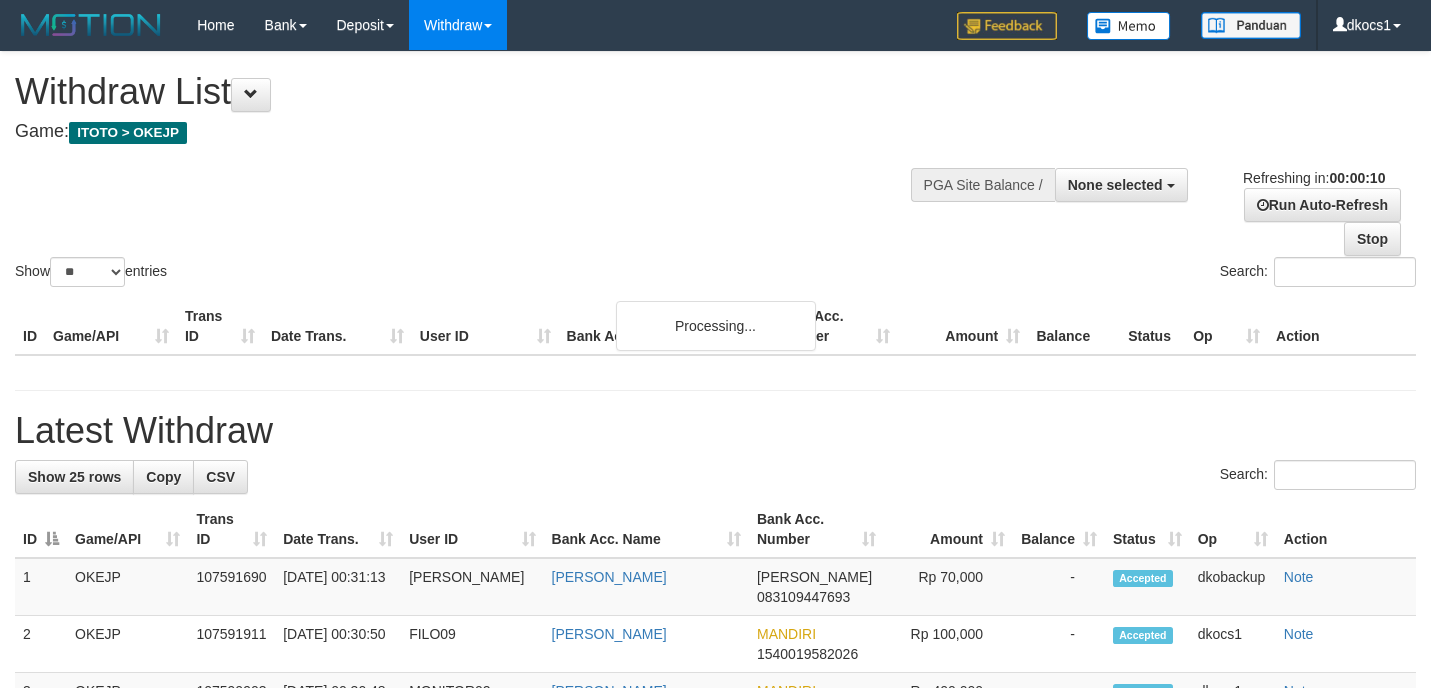 select 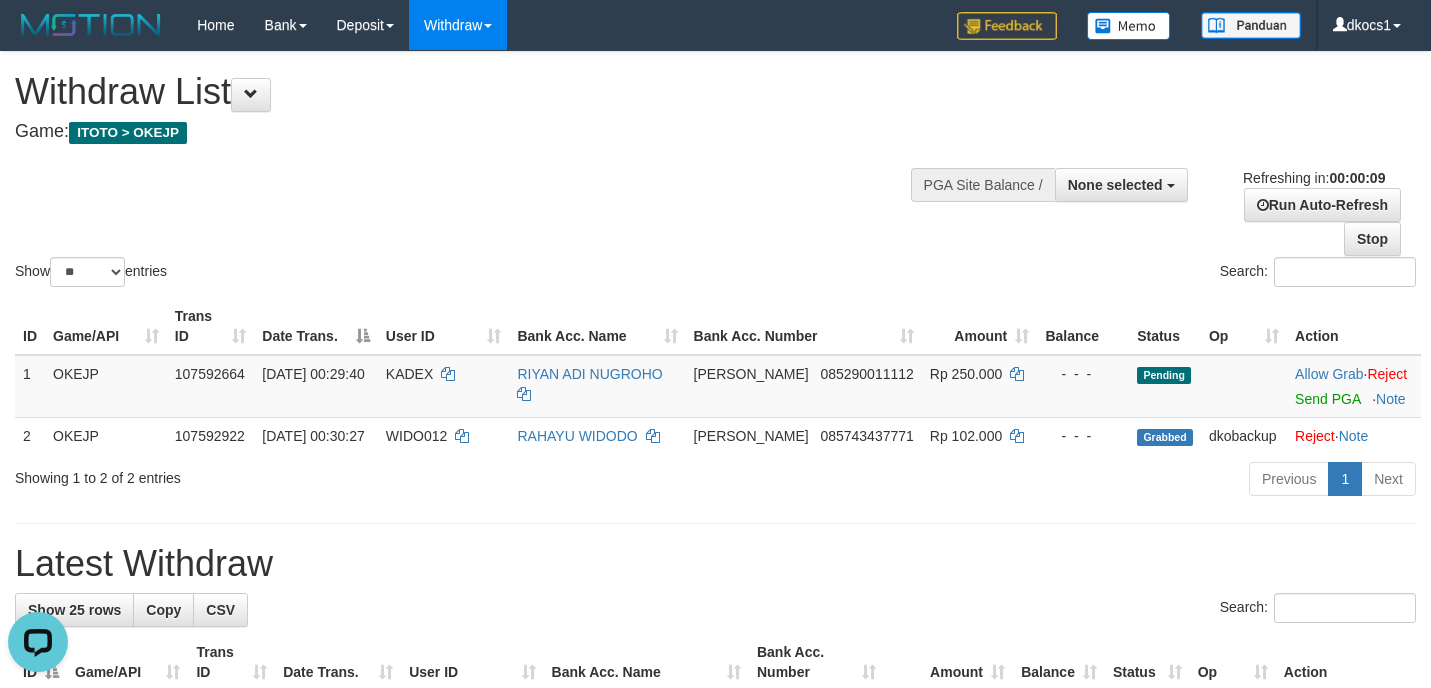 scroll, scrollTop: 0, scrollLeft: 0, axis: both 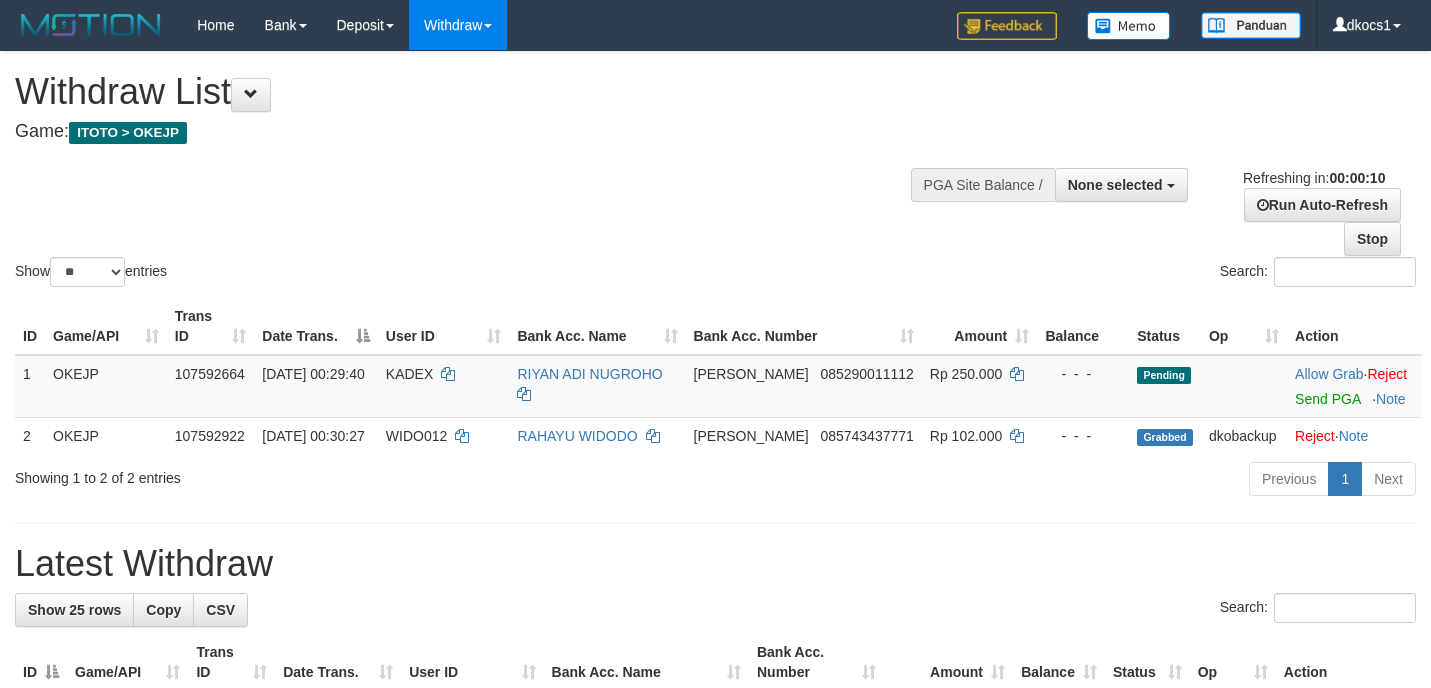 select 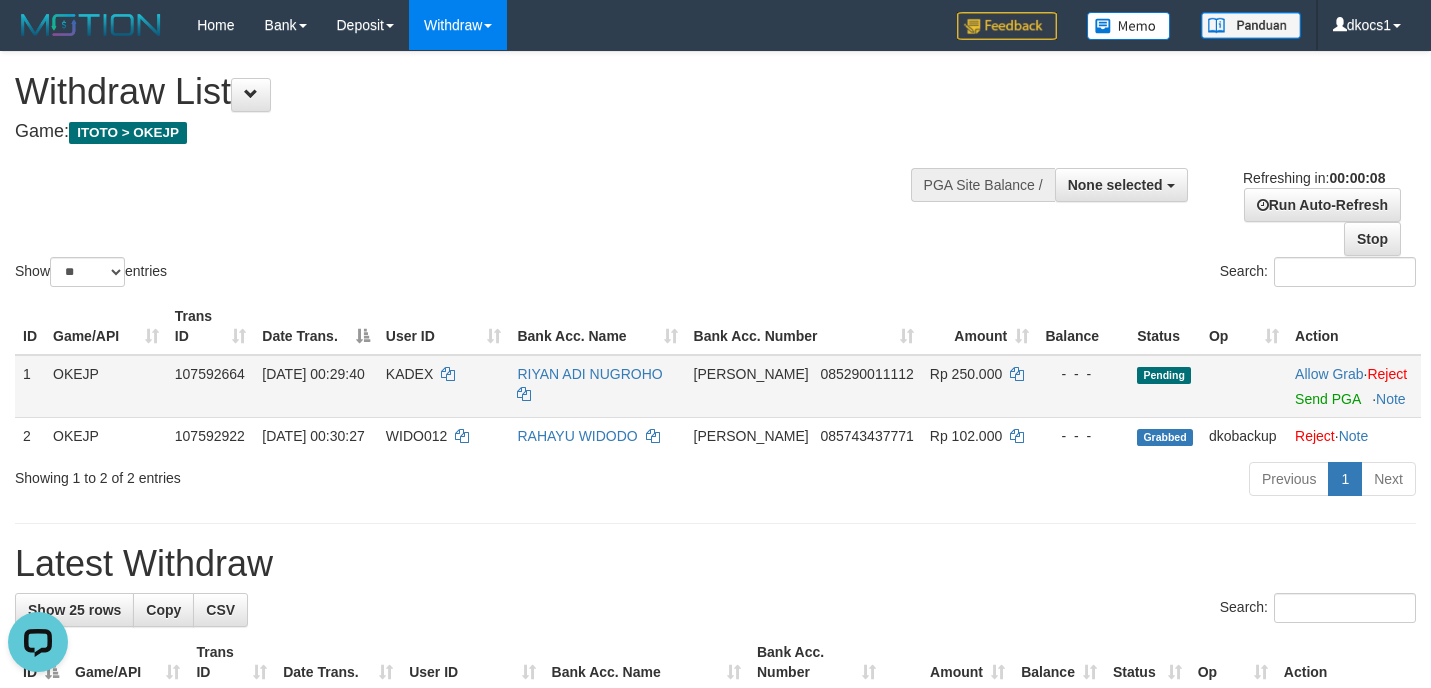 scroll, scrollTop: 0, scrollLeft: 0, axis: both 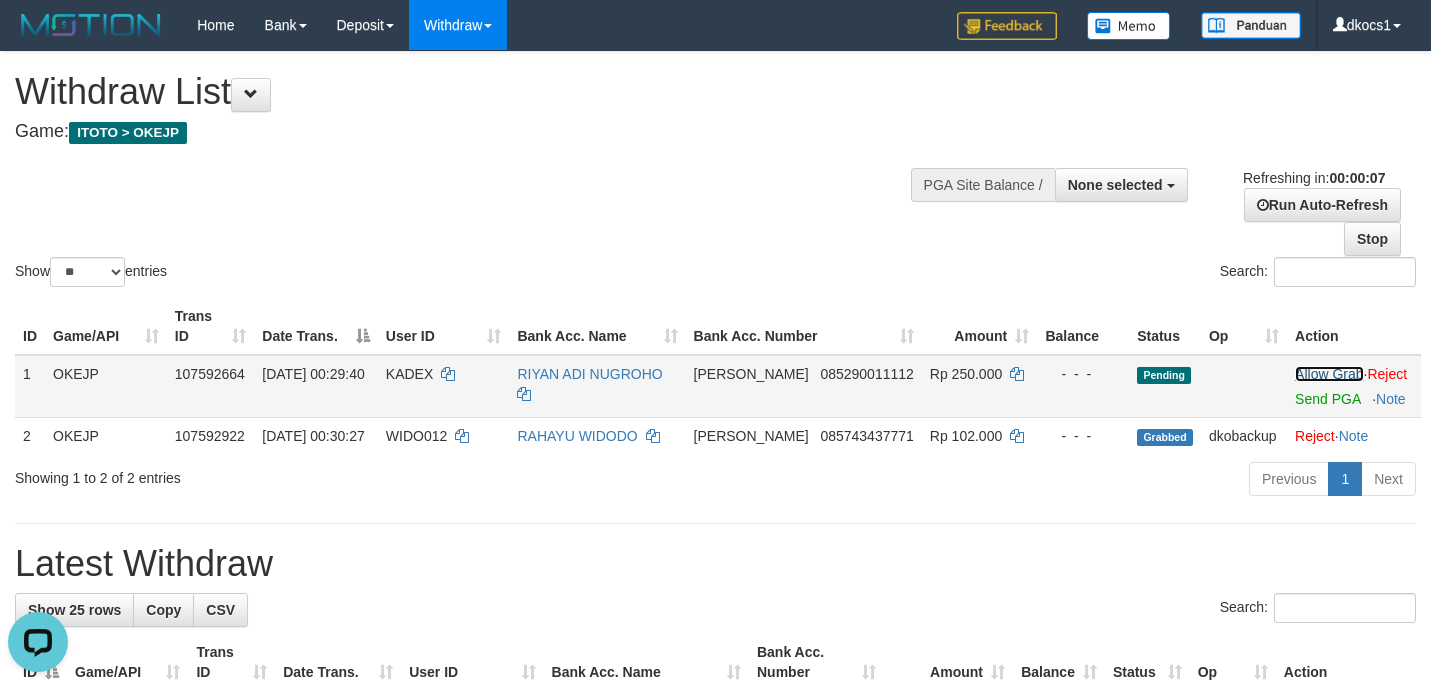 click on "Allow Grab" at bounding box center (1329, 374) 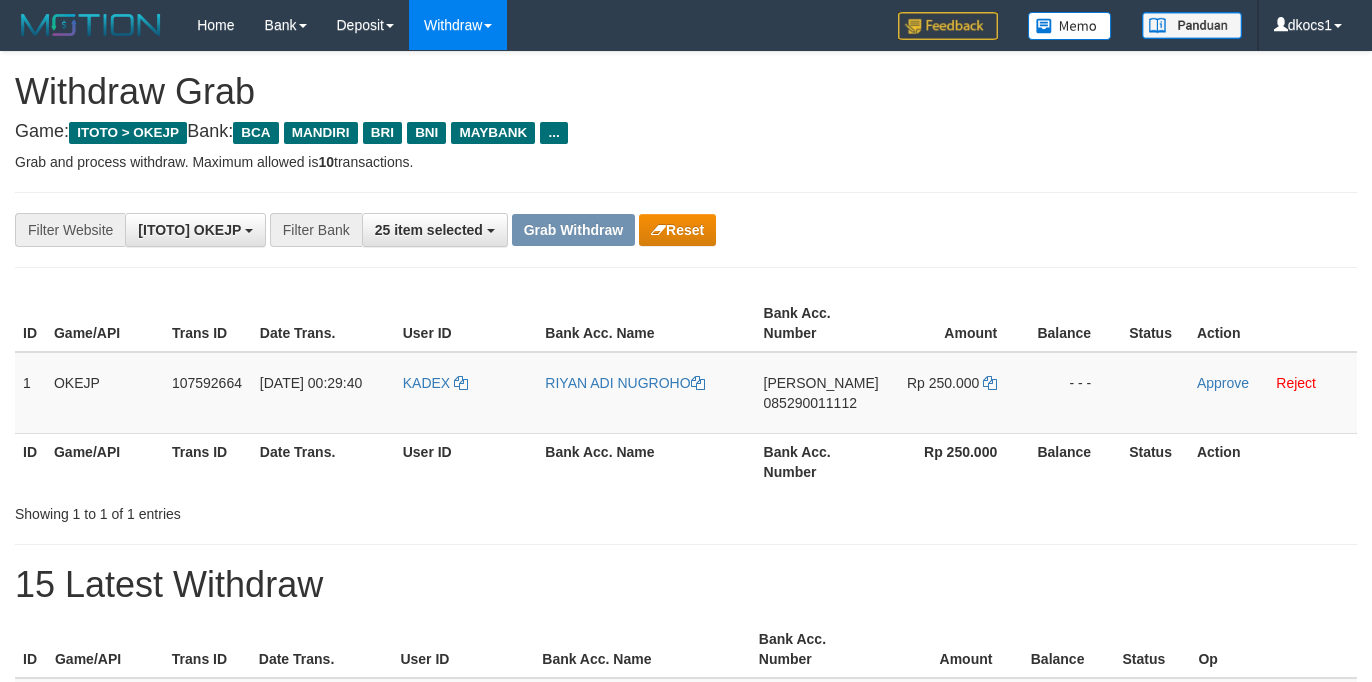 scroll, scrollTop: 0, scrollLeft: 0, axis: both 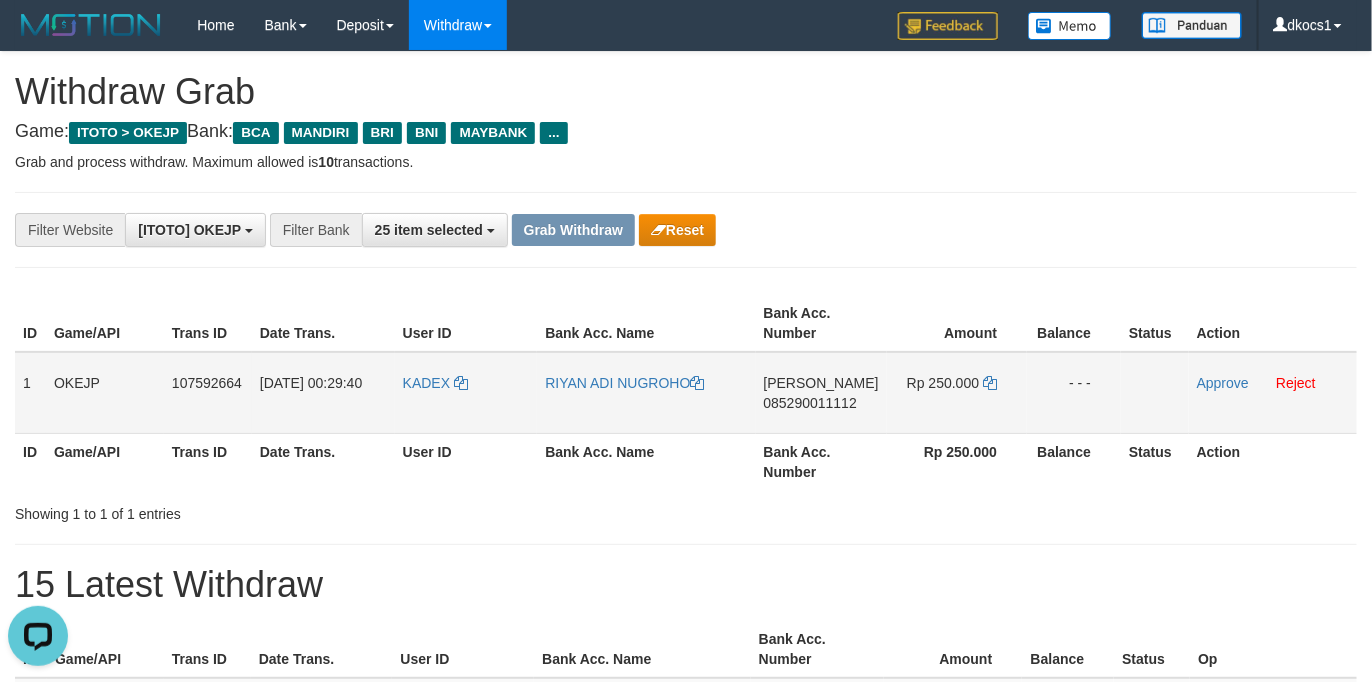 click on "KADEX" at bounding box center [466, 393] 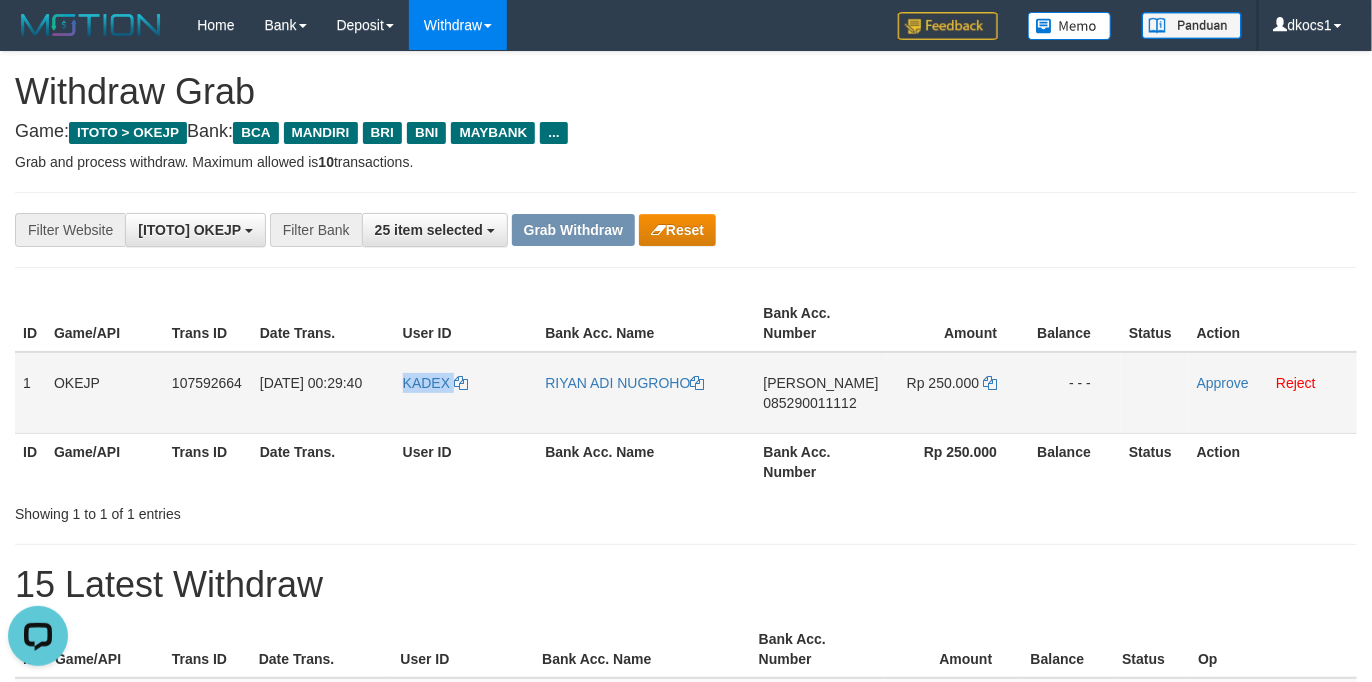 click on "KADEX" at bounding box center [466, 393] 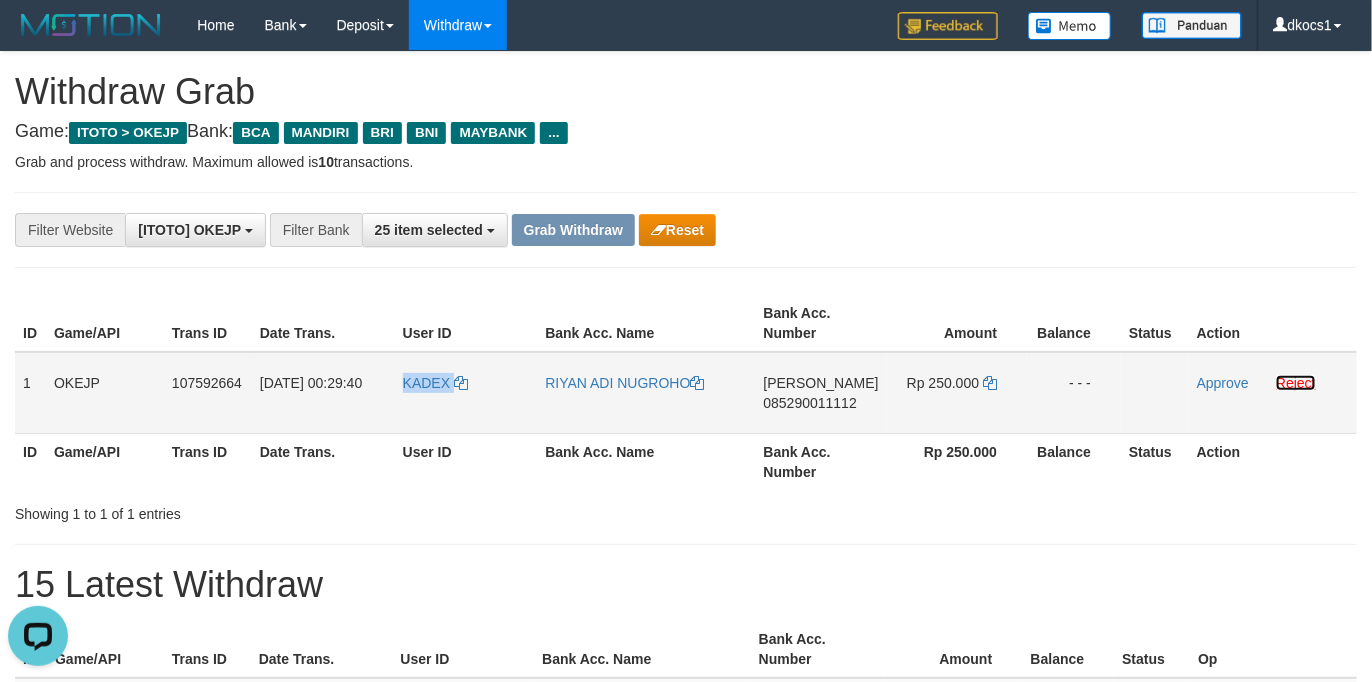 click on "Reject" at bounding box center [1296, 383] 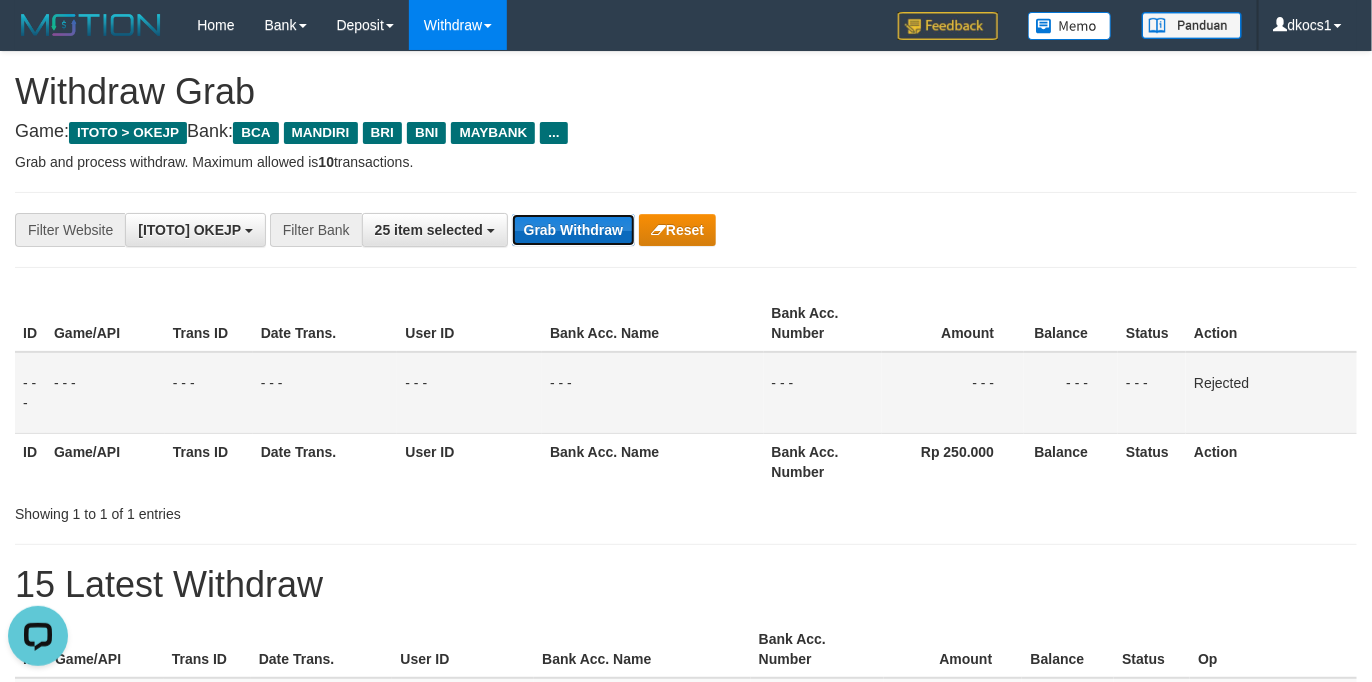 click on "Grab Withdraw" at bounding box center [573, 230] 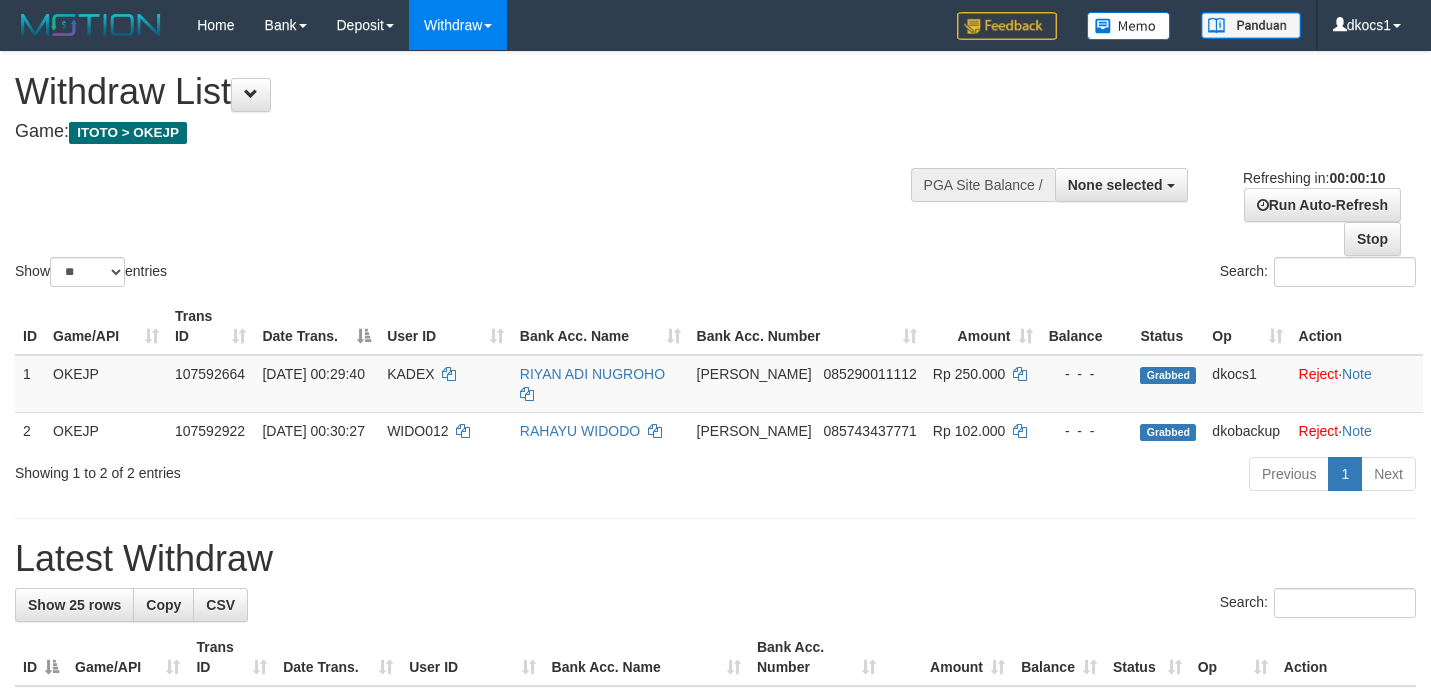 select 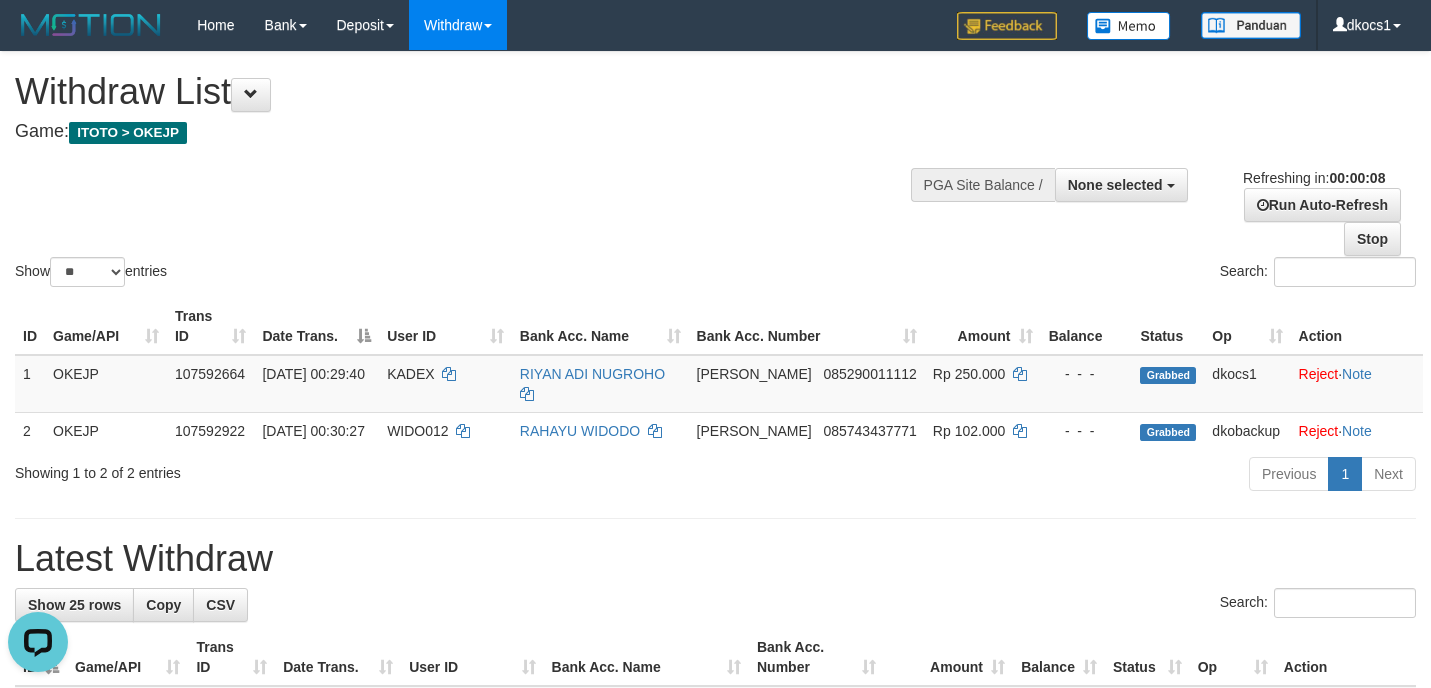 scroll, scrollTop: 0, scrollLeft: 0, axis: both 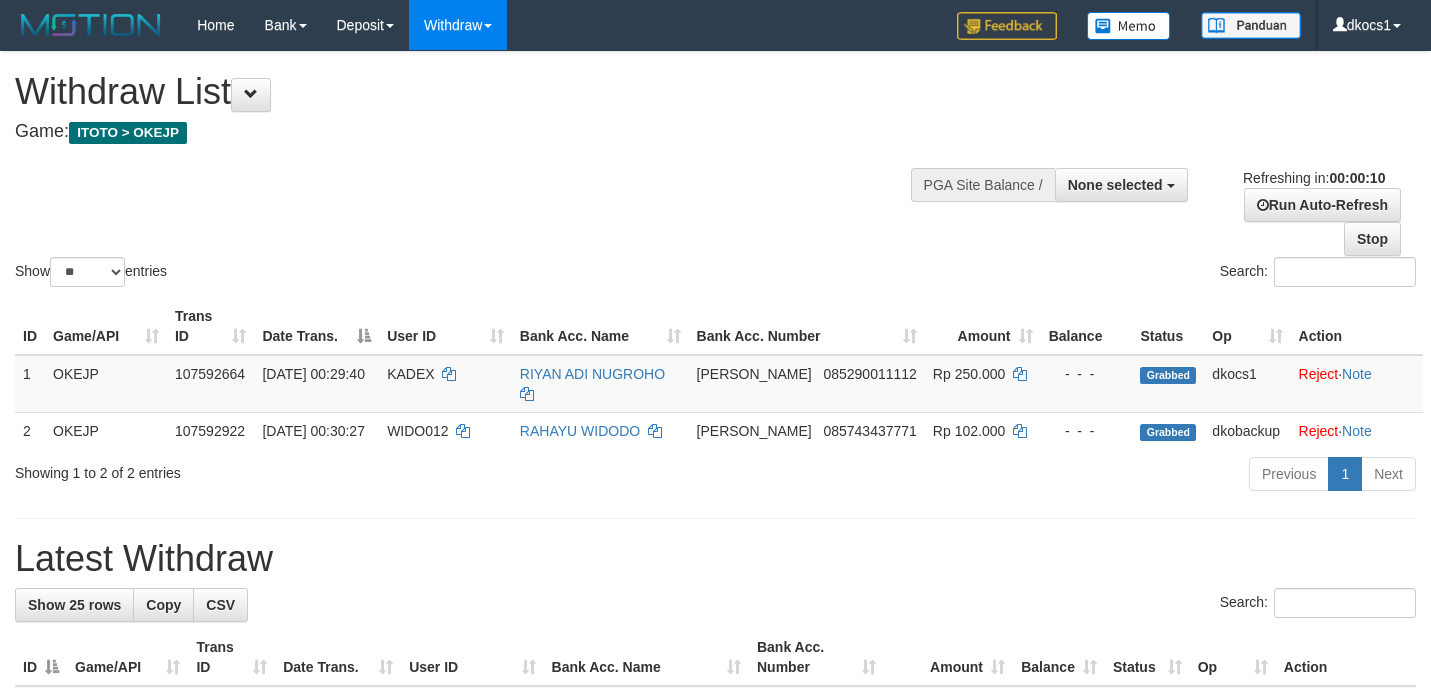select 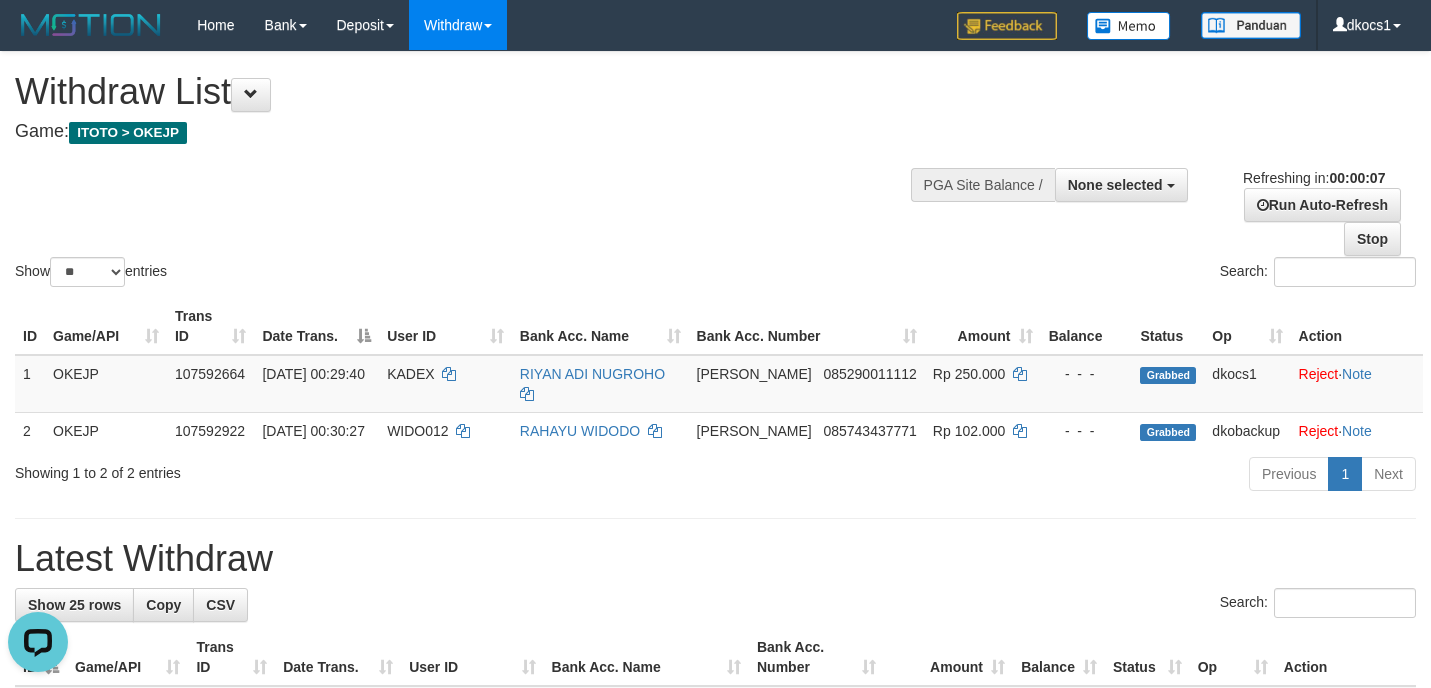 scroll, scrollTop: 0, scrollLeft: 0, axis: both 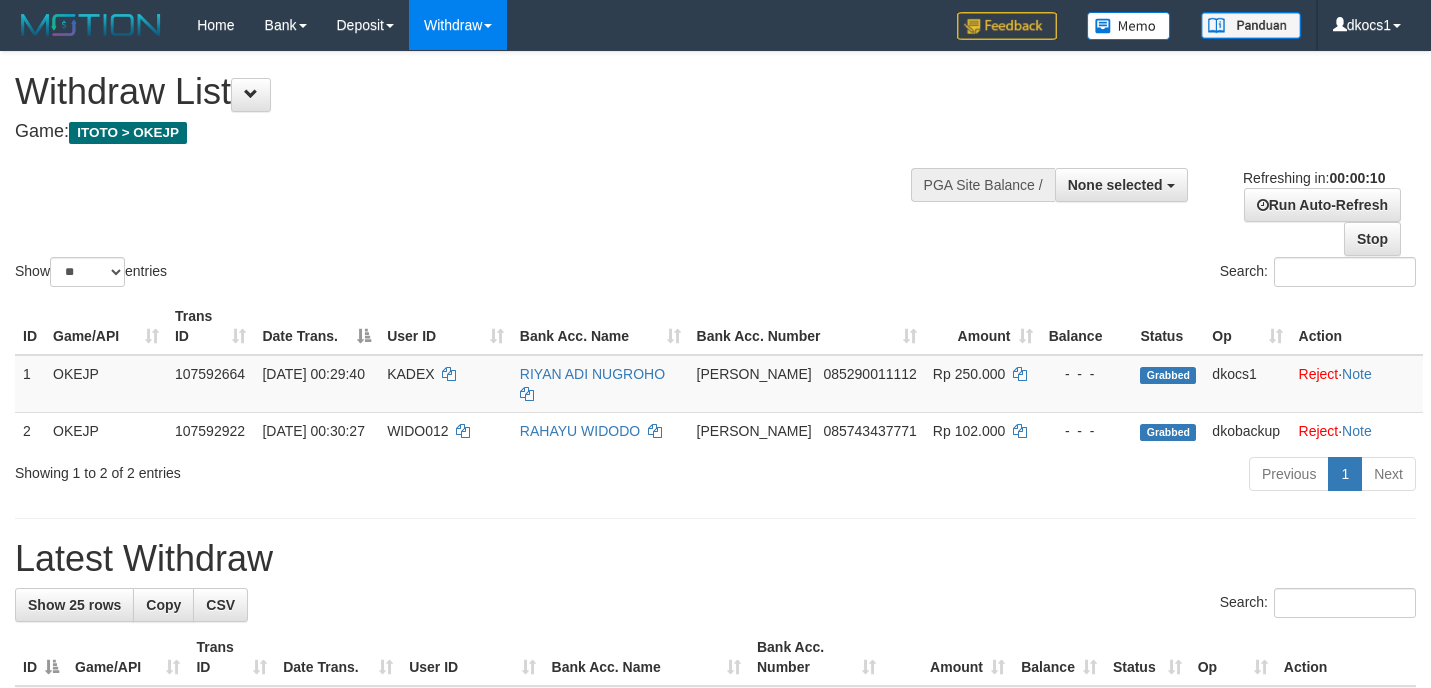 select 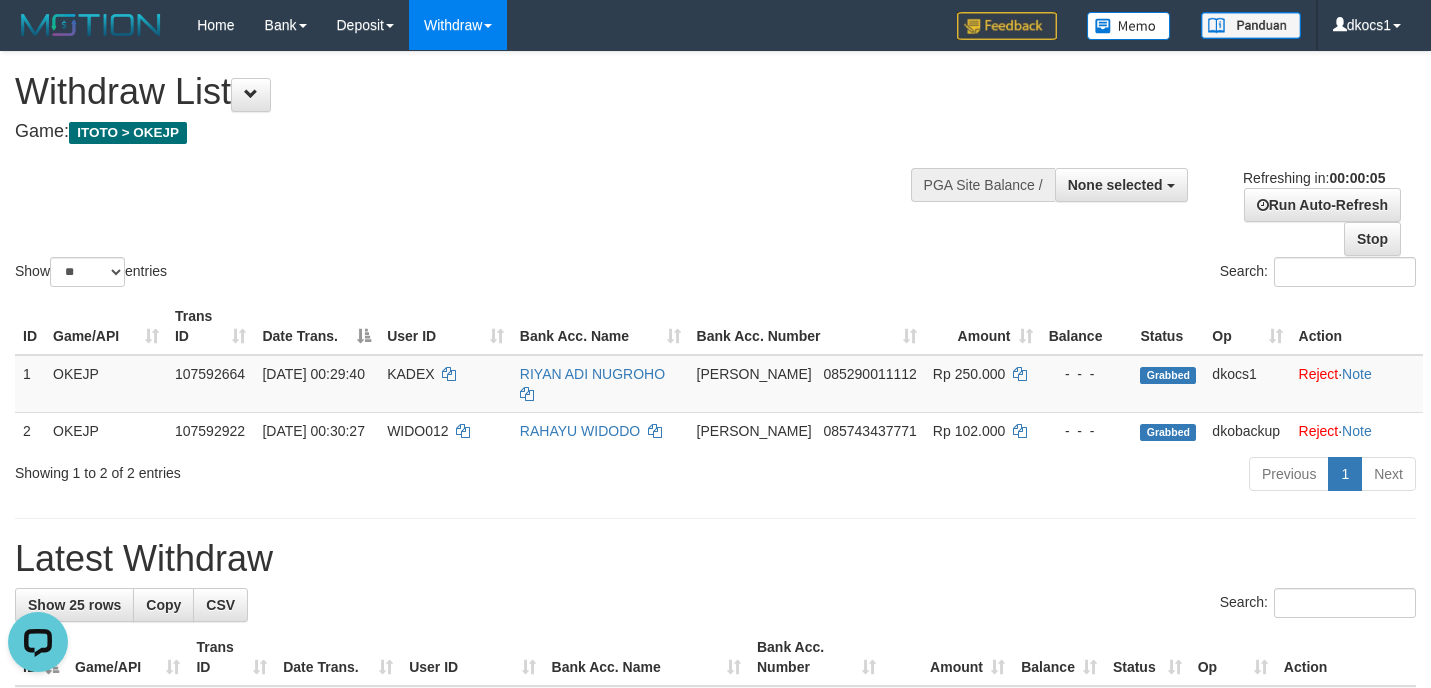 scroll, scrollTop: 0, scrollLeft: 0, axis: both 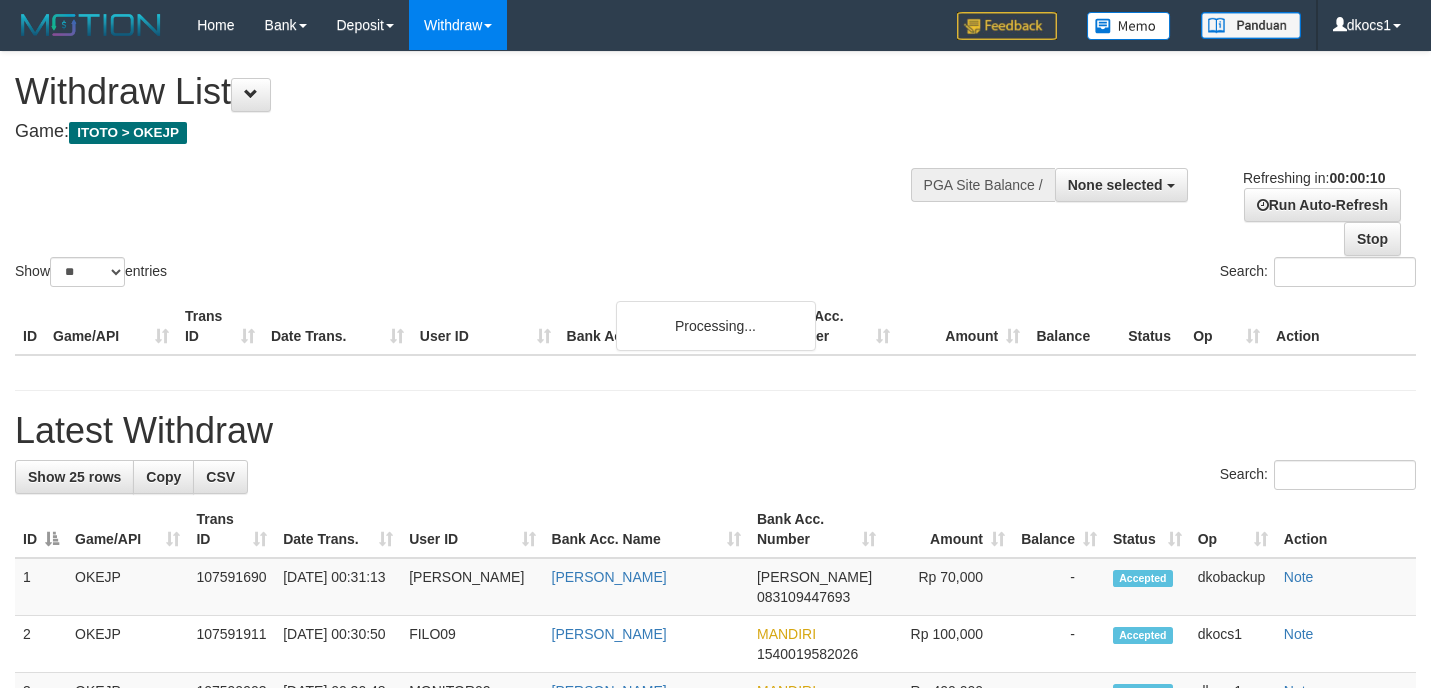 select 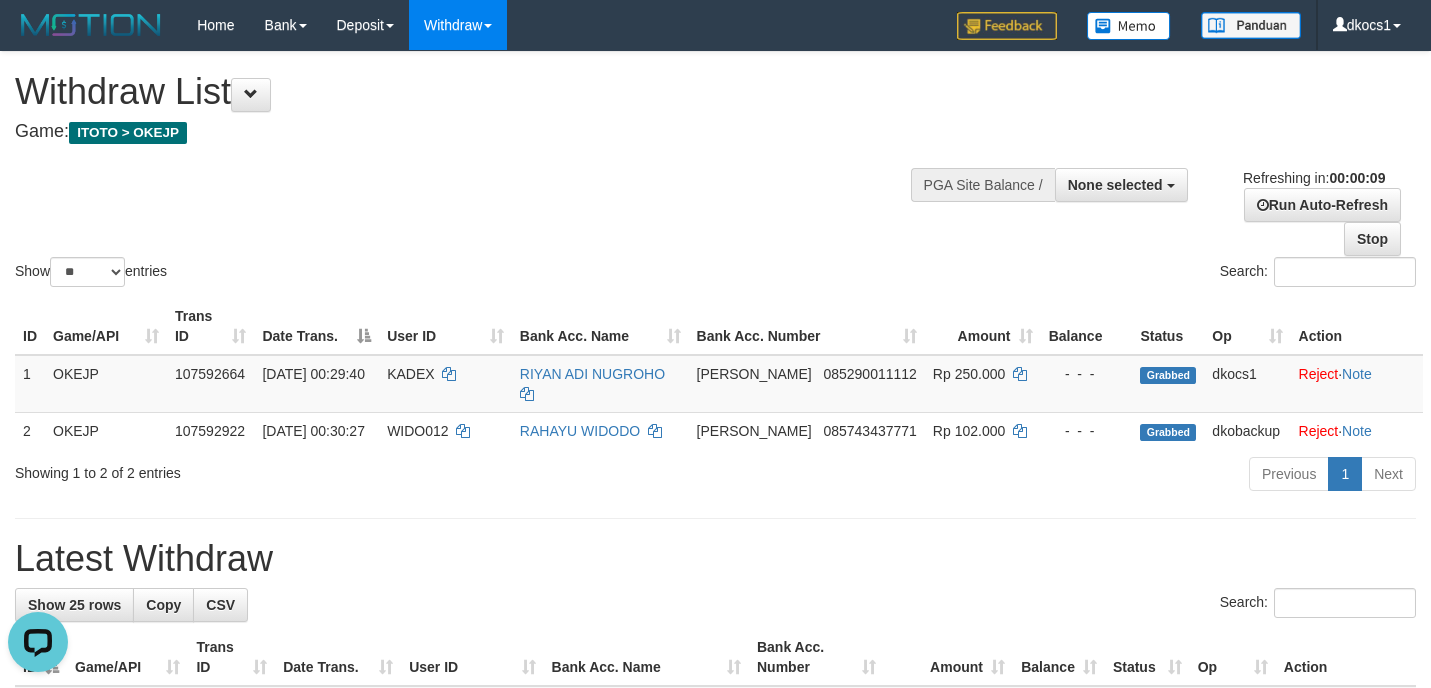 scroll, scrollTop: 0, scrollLeft: 0, axis: both 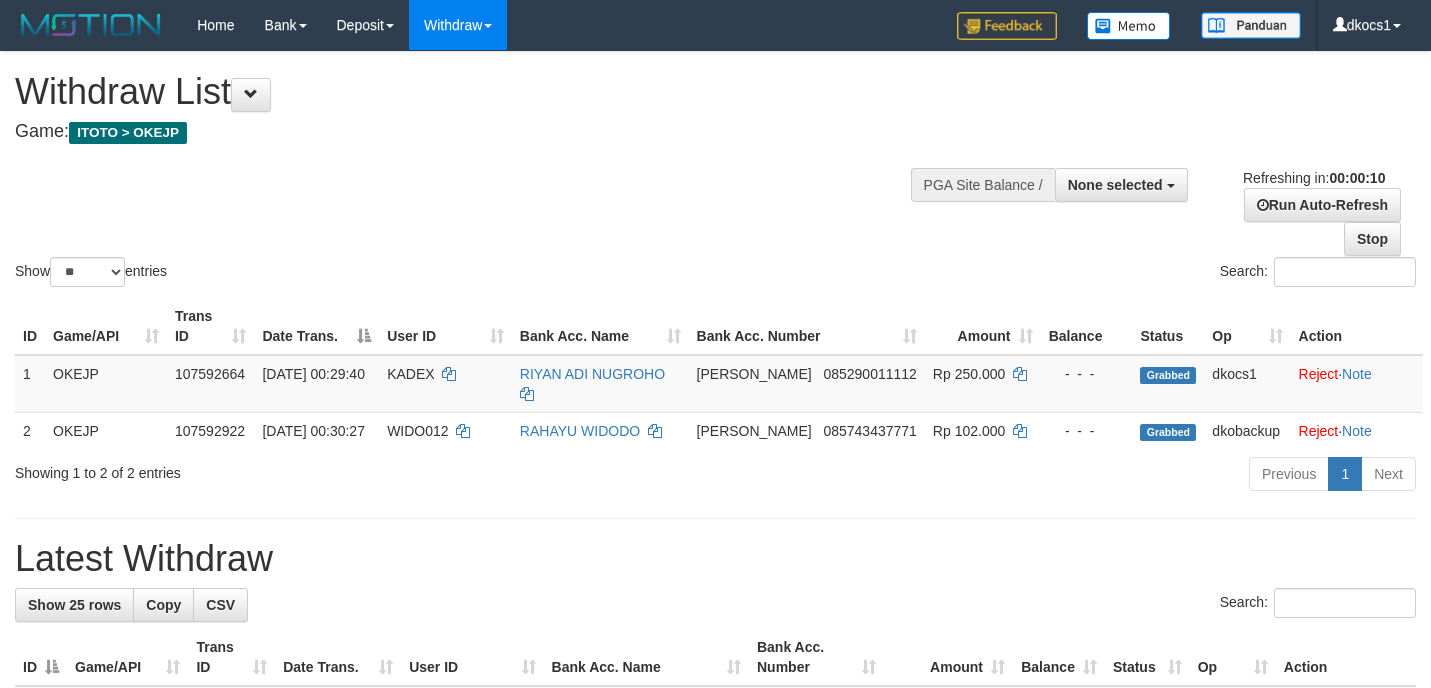 select 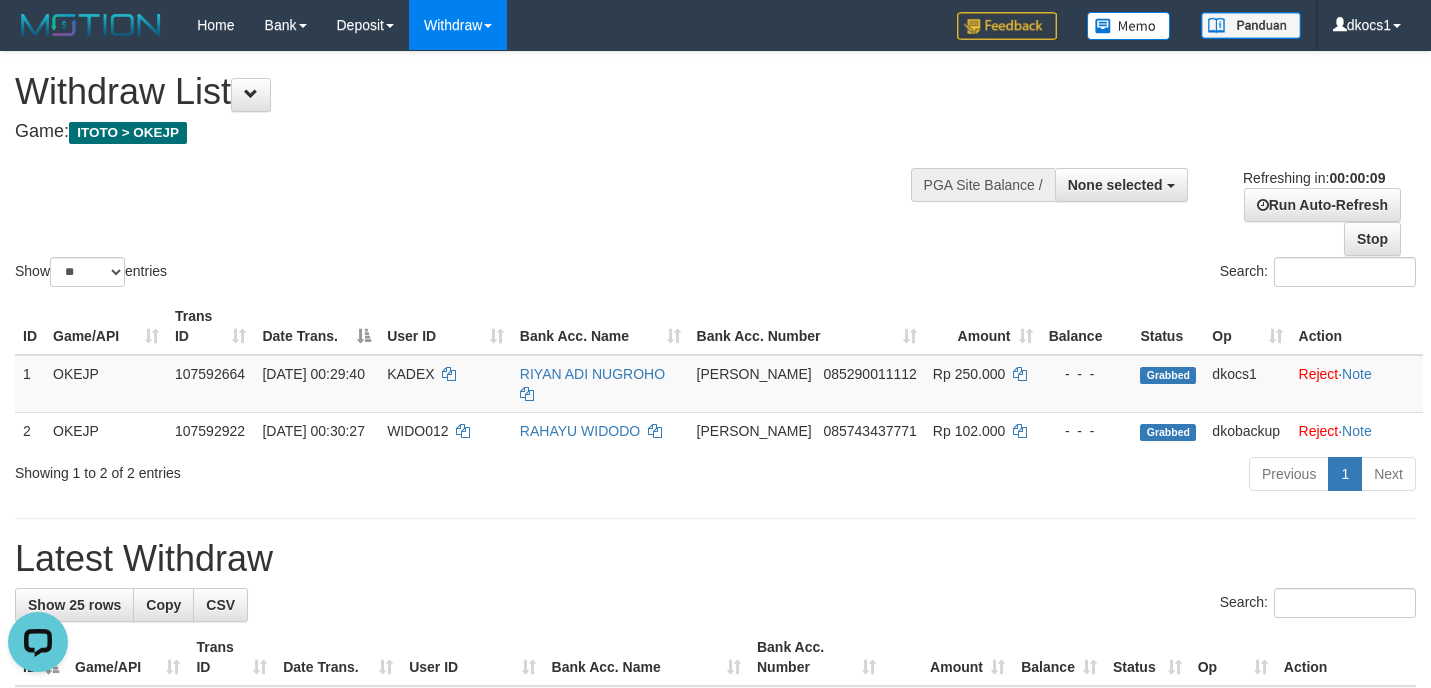 scroll, scrollTop: 0, scrollLeft: 0, axis: both 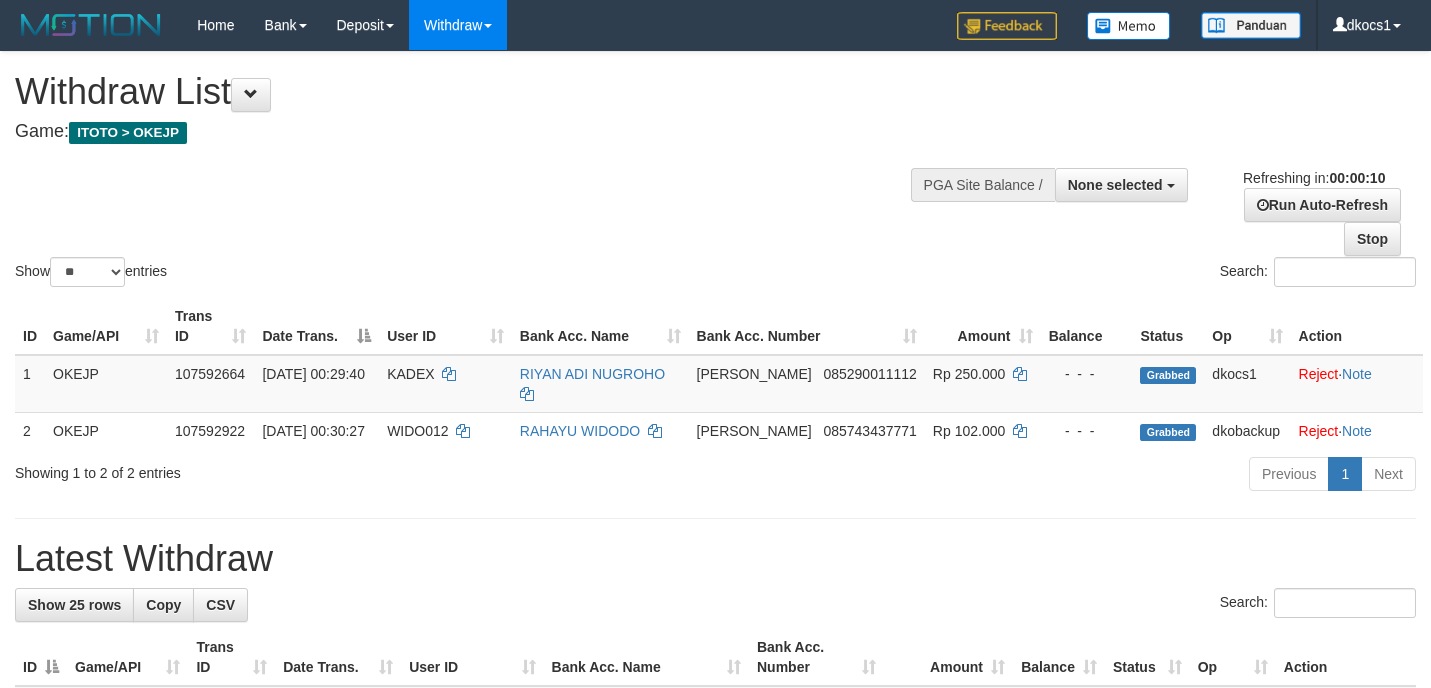 select 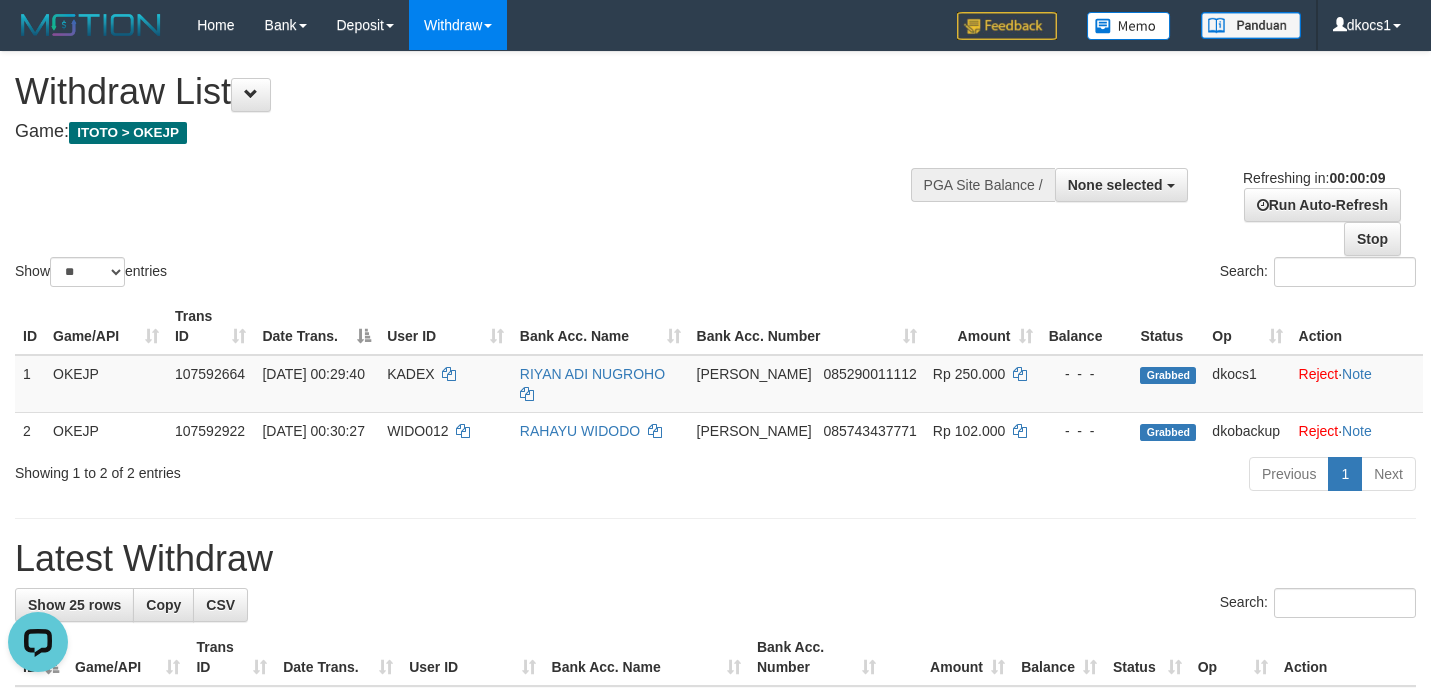 scroll, scrollTop: 0, scrollLeft: 0, axis: both 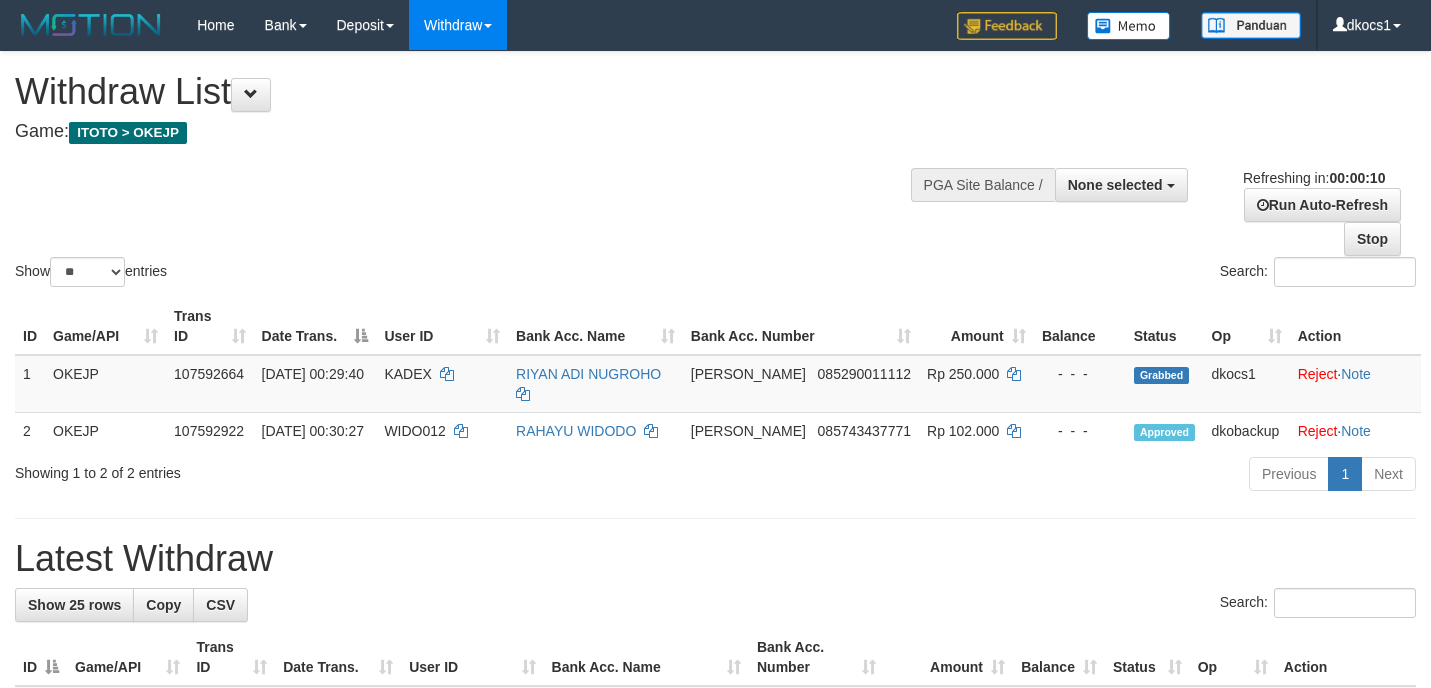 select 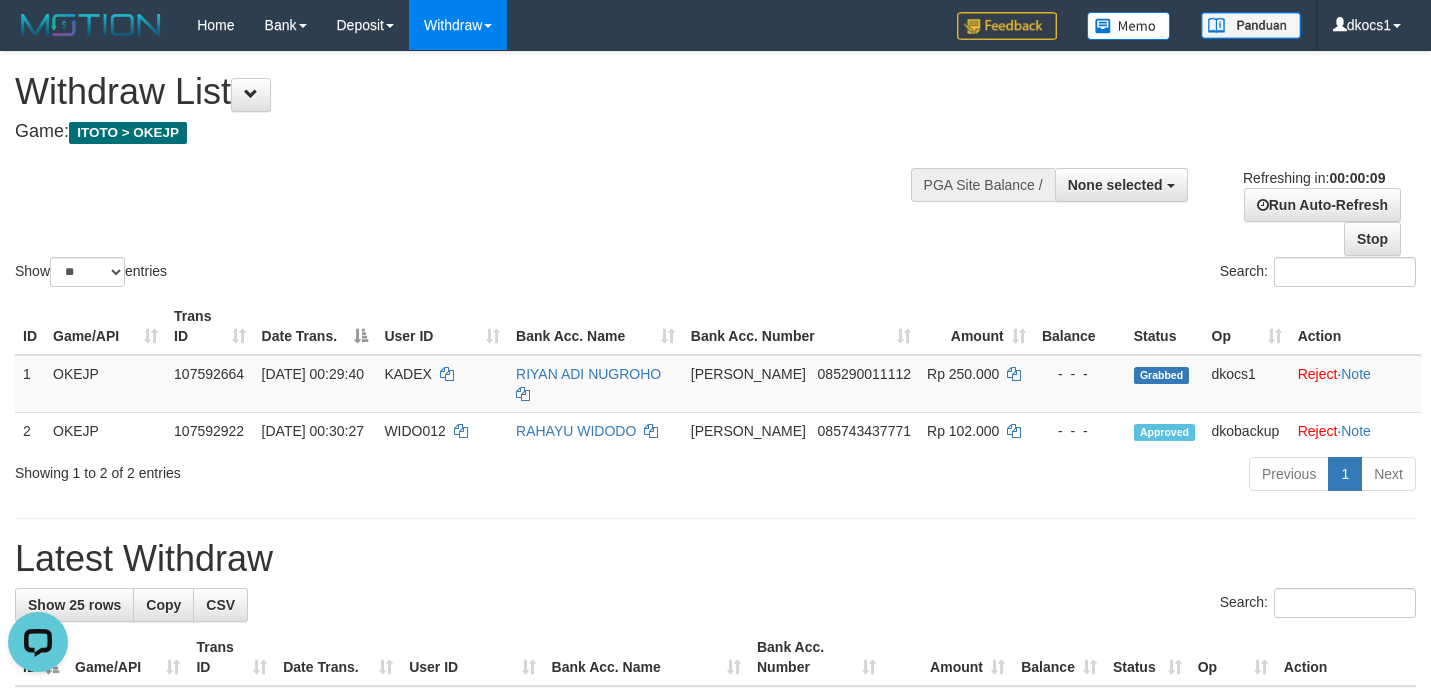 scroll, scrollTop: 0, scrollLeft: 0, axis: both 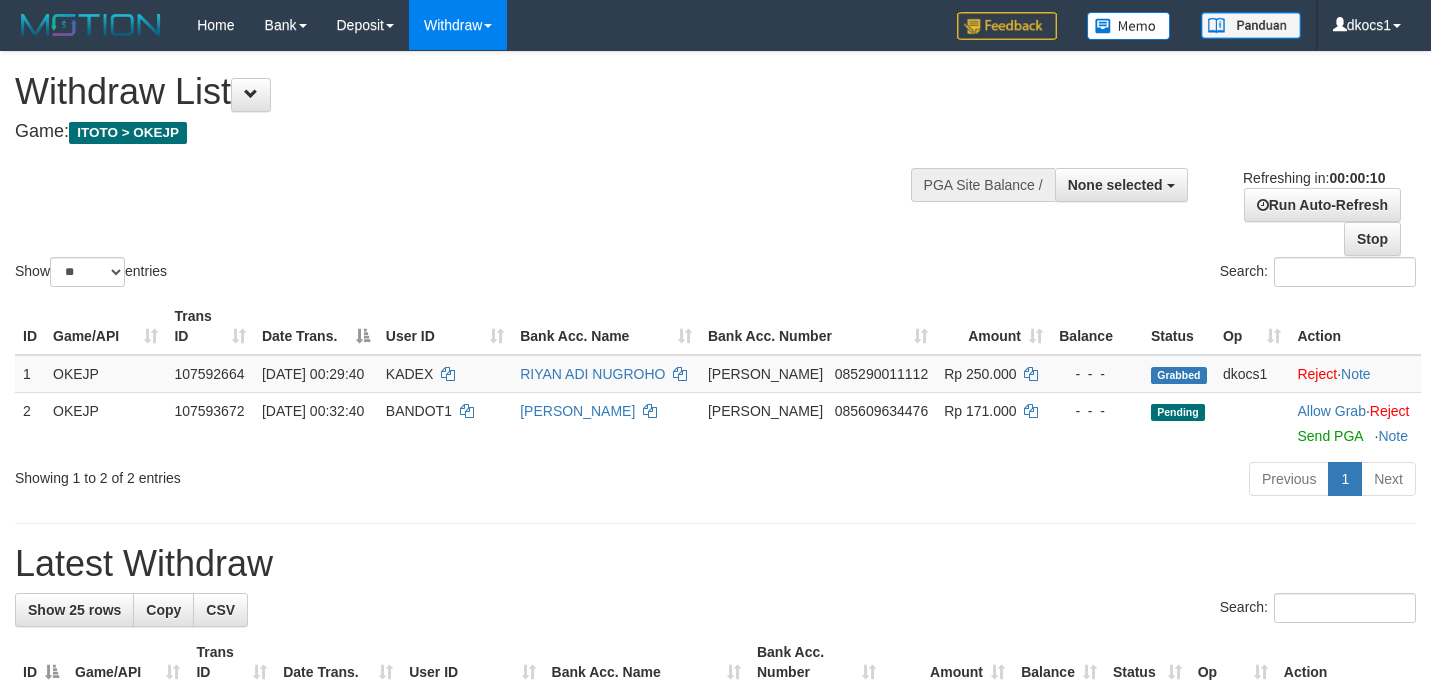 select 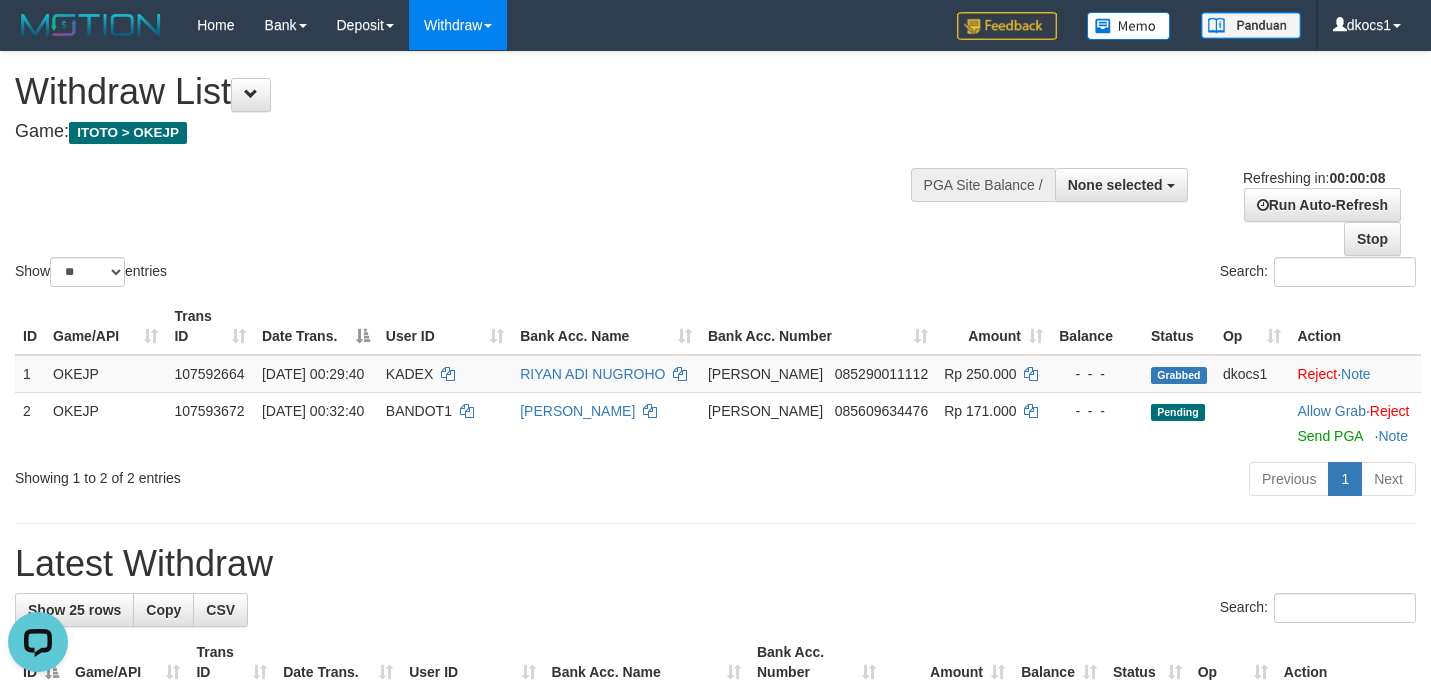 scroll, scrollTop: 0, scrollLeft: 0, axis: both 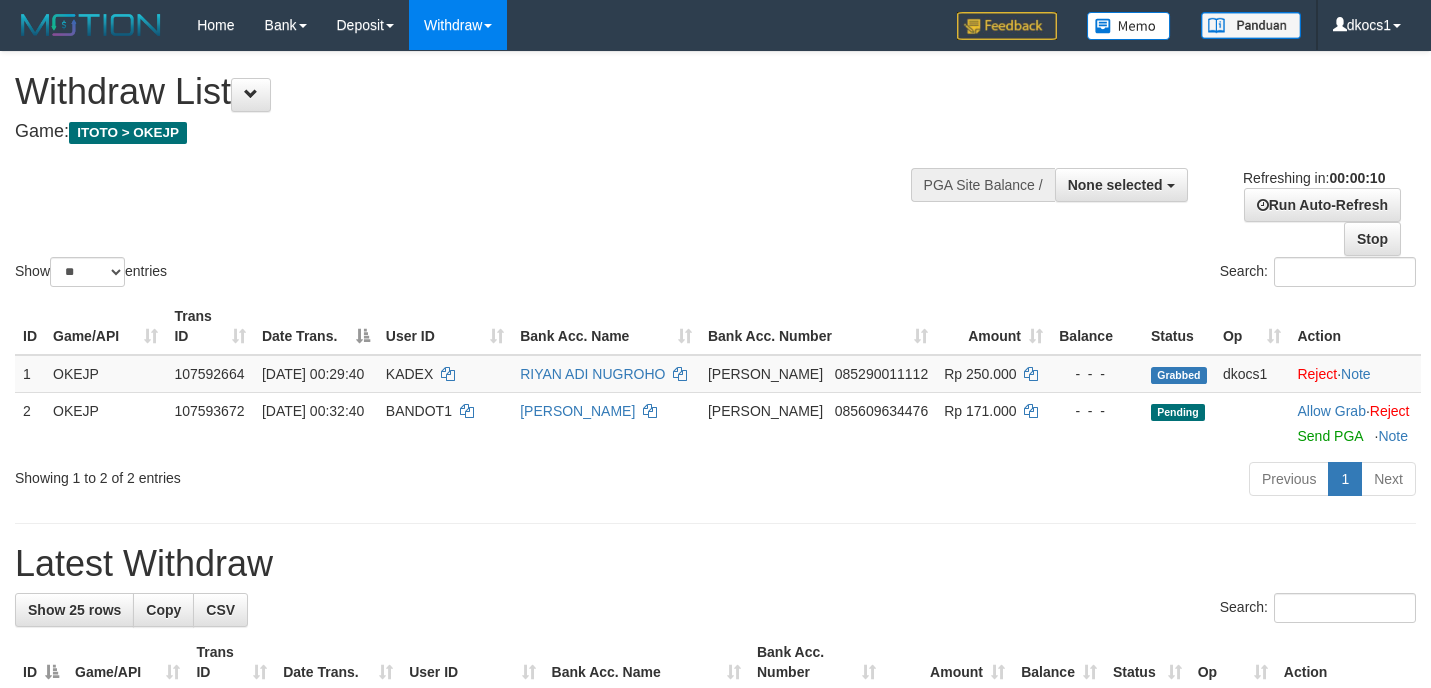 select 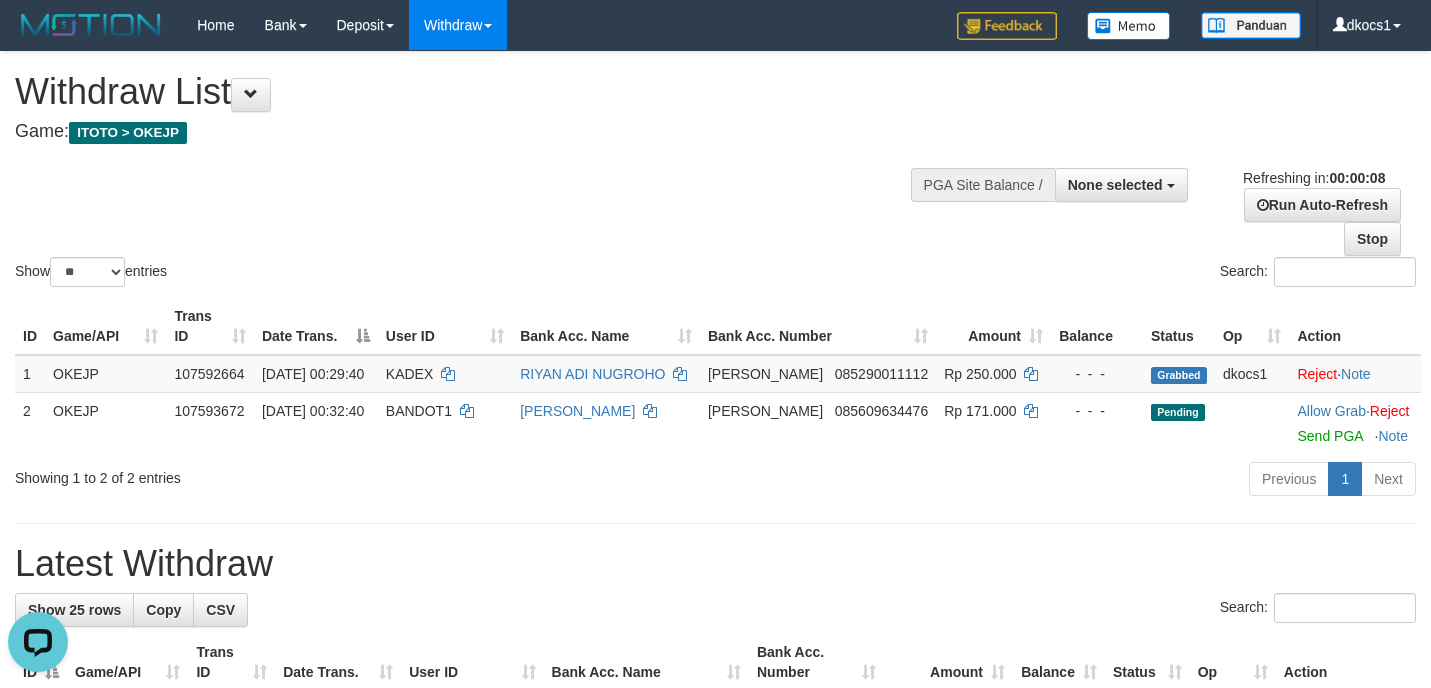 scroll, scrollTop: 0, scrollLeft: 0, axis: both 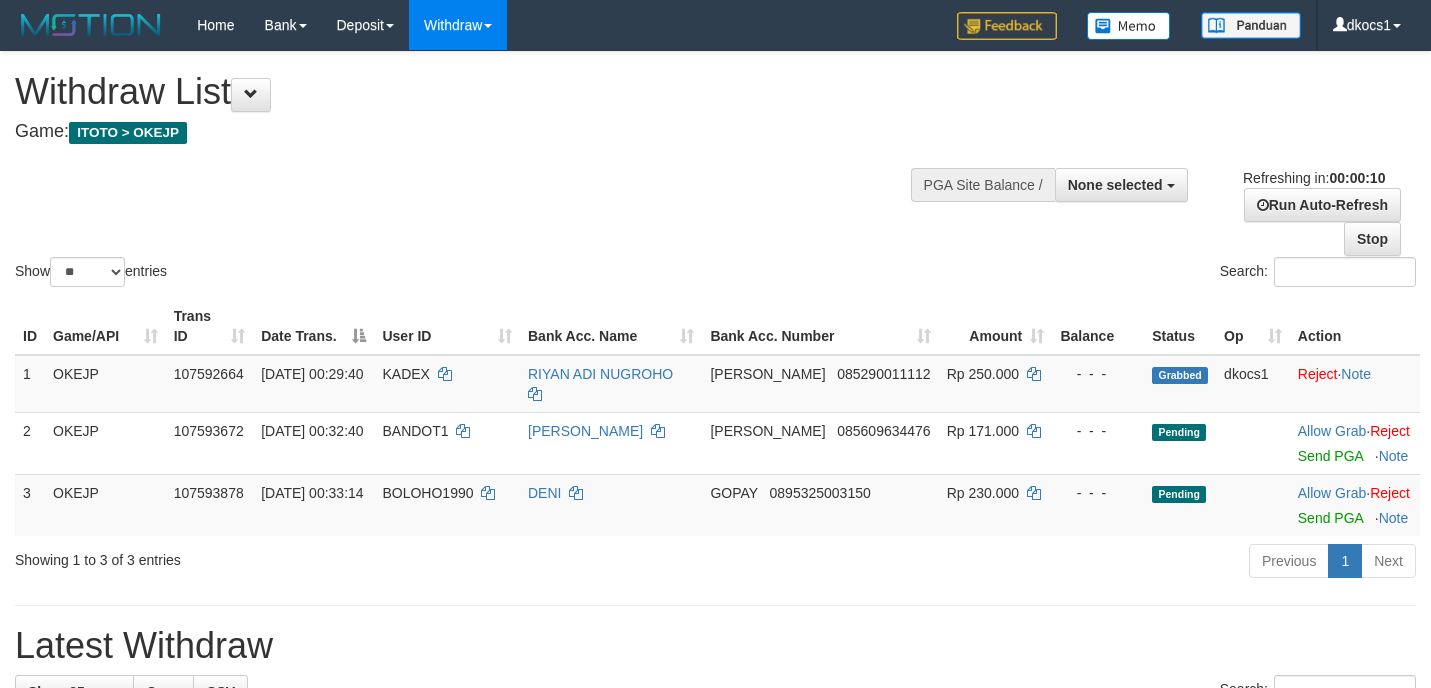 select 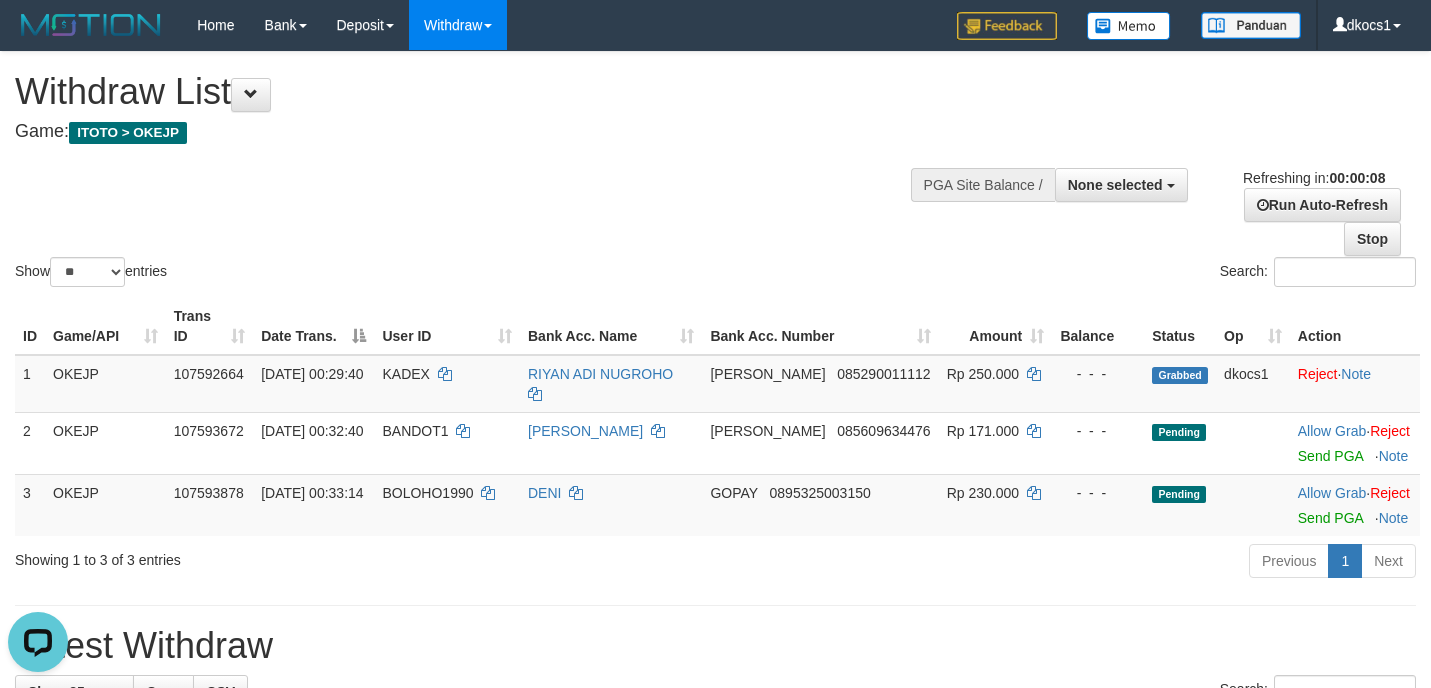 scroll, scrollTop: 0, scrollLeft: 0, axis: both 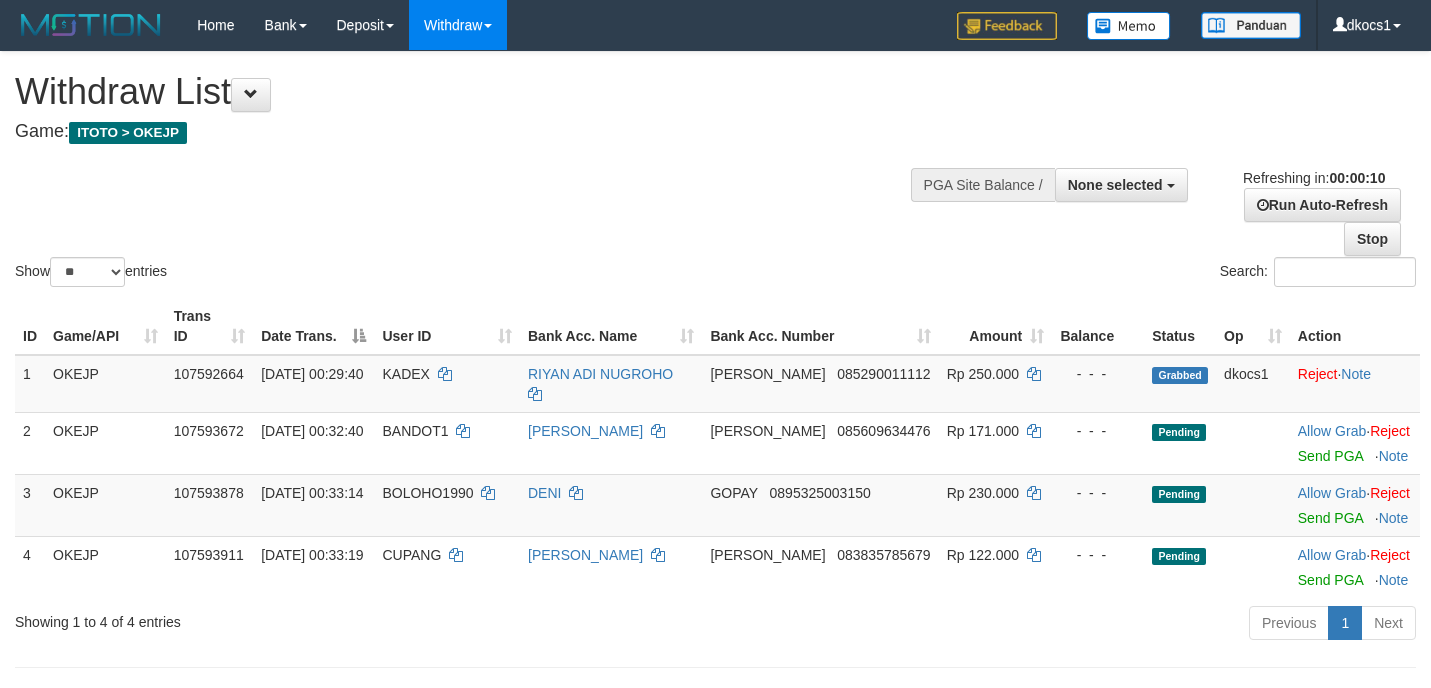 select 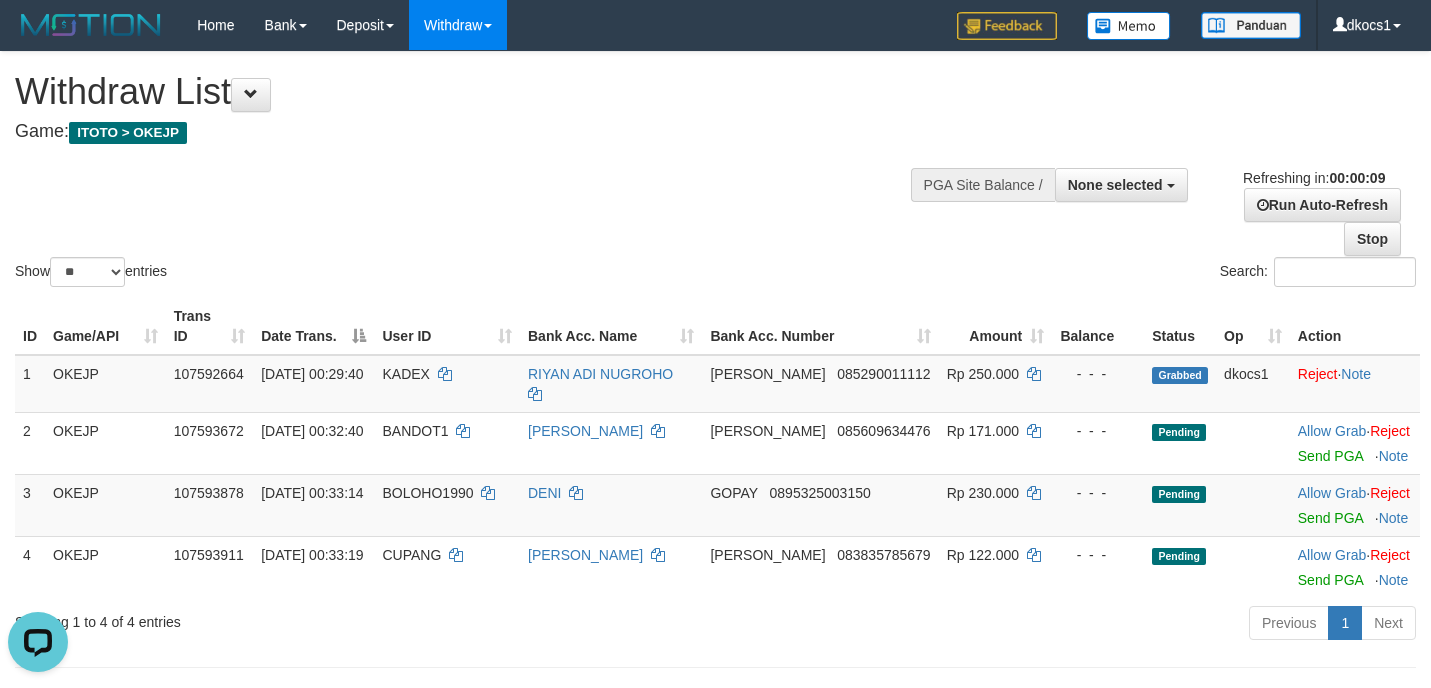 scroll, scrollTop: 0, scrollLeft: 0, axis: both 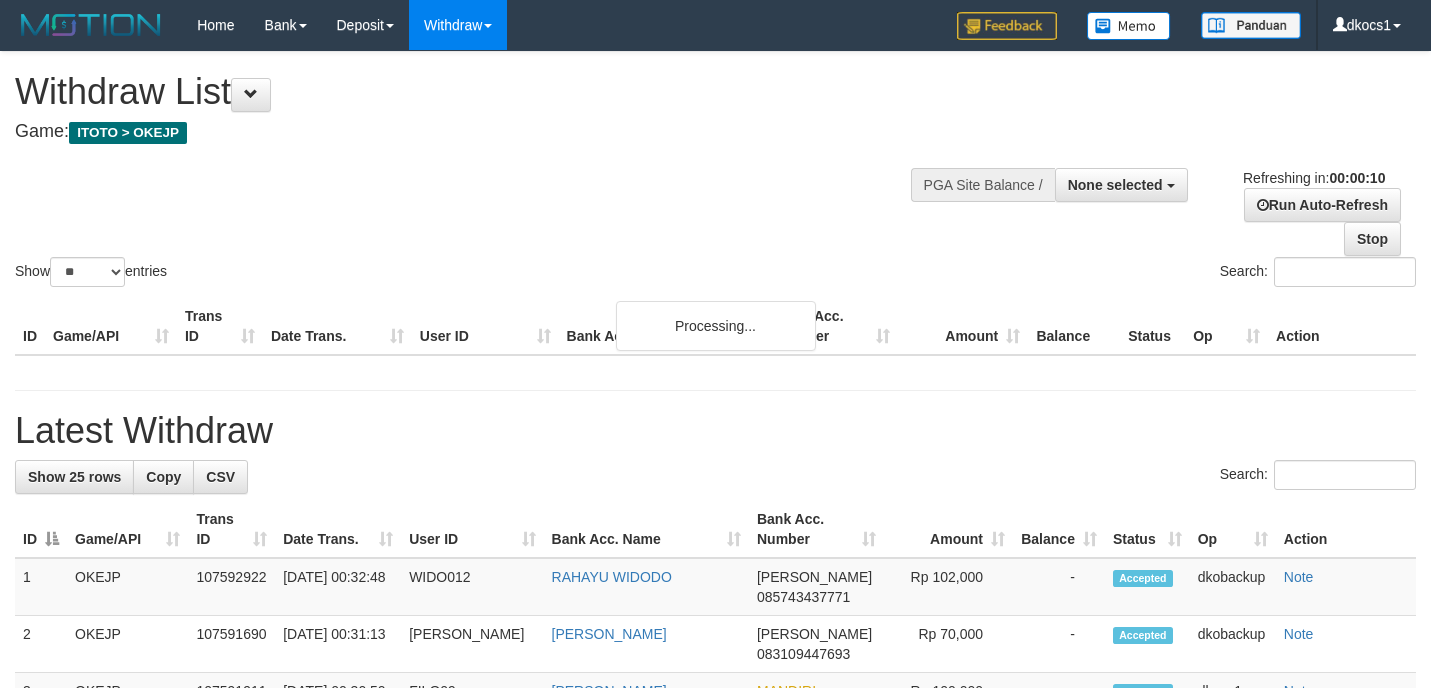 select 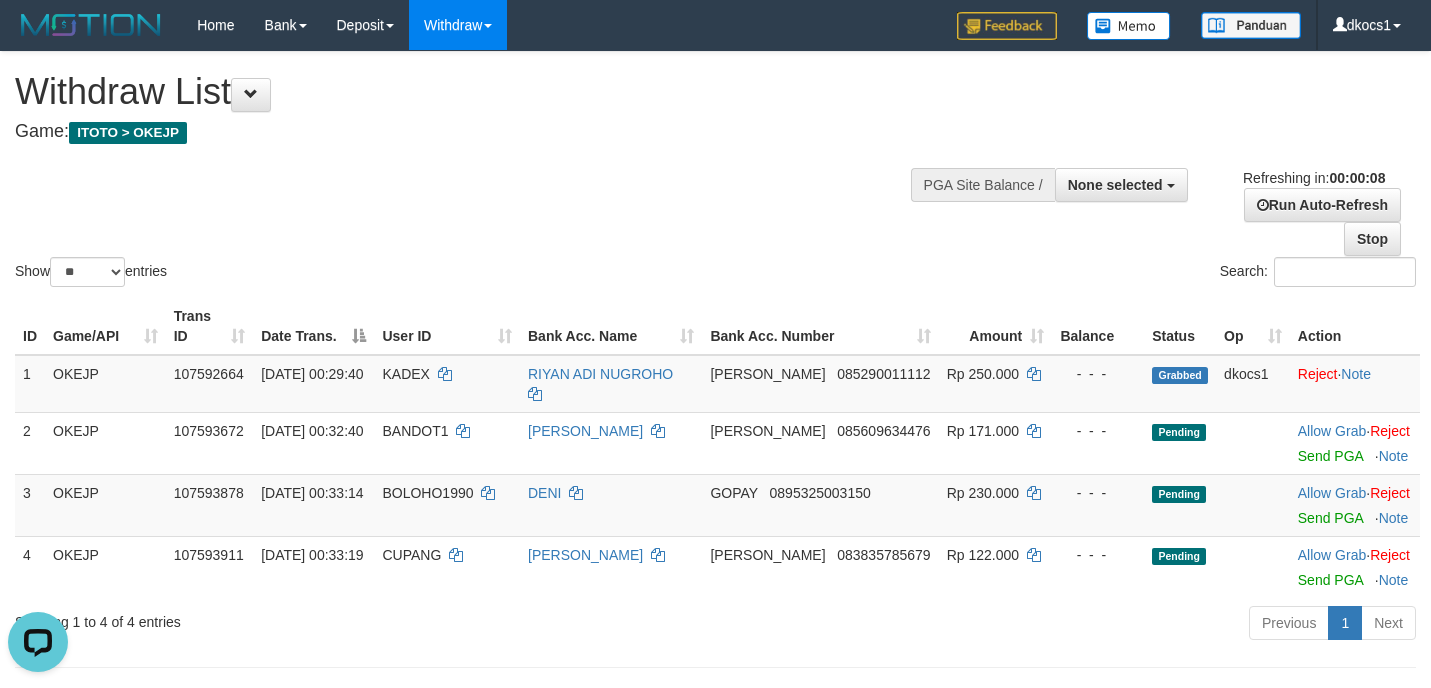 scroll, scrollTop: 0, scrollLeft: 0, axis: both 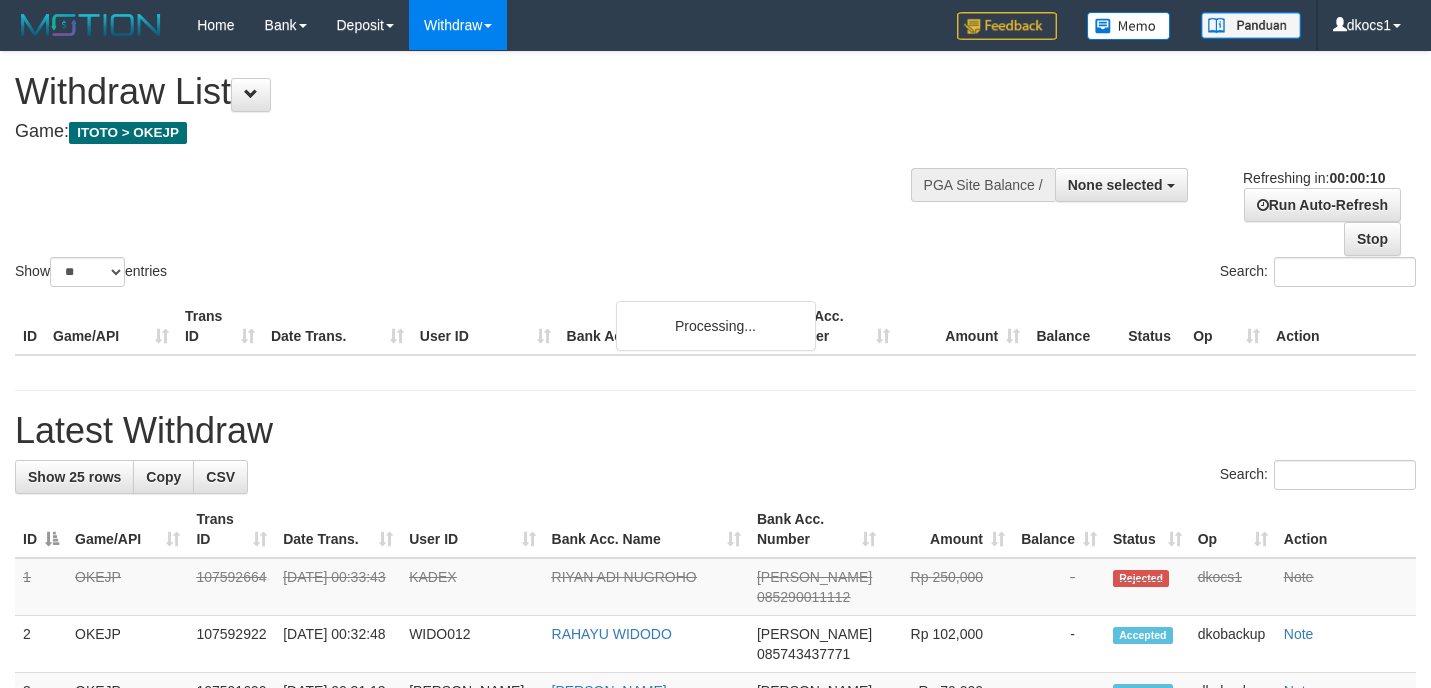 select 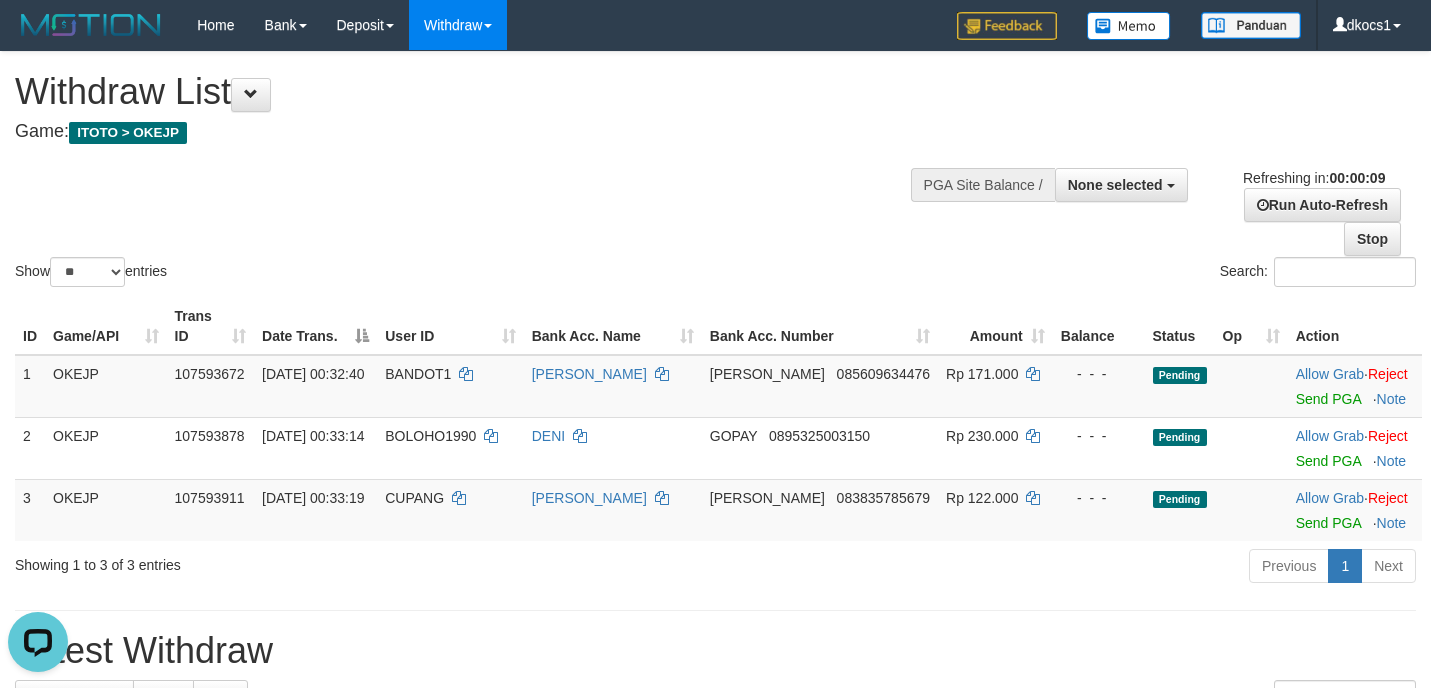 scroll, scrollTop: 0, scrollLeft: 0, axis: both 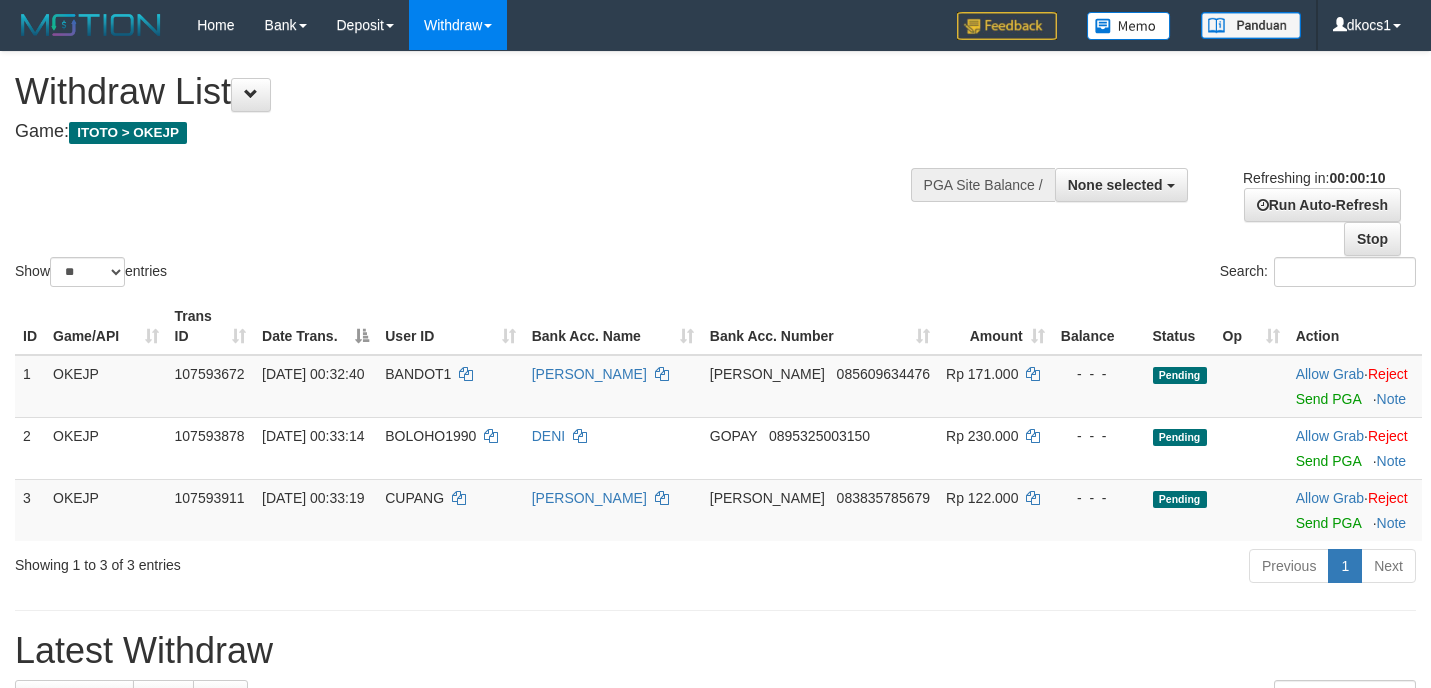 select 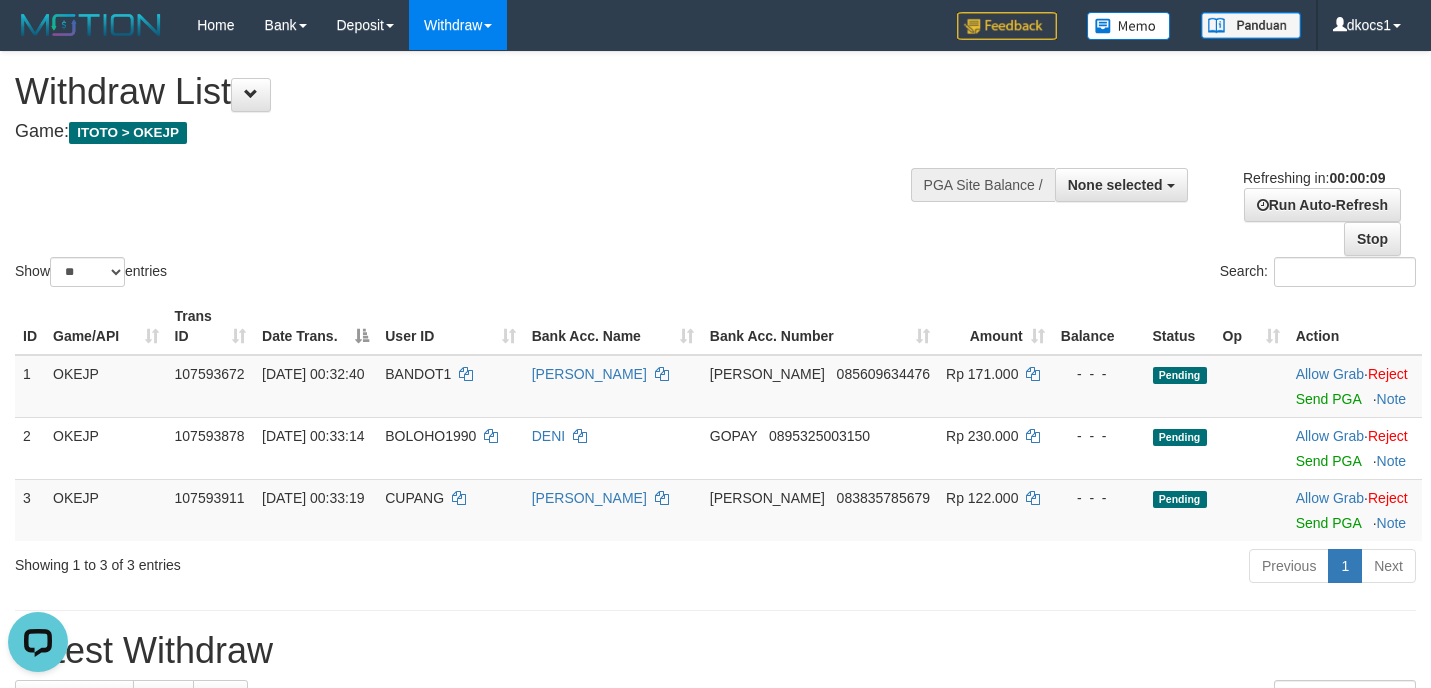 scroll, scrollTop: 0, scrollLeft: 0, axis: both 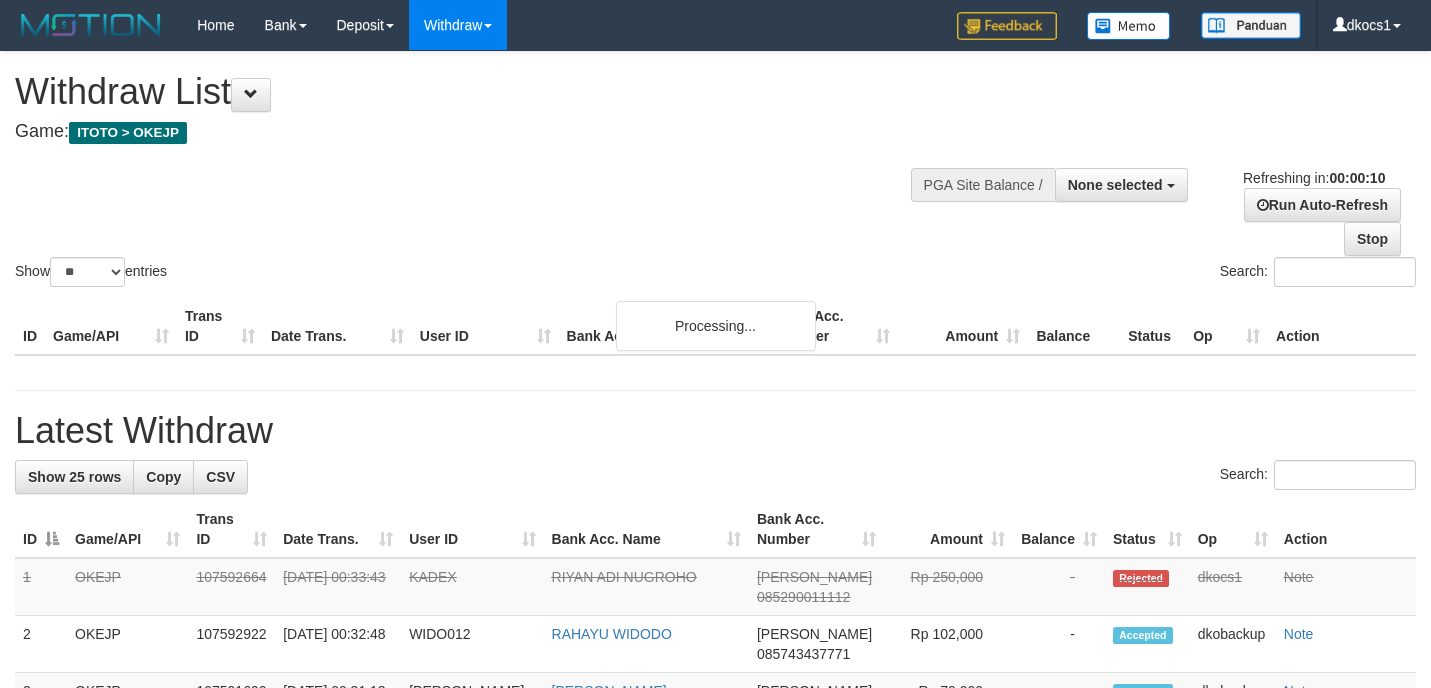 select 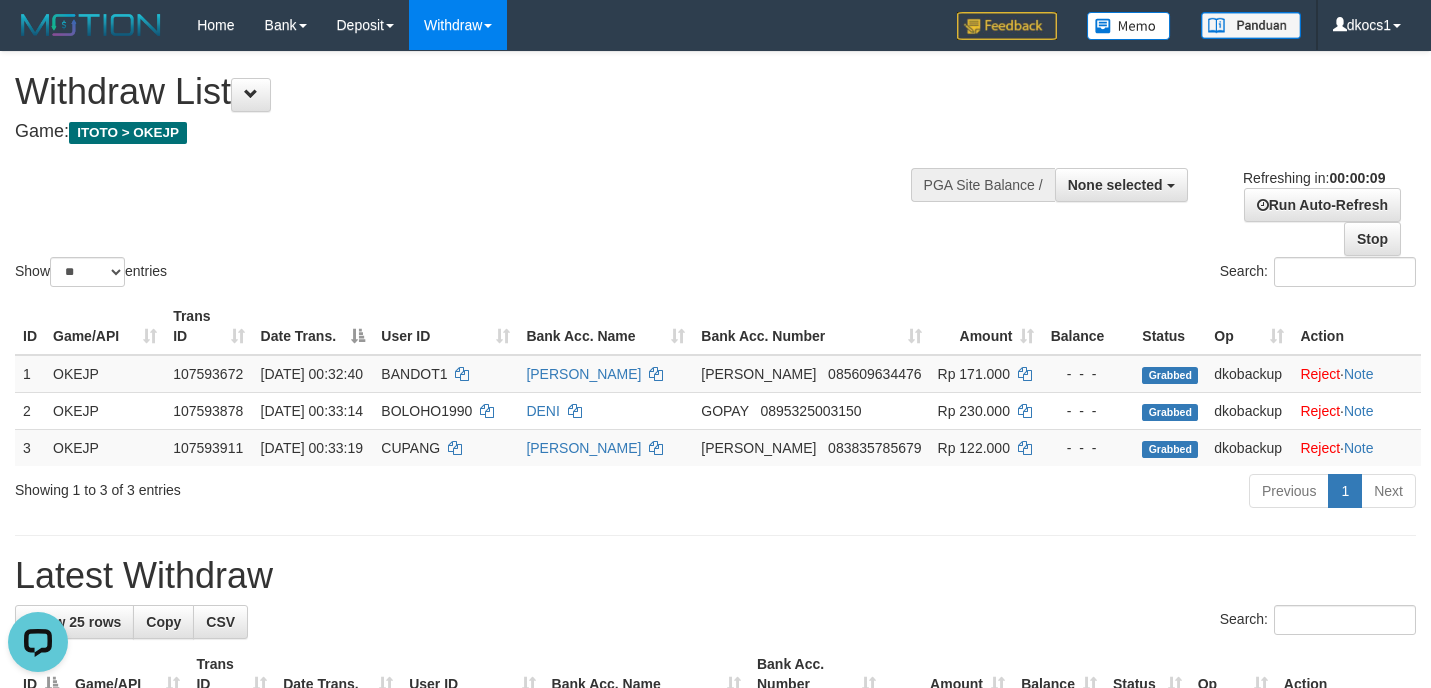 scroll, scrollTop: 0, scrollLeft: 0, axis: both 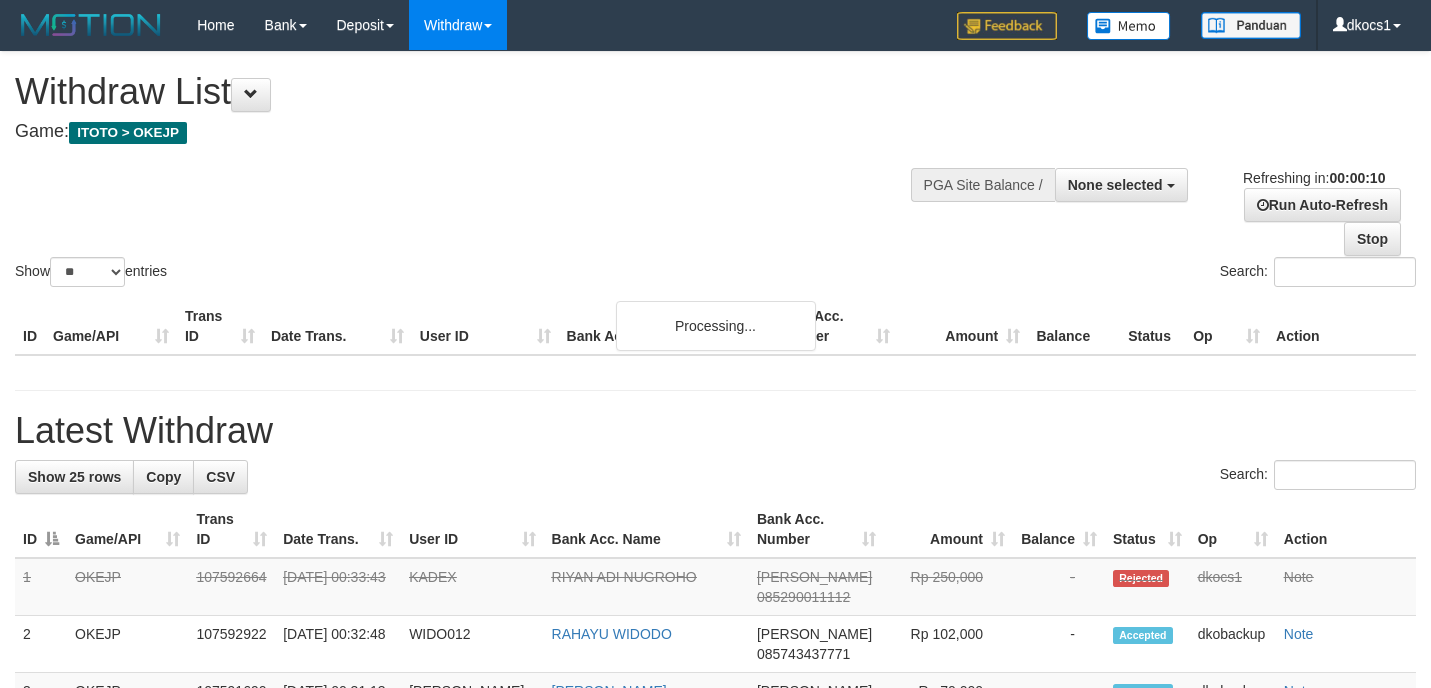 select 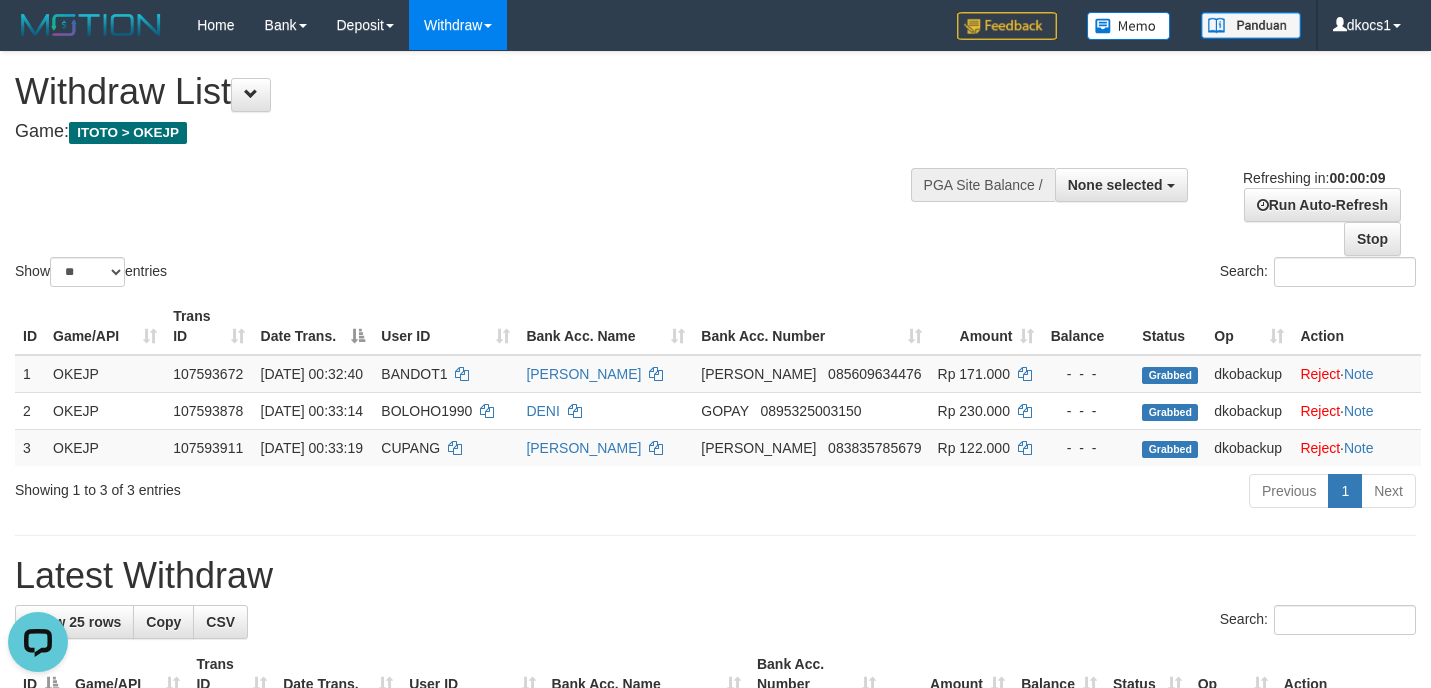 scroll, scrollTop: 0, scrollLeft: 0, axis: both 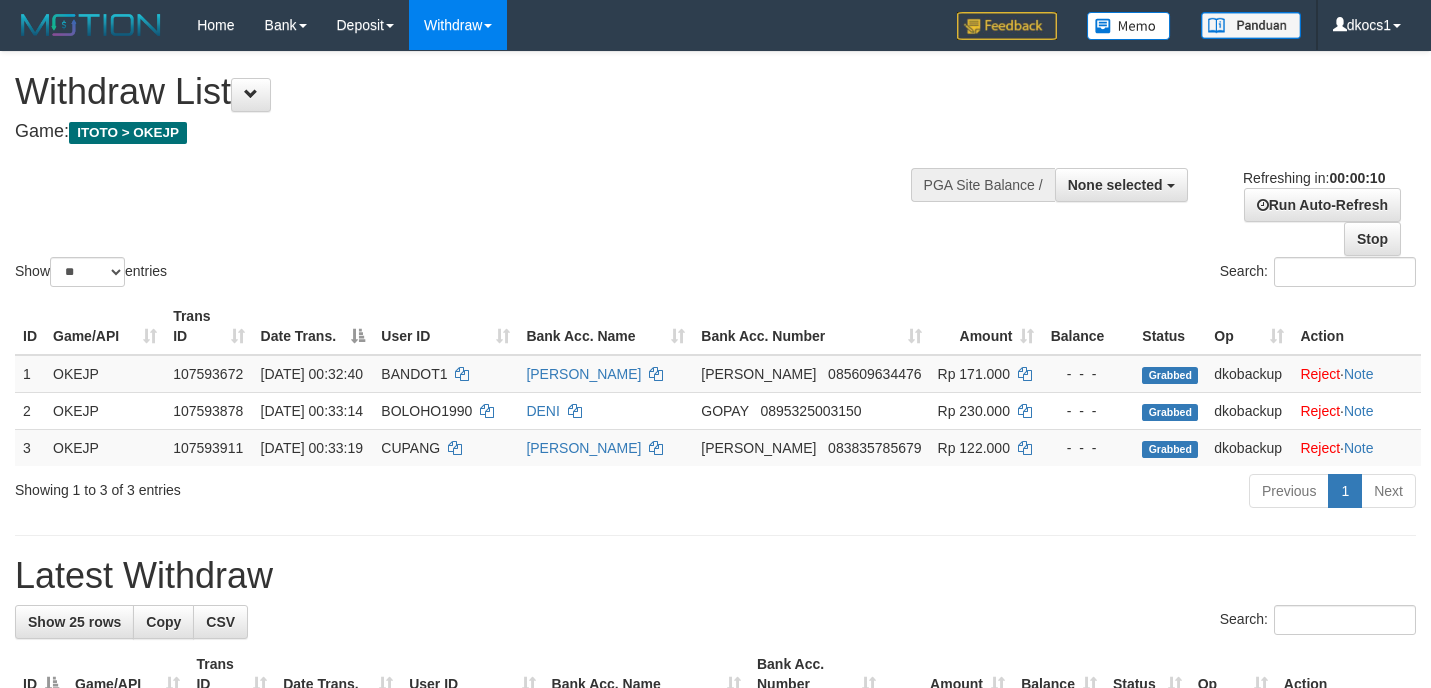select 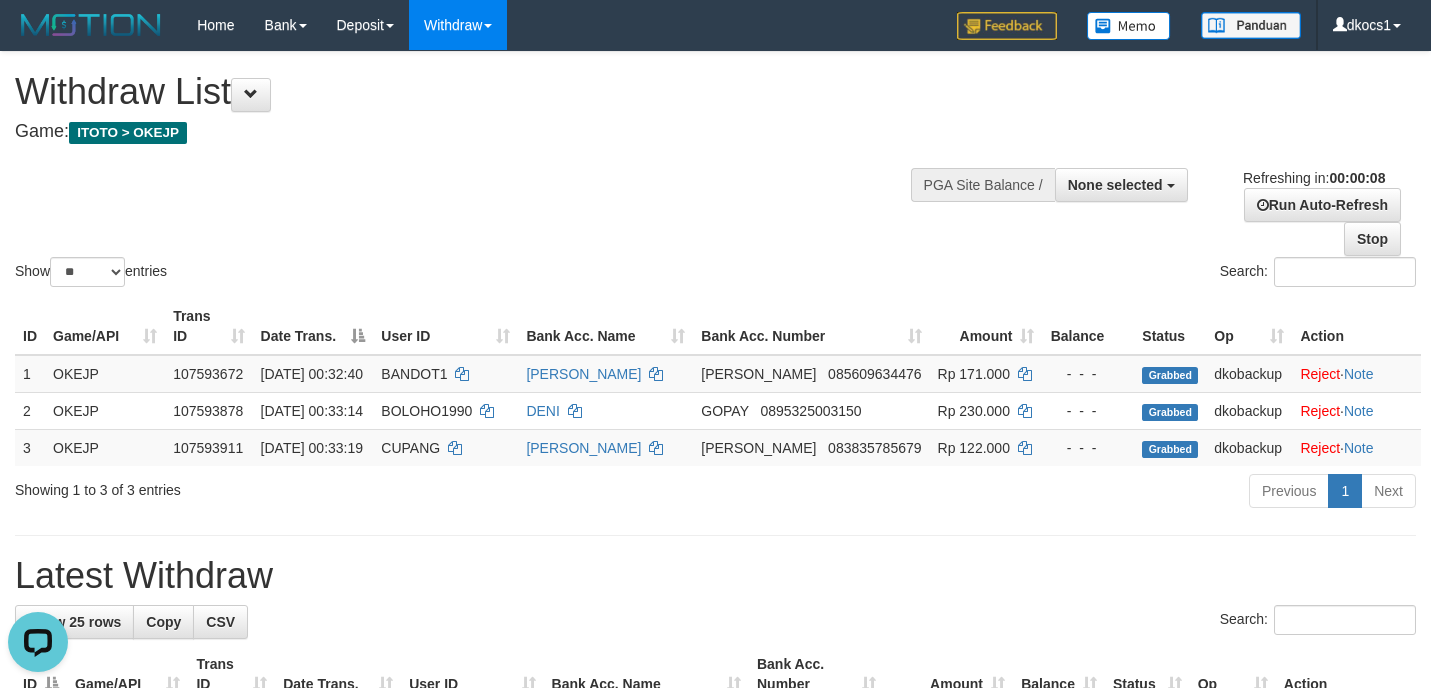 scroll, scrollTop: 0, scrollLeft: 0, axis: both 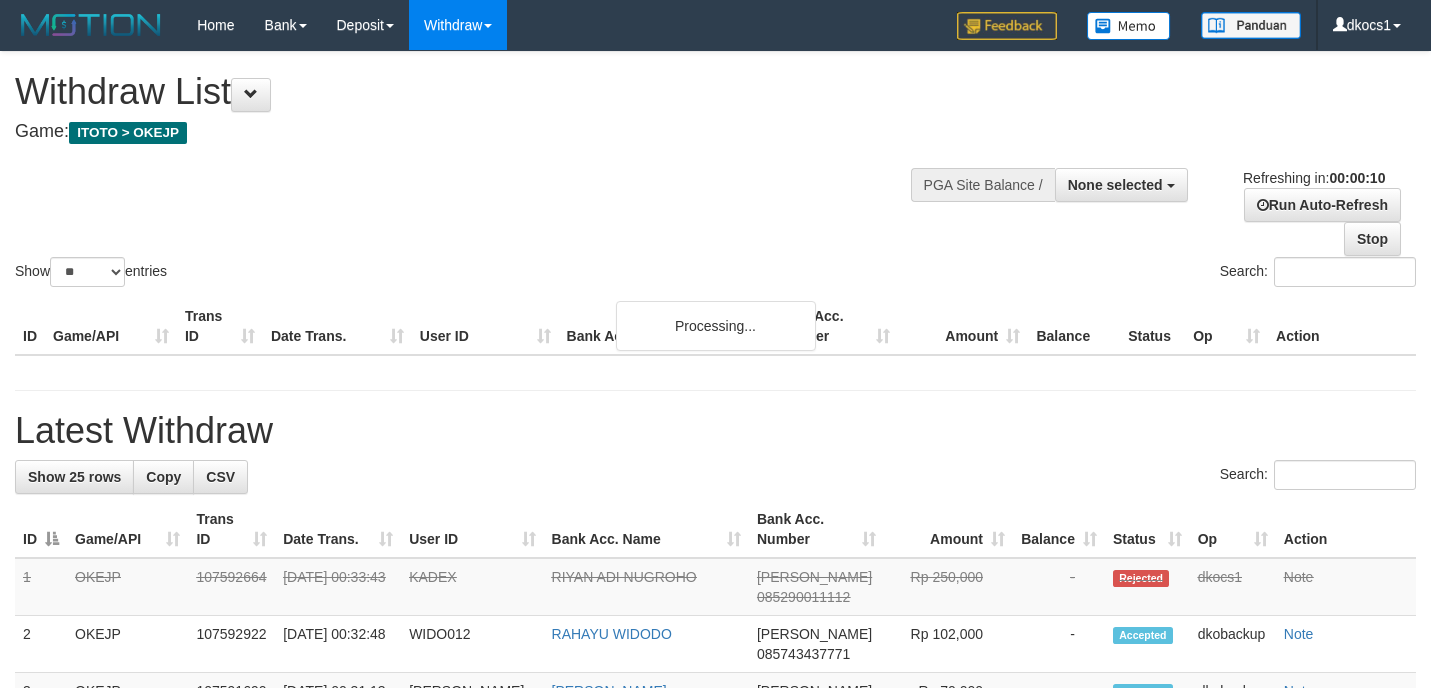 select 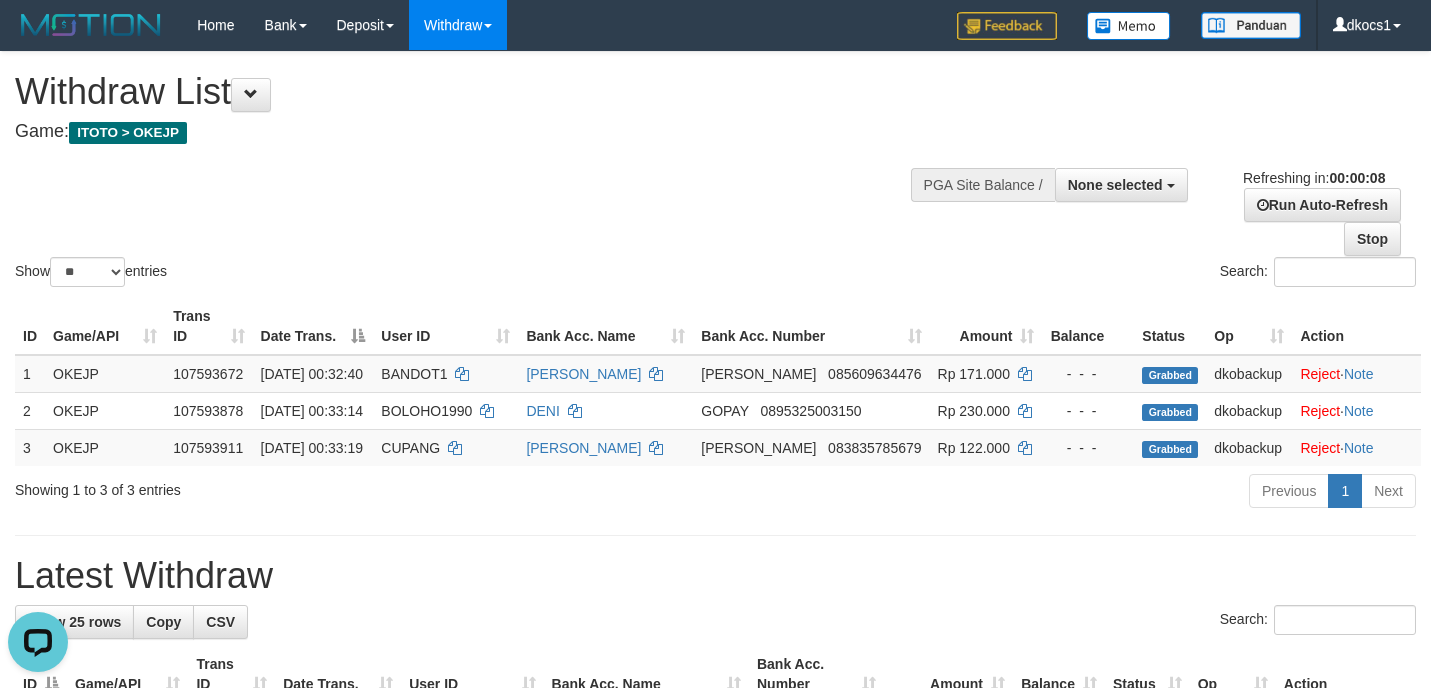 scroll, scrollTop: 0, scrollLeft: 0, axis: both 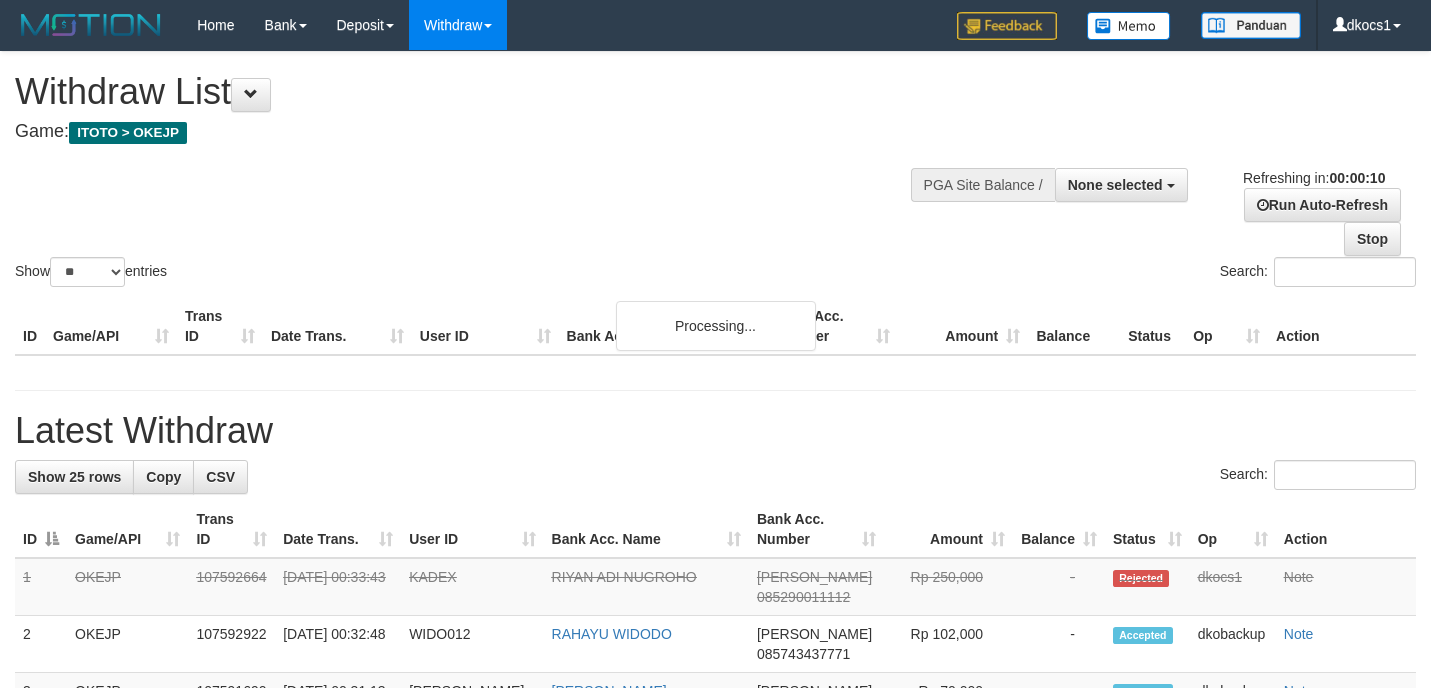 select 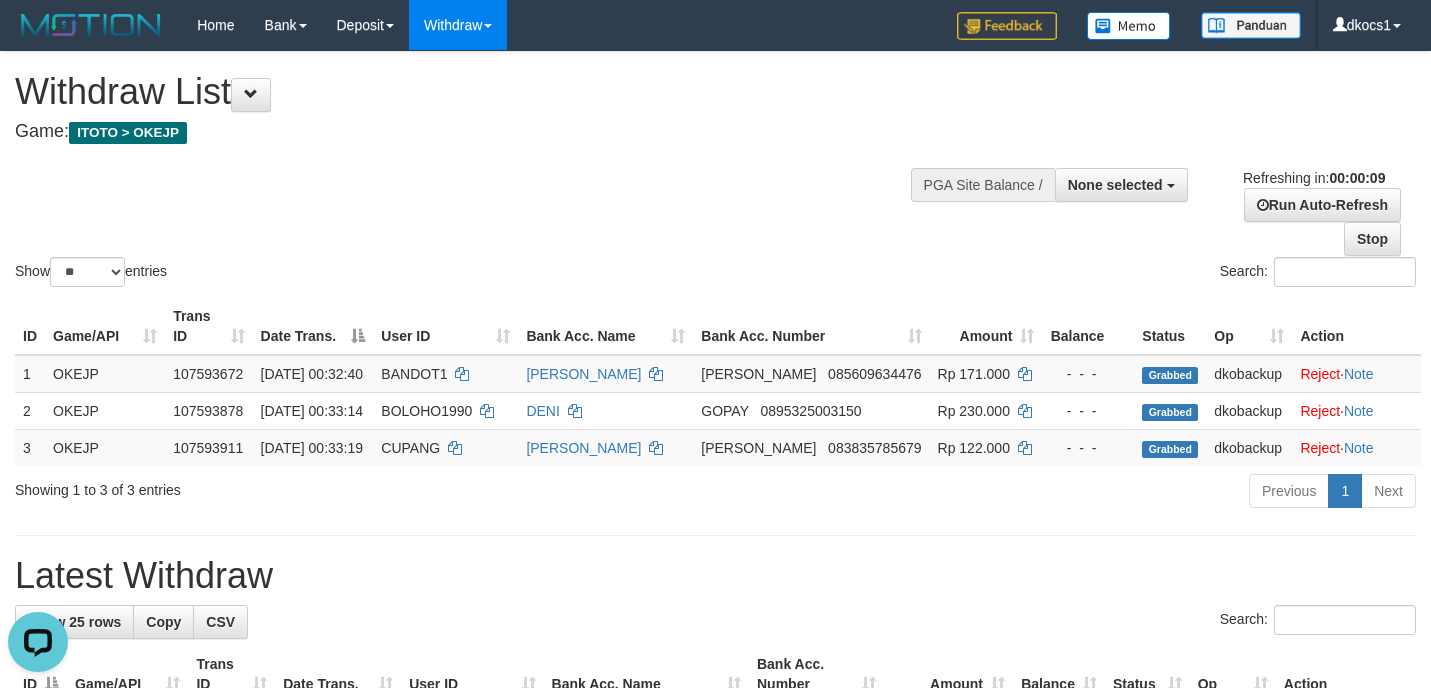 scroll, scrollTop: 0, scrollLeft: 0, axis: both 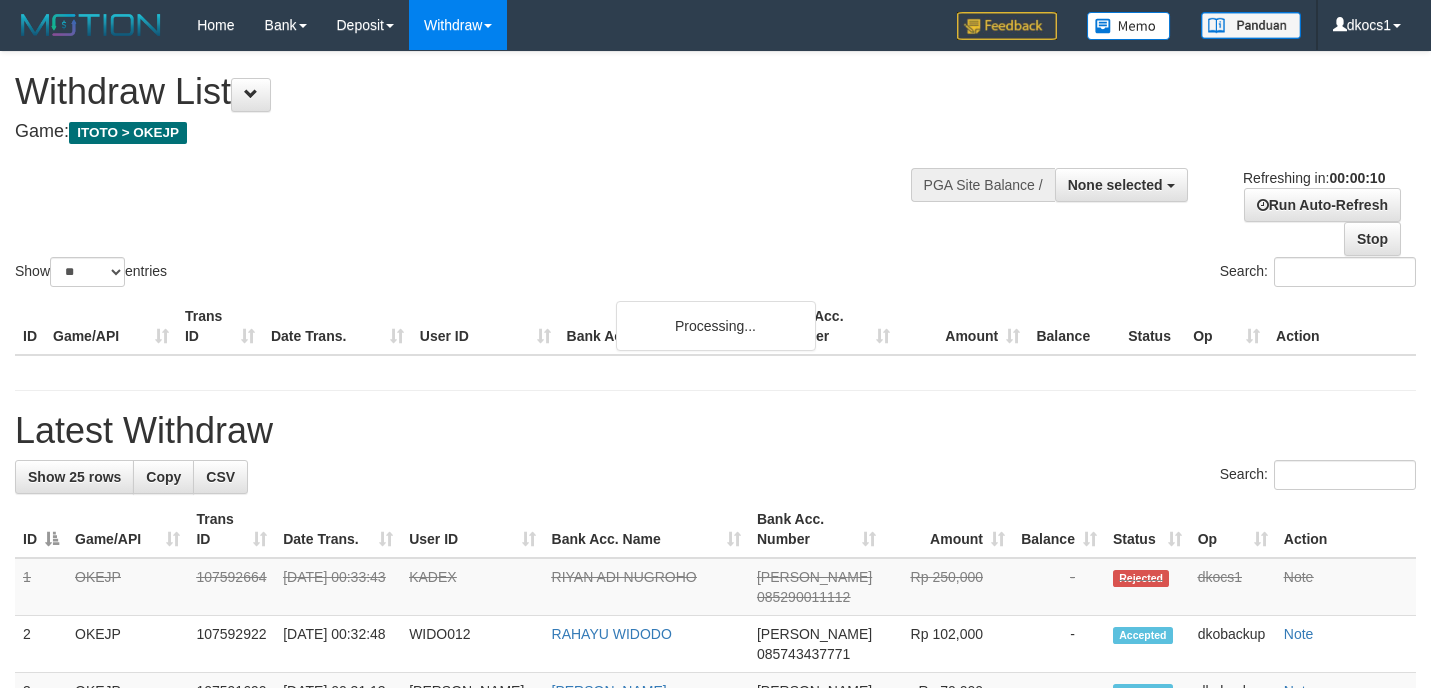 select 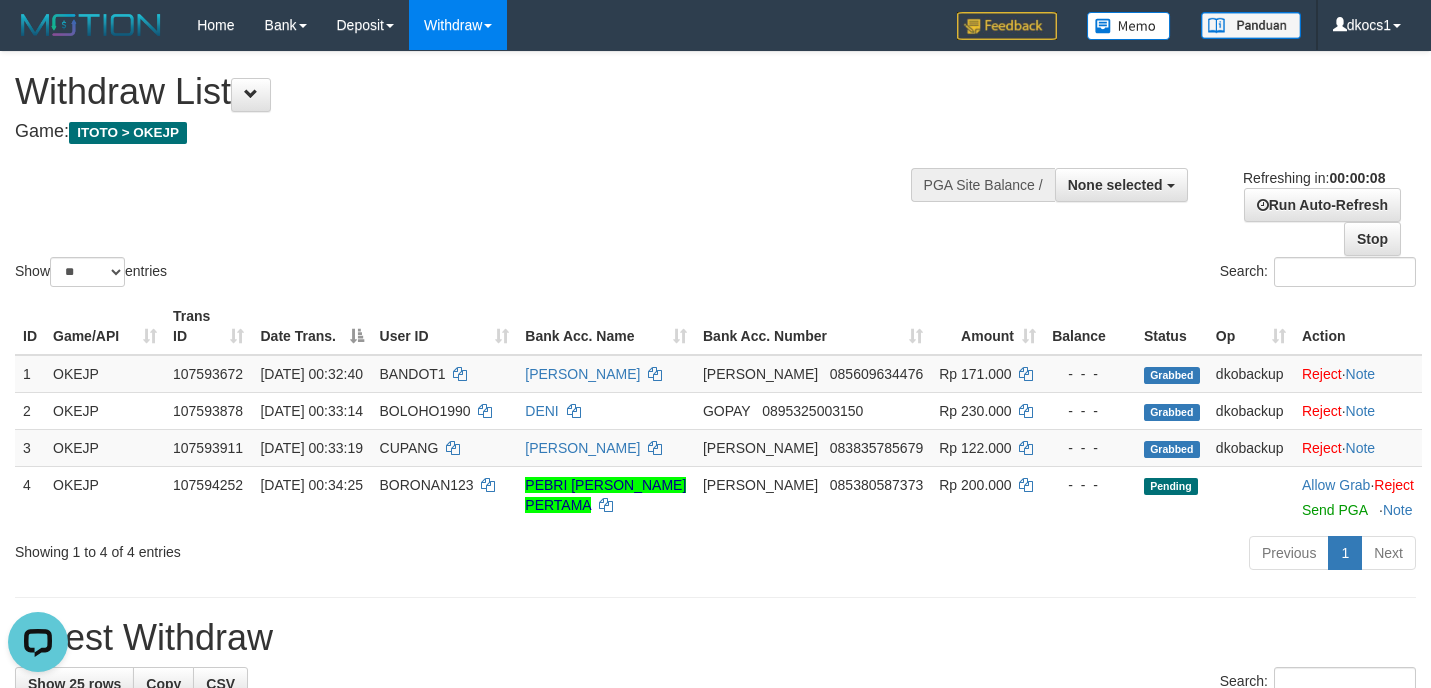 scroll, scrollTop: 0, scrollLeft: 0, axis: both 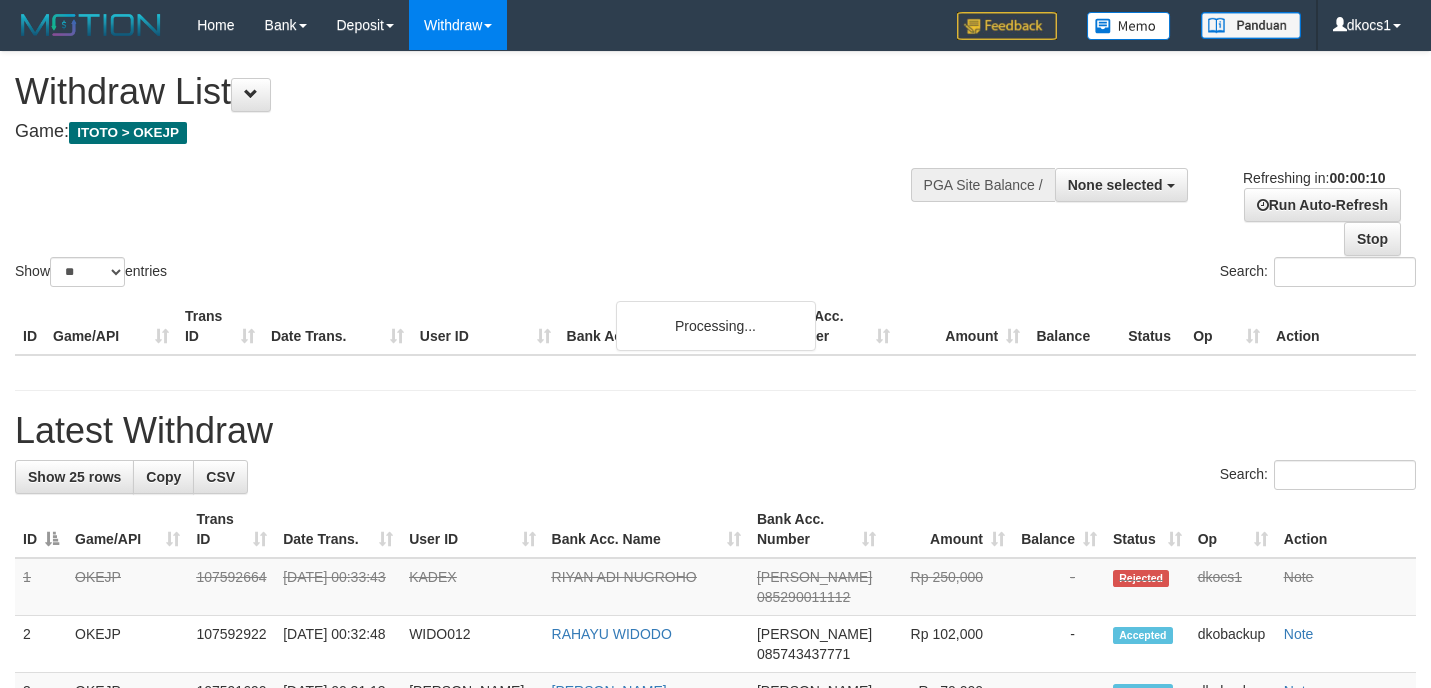 select 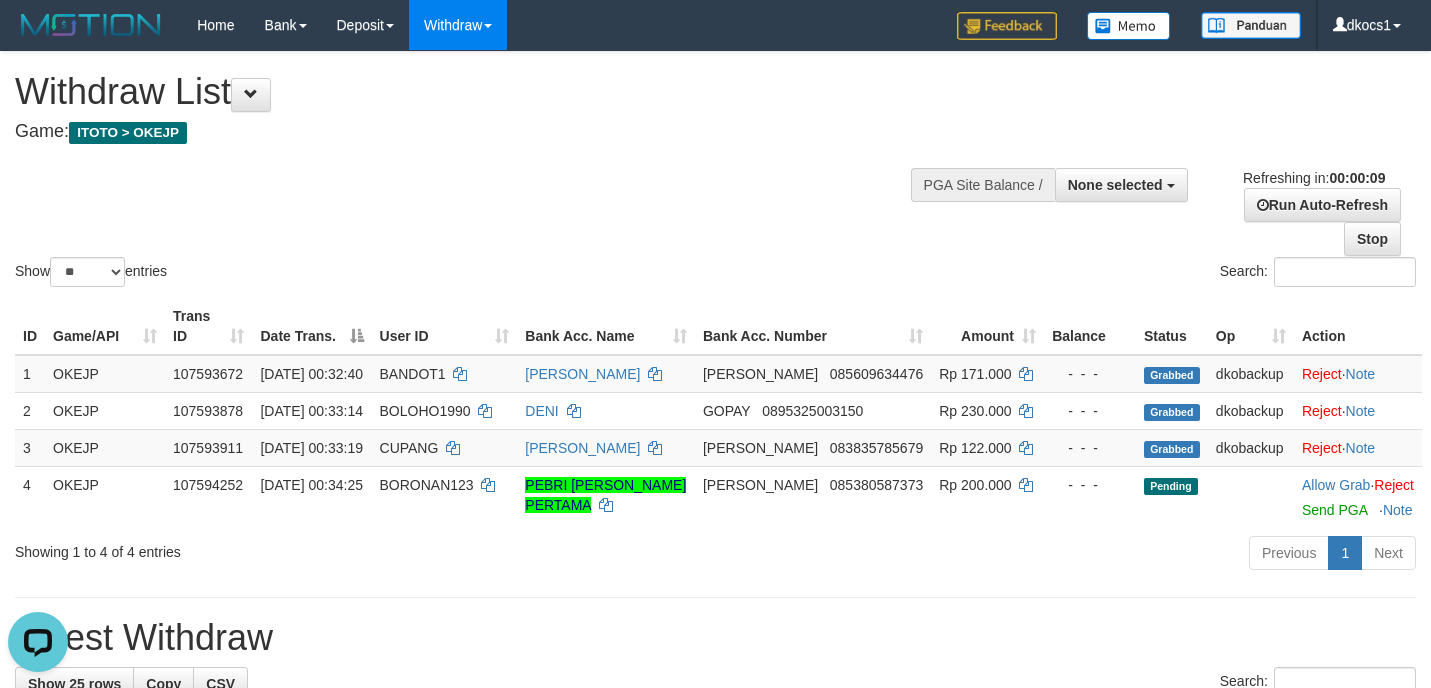 scroll, scrollTop: 0, scrollLeft: 0, axis: both 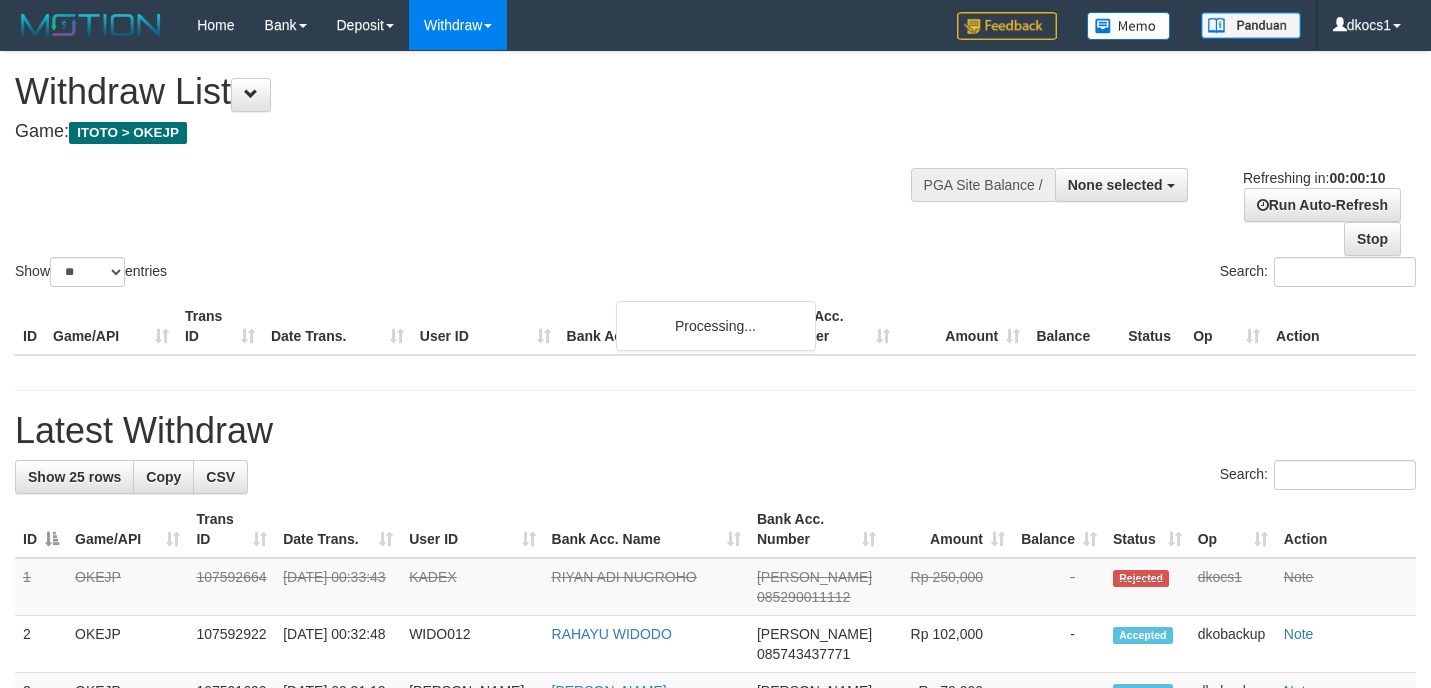 select 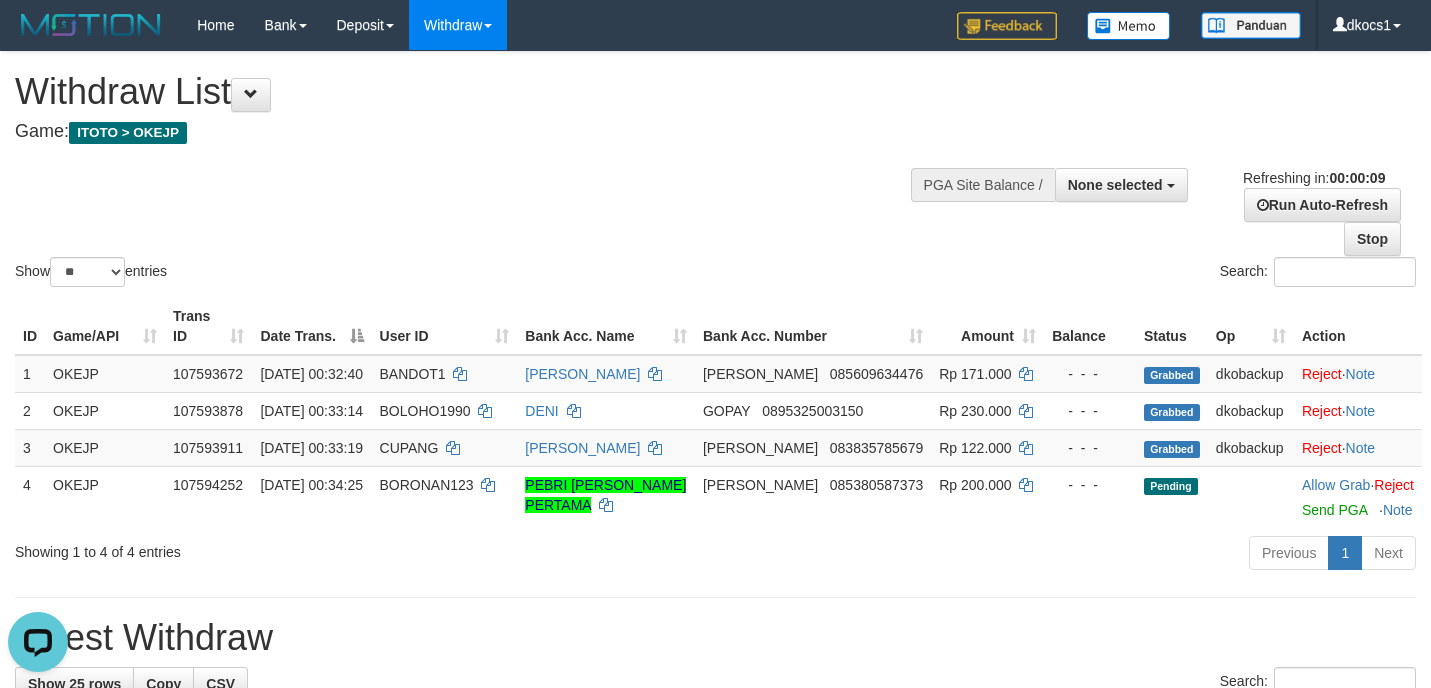 scroll, scrollTop: 0, scrollLeft: 0, axis: both 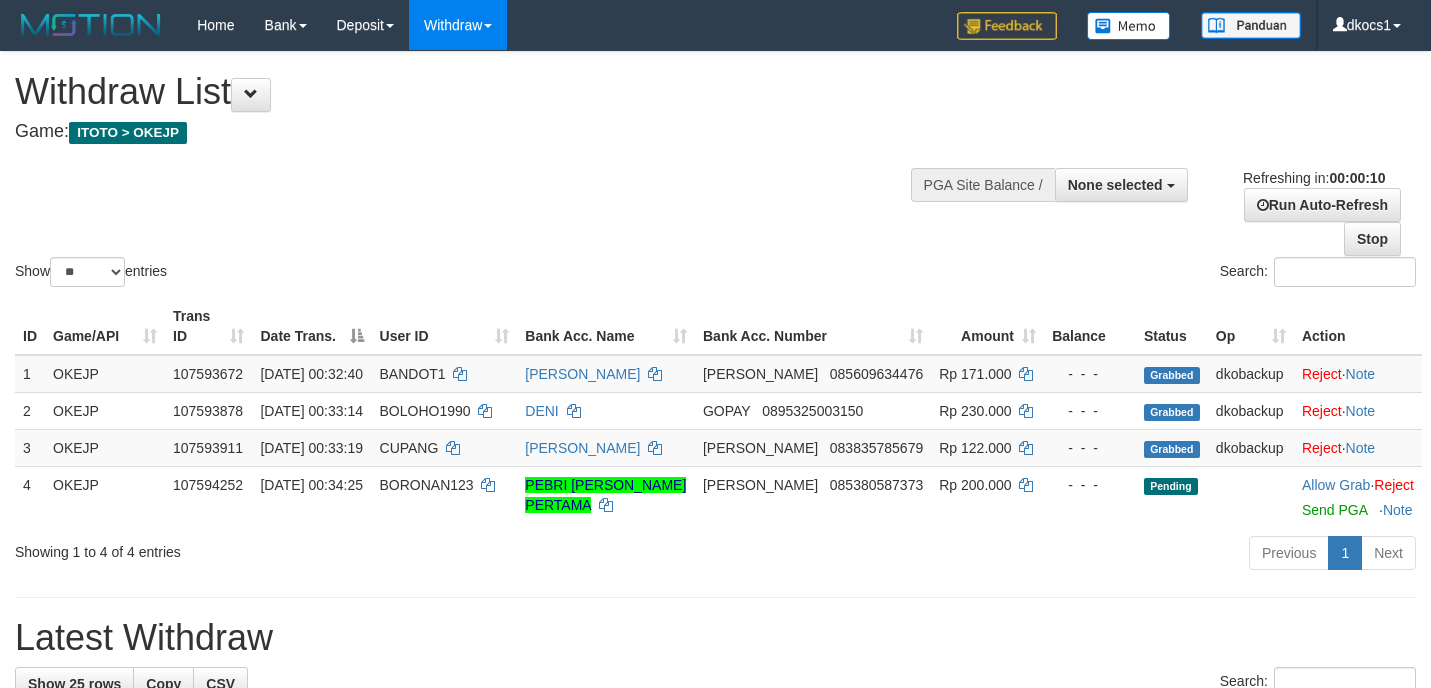 select 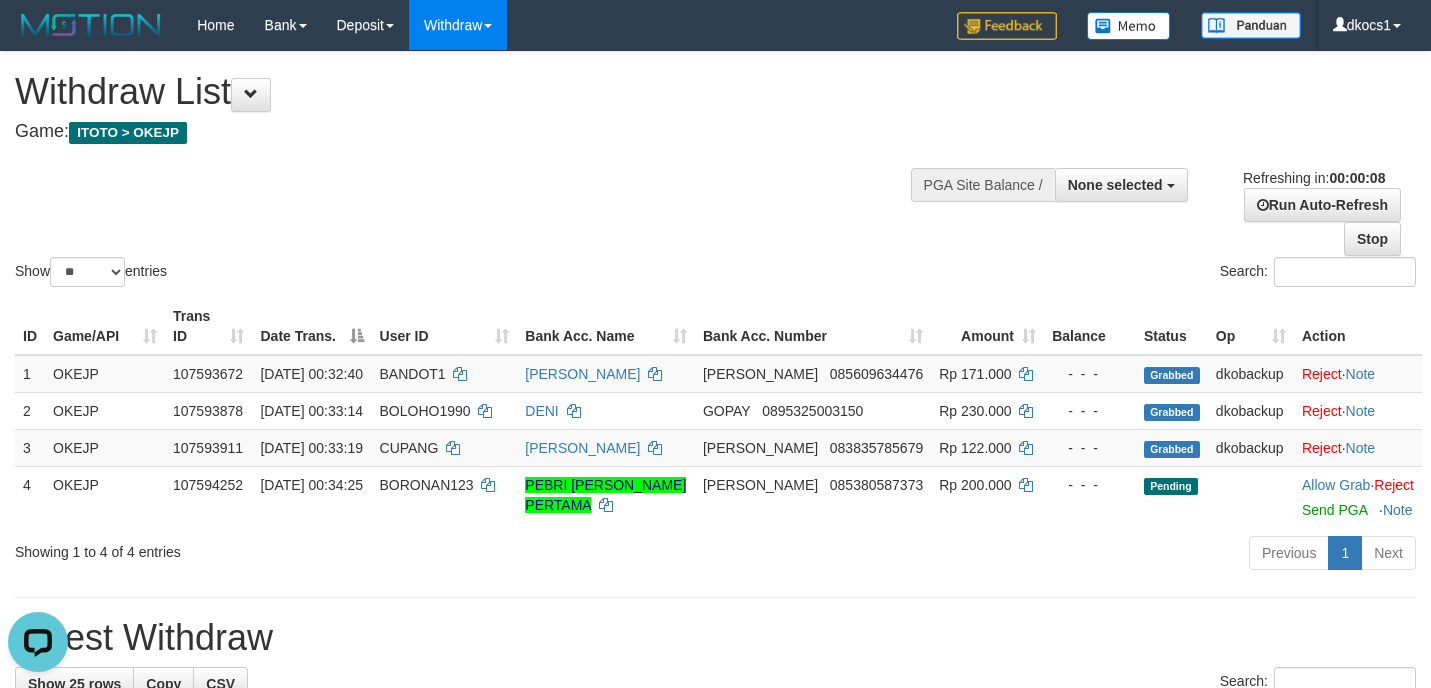 scroll, scrollTop: 0, scrollLeft: 0, axis: both 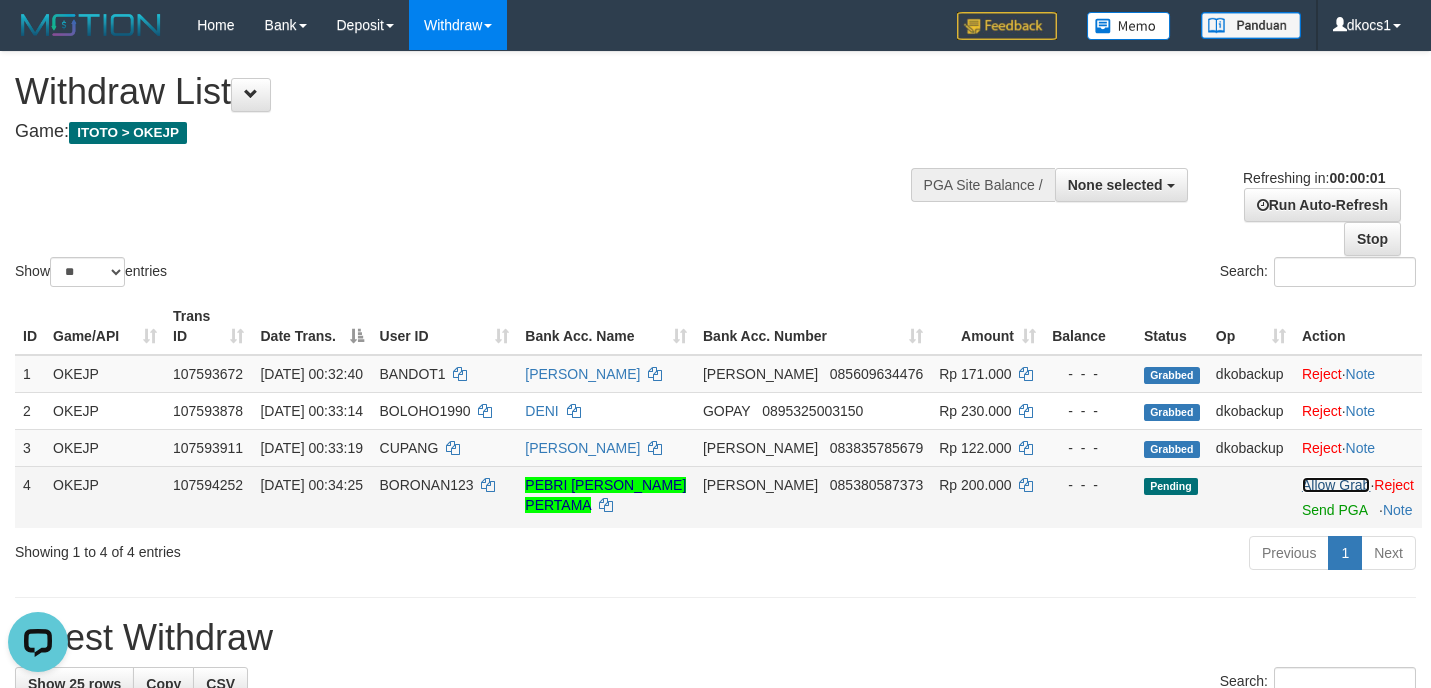 click on "Allow Grab" at bounding box center [1336, 485] 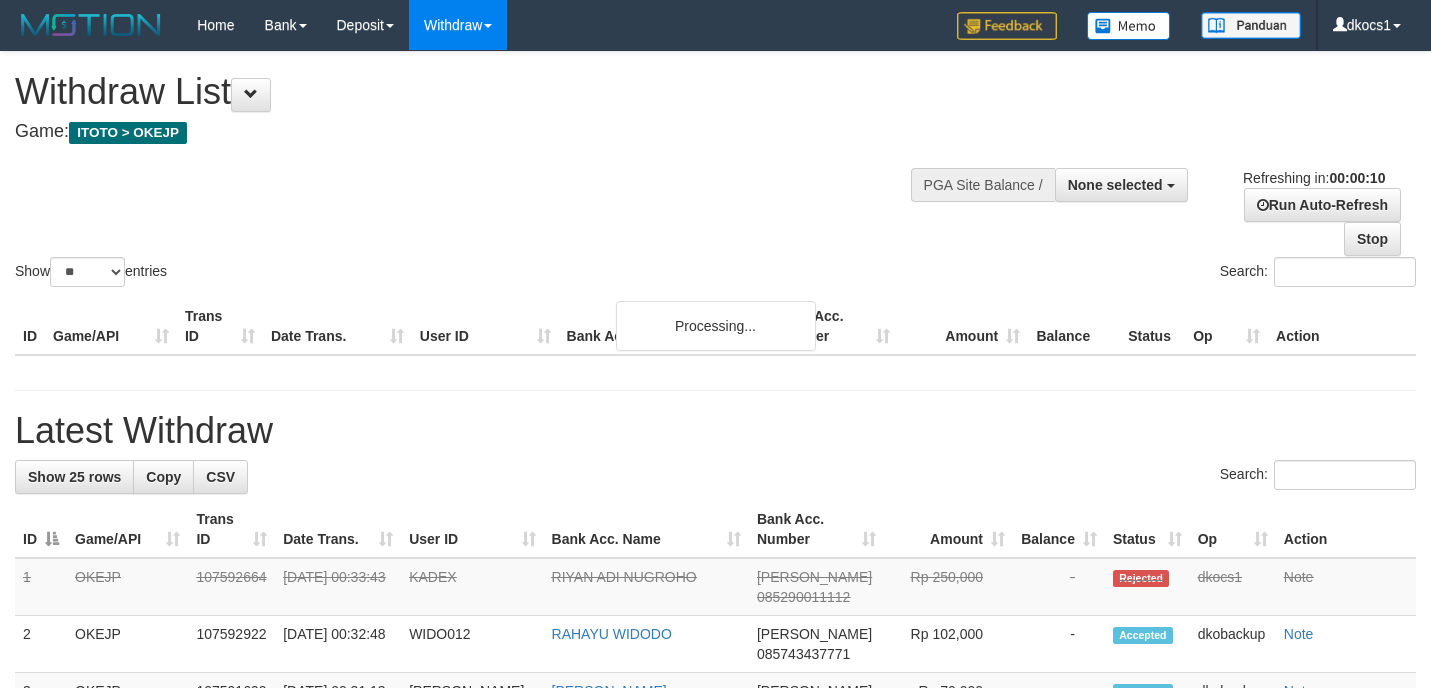 select 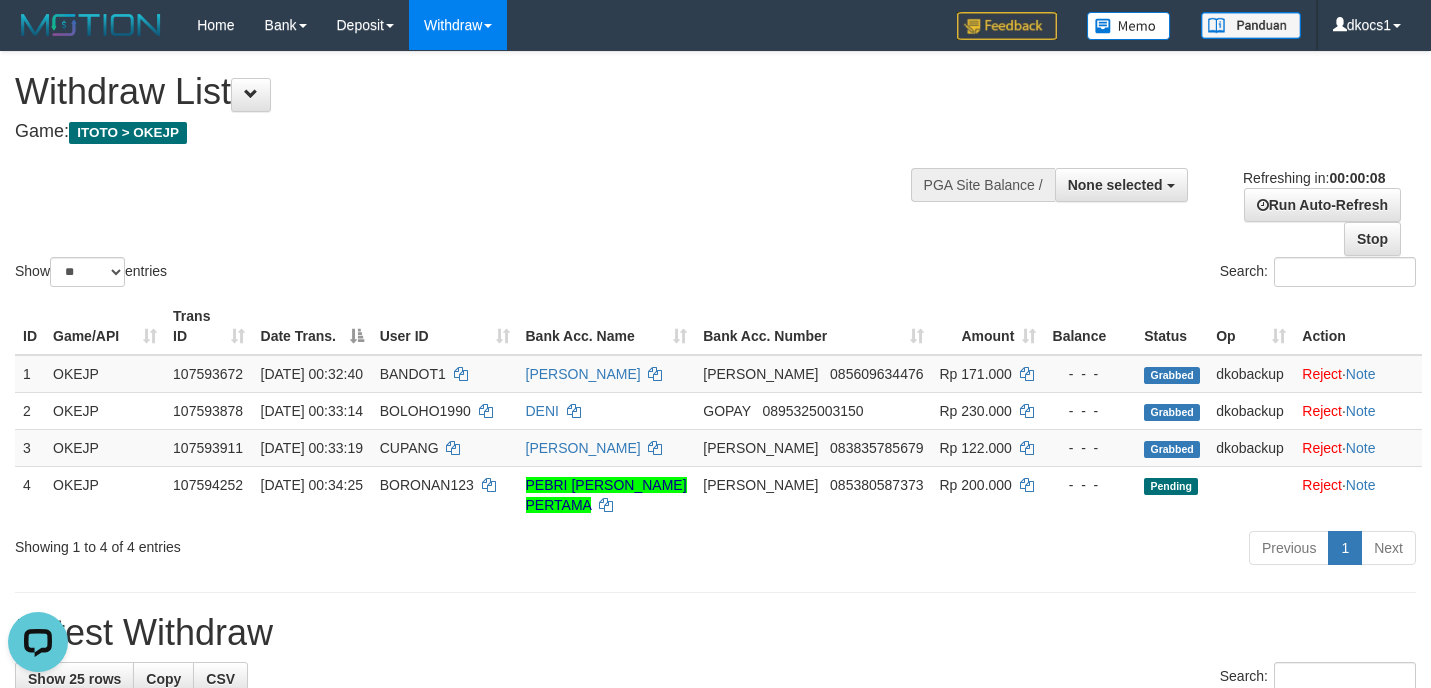 scroll, scrollTop: 0, scrollLeft: 0, axis: both 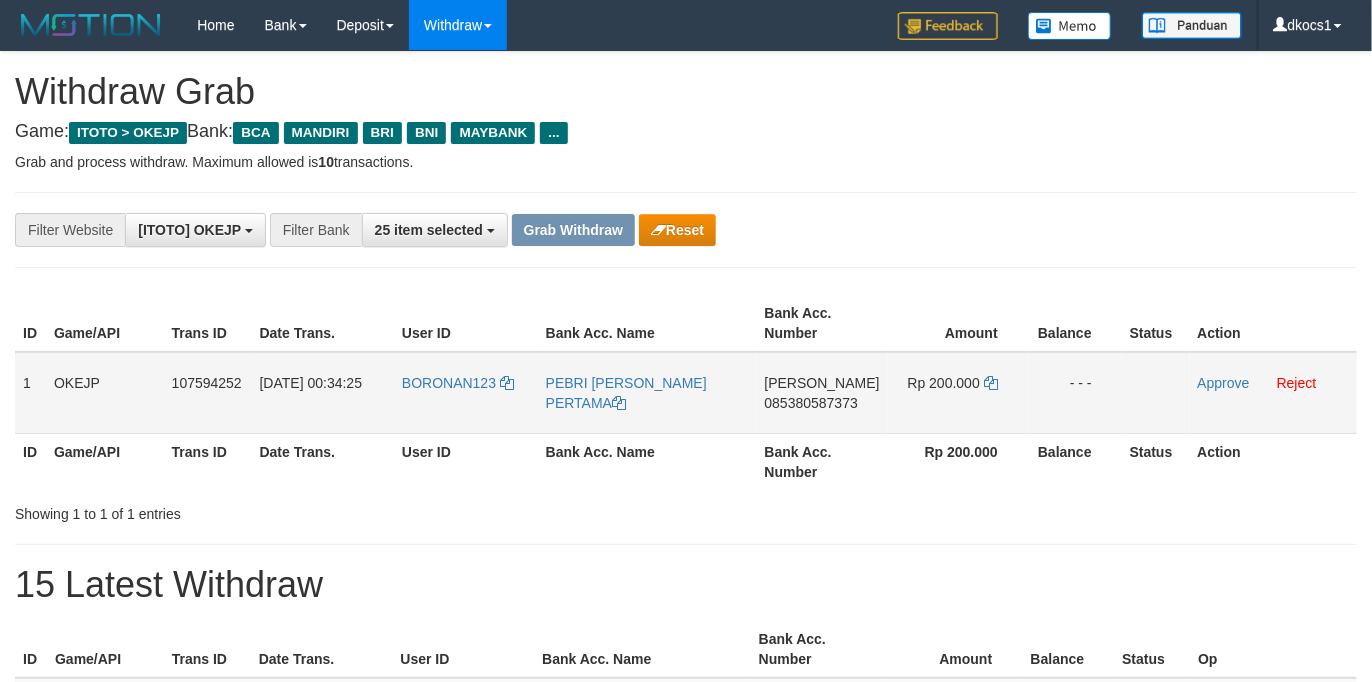 click on "BORONAN123" at bounding box center (466, 393) 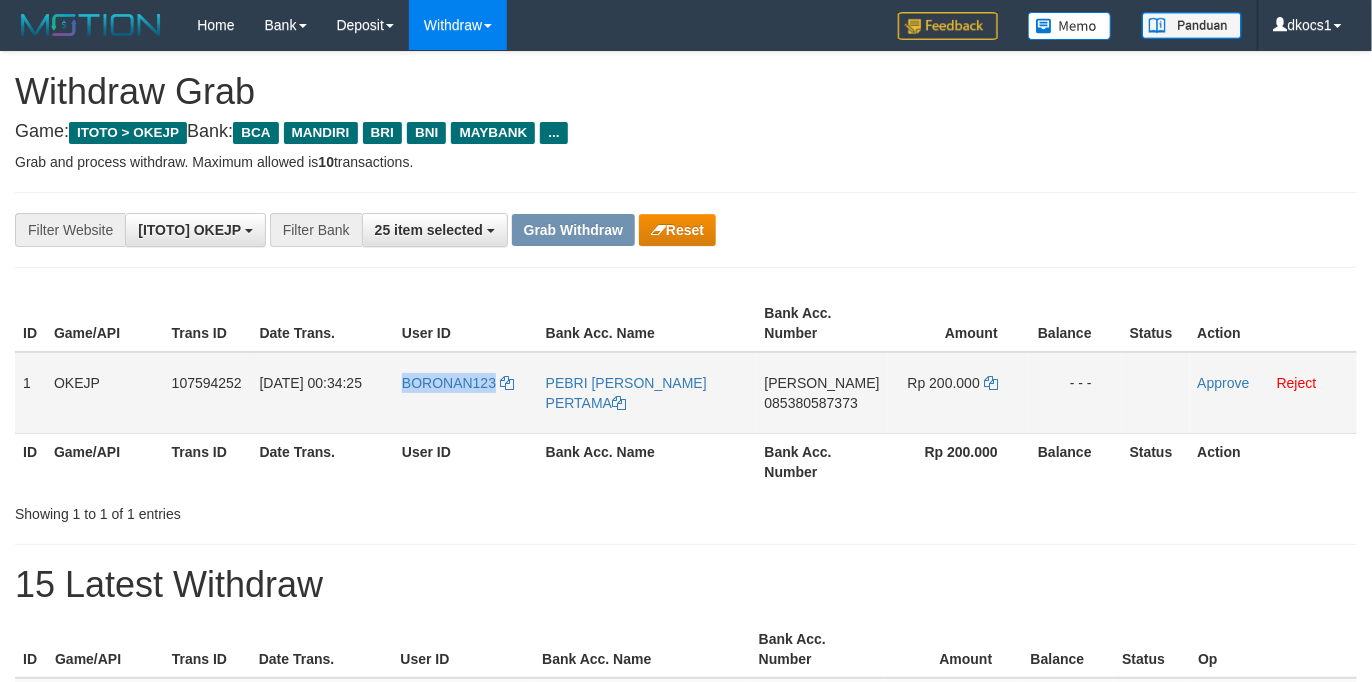 drag, startPoint x: 442, startPoint y: 402, endPoint x: 412, endPoint y: 403, distance: 30.016663 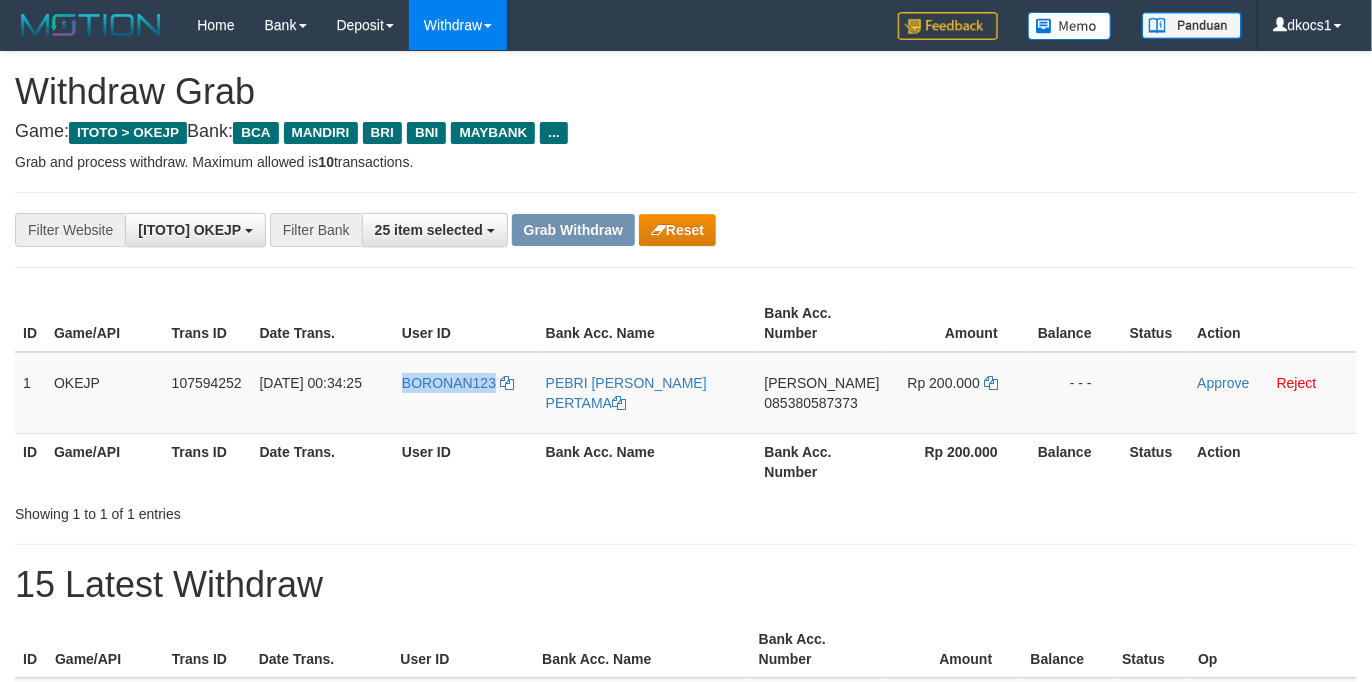 copy on "BORONAN123" 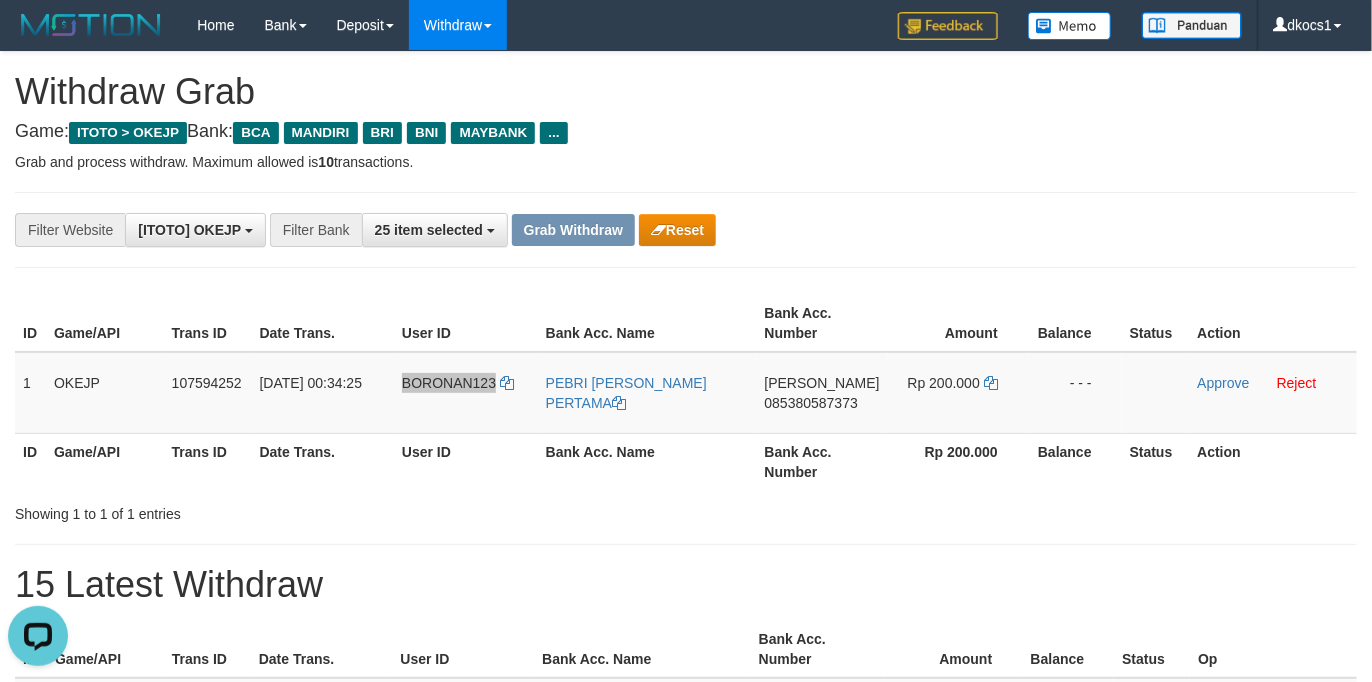 scroll, scrollTop: 0, scrollLeft: 0, axis: both 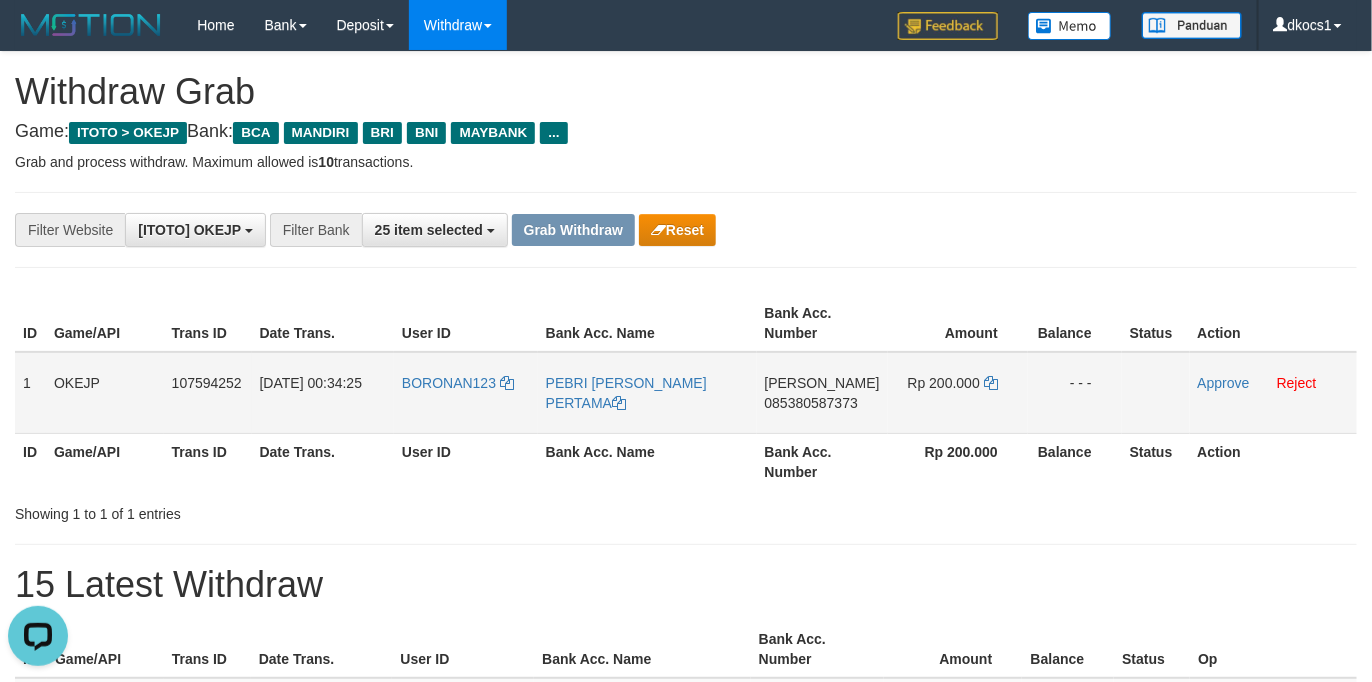 click on "PEBRI [PERSON_NAME] PERTAMA" at bounding box center [647, 393] 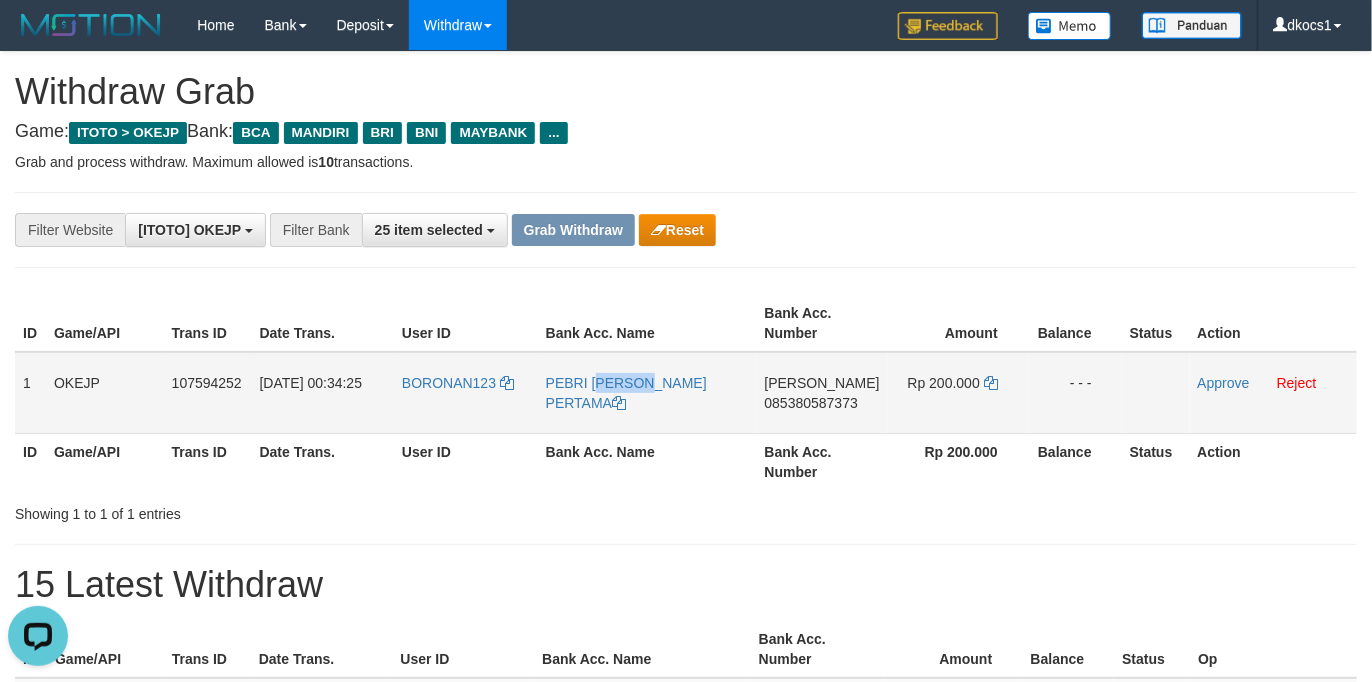 click on "PEBRI [PERSON_NAME] PERTAMA" at bounding box center (647, 393) 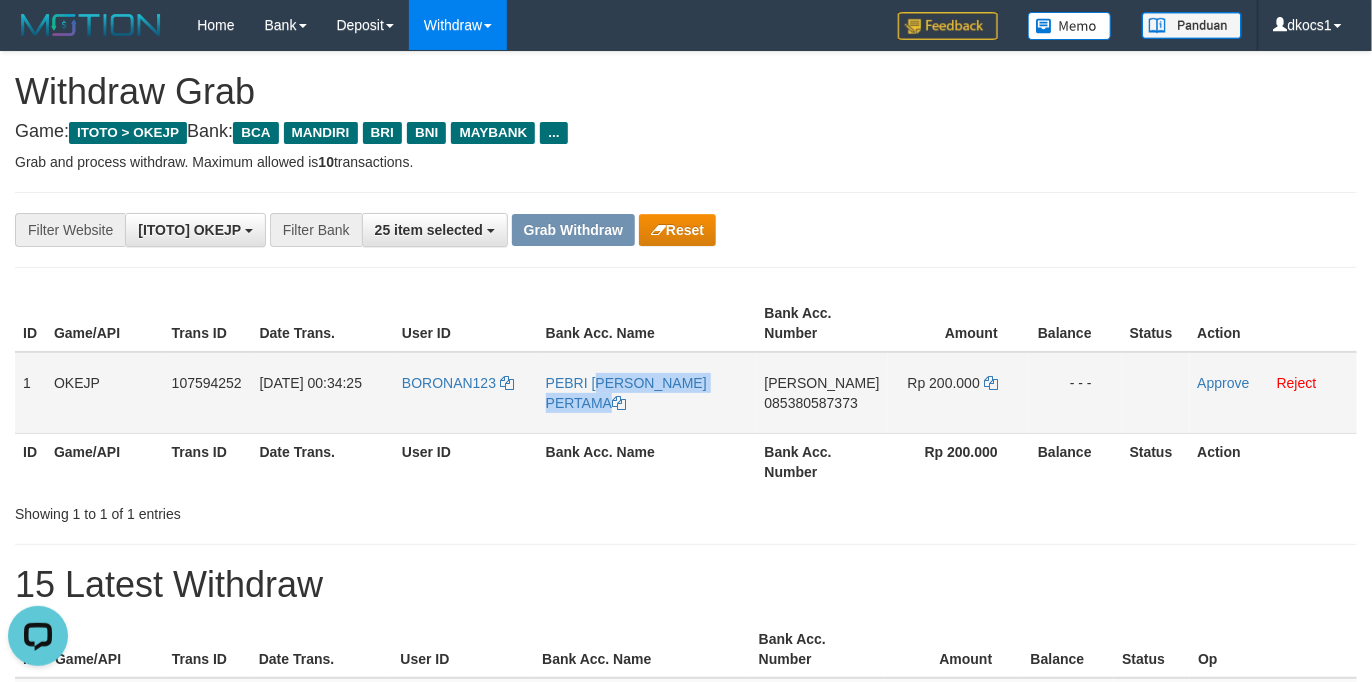 click on "PEBRI [PERSON_NAME] PERTAMA" at bounding box center [647, 393] 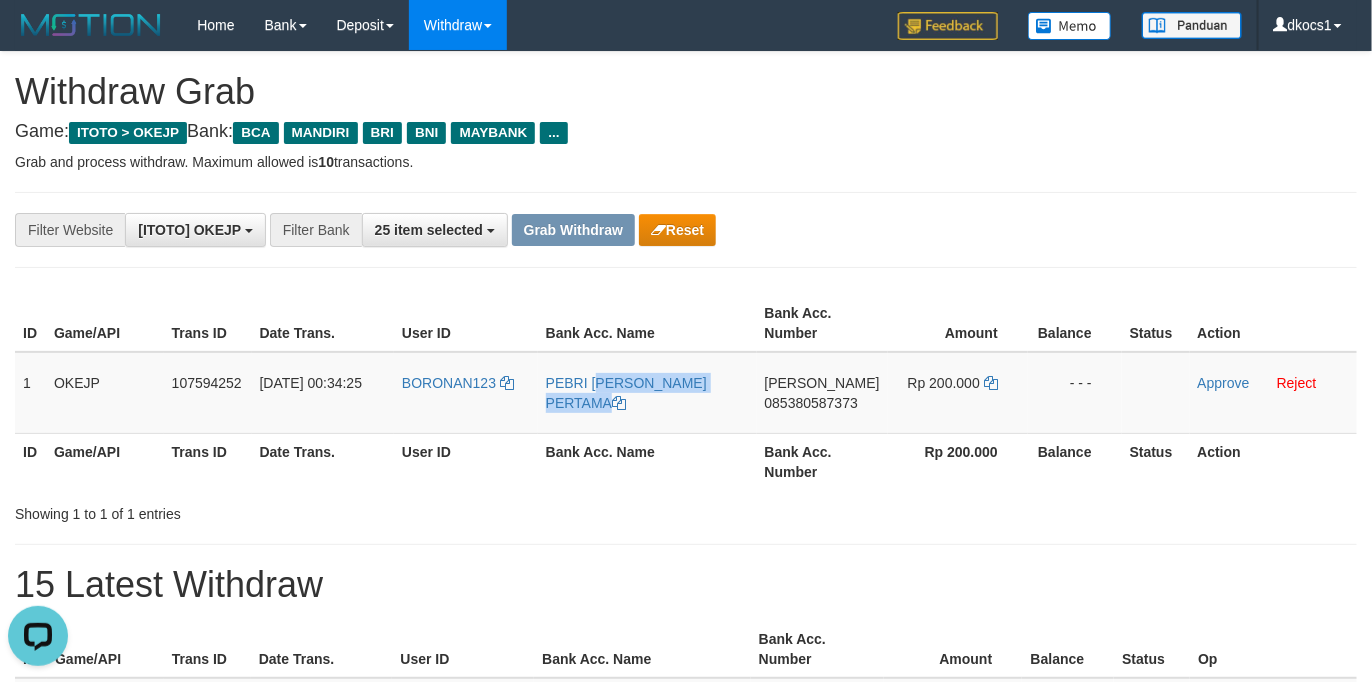 copy on "PEBRI [PERSON_NAME] PERTAMA" 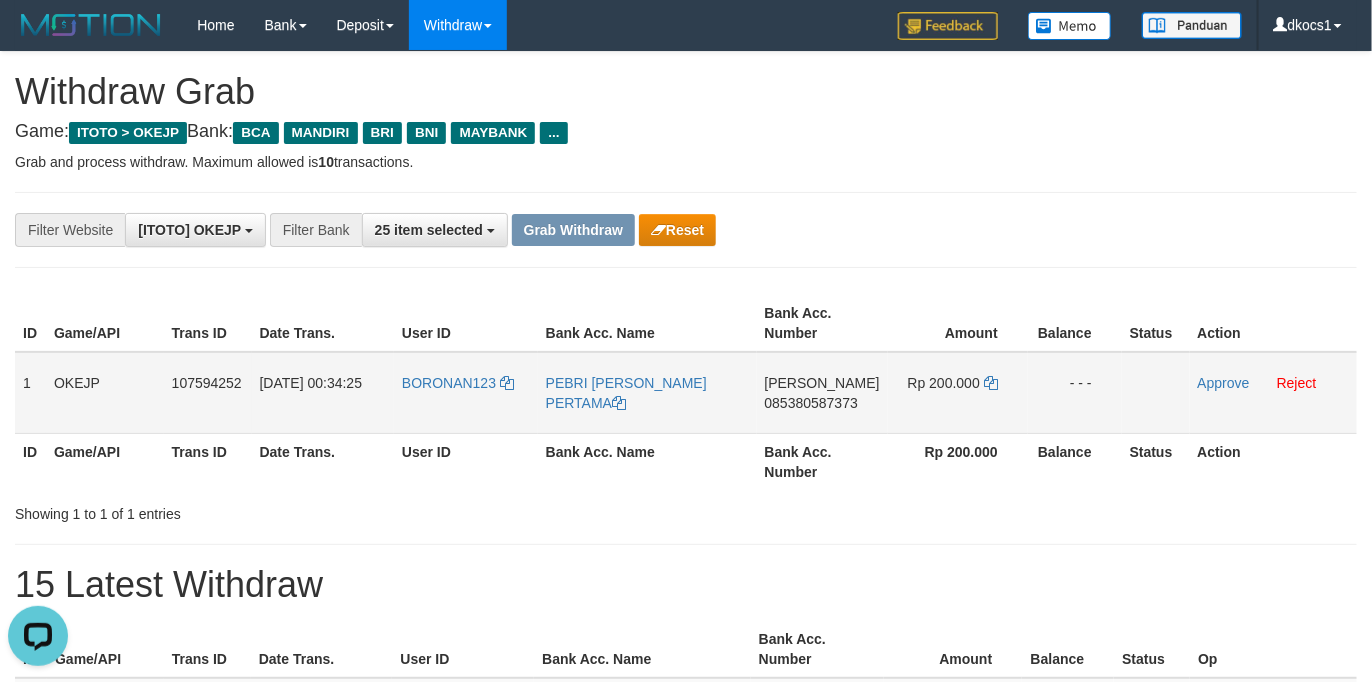 click on "085380587373" at bounding box center (811, 403) 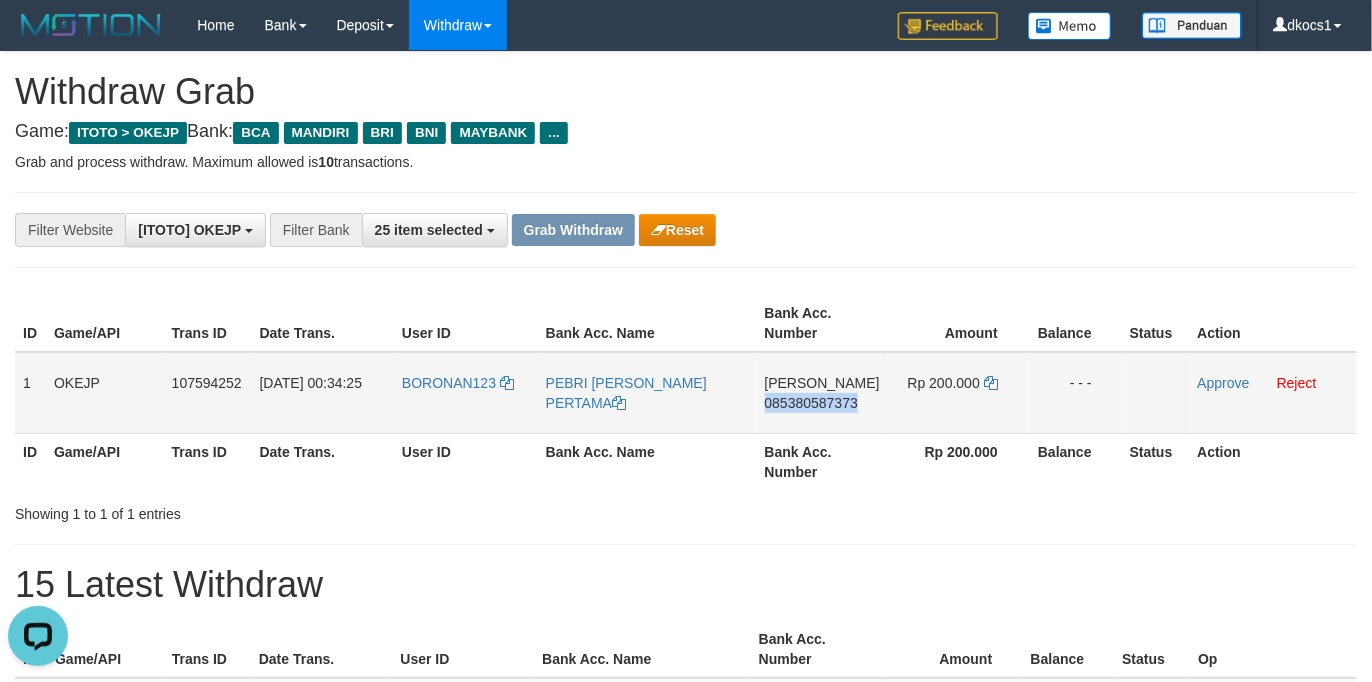 click on "DANA
085380587373" at bounding box center (822, 393) 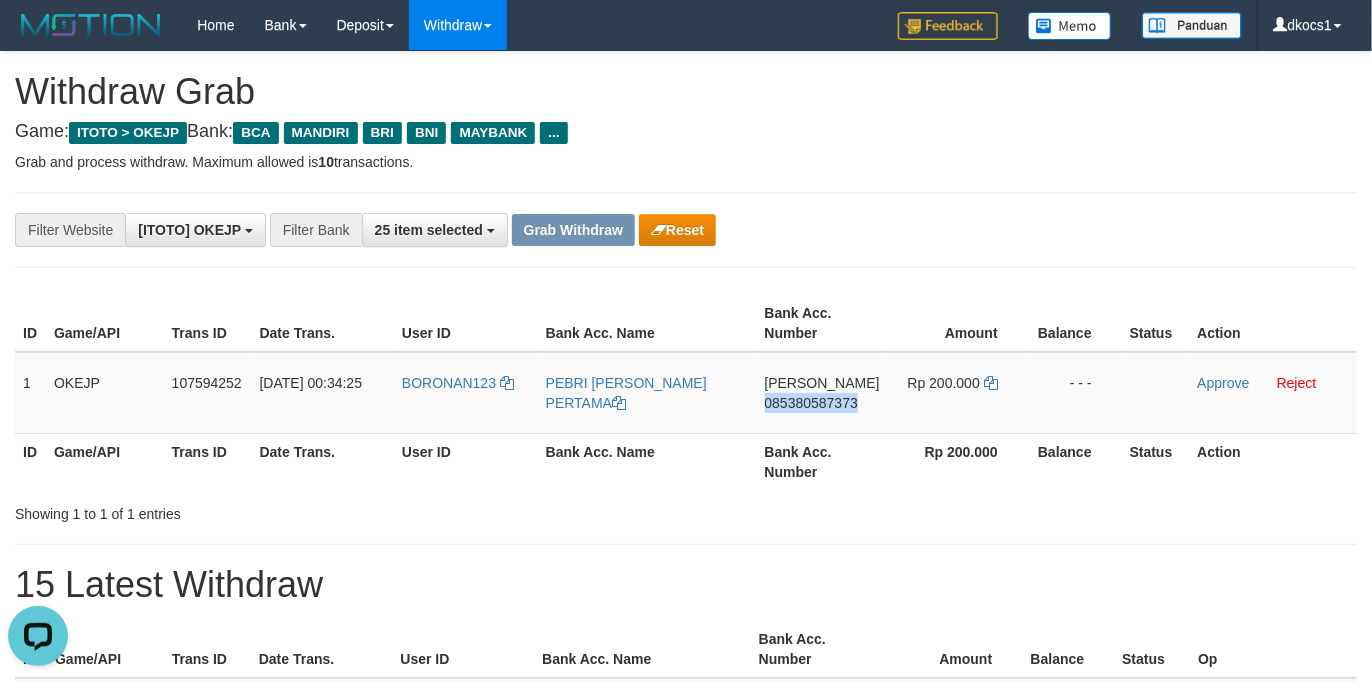 copy on "085380587373" 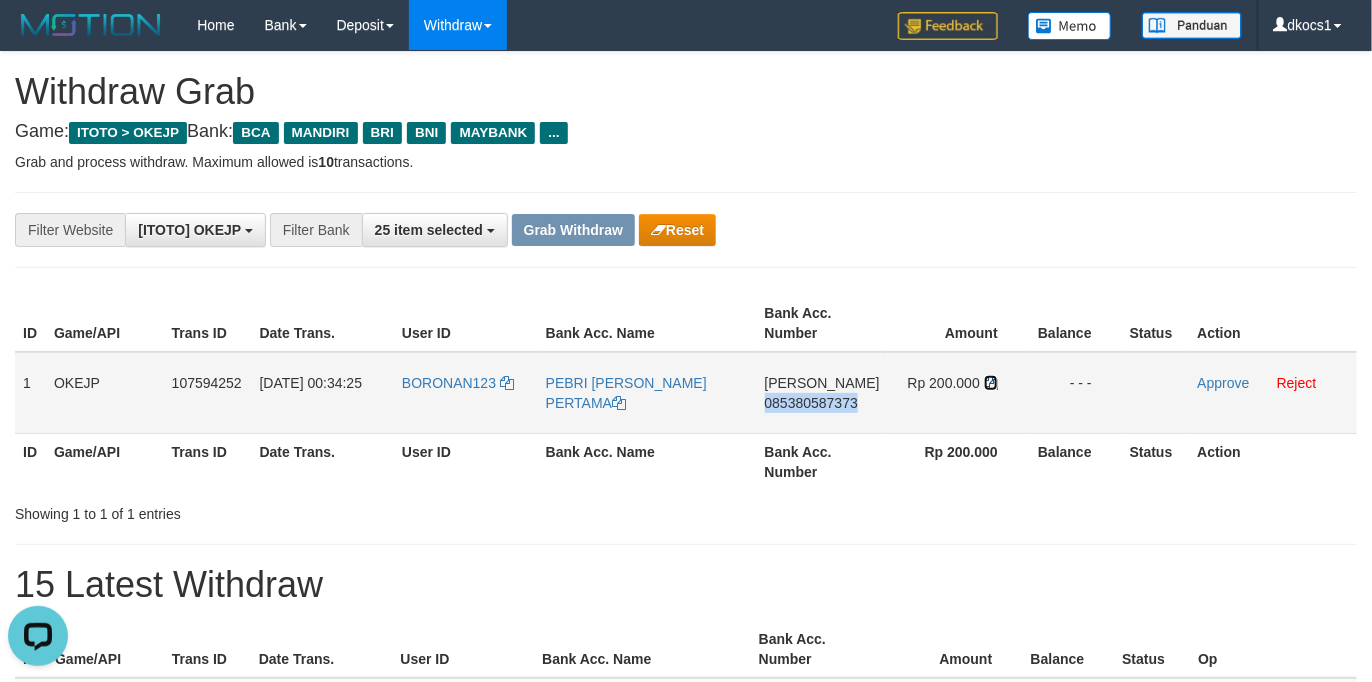 click at bounding box center [991, 383] 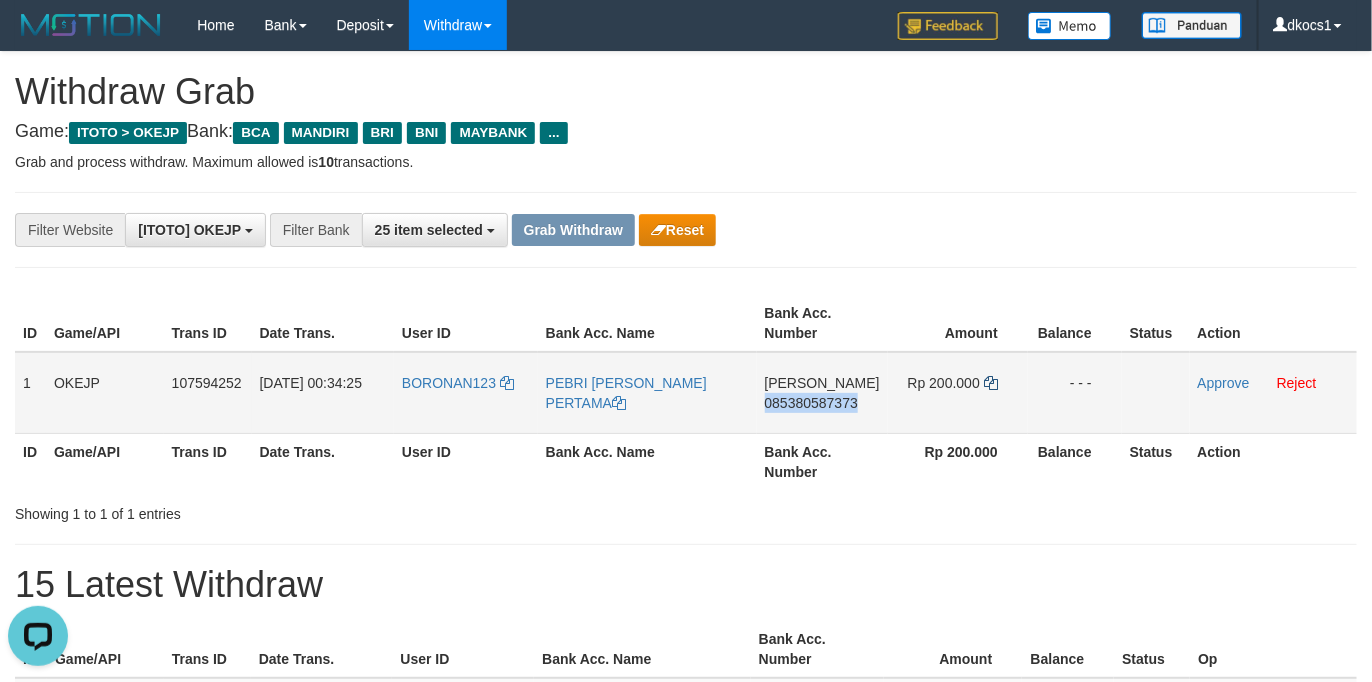 copy on "085380587373" 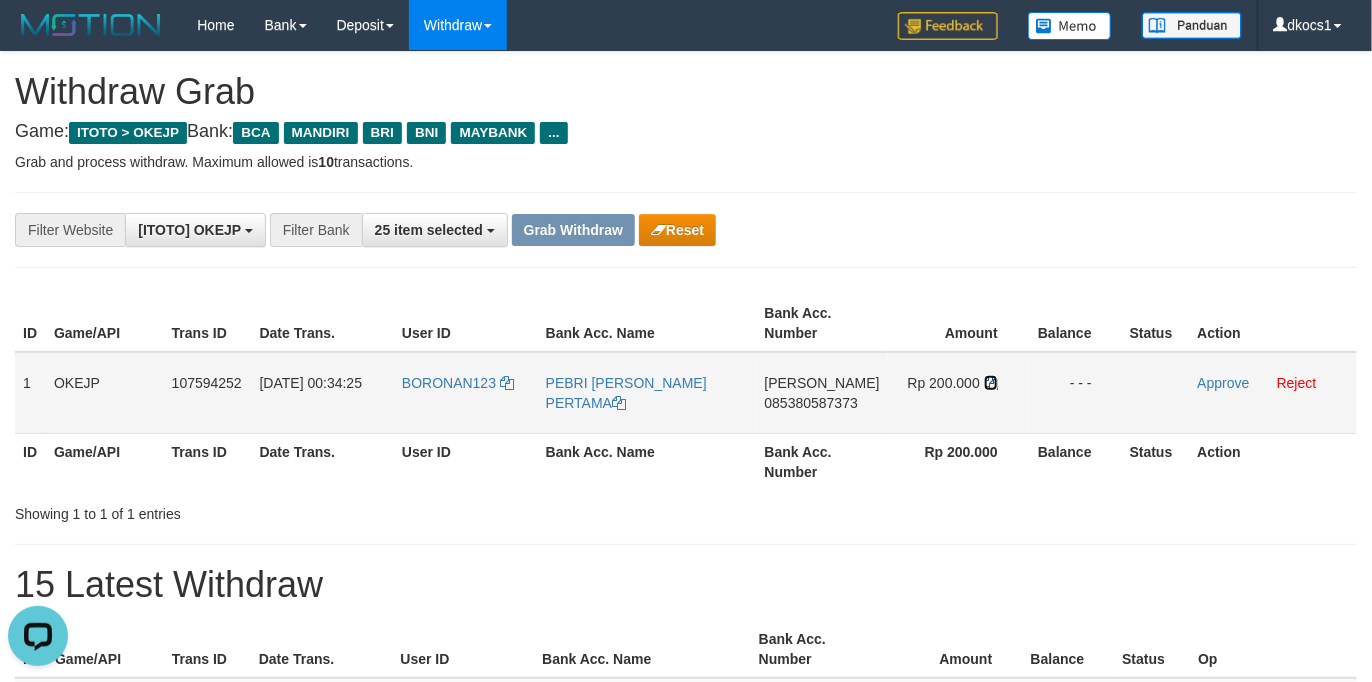 click at bounding box center (991, 383) 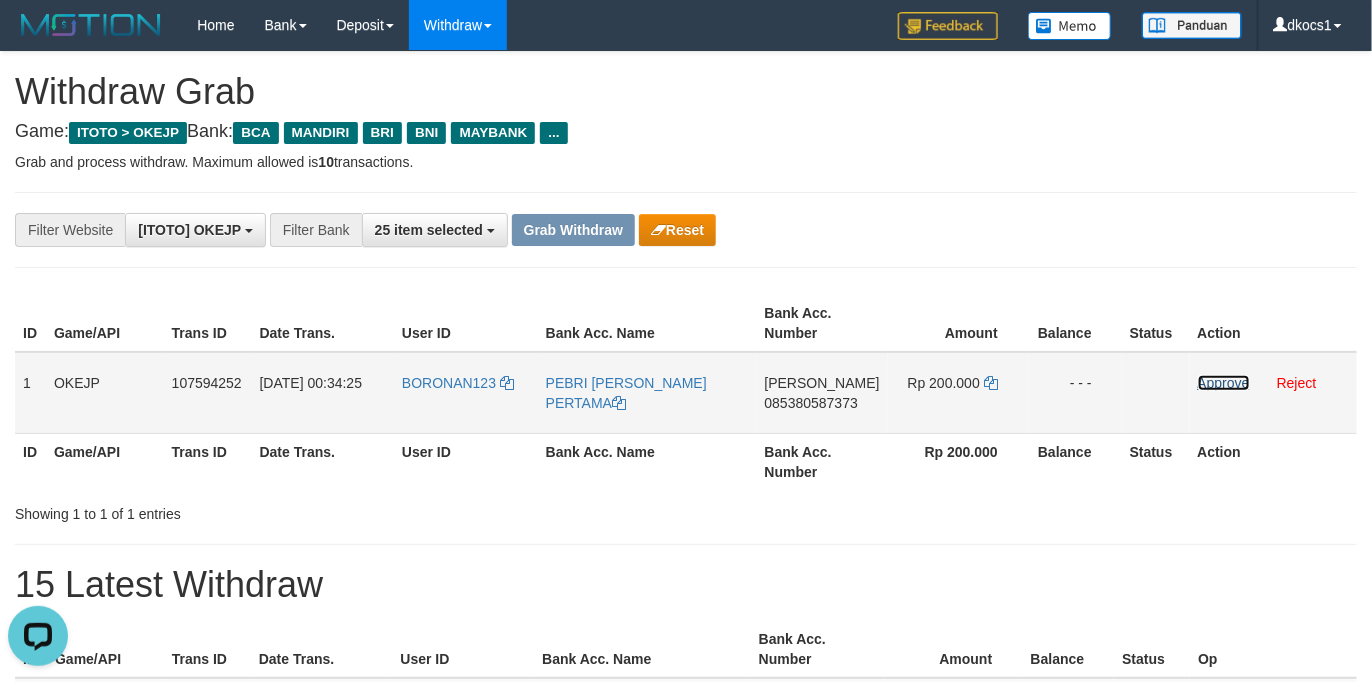 click on "Approve" at bounding box center [1224, 383] 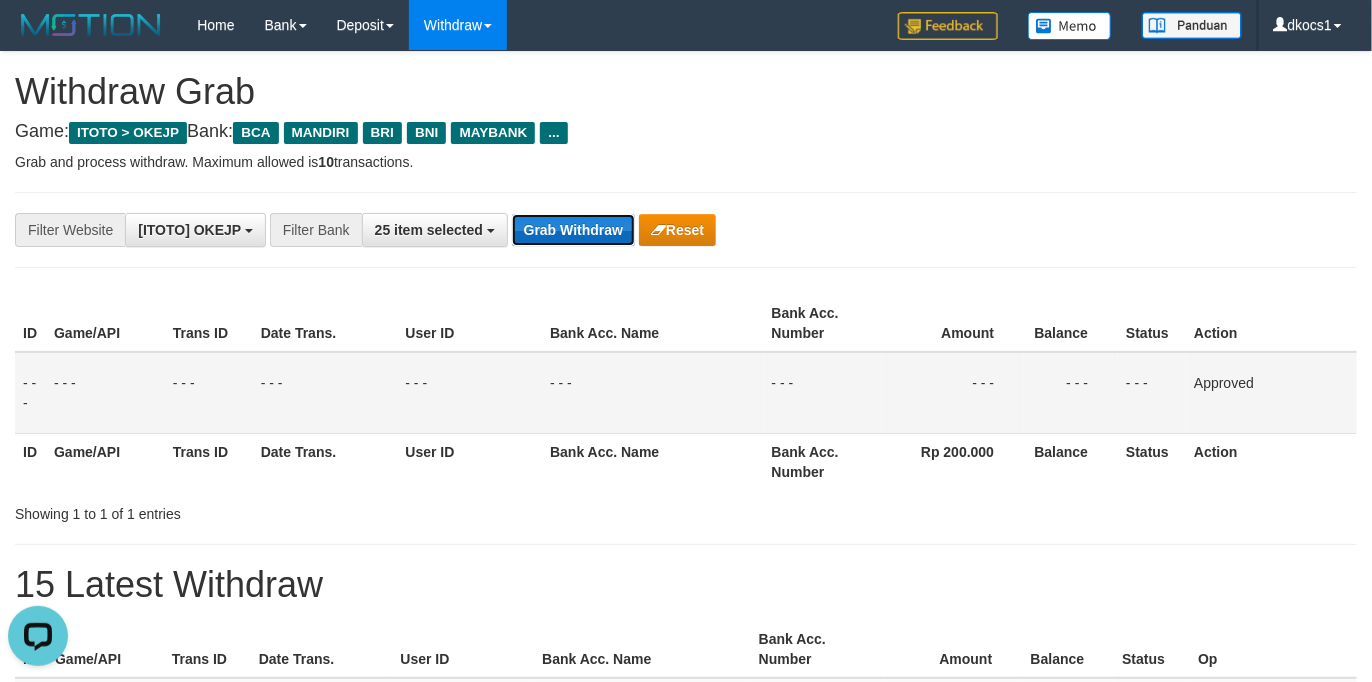 click on "Grab Withdraw" at bounding box center (573, 230) 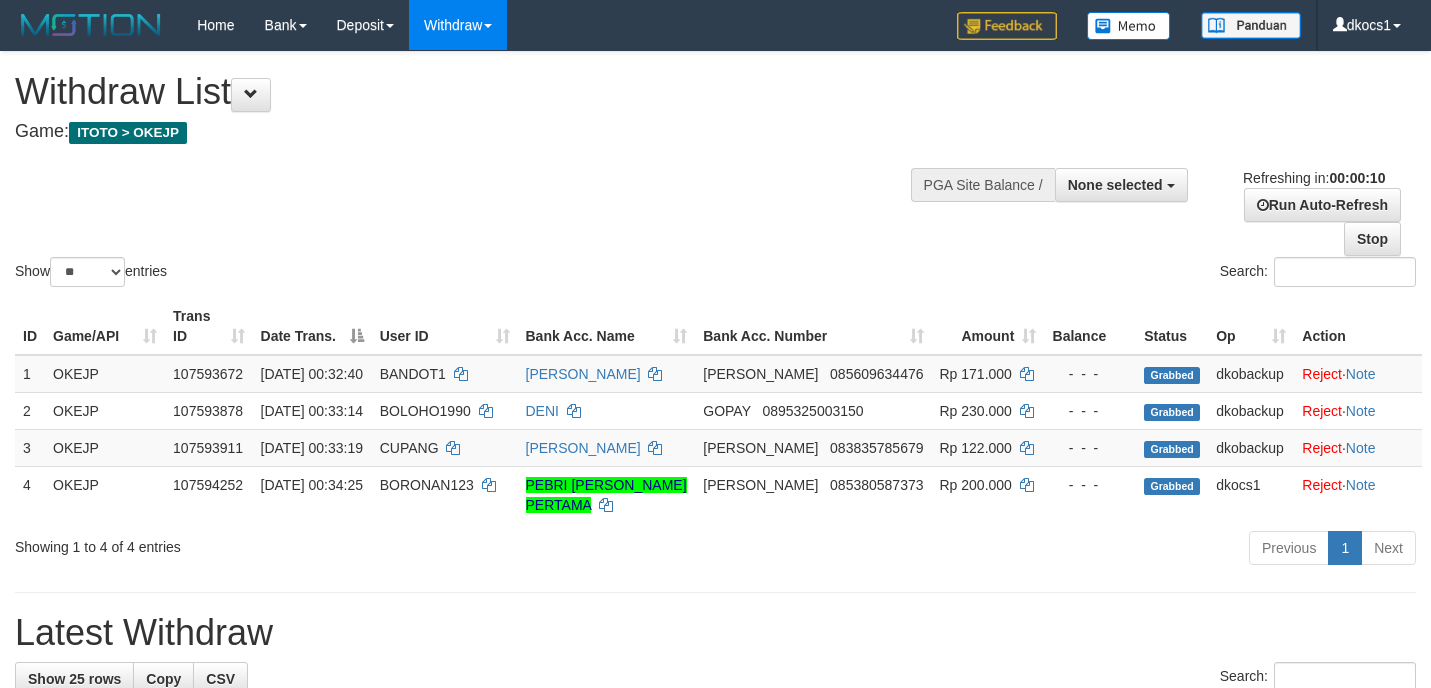 select 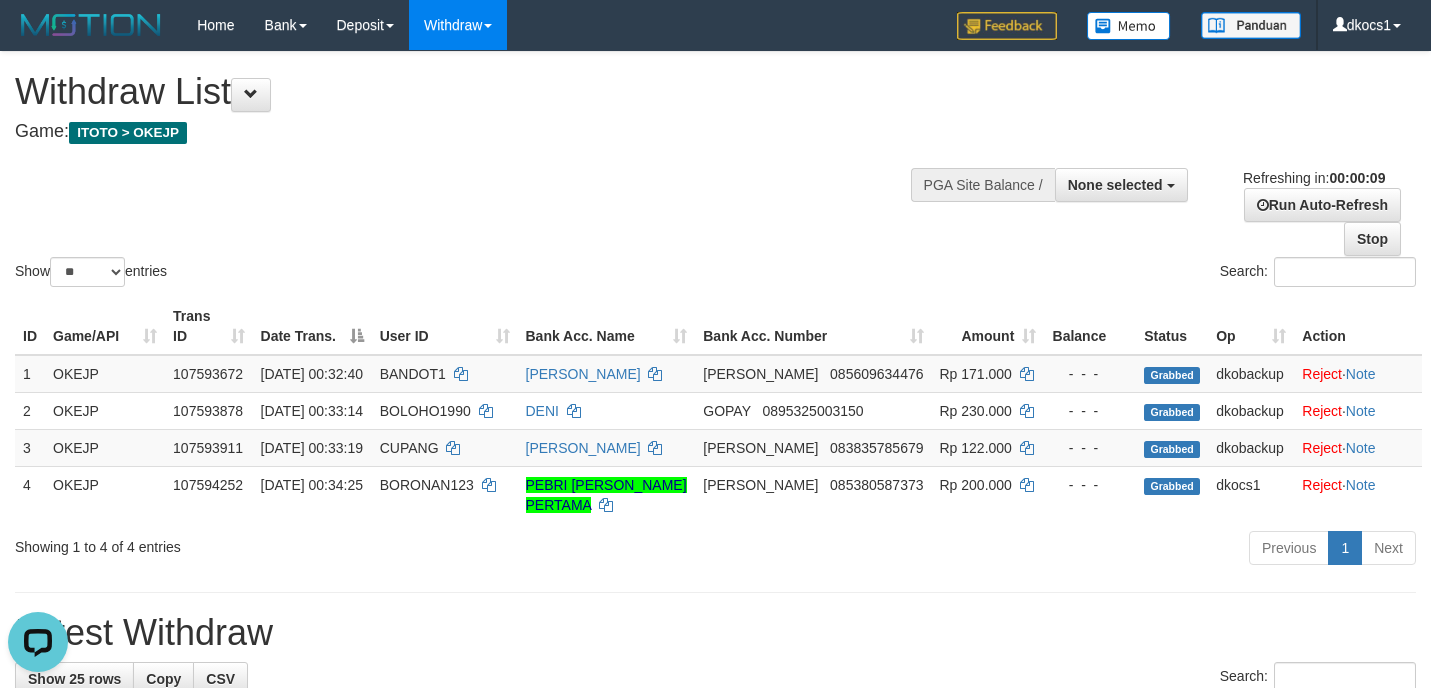 scroll, scrollTop: 0, scrollLeft: 0, axis: both 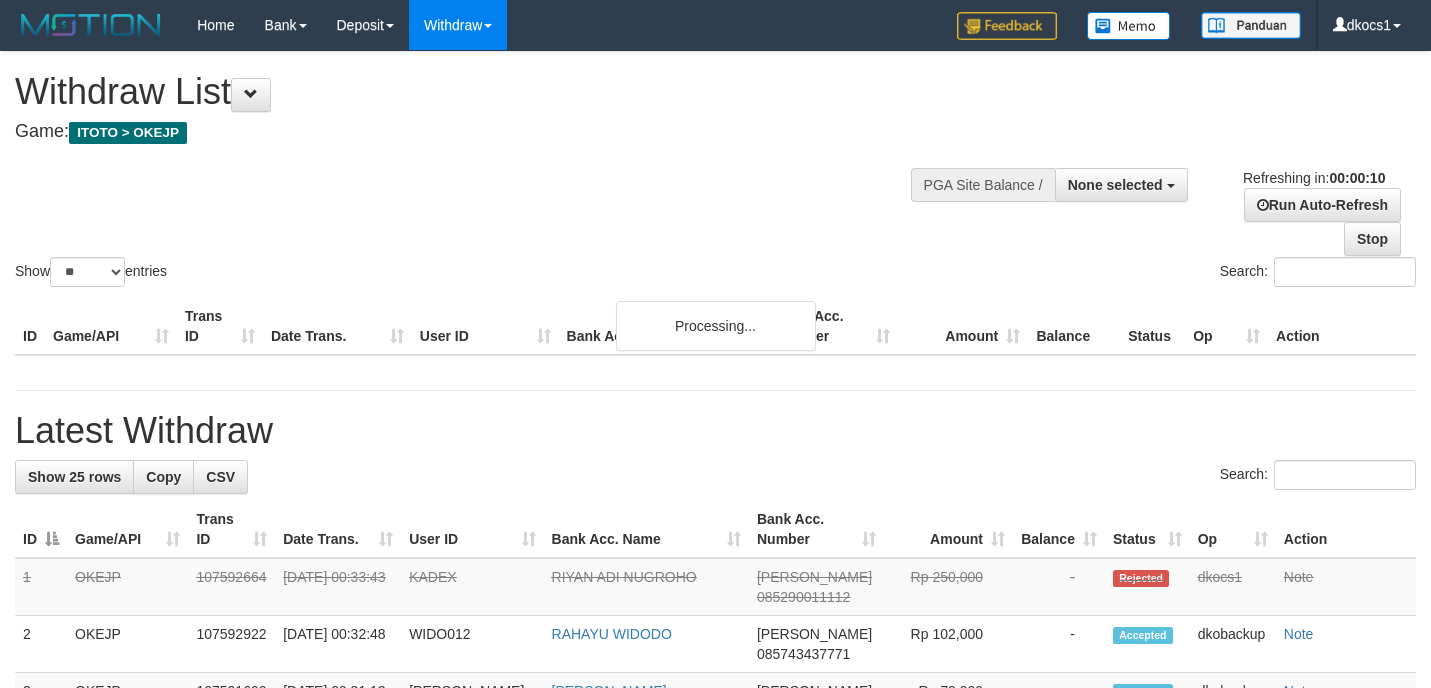 select 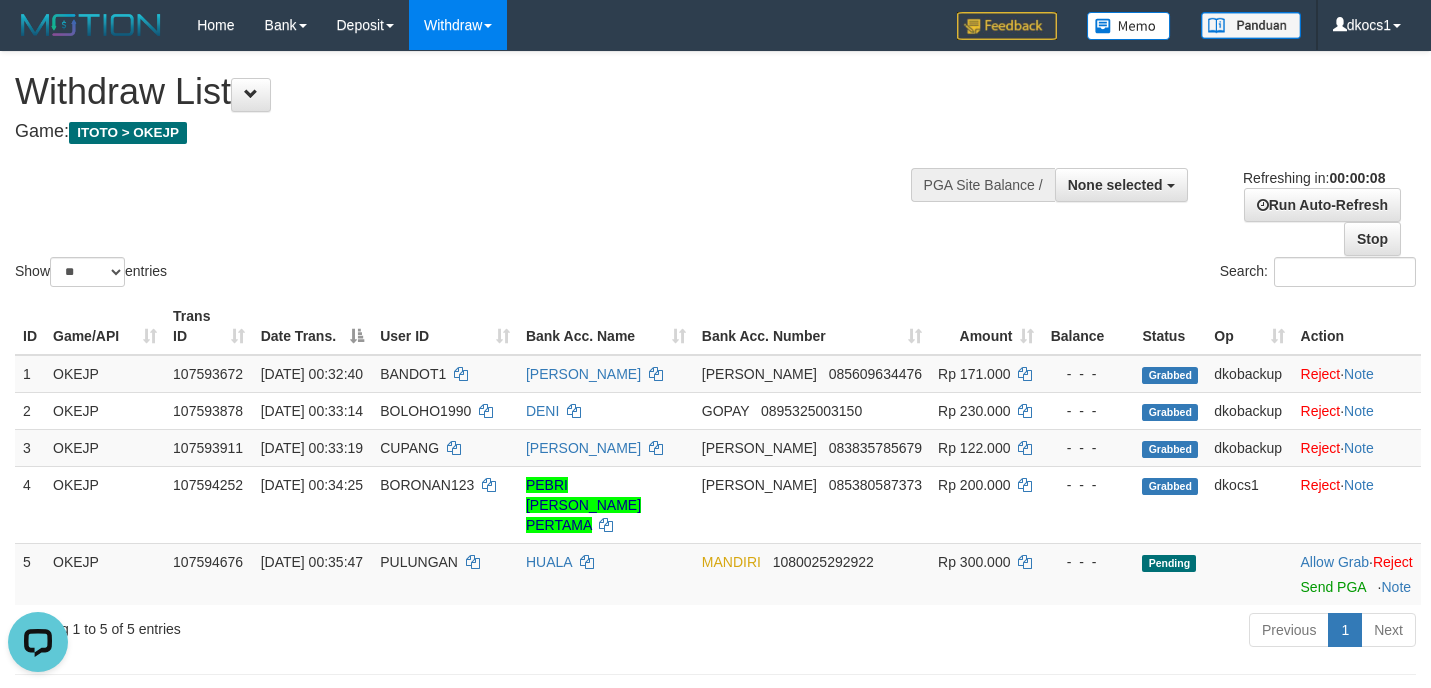 scroll, scrollTop: 0, scrollLeft: 0, axis: both 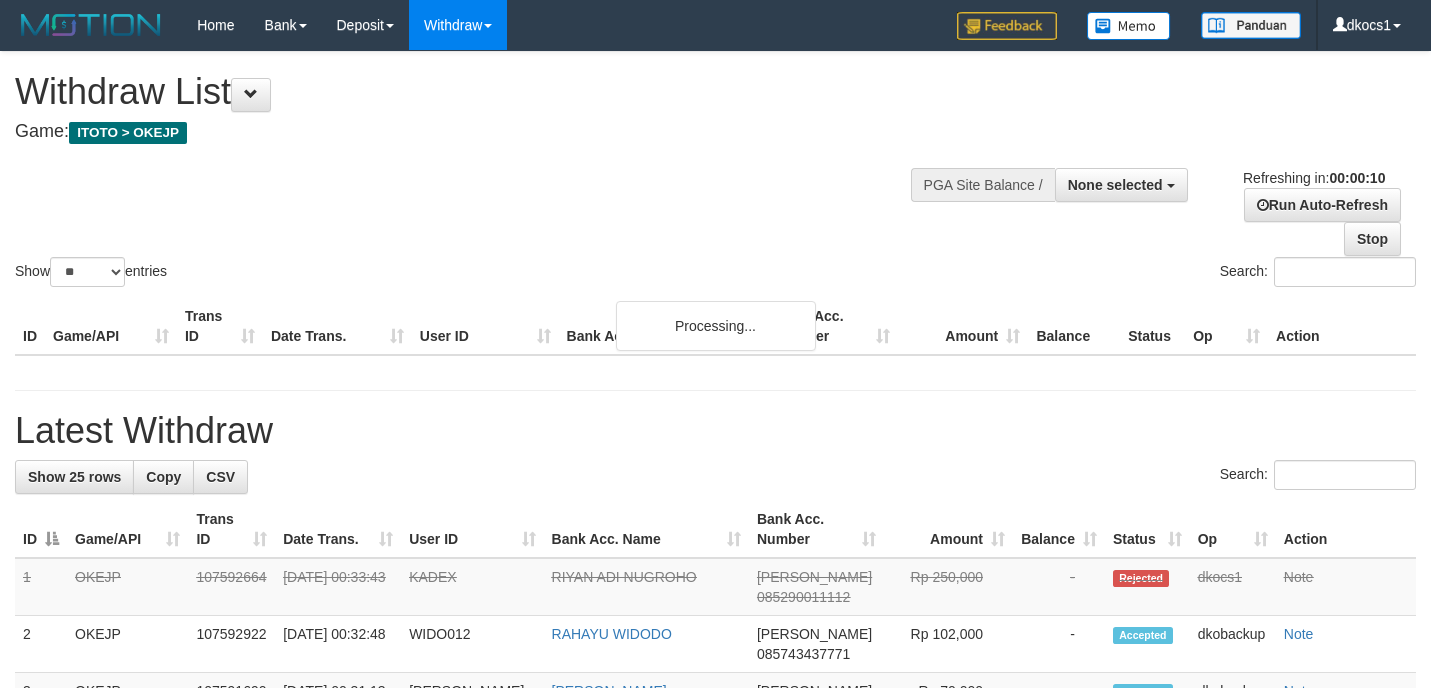 select 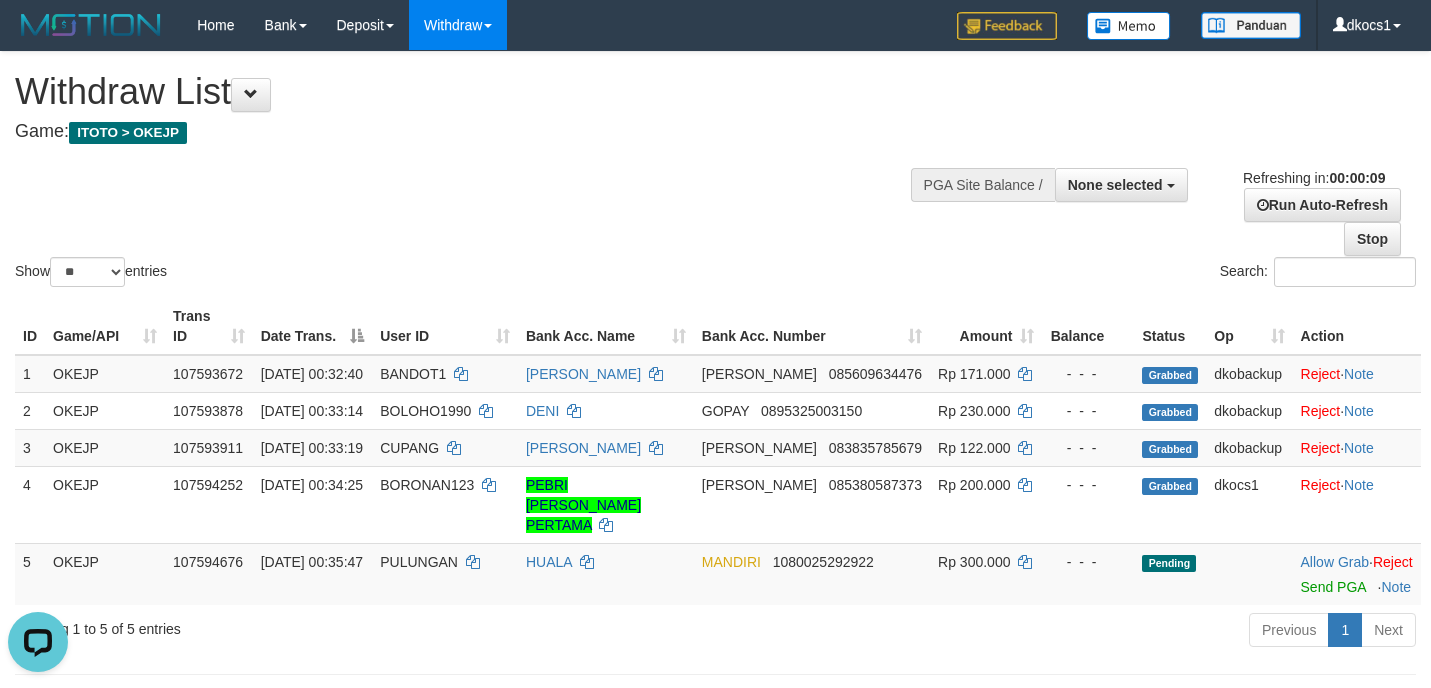 scroll, scrollTop: 0, scrollLeft: 0, axis: both 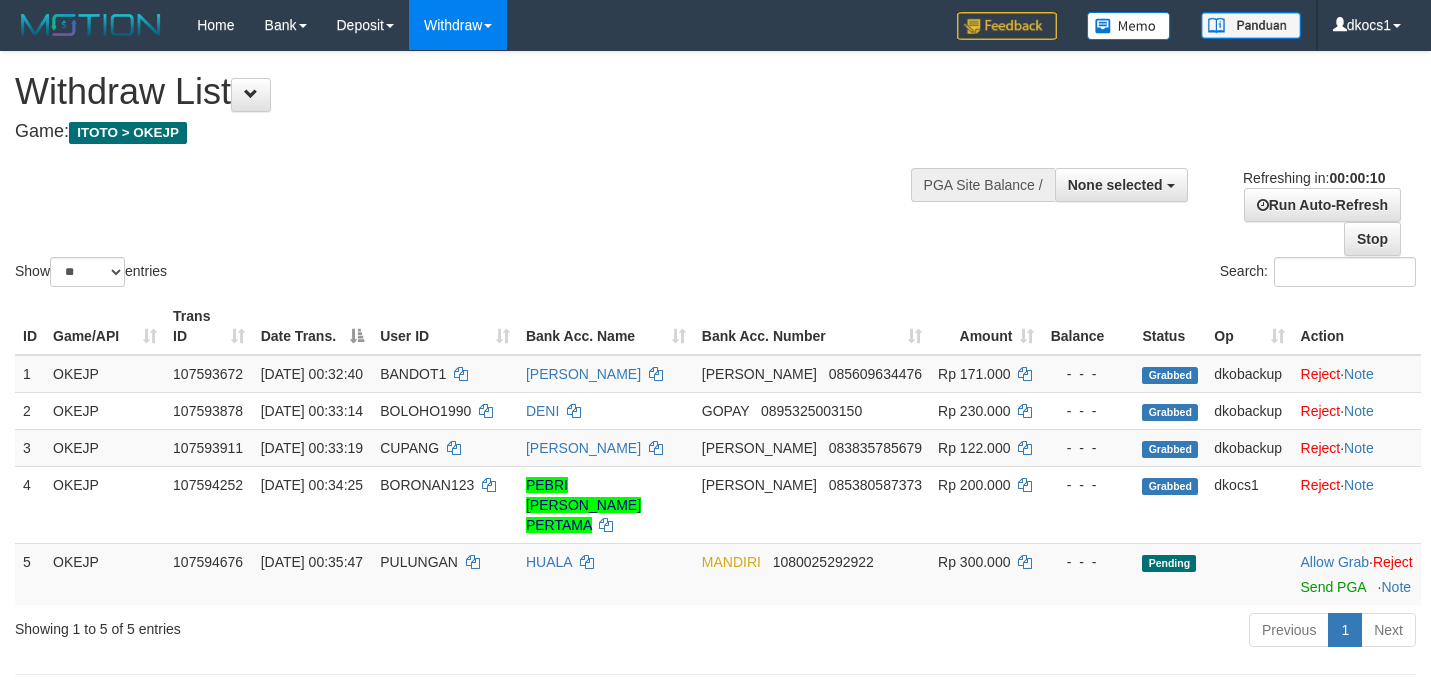 select 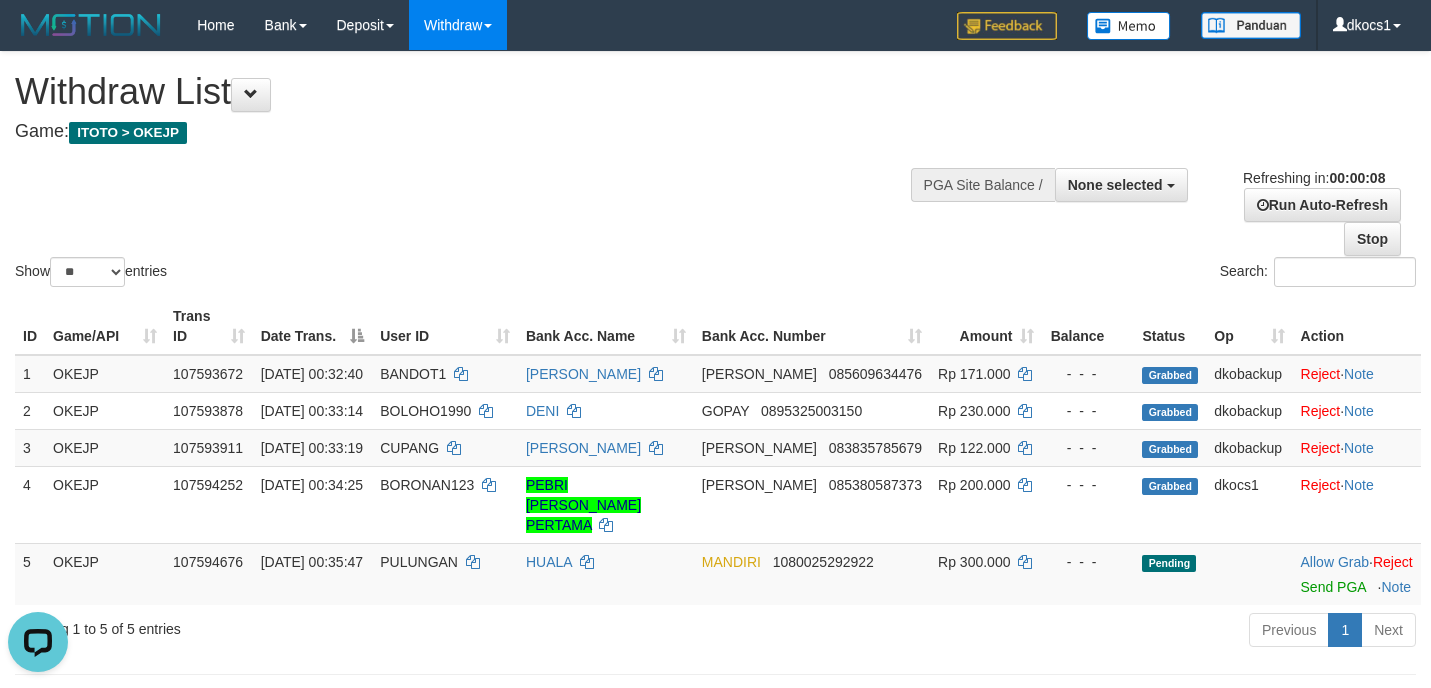 scroll, scrollTop: 0, scrollLeft: 0, axis: both 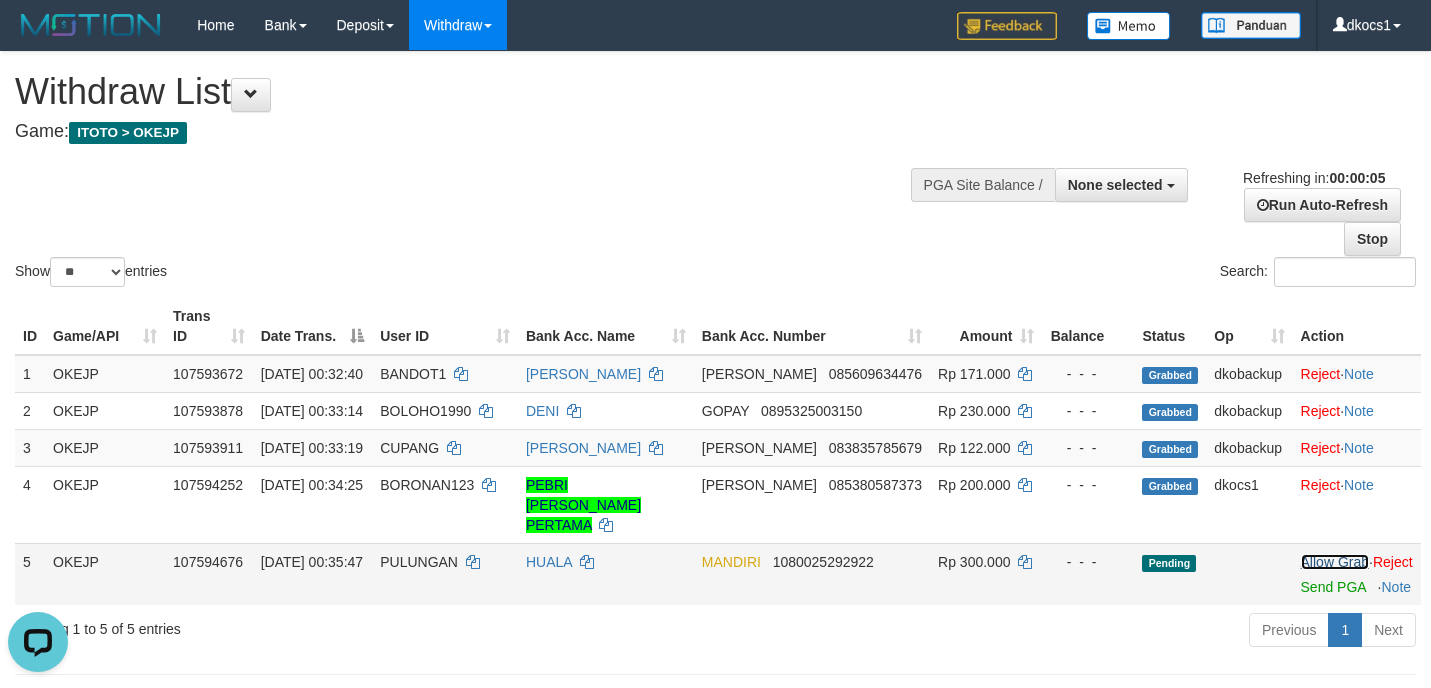 click on "Allow Grab" at bounding box center [1335, 562] 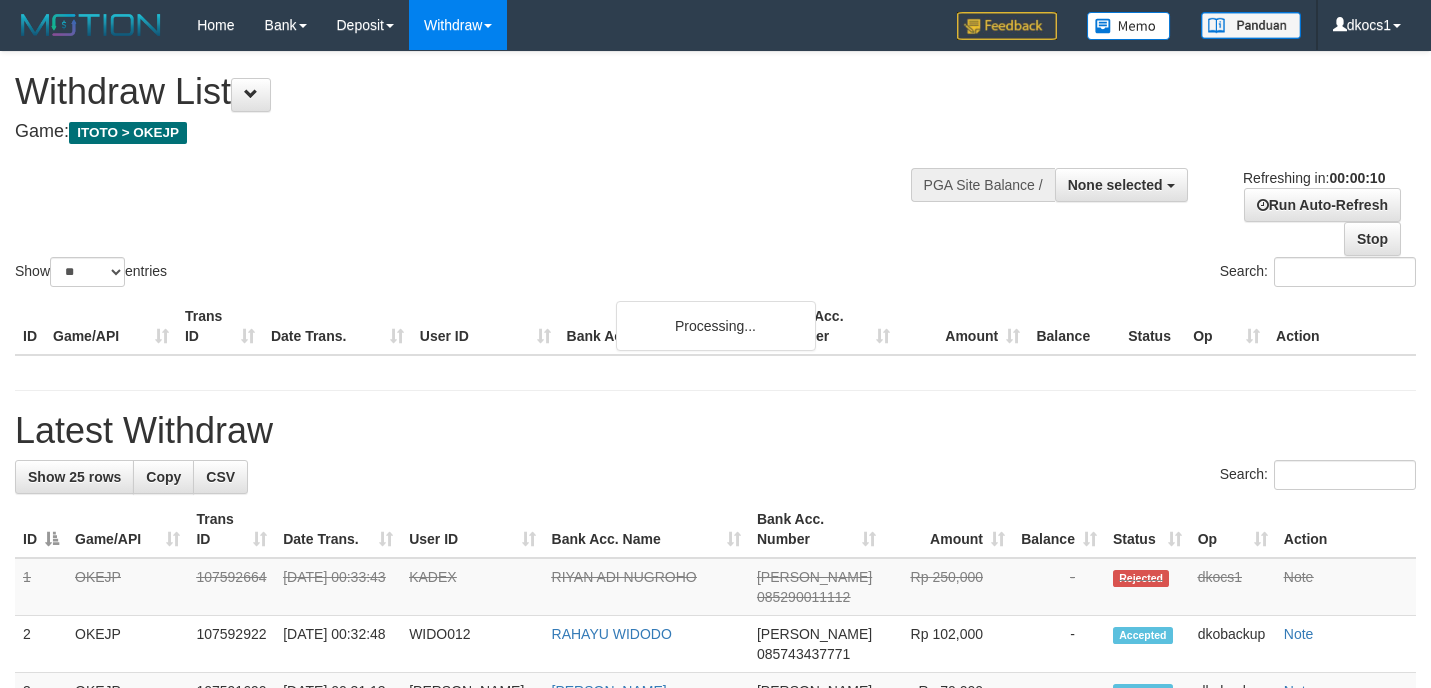select 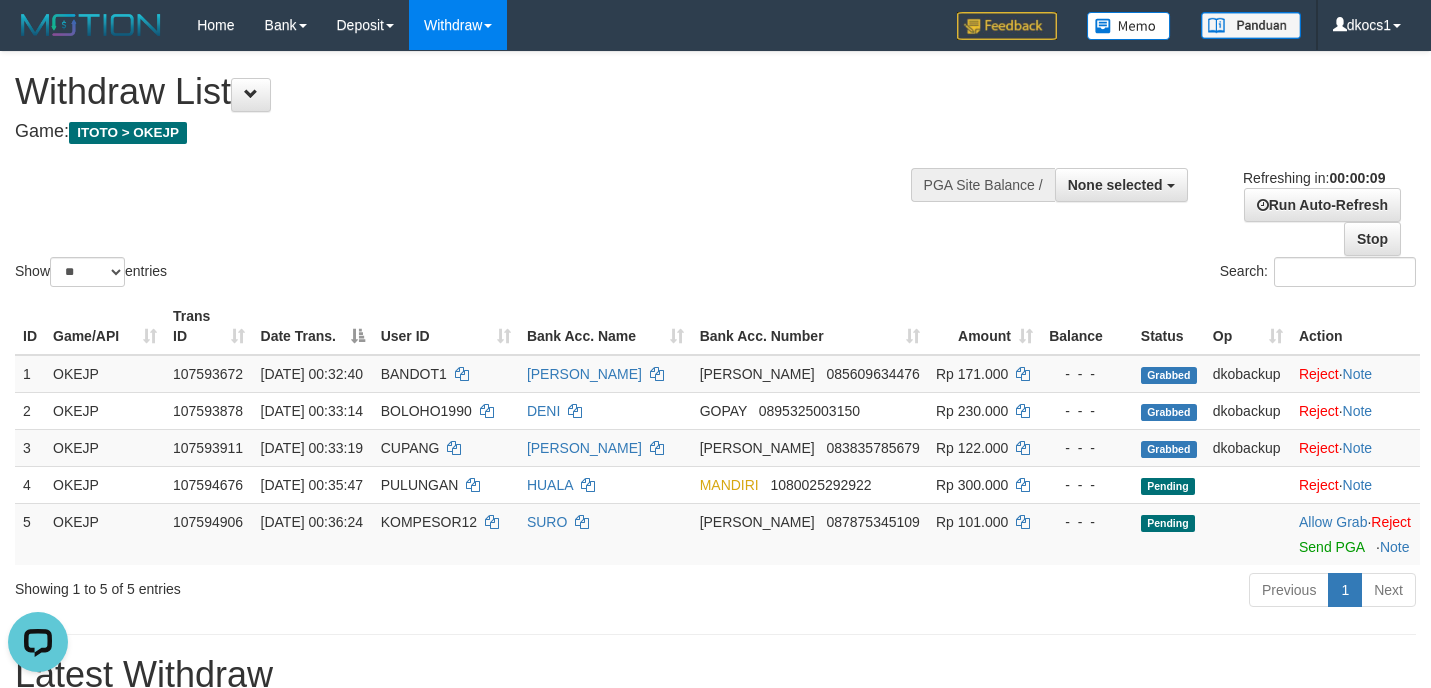 scroll, scrollTop: 0, scrollLeft: 0, axis: both 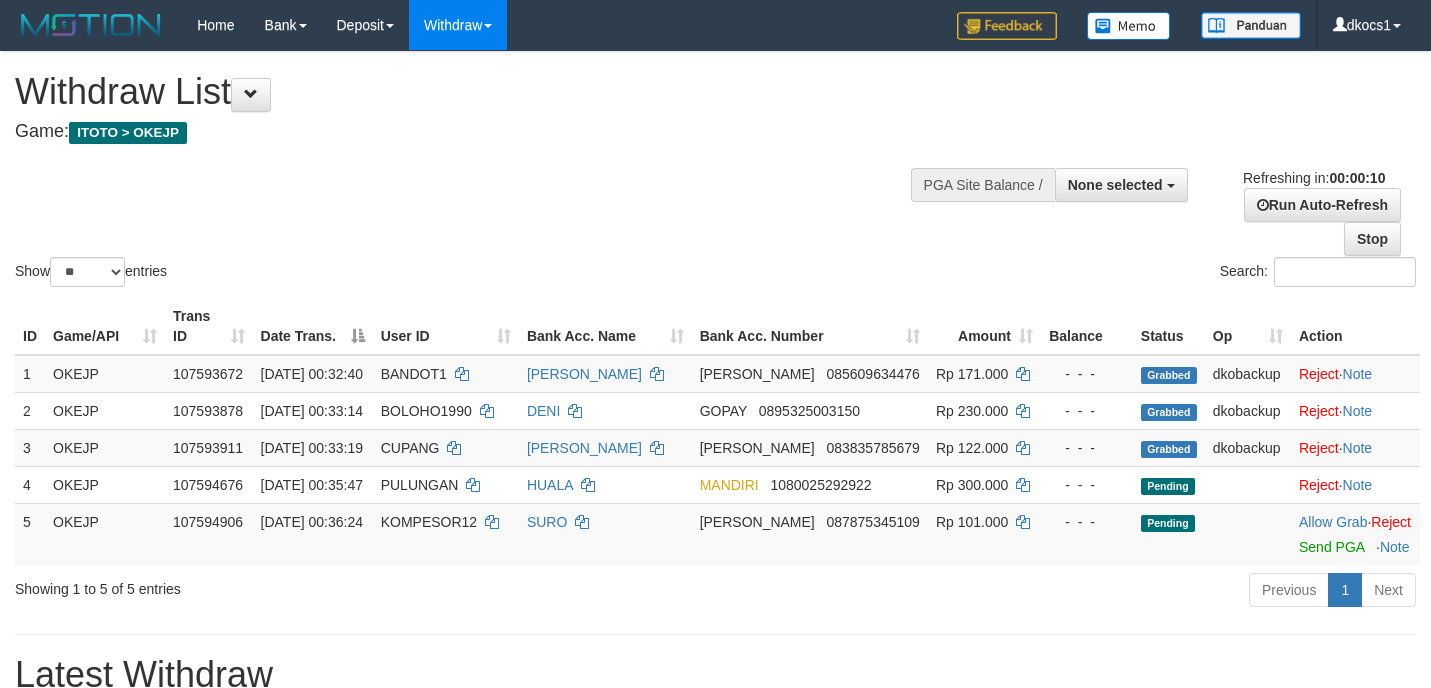 select 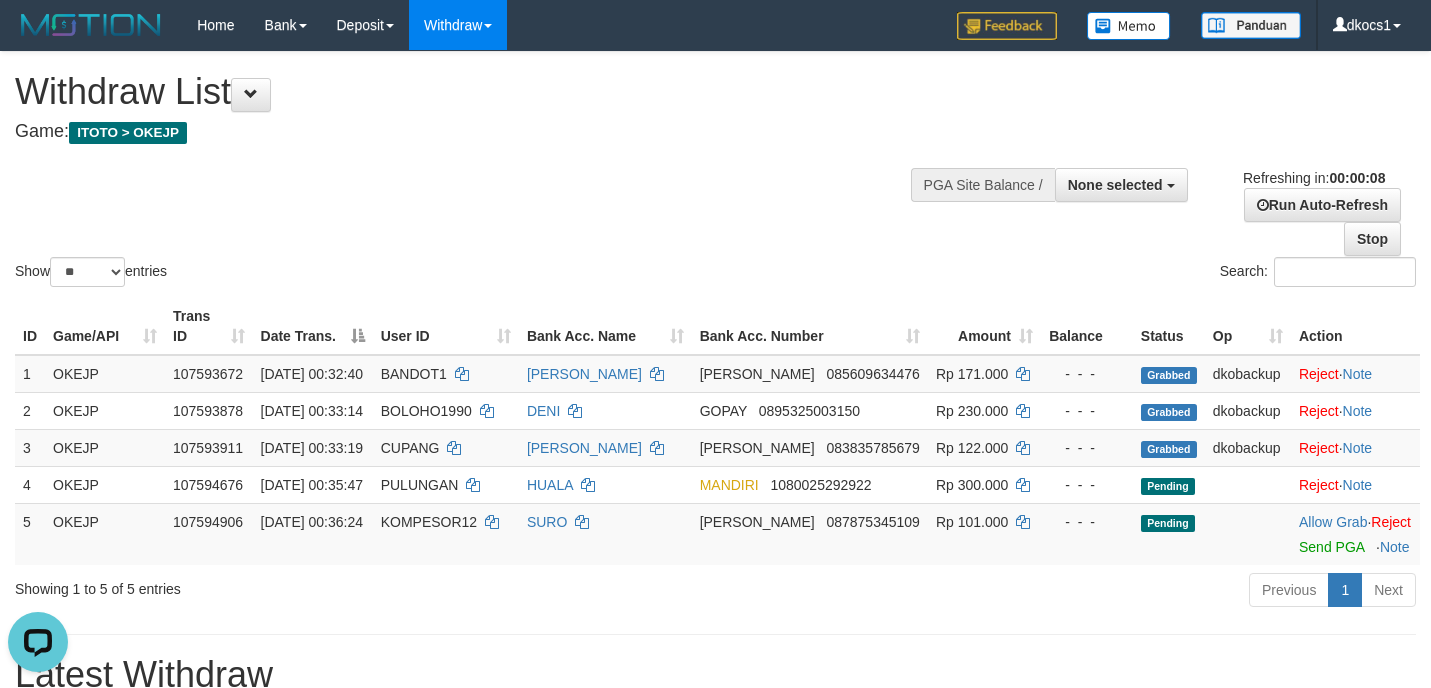 scroll, scrollTop: 0, scrollLeft: 0, axis: both 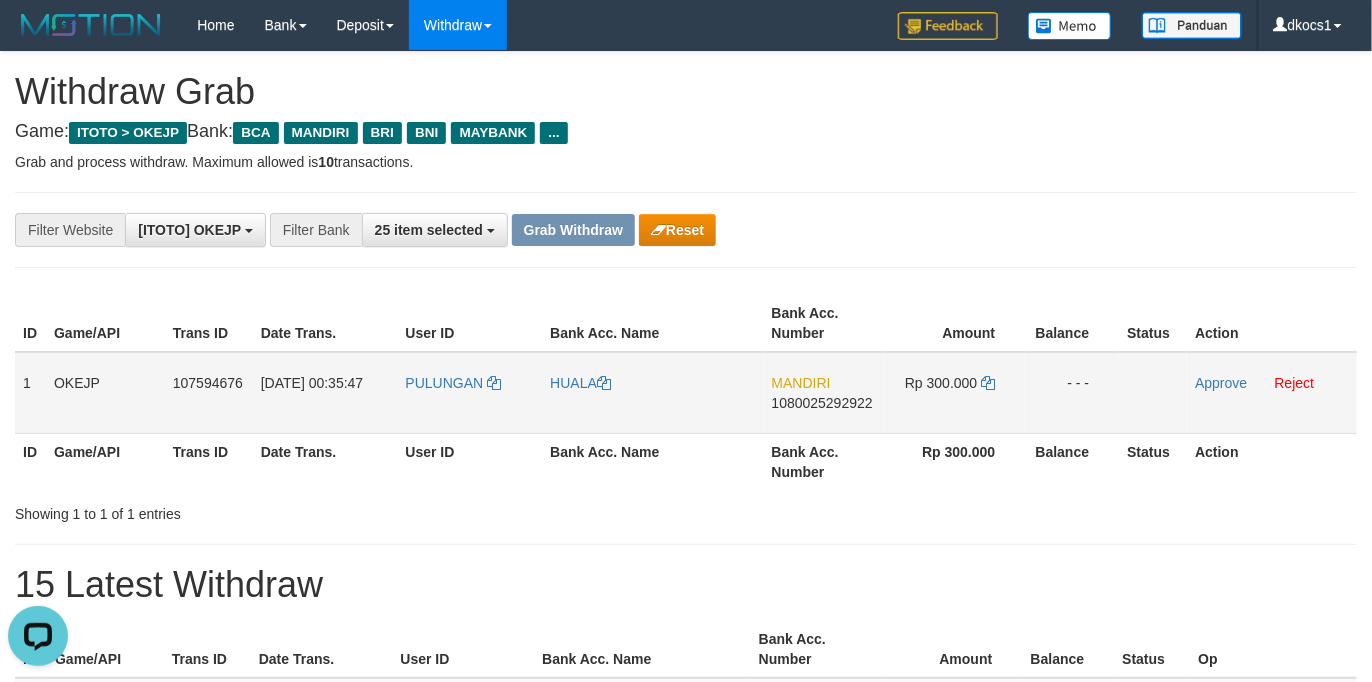 click on "PULUNGAN" at bounding box center [470, 393] 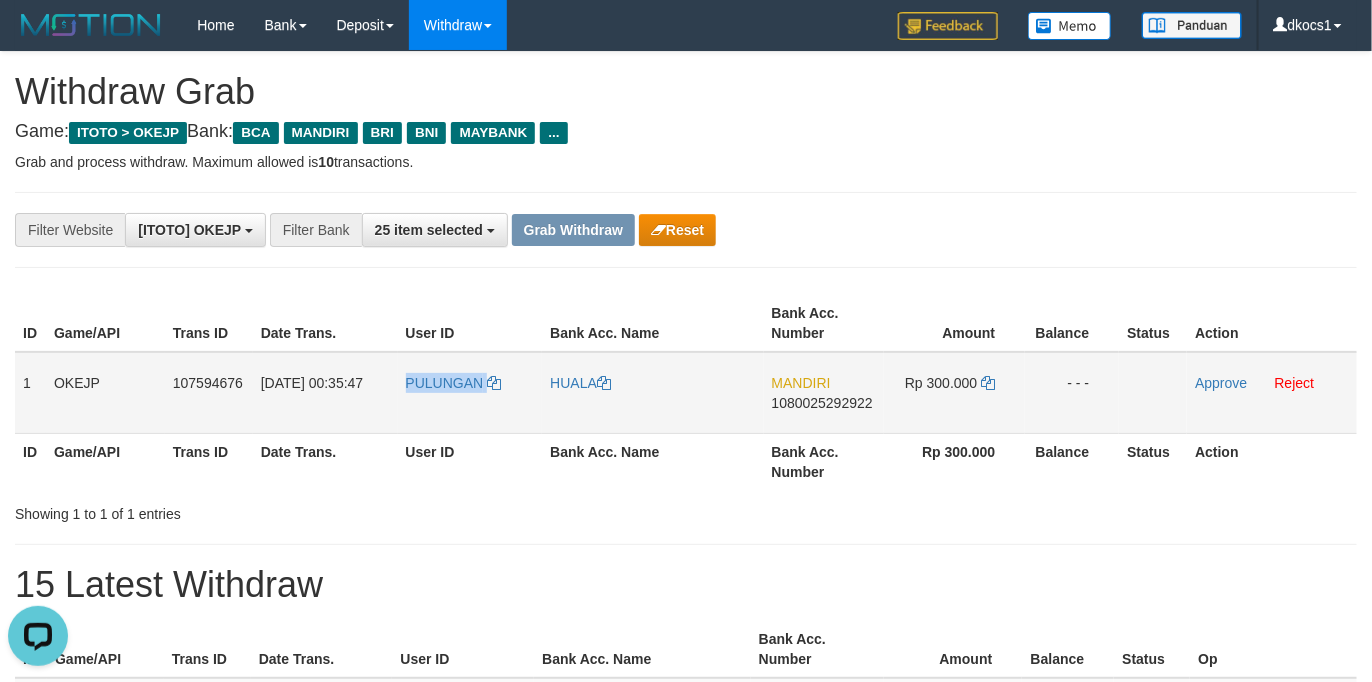 click on "PULUNGAN" at bounding box center [470, 393] 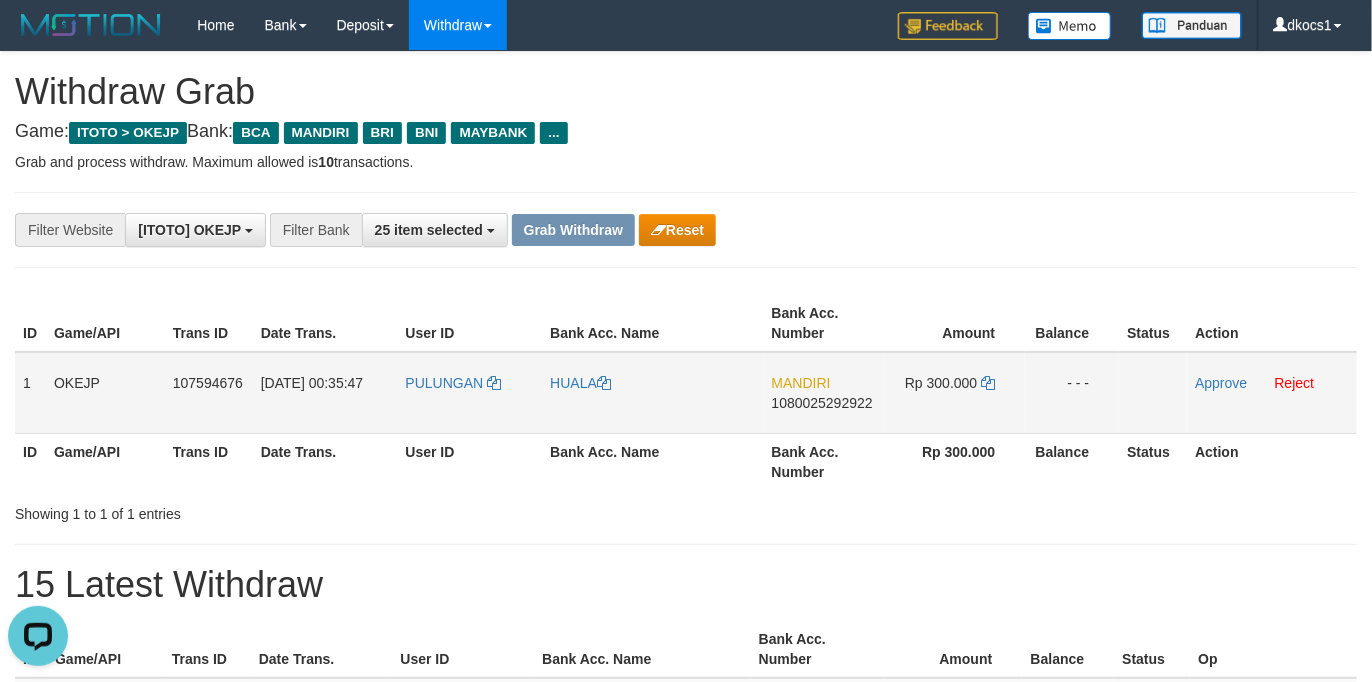 click on "HUALA" at bounding box center (652, 393) 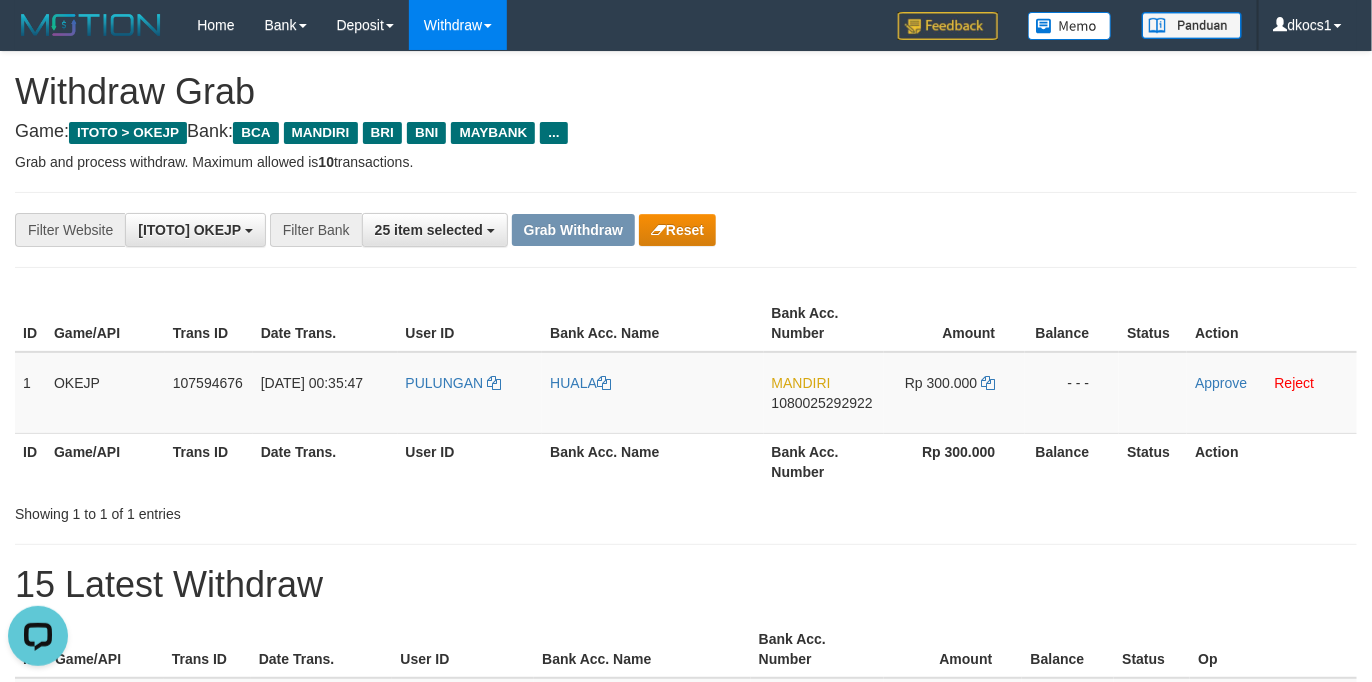 copy on "HUALA" 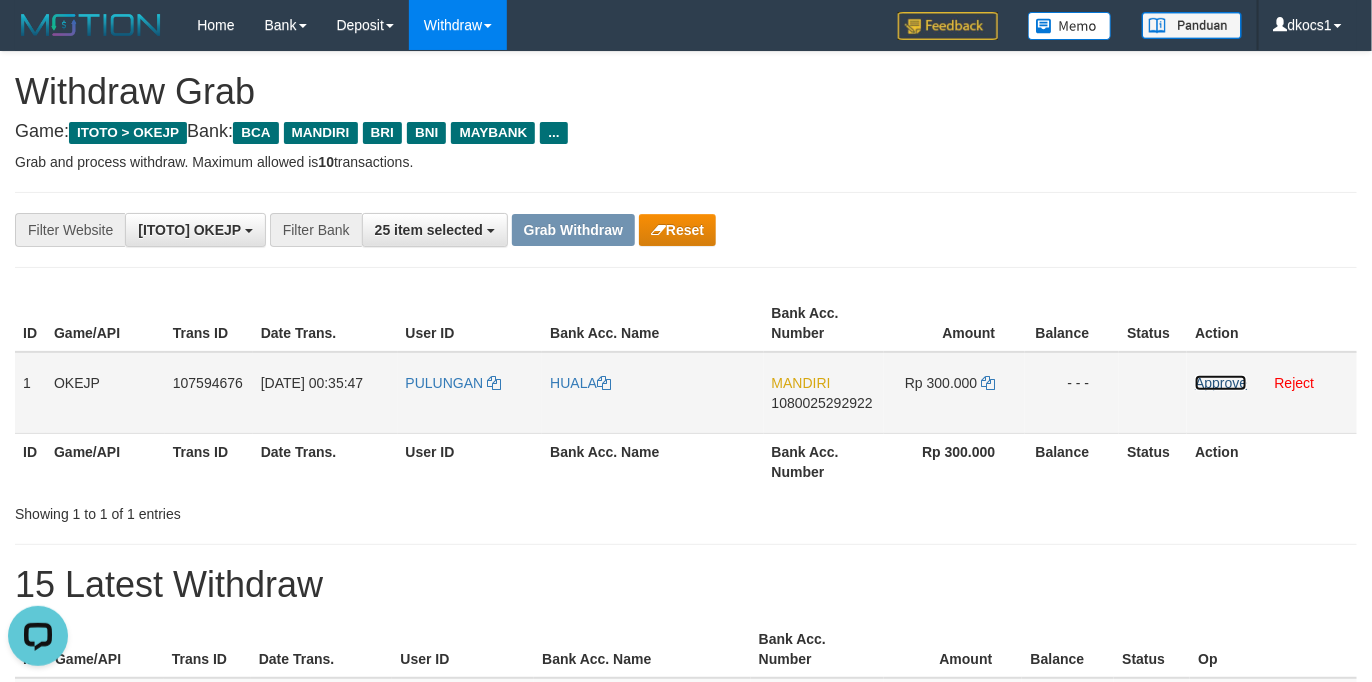 click on "Approve" at bounding box center [1221, 383] 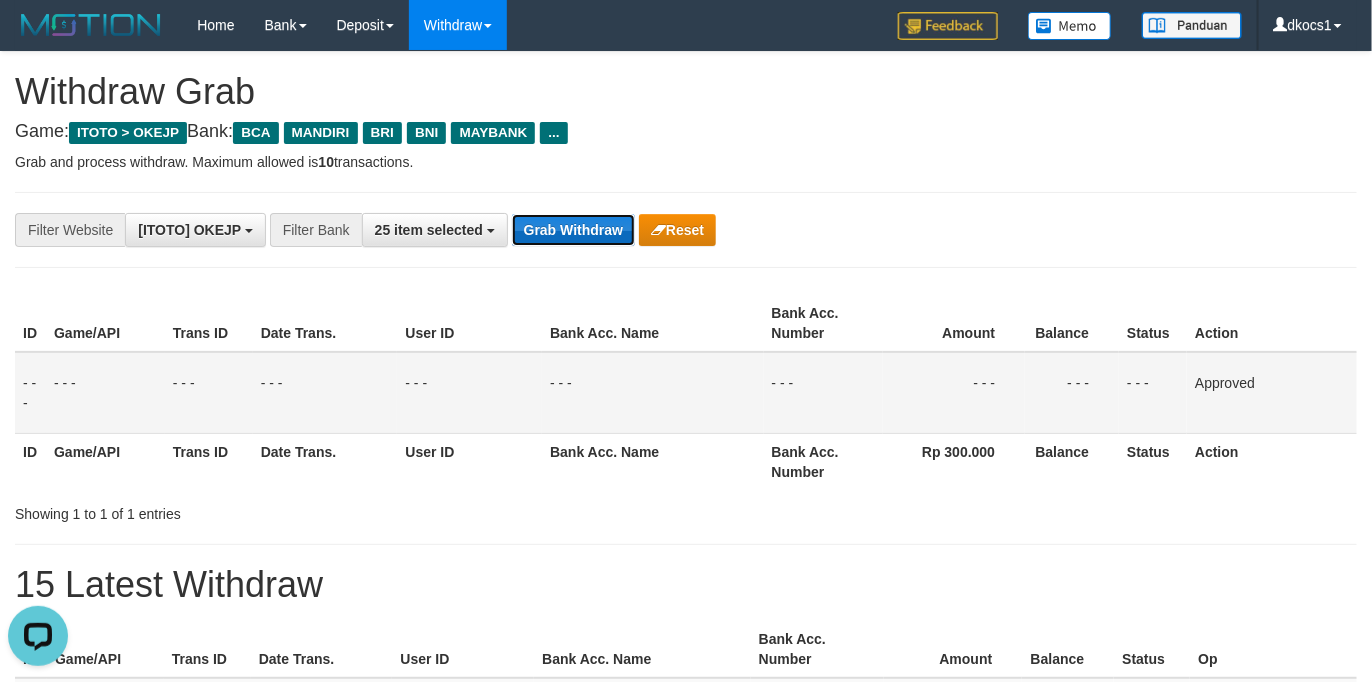 click on "Grab Withdraw" at bounding box center [573, 230] 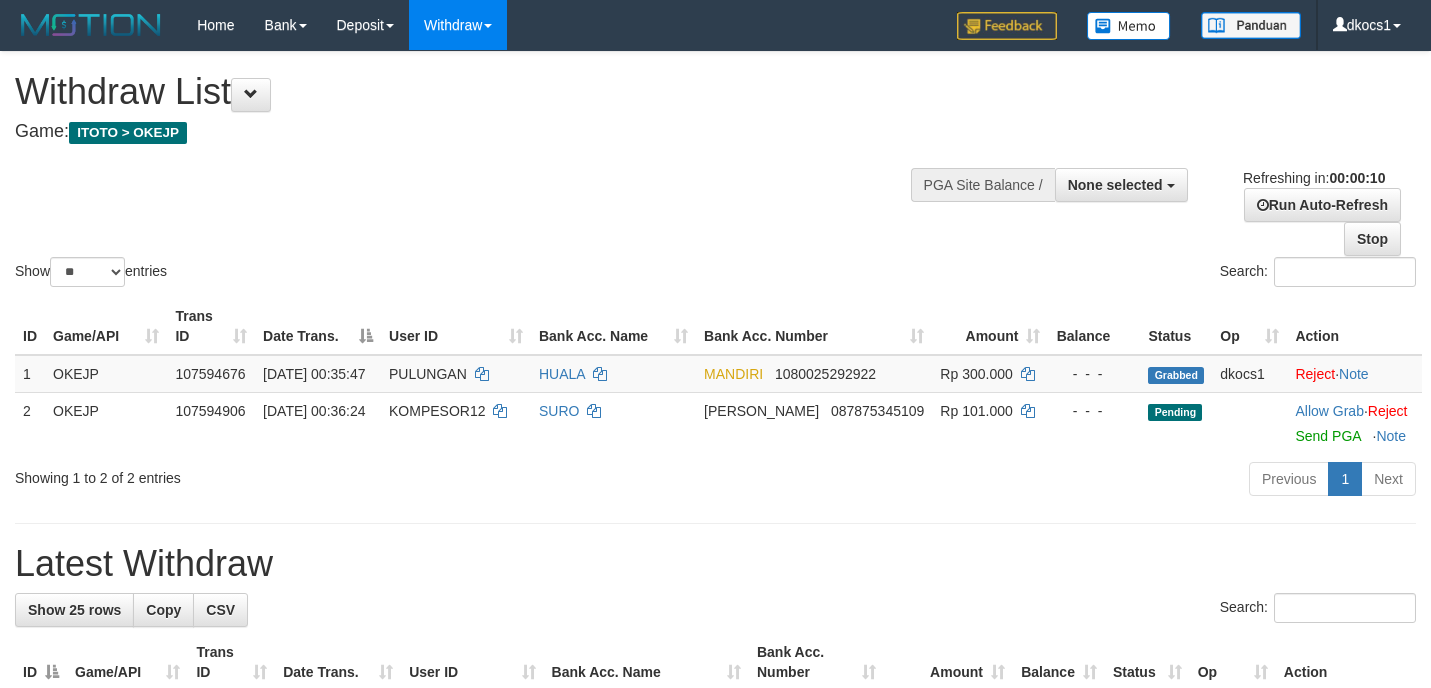 select 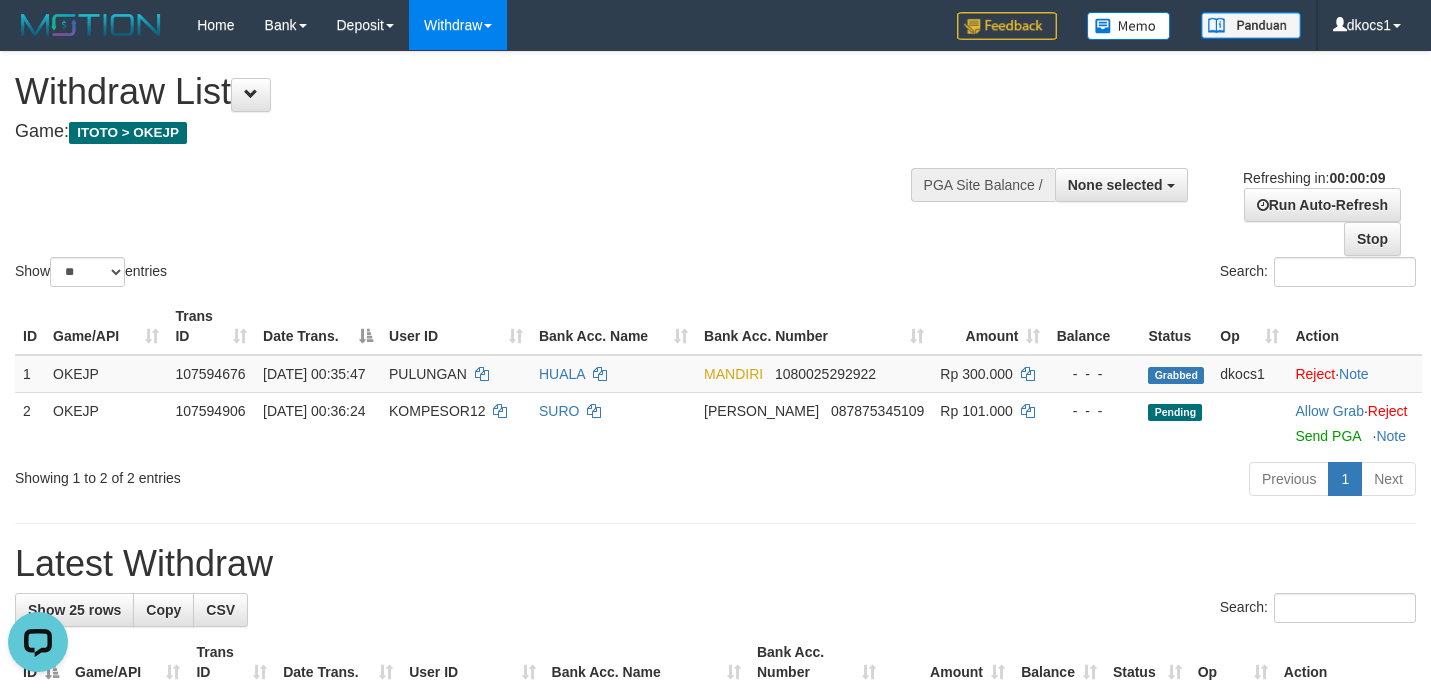 scroll, scrollTop: 0, scrollLeft: 0, axis: both 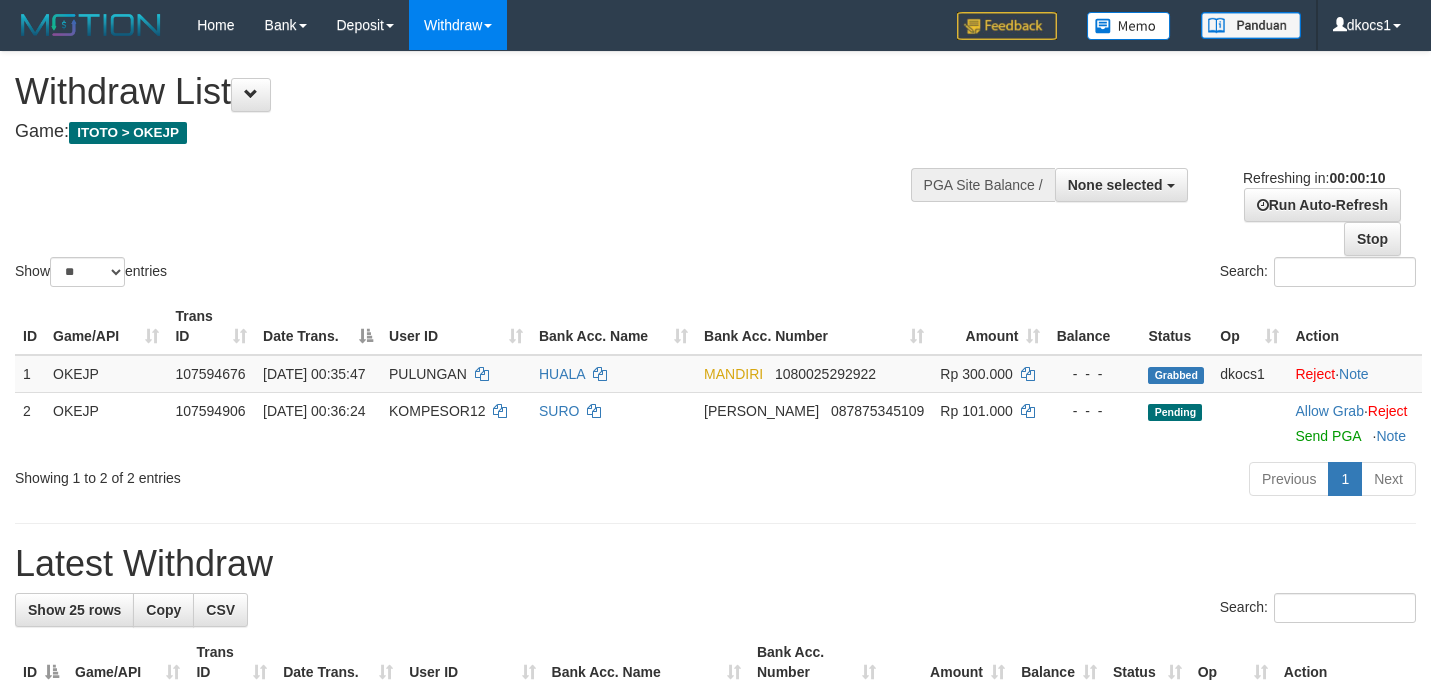 select 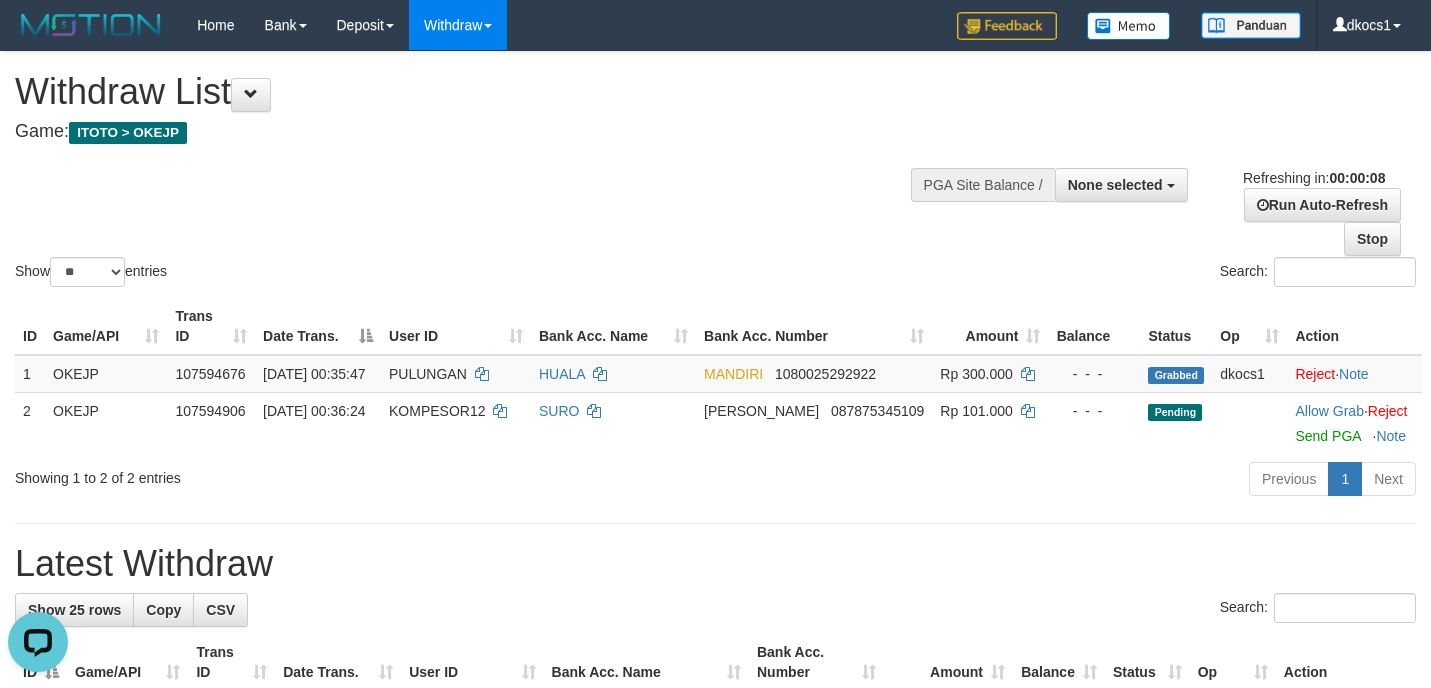 scroll, scrollTop: 0, scrollLeft: 0, axis: both 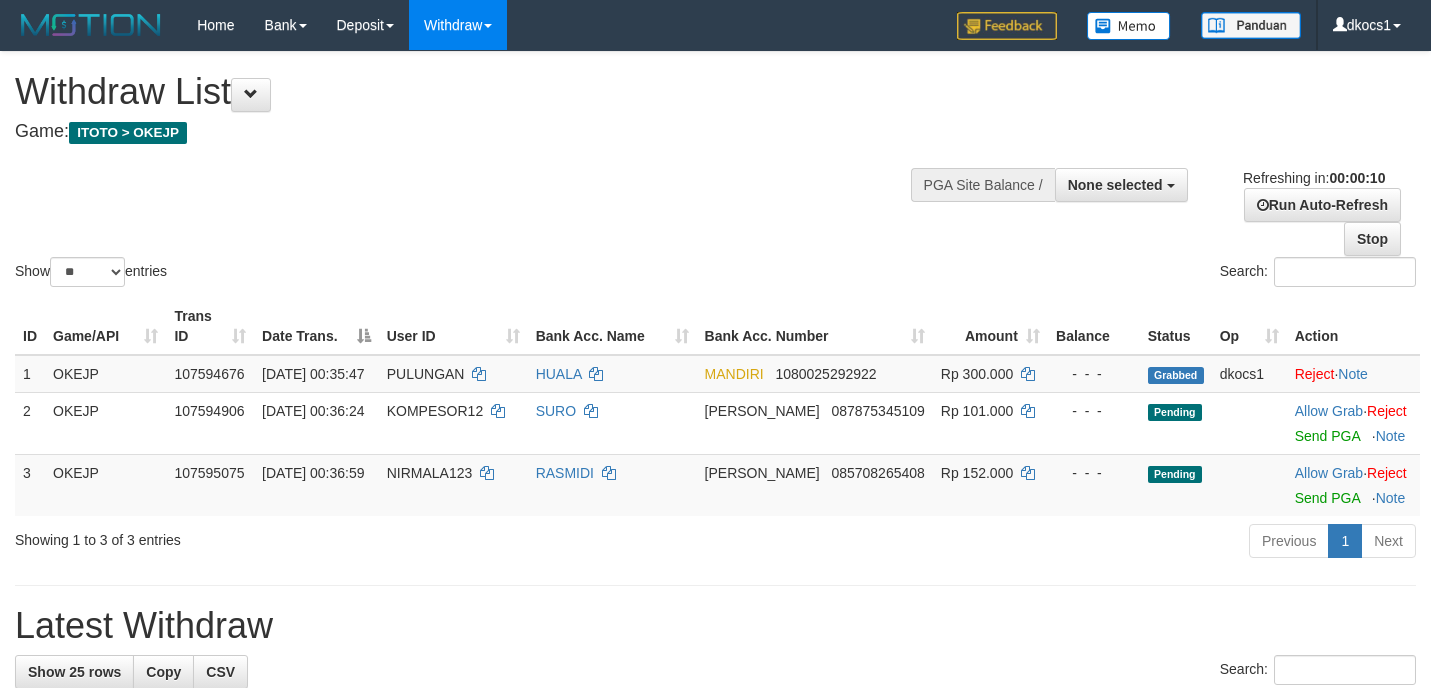 select 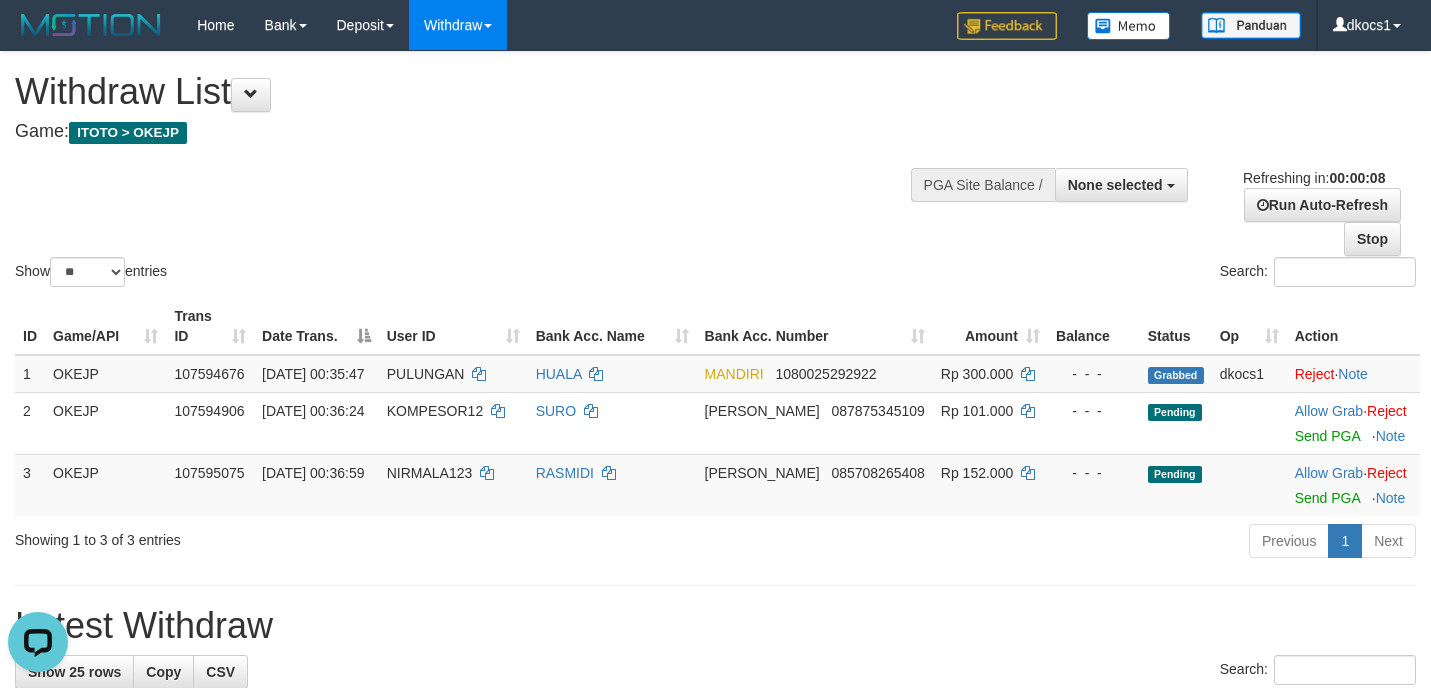 scroll, scrollTop: 0, scrollLeft: 0, axis: both 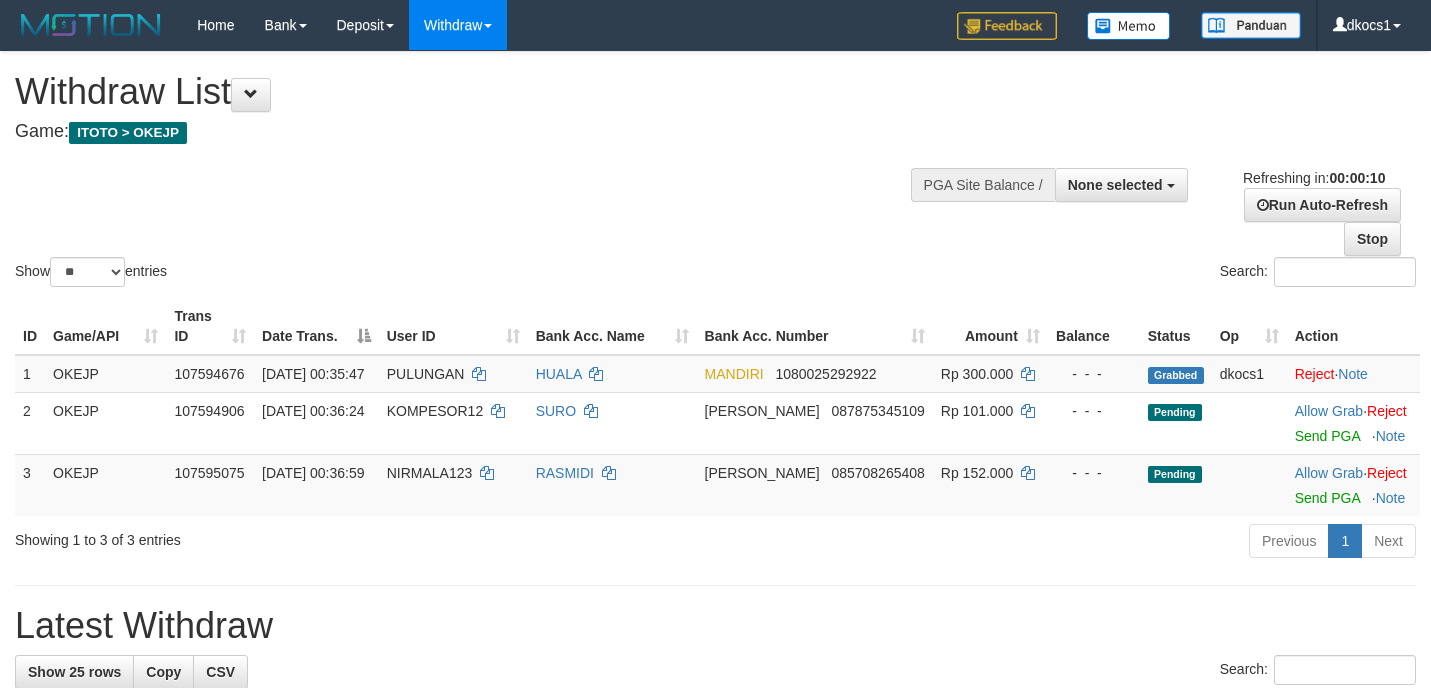 select 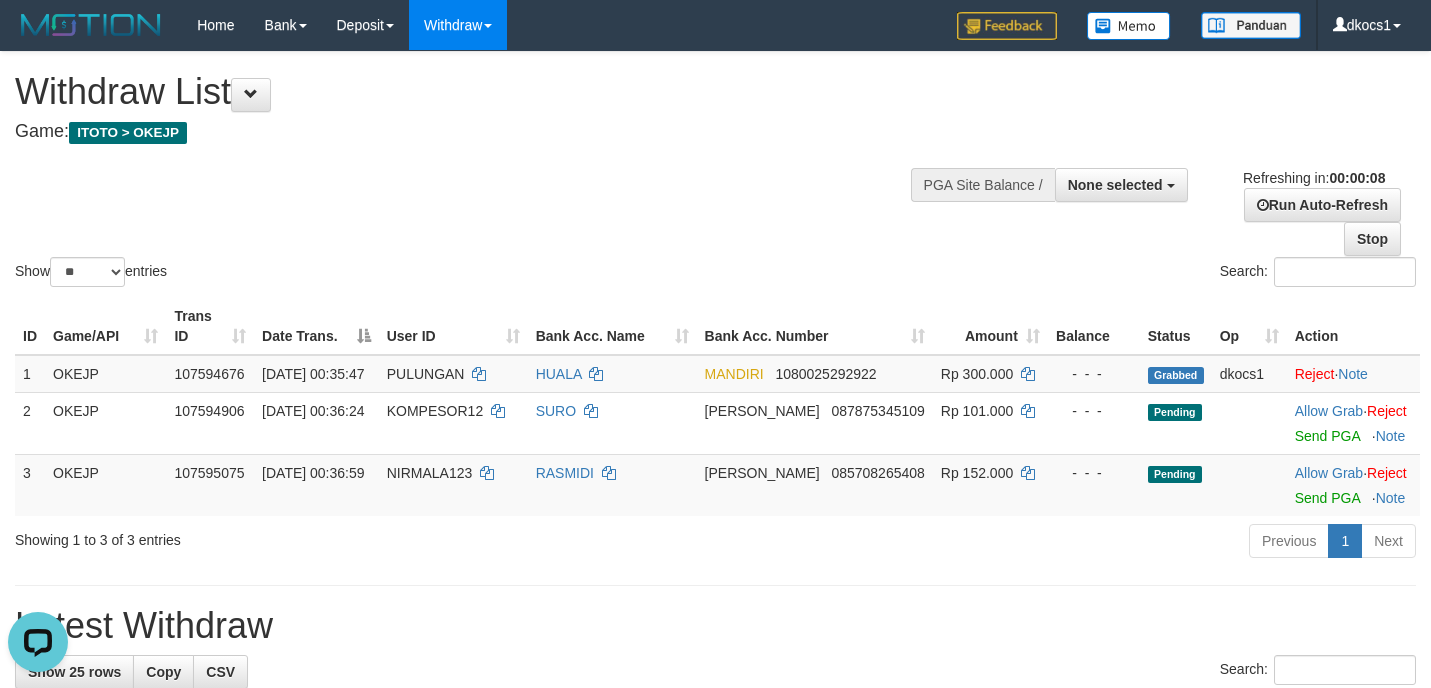 scroll, scrollTop: 0, scrollLeft: 0, axis: both 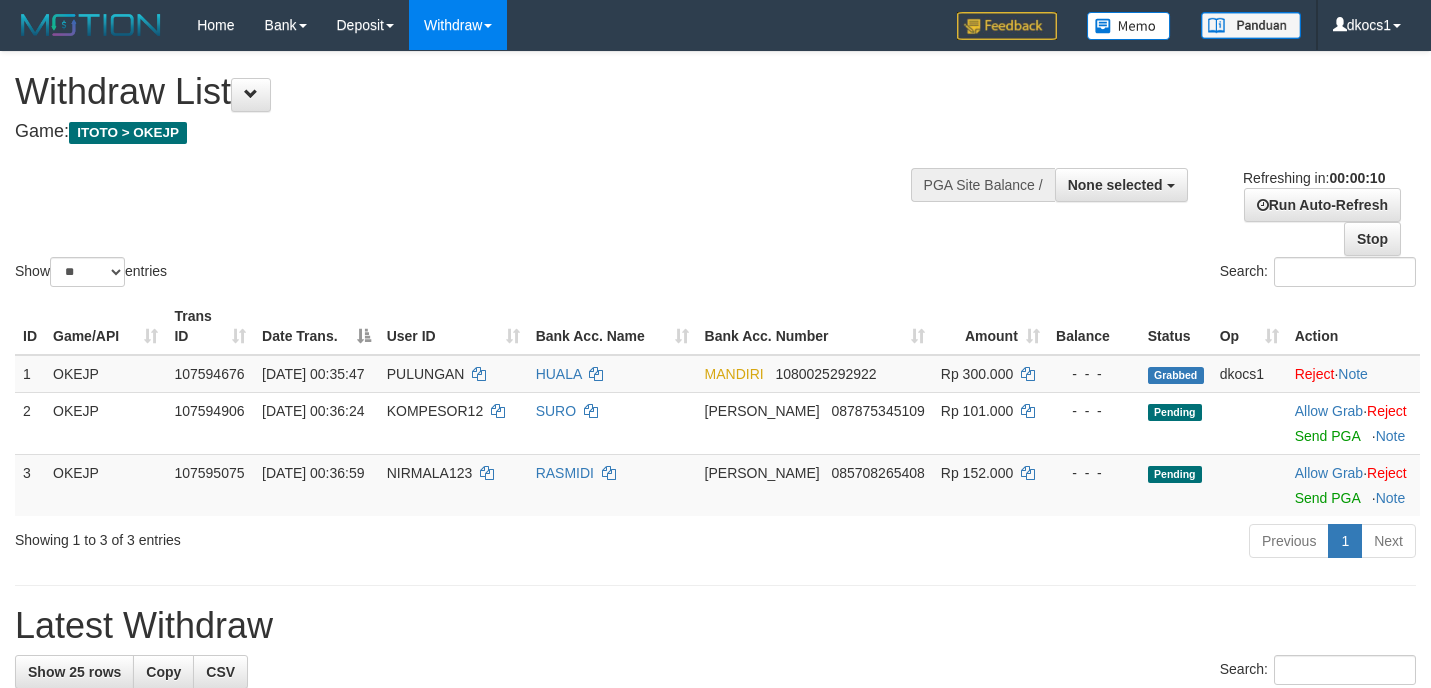 select 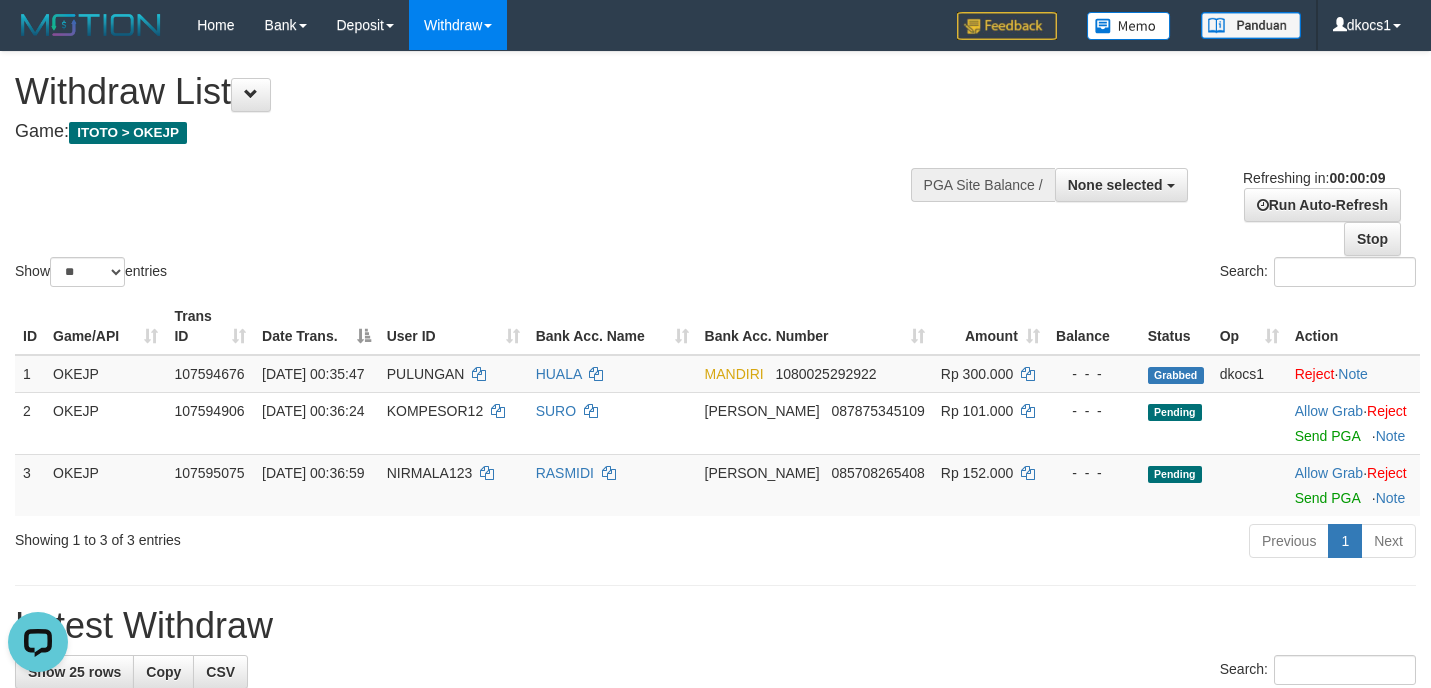 scroll, scrollTop: 0, scrollLeft: 0, axis: both 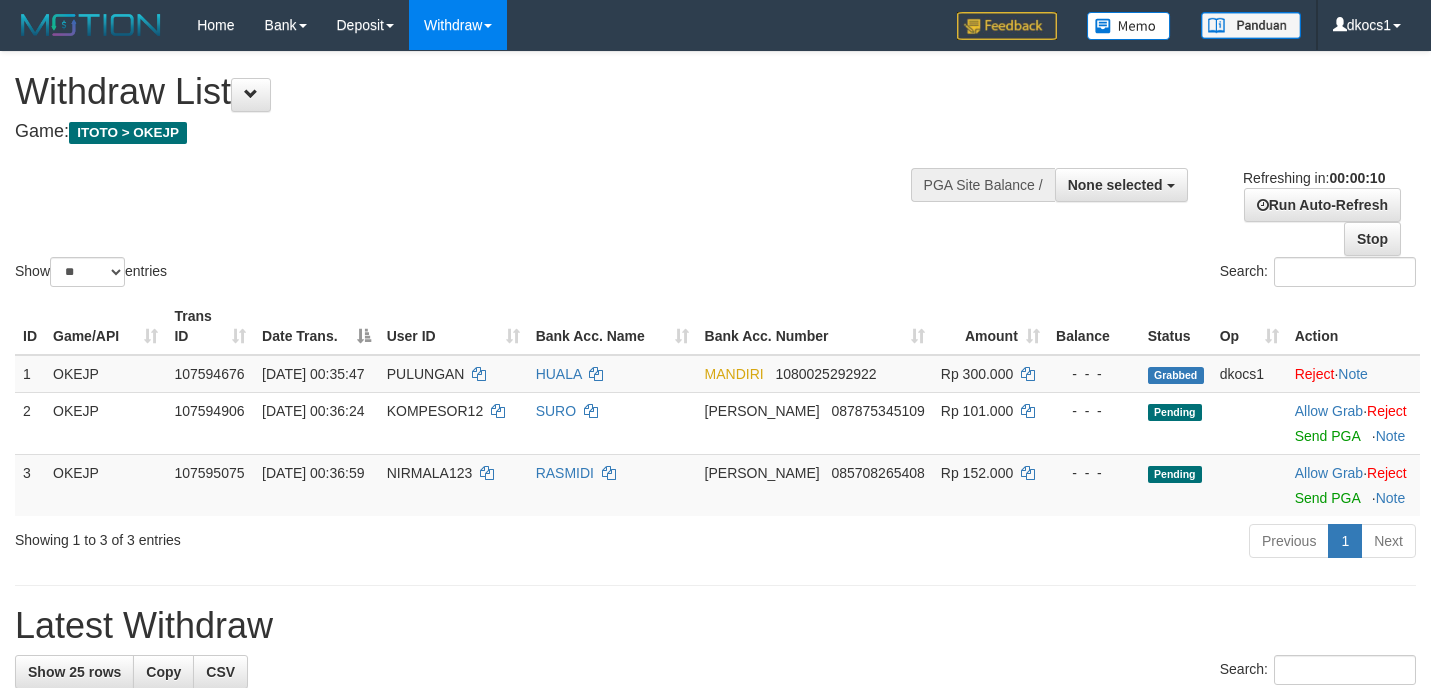 select 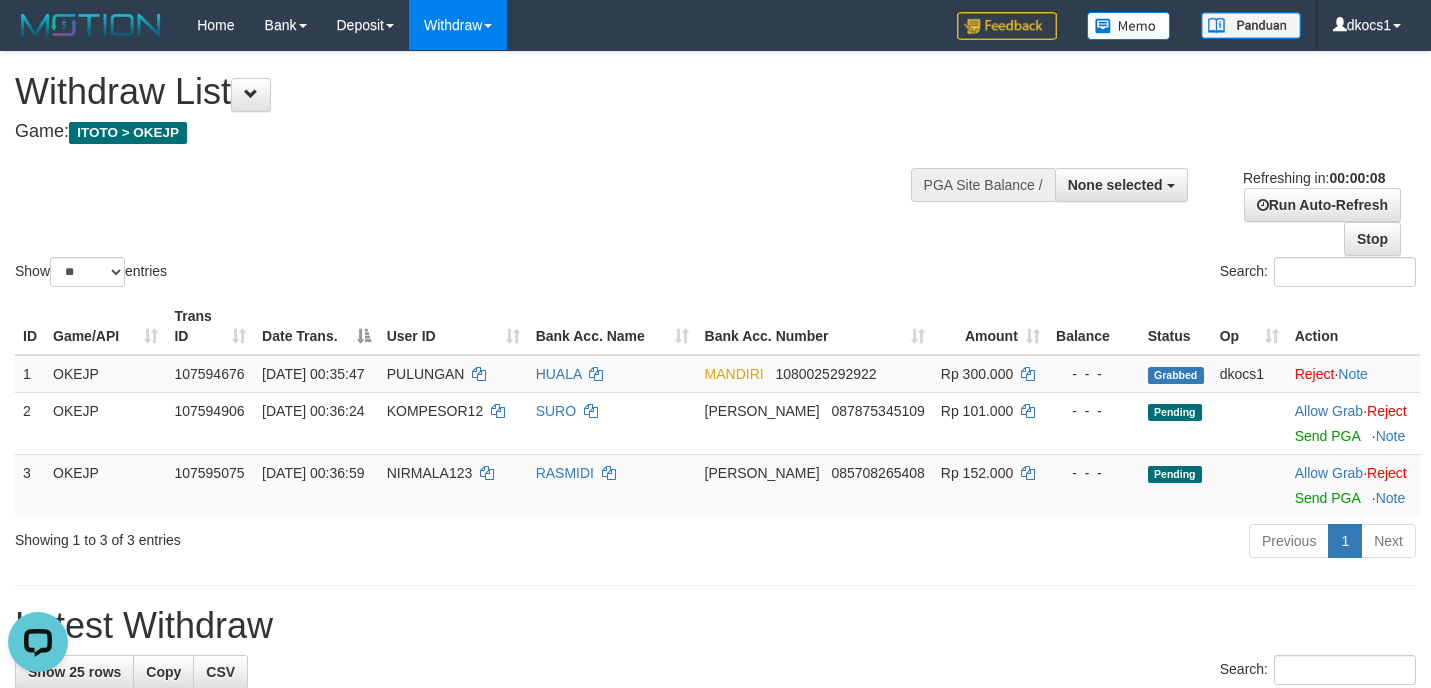 scroll, scrollTop: 0, scrollLeft: 0, axis: both 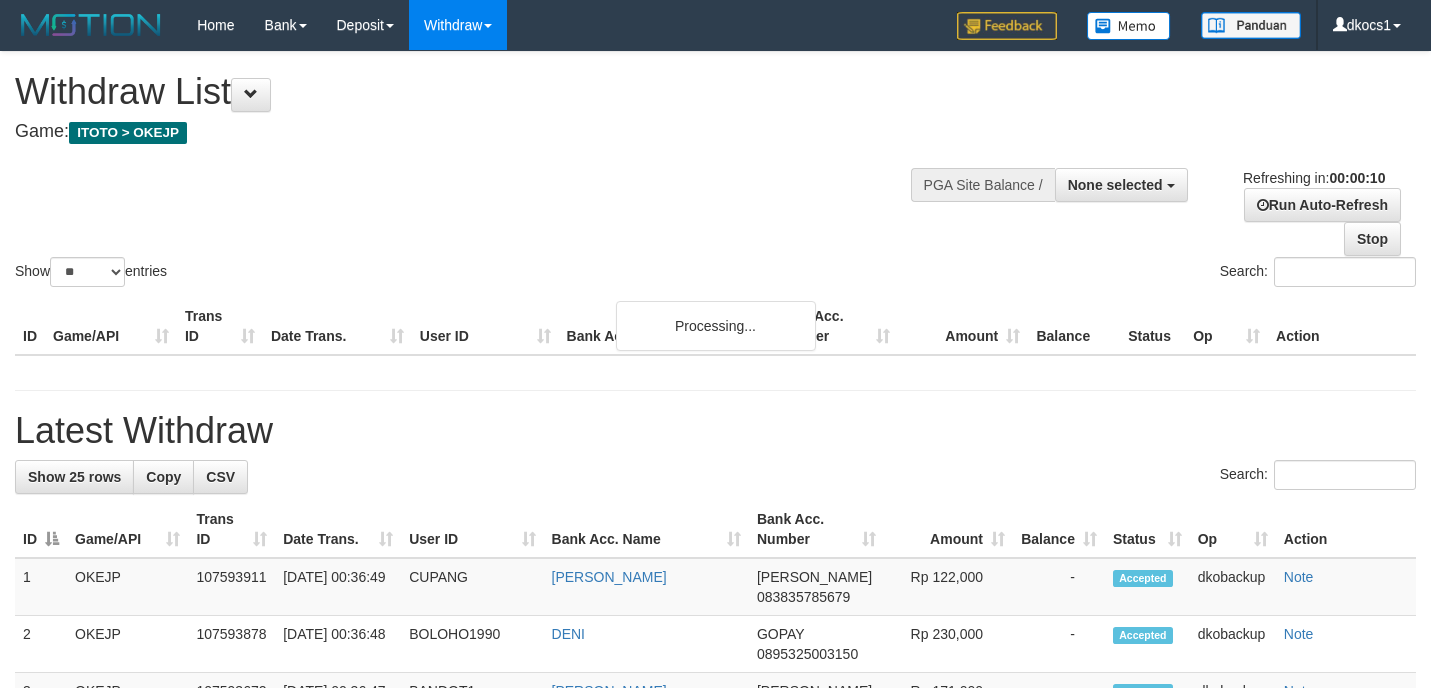 select 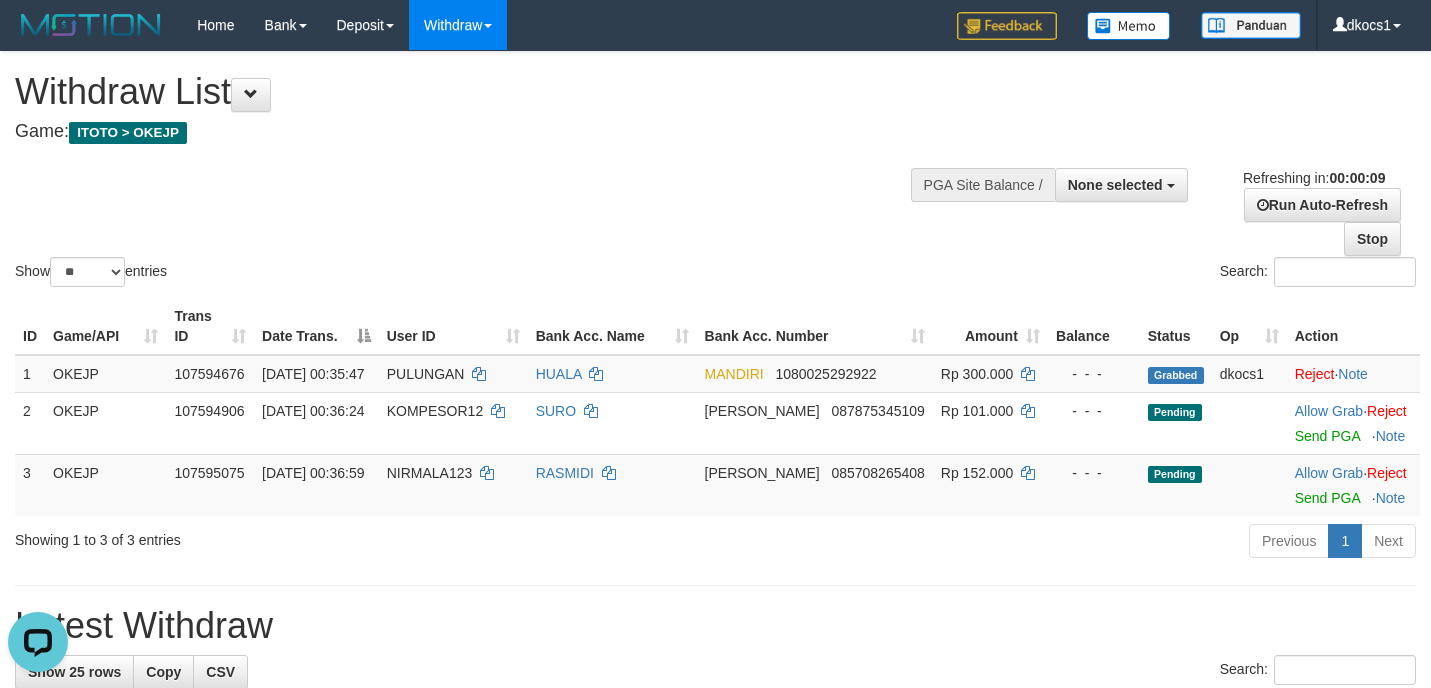 scroll, scrollTop: 0, scrollLeft: 0, axis: both 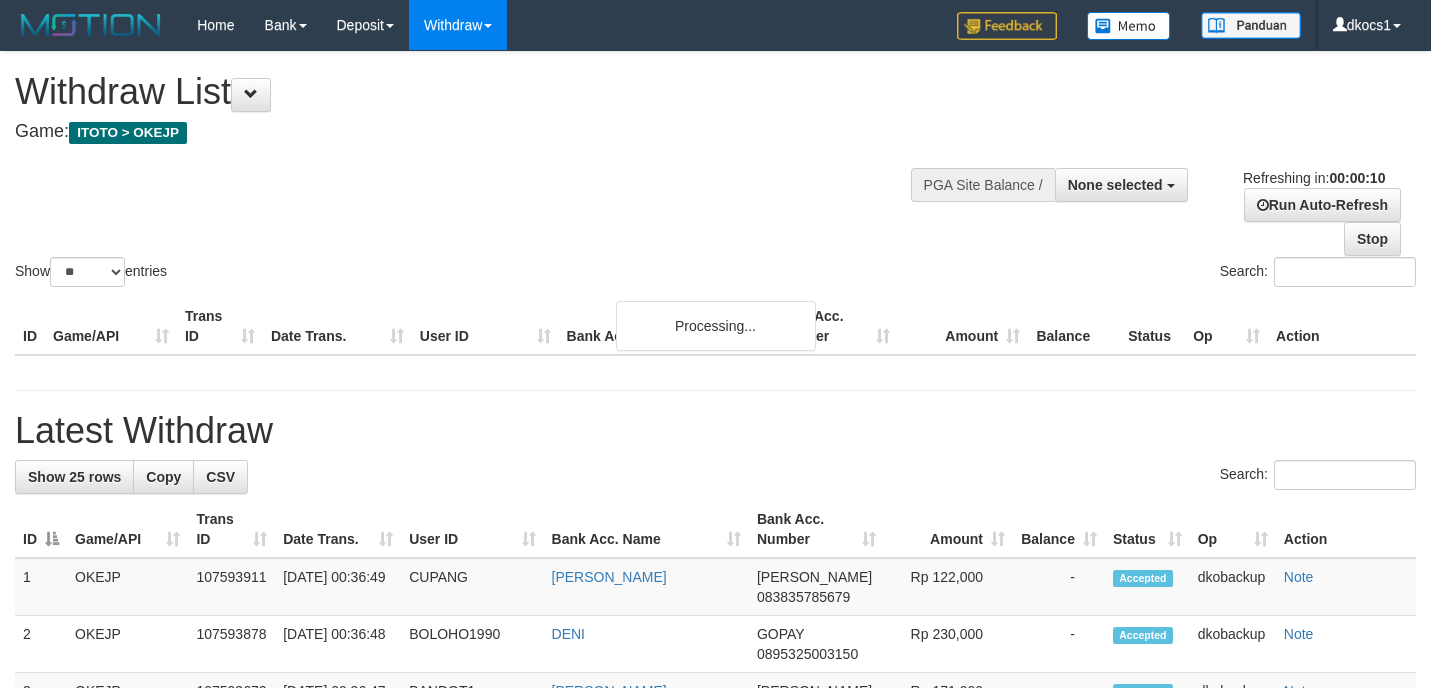 select 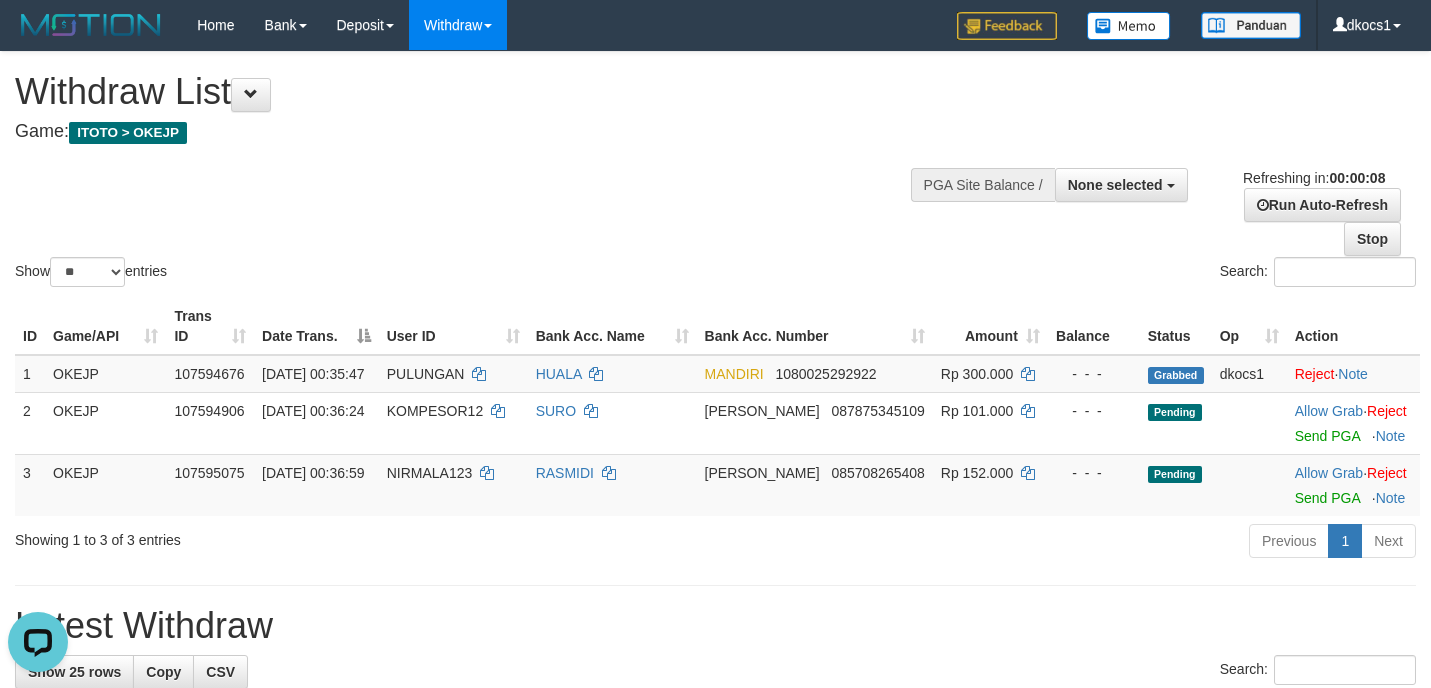 scroll, scrollTop: 0, scrollLeft: 0, axis: both 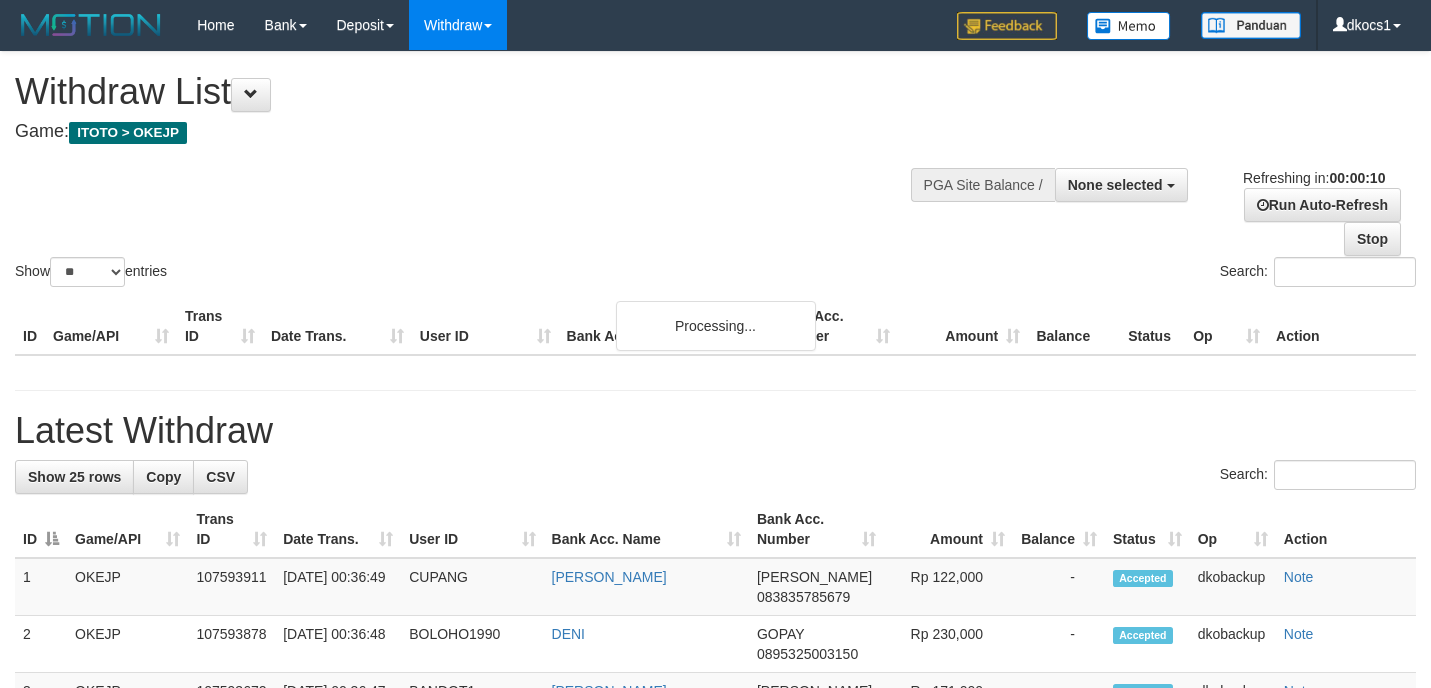 select 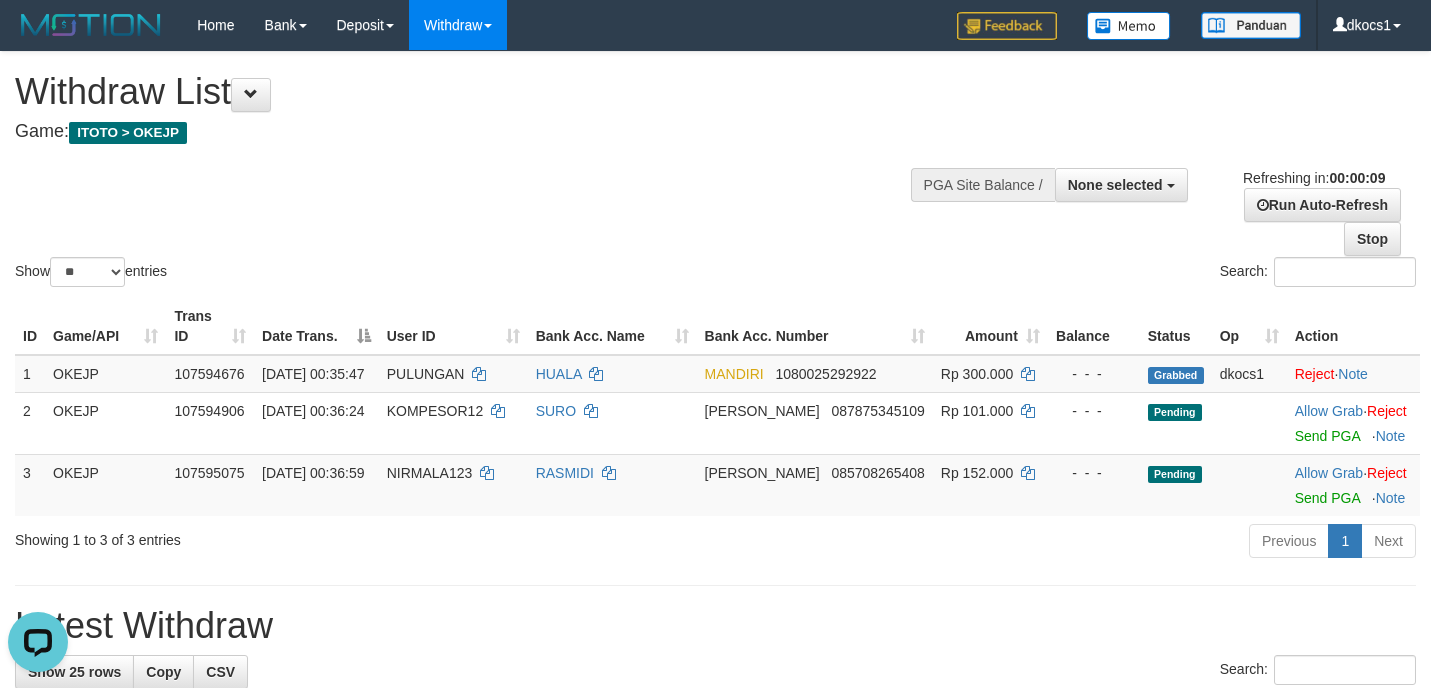 scroll, scrollTop: 0, scrollLeft: 0, axis: both 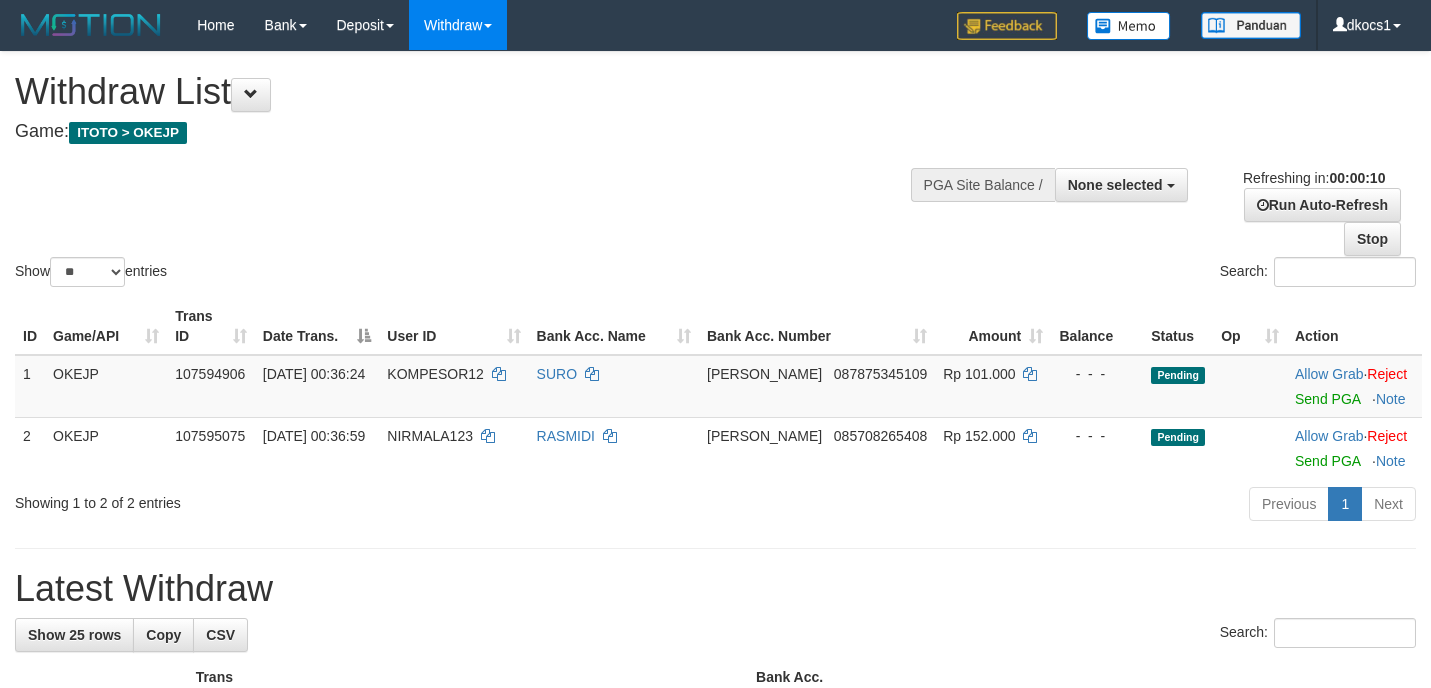 select 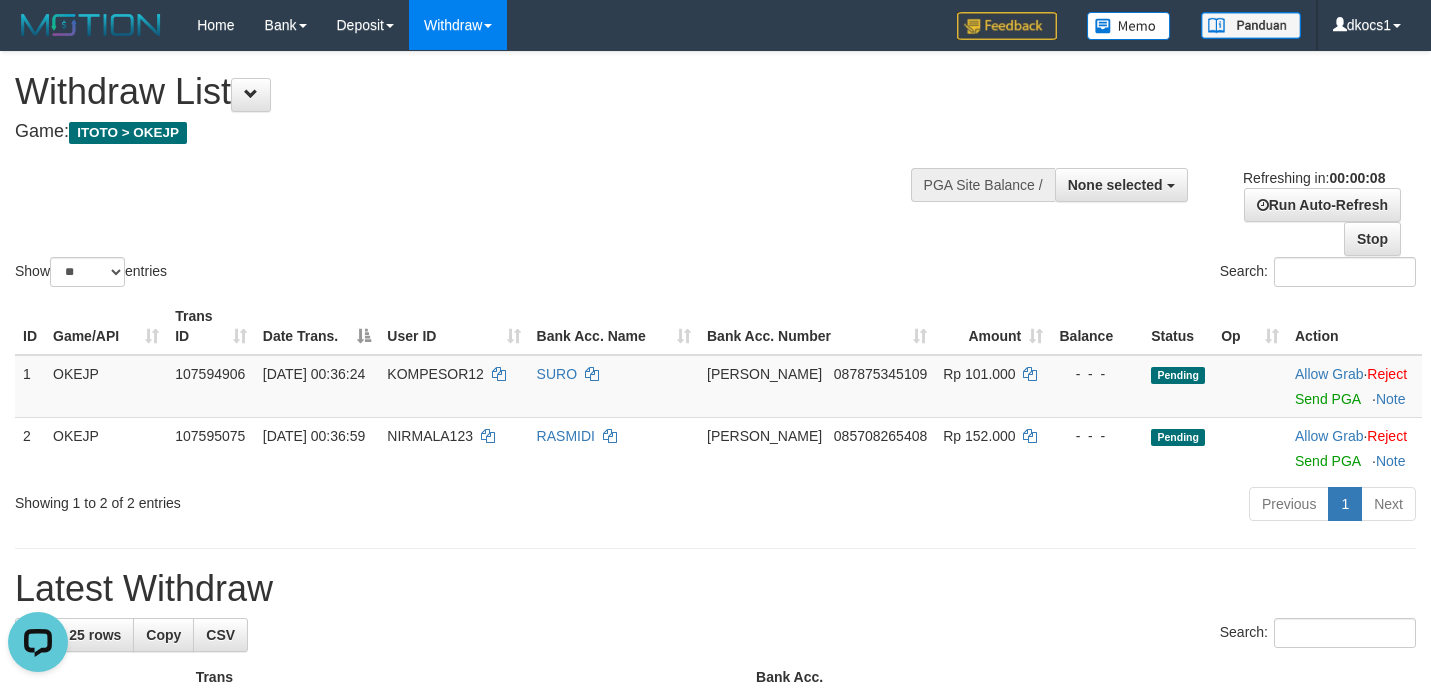 scroll, scrollTop: 0, scrollLeft: 0, axis: both 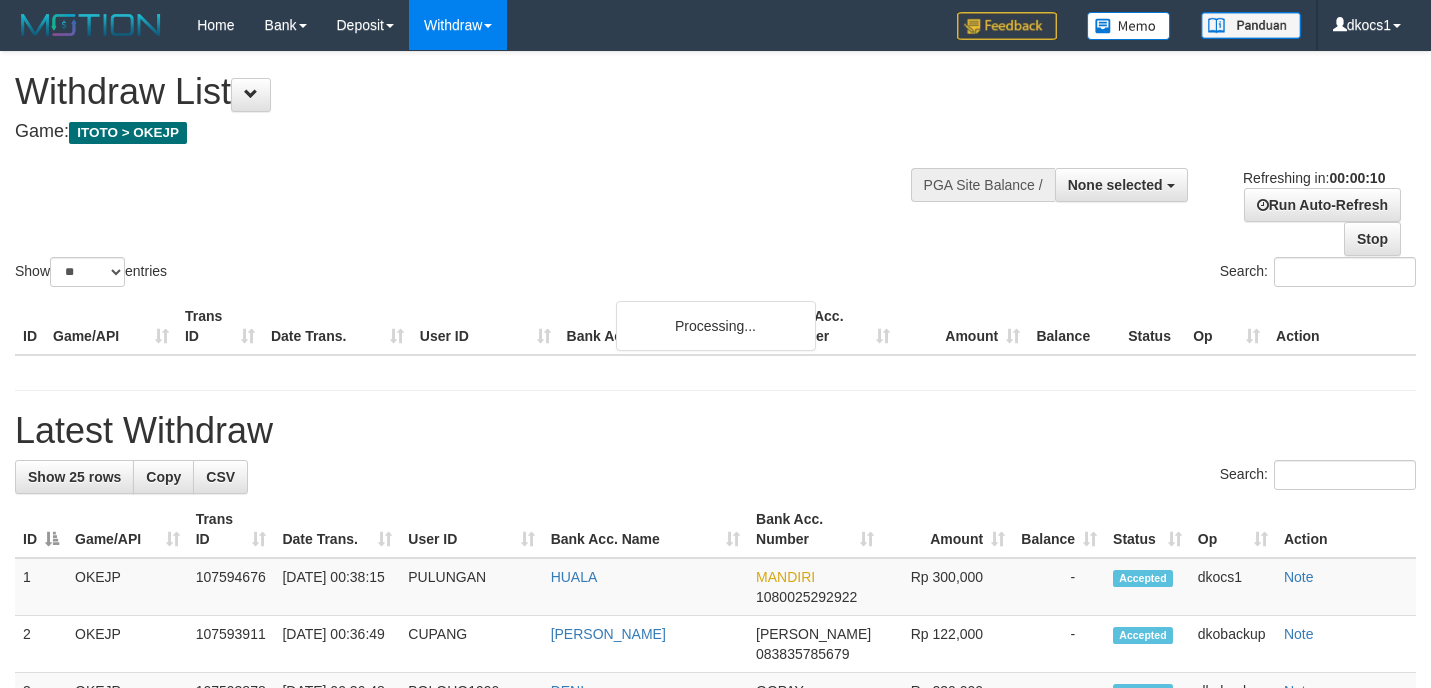 select 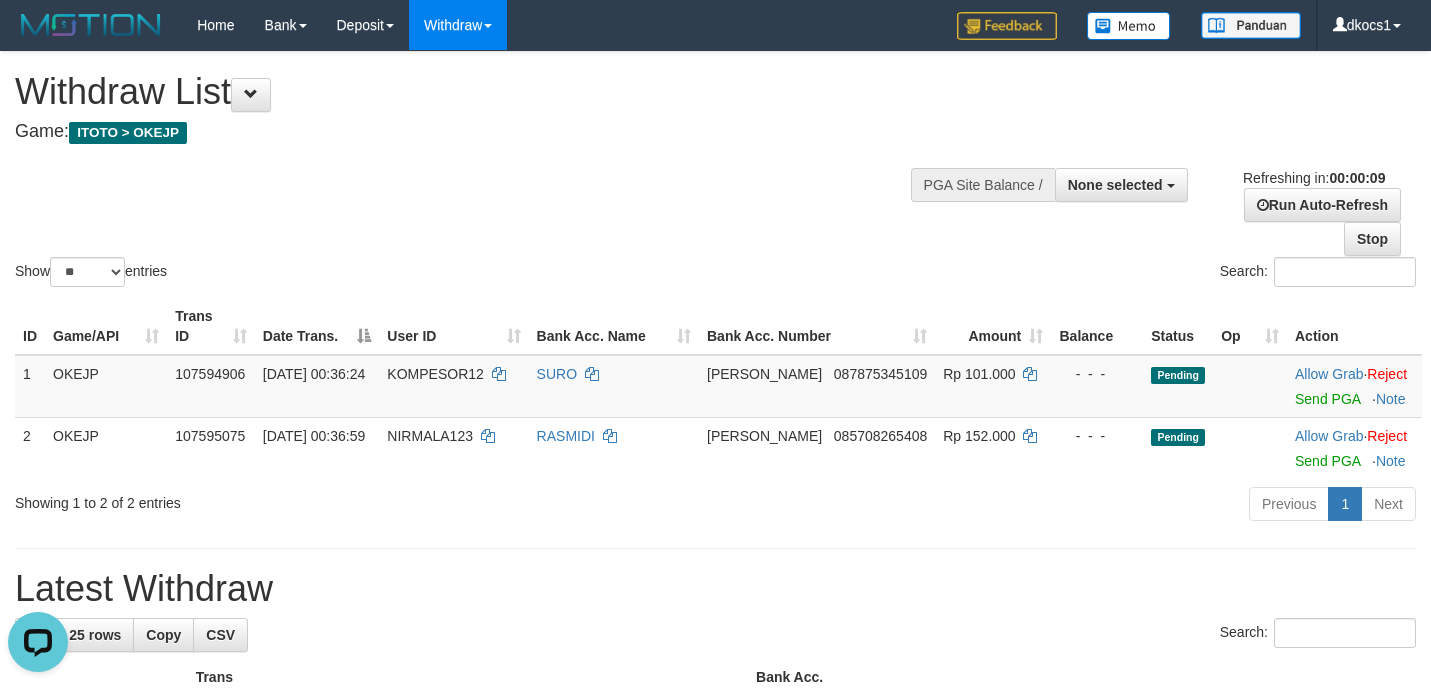 scroll, scrollTop: 0, scrollLeft: 0, axis: both 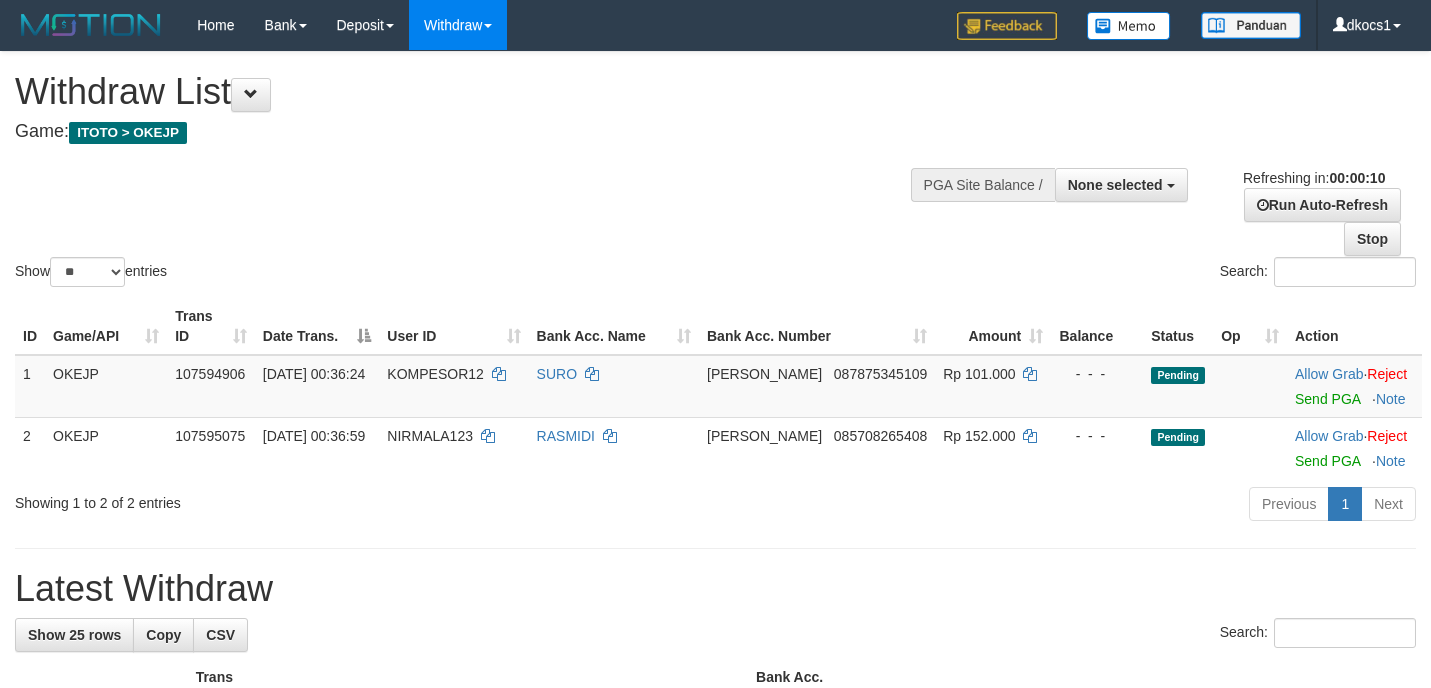 select 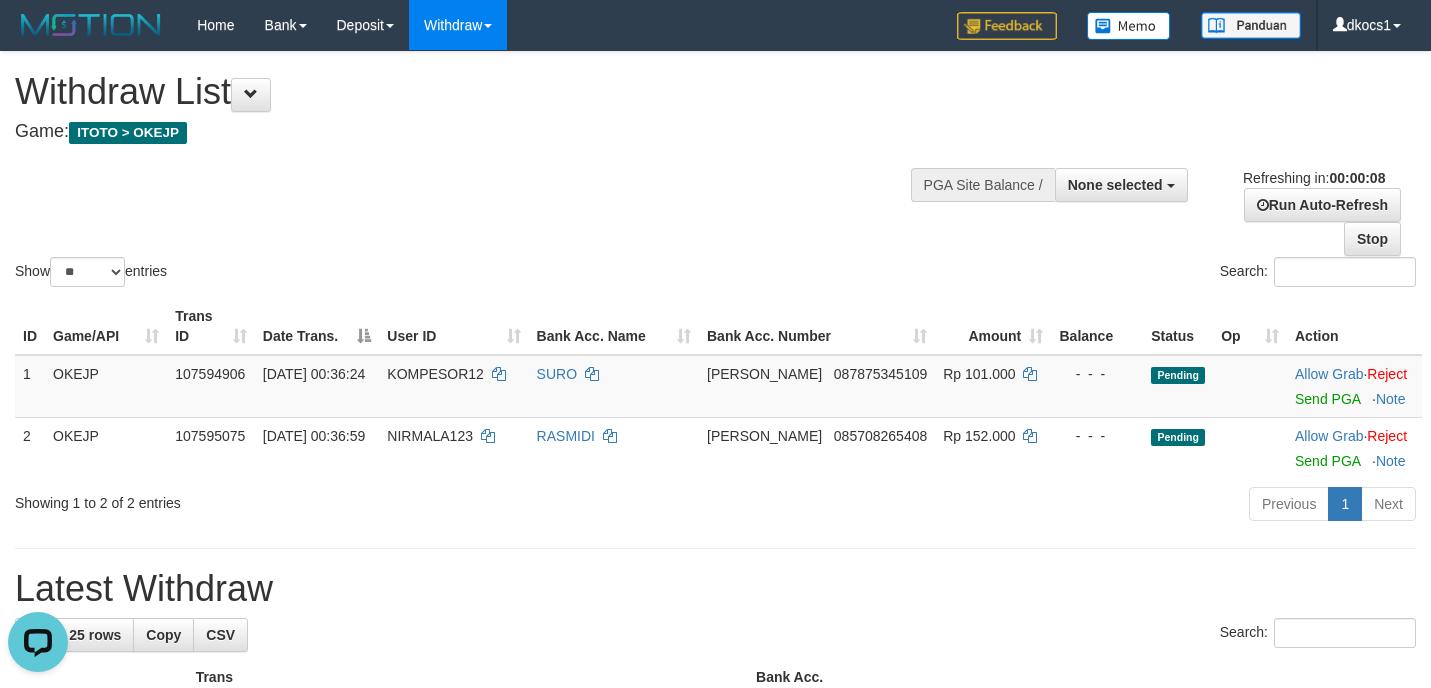 scroll, scrollTop: 0, scrollLeft: 0, axis: both 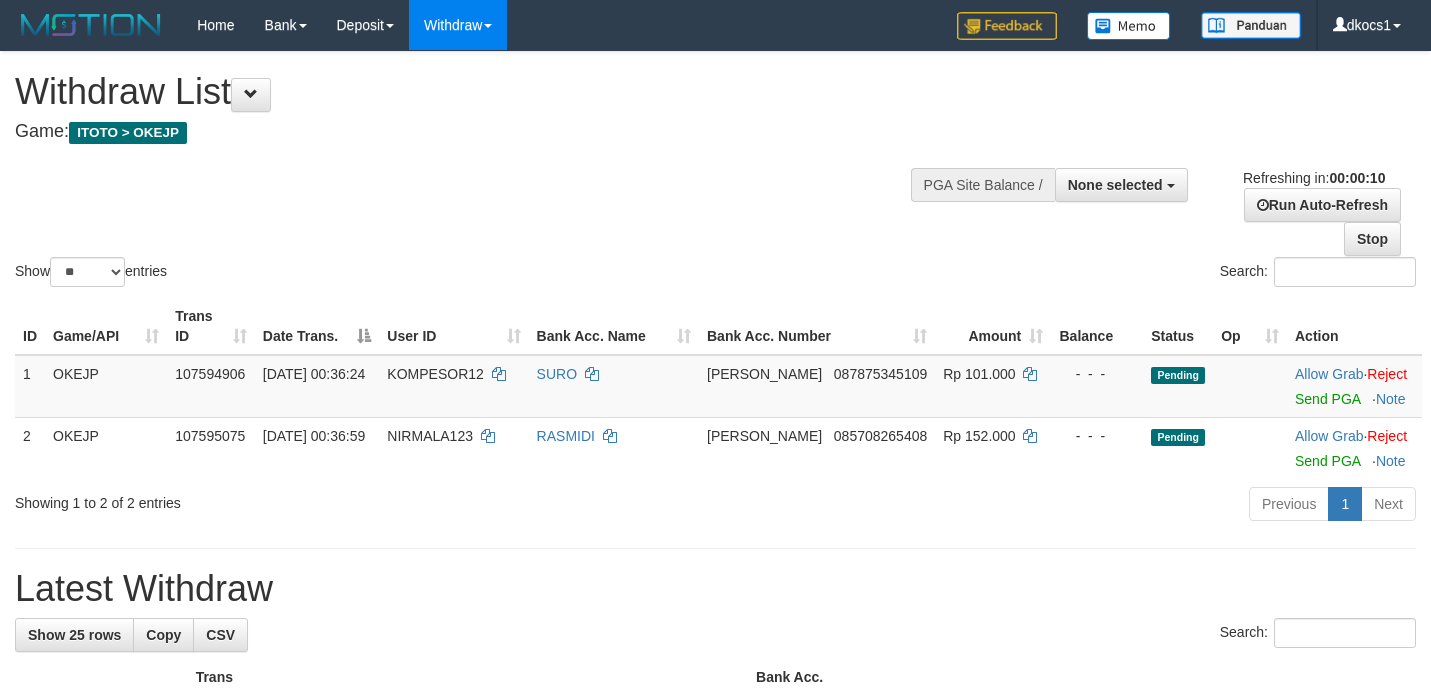 select 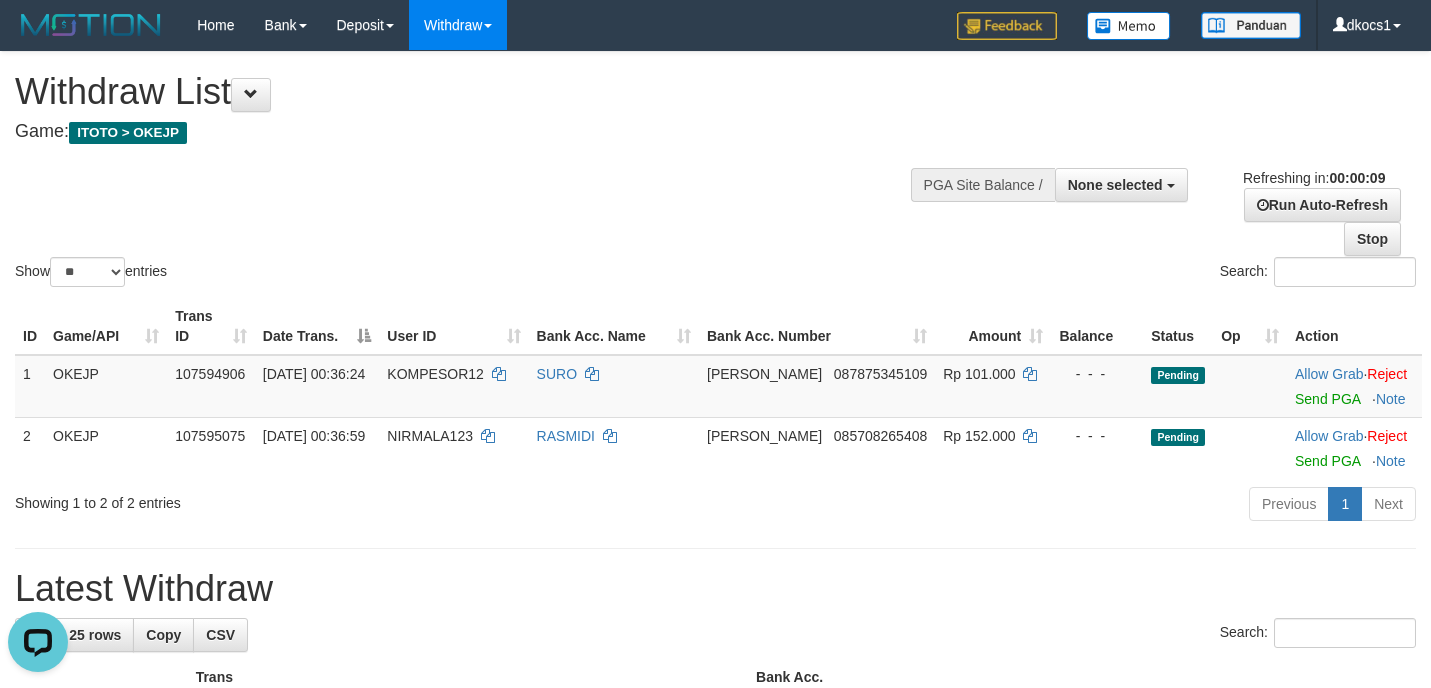 scroll, scrollTop: 0, scrollLeft: 0, axis: both 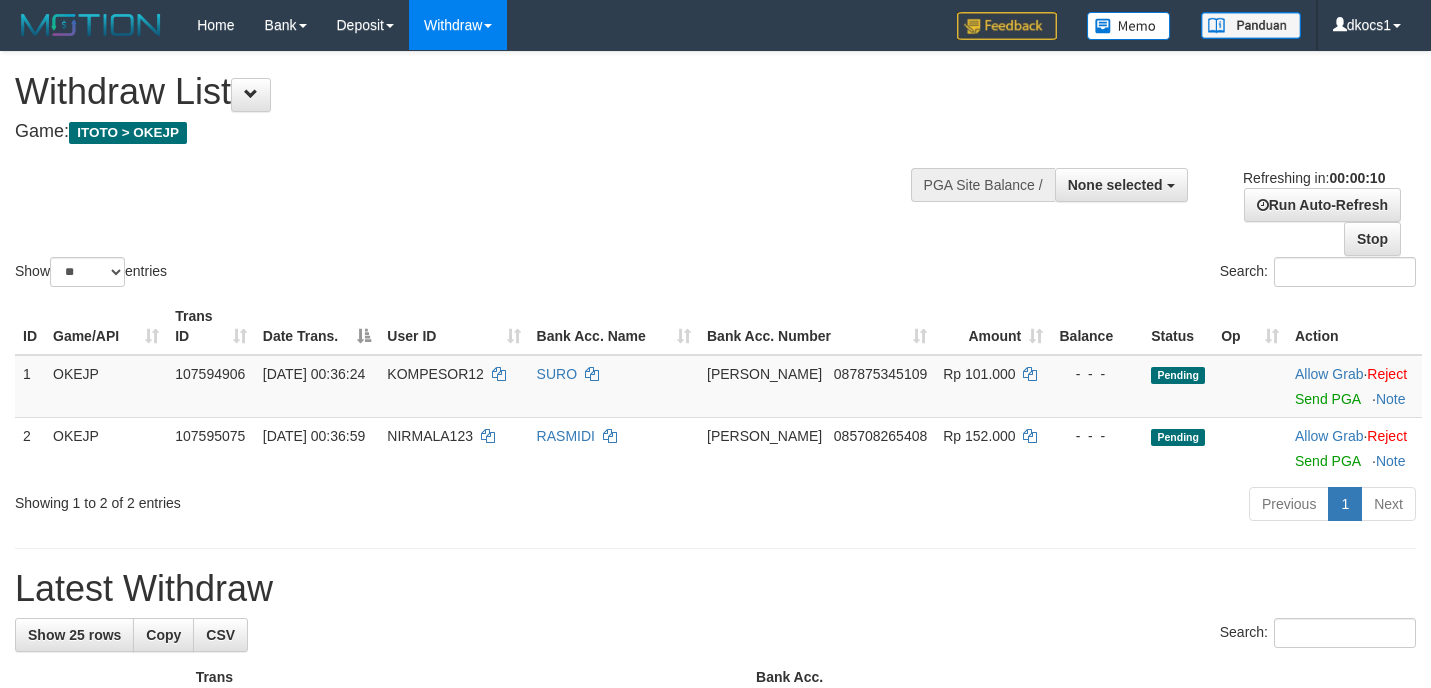 select 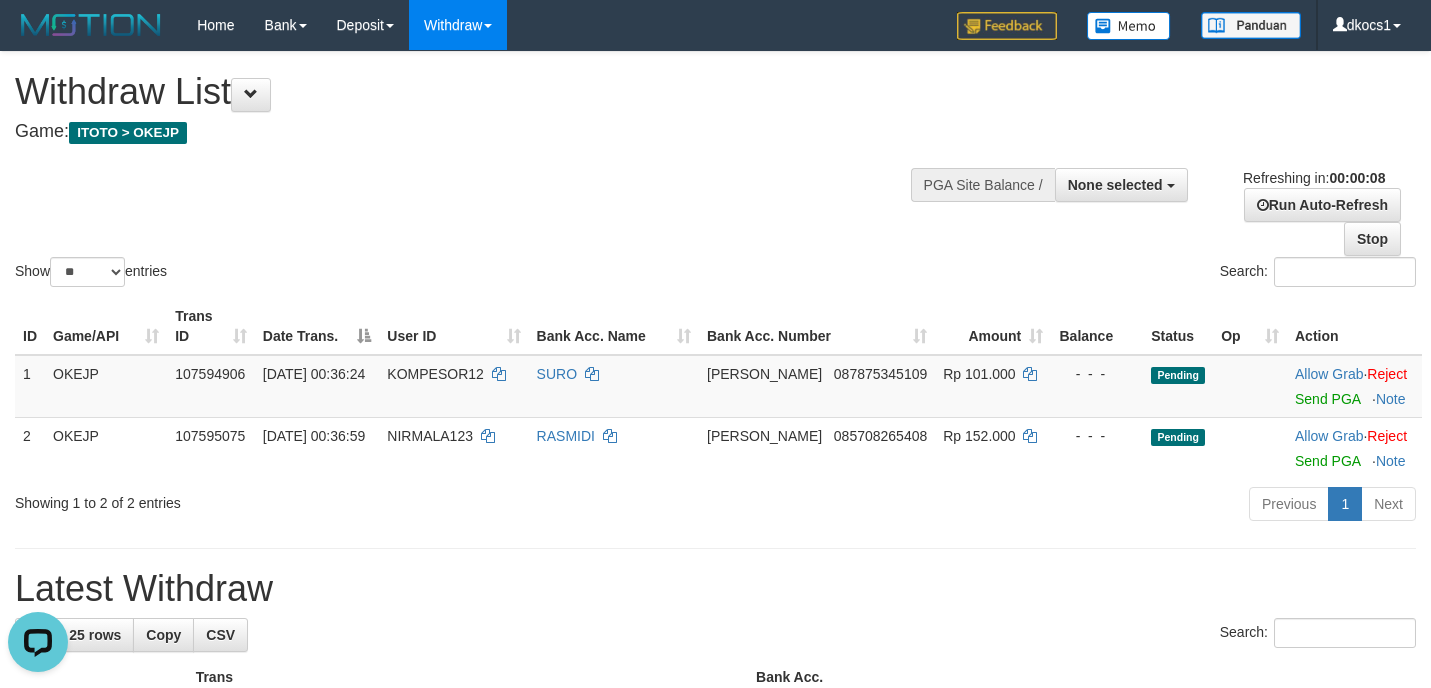 scroll, scrollTop: 0, scrollLeft: 0, axis: both 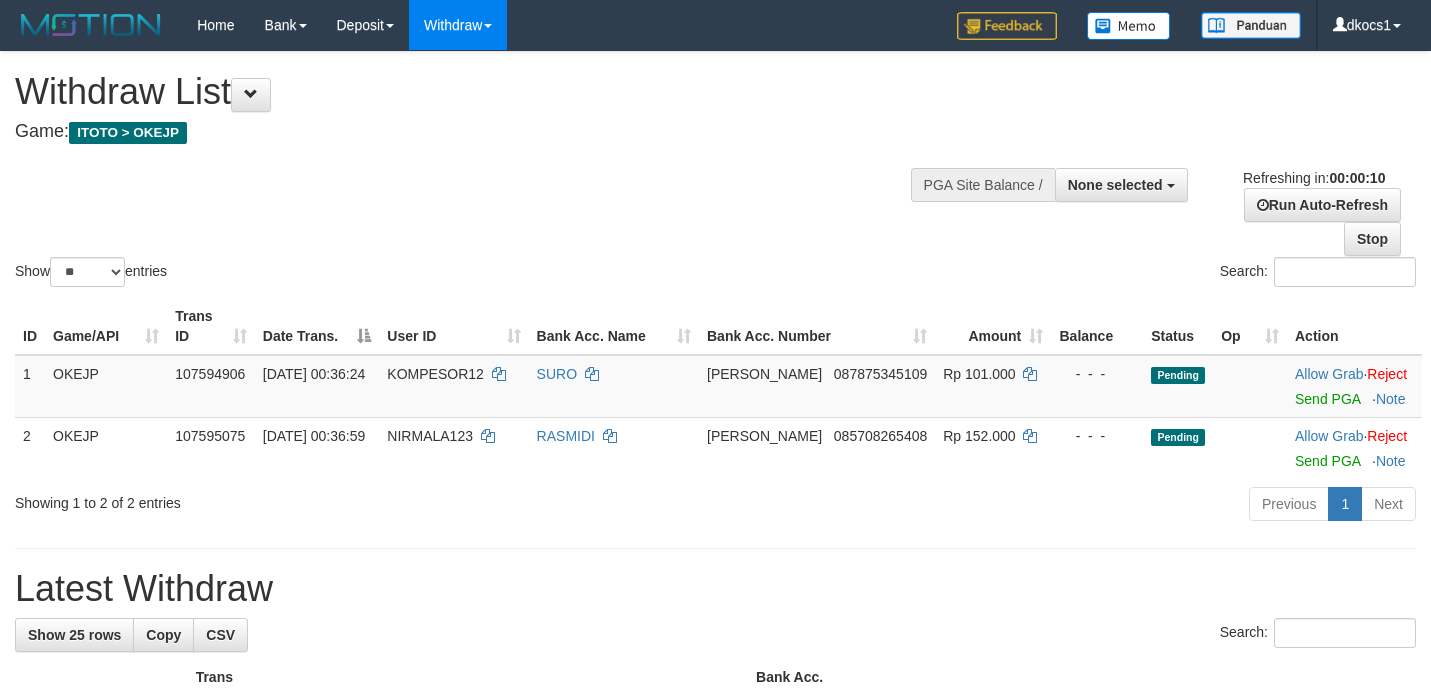 select 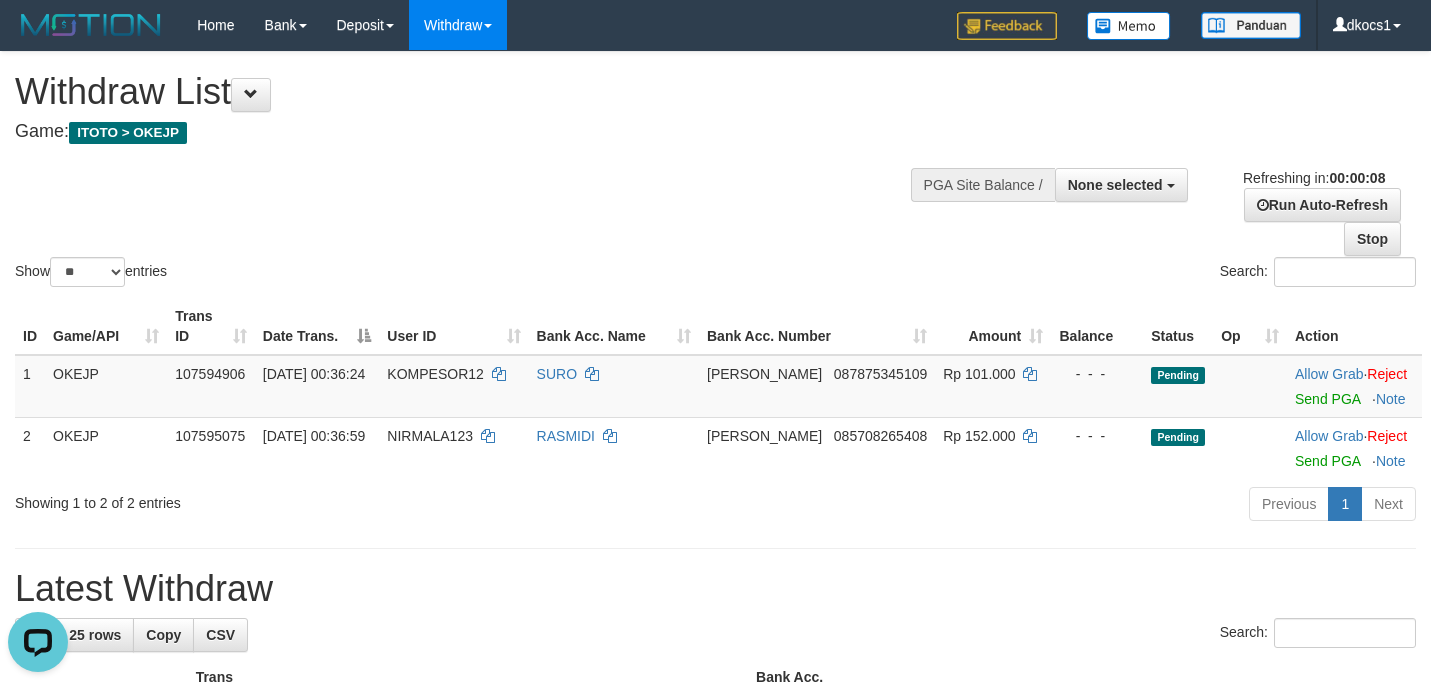 scroll, scrollTop: 0, scrollLeft: 0, axis: both 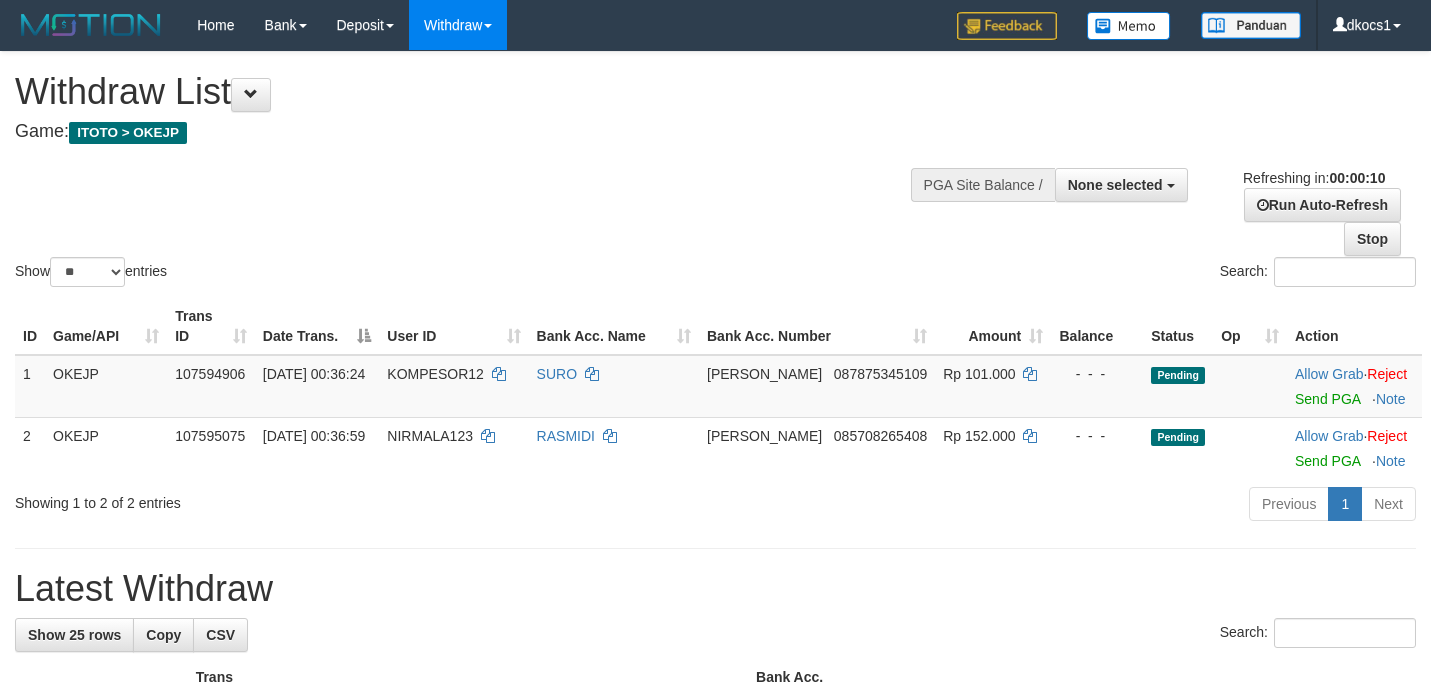 select 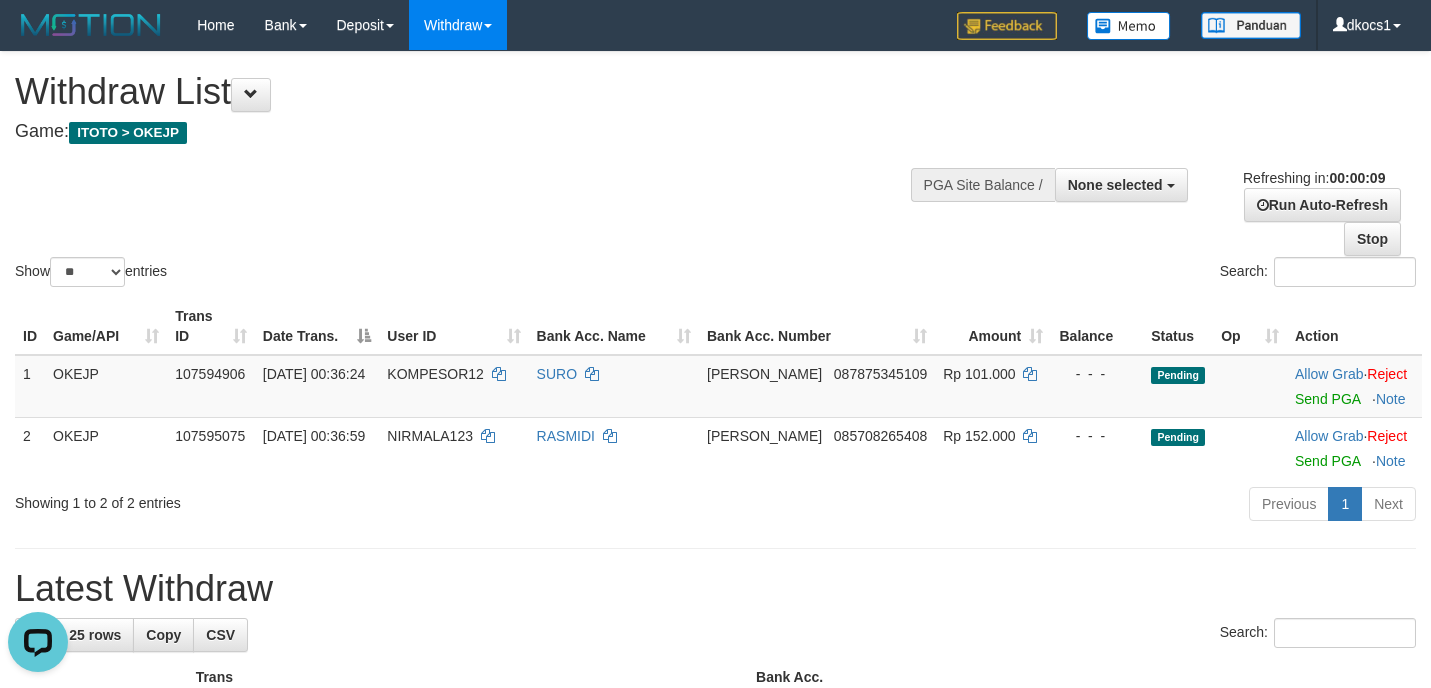 scroll, scrollTop: 0, scrollLeft: 0, axis: both 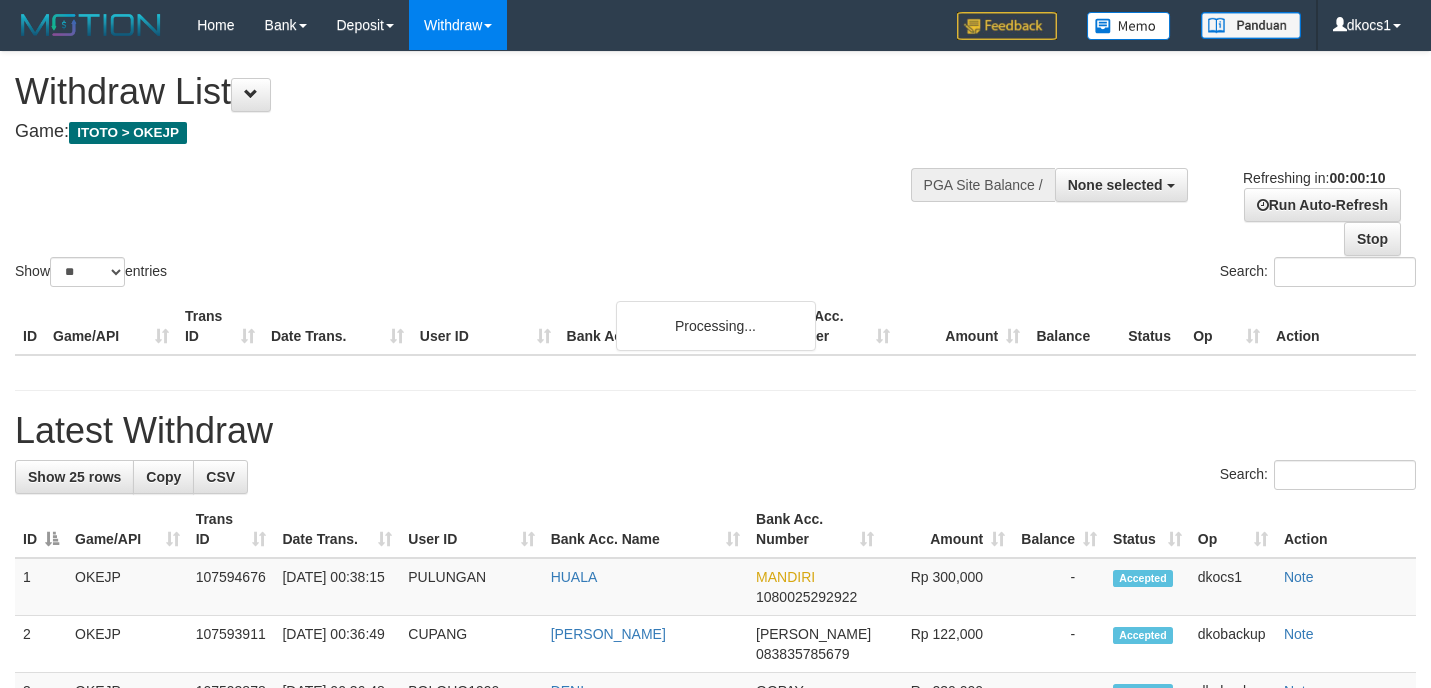 select 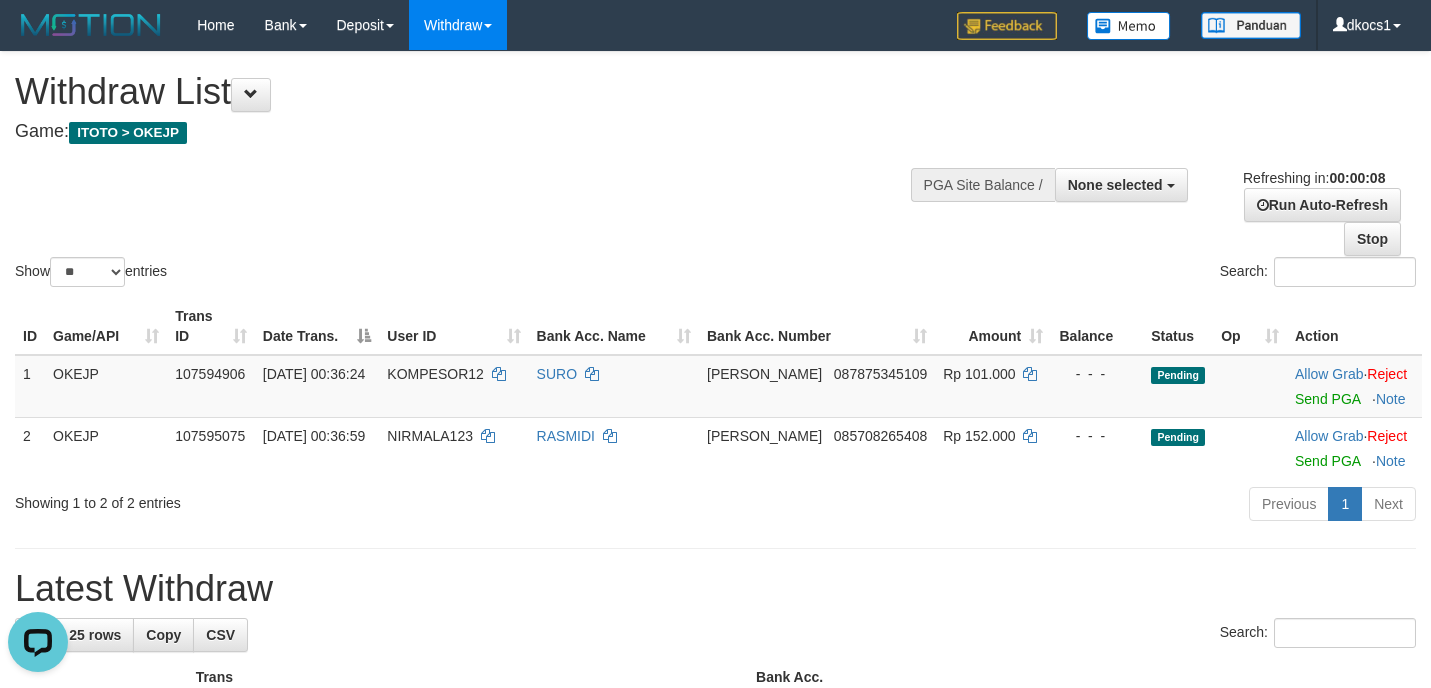 scroll, scrollTop: 0, scrollLeft: 0, axis: both 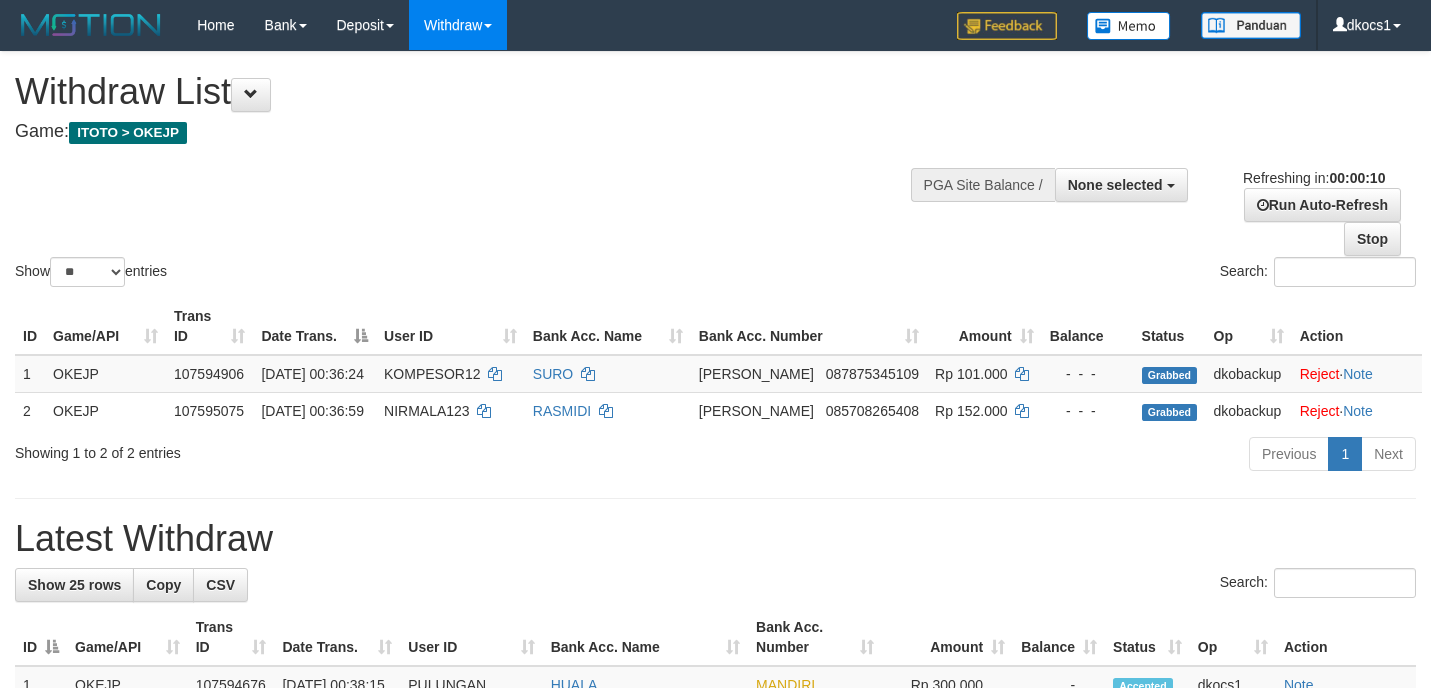 select 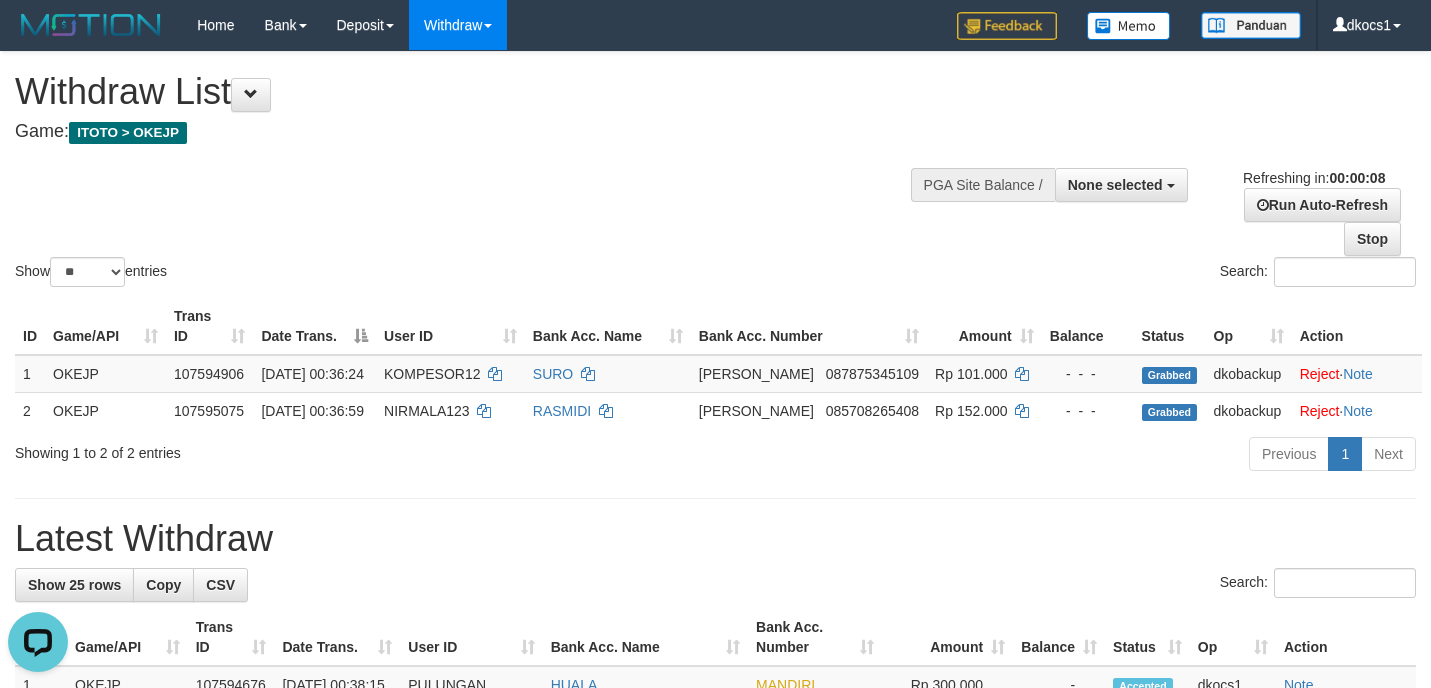 scroll, scrollTop: 0, scrollLeft: 0, axis: both 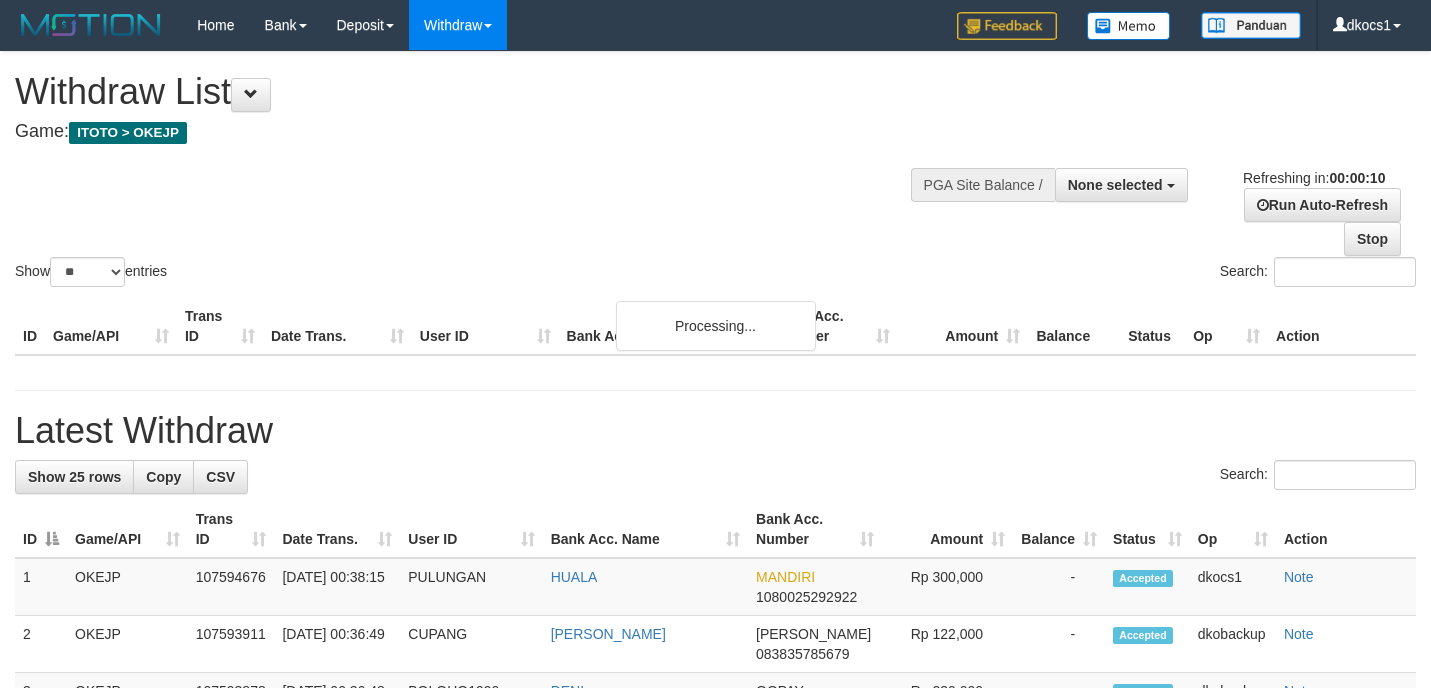 select 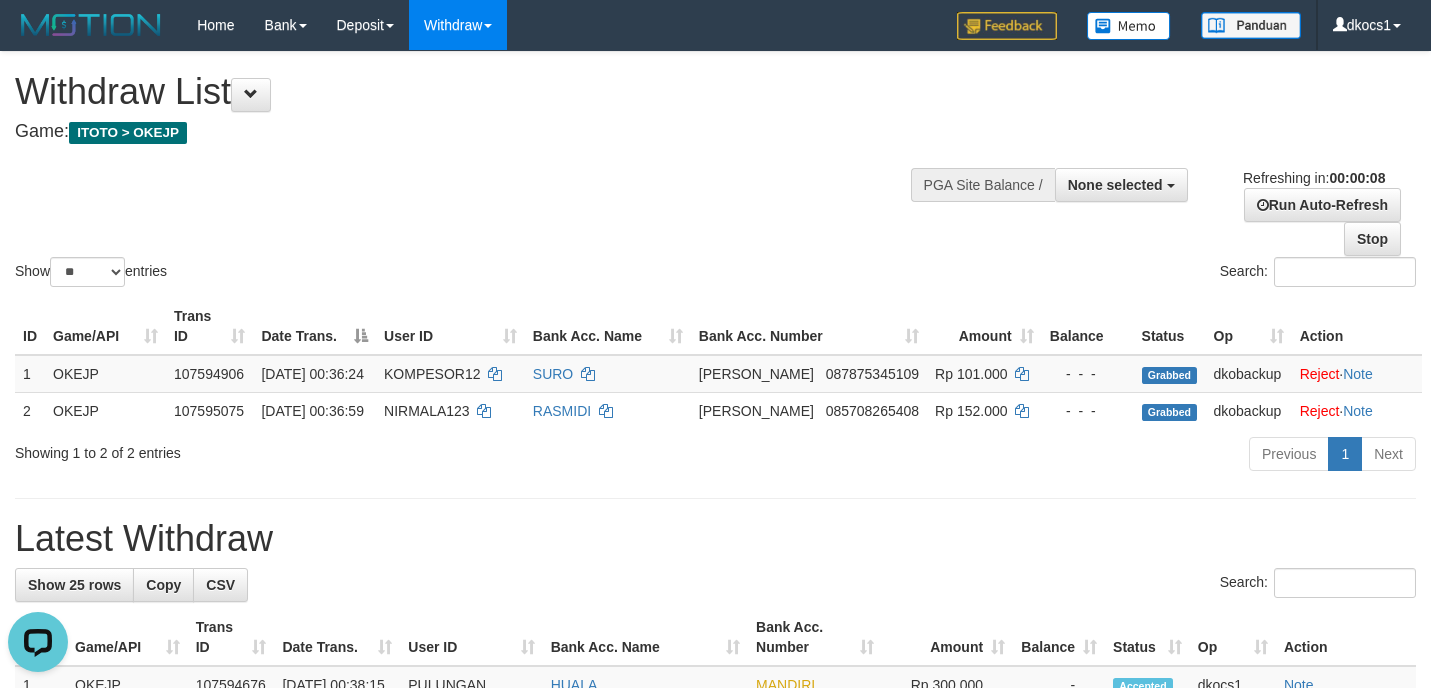 scroll, scrollTop: 0, scrollLeft: 0, axis: both 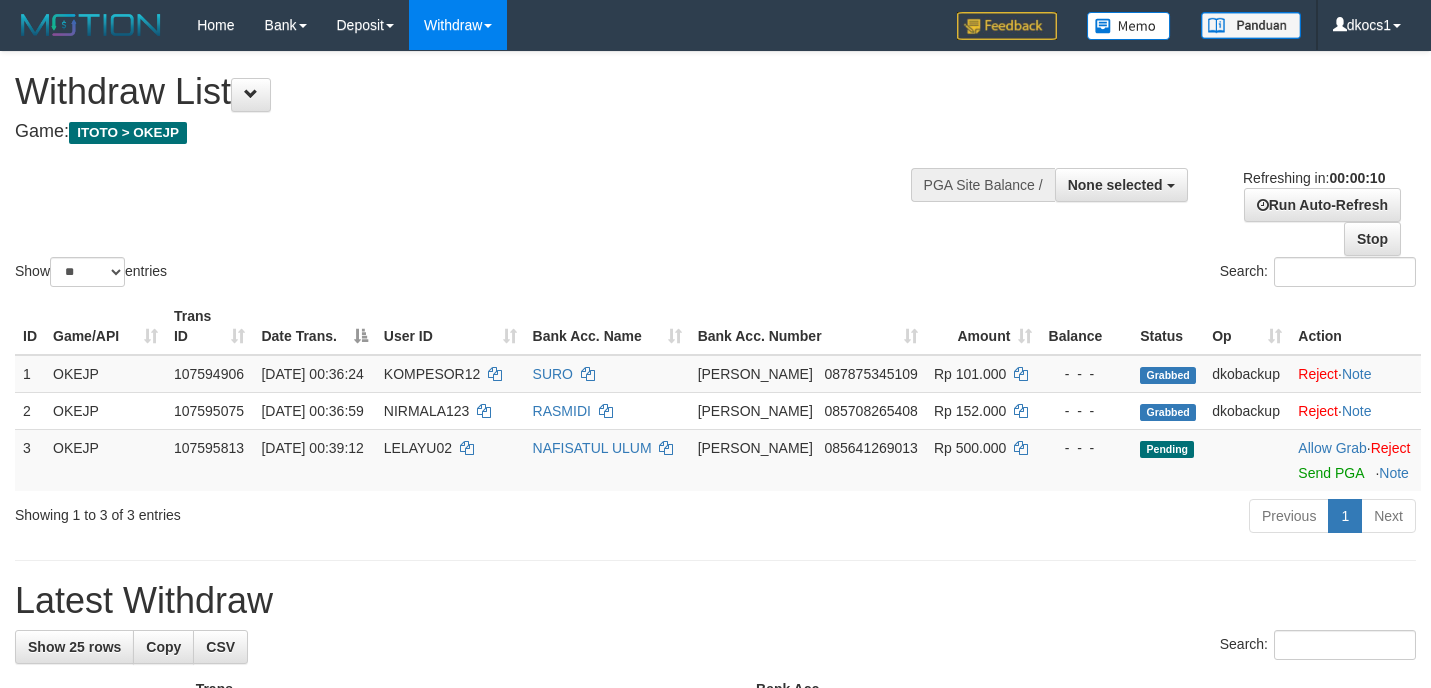 select 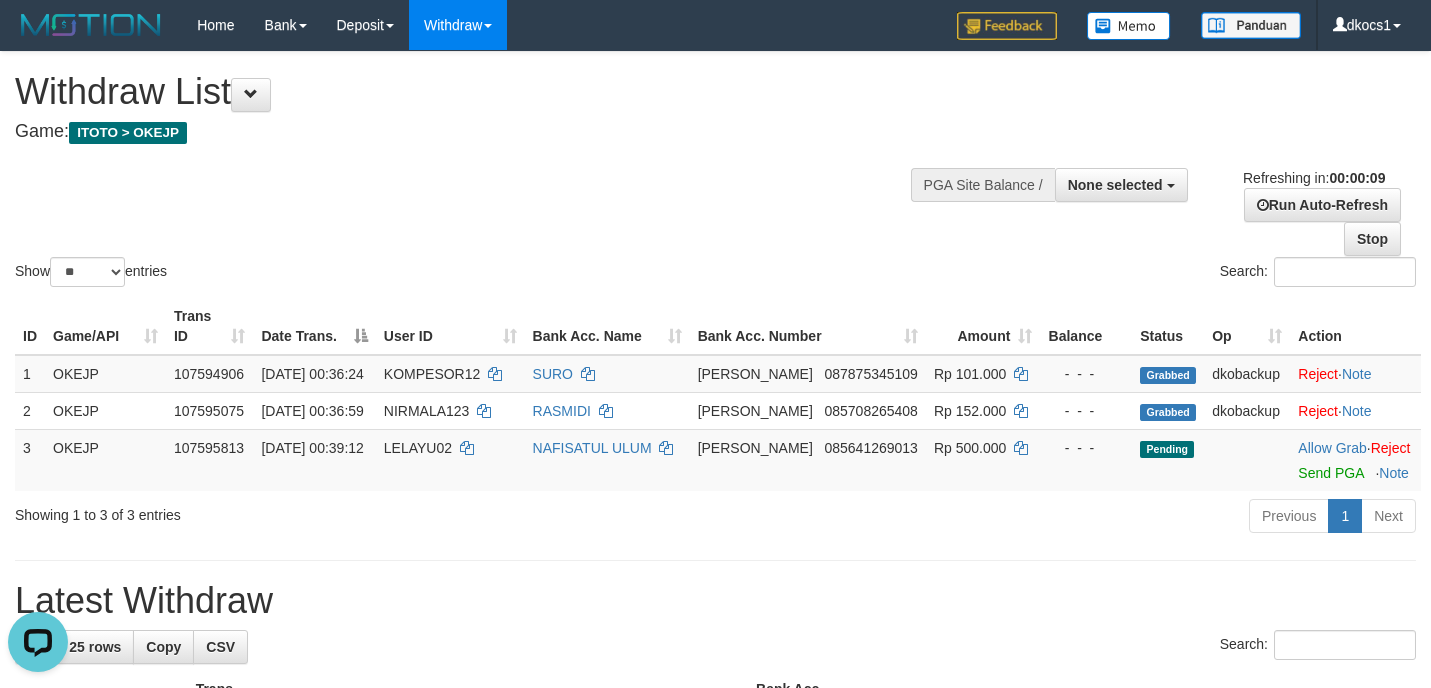 scroll, scrollTop: 0, scrollLeft: 0, axis: both 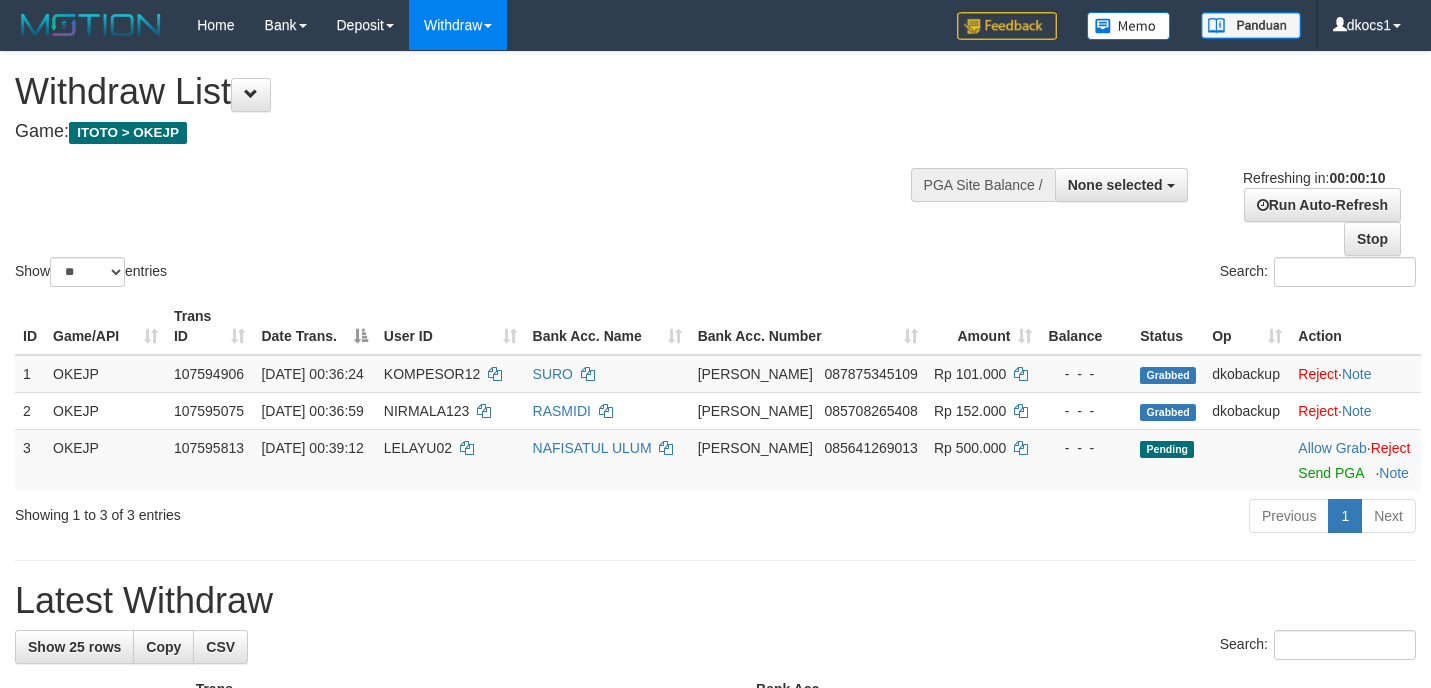 select 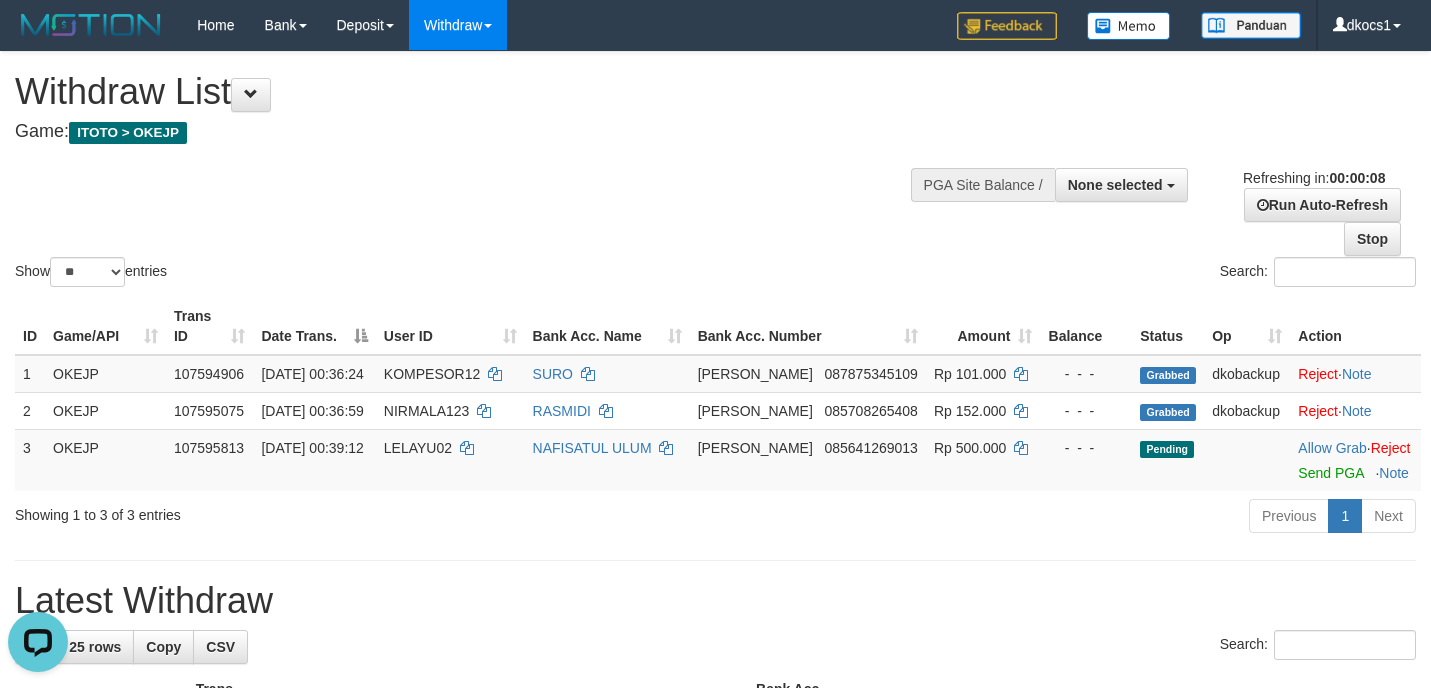 scroll, scrollTop: 0, scrollLeft: 0, axis: both 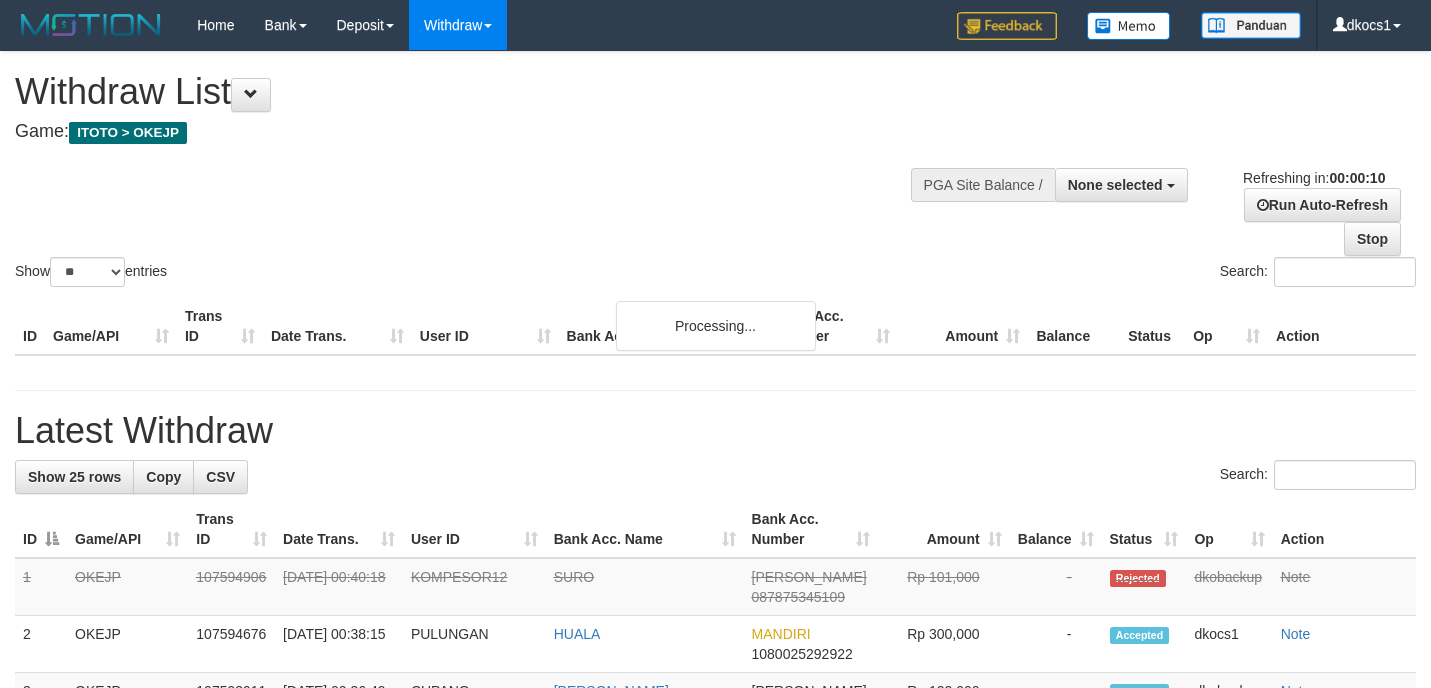 select 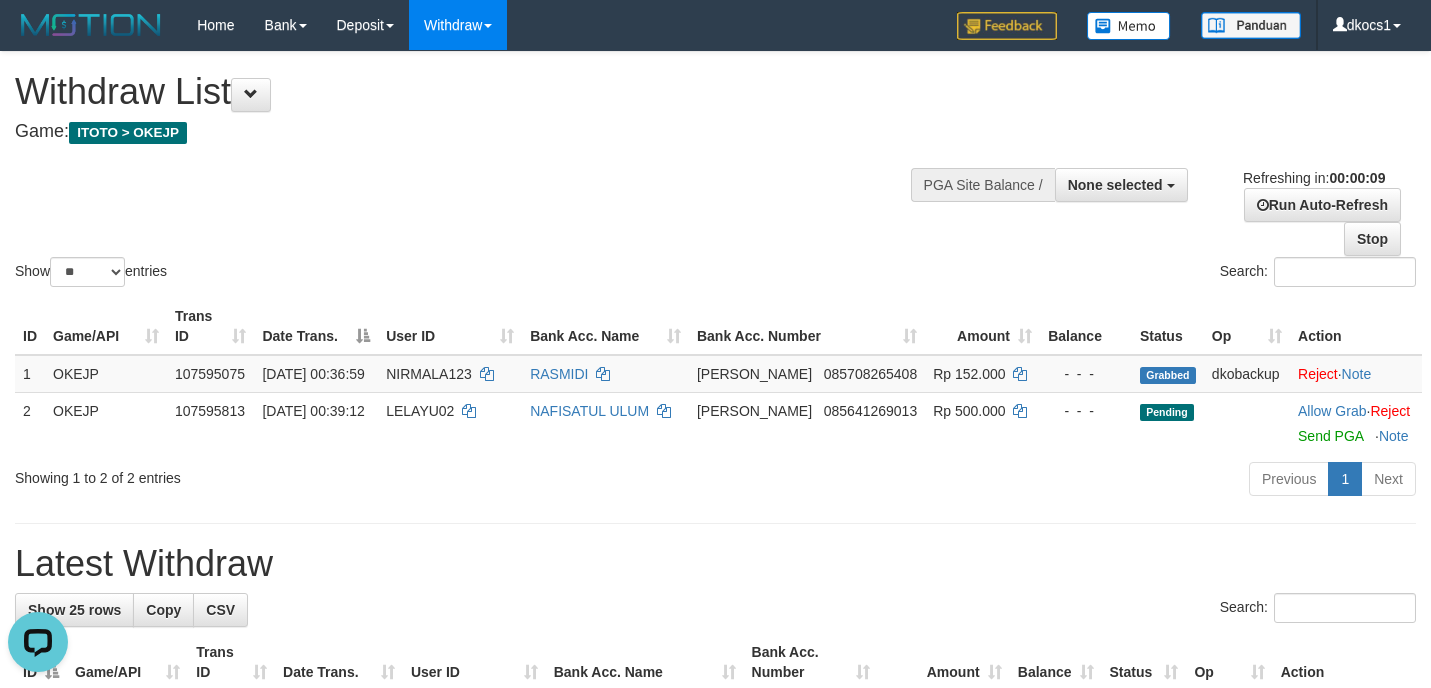 scroll, scrollTop: 0, scrollLeft: 0, axis: both 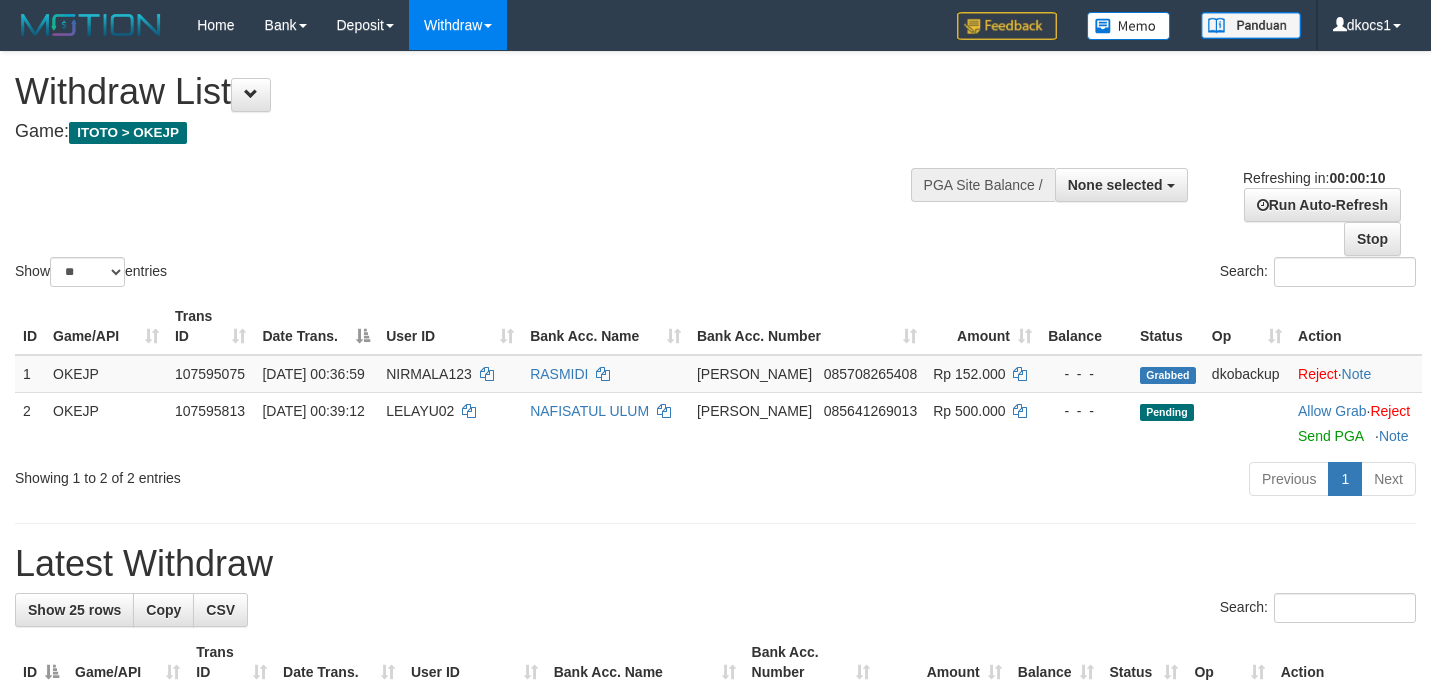 select 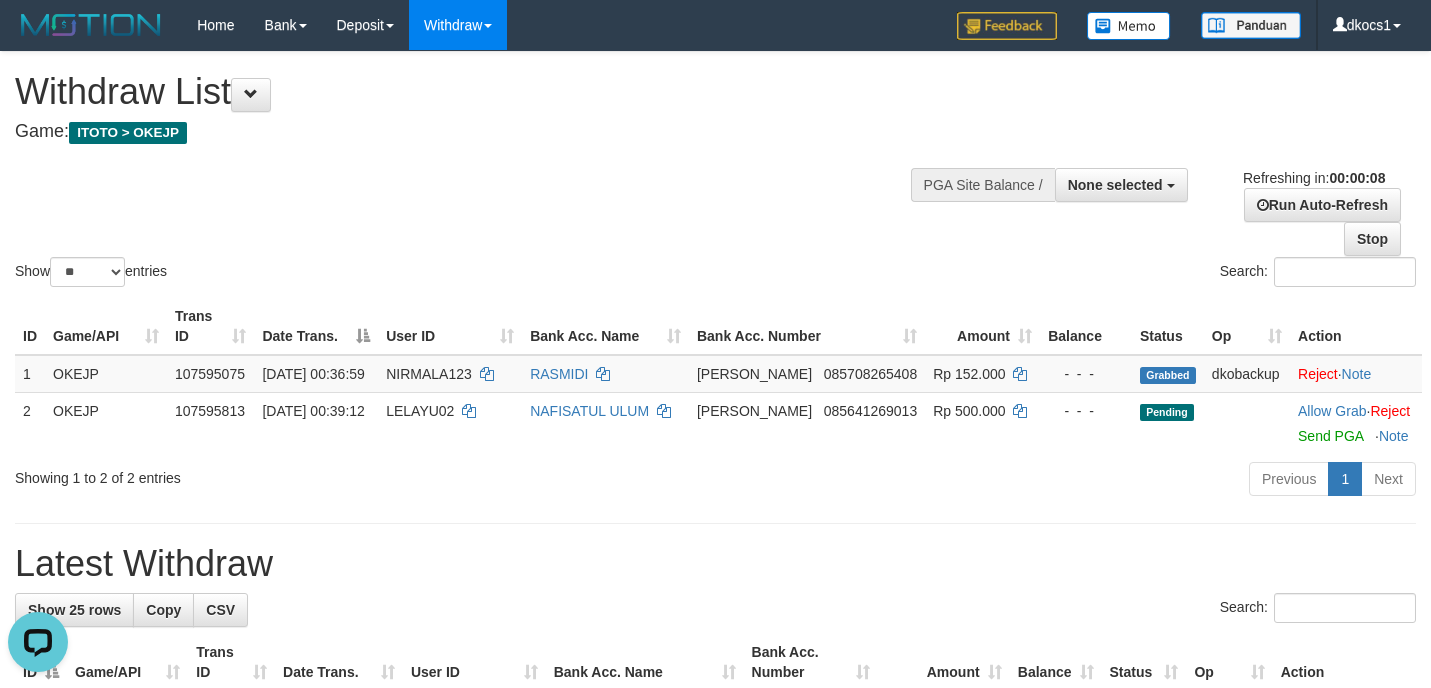 scroll, scrollTop: 0, scrollLeft: 0, axis: both 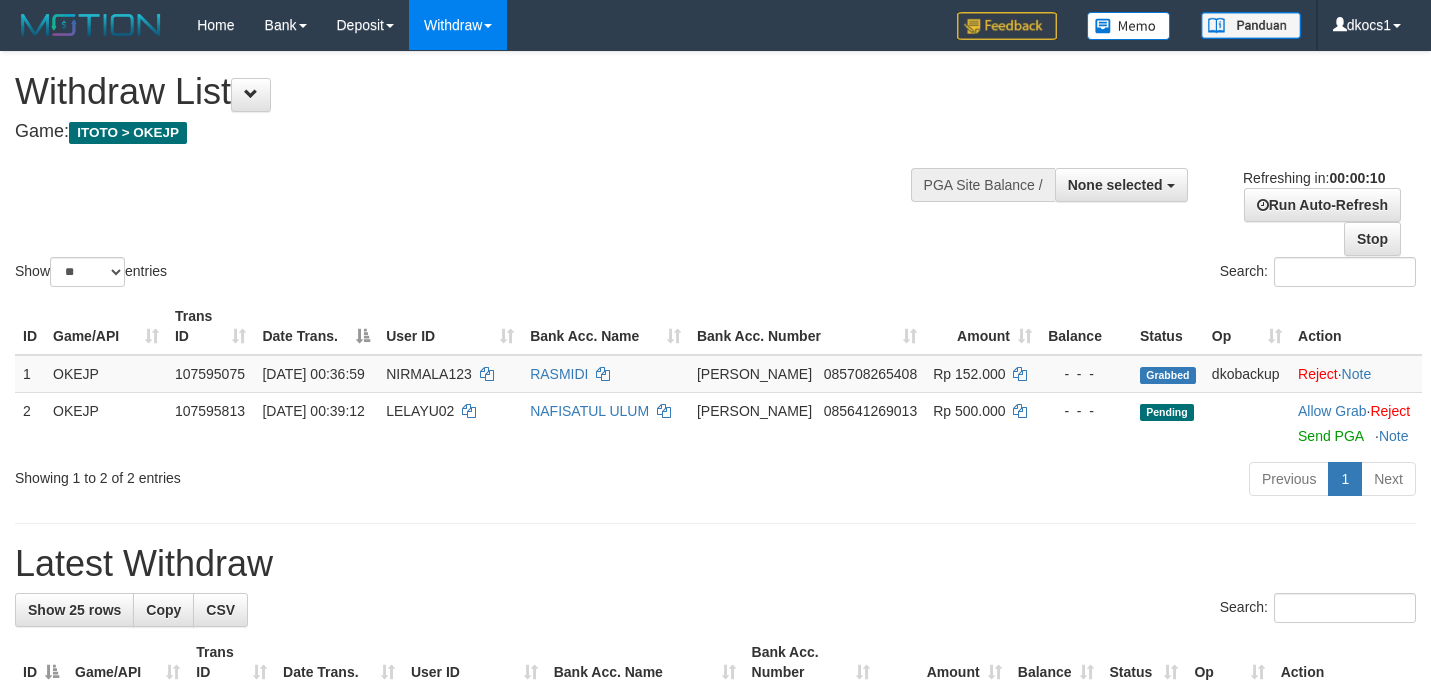 select 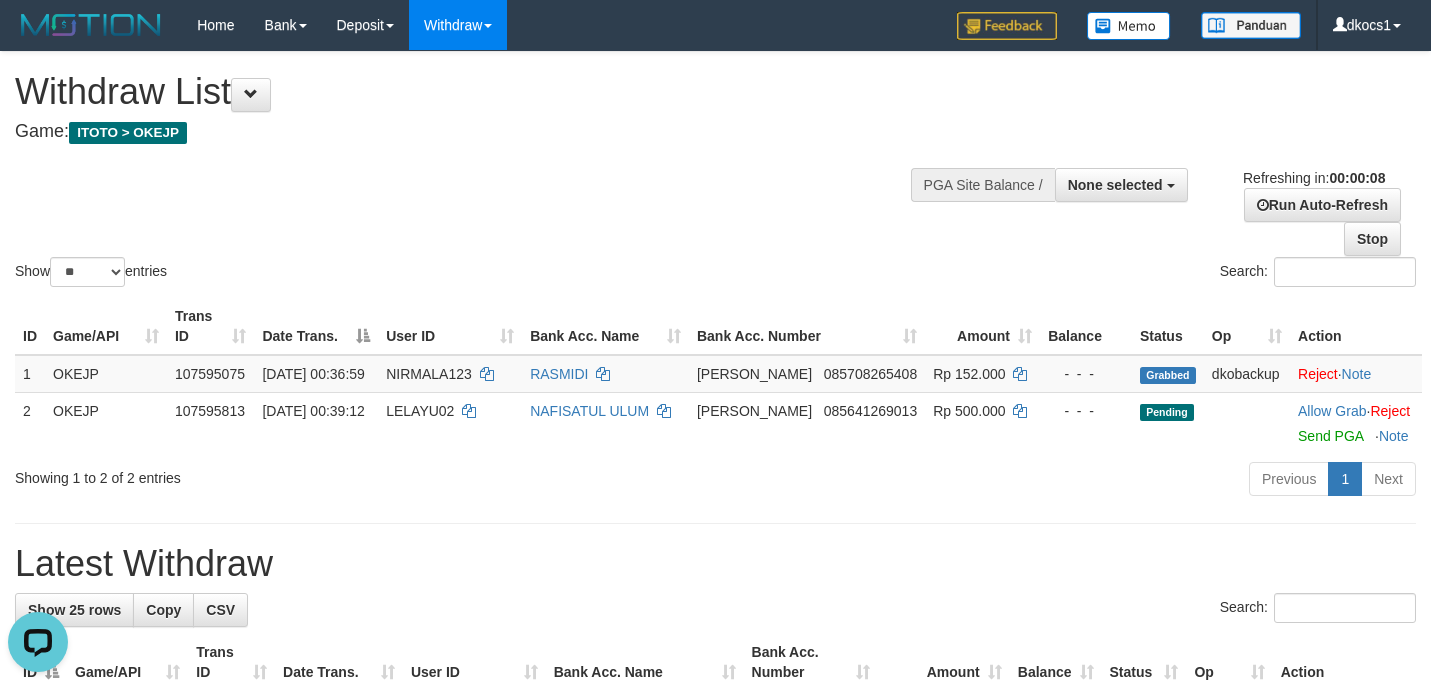 scroll, scrollTop: 0, scrollLeft: 0, axis: both 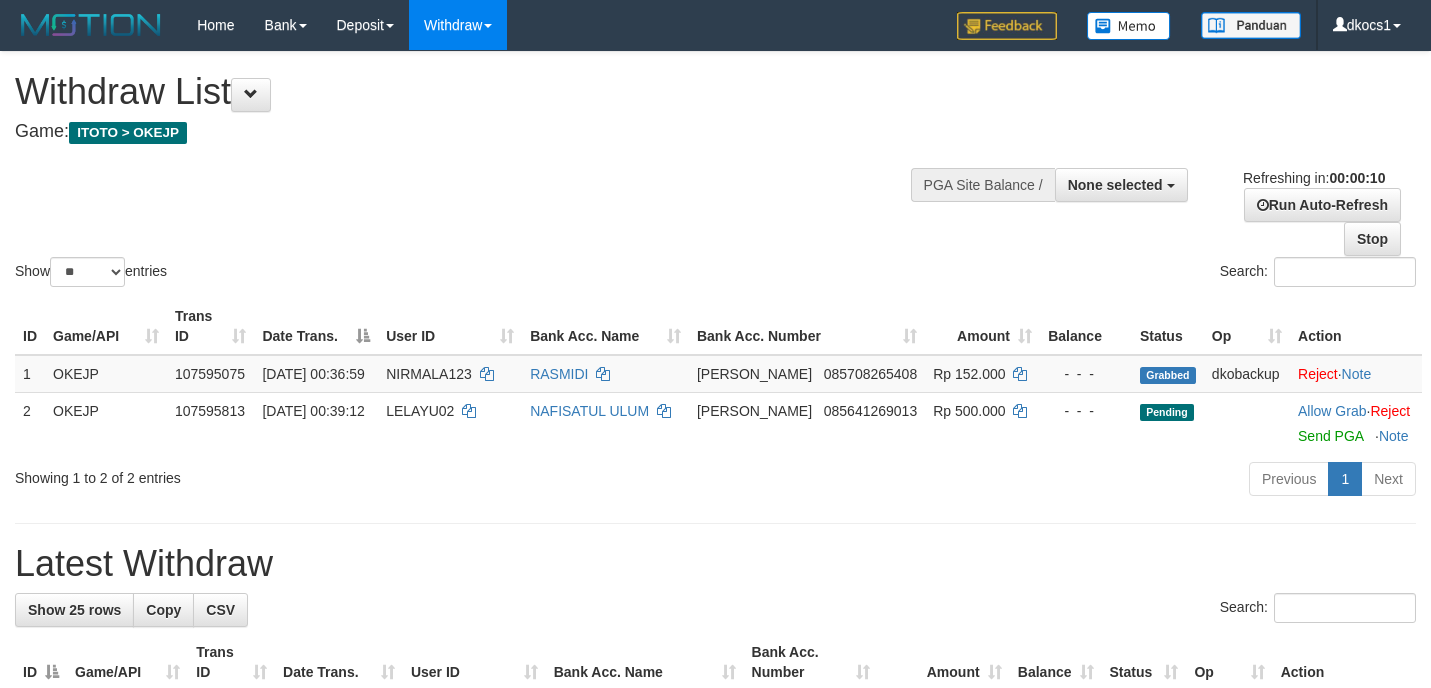 select 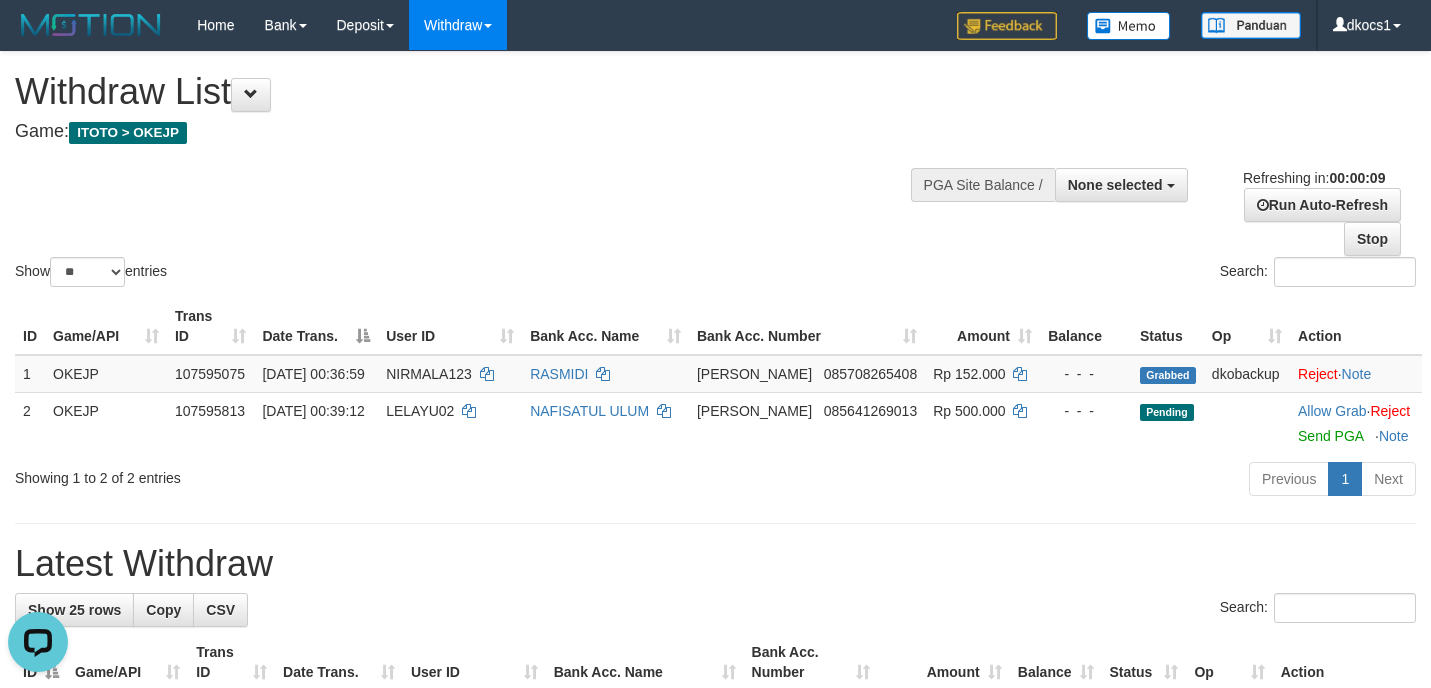 scroll, scrollTop: 0, scrollLeft: 0, axis: both 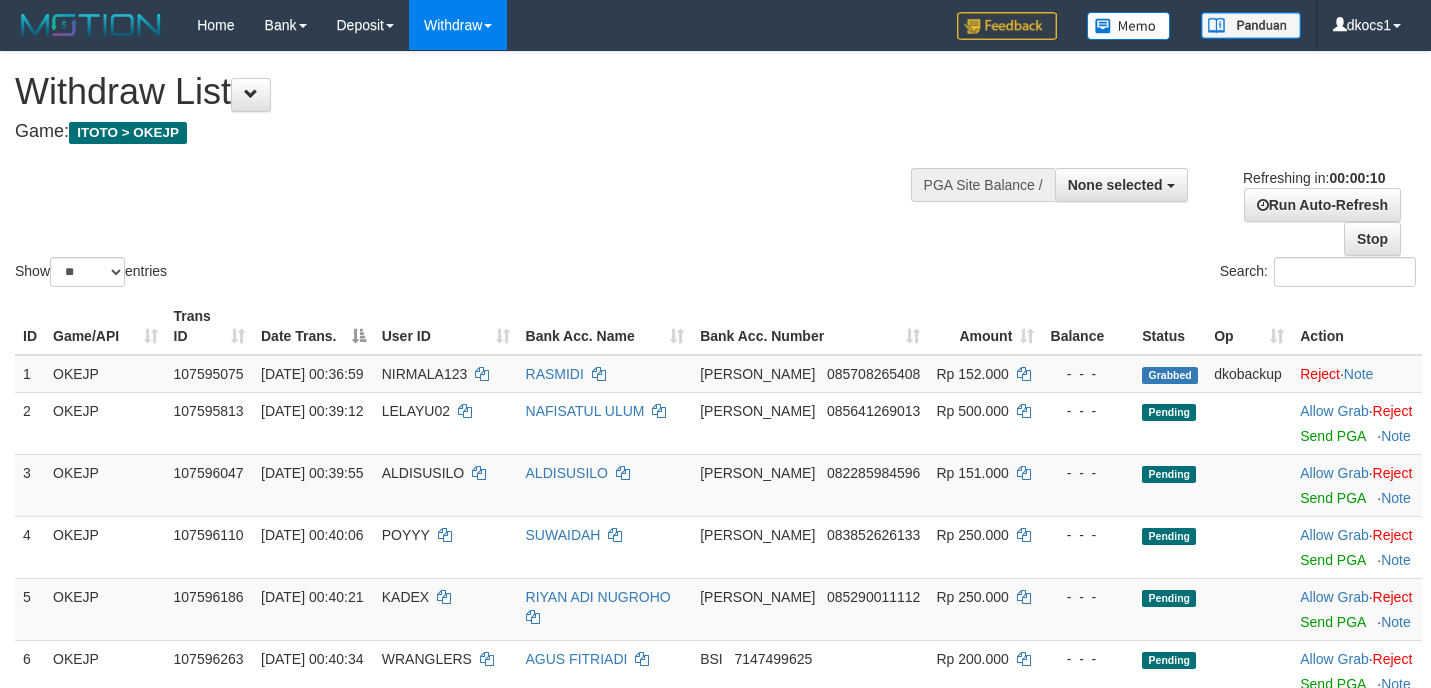 select 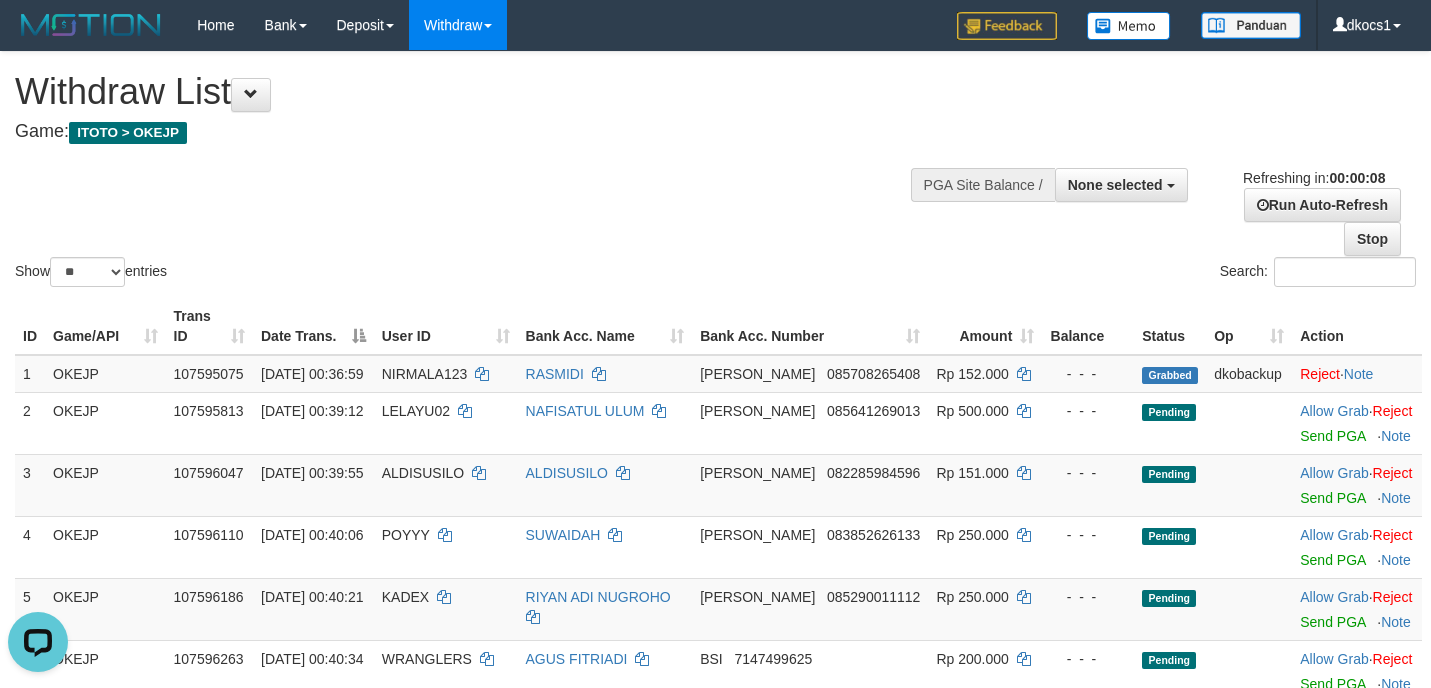 scroll, scrollTop: 0, scrollLeft: 0, axis: both 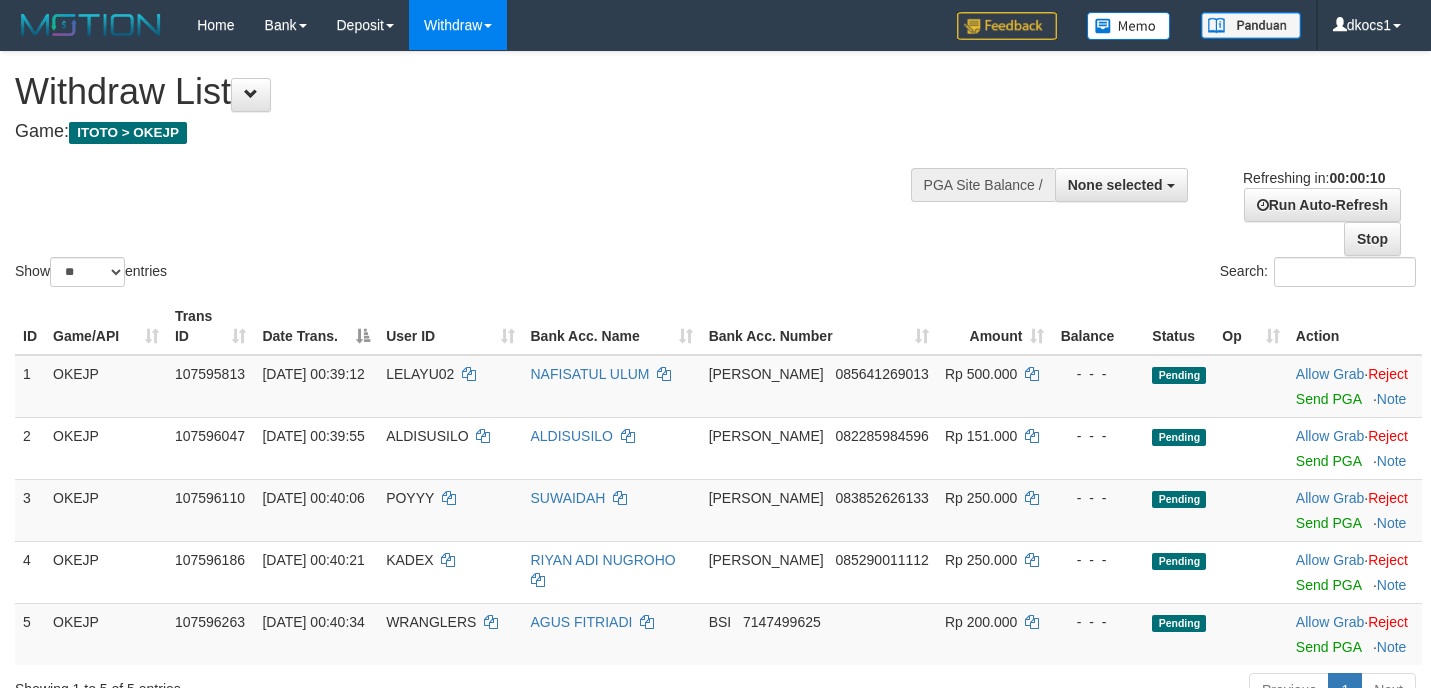 select 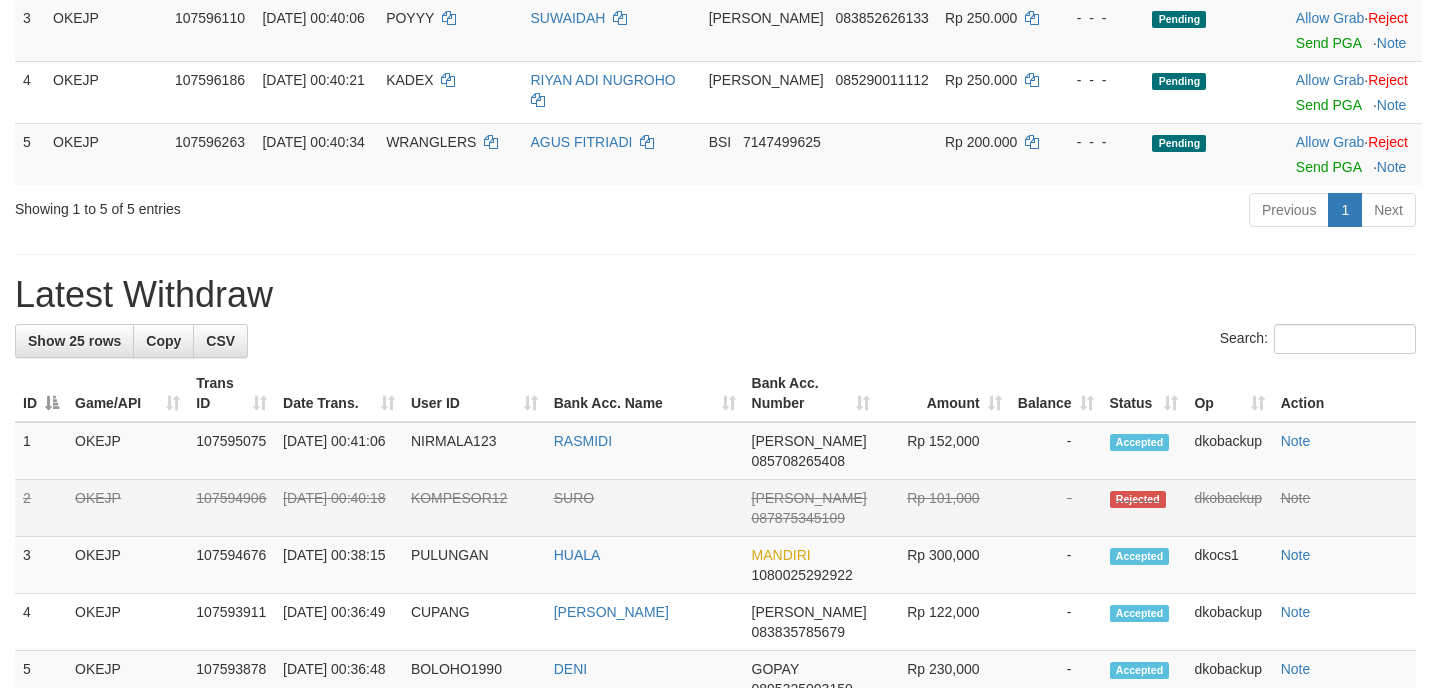 scroll, scrollTop: 150, scrollLeft: 0, axis: vertical 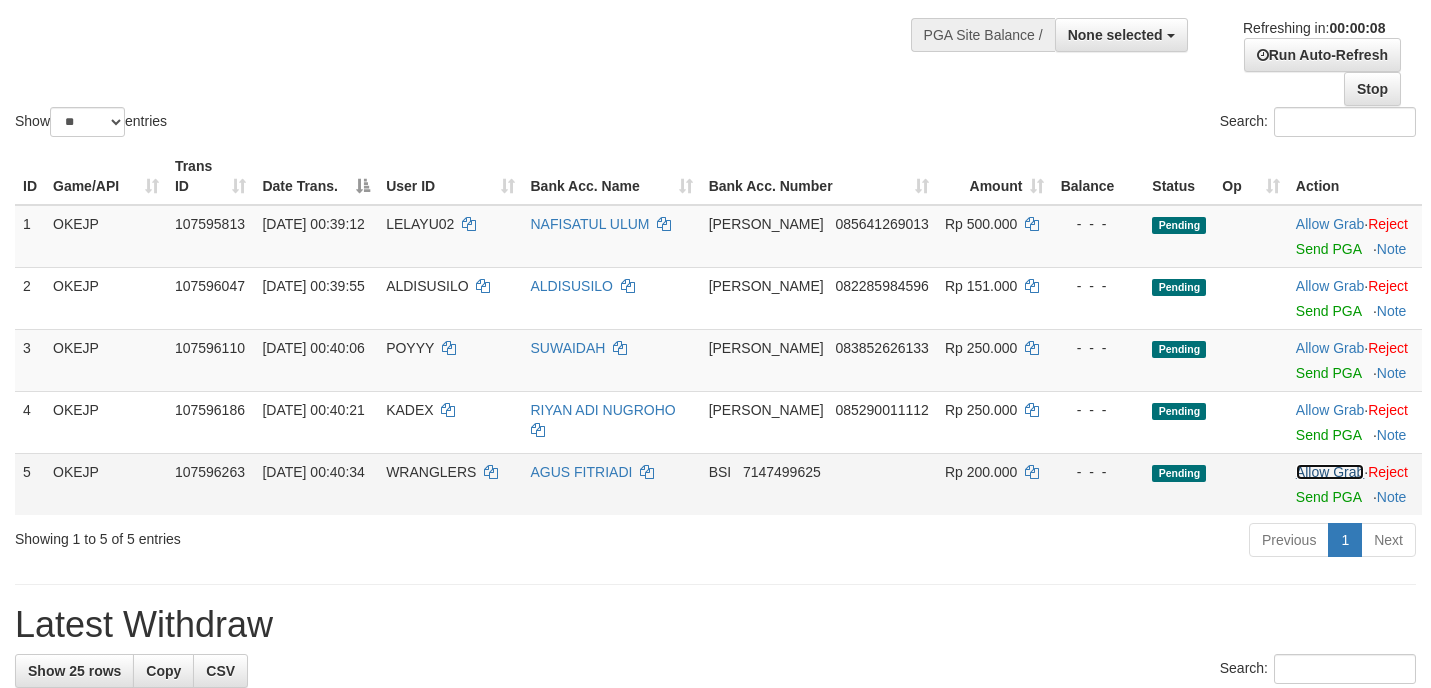 click on "Allow Grab" at bounding box center [1330, 472] 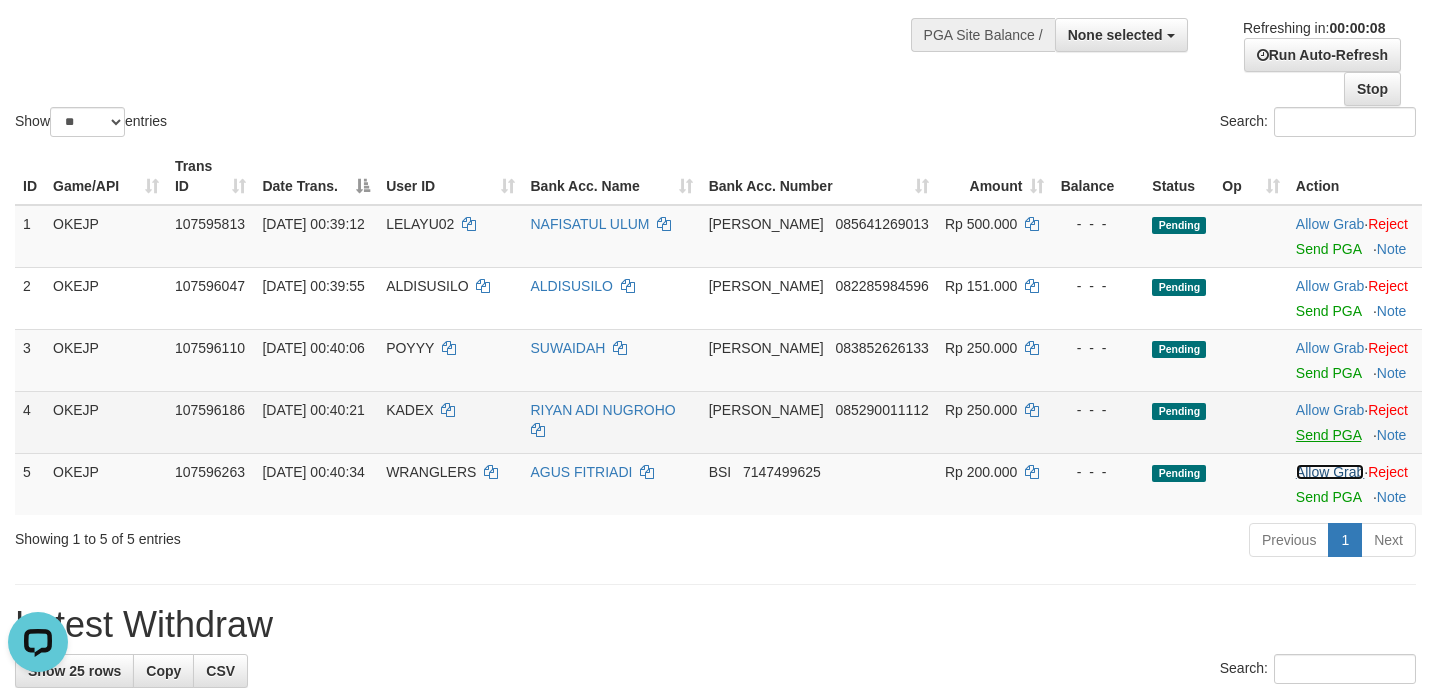 scroll, scrollTop: 0, scrollLeft: 0, axis: both 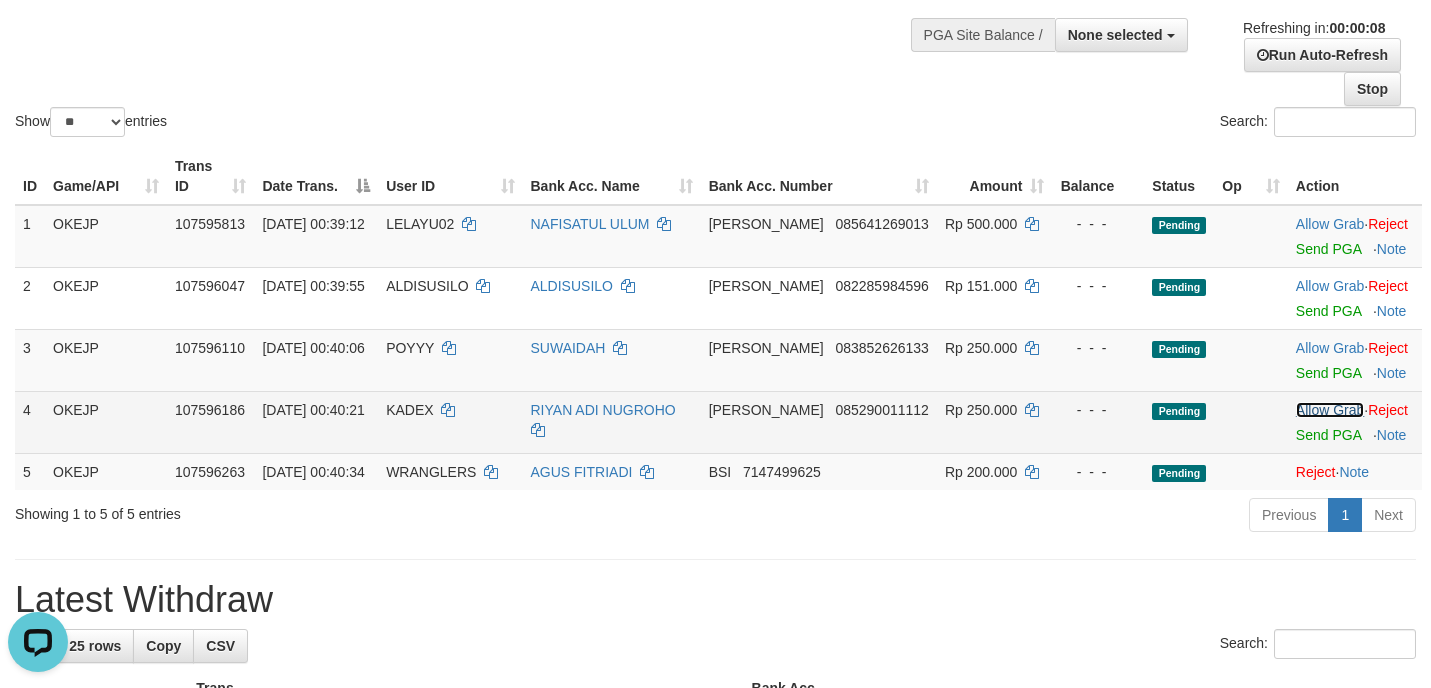 click on "Allow Grab" at bounding box center [1330, 410] 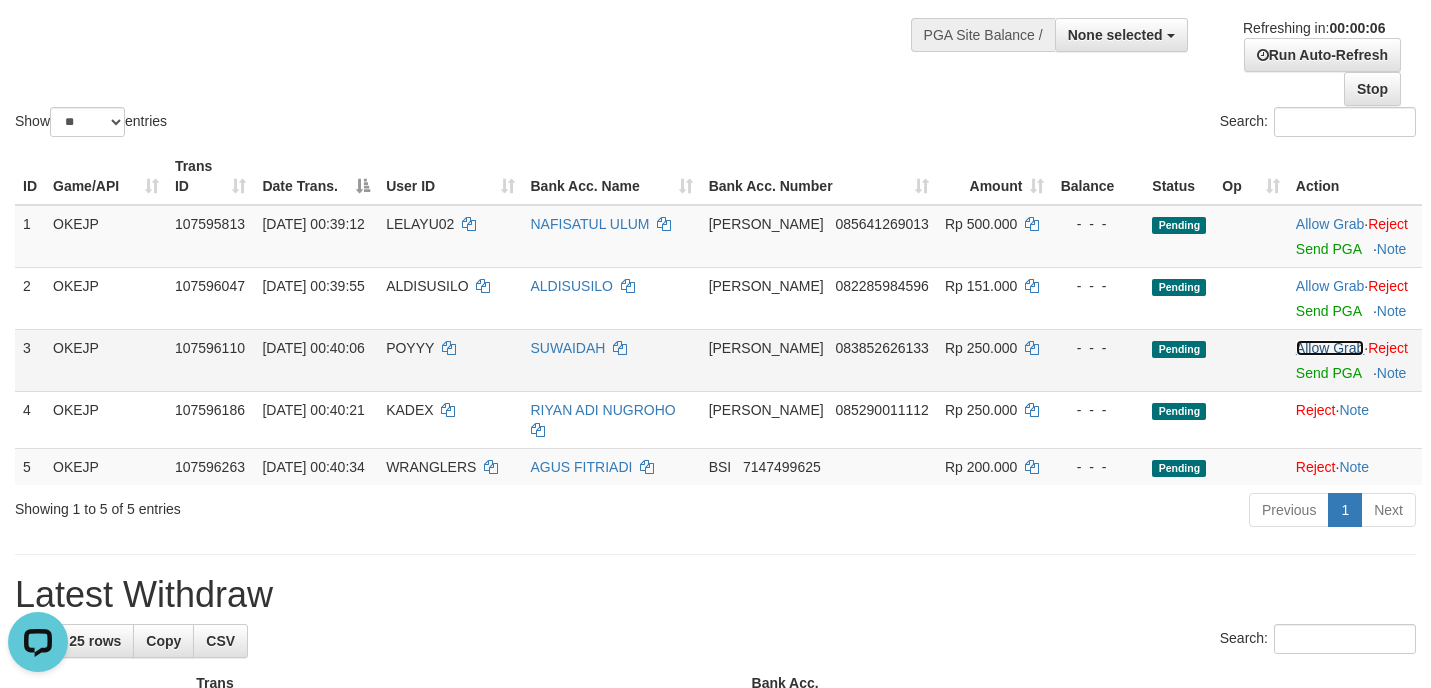 click on "Allow Grab" at bounding box center (1330, 348) 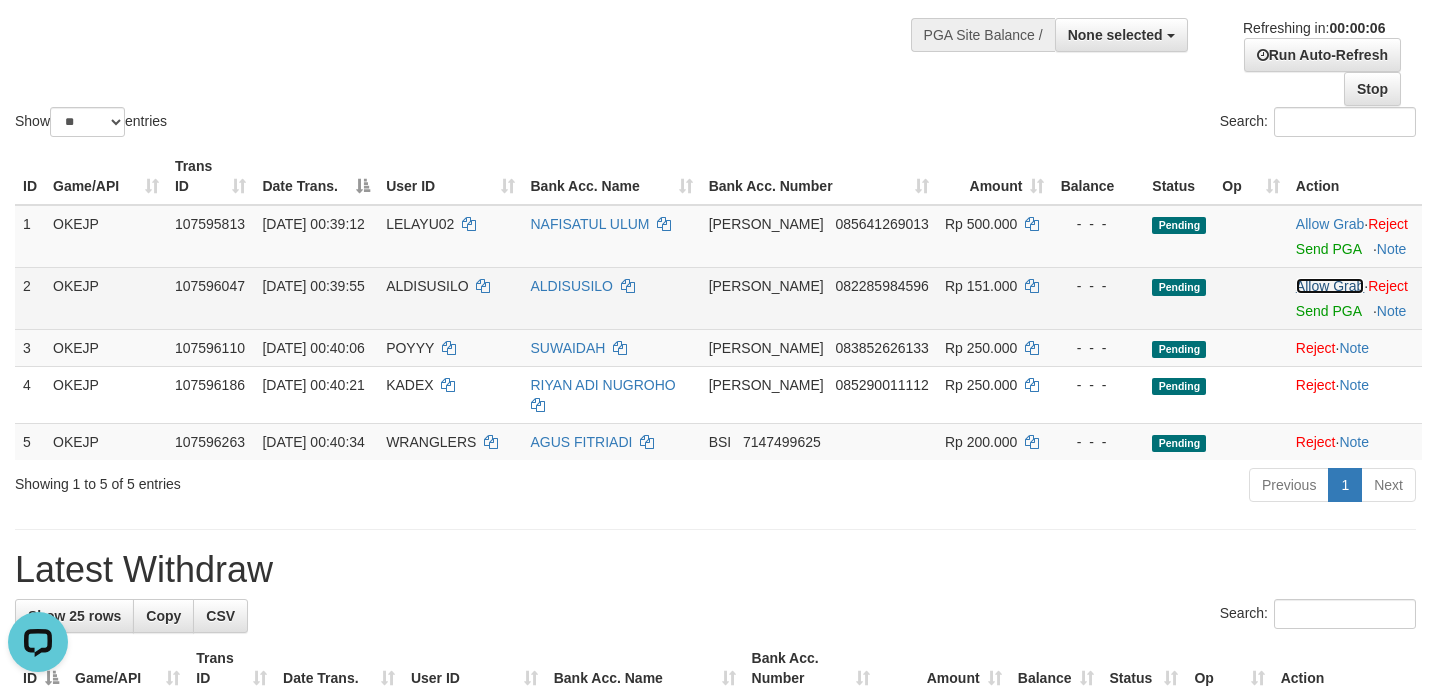 click on "Allow Grab" at bounding box center (1330, 286) 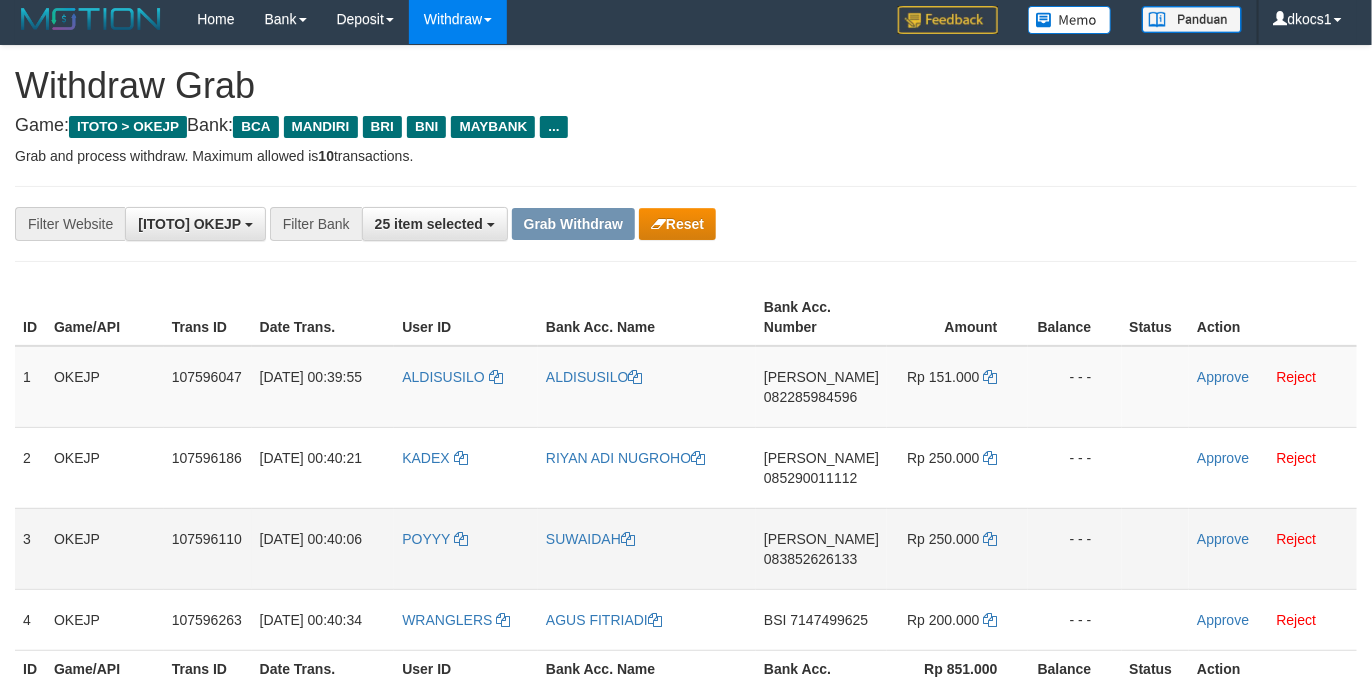 scroll, scrollTop: 0, scrollLeft: 0, axis: both 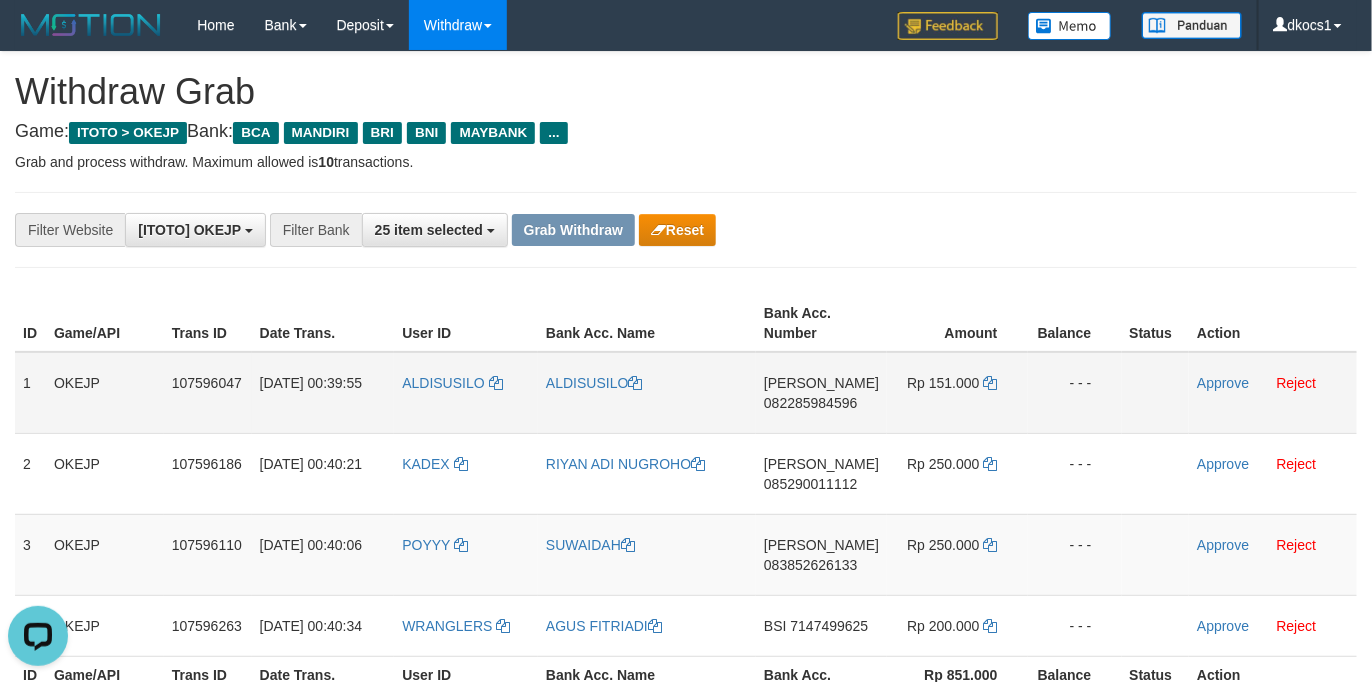 click on "ALDISUSILO" at bounding box center (466, 393) 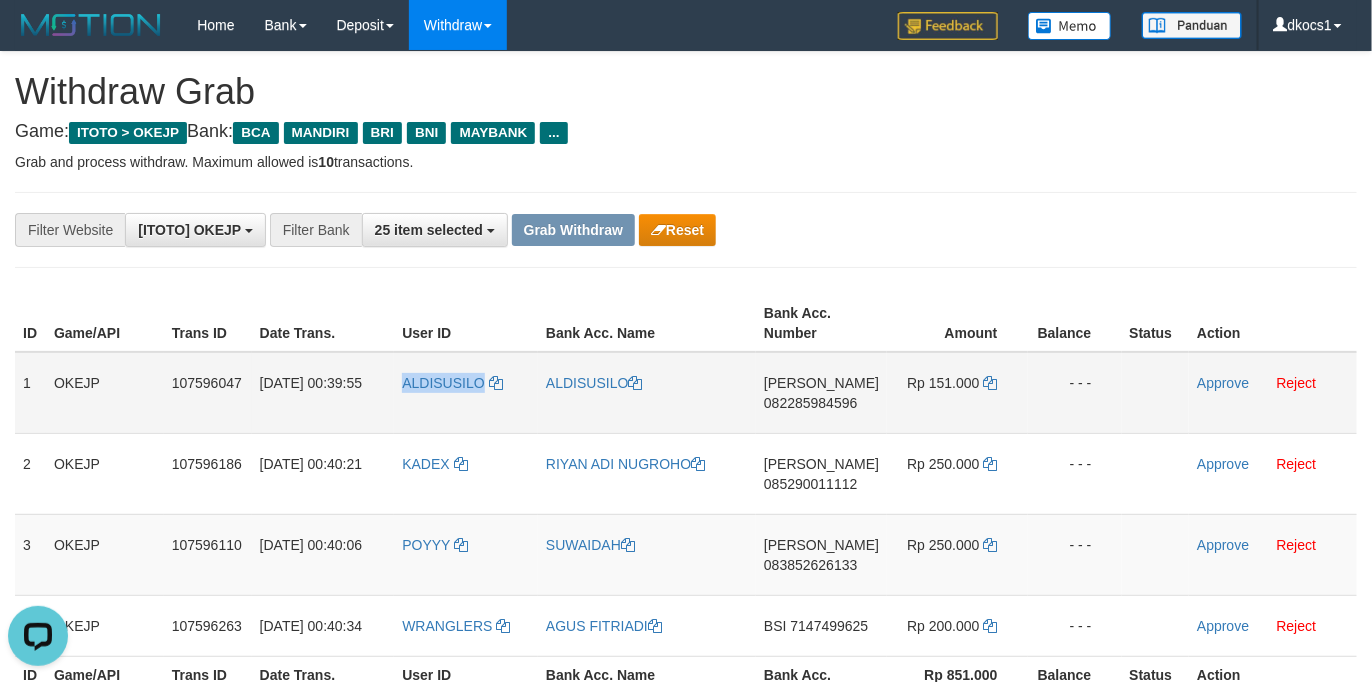 drag, startPoint x: 463, startPoint y: 408, endPoint x: 438, endPoint y: 408, distance: 25 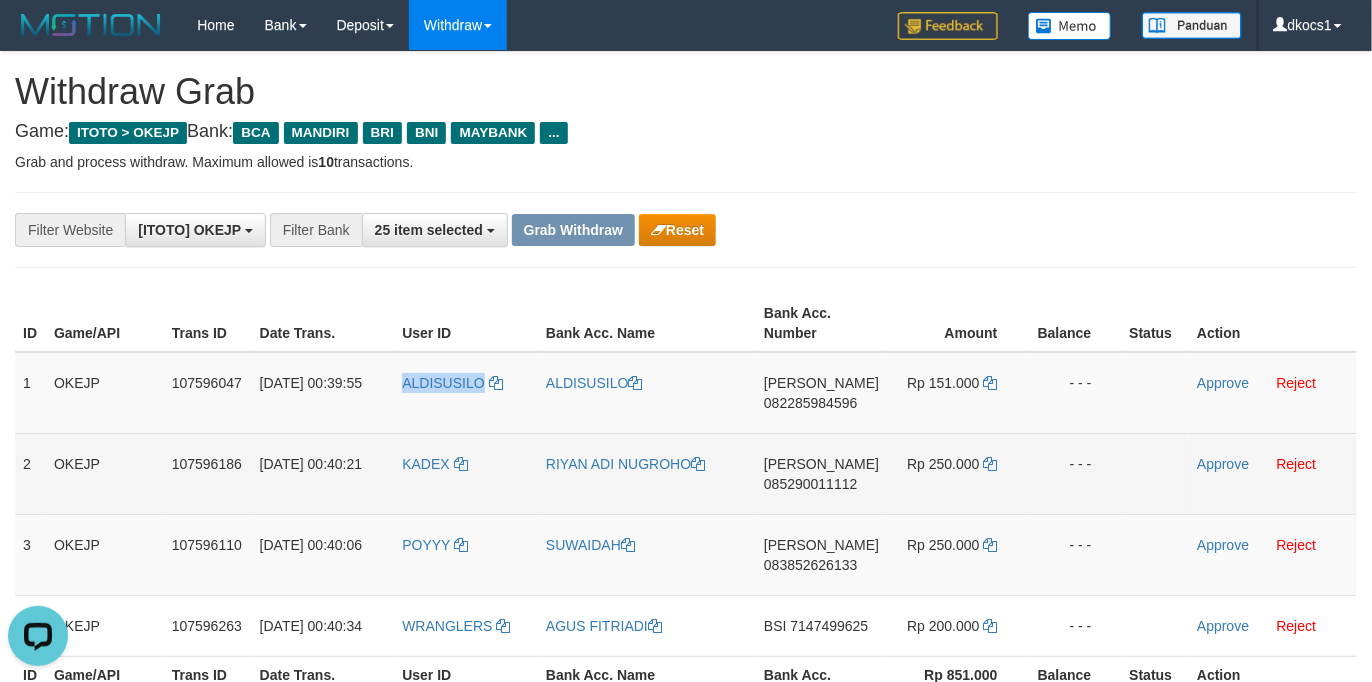 copy on "ALDISUSILO" 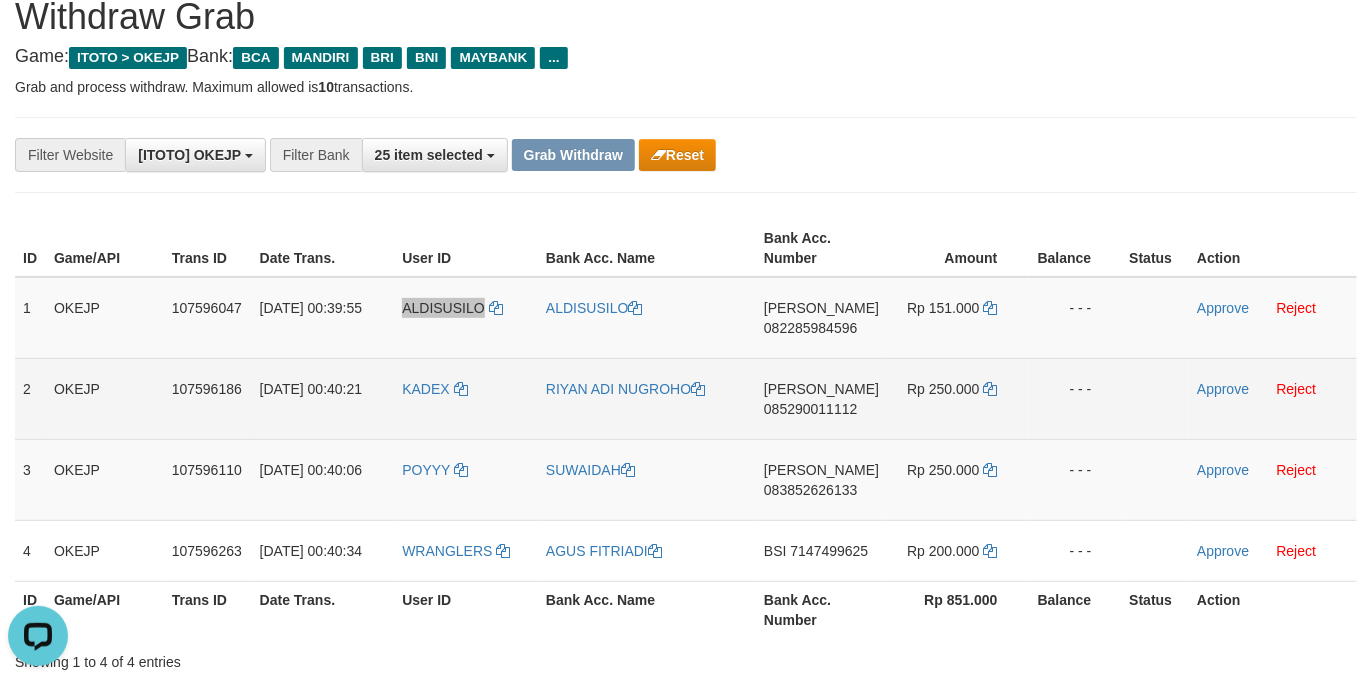 scroll, scrollTop: 150, scrollLeft: 0, axis: vertical 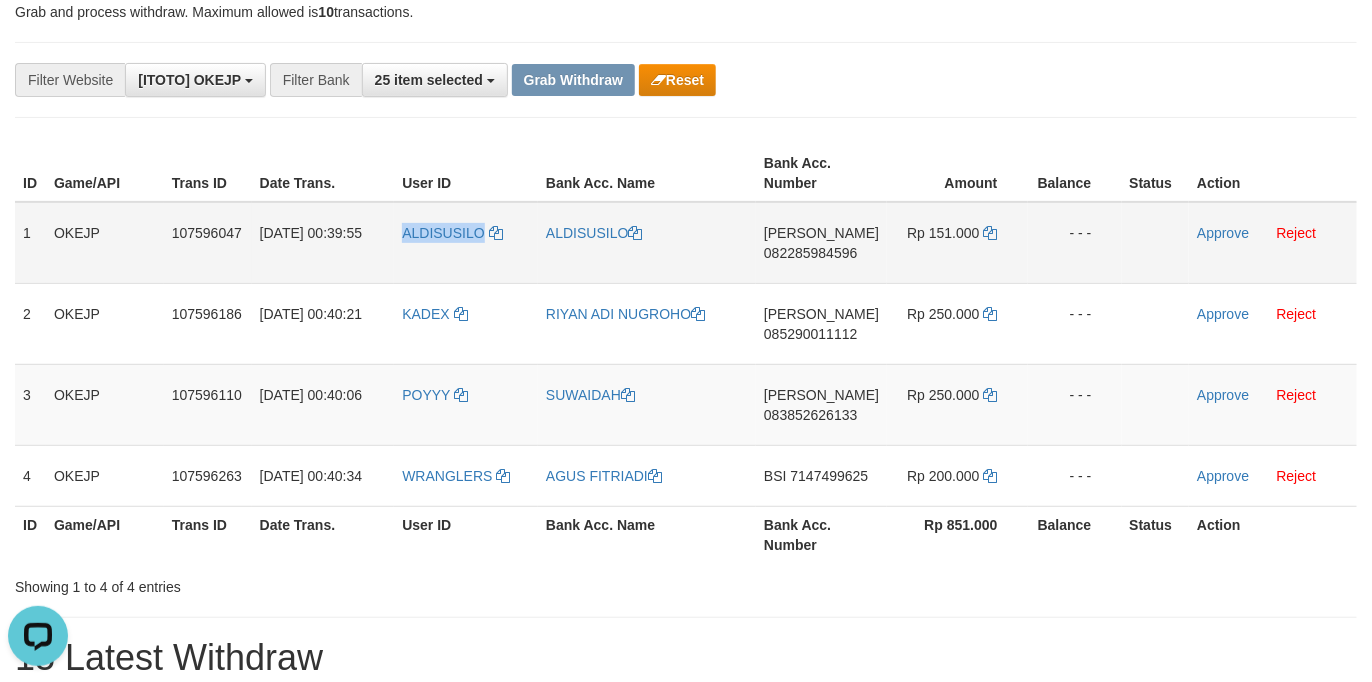 click on "ALDISUSILO" at bounding box center [466, 243] 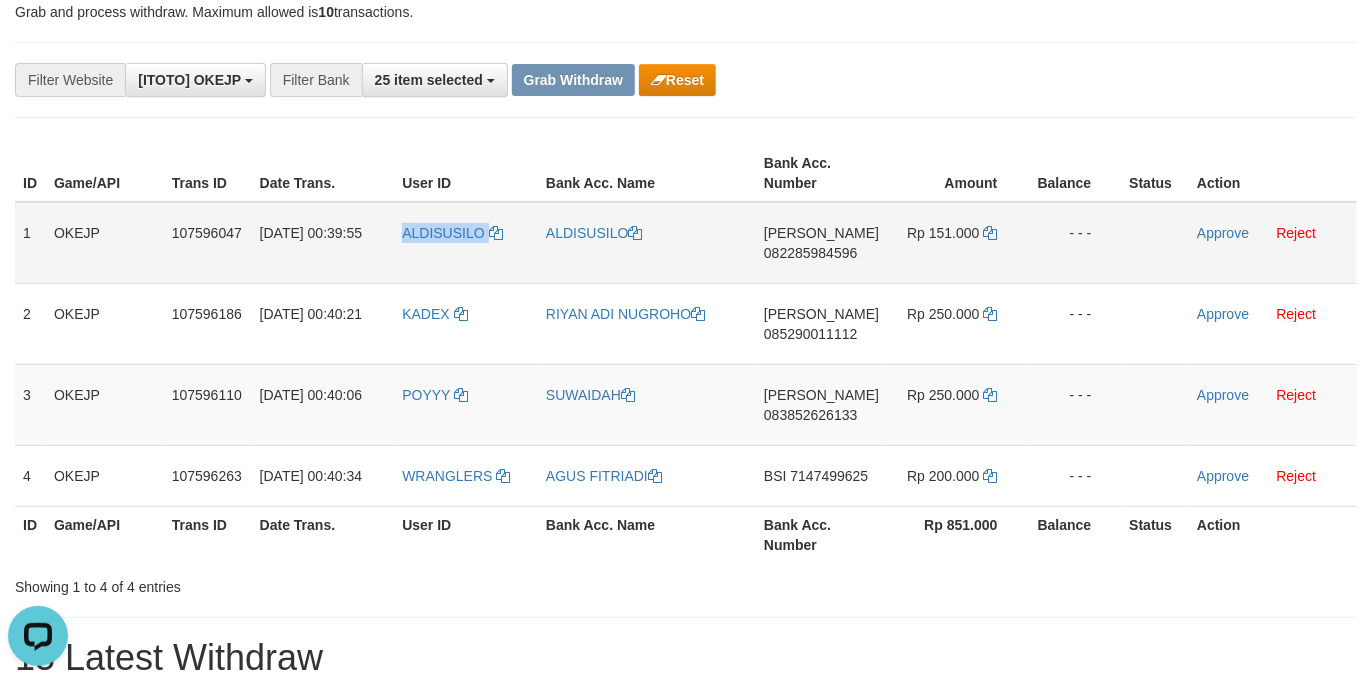 click on "ALDISUSILO" at bounding box center (466, 243) 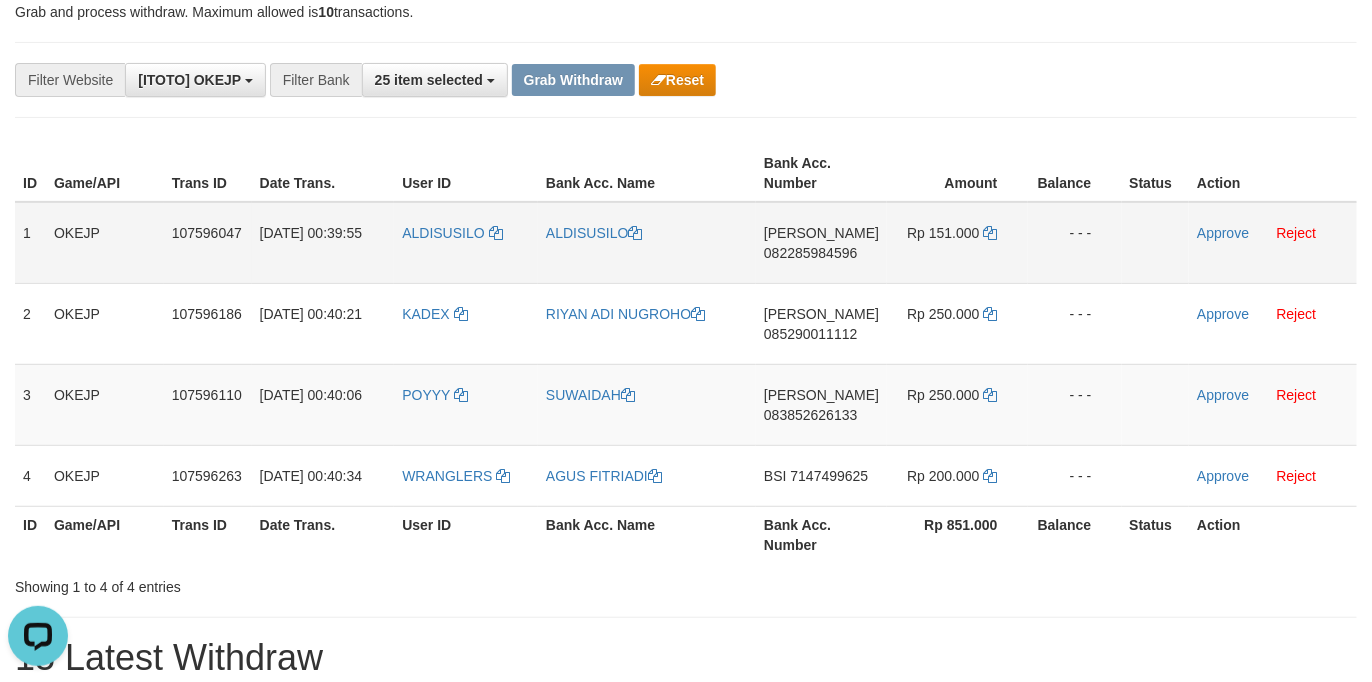 click on "ALDISUSILO" at bounding box center (647, 243) 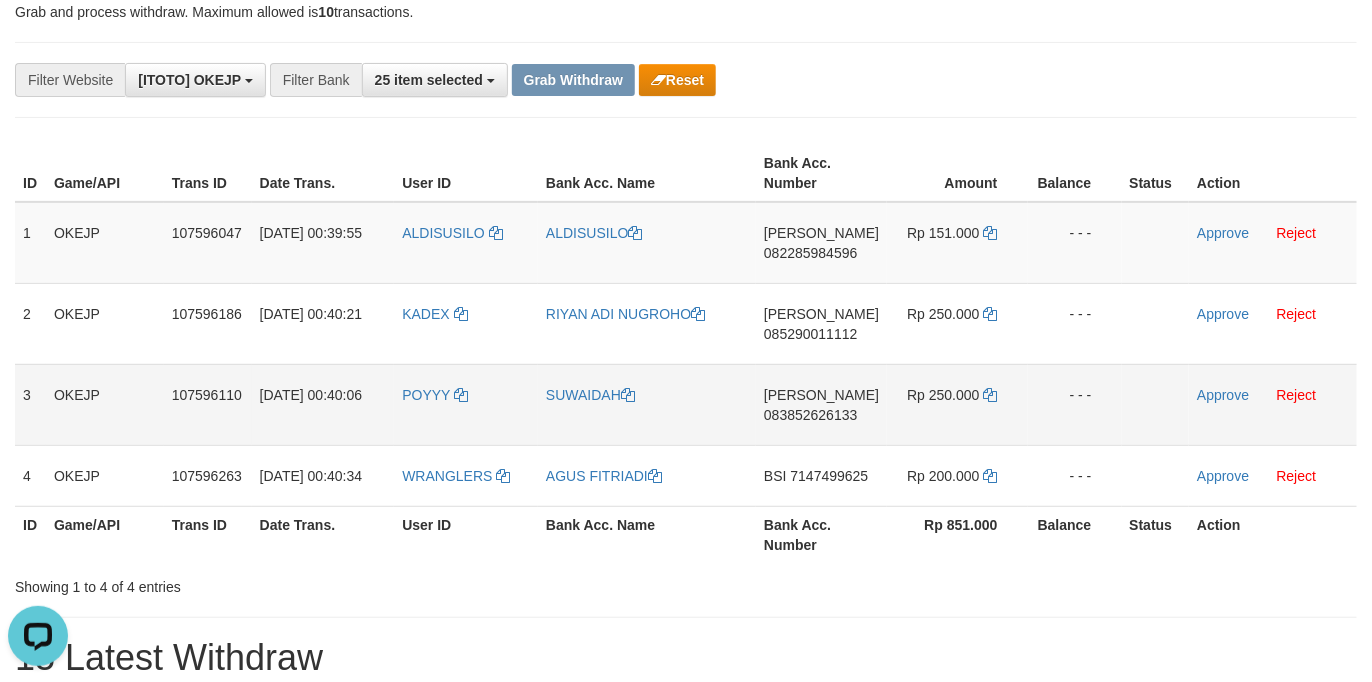 copy on "ALDISUSILO" 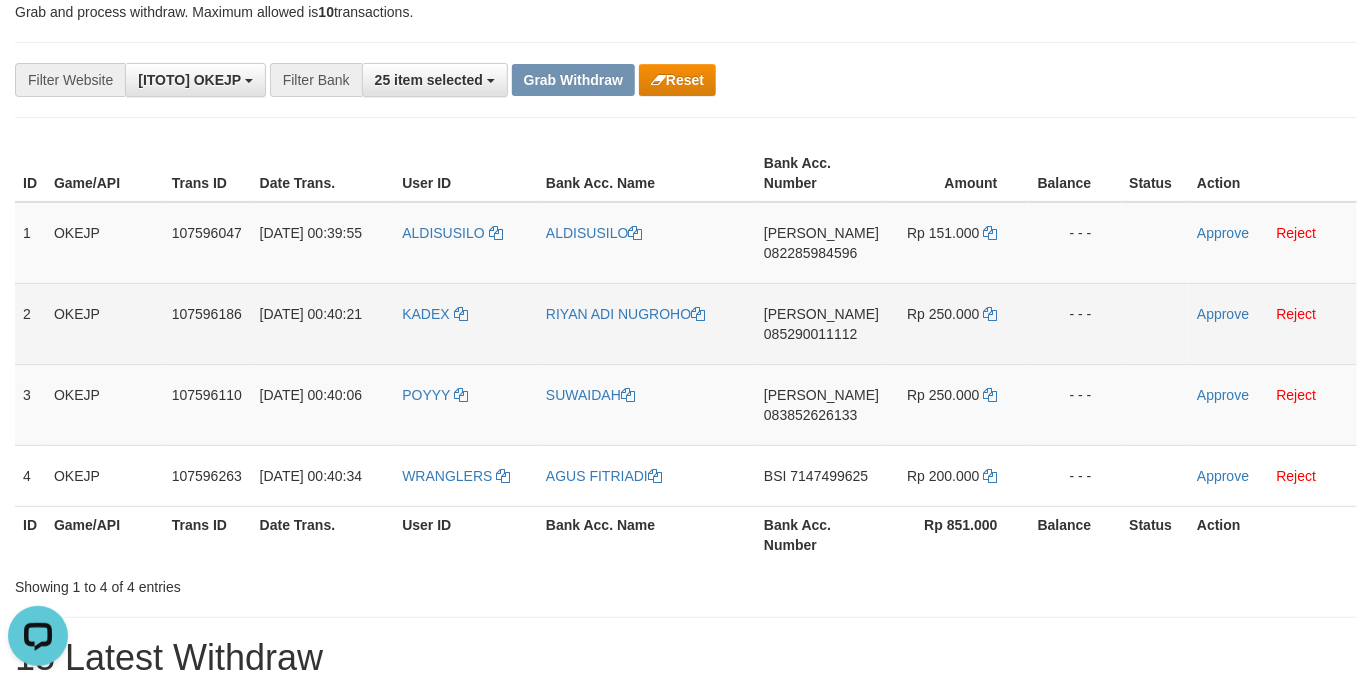 click on "KADEX" at bounding box center (466, 323) 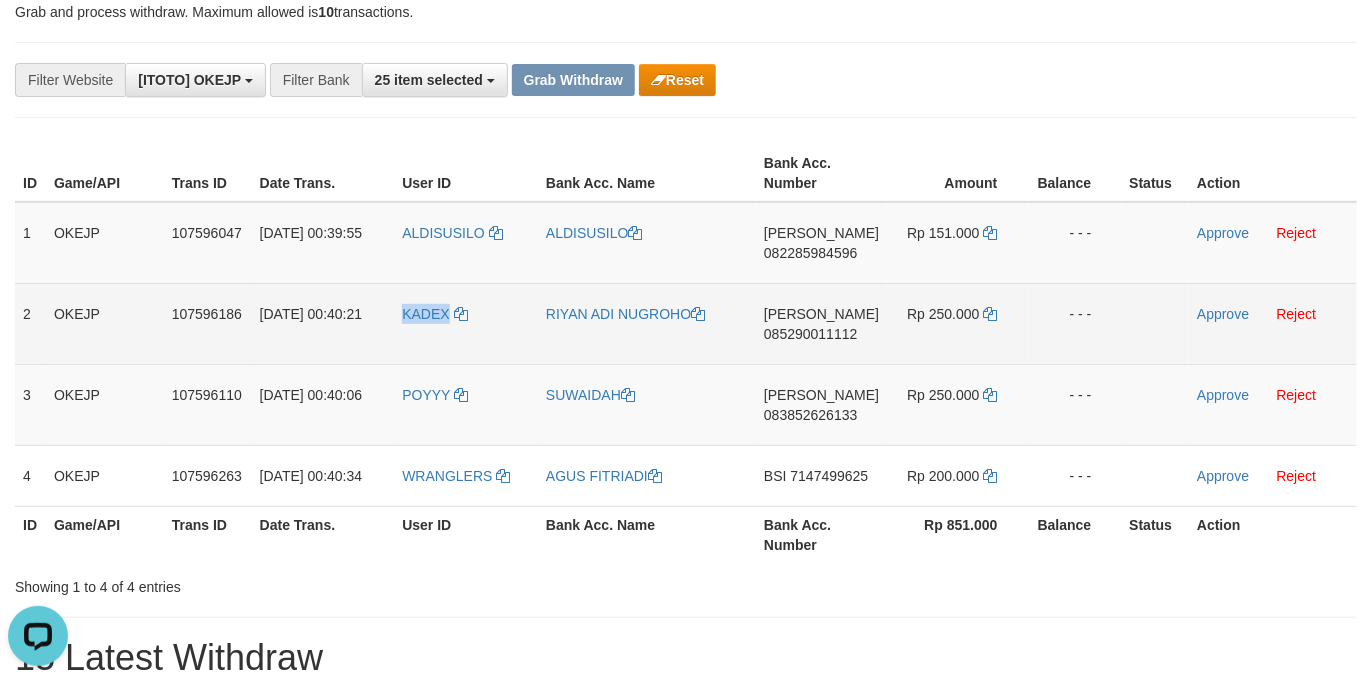 drag, startPoint x: 418, startPoint y: 336, endPoint x: 405, endPoint y: 336, distance: 13 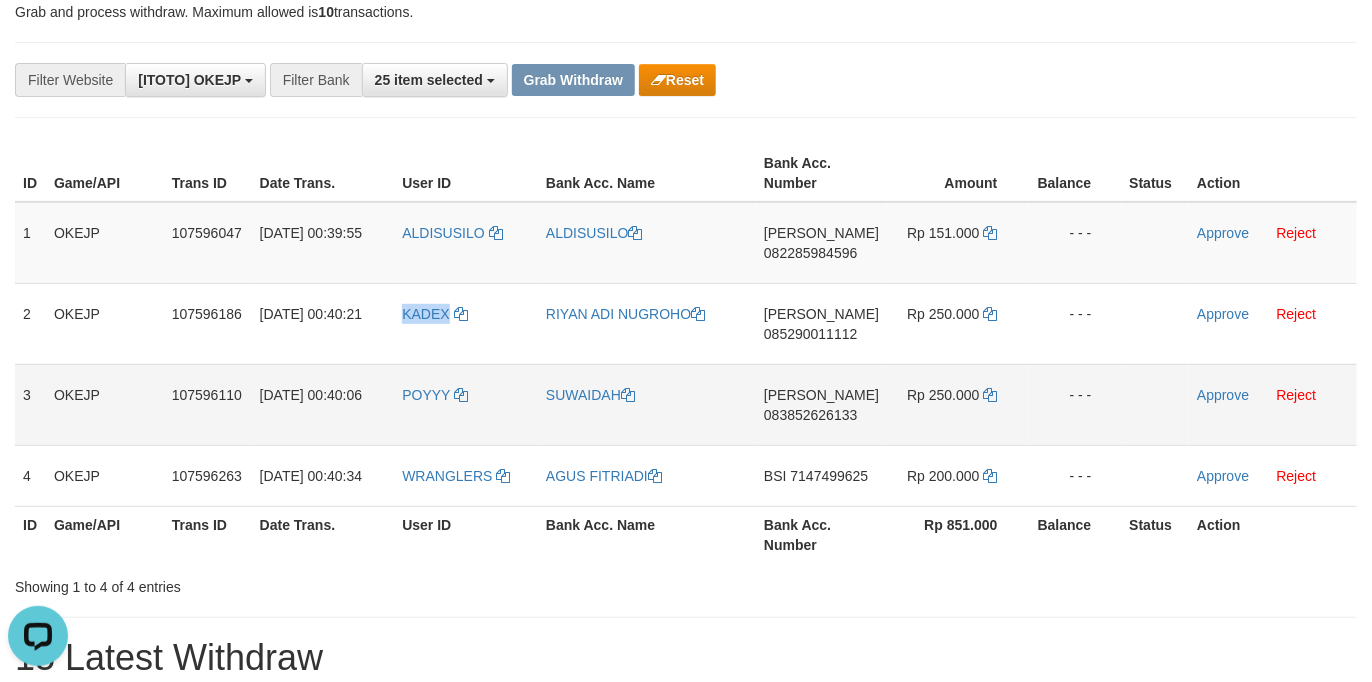 copy on "KADEX" 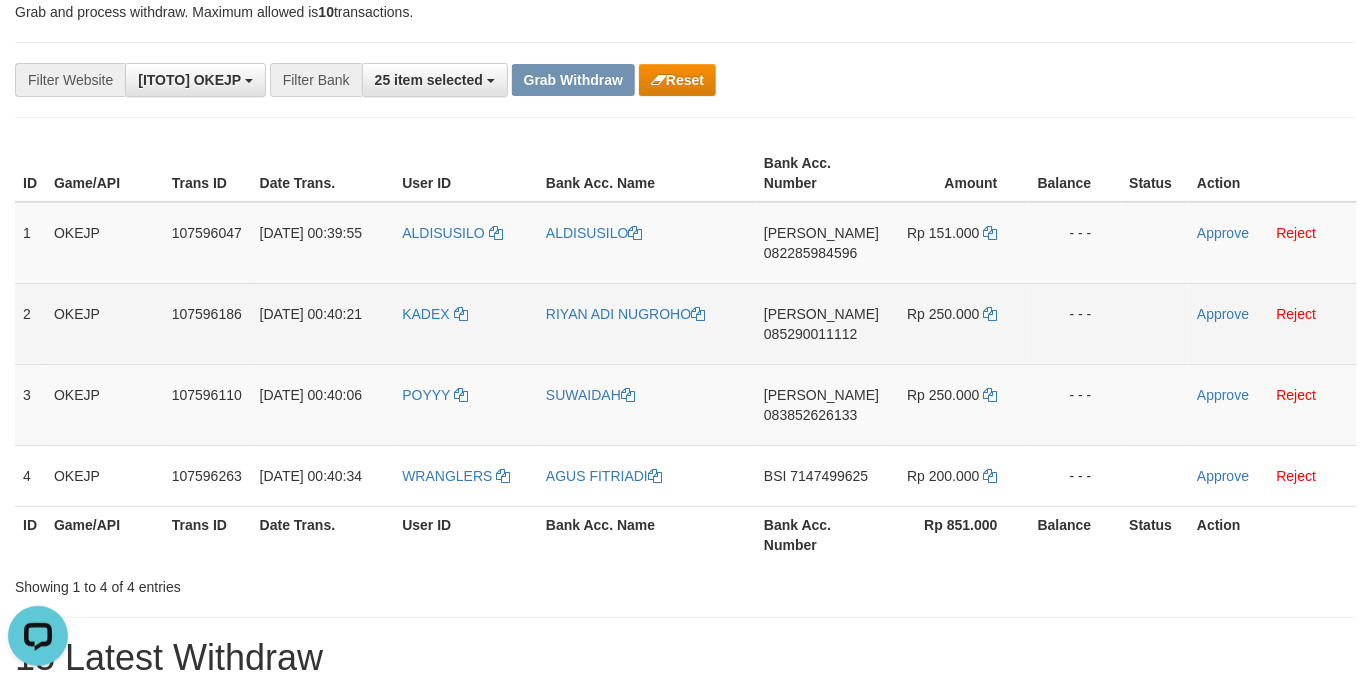 click on "RIYAN ADI NUGROHO" at bounding box center [647, 323] 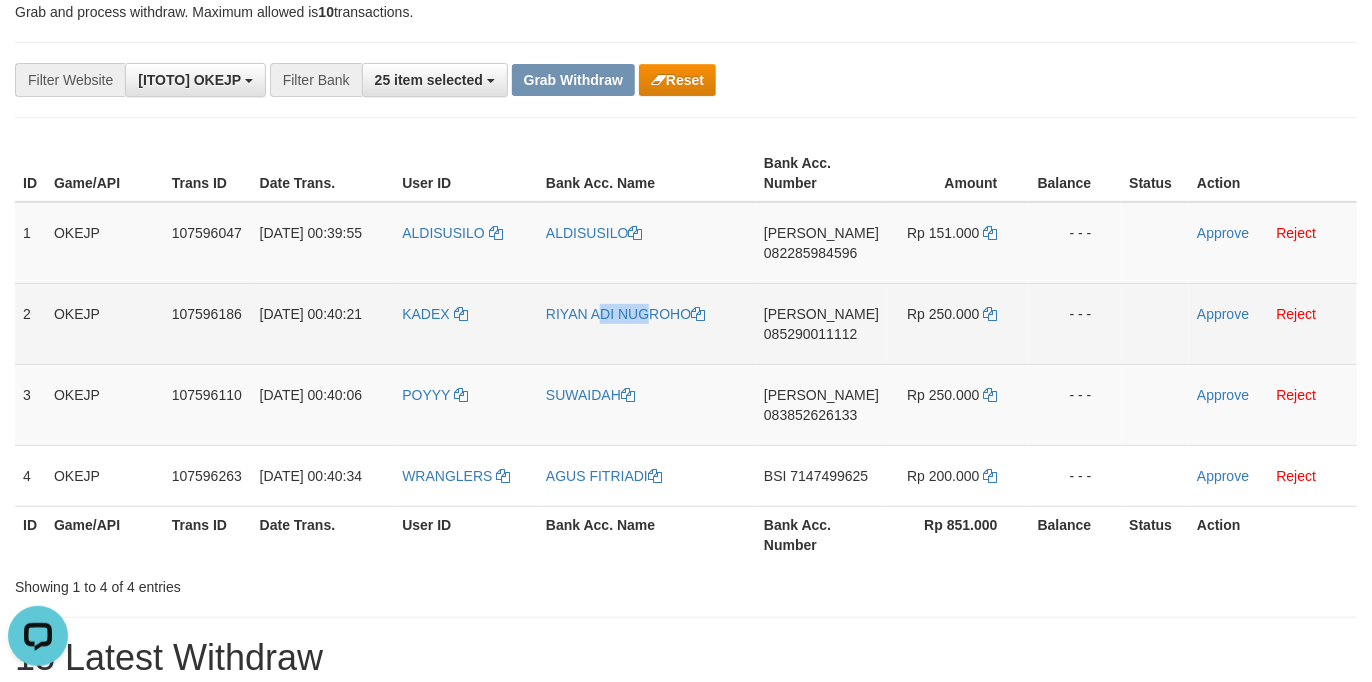 drag, startPoint x: 579, startPoint y: 337, endPoint x: 630, endPoint y: 333, distance: 51.156624 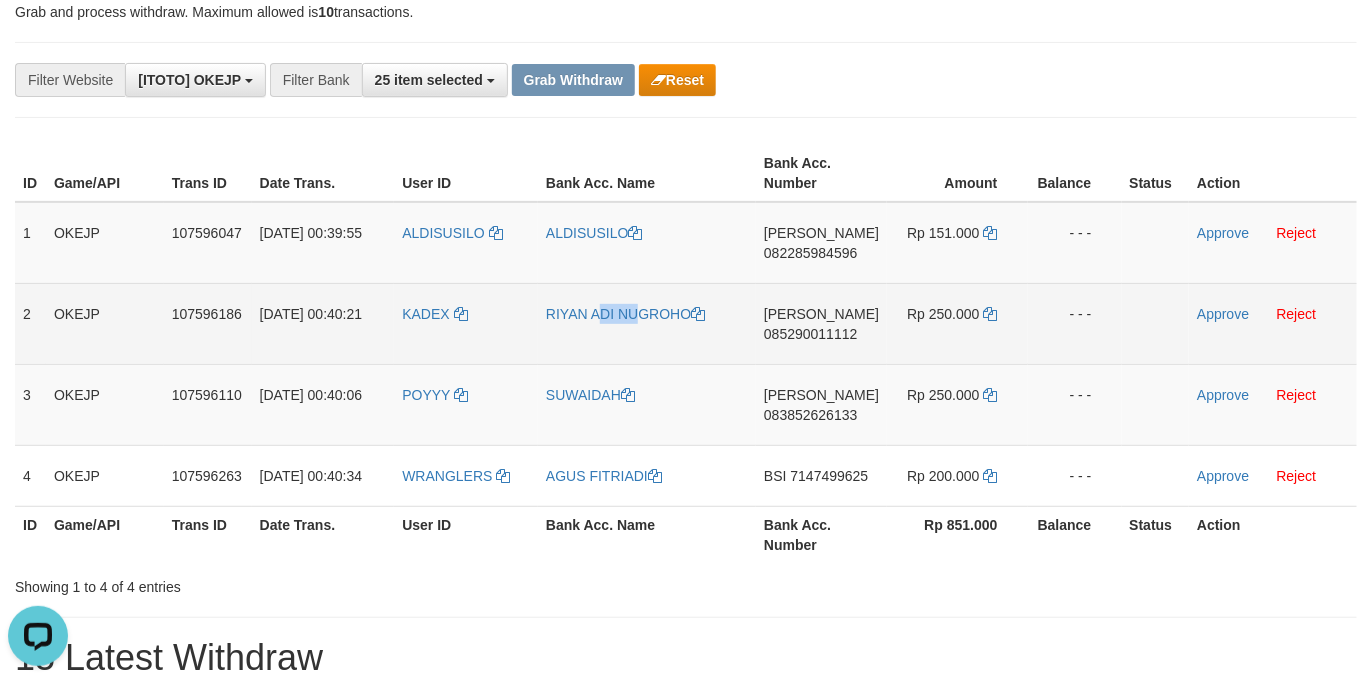 click on "RIYAN ADI NUGROHO" at bounding box center (647, 323) 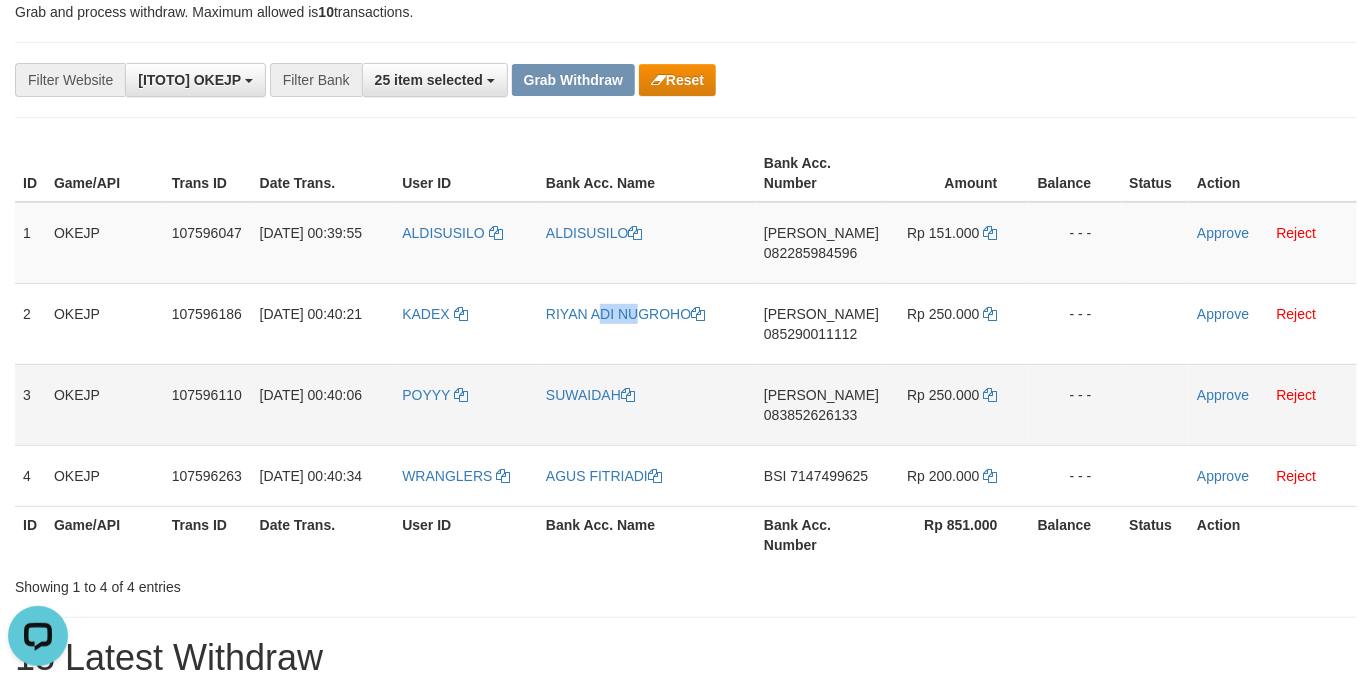 copy on "RIYAN ADI NUGROHO" 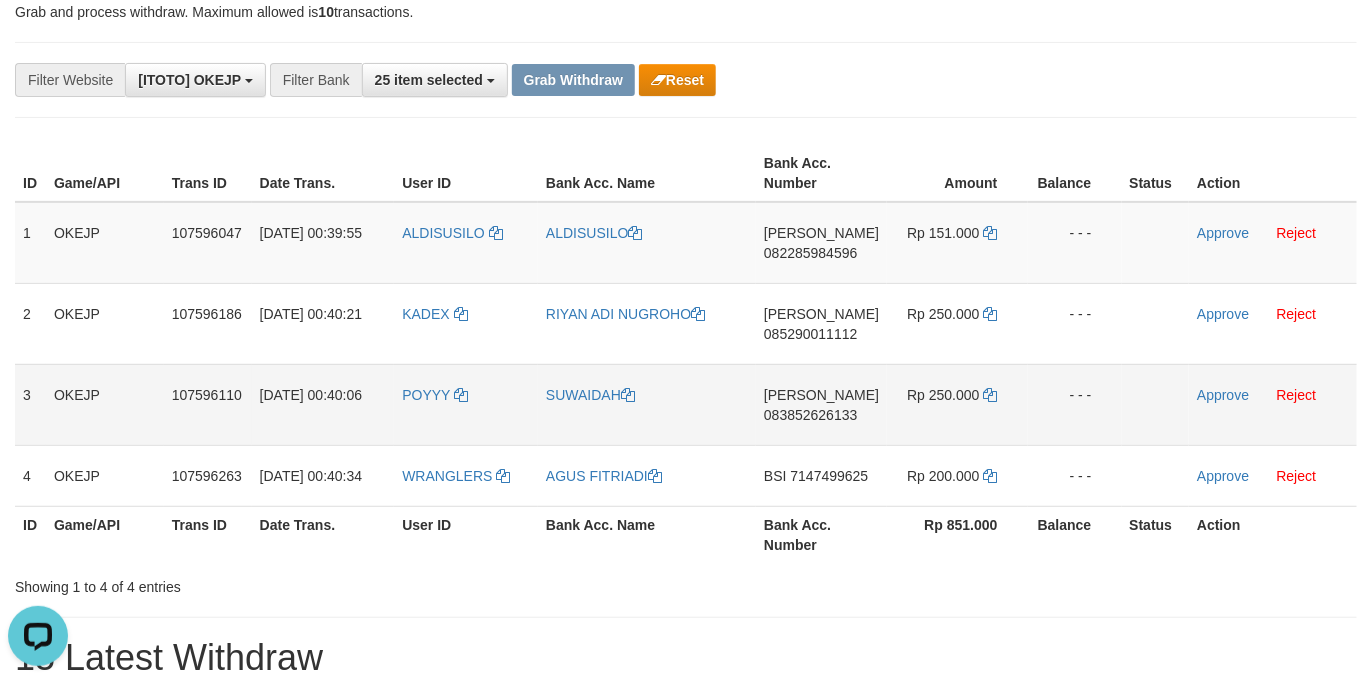 click on "POYYY" at bounding box center [466, 404] 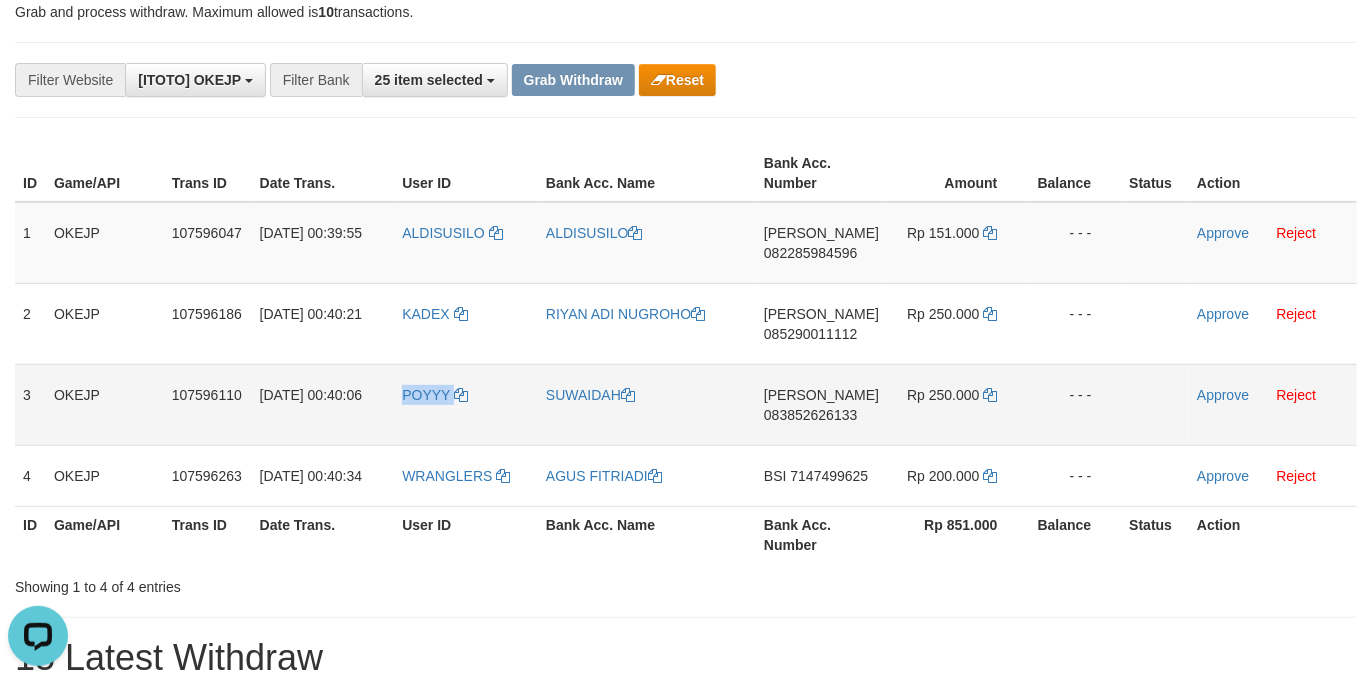 click on "POYYY" at bounding box center [466, 404] 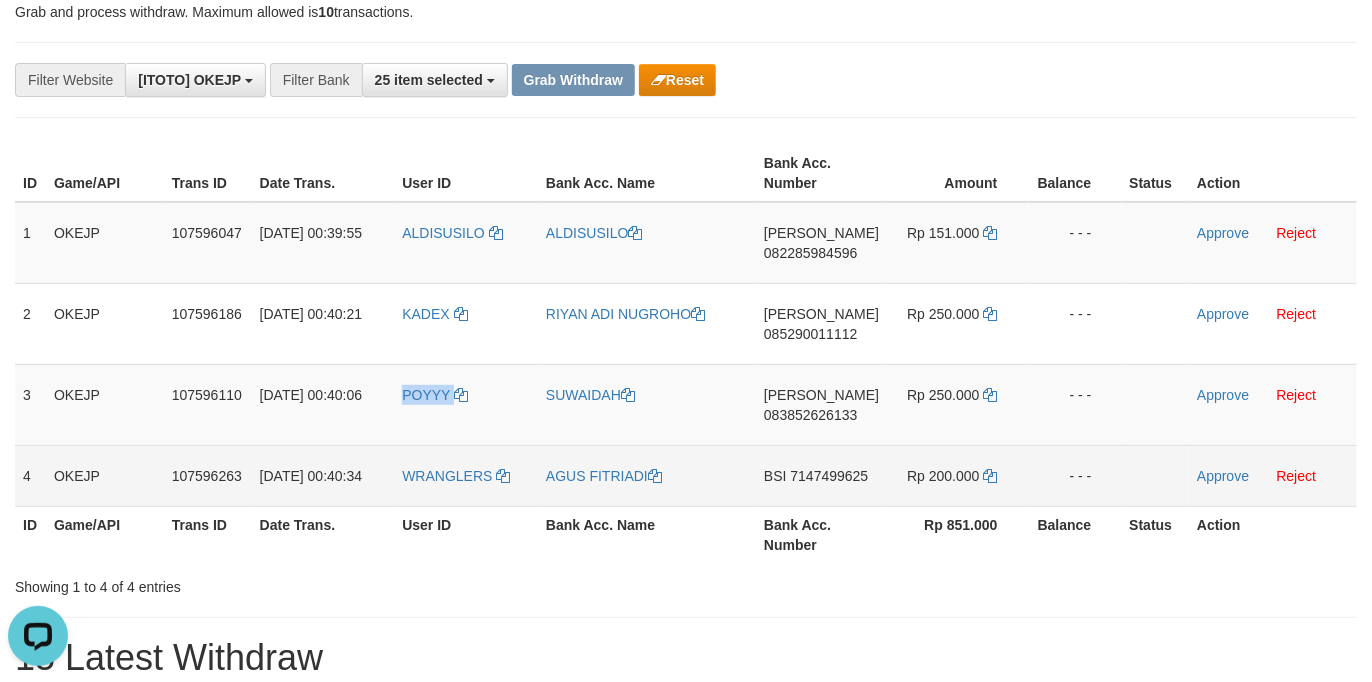 copy on "POYYY" 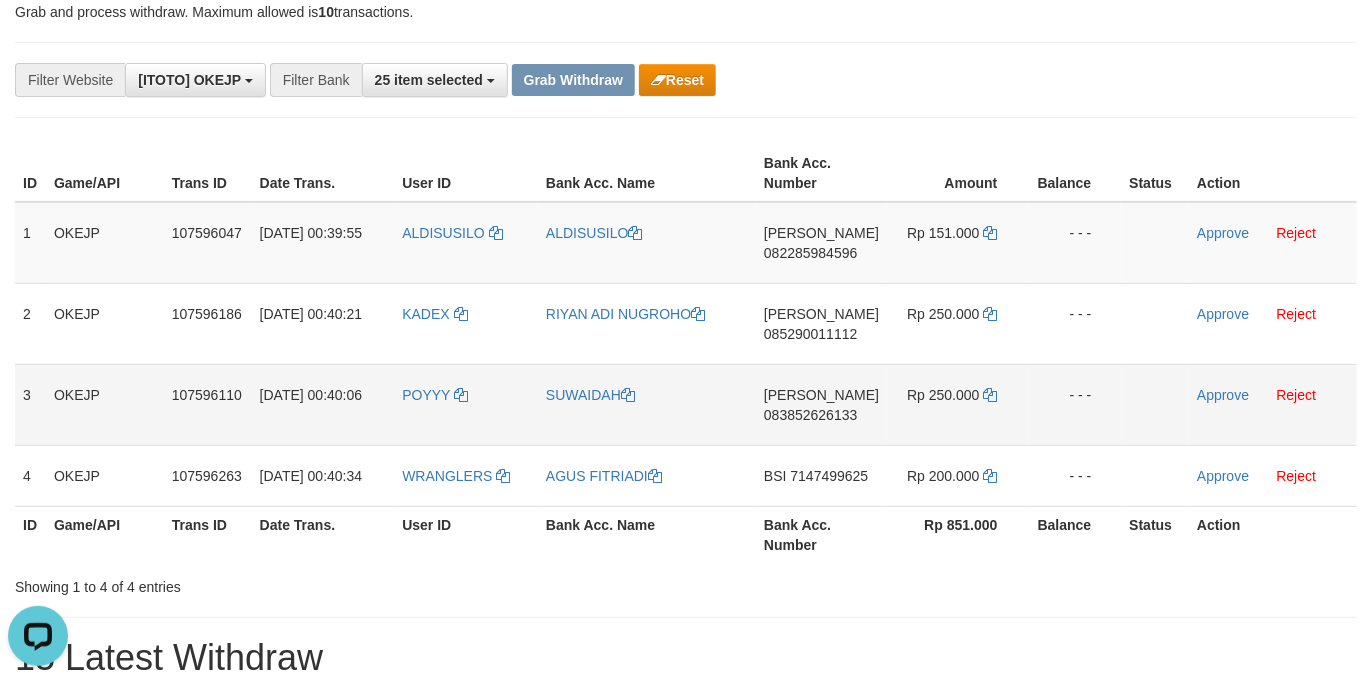 click on "SUWAIDAH" at bounding box center (647, 404) 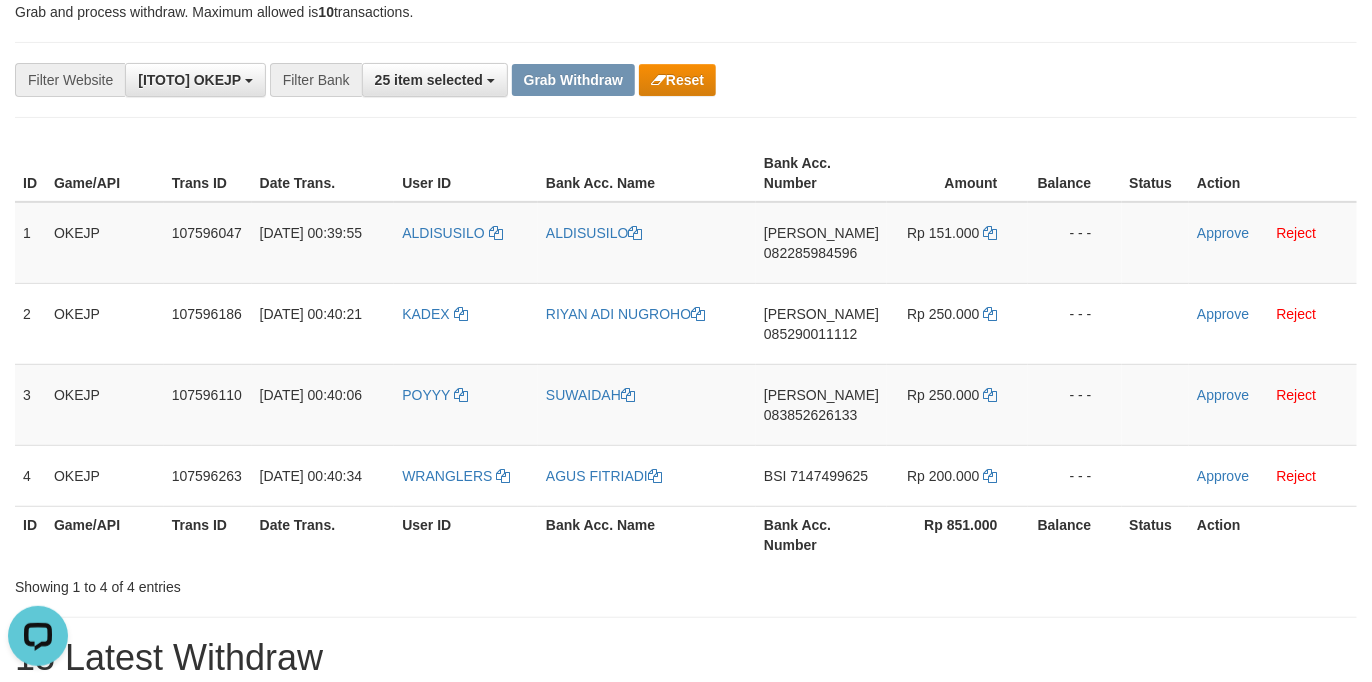 copy on "SUWAIDAH" 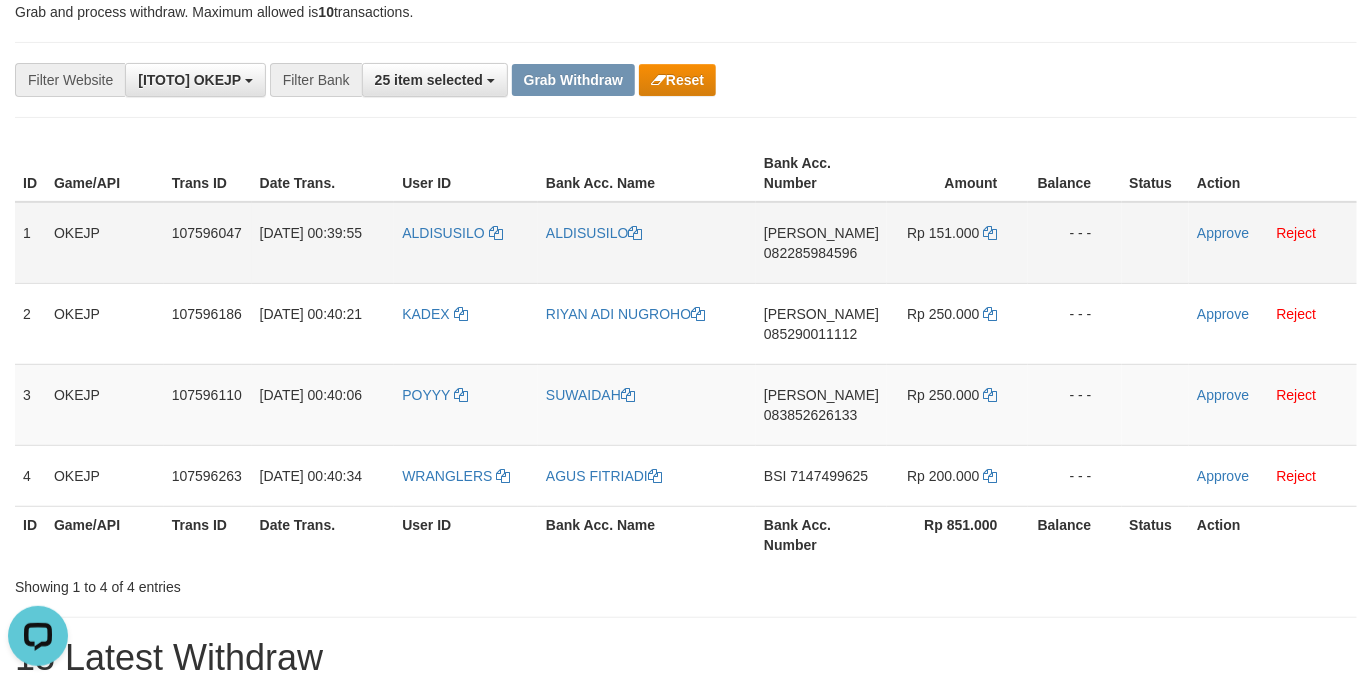 click on "DANA
082285984596" at bounding box center (821, 243) 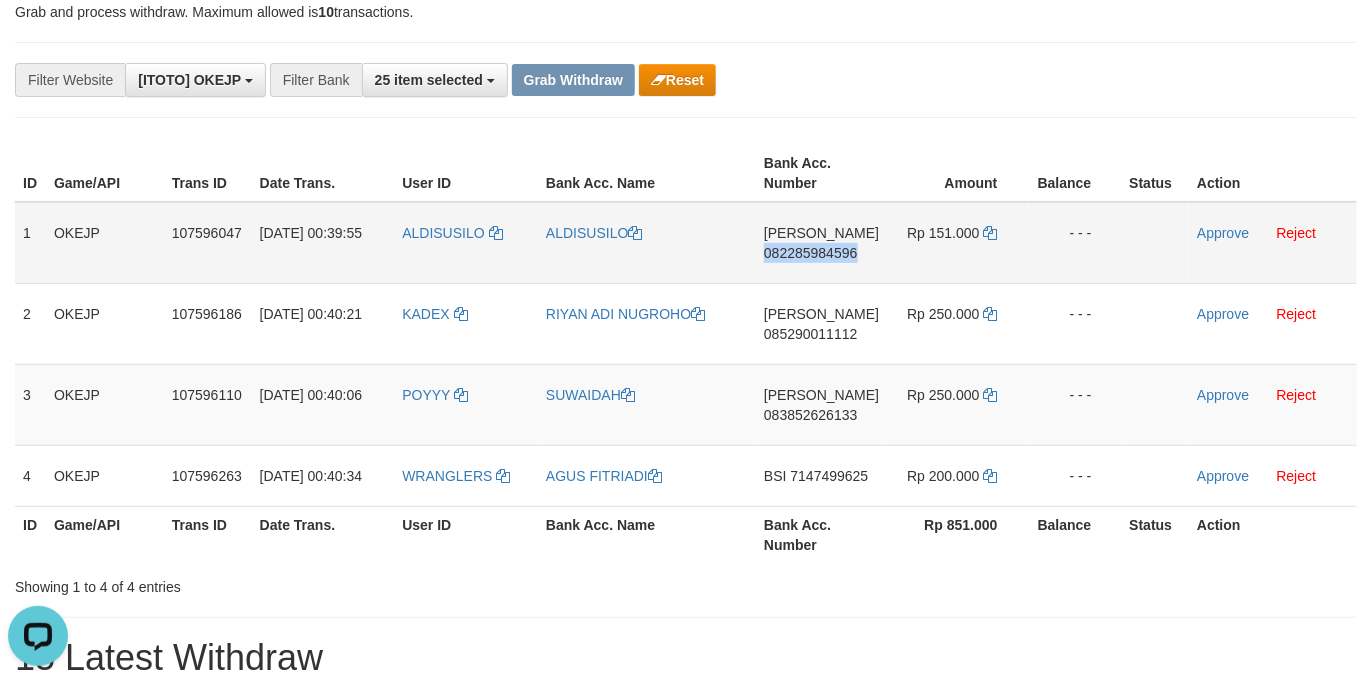 click on "DANA
082285984596" at bounding box center [821, 243] 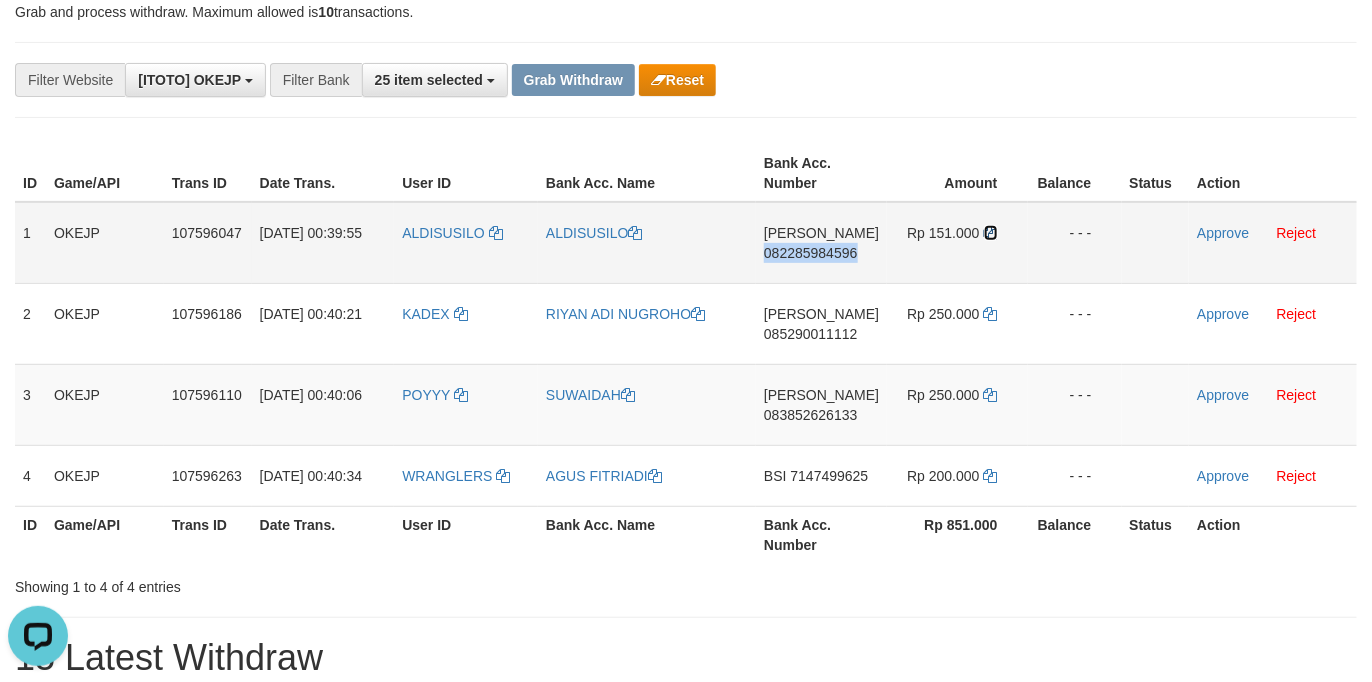 click at bounding box center (991, 233) 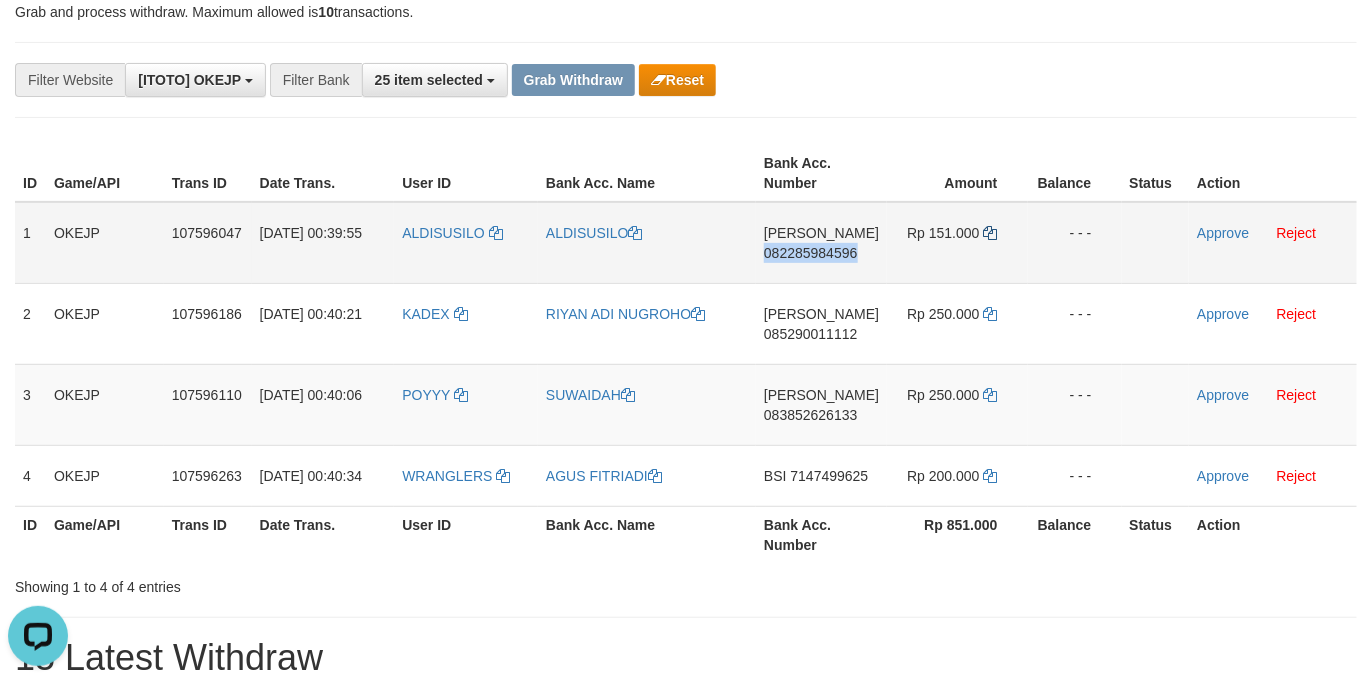 copy on "082285984596" 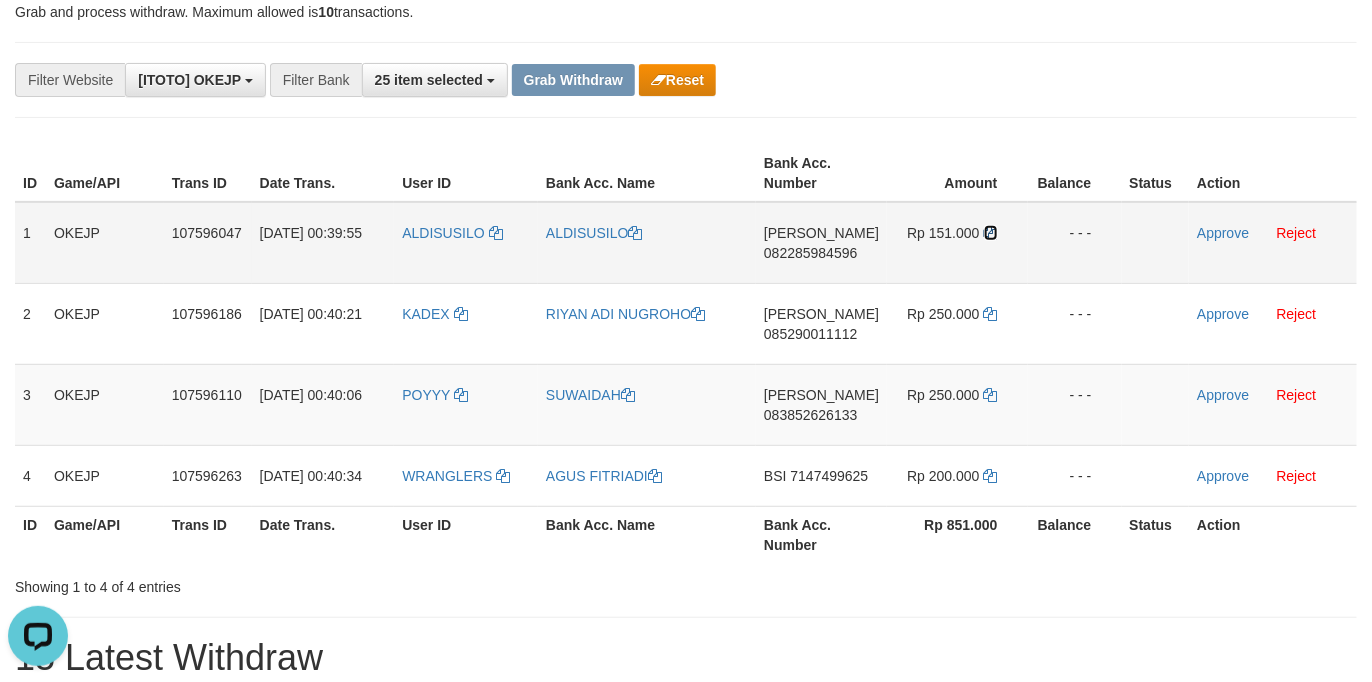 click at bounding box center (991, 233) 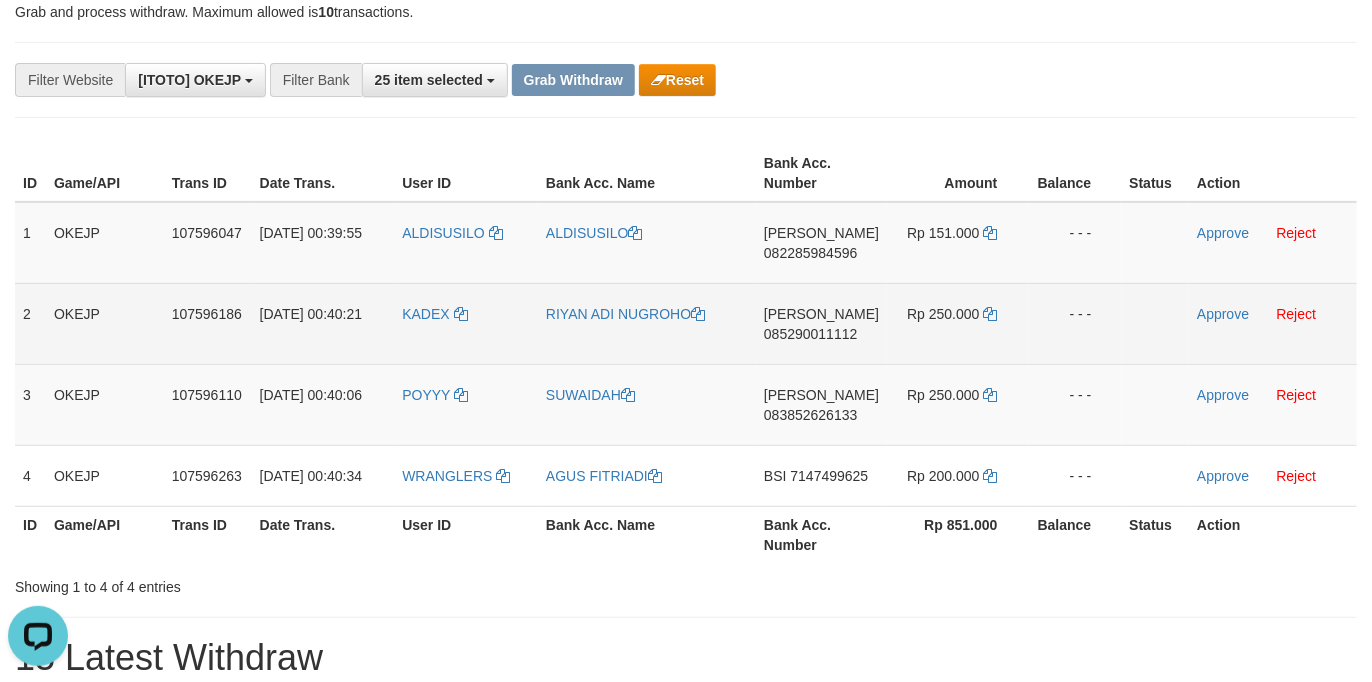click on "DANA
085290011112" at bounding box center [821, 323] 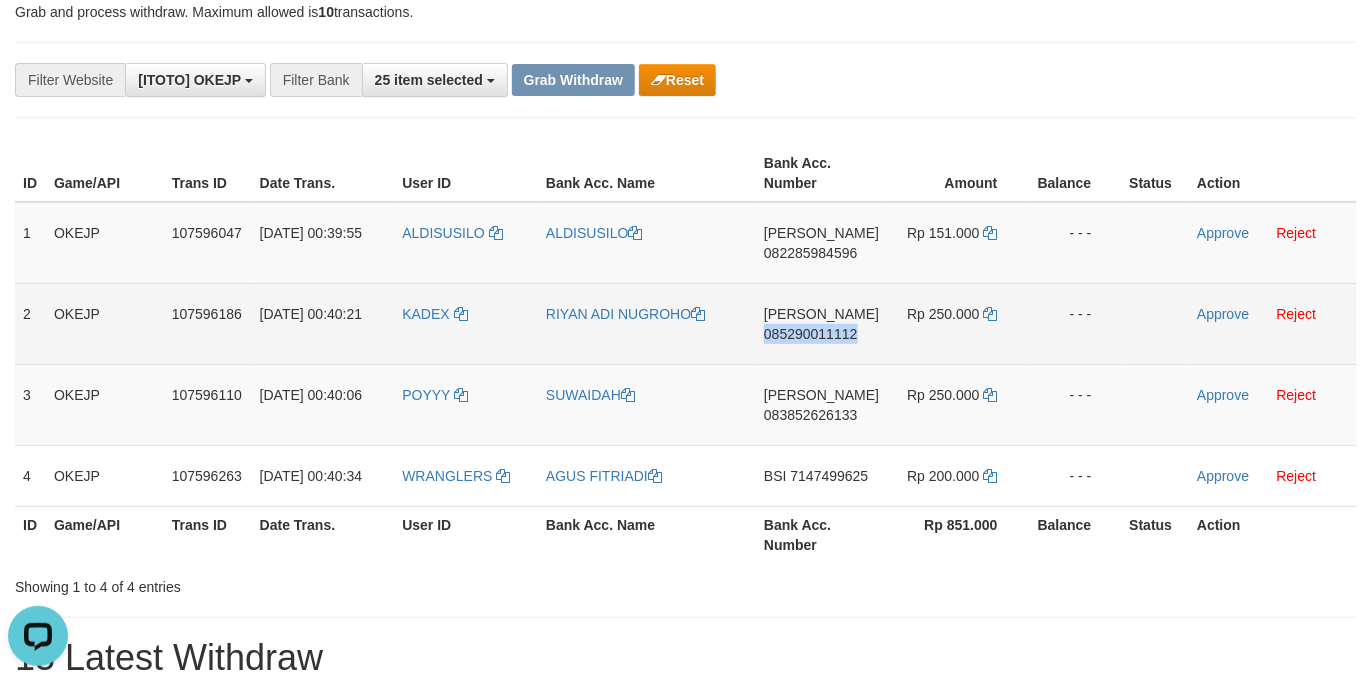 click on "DANA
085290011112" at bounding box center (821, 323) 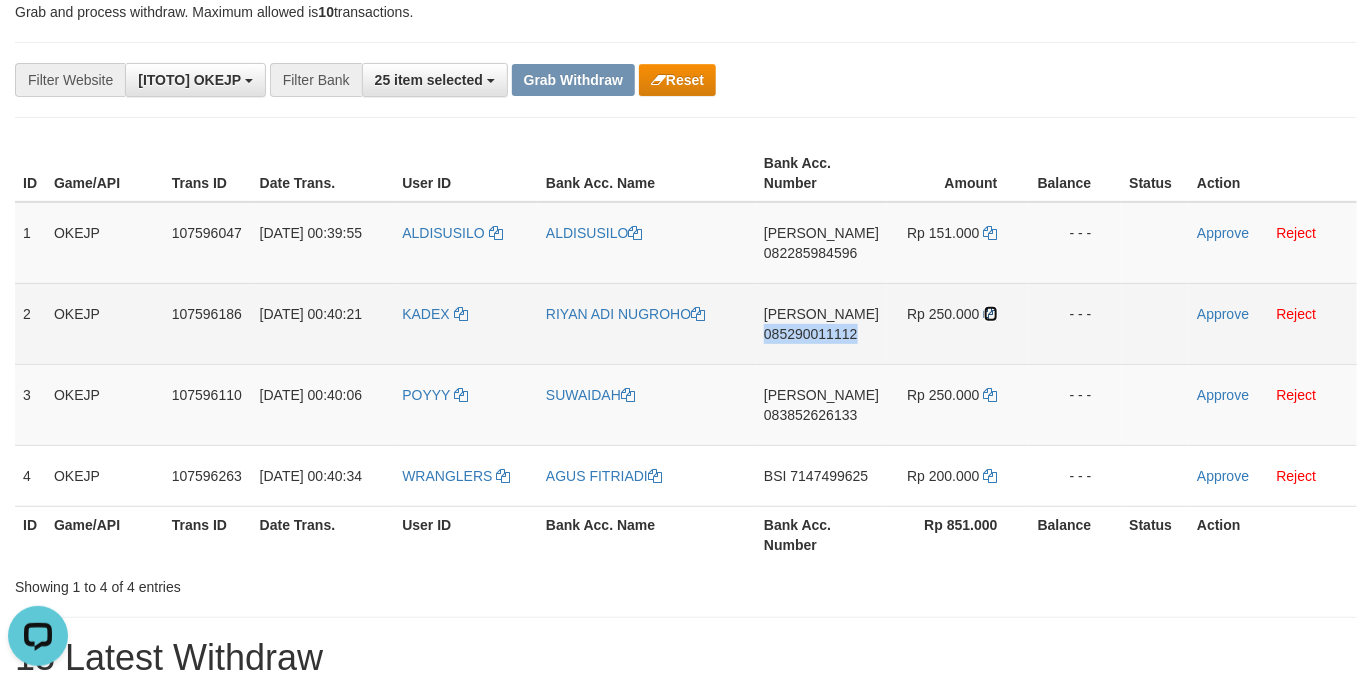 click at bounding box center (991, 314) 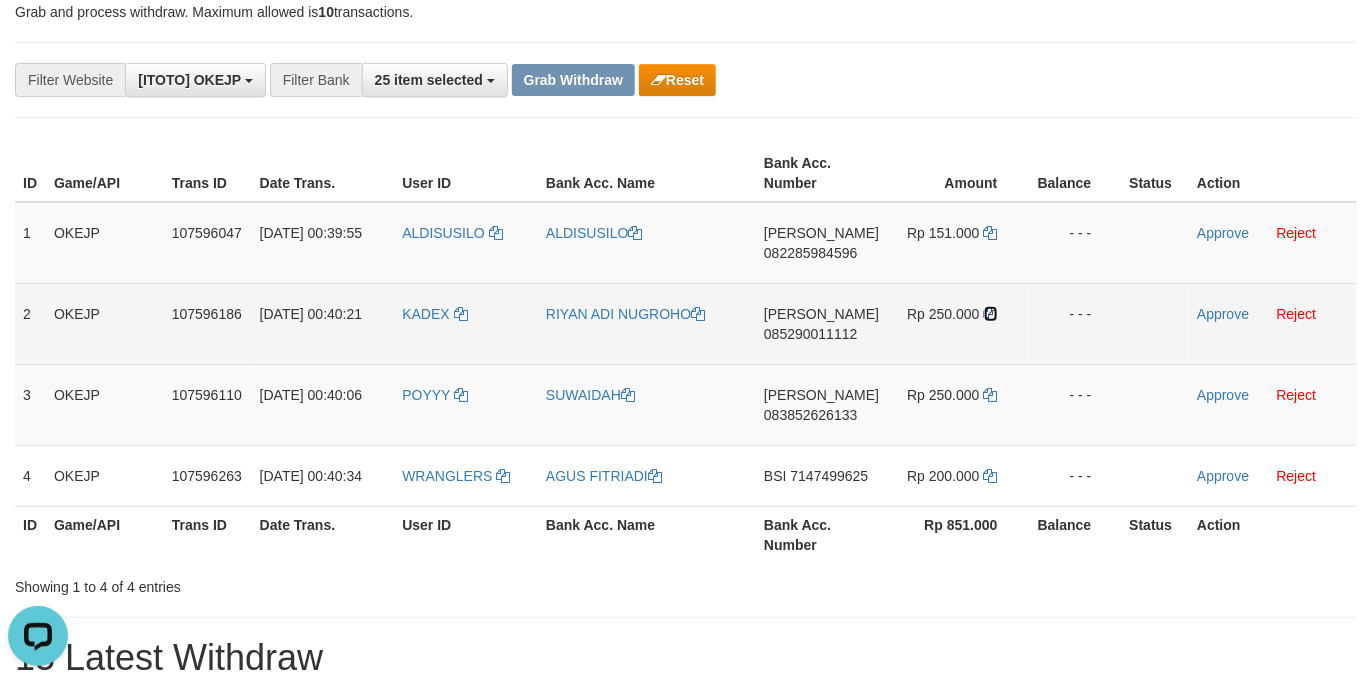 click at bounding box center (991, 314) 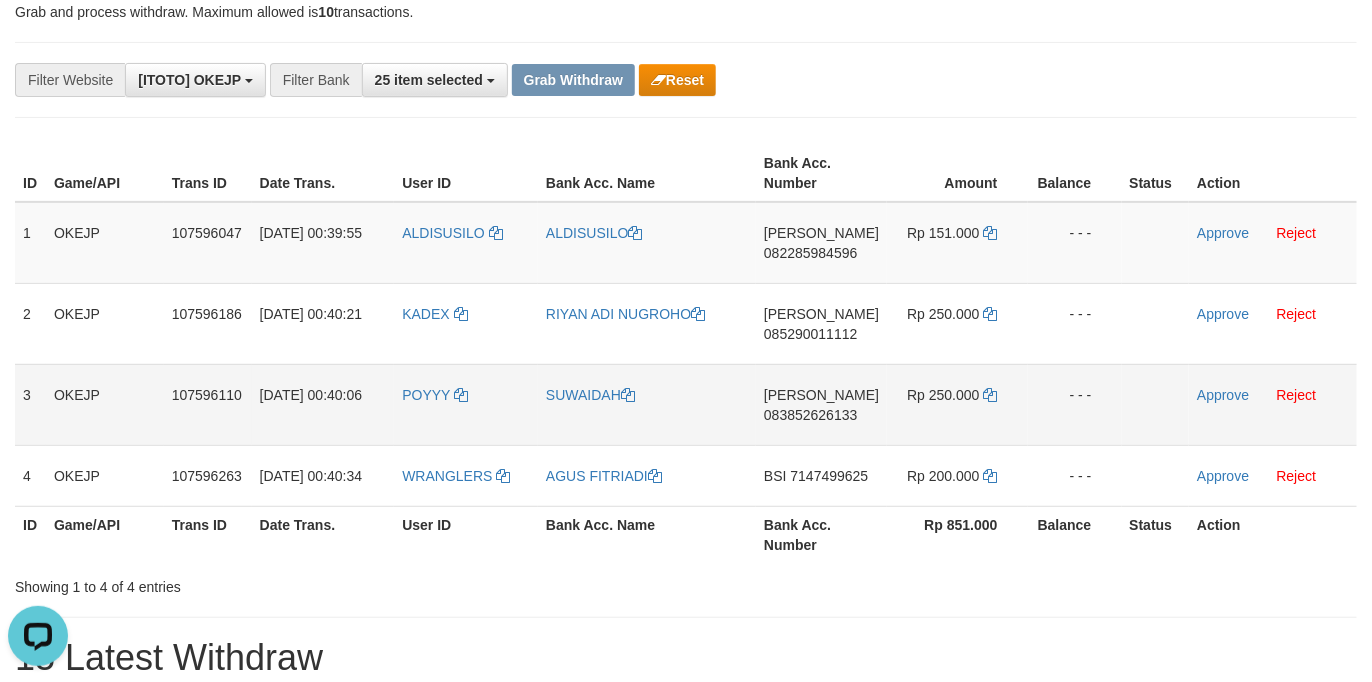 click on "DANA
083852626133" at bounding box center (821, 404) 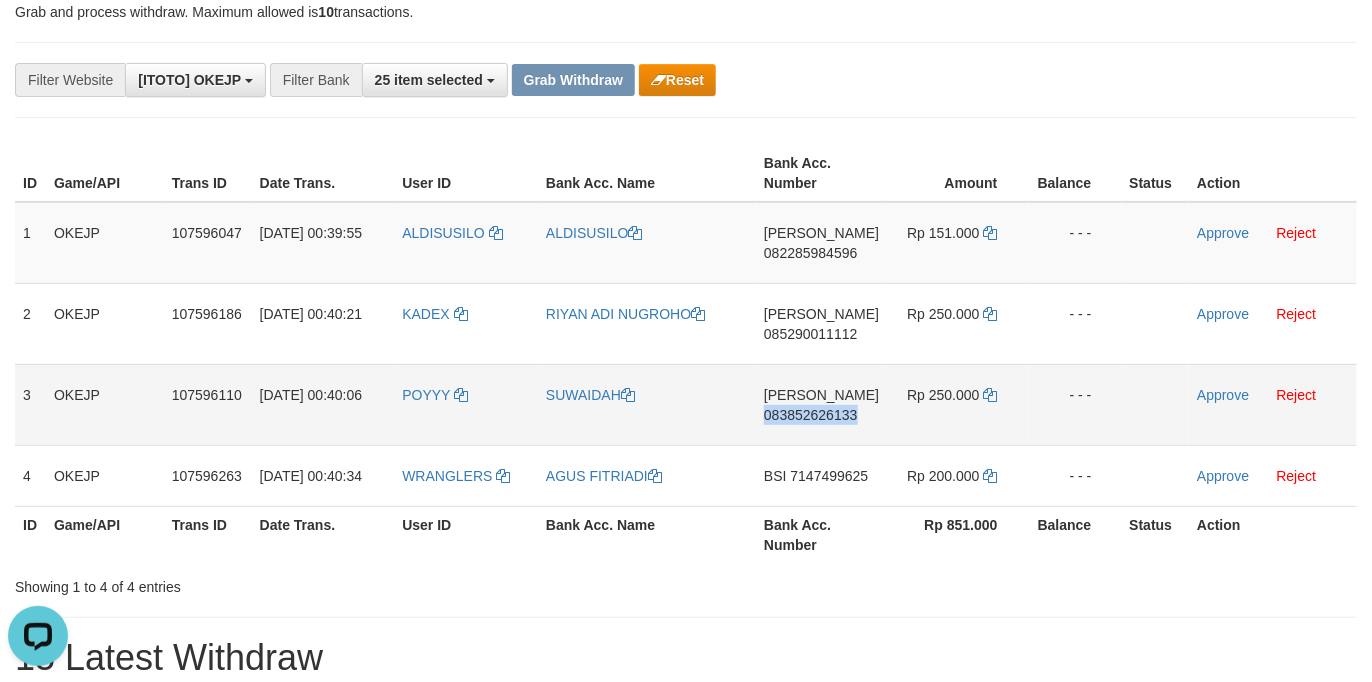 click on "DANA
083852626133" at bounding box center [821, 404] 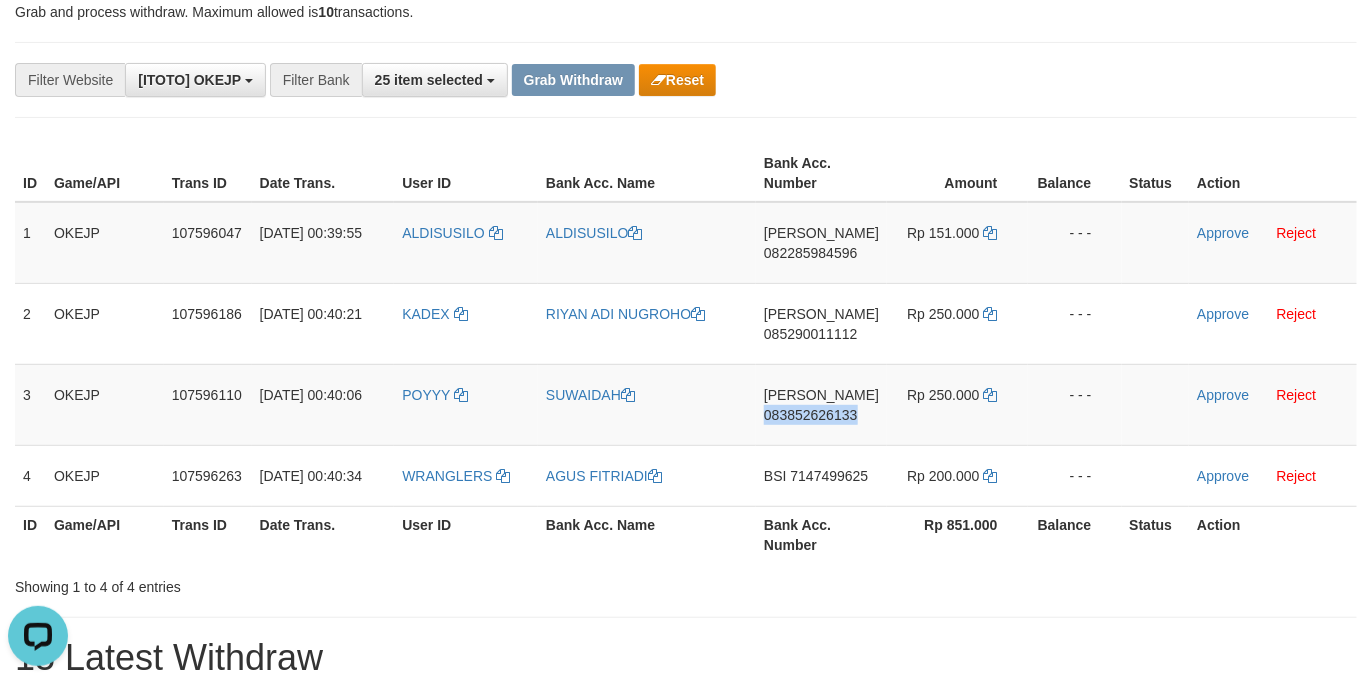 copy on "083852626133" 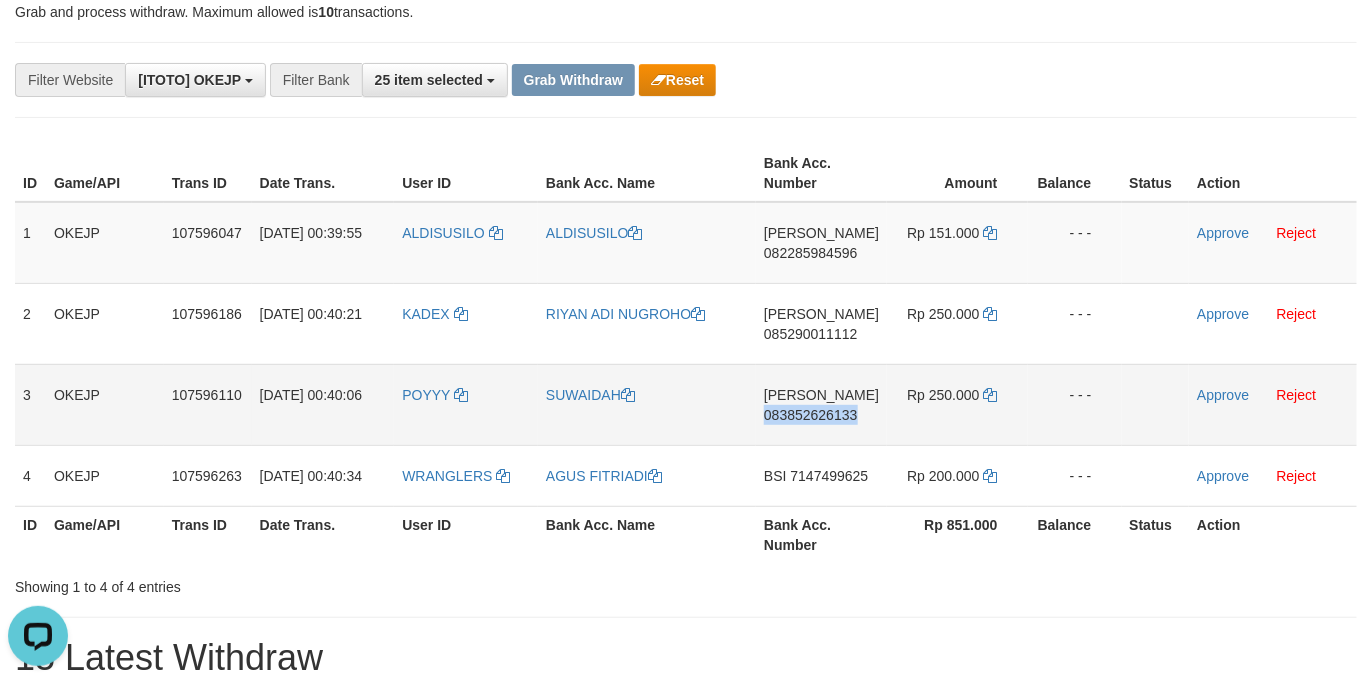 click on "DANA
083852626133" at bounding box center (821, 404) 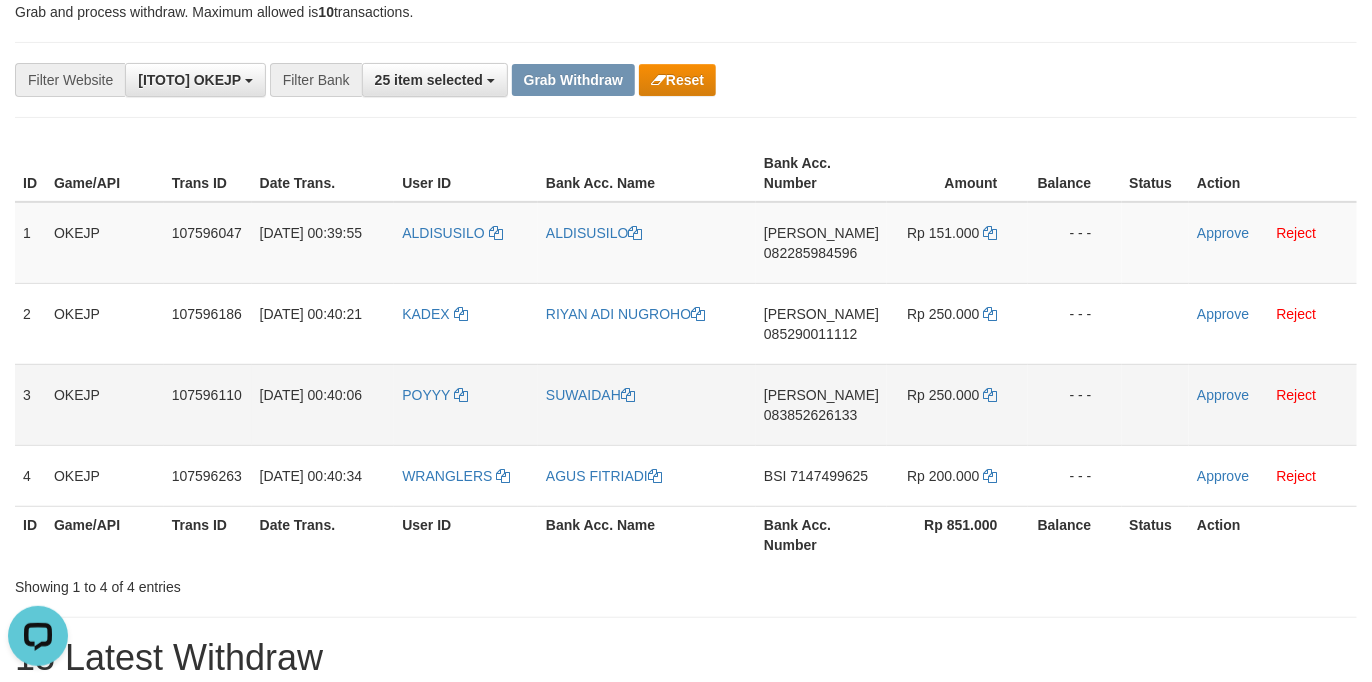 click on "DANA
083852626133" at bounding box center (821, 404) 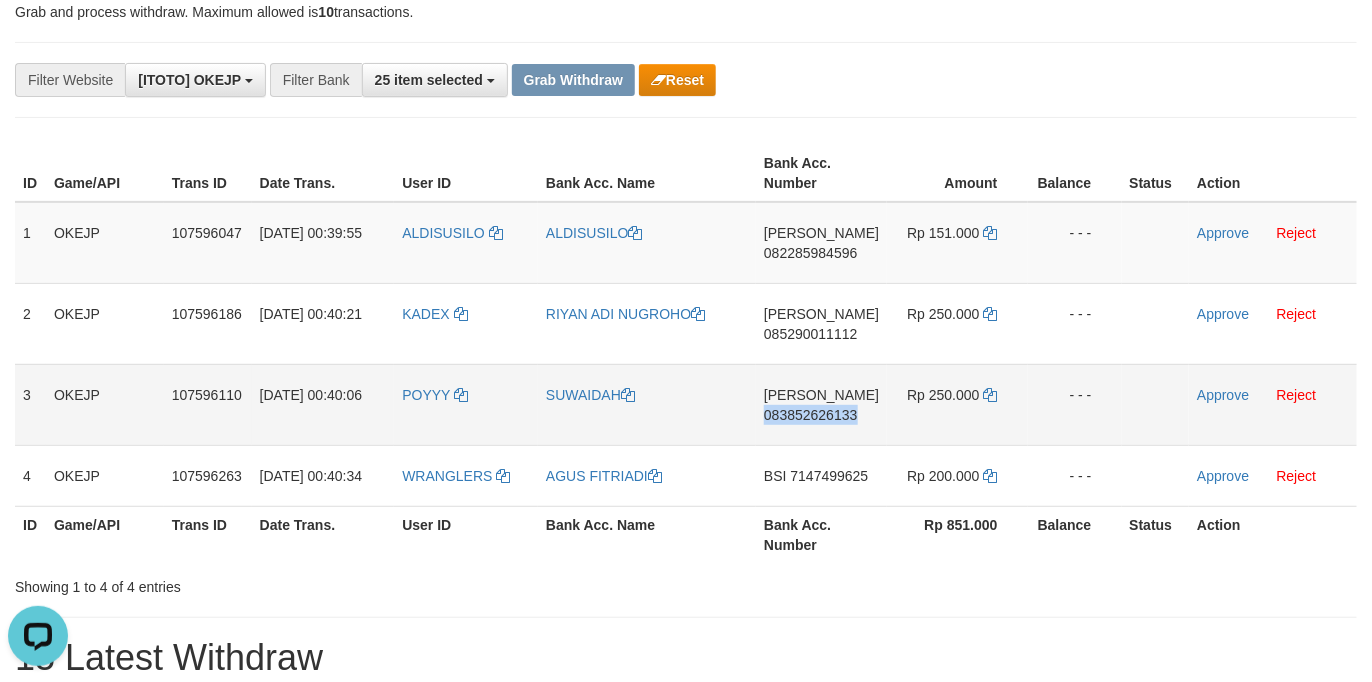 click on "DANA
083852626133" at bounding box center [821, 404] 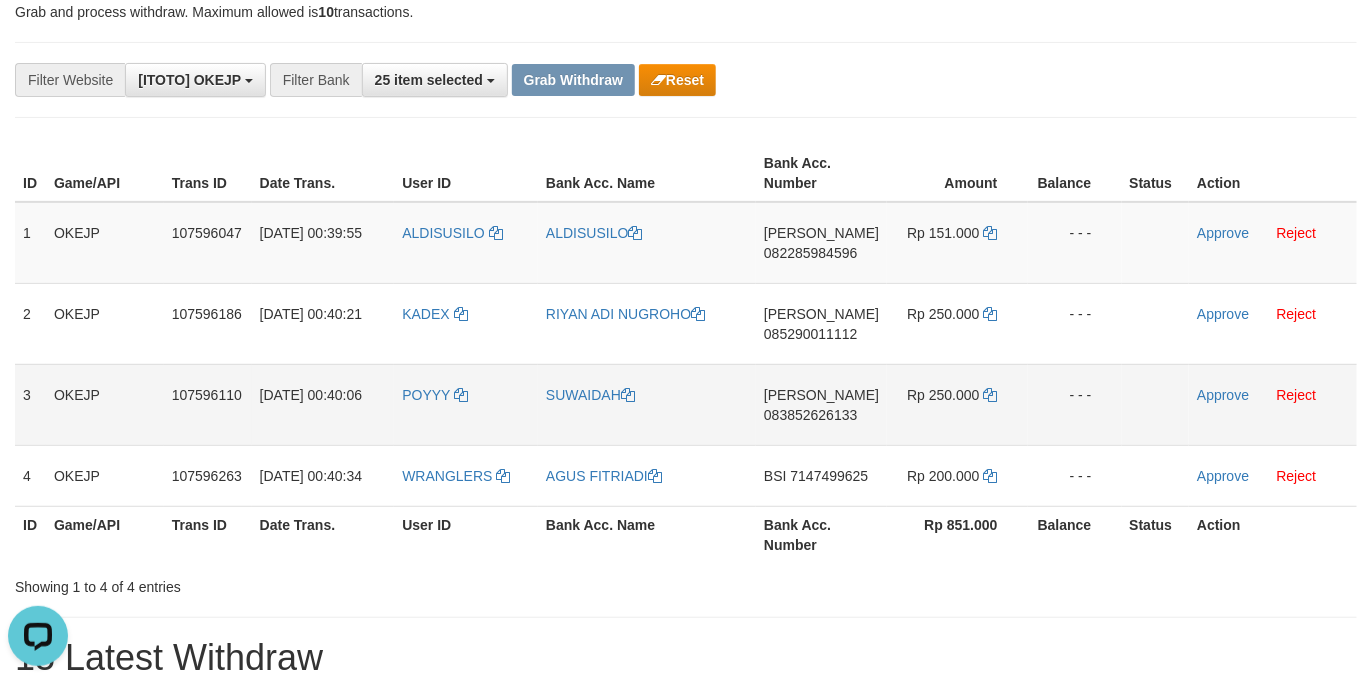 click on "083852626133" at bounding box center (810, 415) 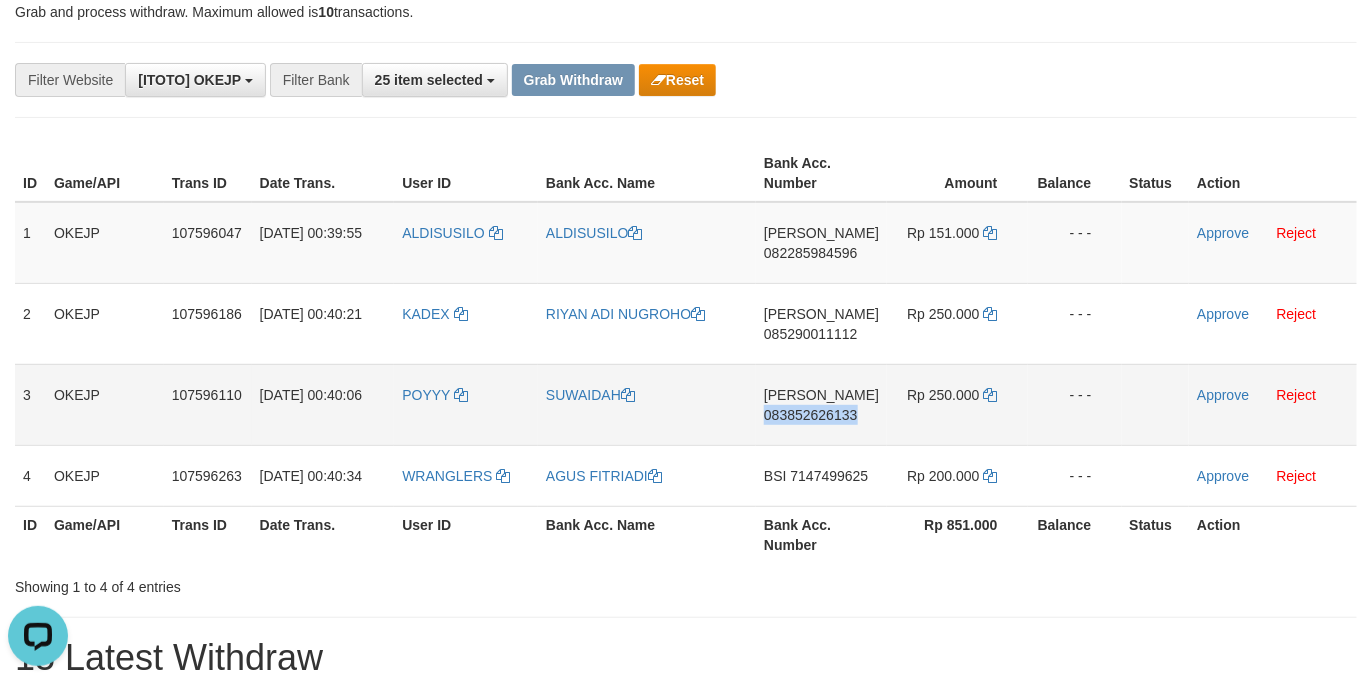 click on "DANA
083852626133" at bounding box center (821, 404) 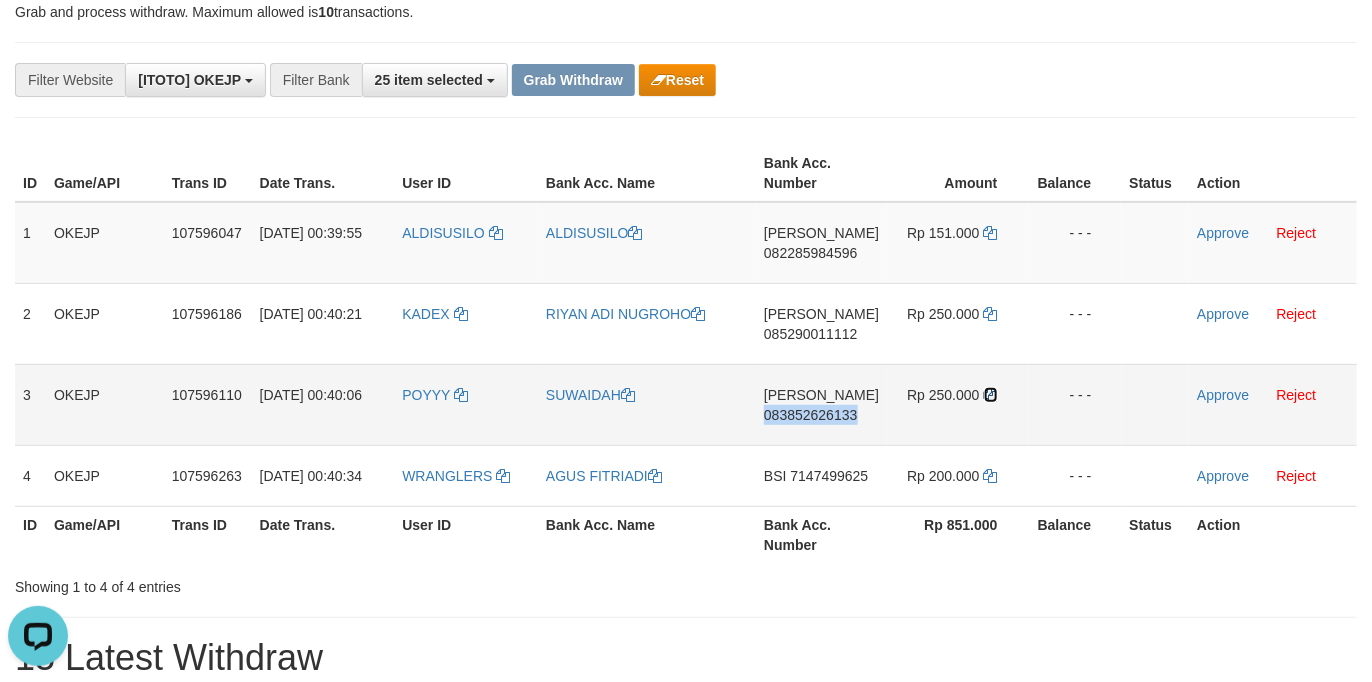 click at bounding box center [991, 395] 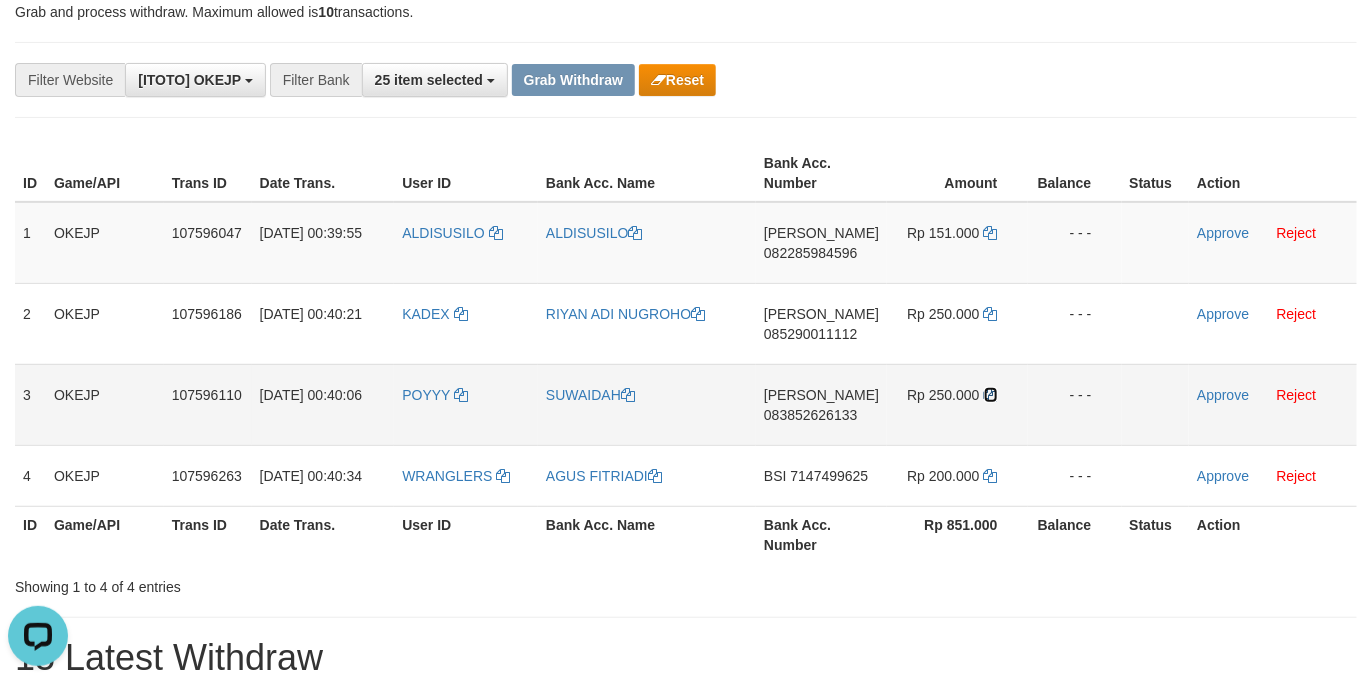 click at bounding box center (991, 395) 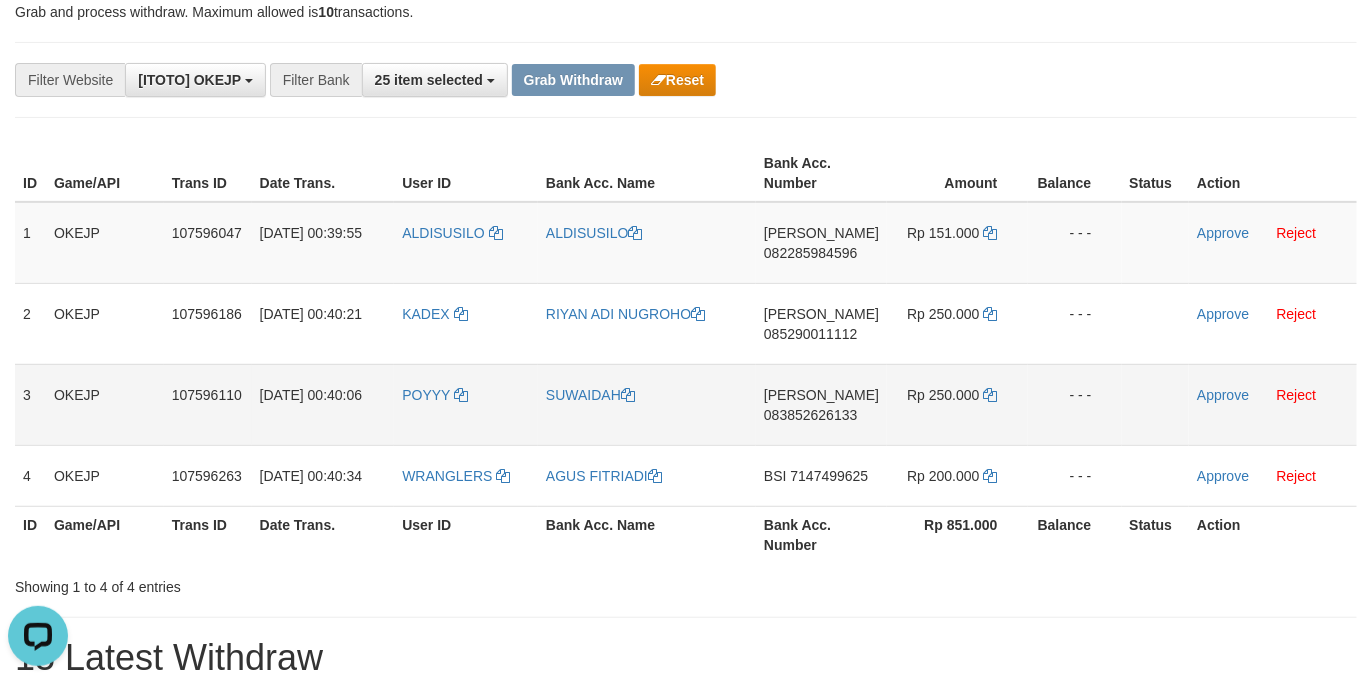 click on "DANA
083852626133" at bounding box center (821, 404) 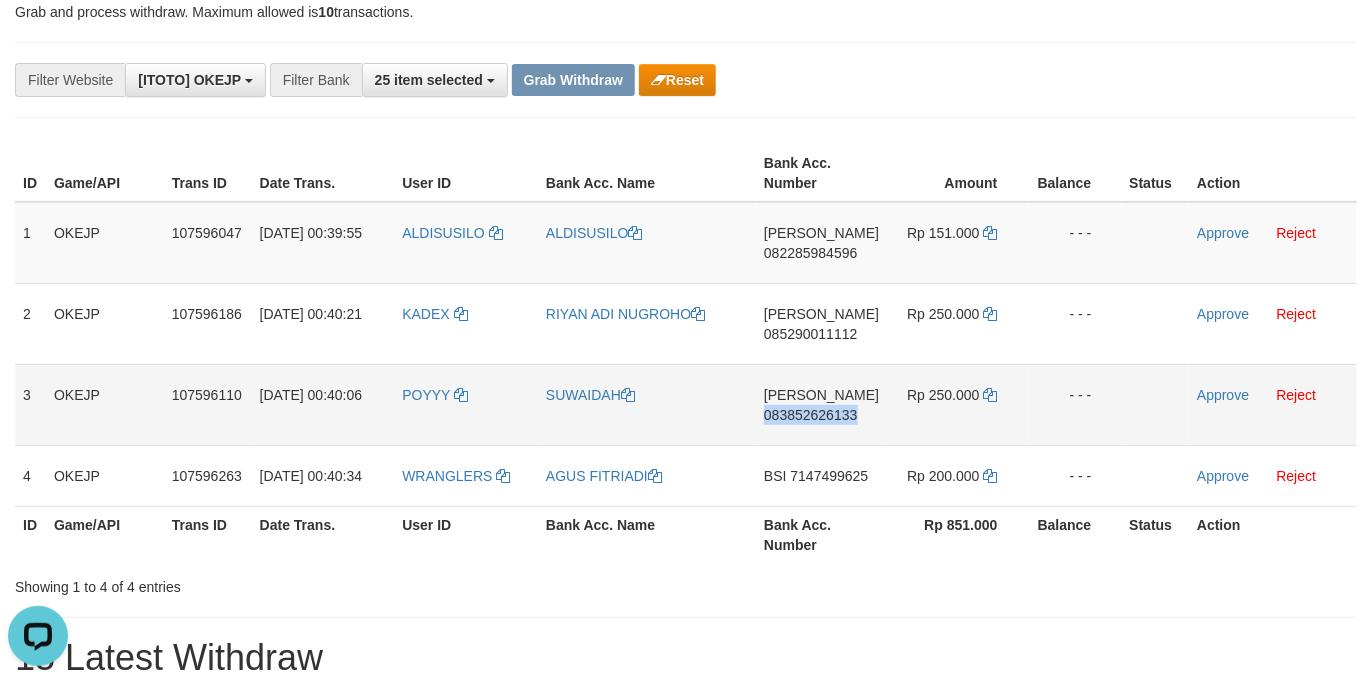 click on "DANA
083852626133" at bounding box center [821, 404] 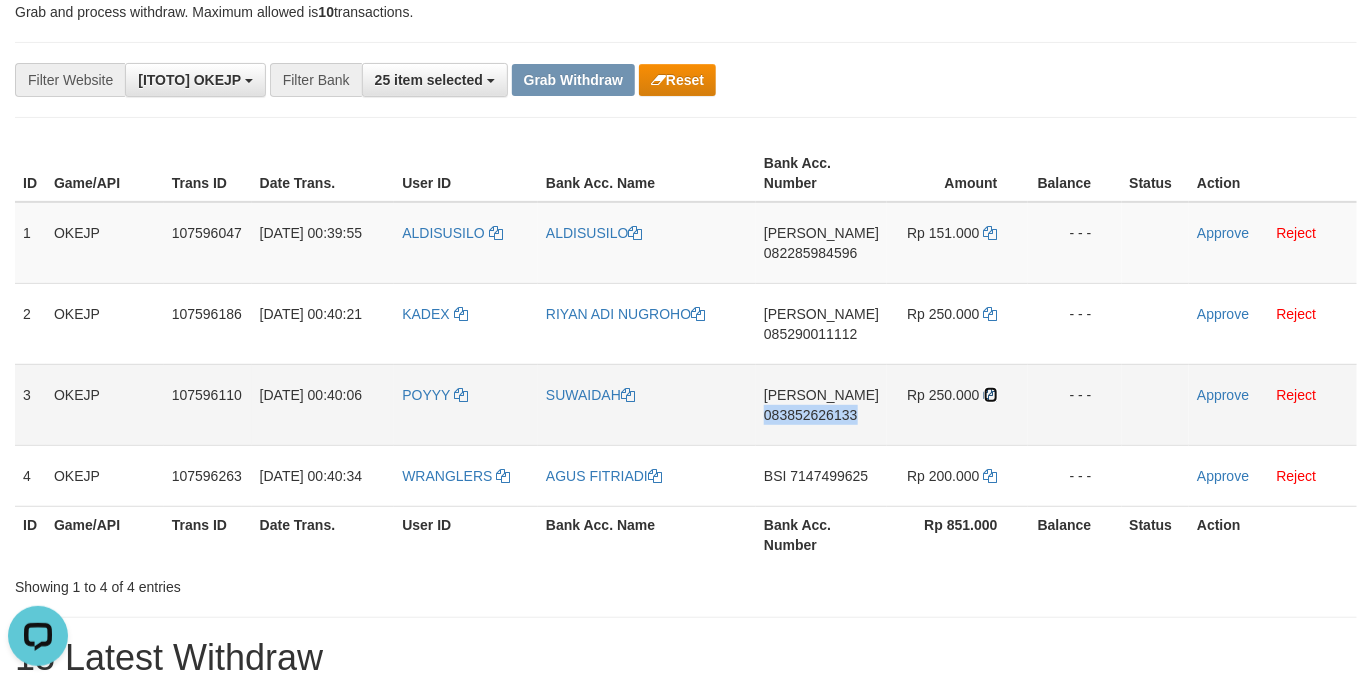 click at bounding box center (991, 395) 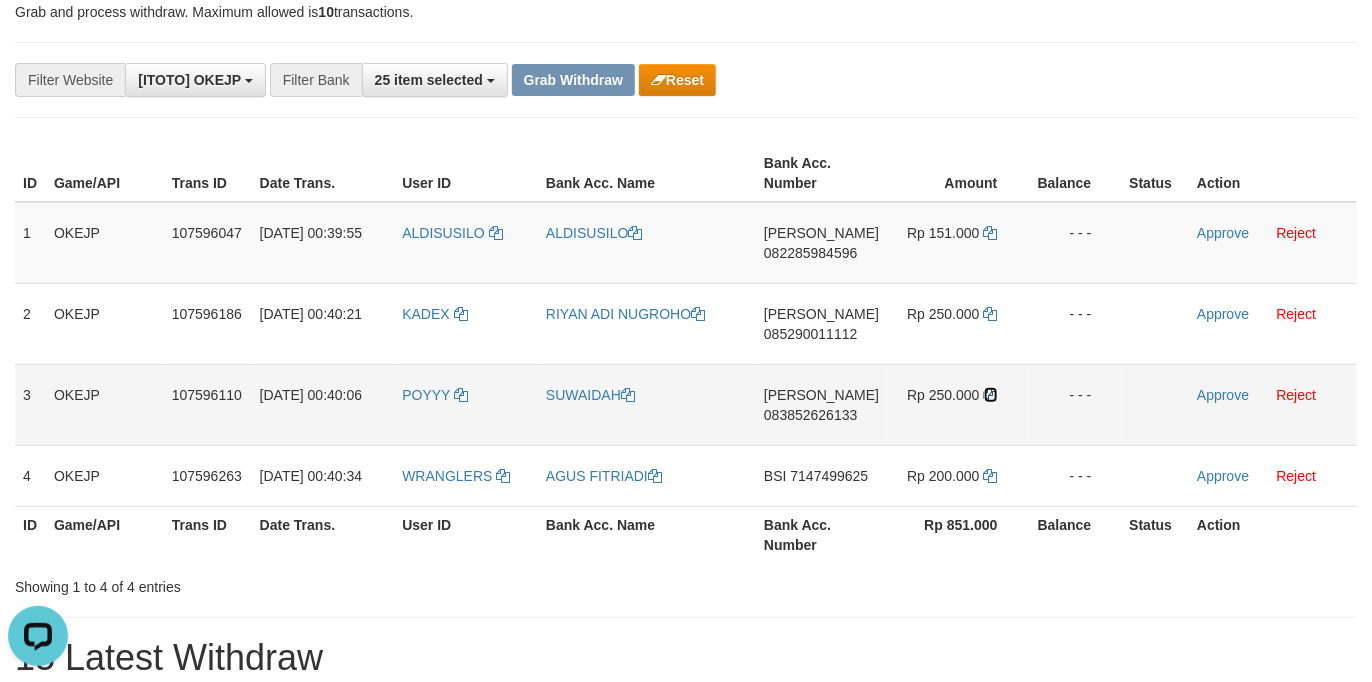 click at bounding box center [991, 395] 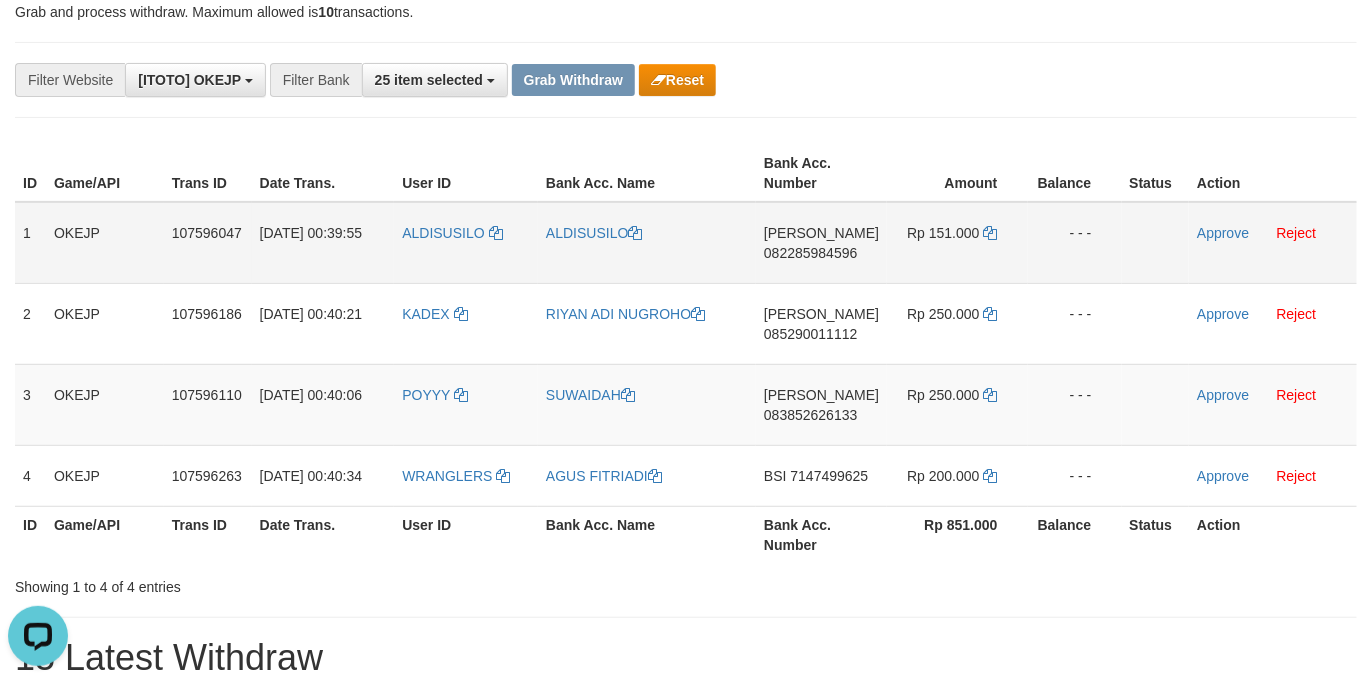 click on "Approve
Reject" at bounding box center (1273, 243) 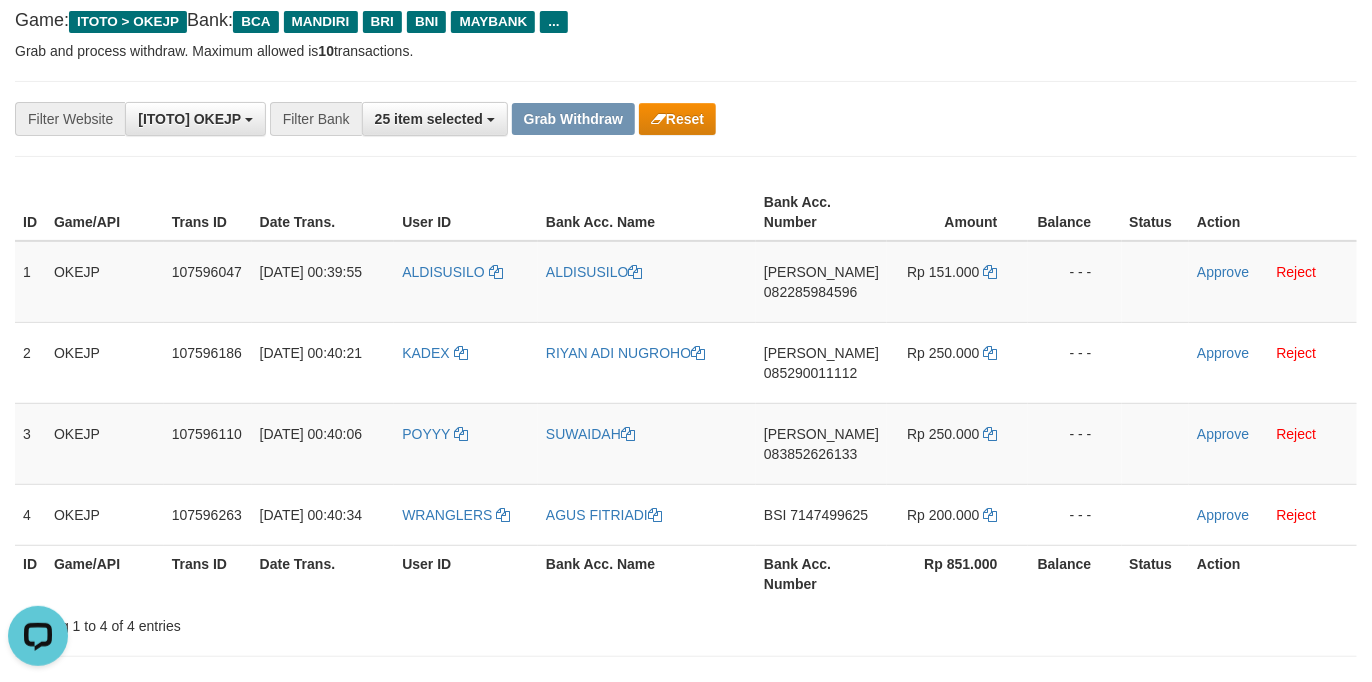 scroll, scrollTop: 0, scrollLeft: 0, axis: both 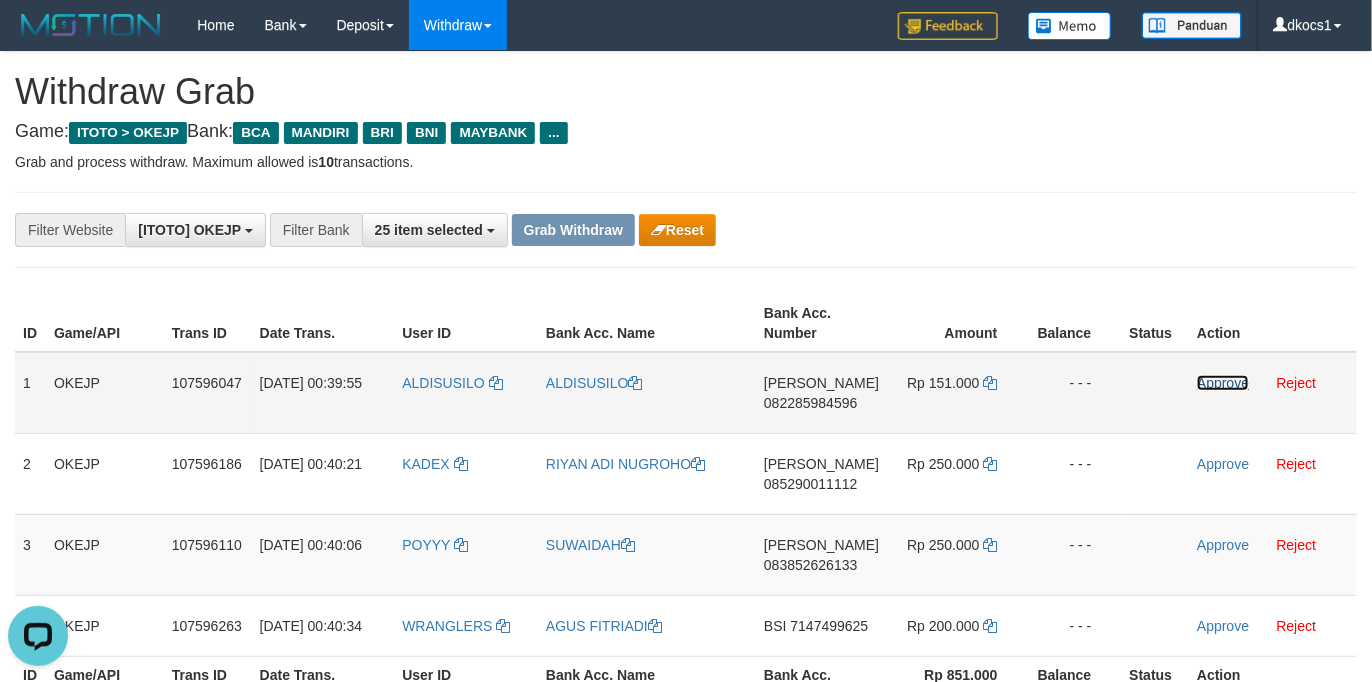 click on "Approve" at bounding box center [1223, 383] 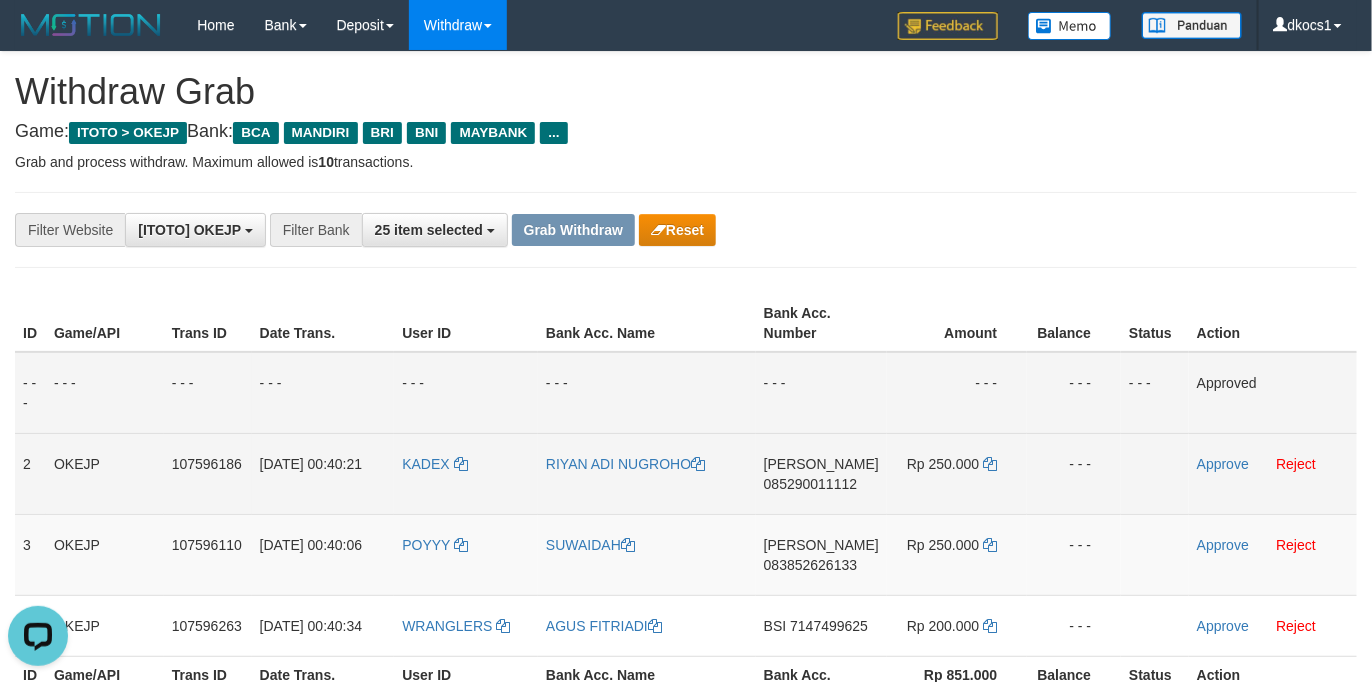 click on "Approve
Reject" at bounding box center [1273, 473] 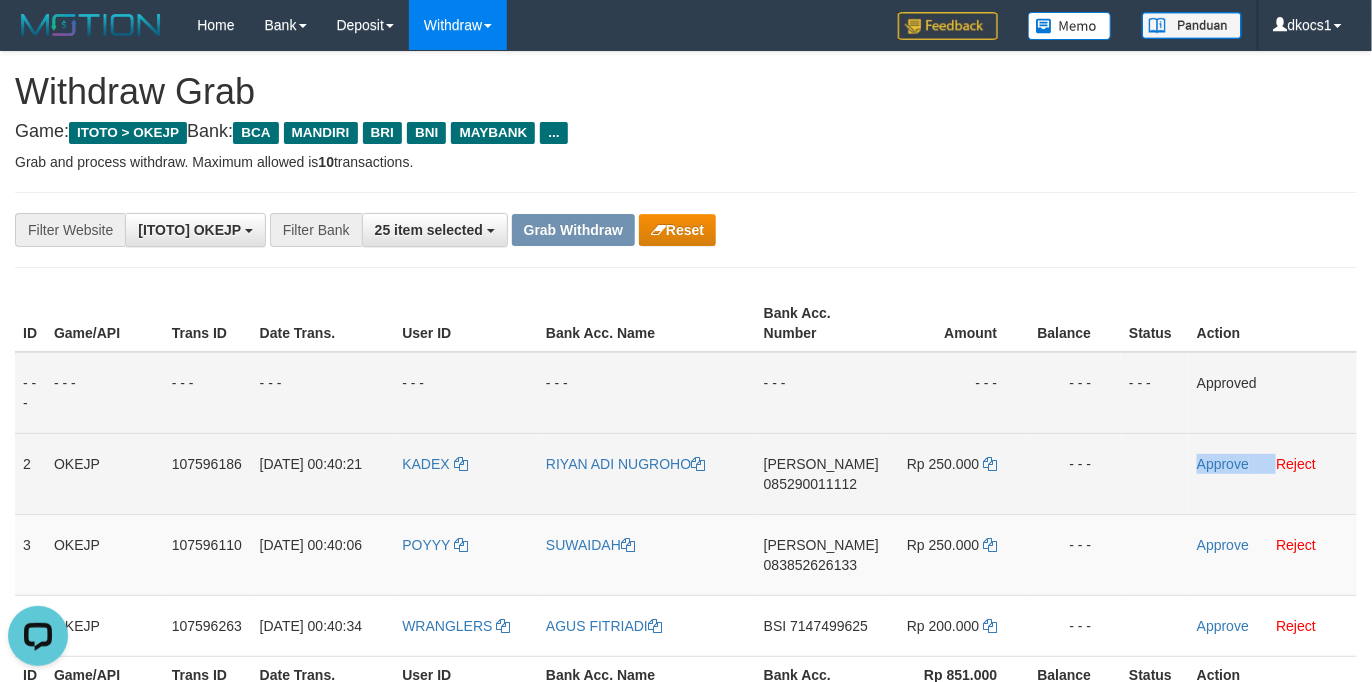 click on "Approve
Reject" at bounding box center [1273, 473] 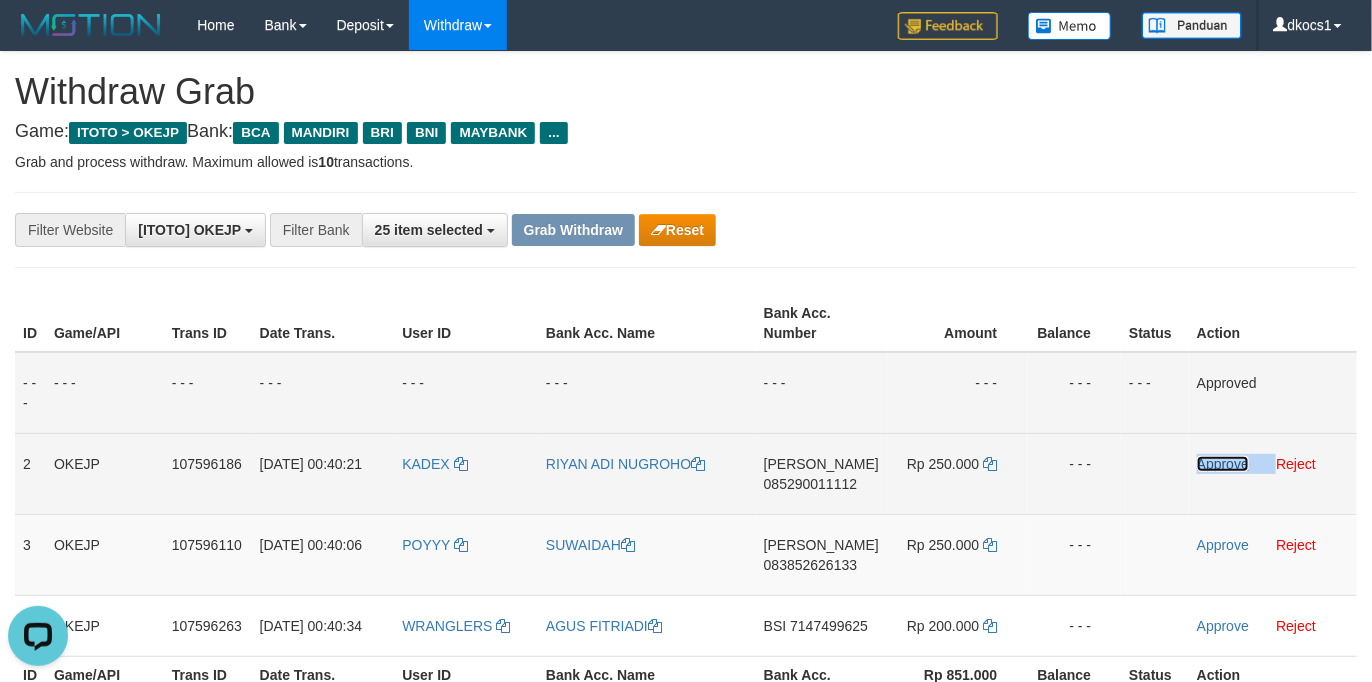 click on "Approve" at bounding box center [1223, 464] 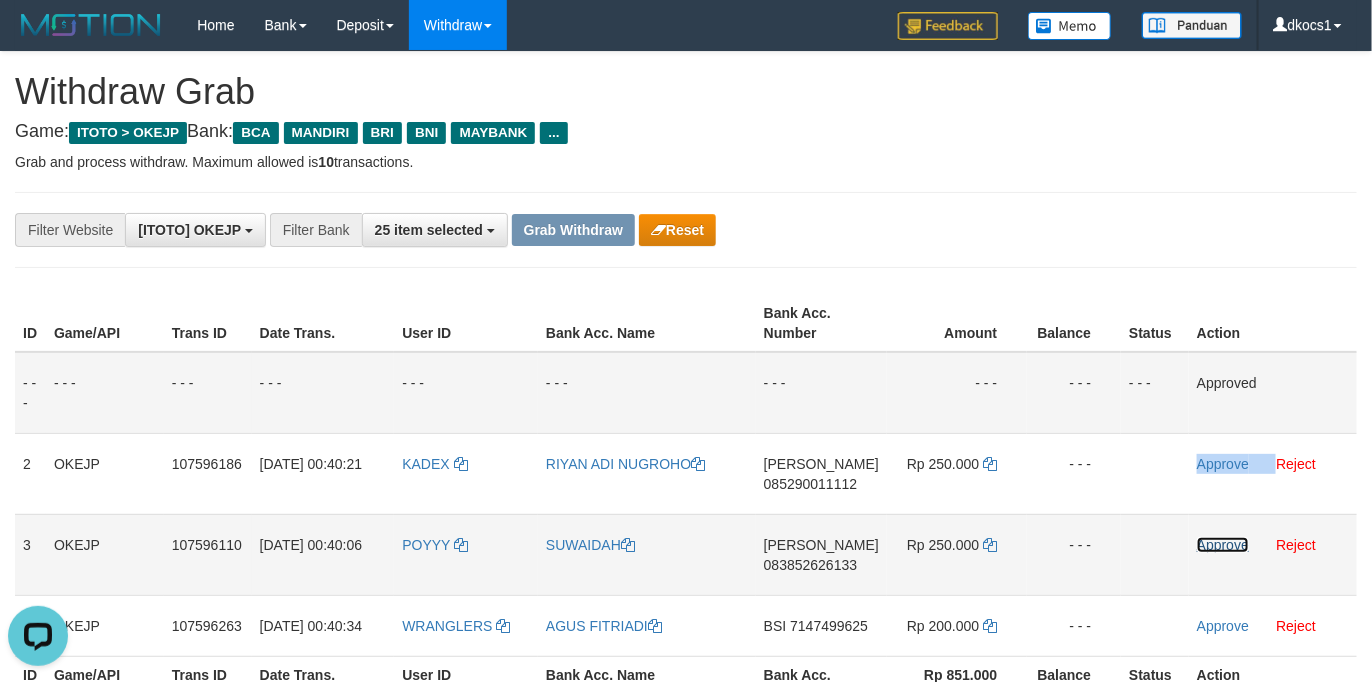 click on "Approve" at bounding box center (1223, 545) 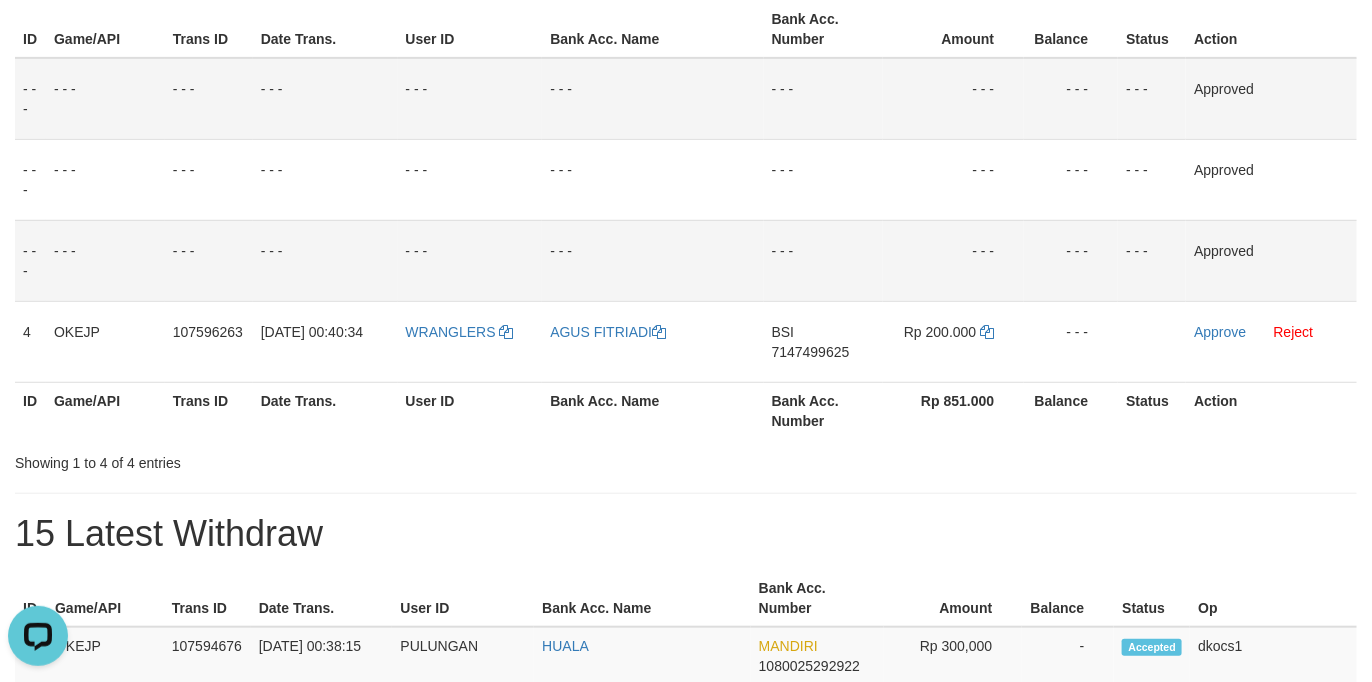 scroll, scrollTop: 300, scrollLeft: 0, axis: vertical 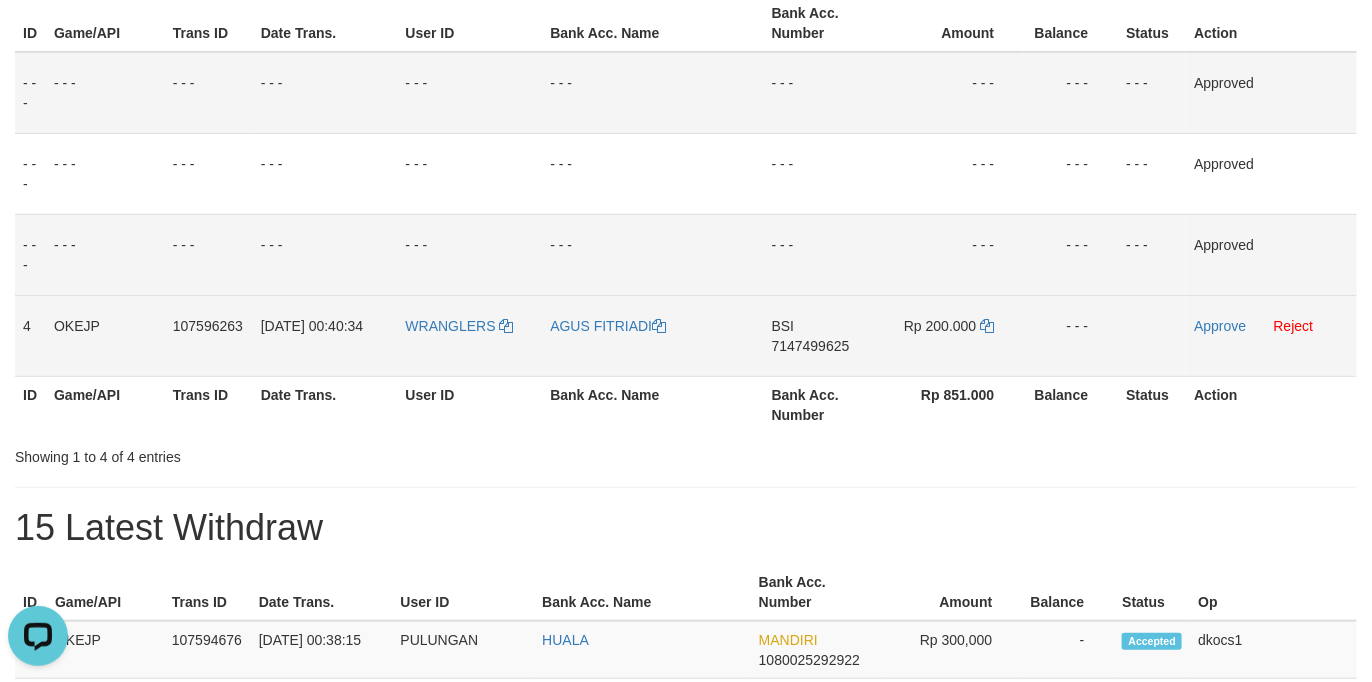 click on "WRANGLERS" at bounding box center (470, 335) 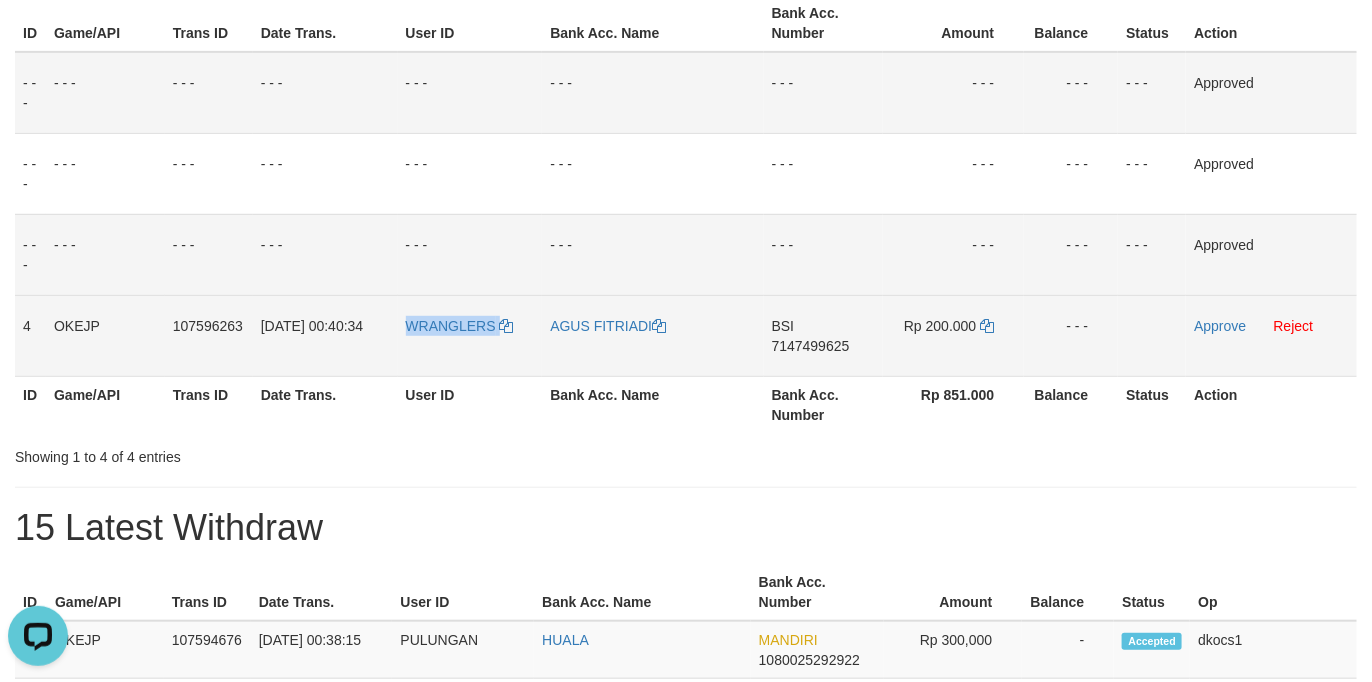 click on "WRANGLERS" at bounding box center [470, 335] 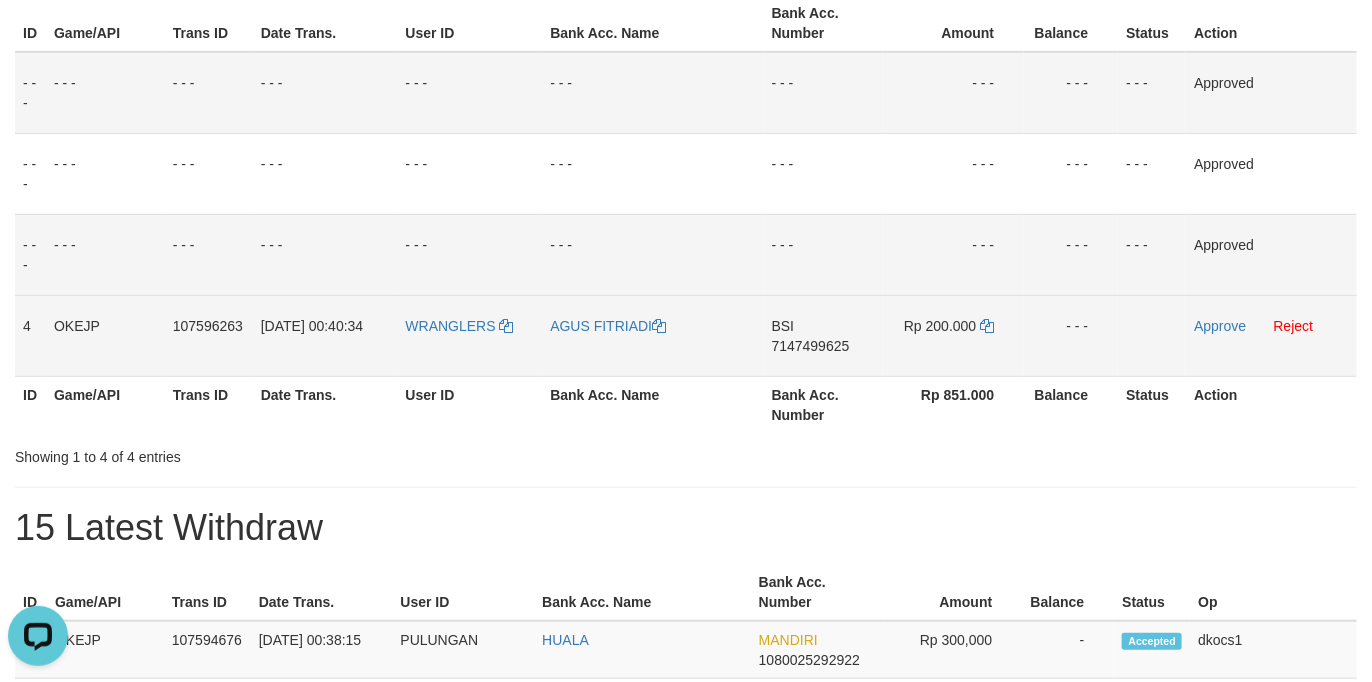 click on "AGUS FITRIADI" at bounding box center [652, 335] 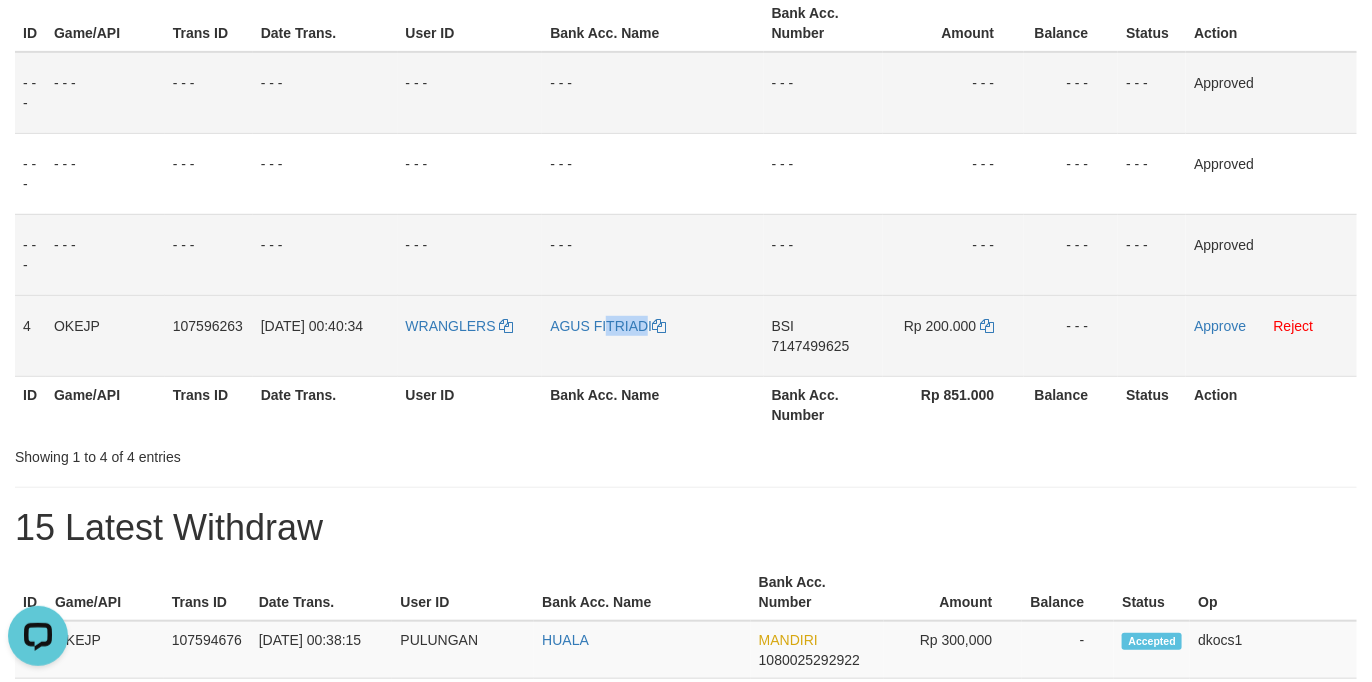 click on "AGUS FITRIADI" at bounding box center [652, 335] 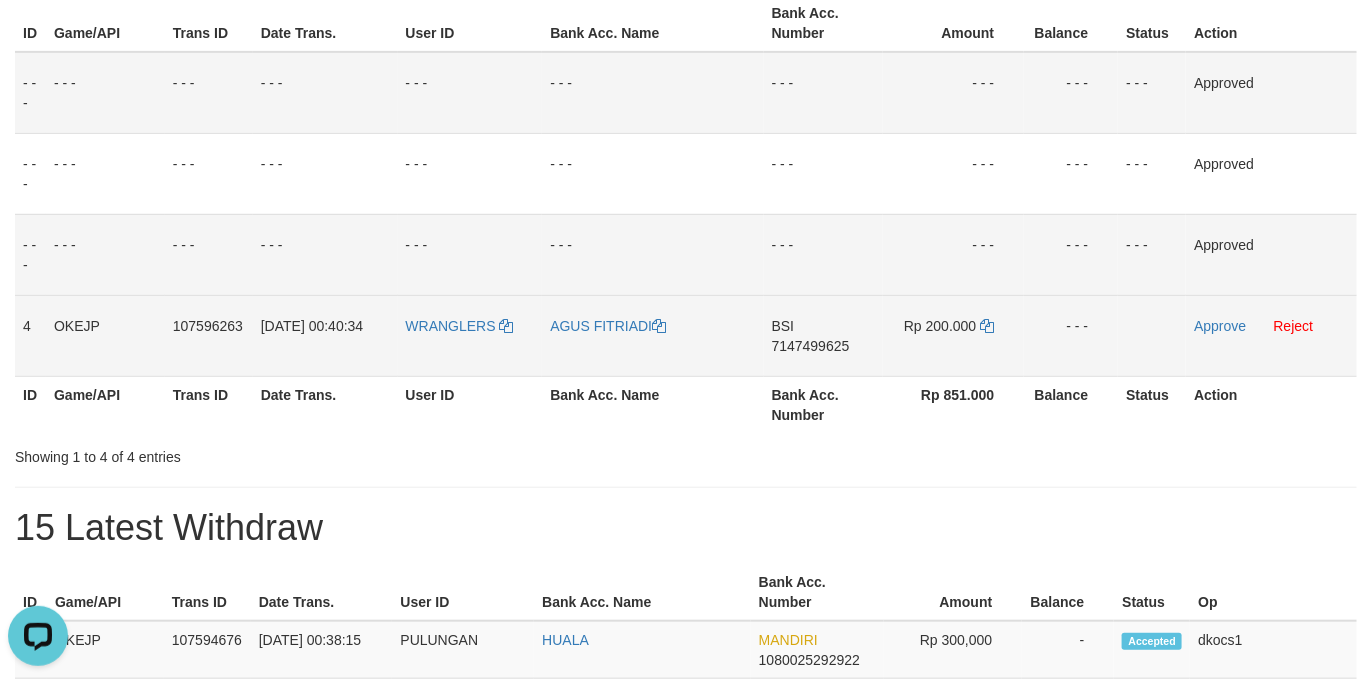 click on "BSI
7147499625" at bounding box center [823, 335] 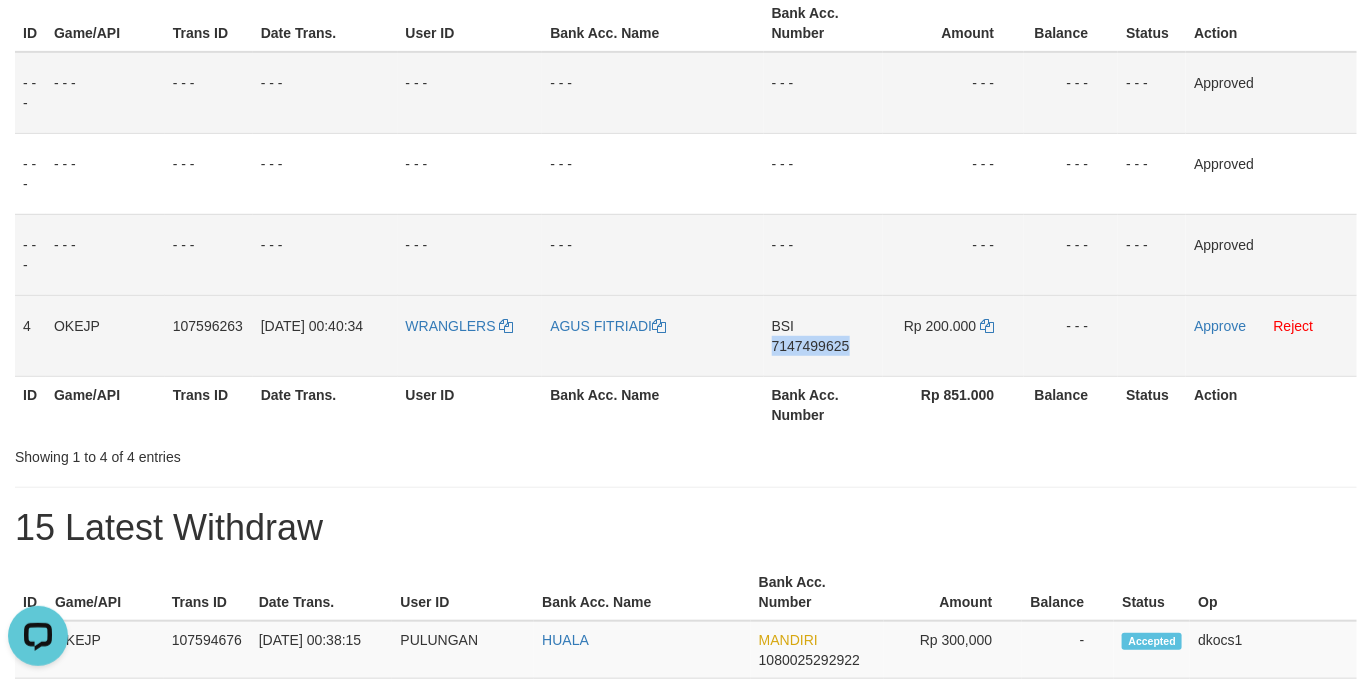 click on "BSI
7147499625" at bounding box center [823, 335] 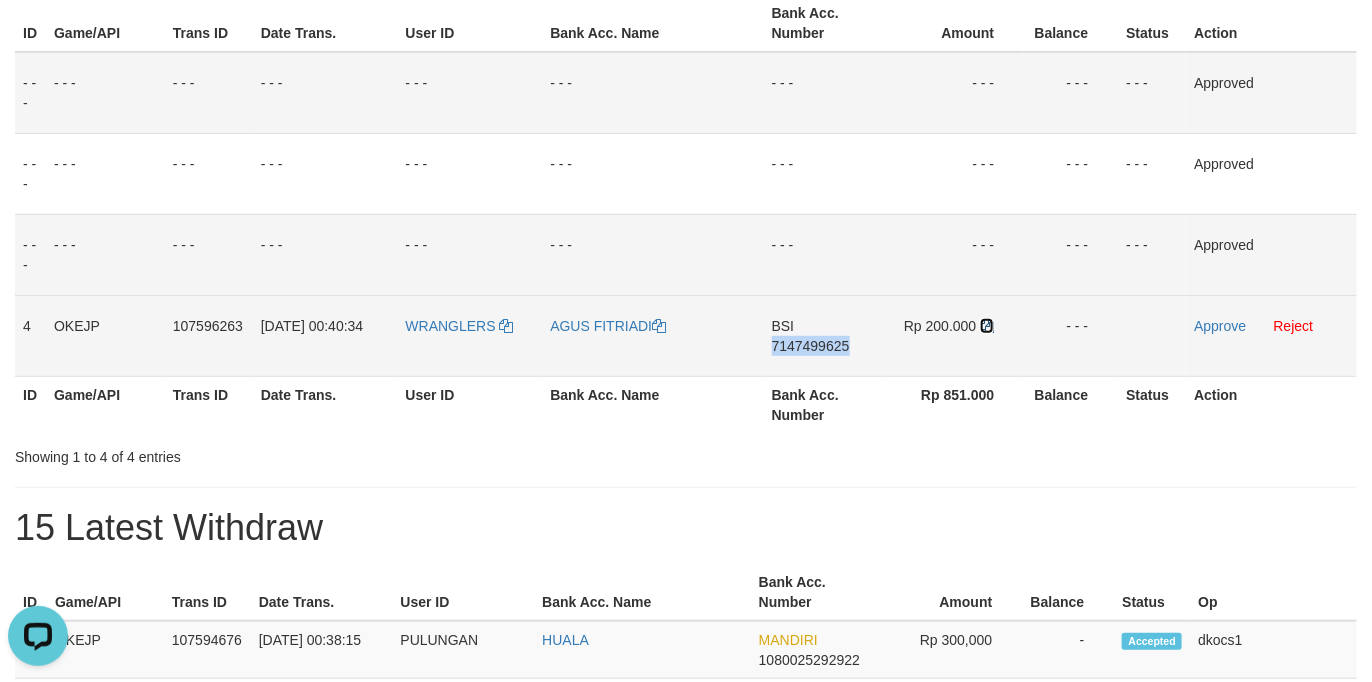 click at bounding box center [987, 326] 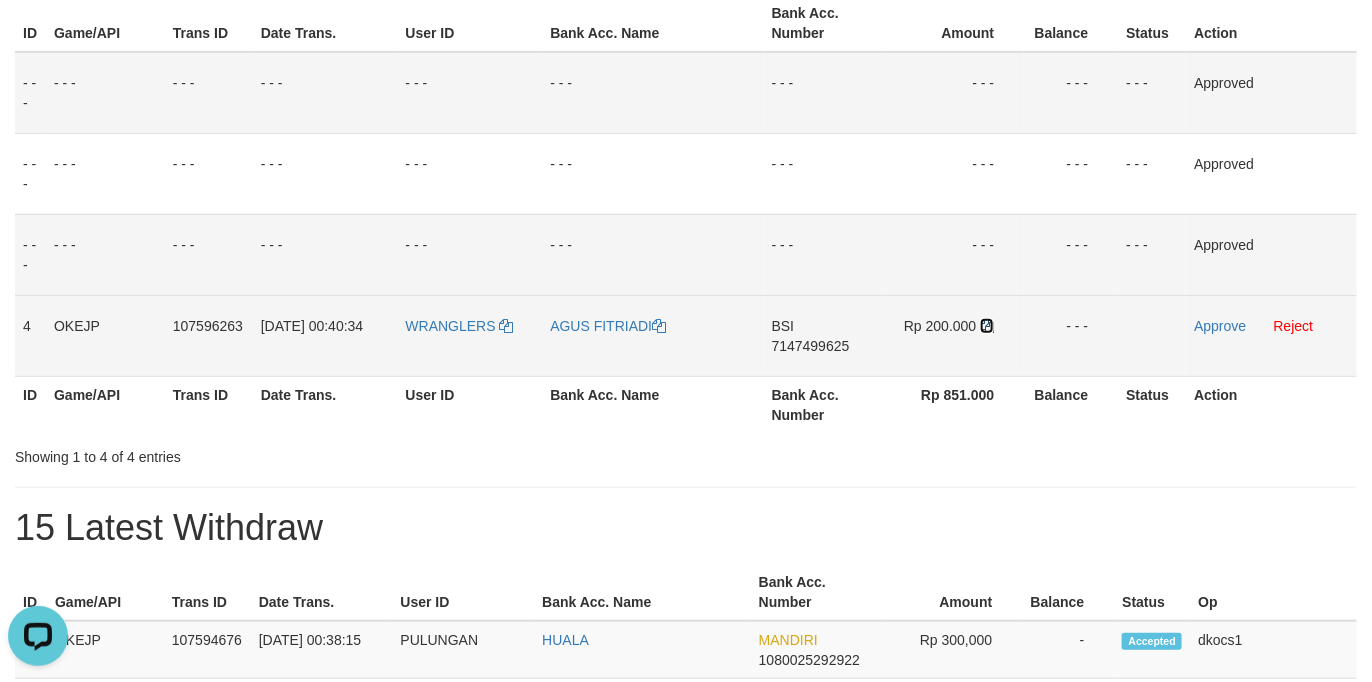 click at bounding box center (987, 326) 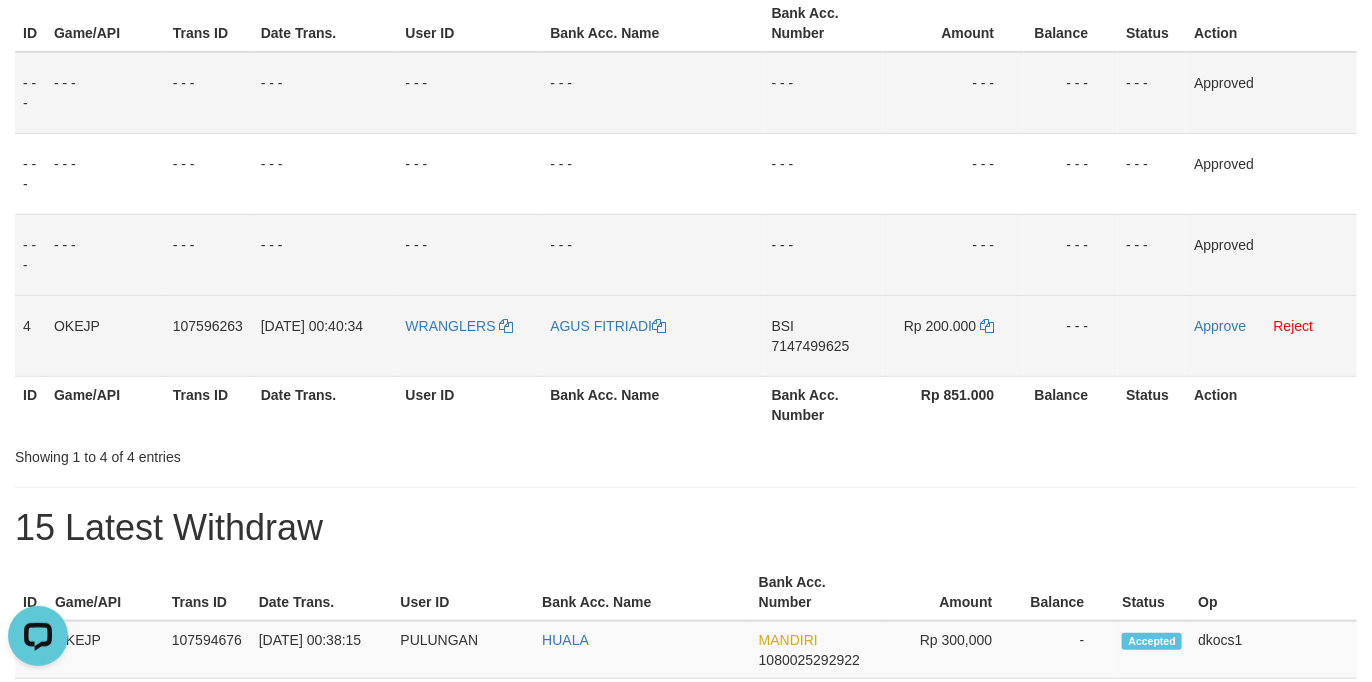 click on "Approve
Reject" at bounding box center (1271, 335) 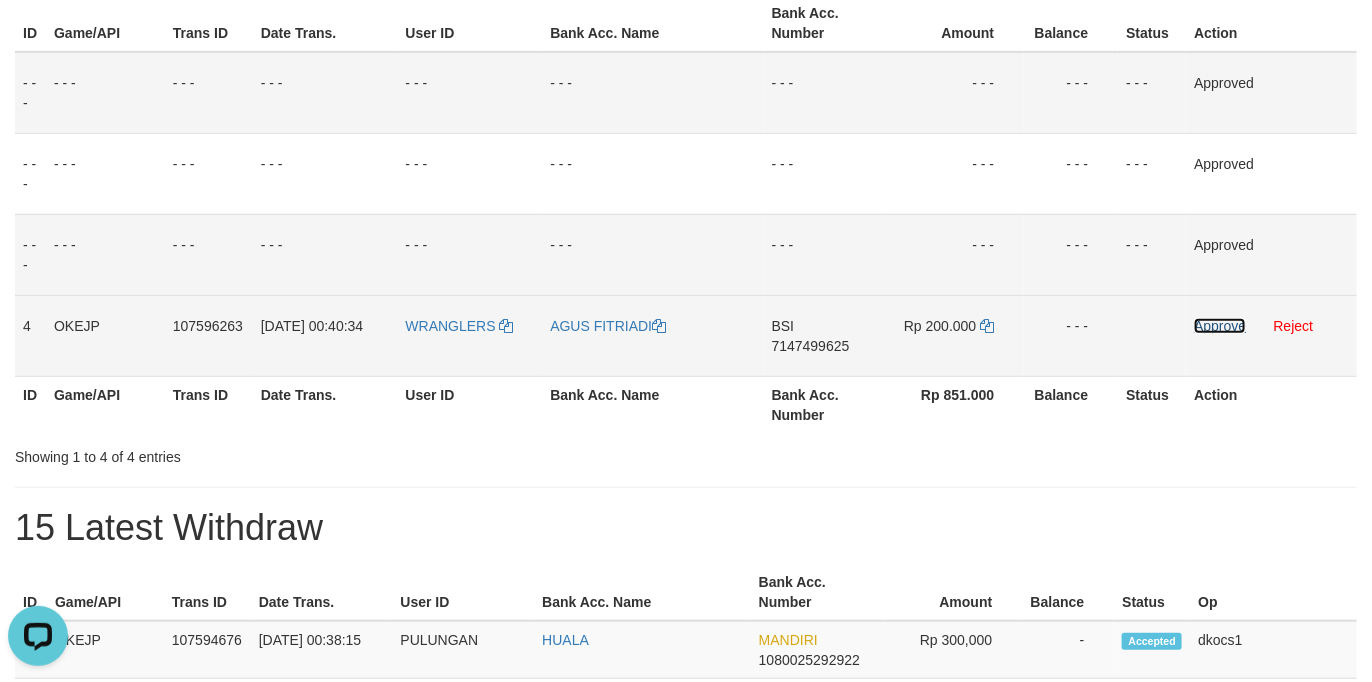 click on "Approve" at bounding box center (1220, 326) 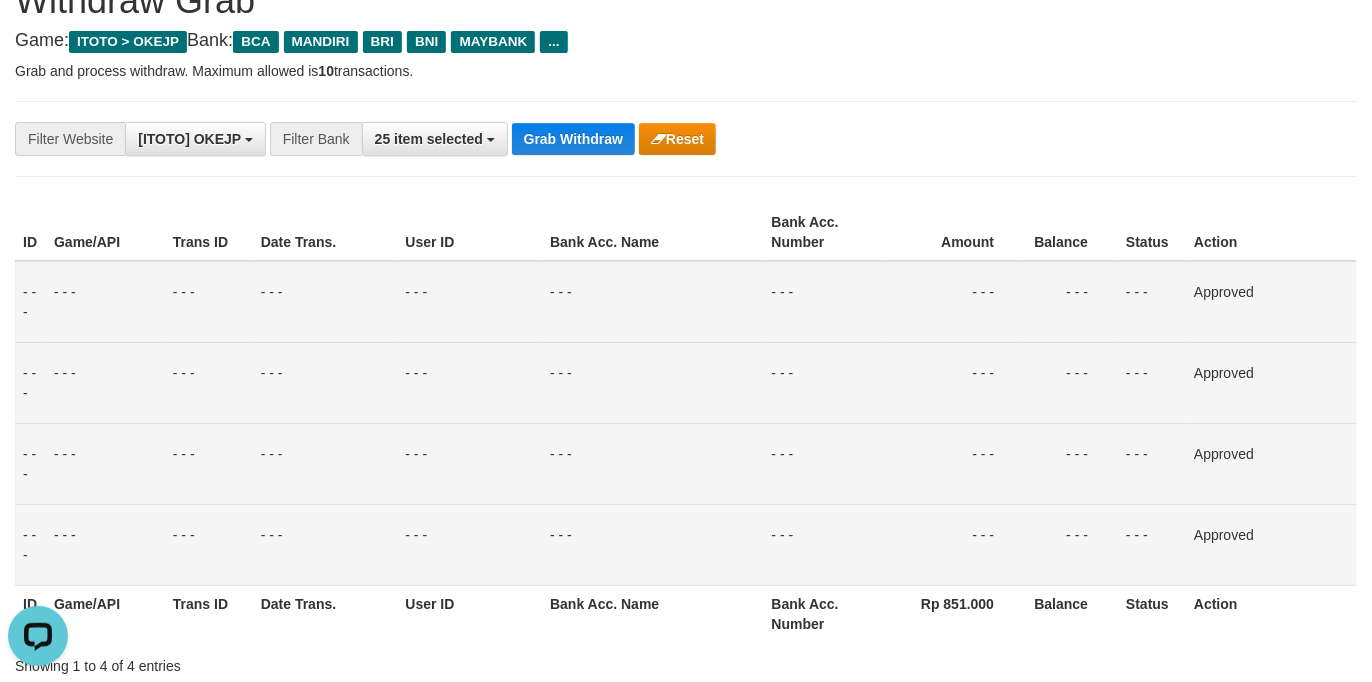 scroll, scrollTop: 0, scrollLeft: 0, axis: both 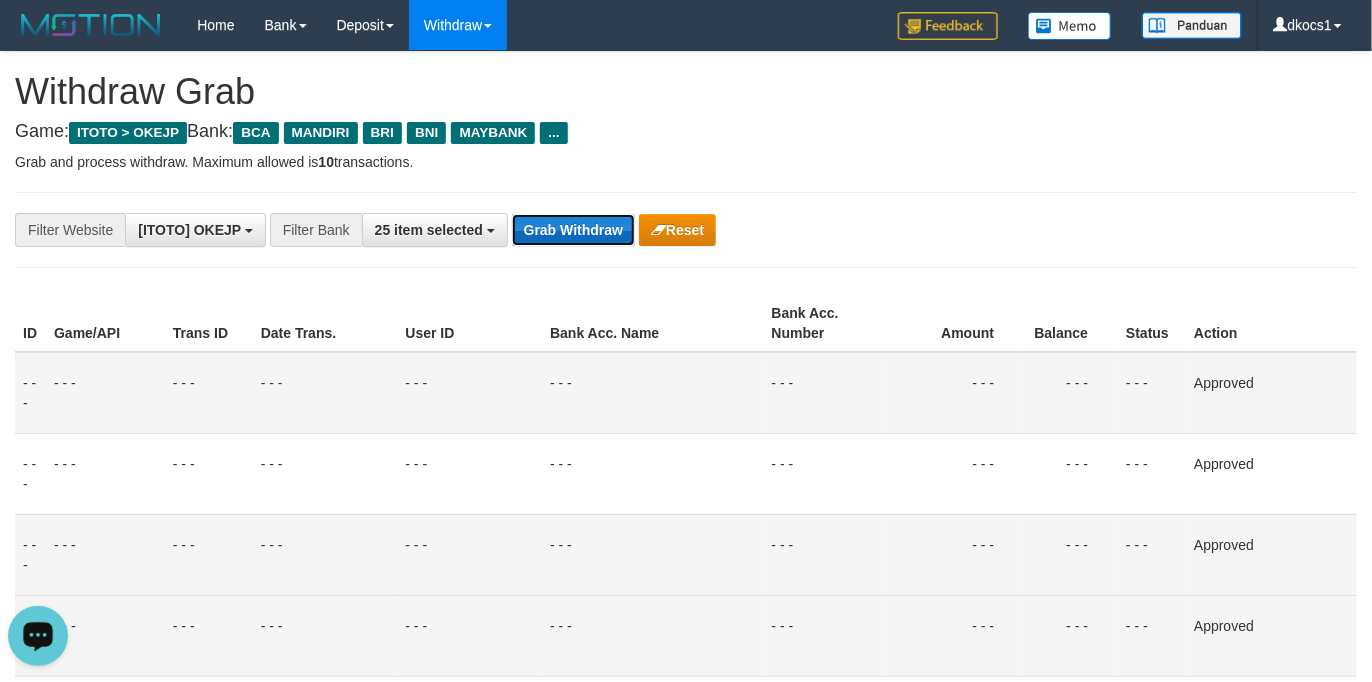 click on "Grab Withdraw" at bounding box center [573, 230] 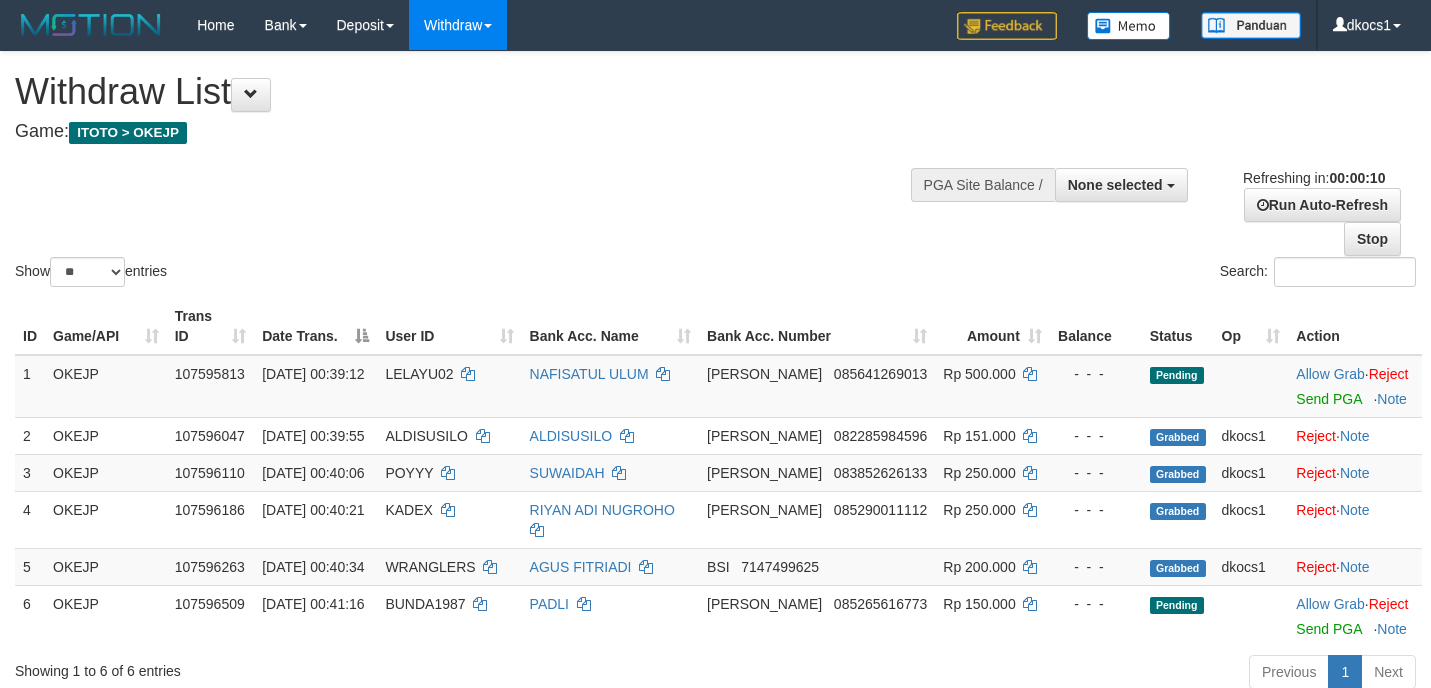 select 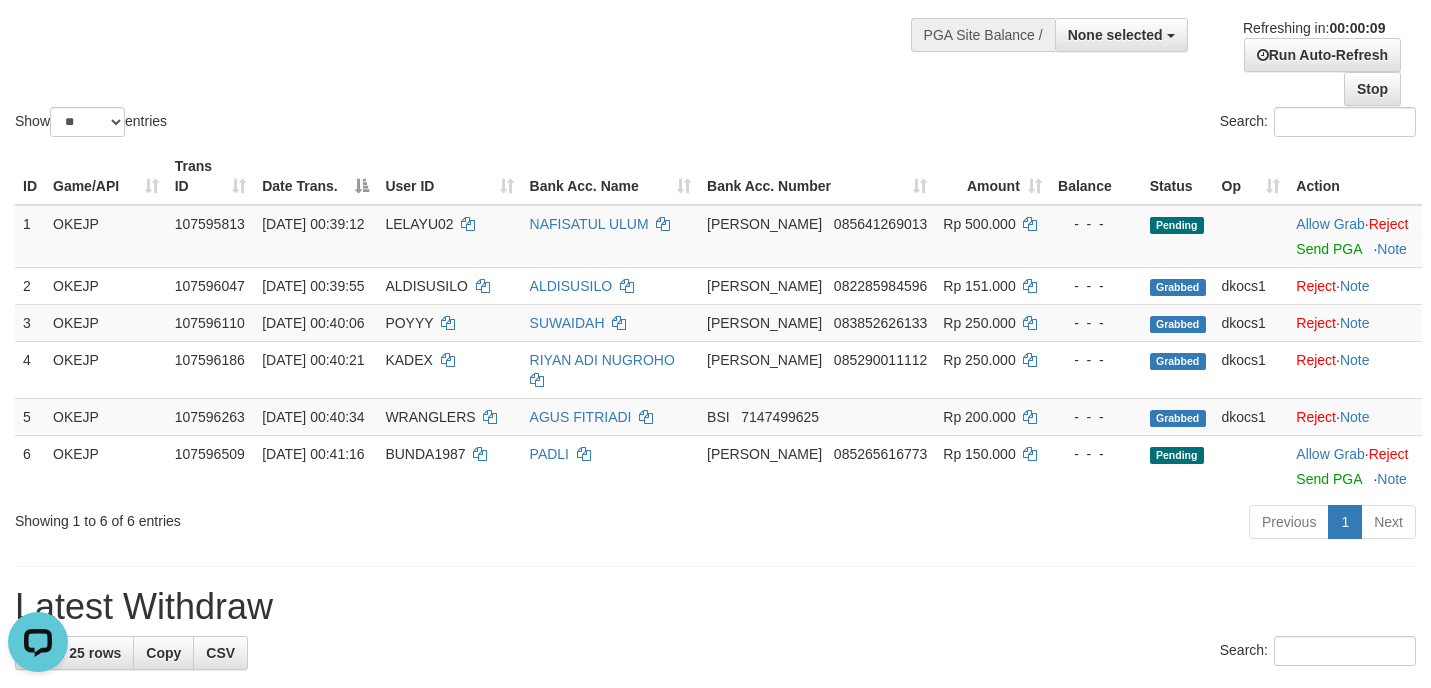 scroll, scrollTop: 0, scrollLeft: 0, axis: both 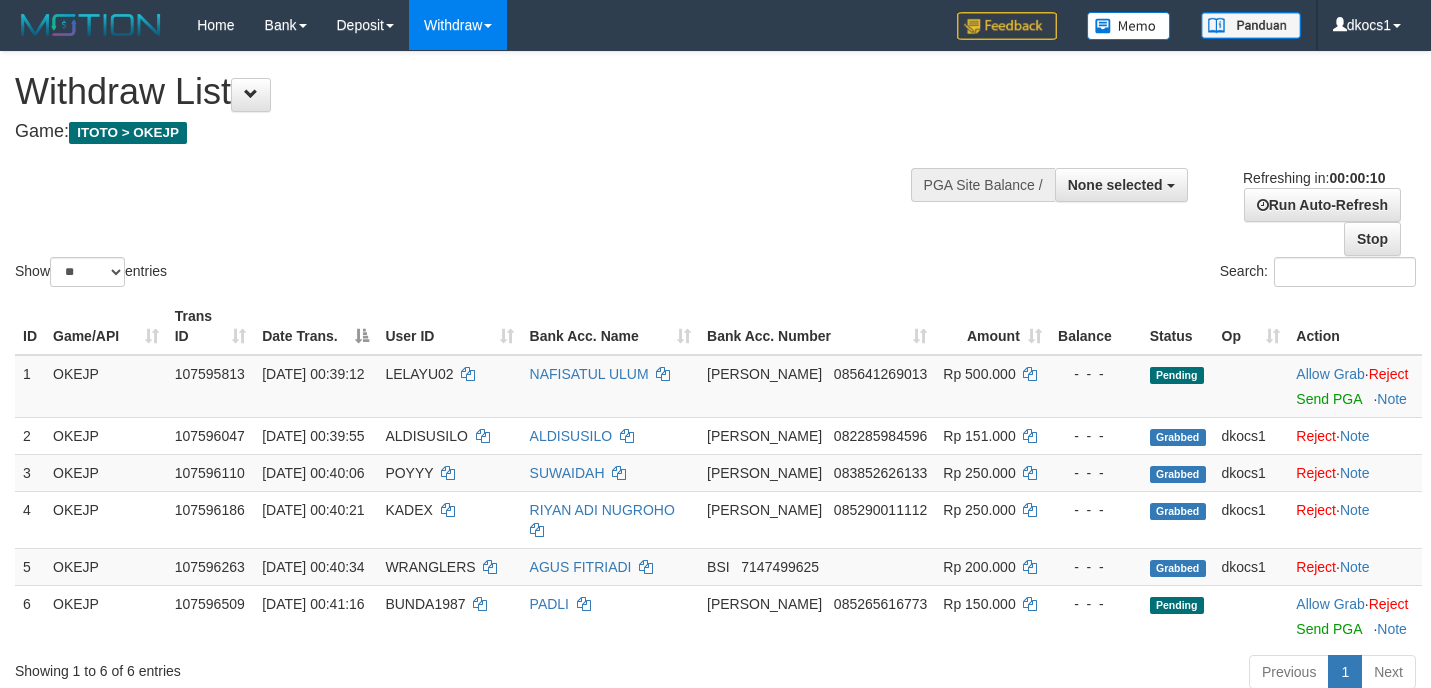 select 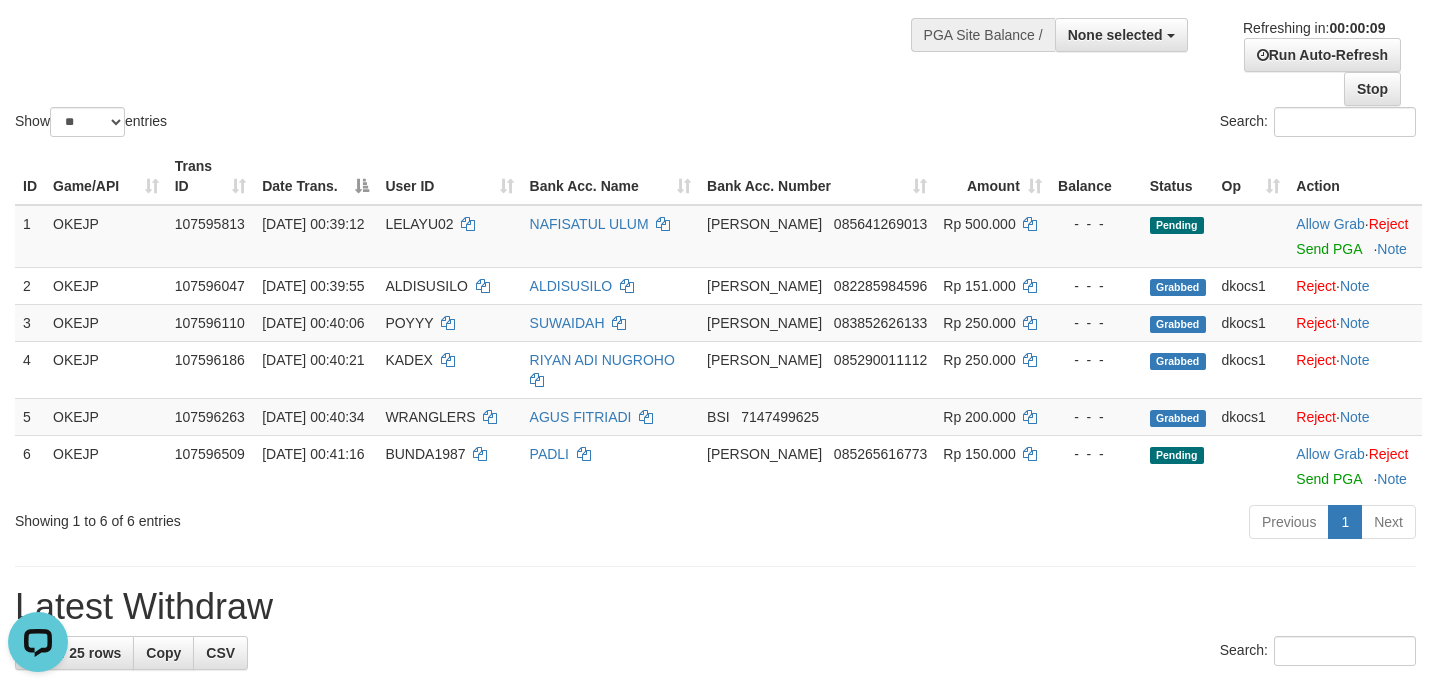 scroll, scrollTop: 0, scrollLeft: 0, axis: both 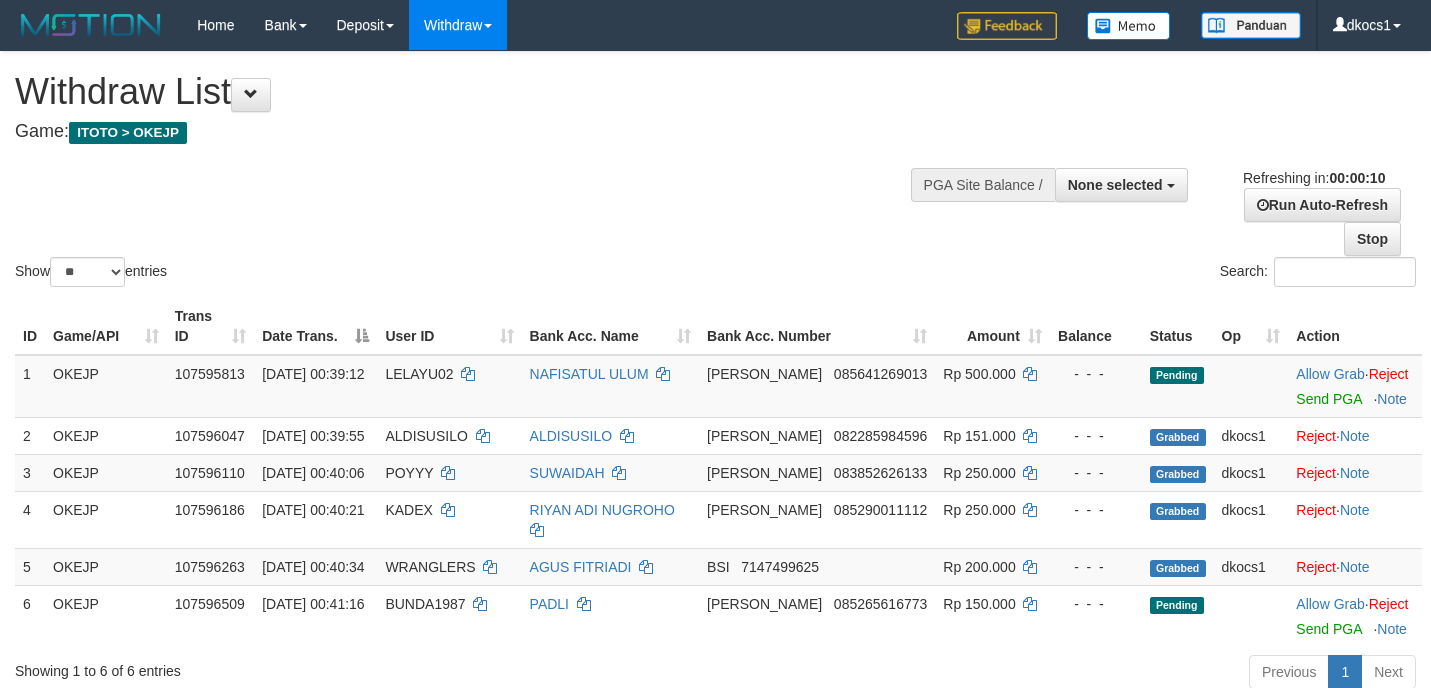 select 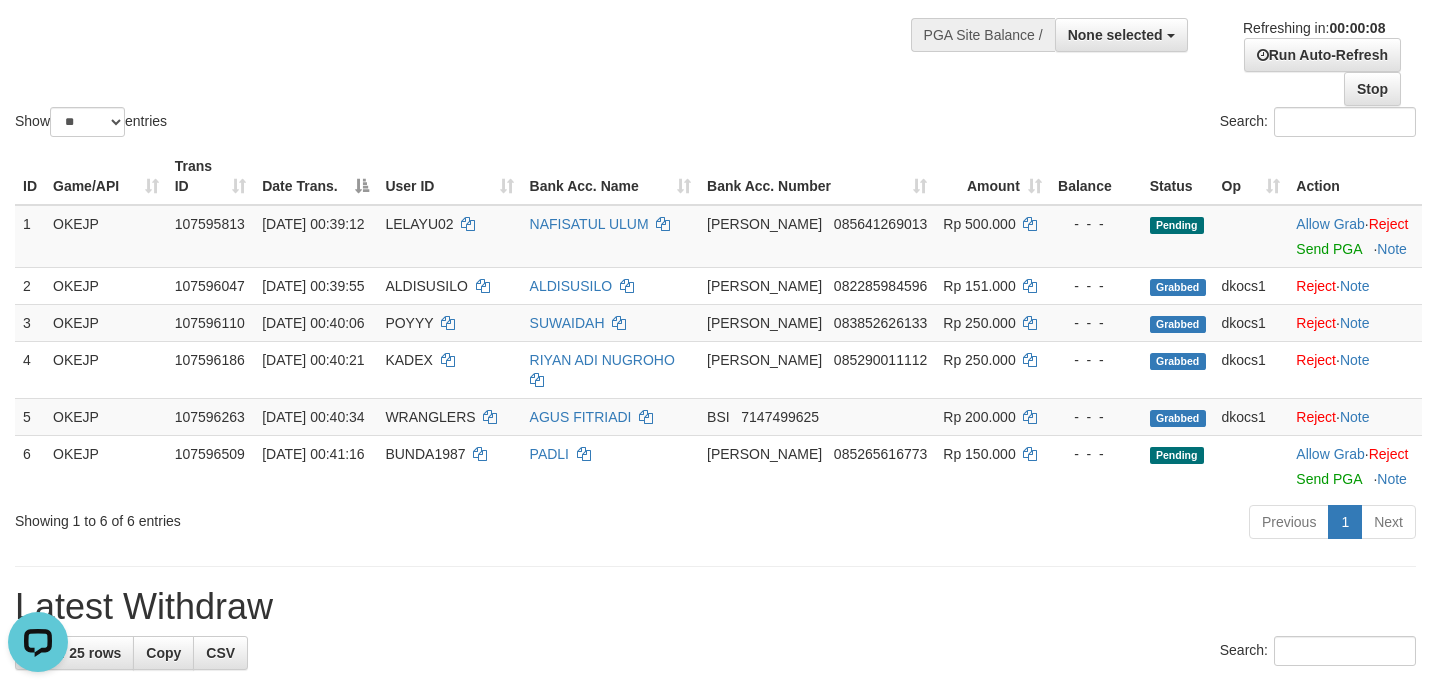 scroll, scrollTop: 0, scrollLeft: 0, axis: both 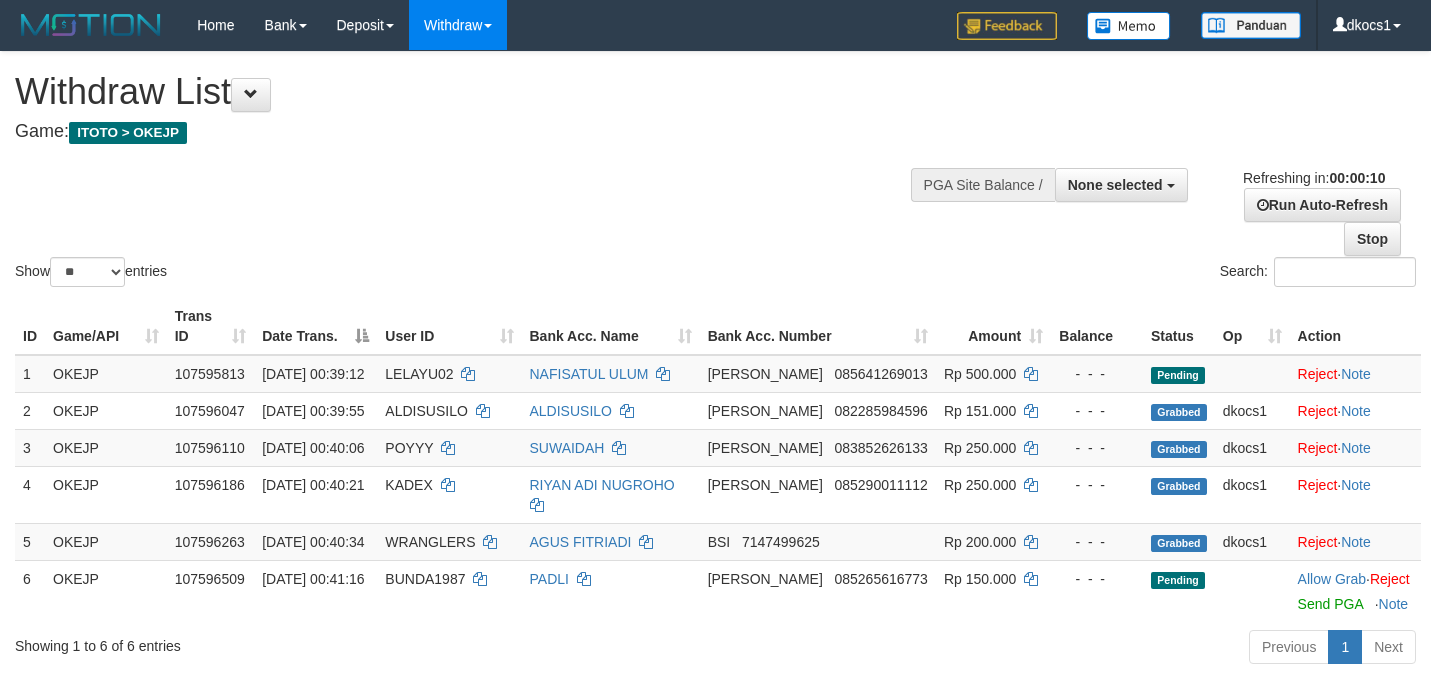 select 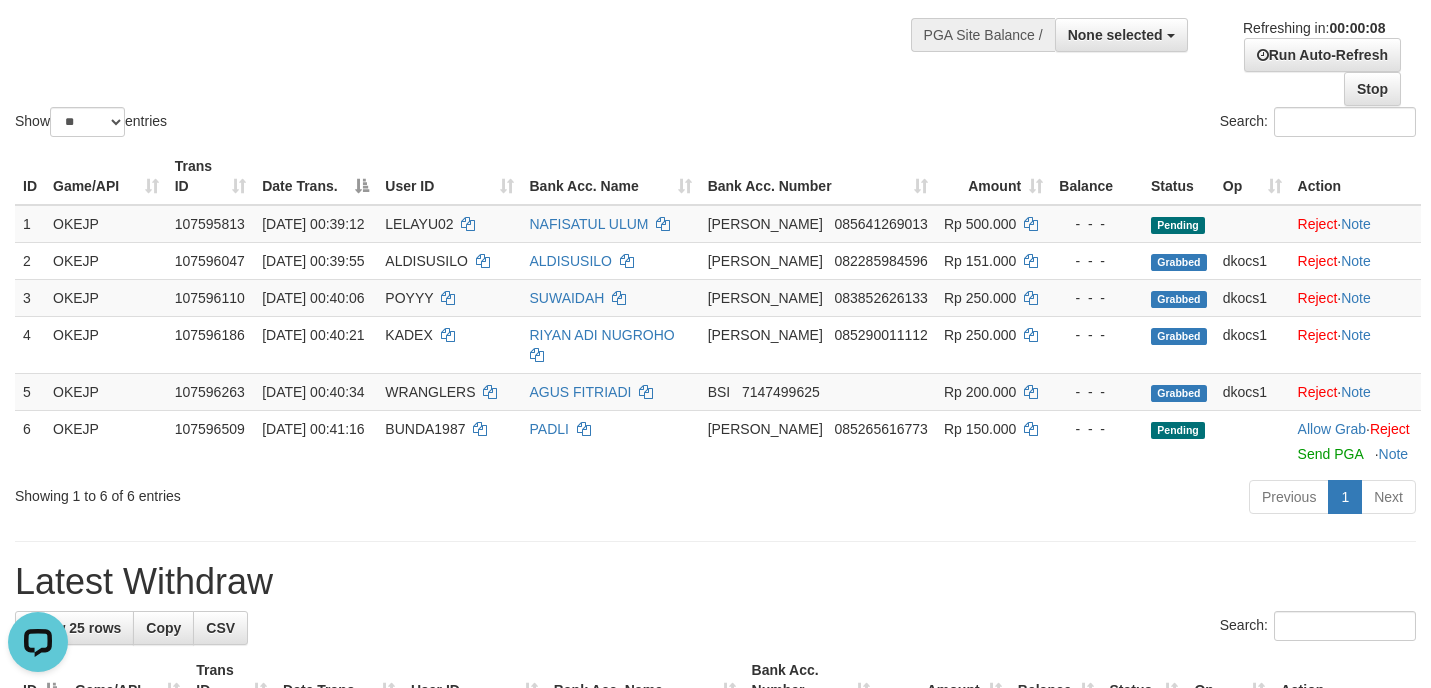 scroll, scrollTop: 0, scrollLeft: 0, axis: both 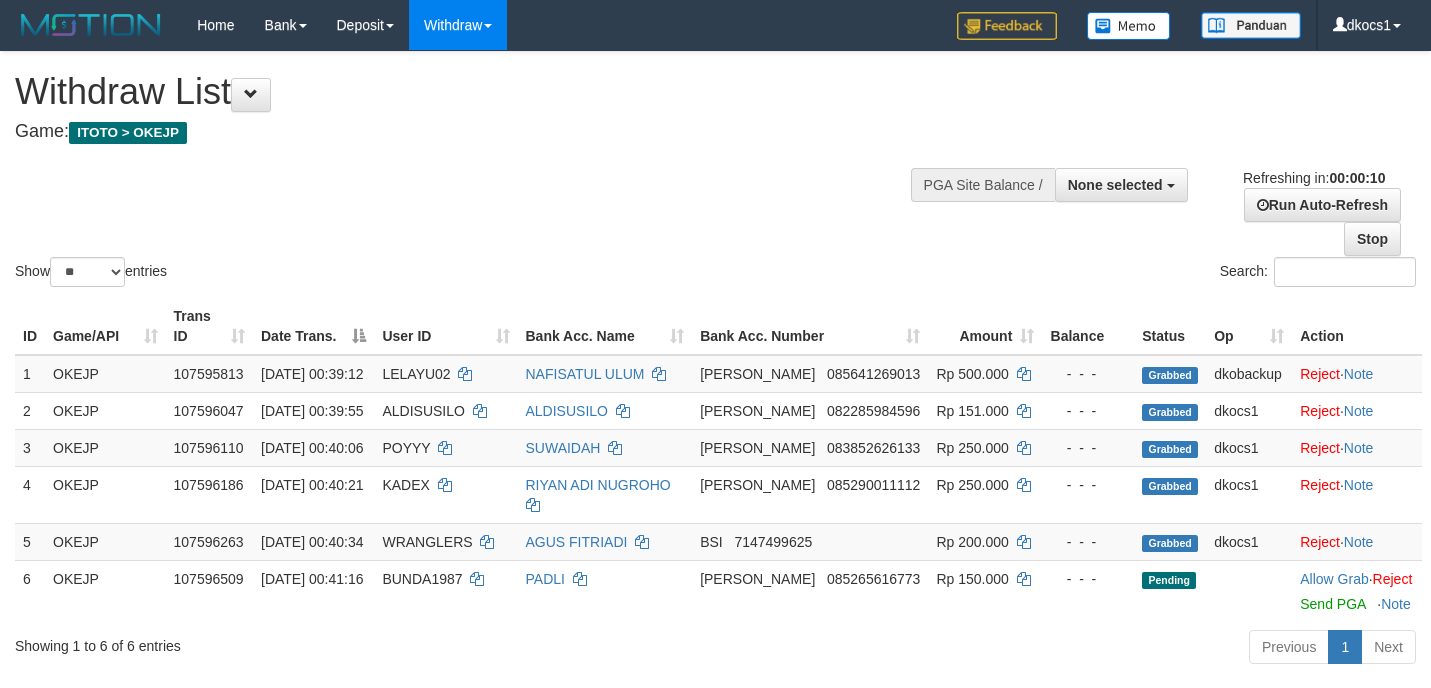 select 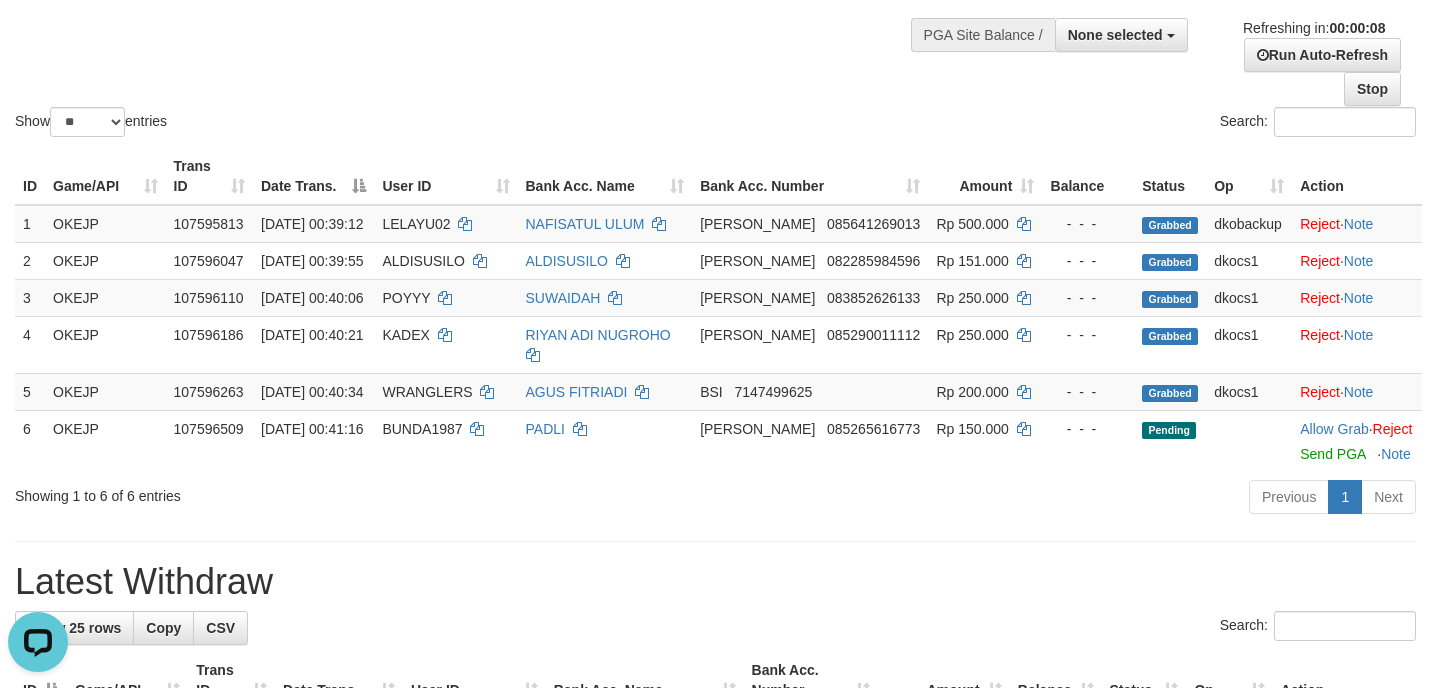 scroll, scrollTop: 0, scrollLeft: 0, axis: both 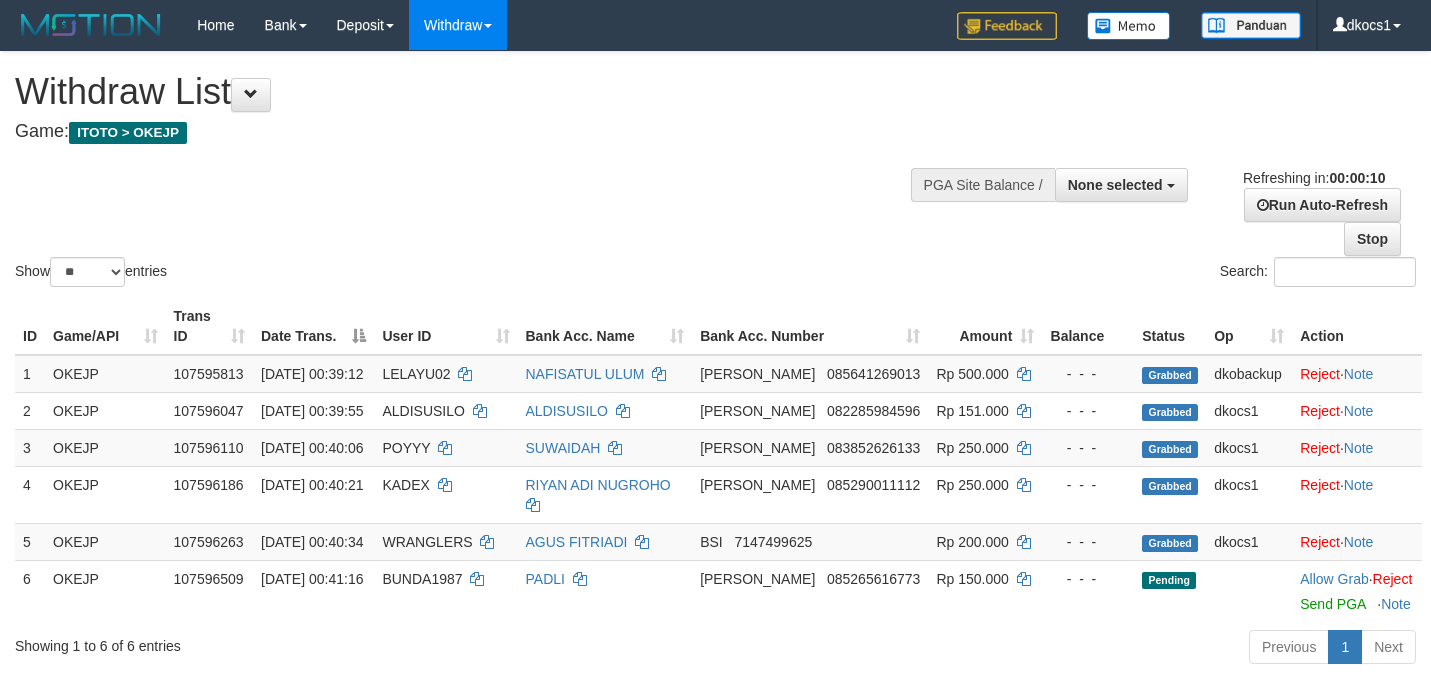 select 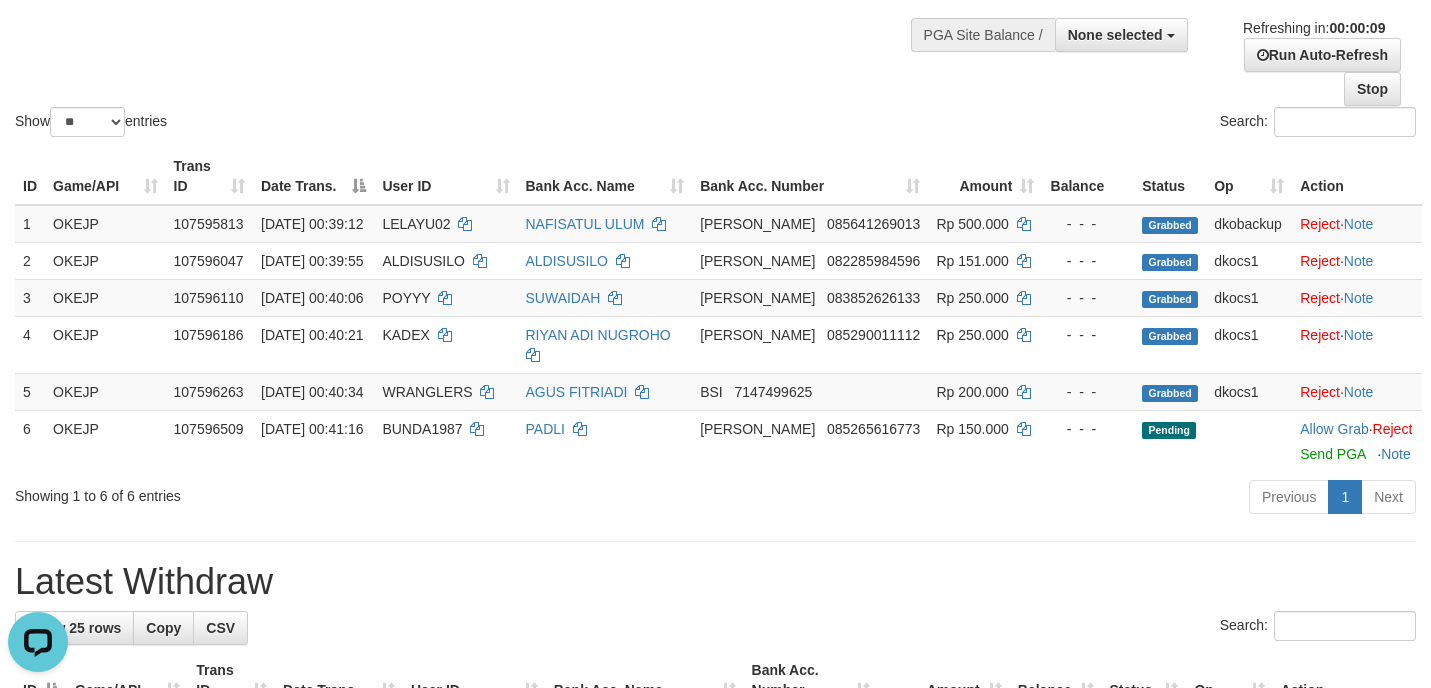 scroll, scrollTop: 0, scrollLeft: 0, axis: both 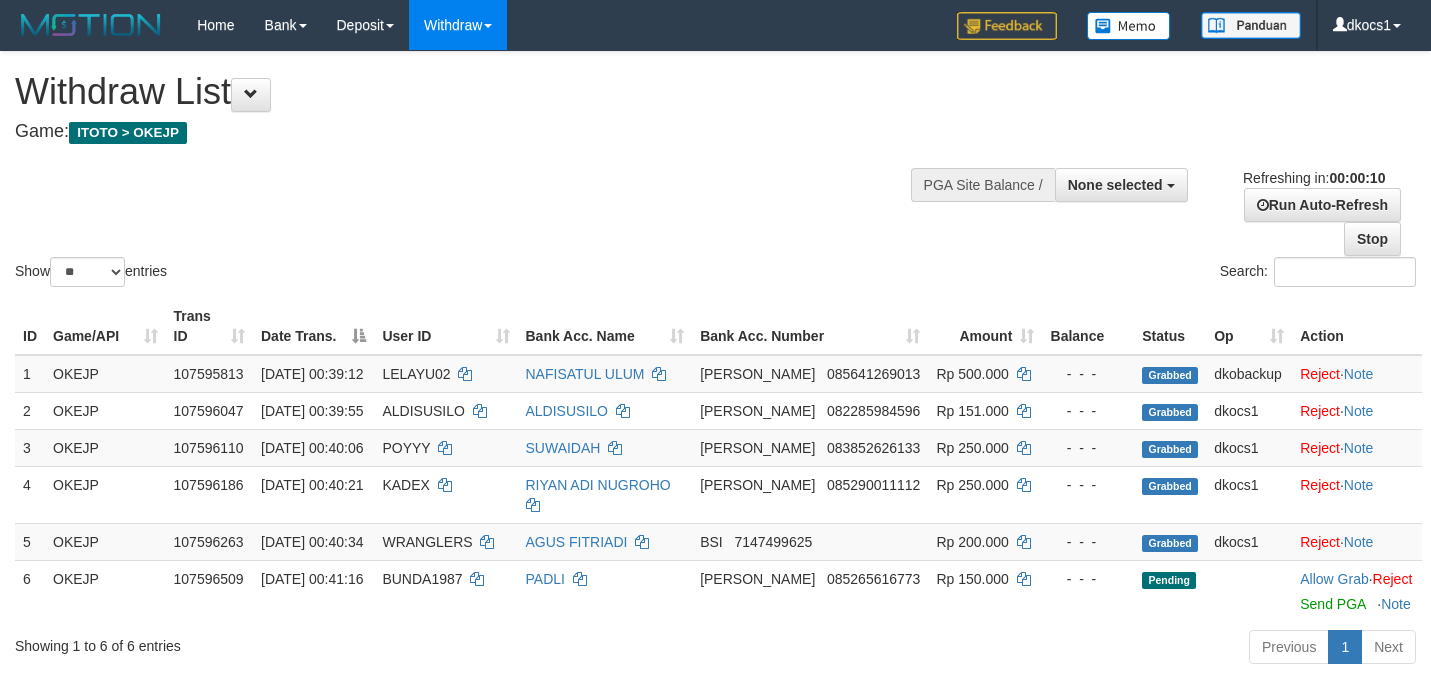 select 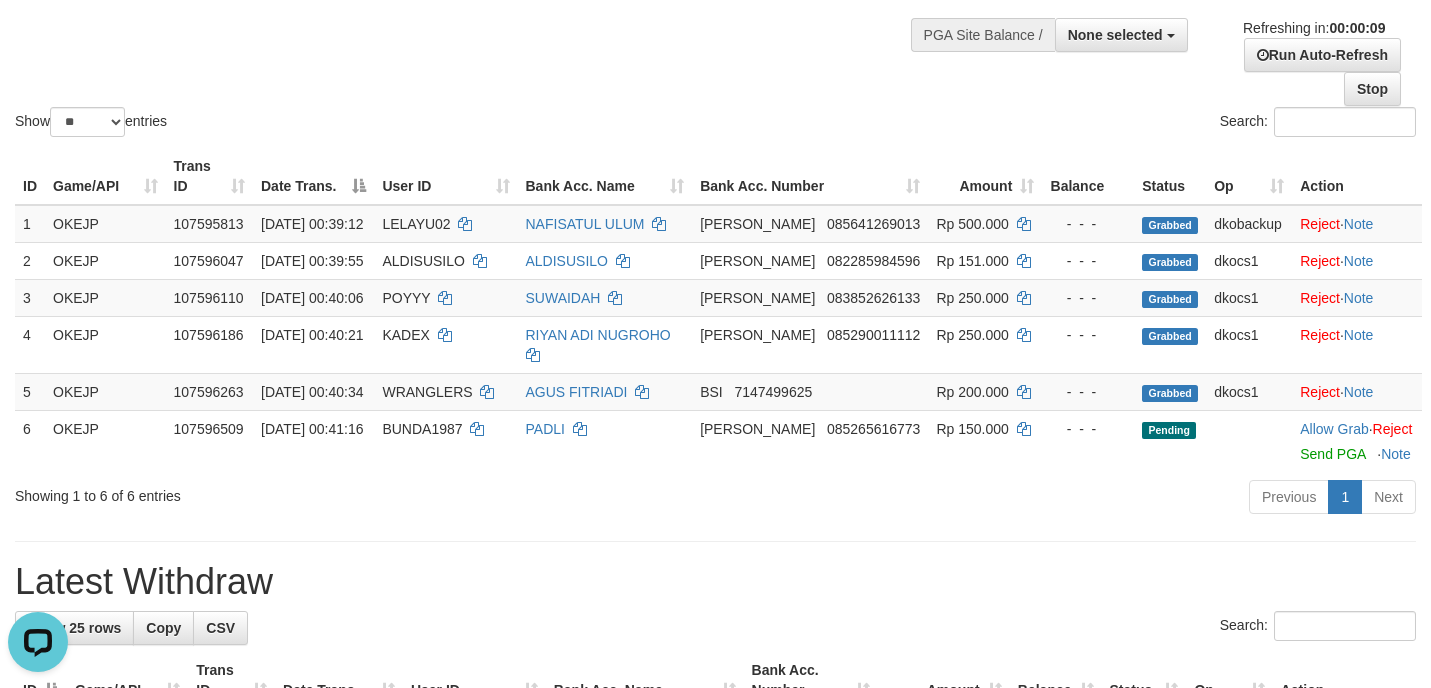 scroll, scrollTop: 0, scrollLeft: 0, axis: both 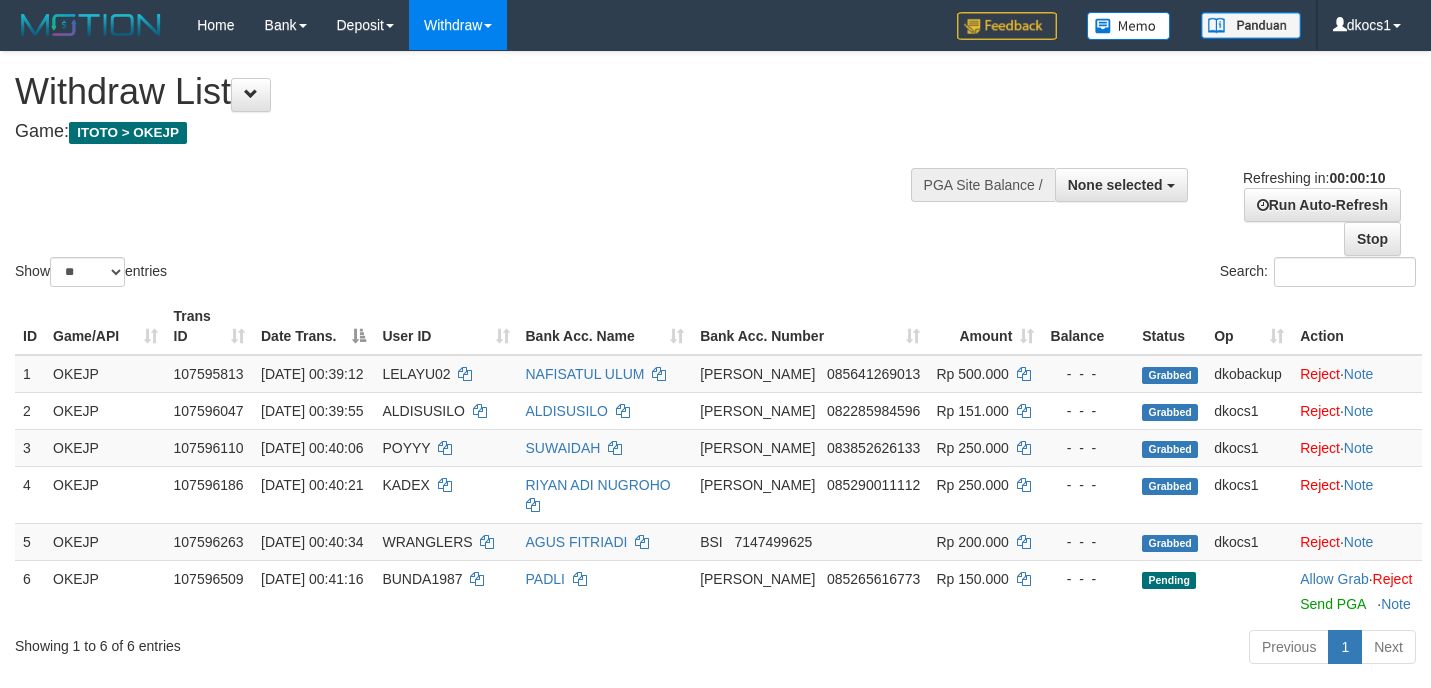 select 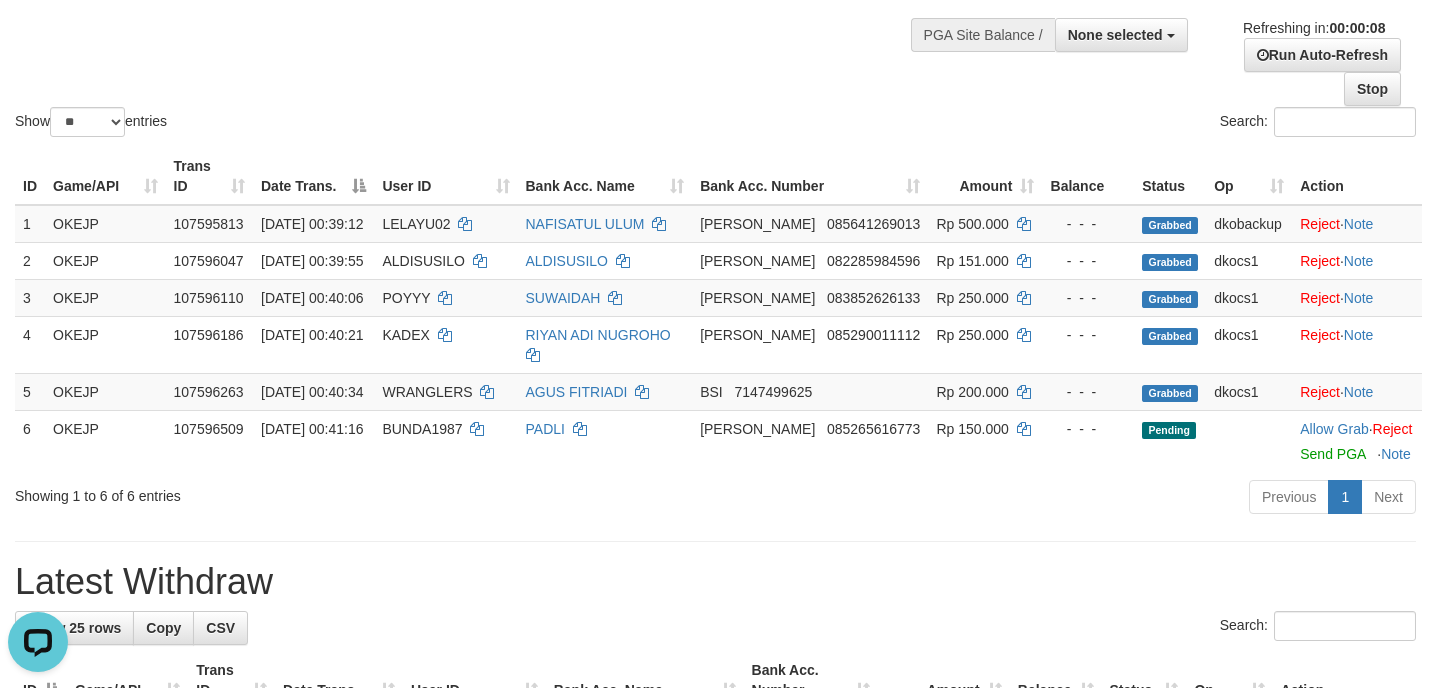 scroll, scrollTop: 0, scrollLeft: 0, axis: both 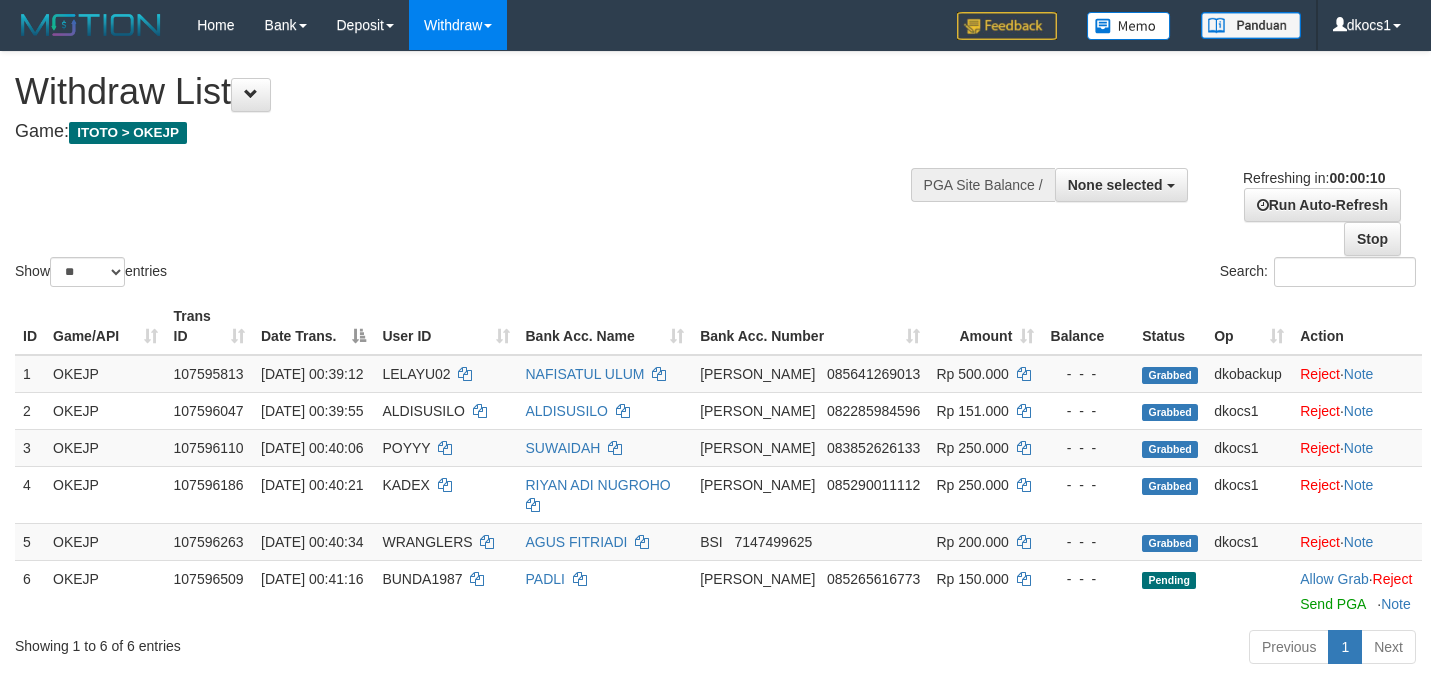 select 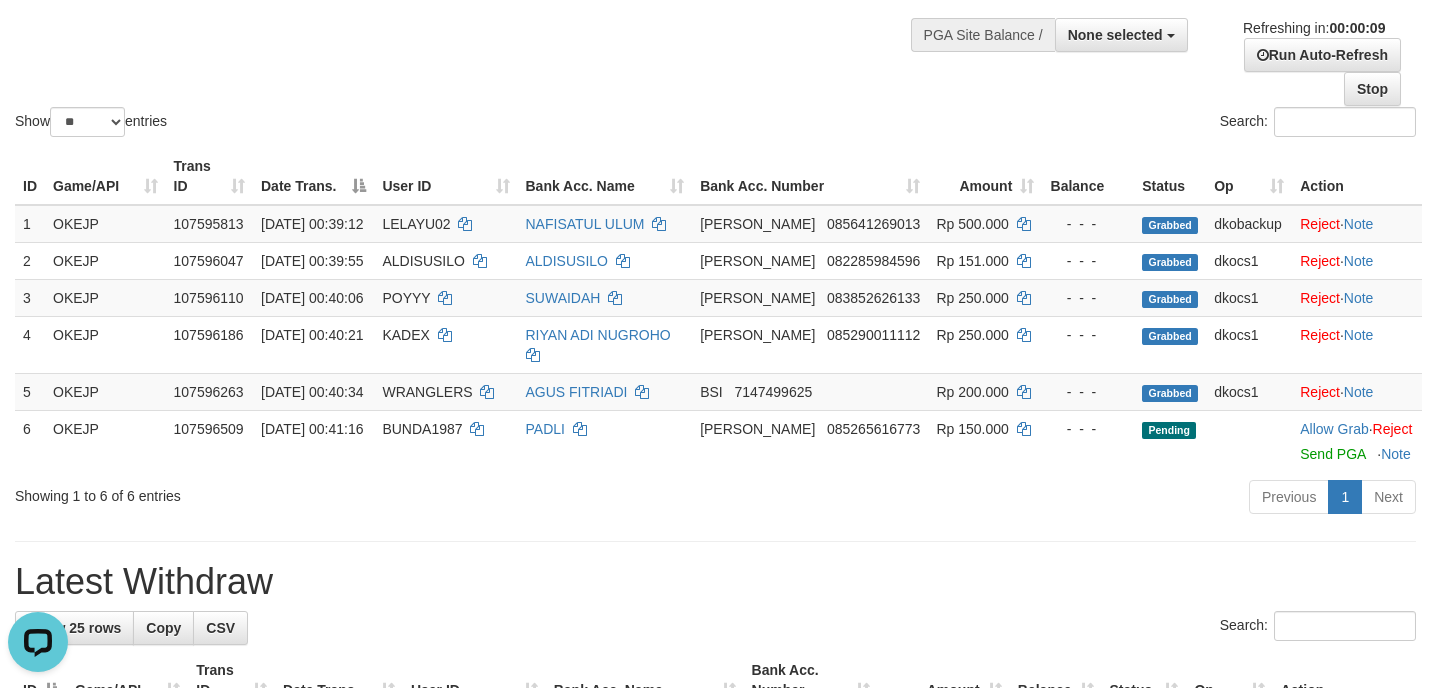 scroll, scrollTop: 0, scrollLeft: 0, axis: both 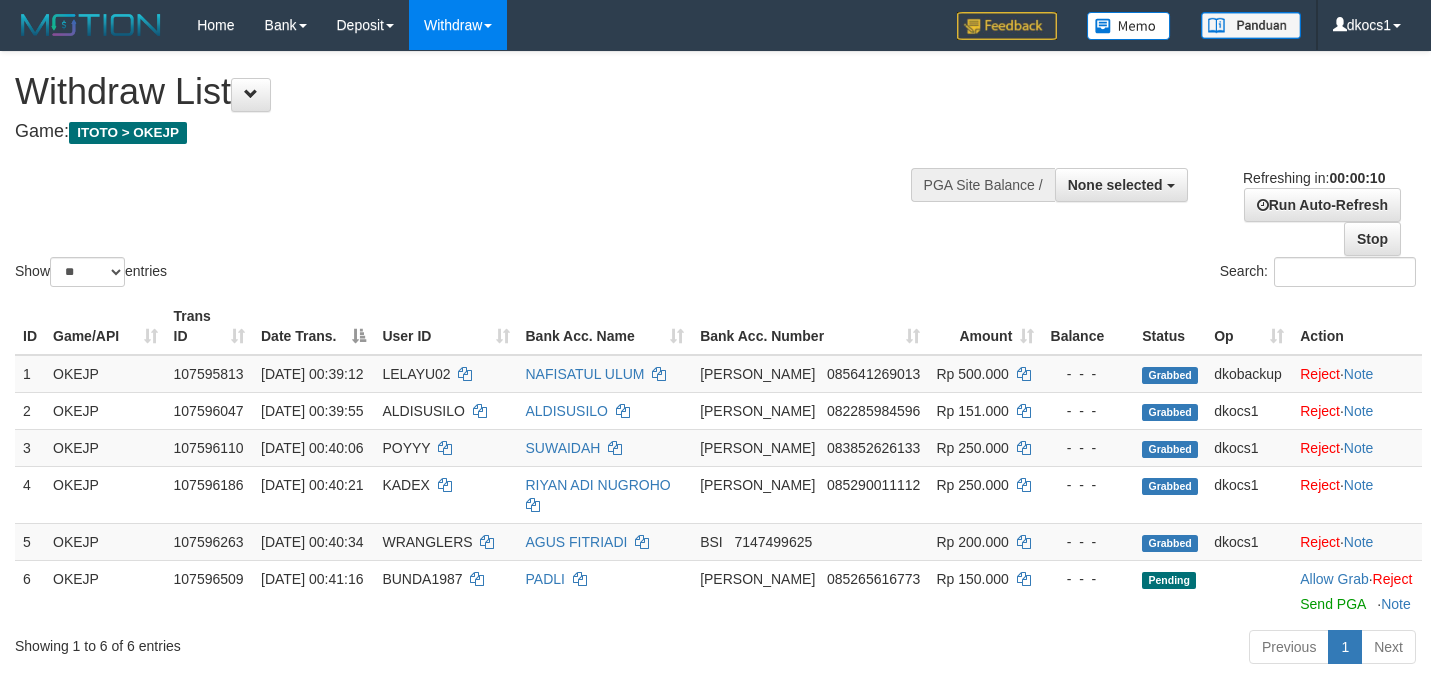 select 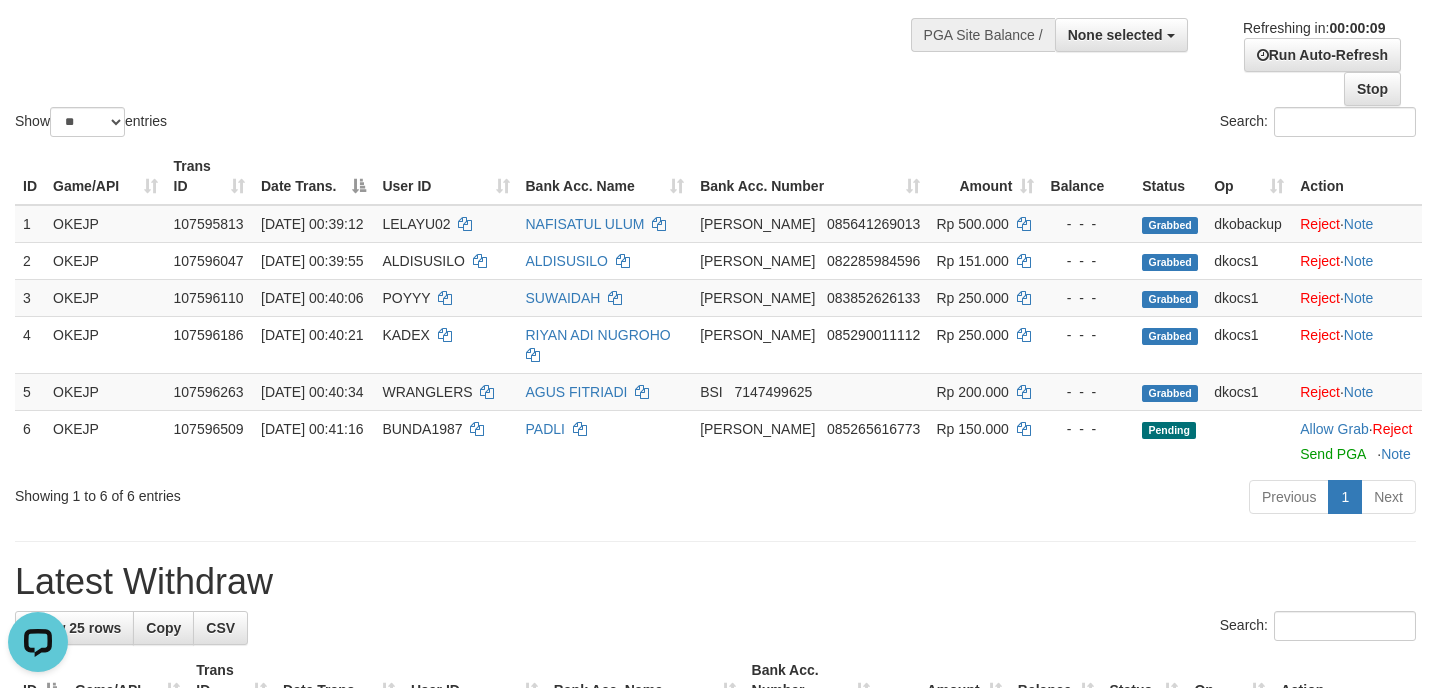 scroll, scrollTop: 0, scrollLeft: 0, axis: both 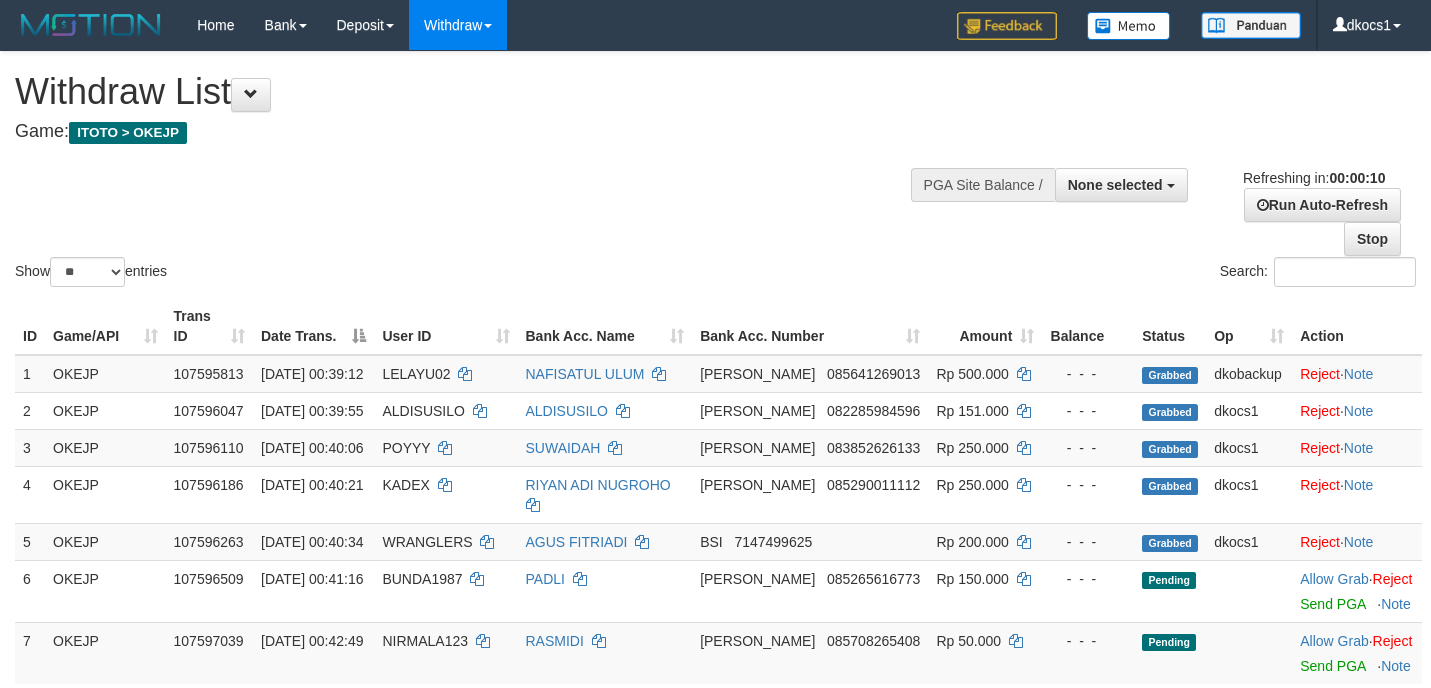 select 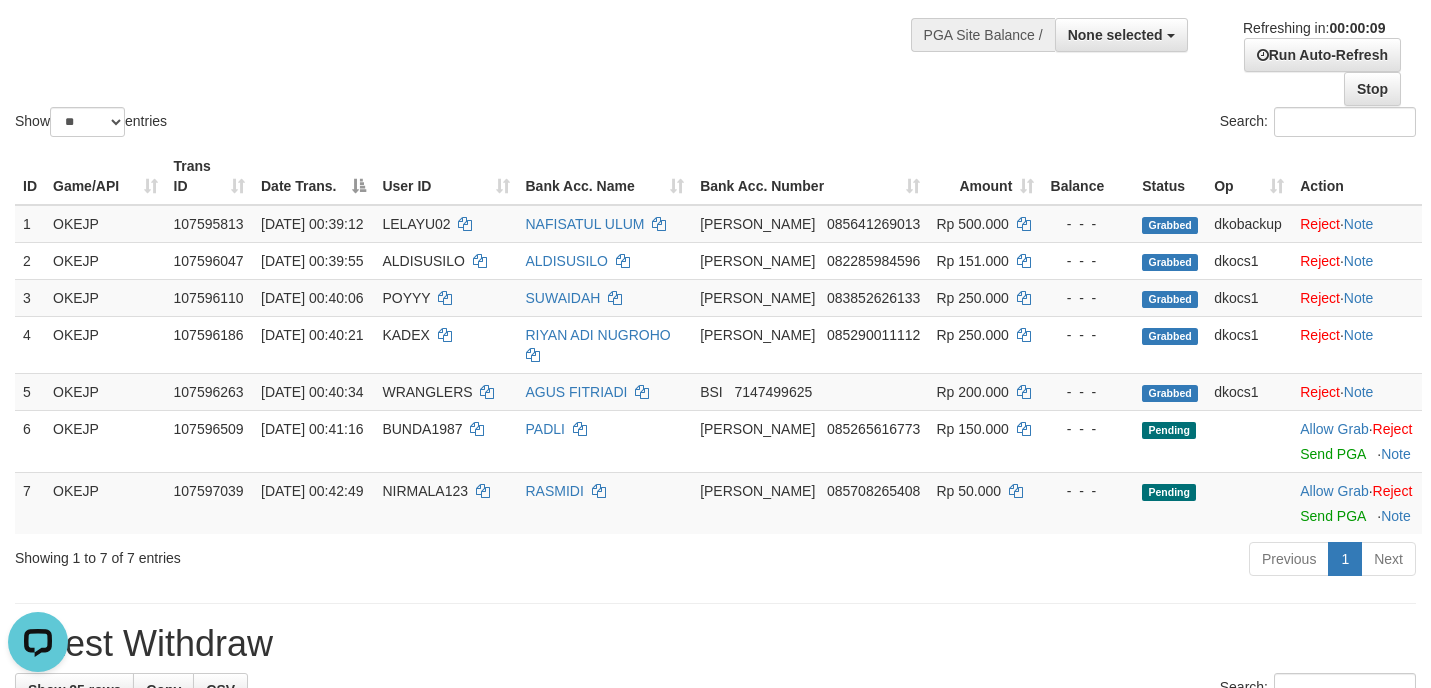 scroll, scrollTop: 0, scrollLeft: 0, axis: both 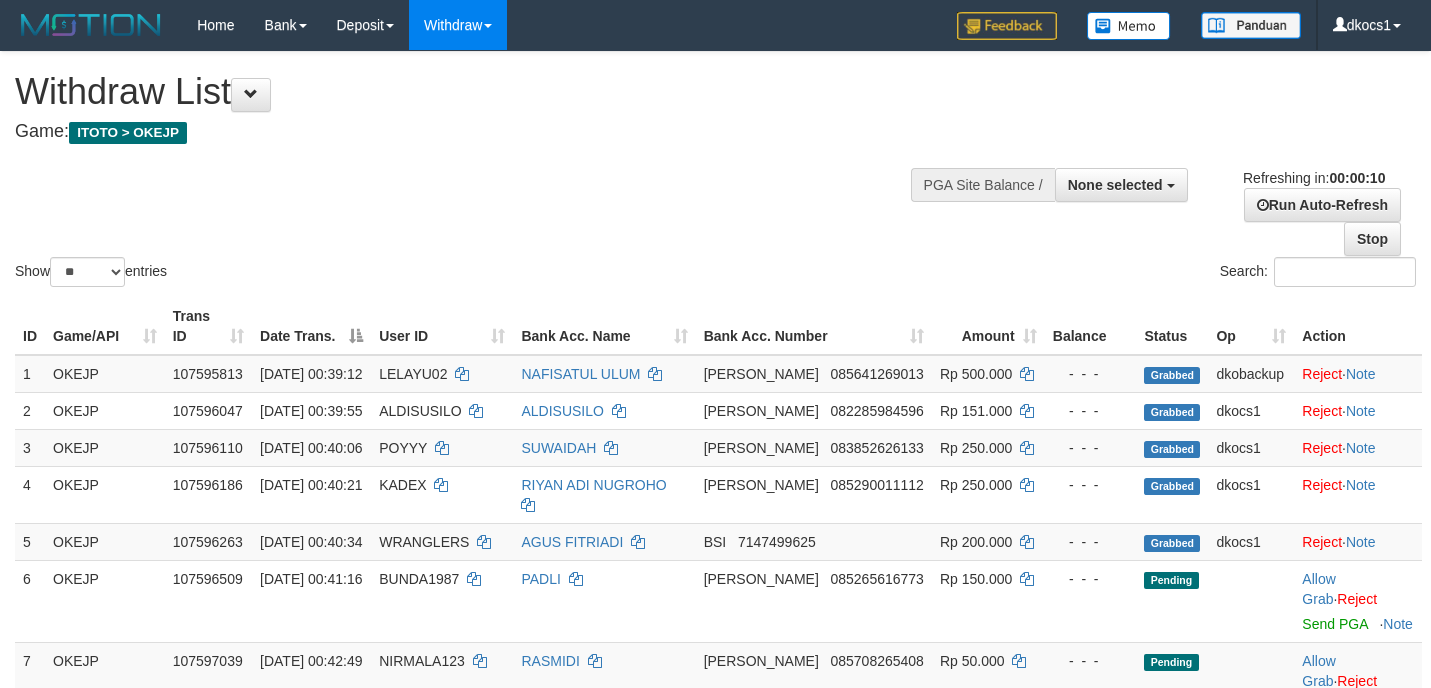 select 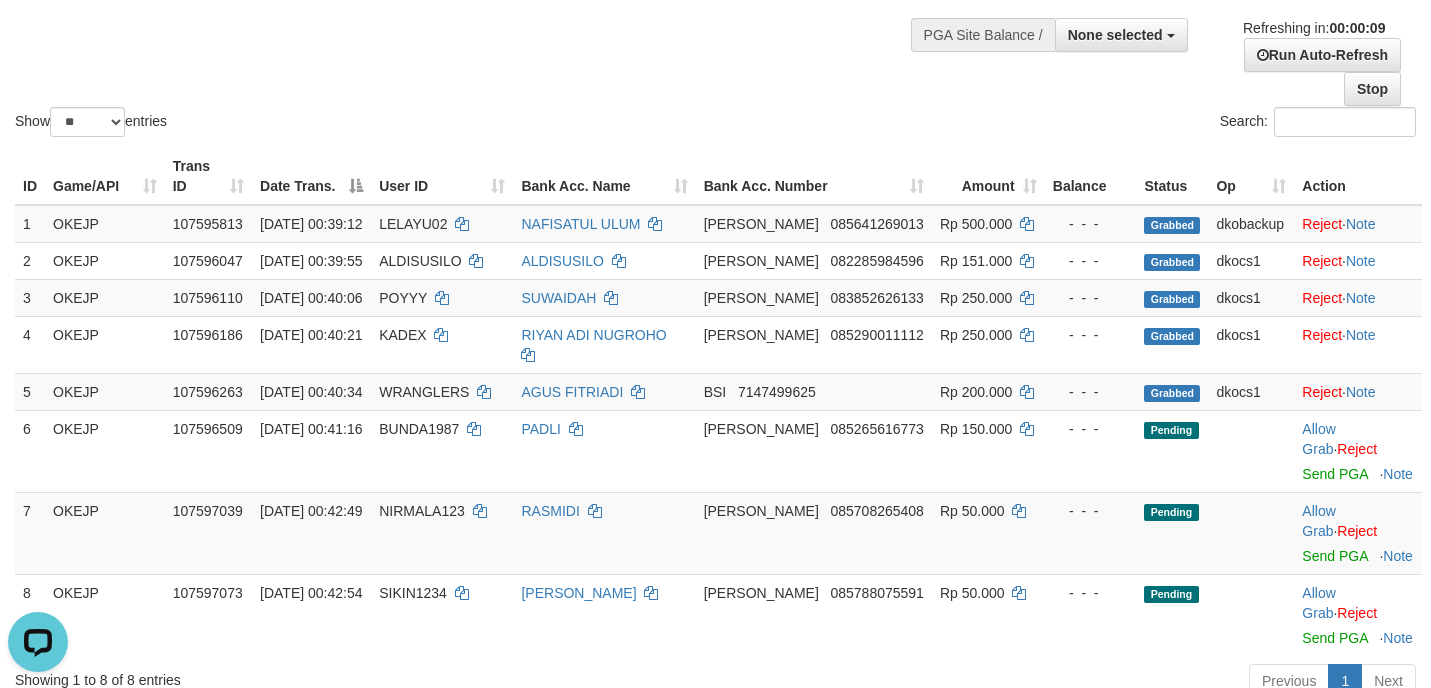scroll, scrollTop: 0, scrollLeft: 0, axis: both 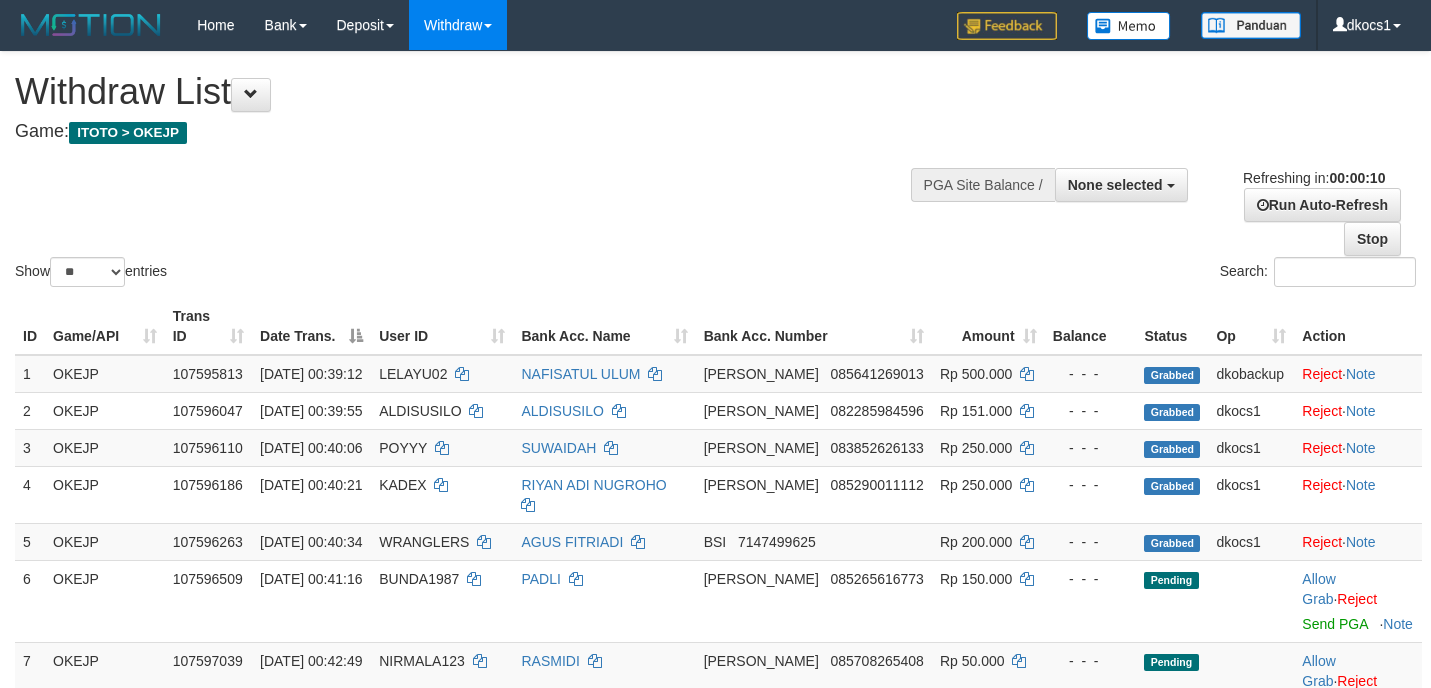 select 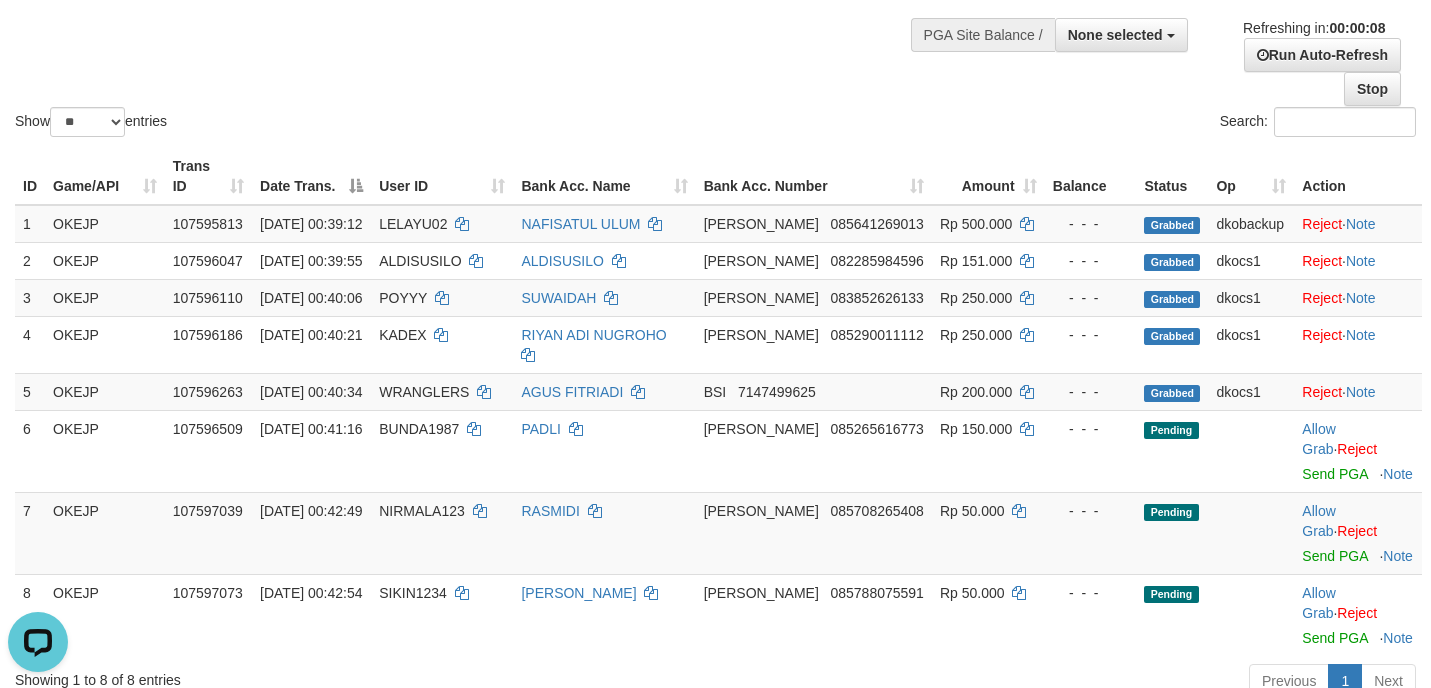 scroll, scrollTop: 0, scrollLeft: 0, axis: both 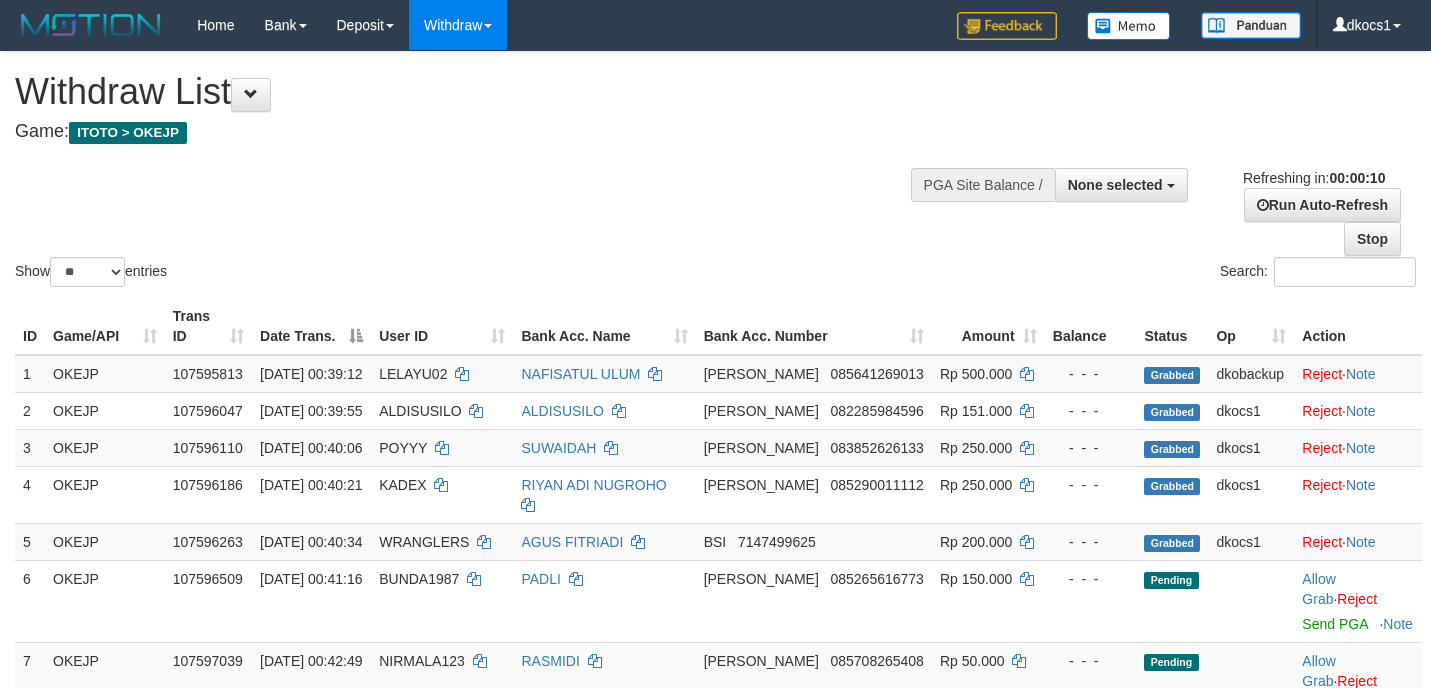 select 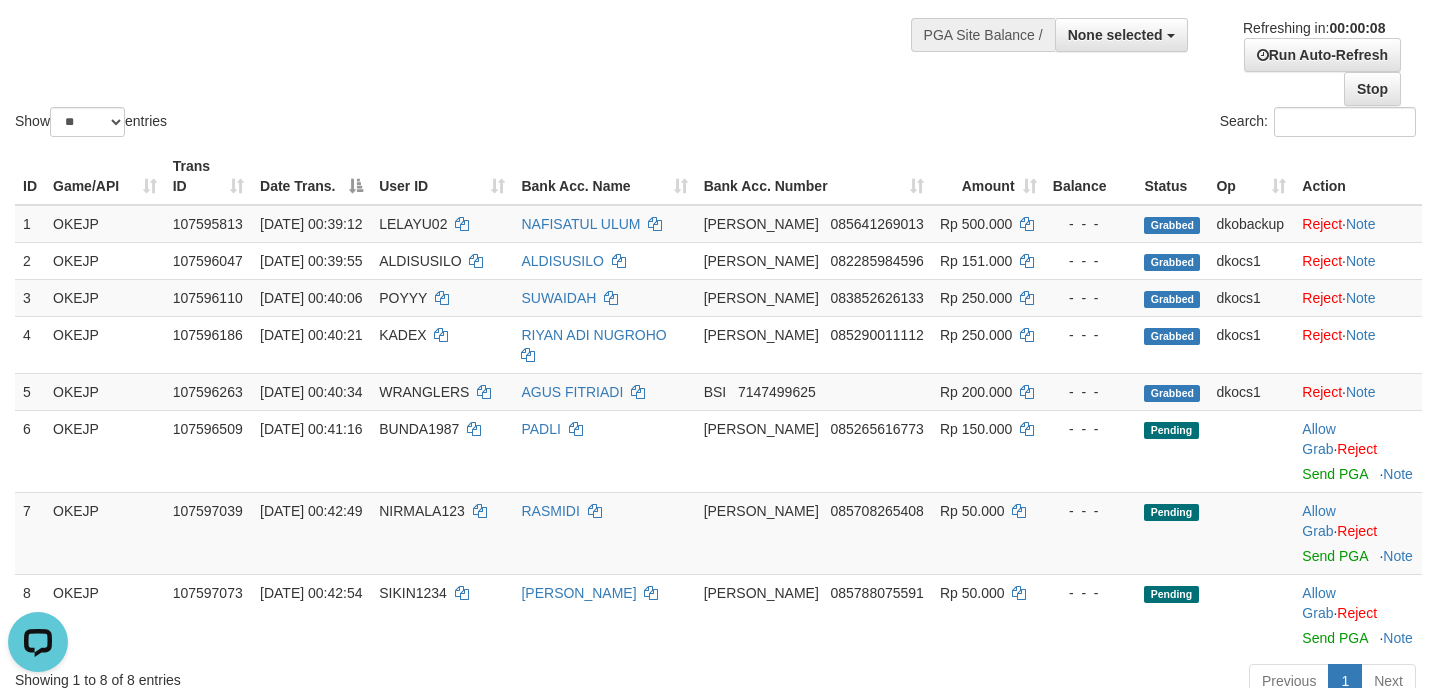 scroll, scrollTop: 0, scrollLeft: 0, axis: both 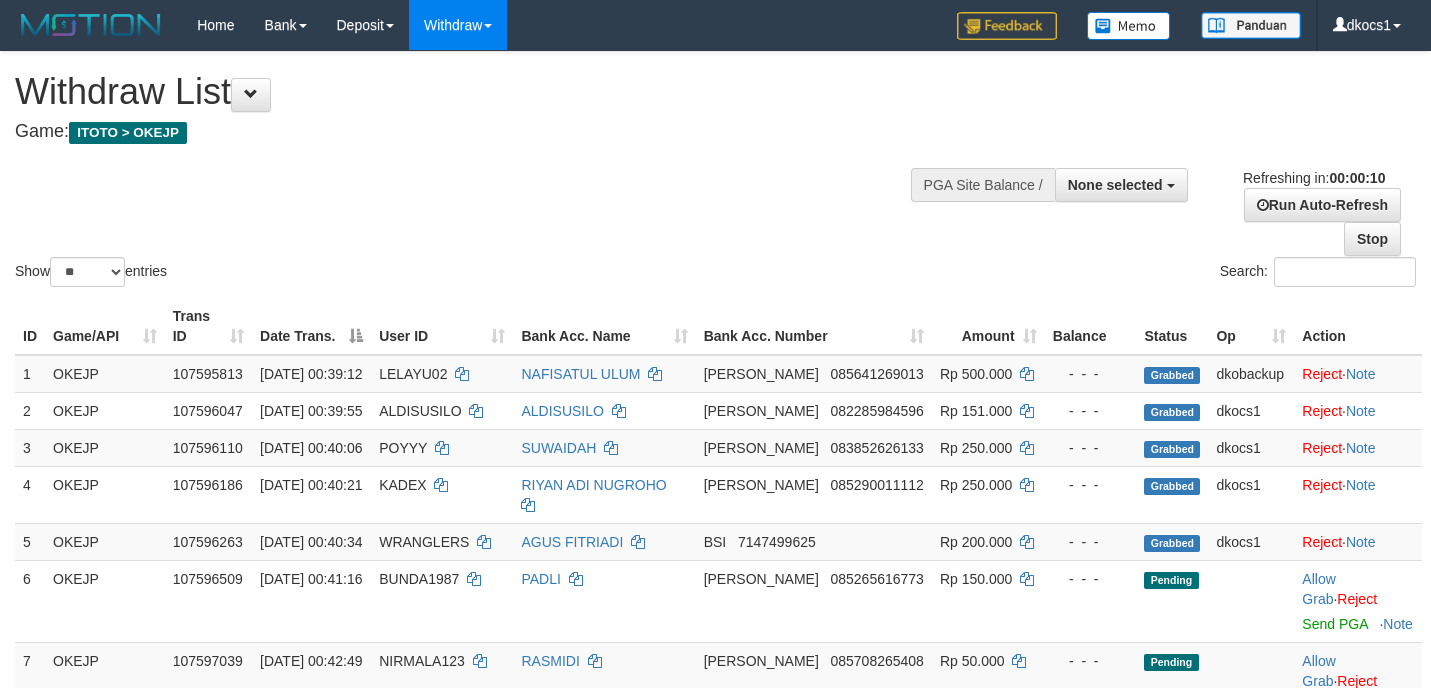 select 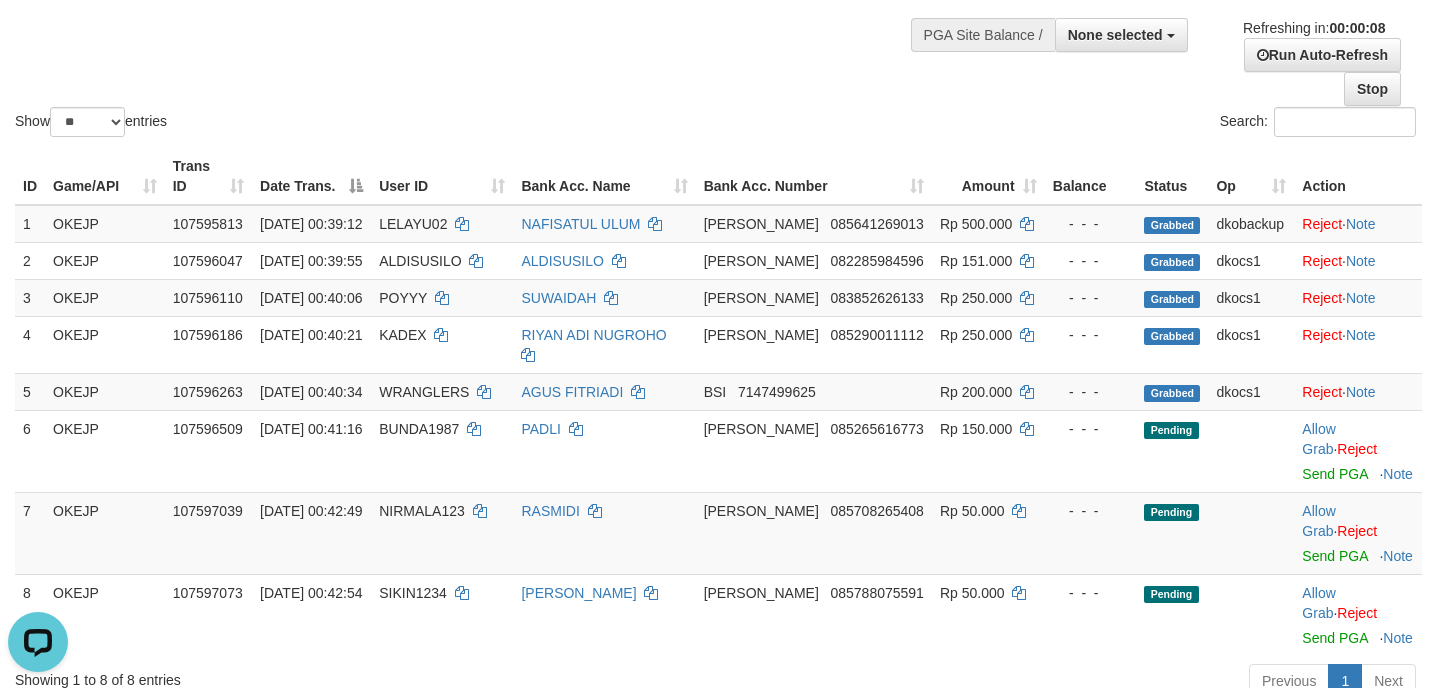 scroll, scrollTop: 0, scrollLeft: 0, axis: both 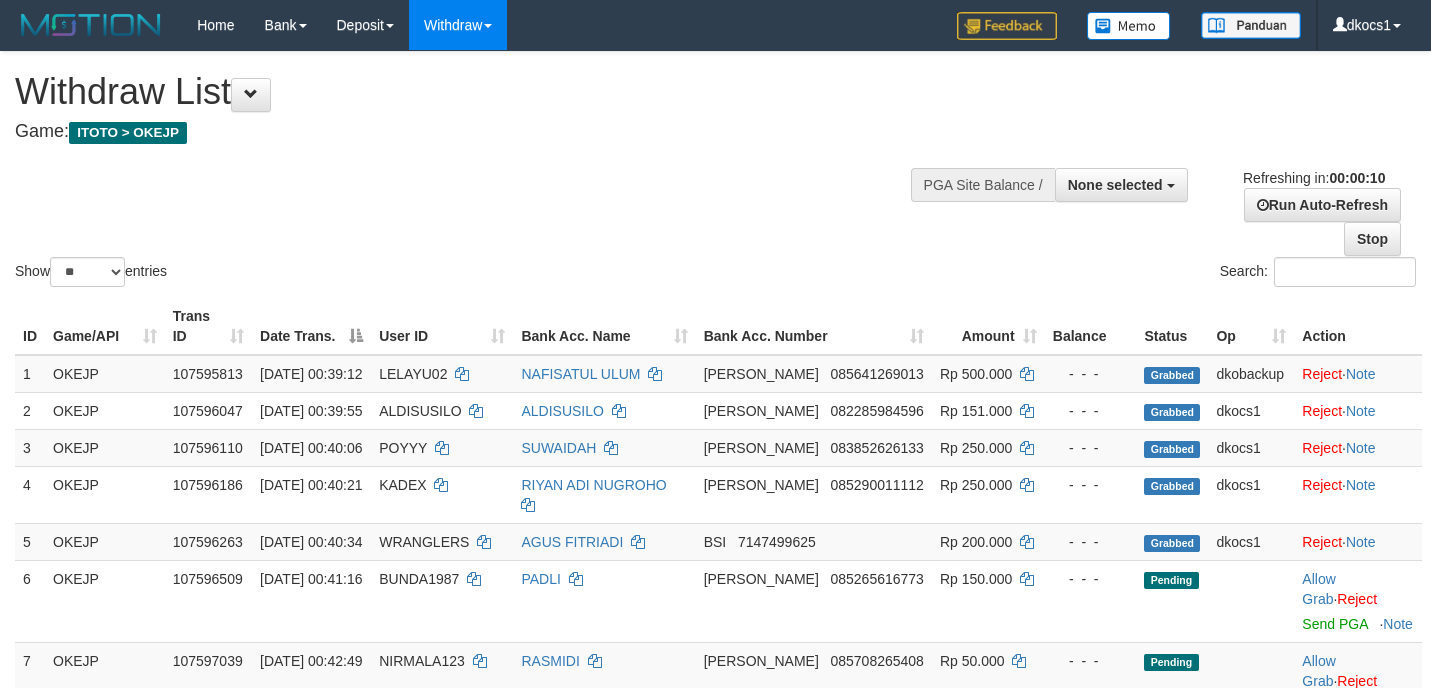 select 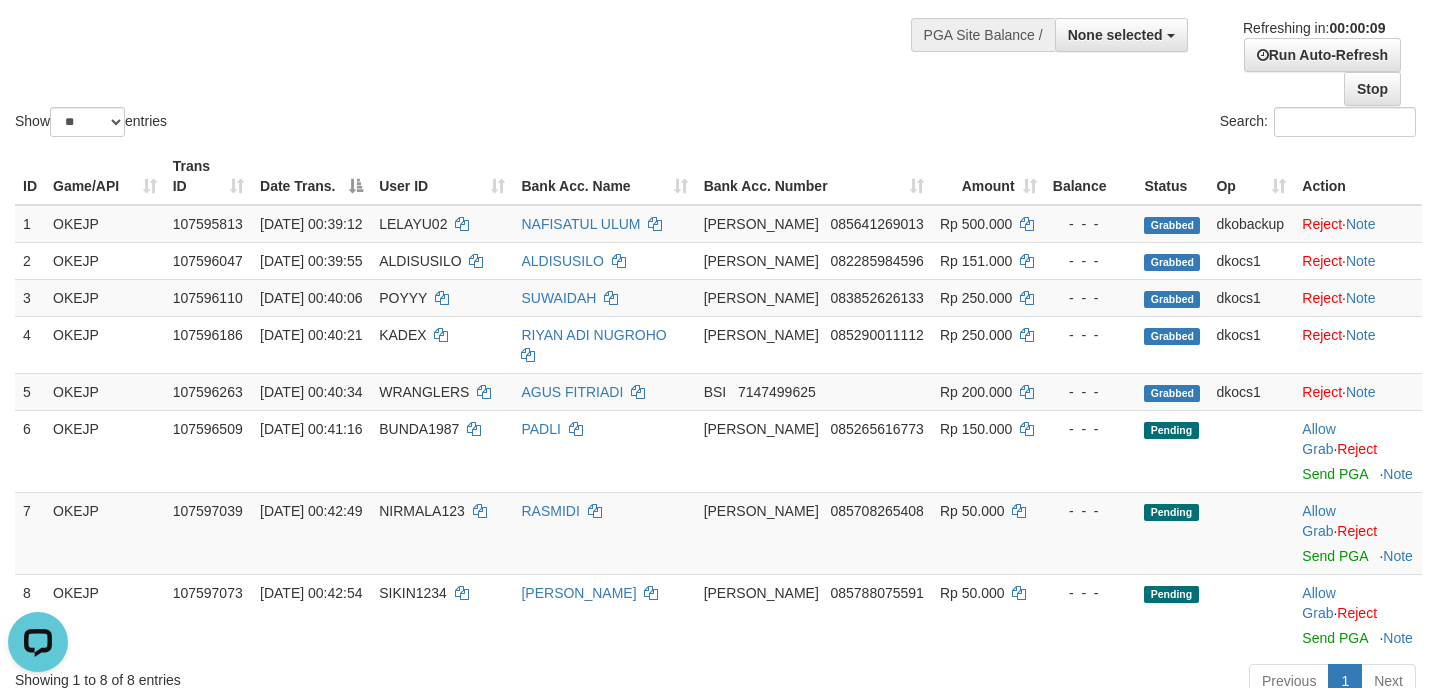 scroll, scrollTop: 0, scrollLeft: 0, axis: both 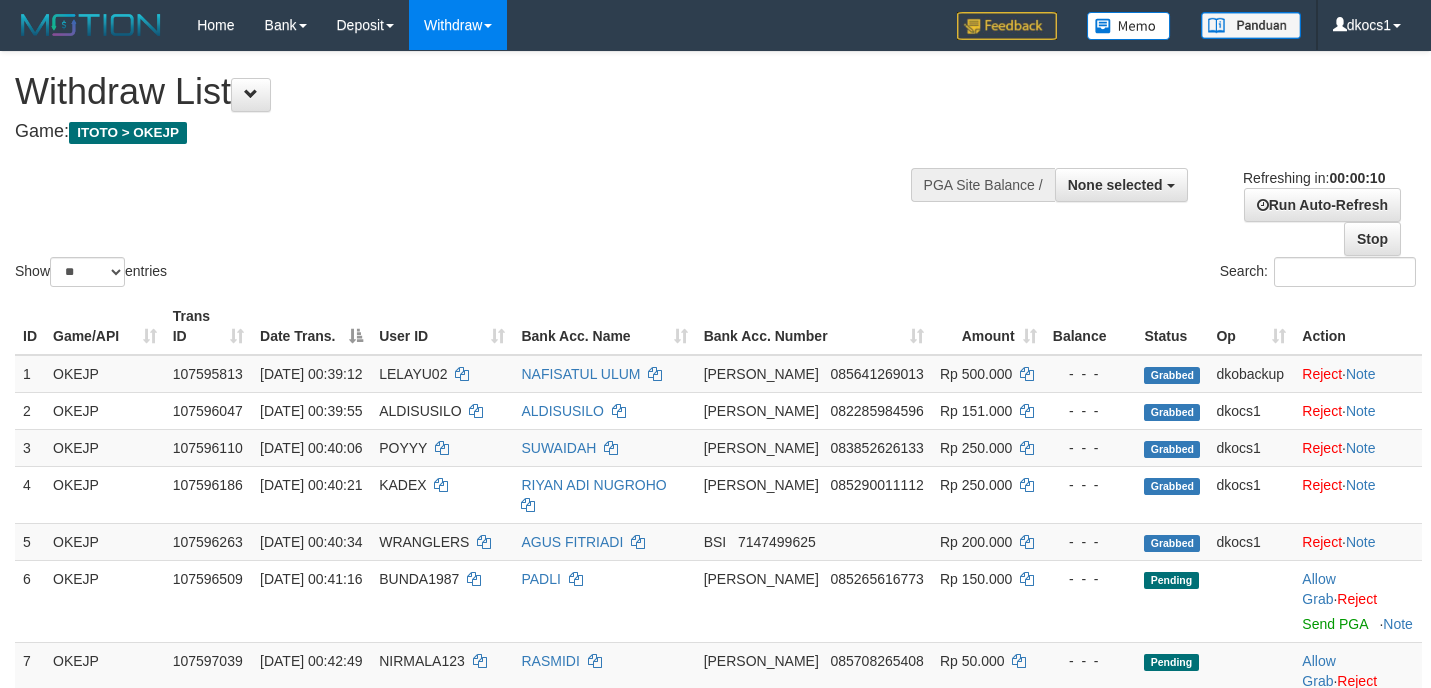 select 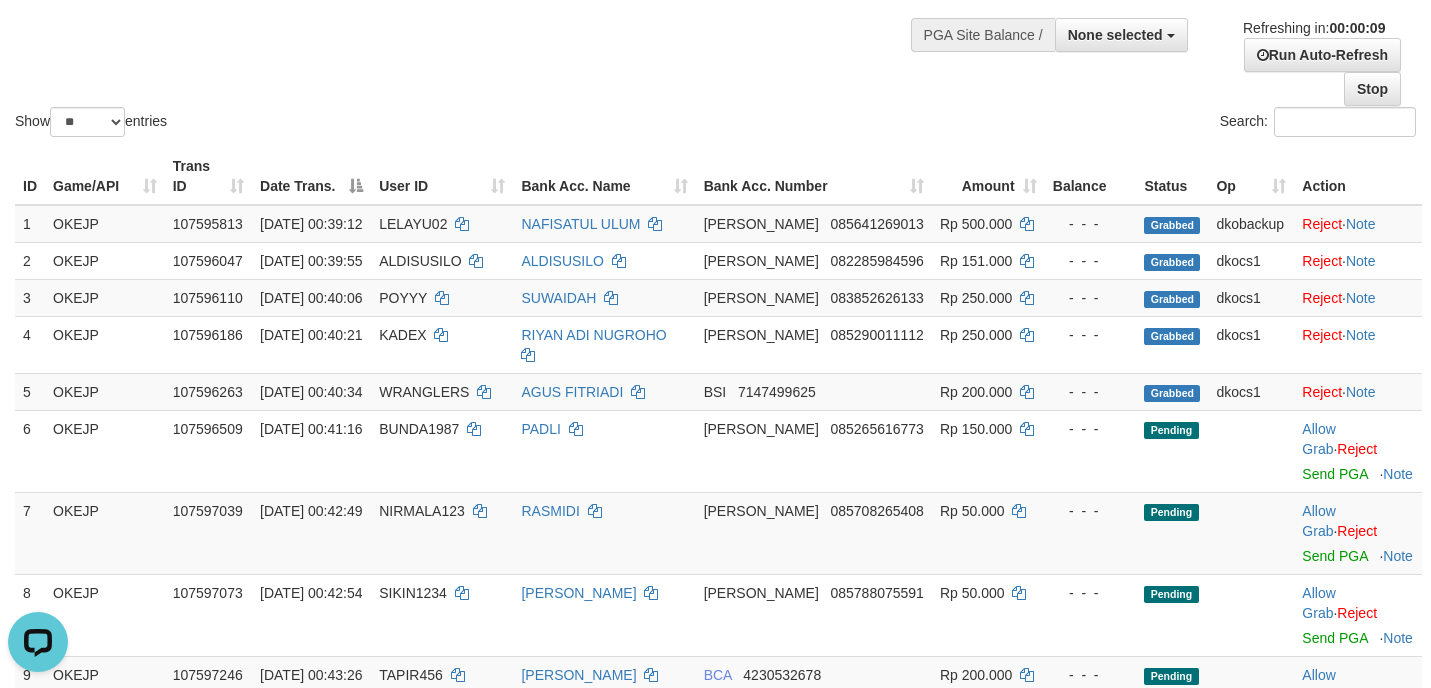 scroll, scrollTop: 0, scrollLeft: 0, axis: both 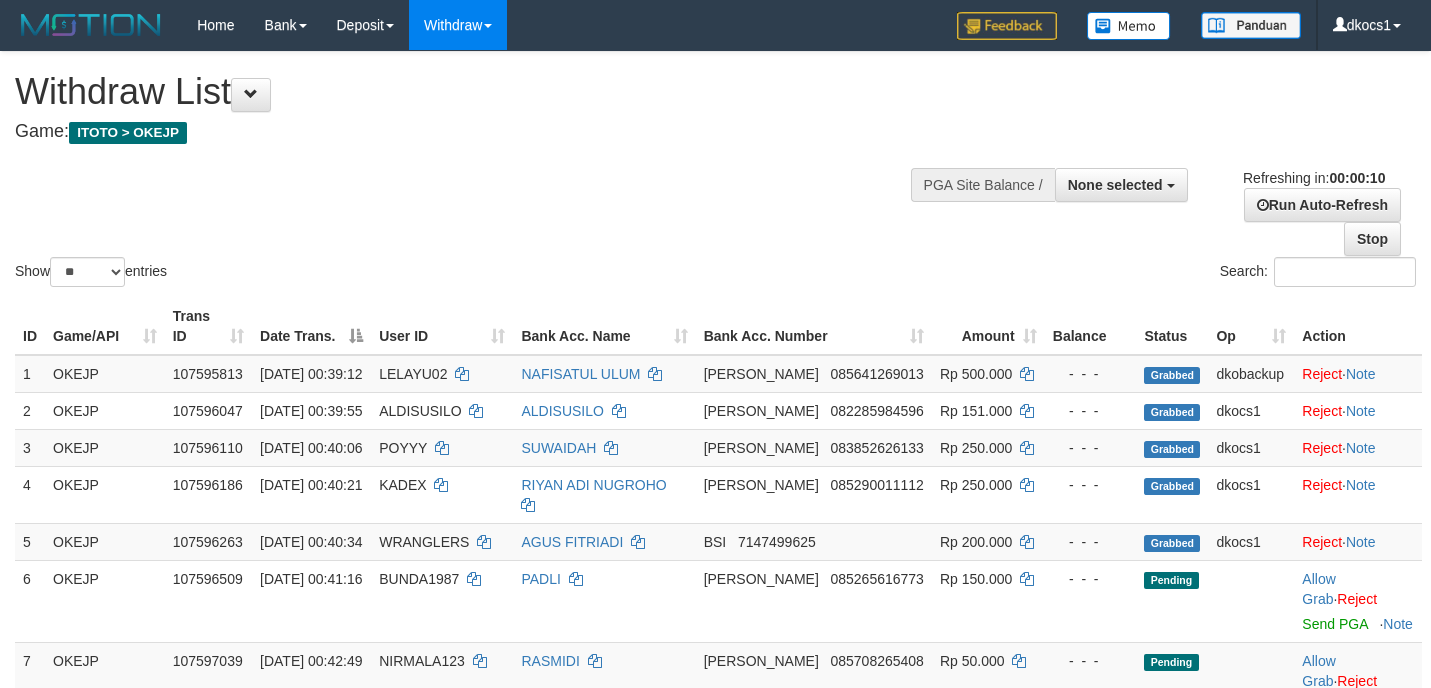 select 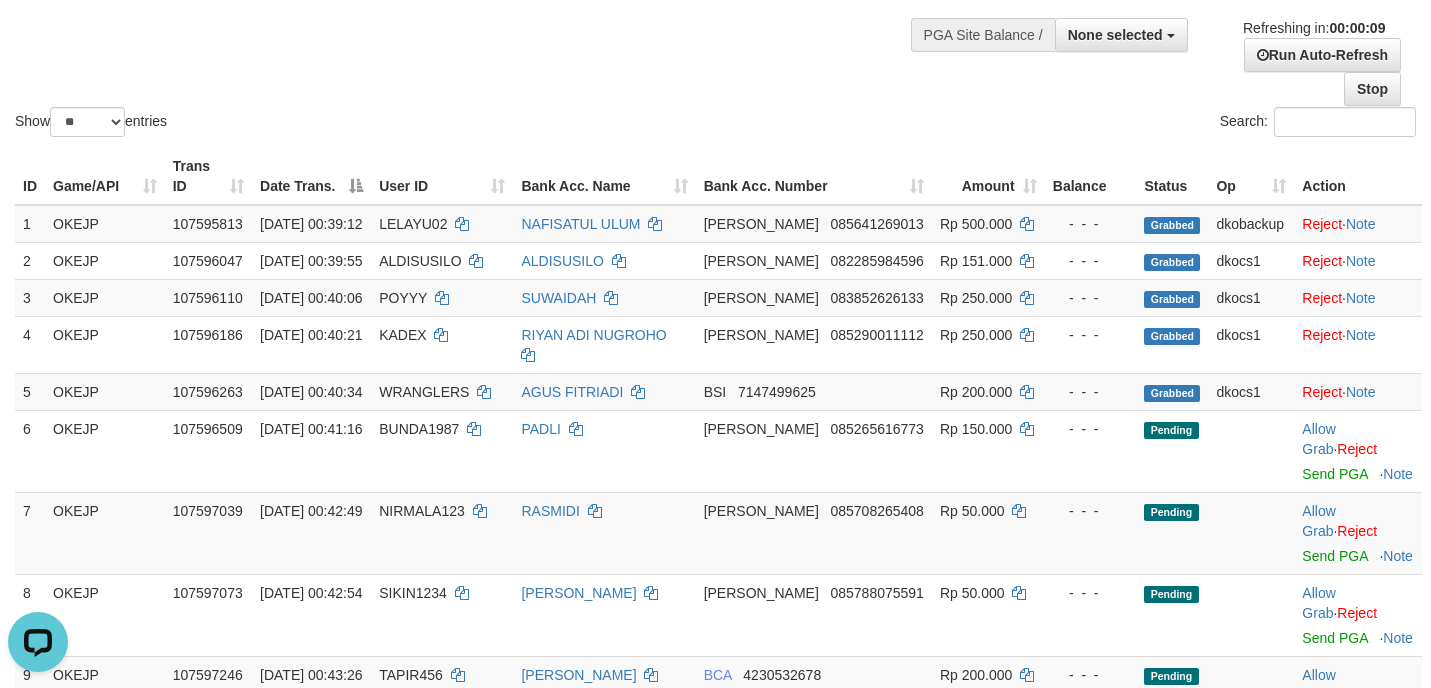 scroll, scrollTop: 0, scrollLeft: 0, axis: both 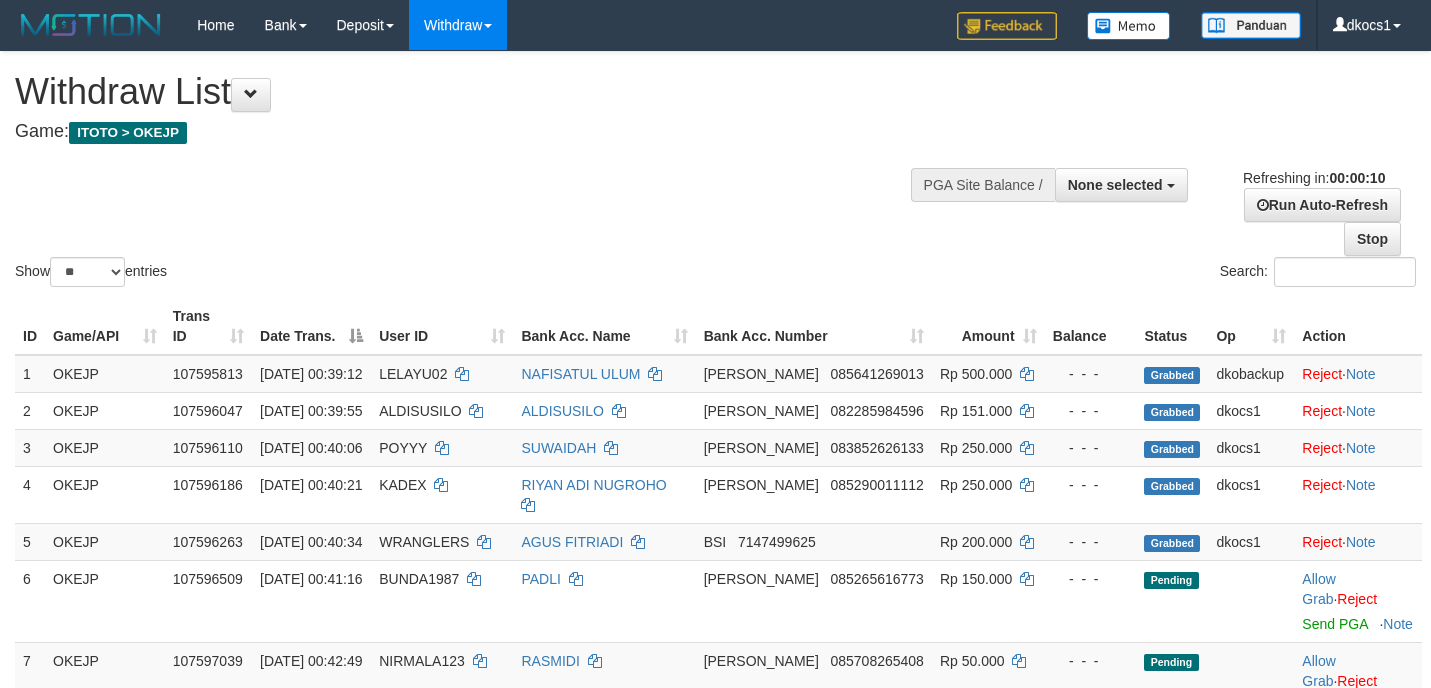 select 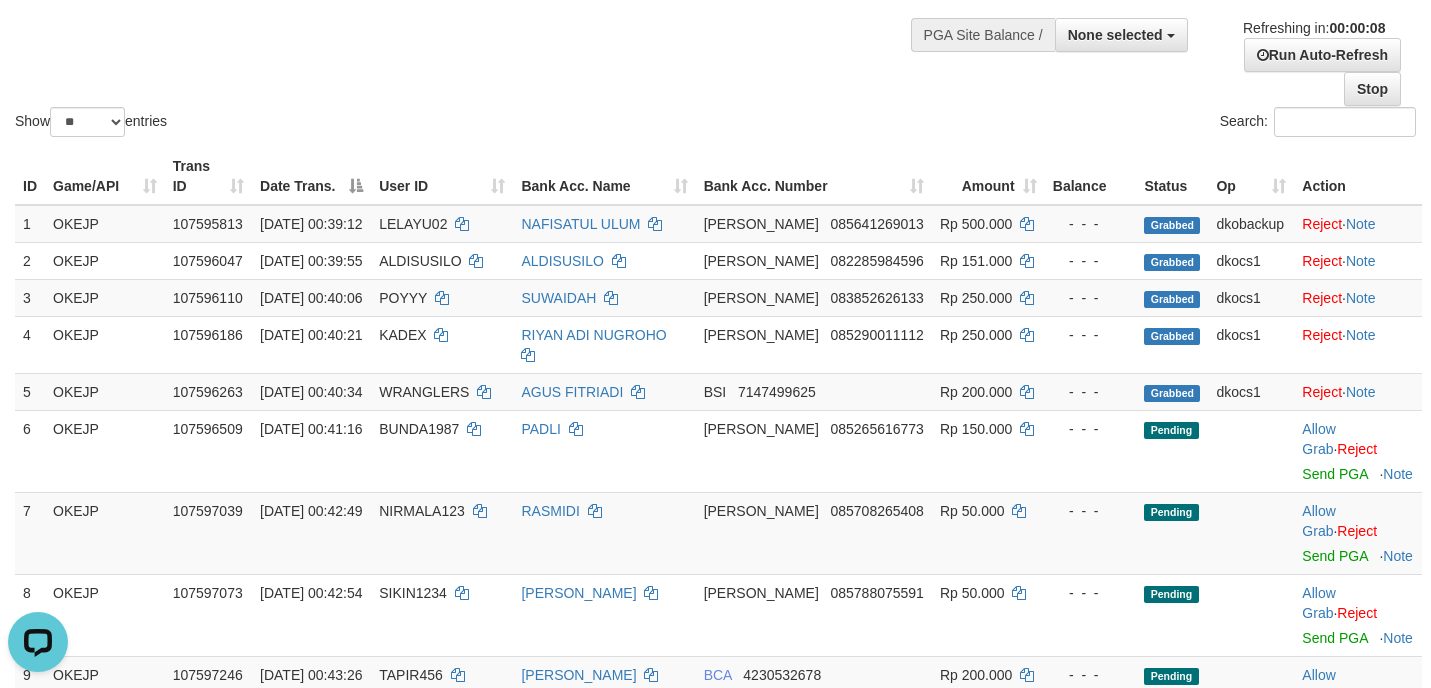scroll, scrollTop: 0, scrollLeft: 0, axis: both 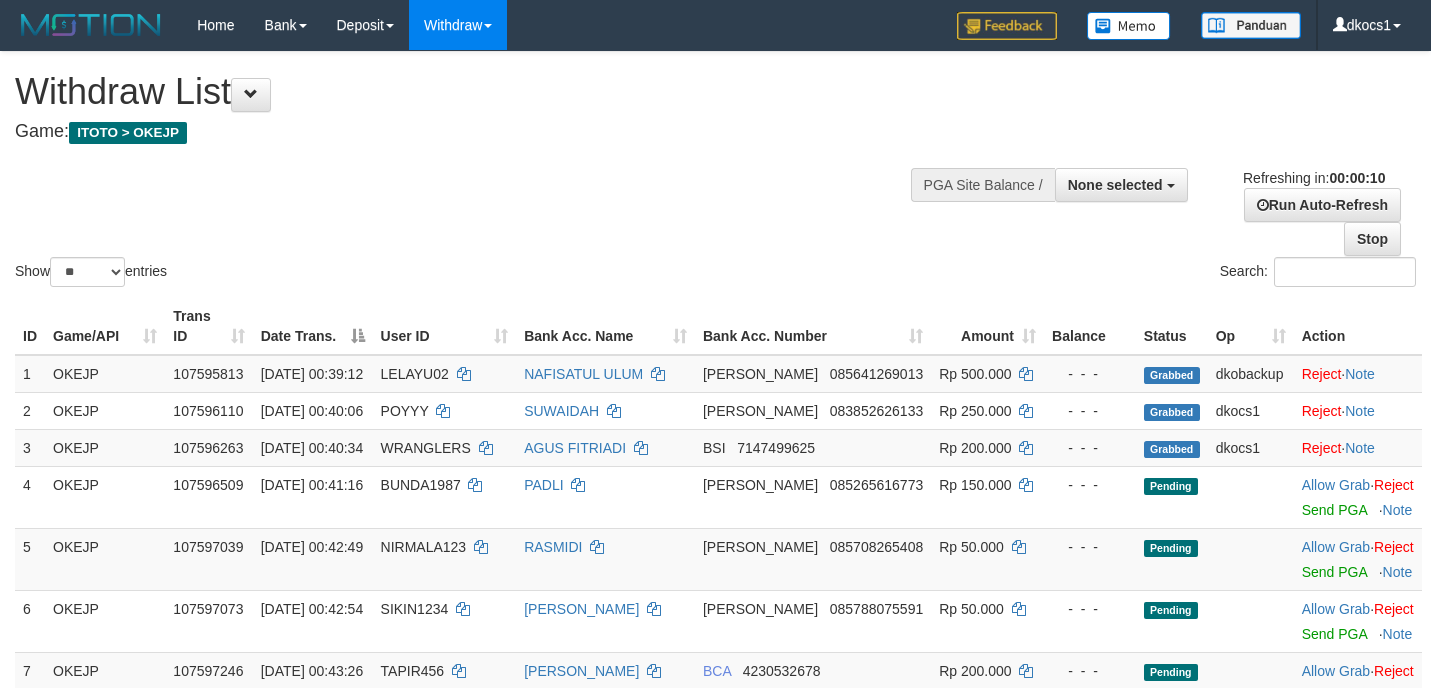 select 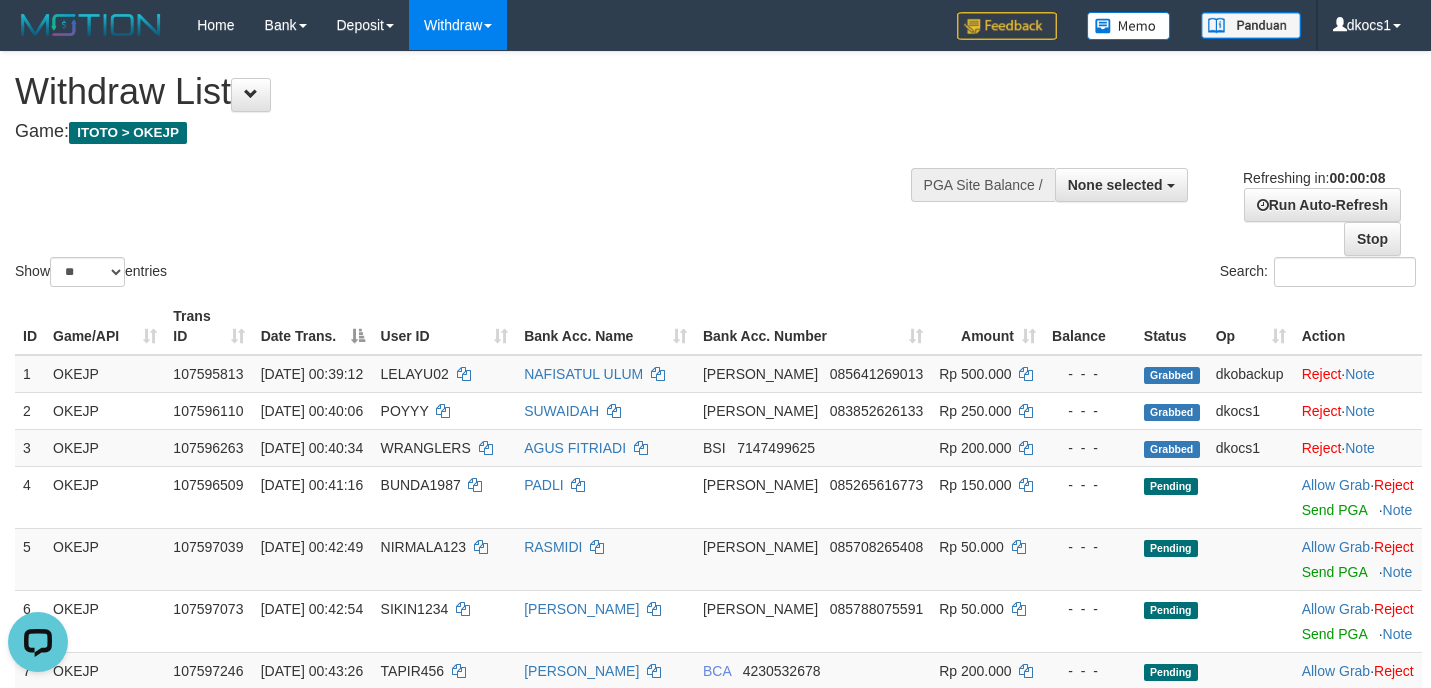 scroll, scrollTop: 0, scrollLeft: 0, axis: both 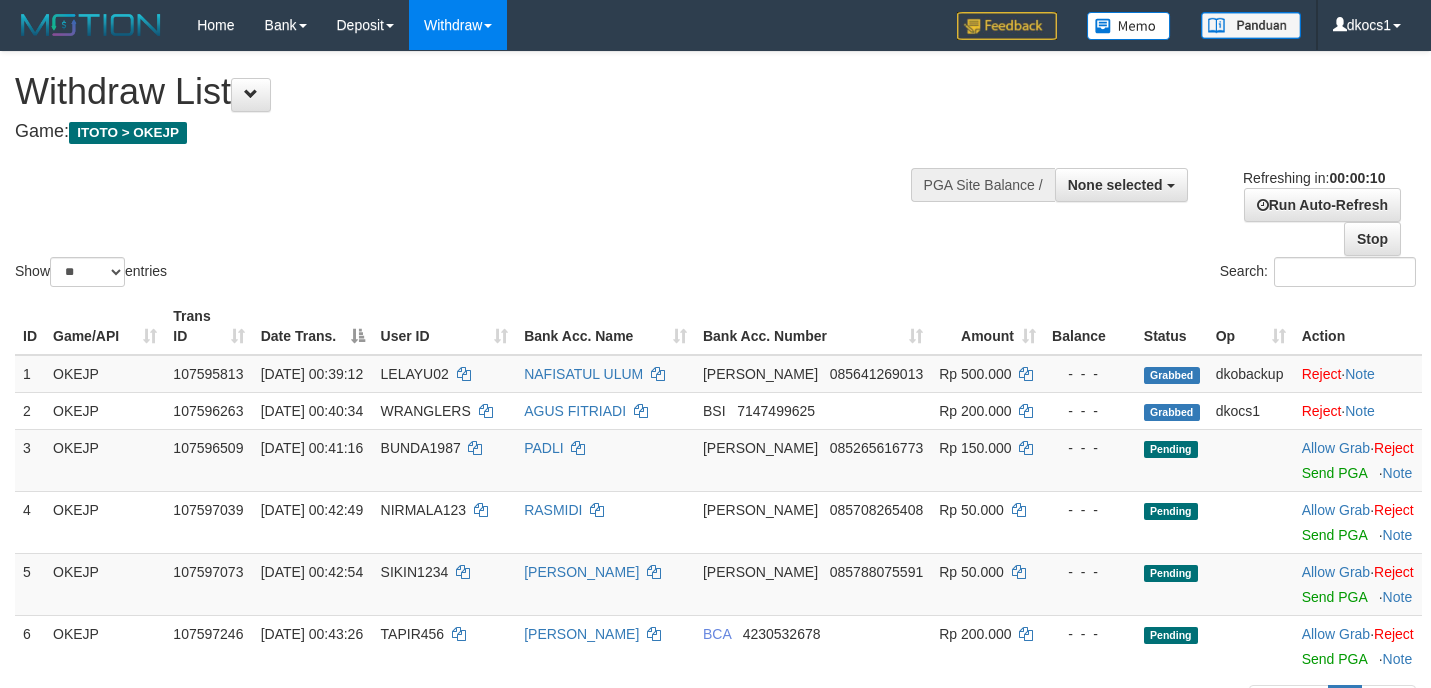 select 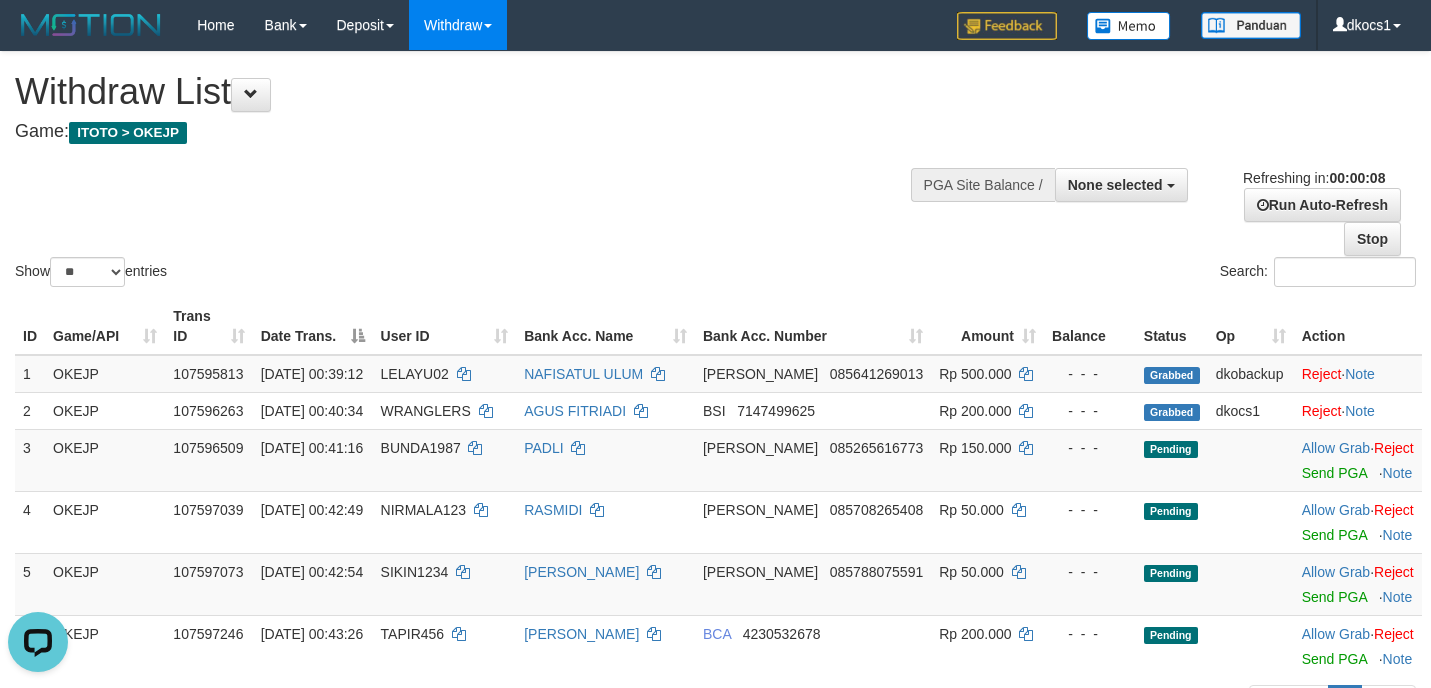 scroll, scrollTop: 0, scrollLeft: 0, axis: both 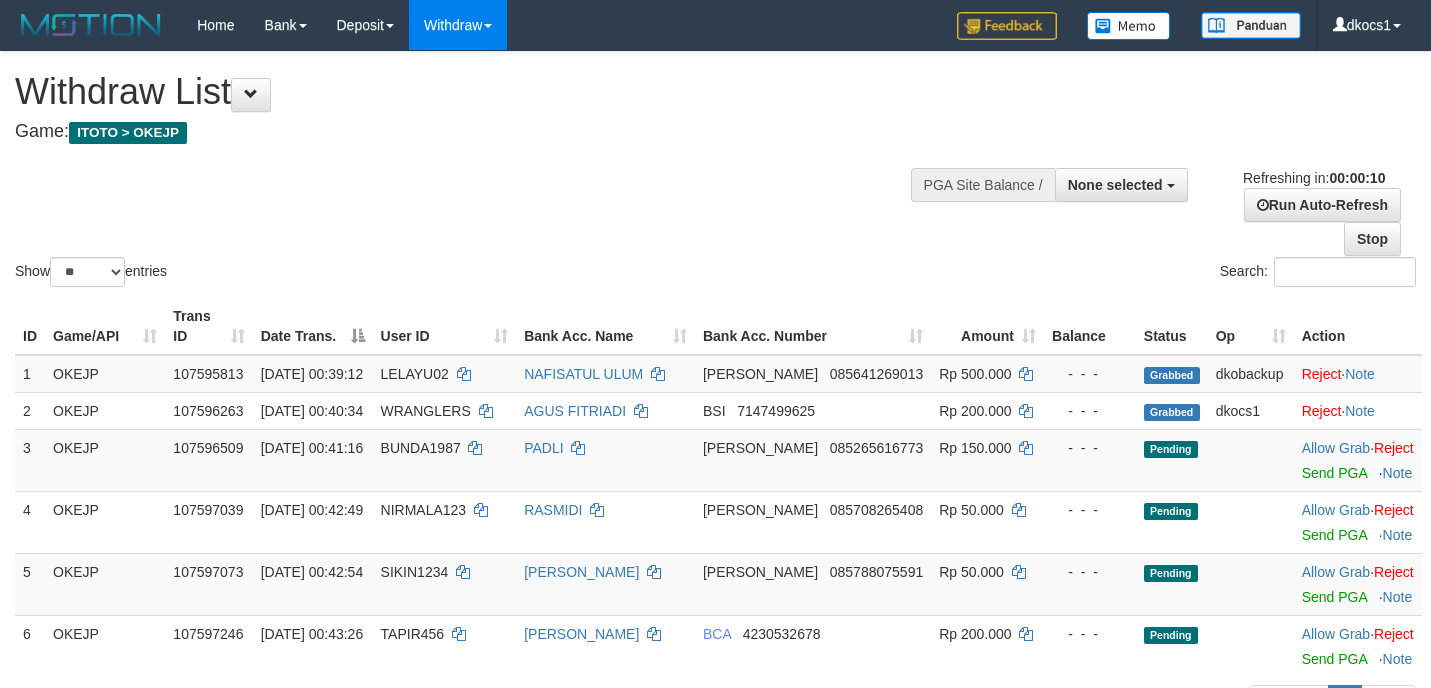select 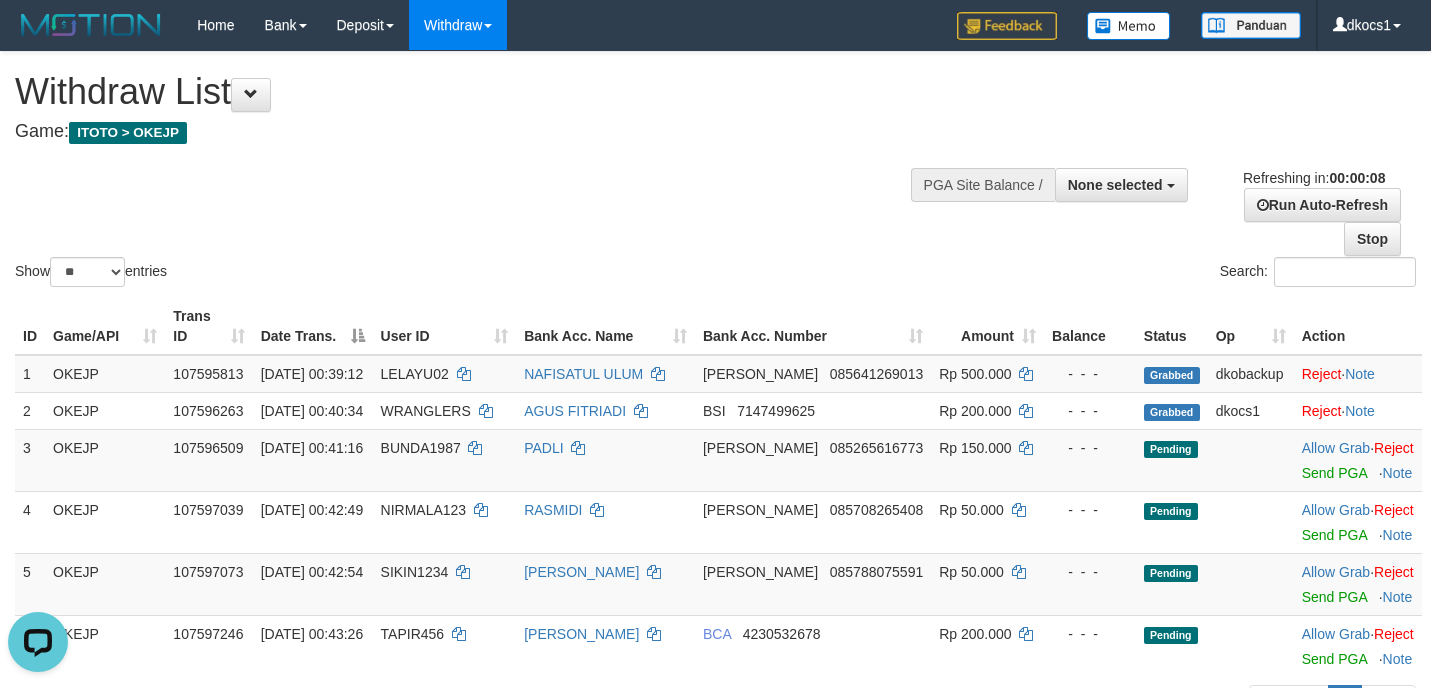 scroll, scrollTop: 0, scrollLeft: 0, axis: both 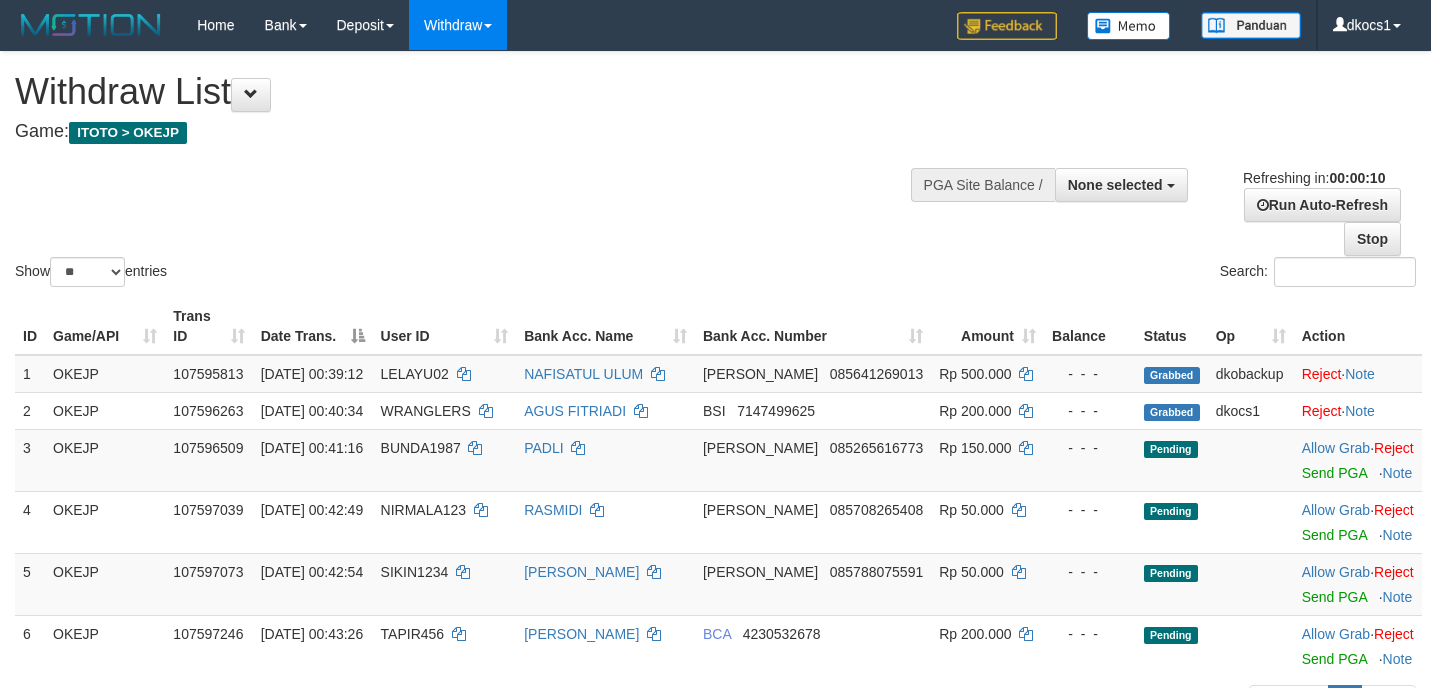 select 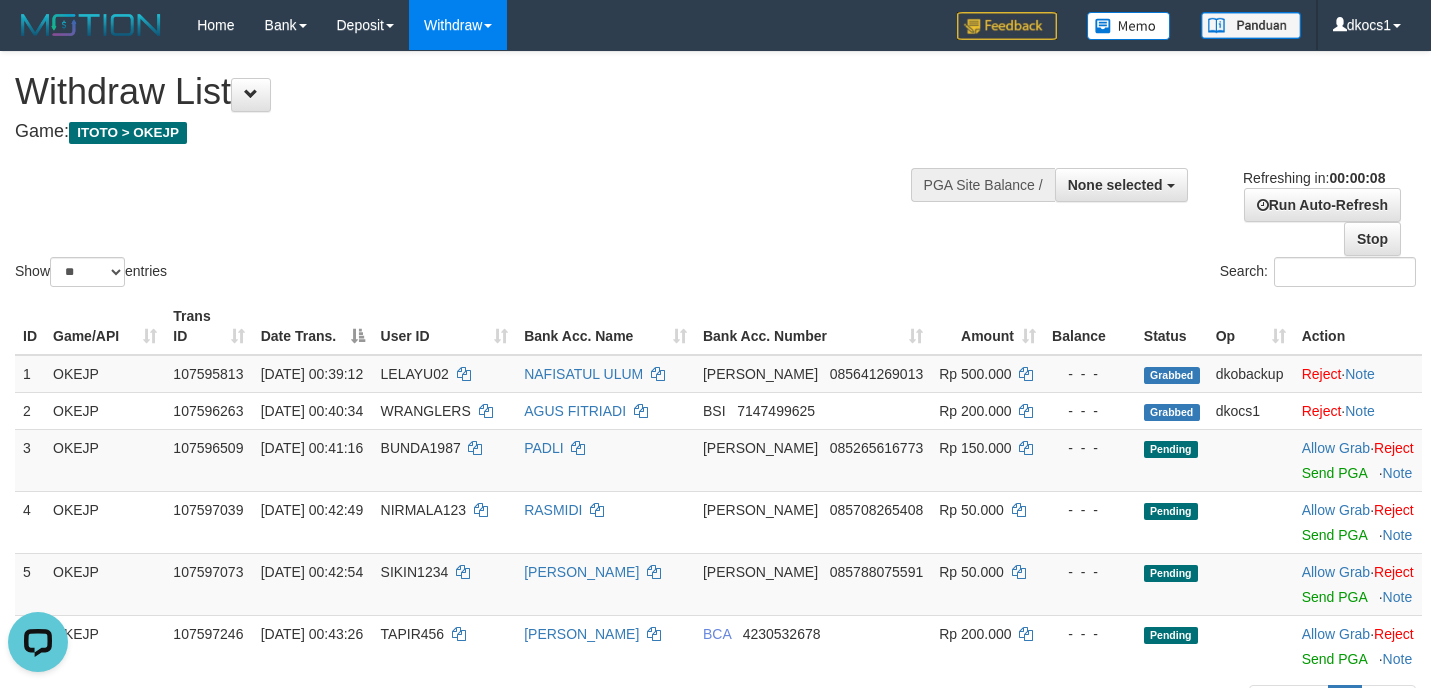 scroll, scrollTop: 0, scrollLeft: 0, axis: both 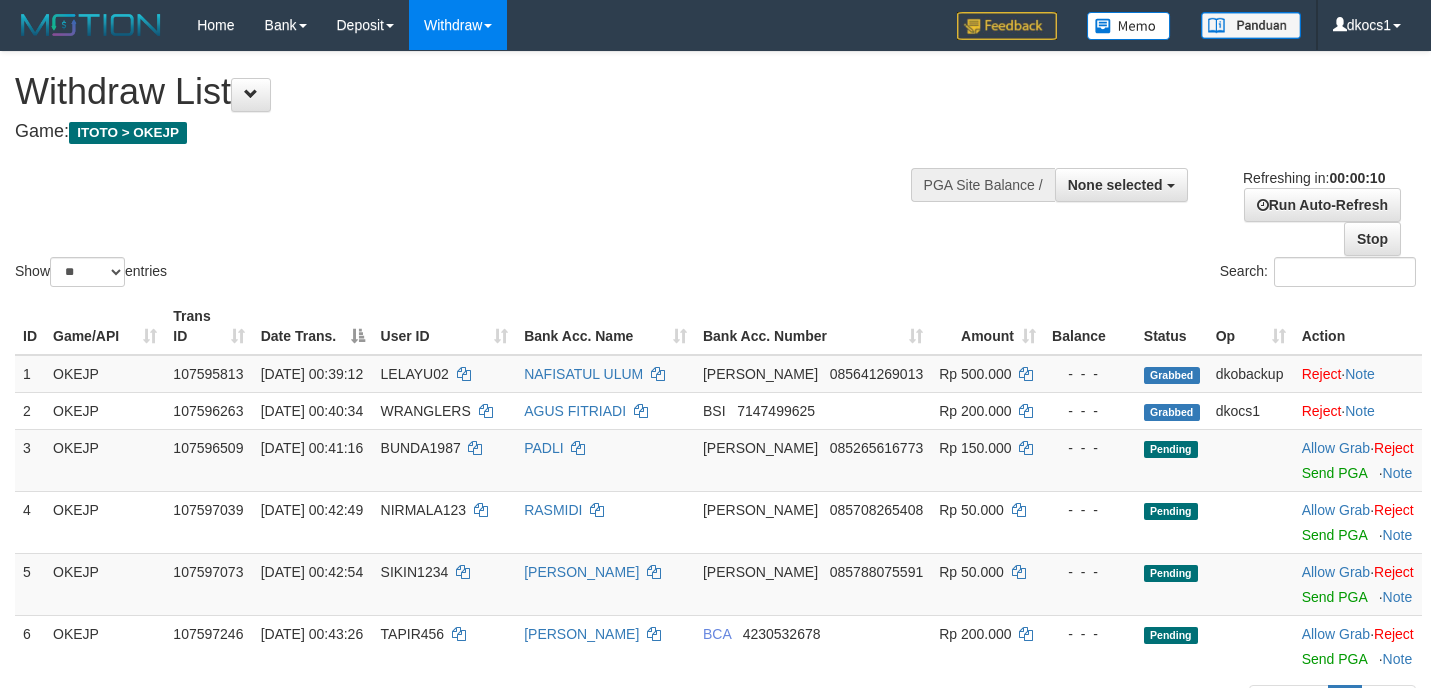 select 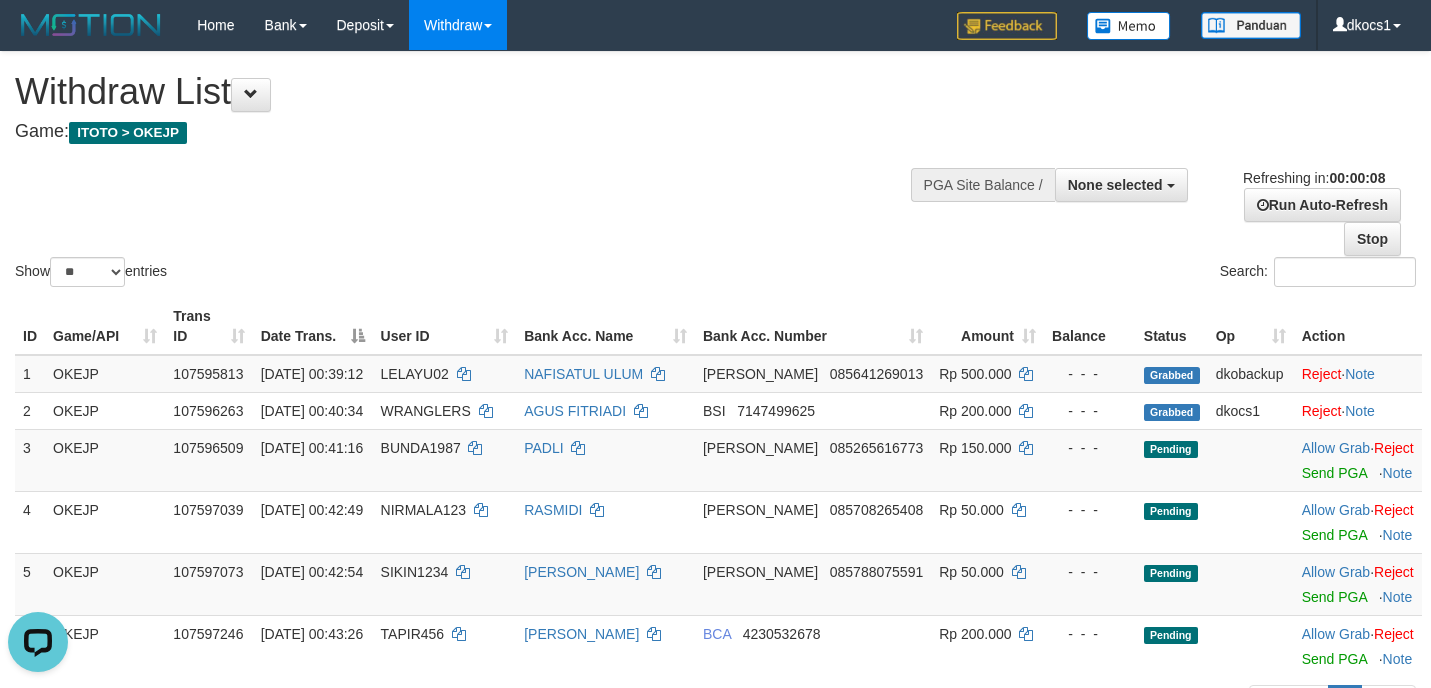 scroll, scrollTop: 0, scrollLeft: 0, axis: both 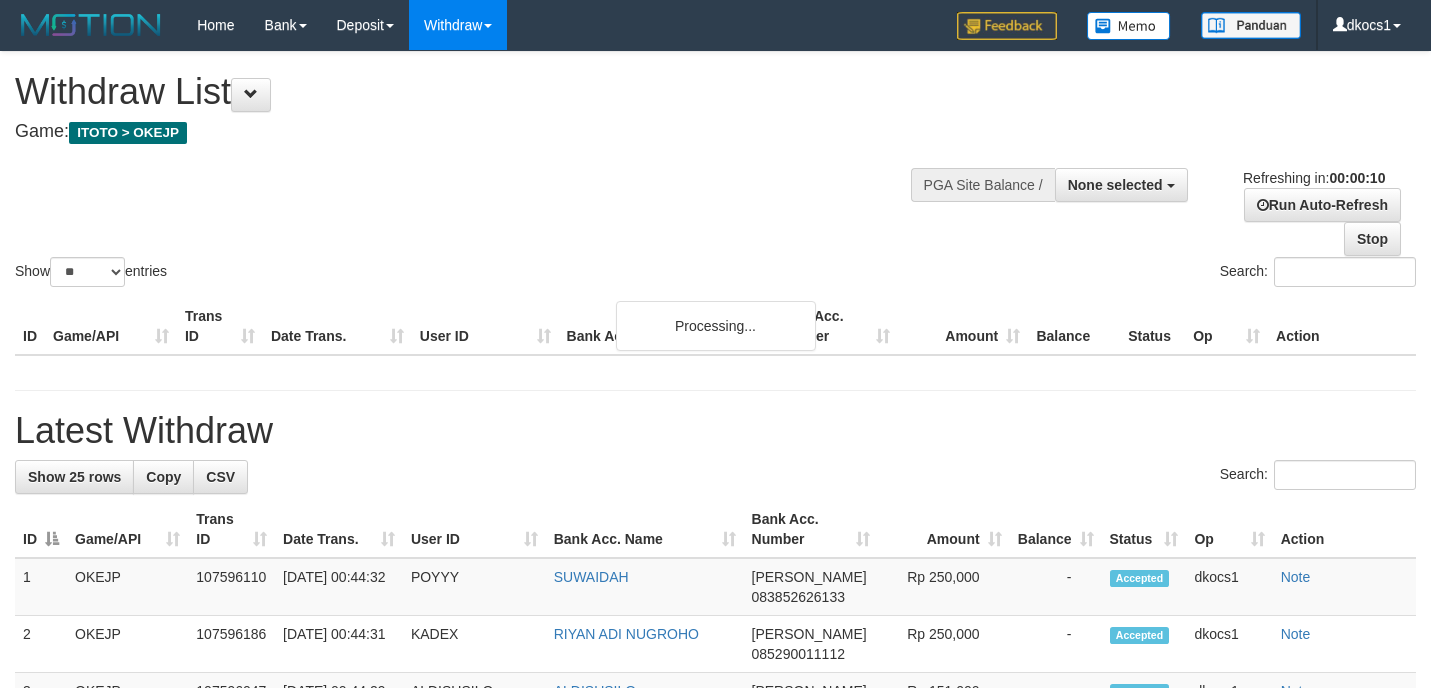 select 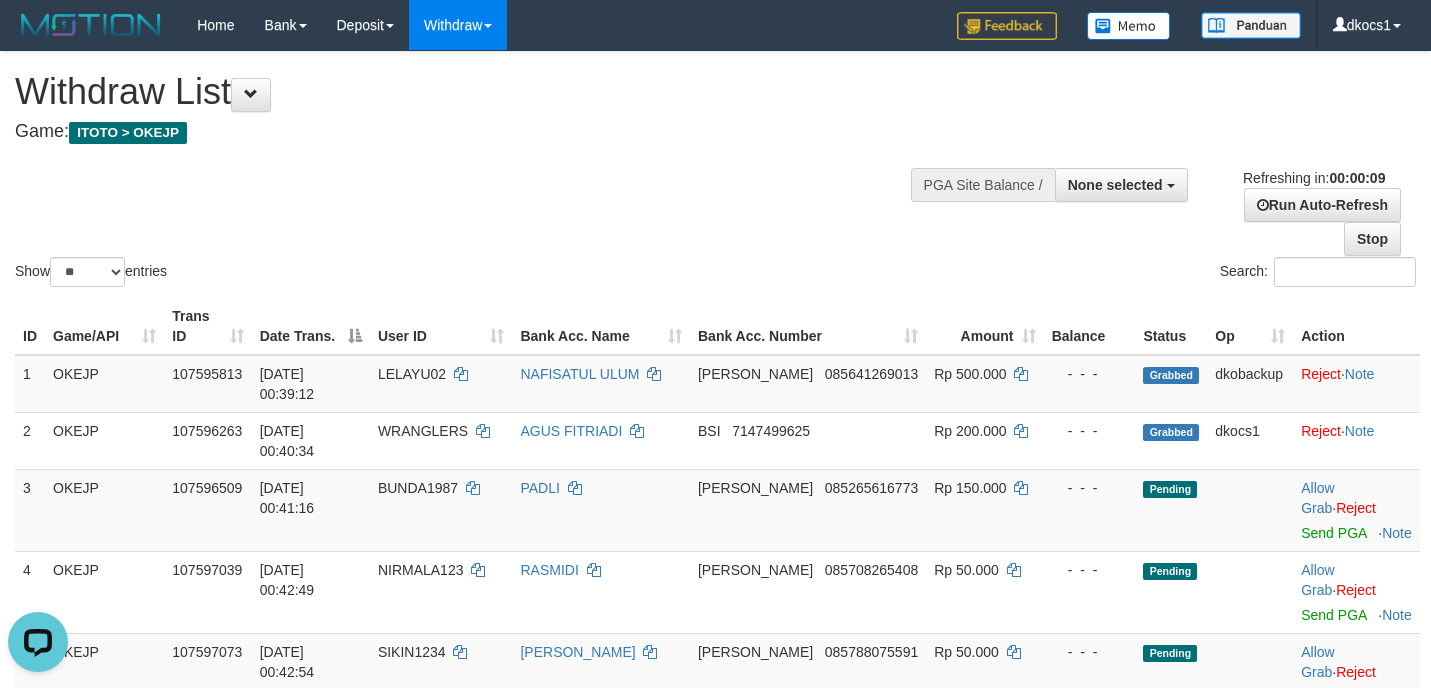 scroll, scrollTop: 0, scrollLeft: 0, axis: both 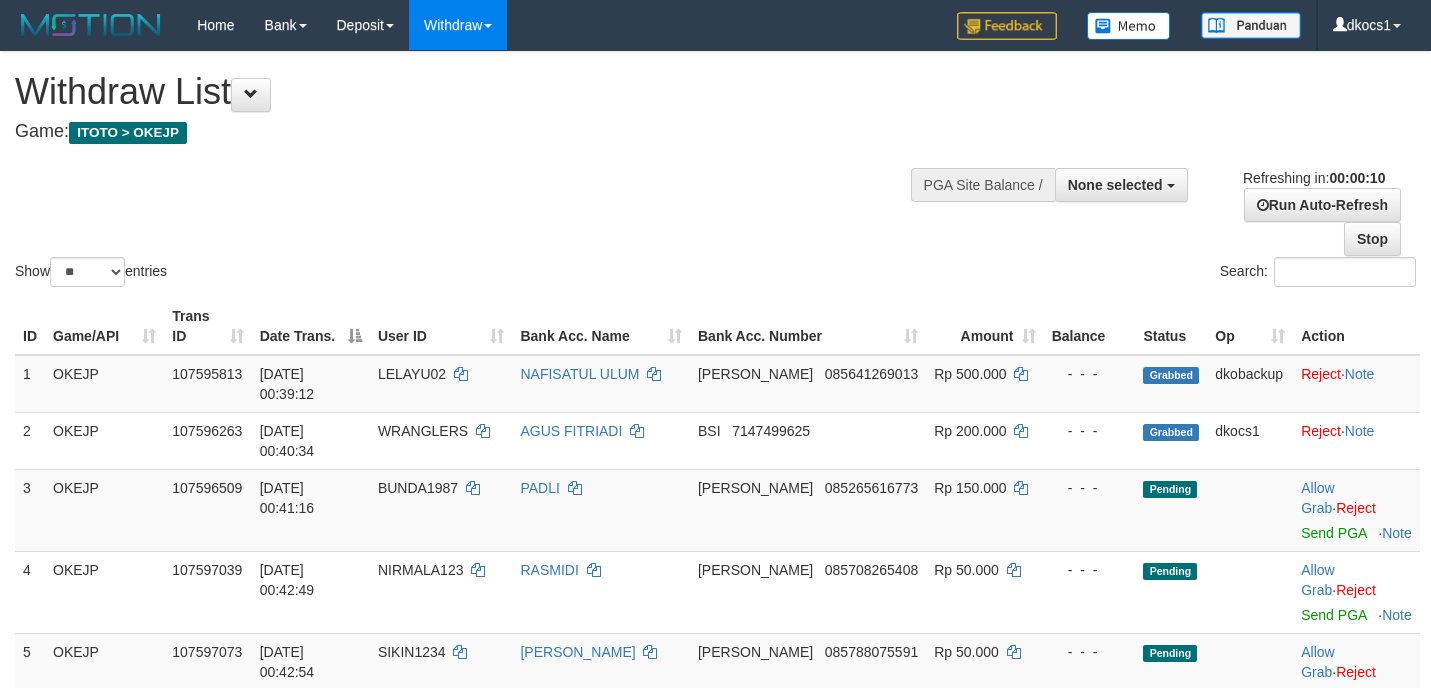 select 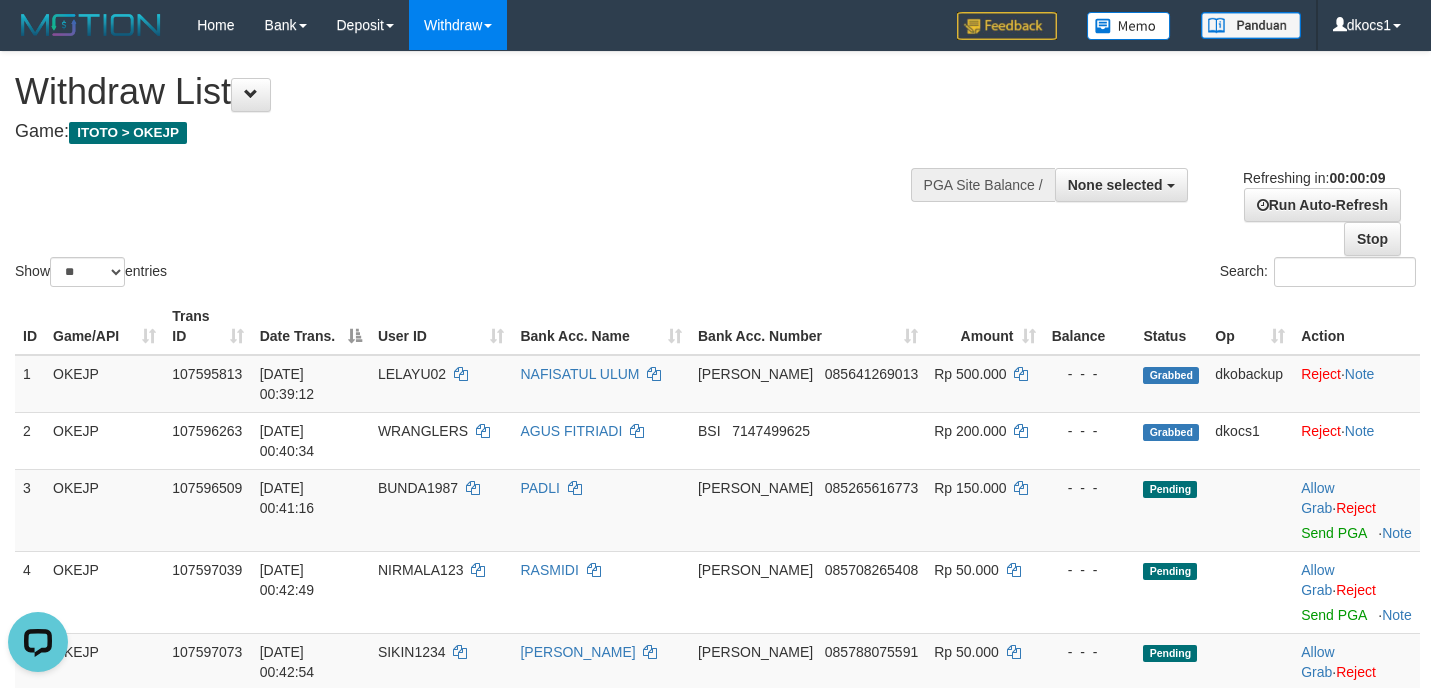 scroll, scrollTop: 0, scrollLeft: 0, axis: both 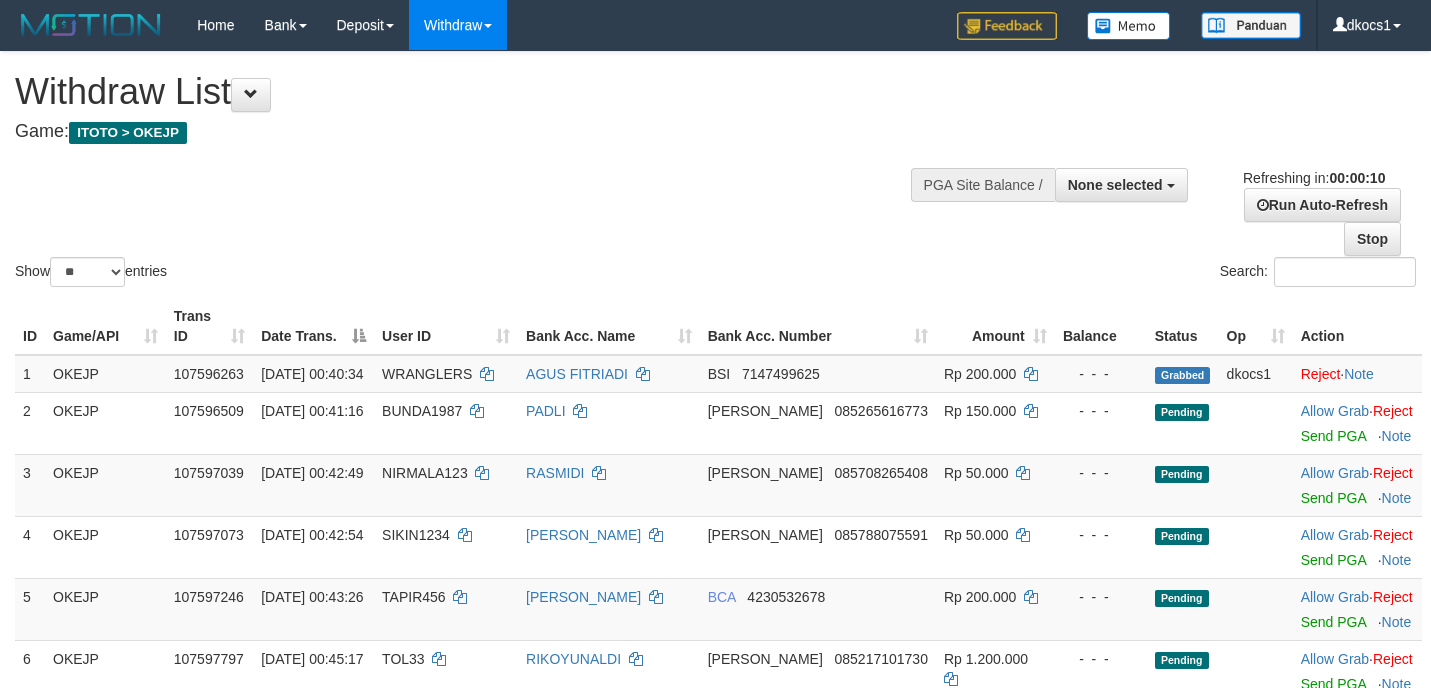 select 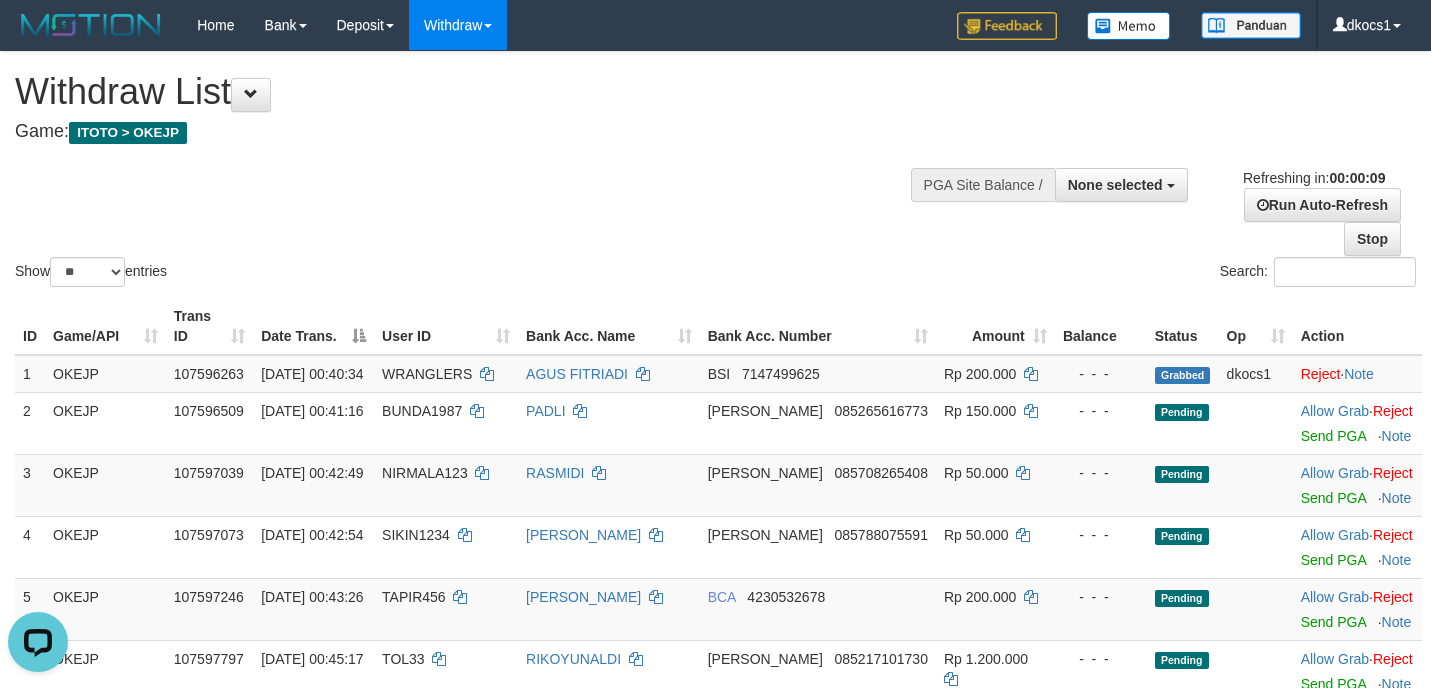 scroll, scrollTop: 0, scrollLeft: 0, axis: both 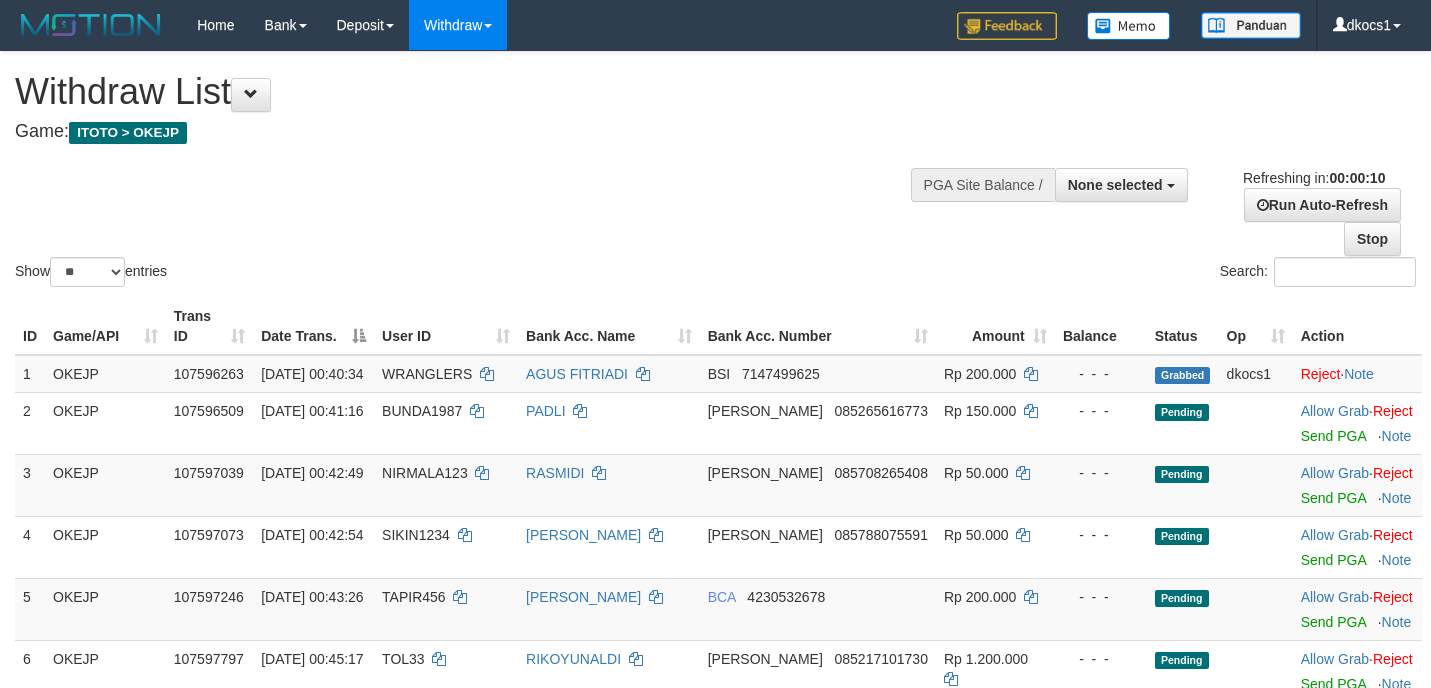 select 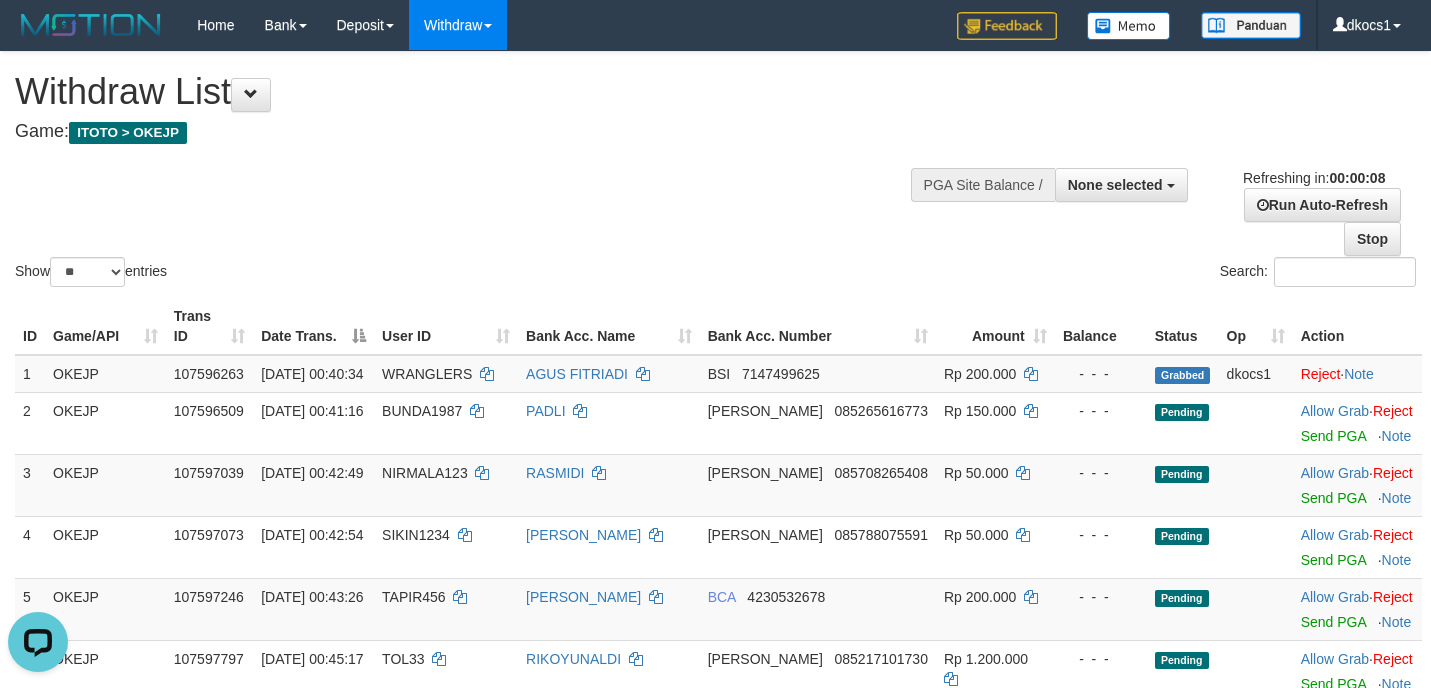 scroll, scrollTop: 0, scrollLeft: 0, axis: both 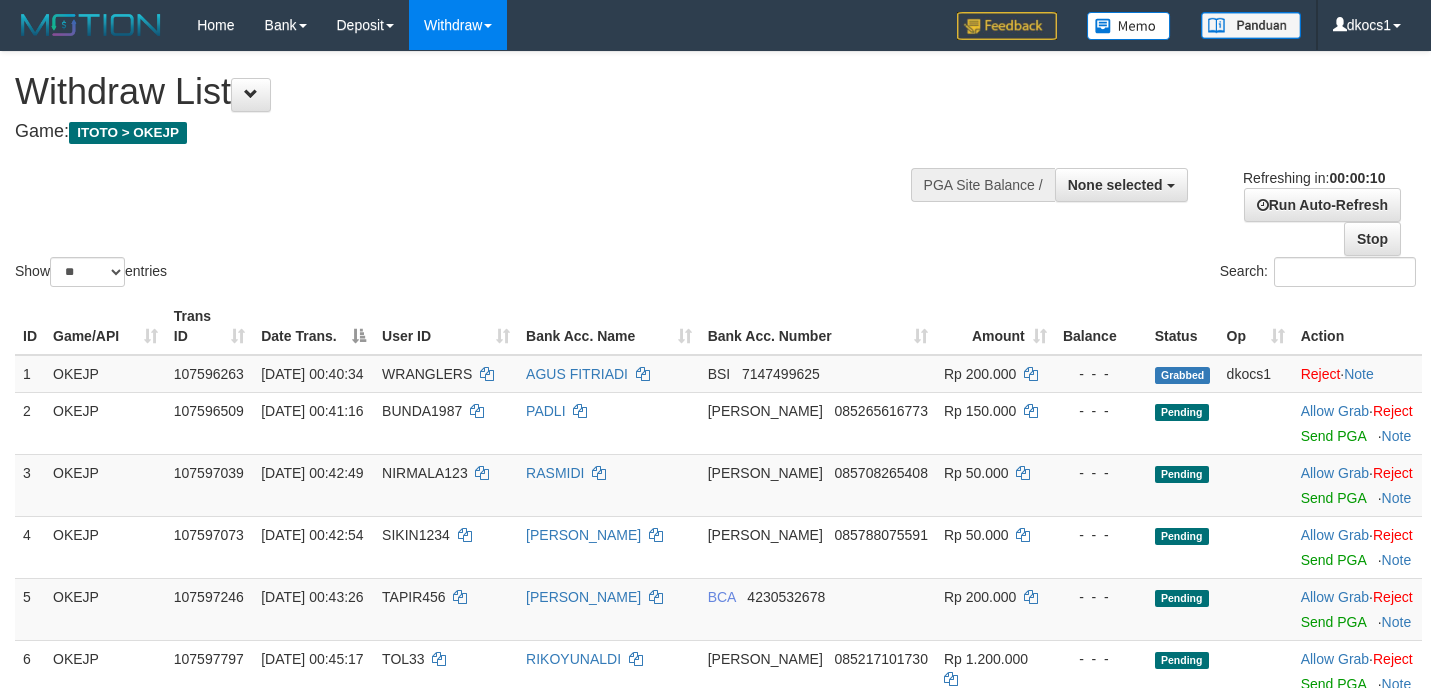 select 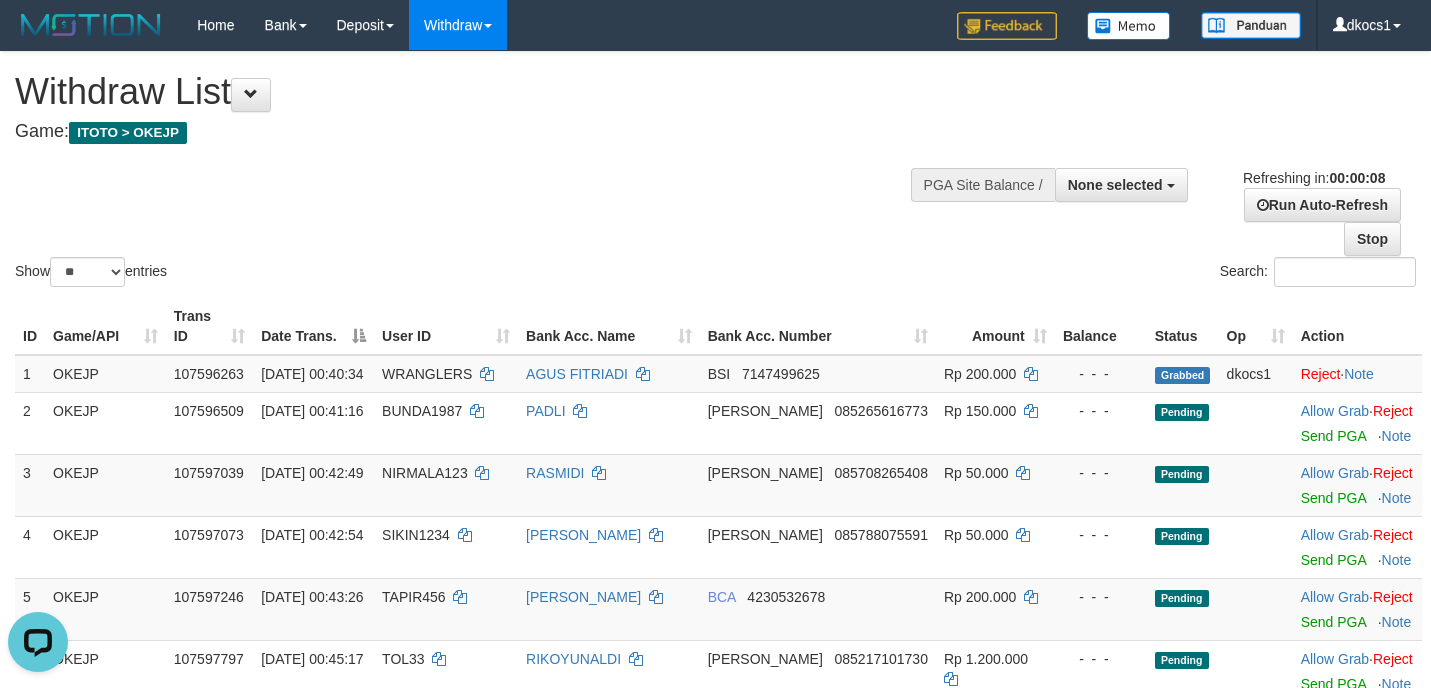 scroll, scrollTop: 0, scrollLeft: 0, axis: both 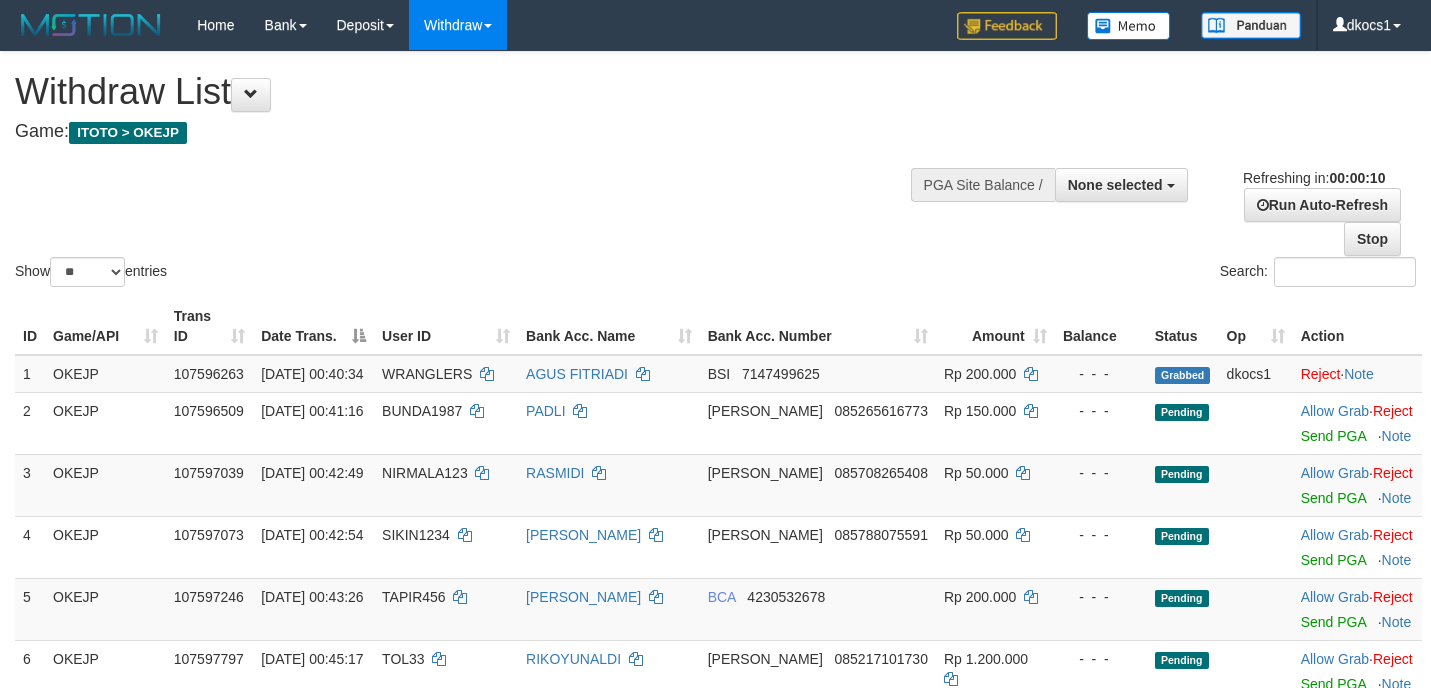 select 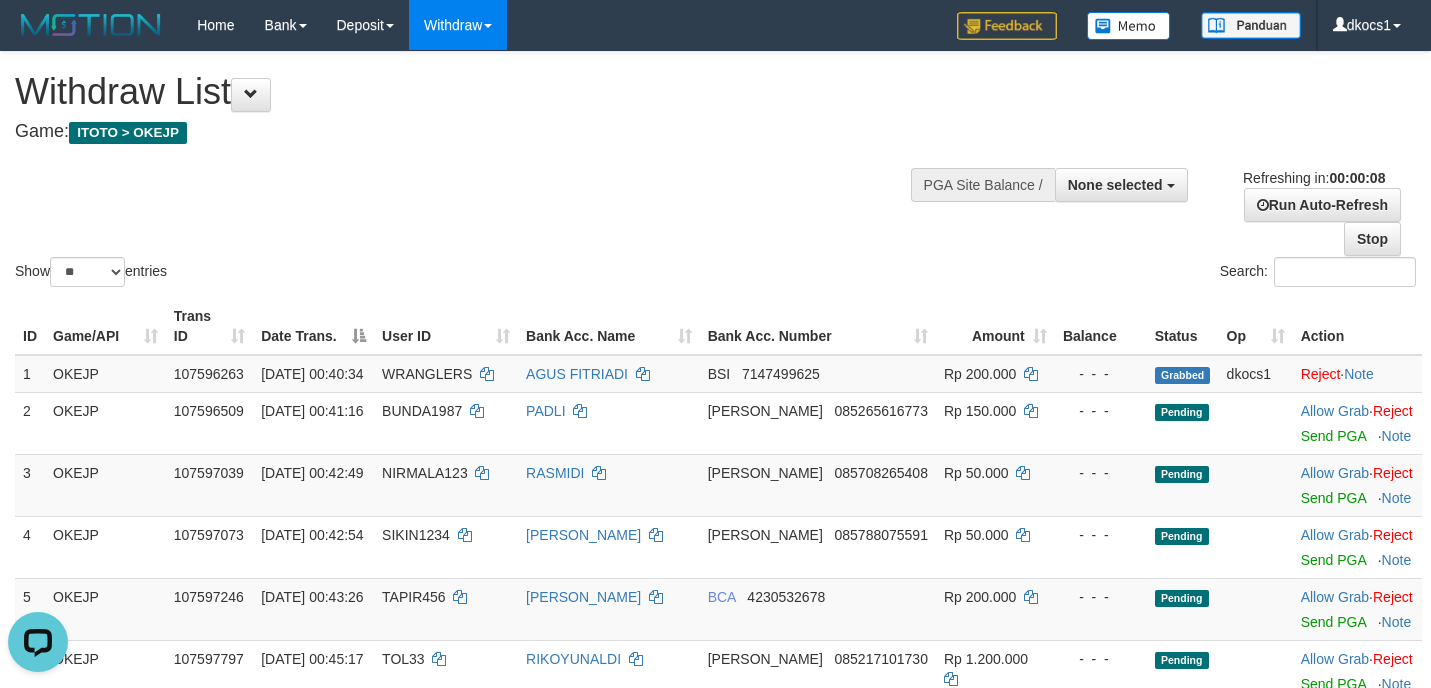 scroll, scrollTop: 0, scrollLeft: 0, axis: both 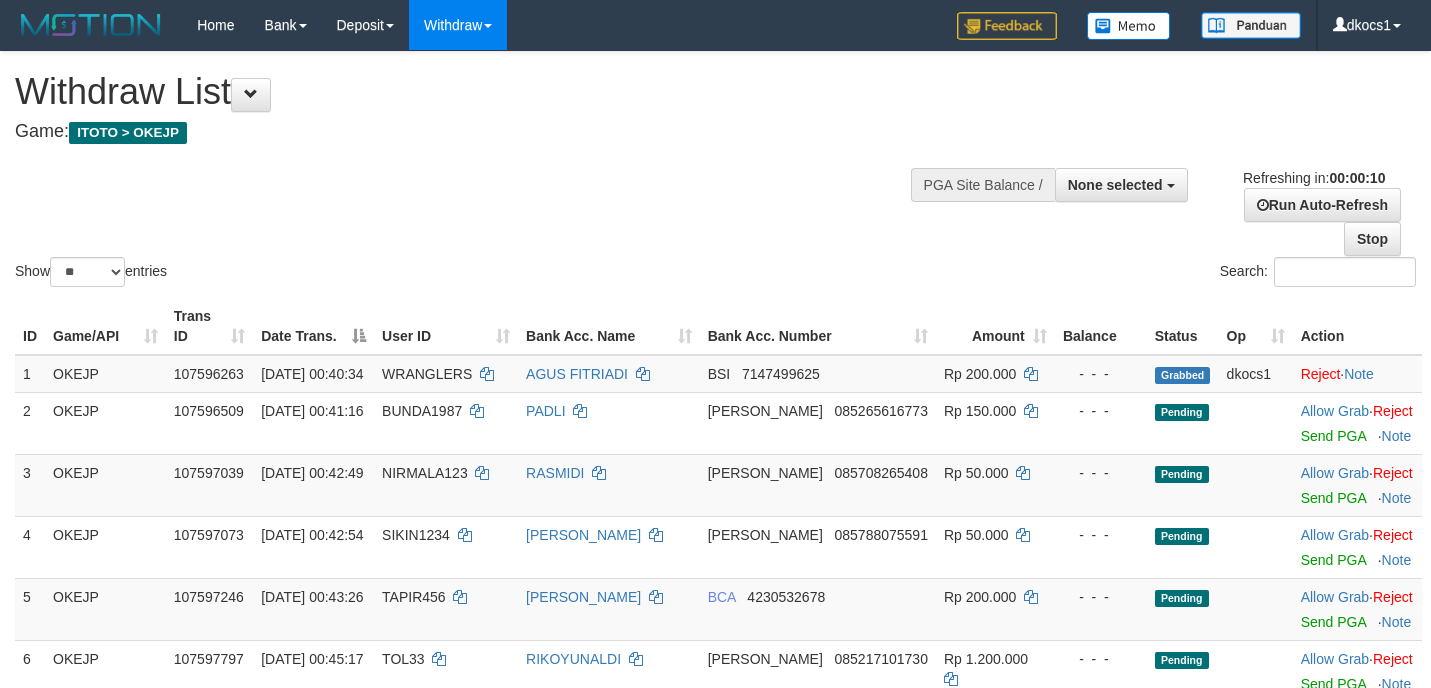select 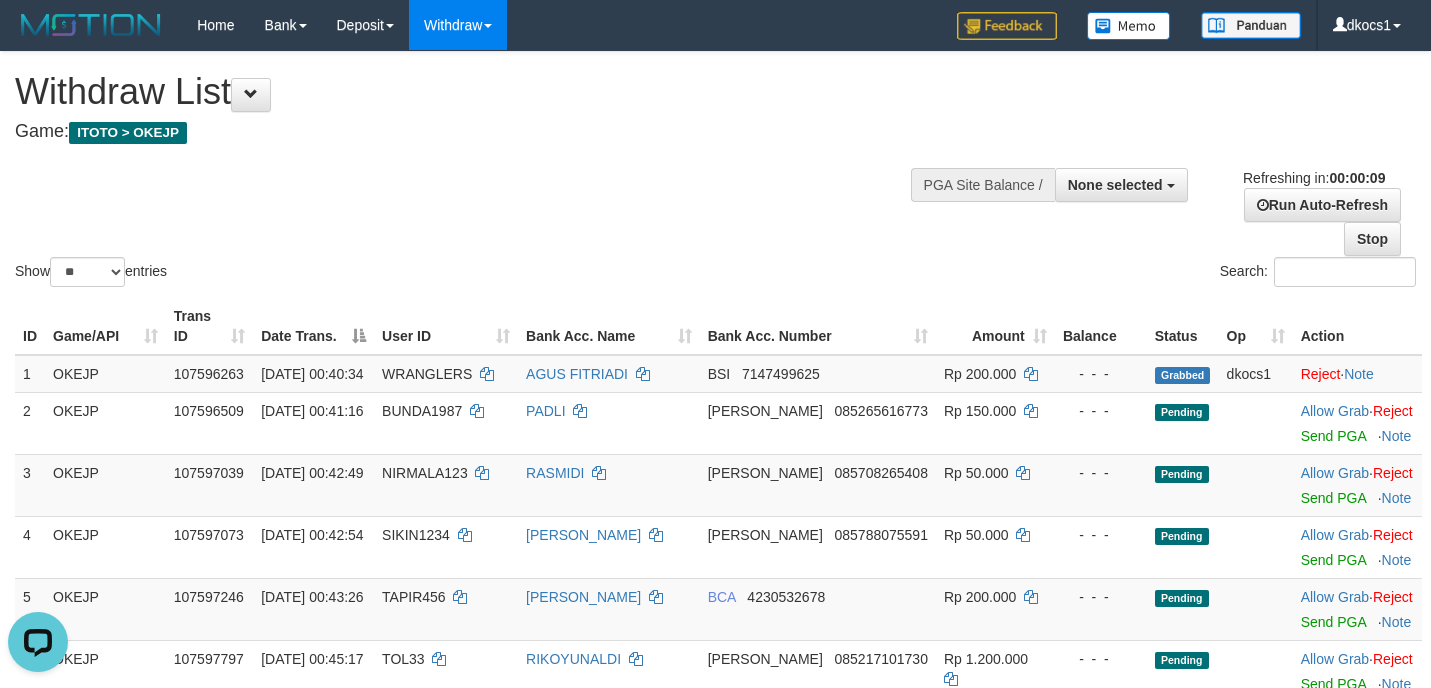 scroll, scrollTop: 0, scrollLeft: 0, axis: both 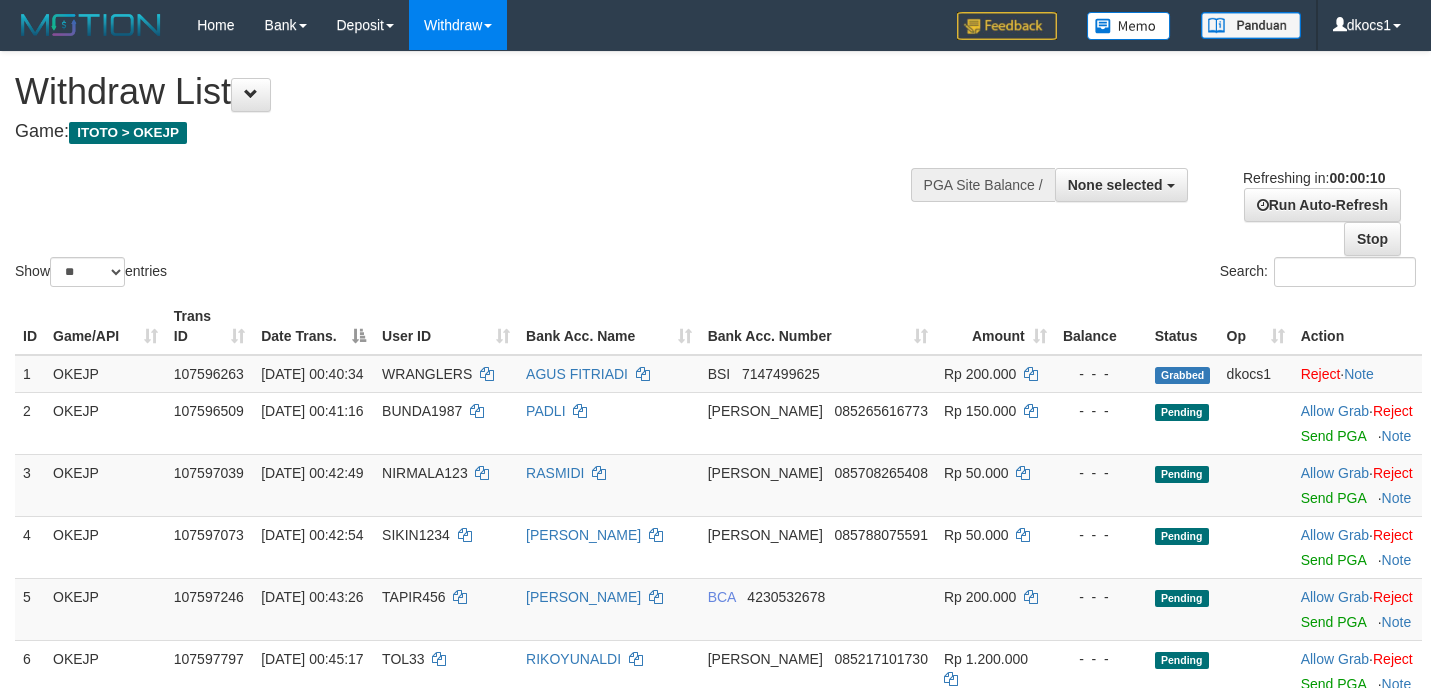 select 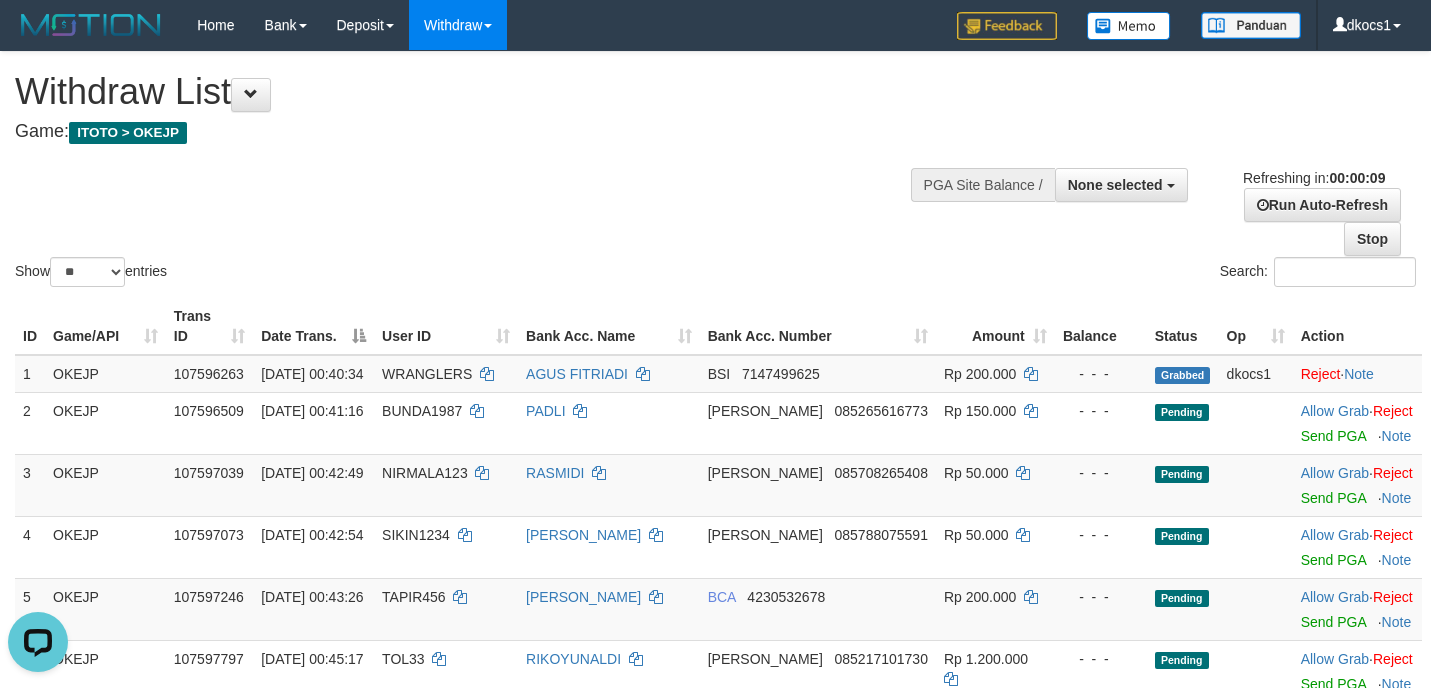 scroll, scrollTop: 0, scrollLeft: 0, axis: both 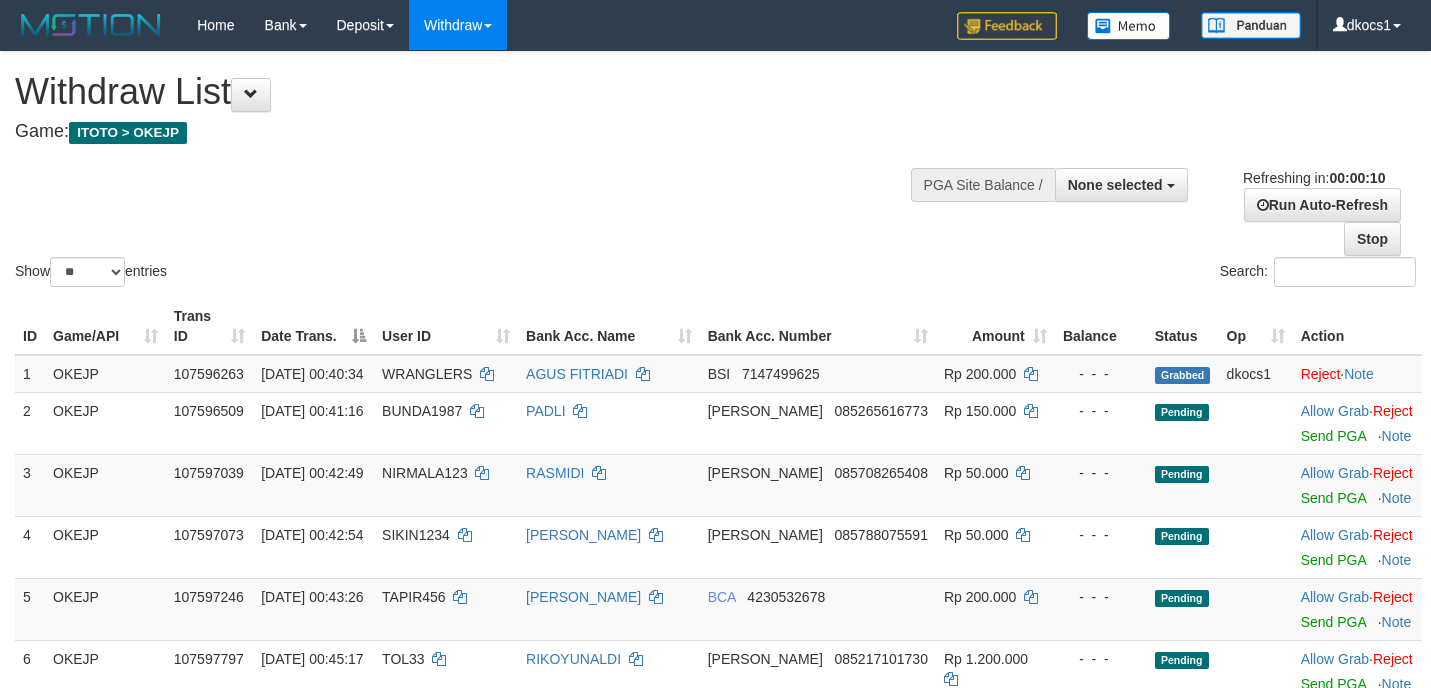 select 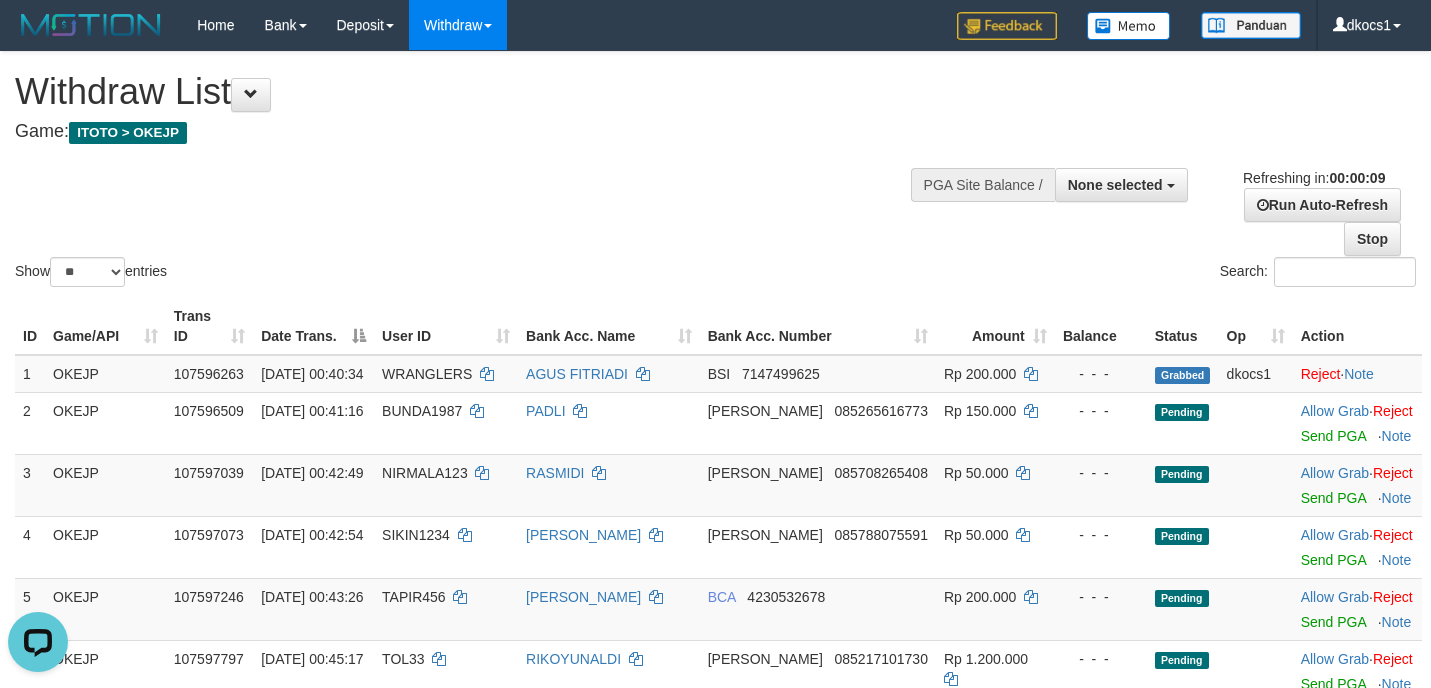 scroll, scrollTop: 0, scrollLeft: 0, axis: both 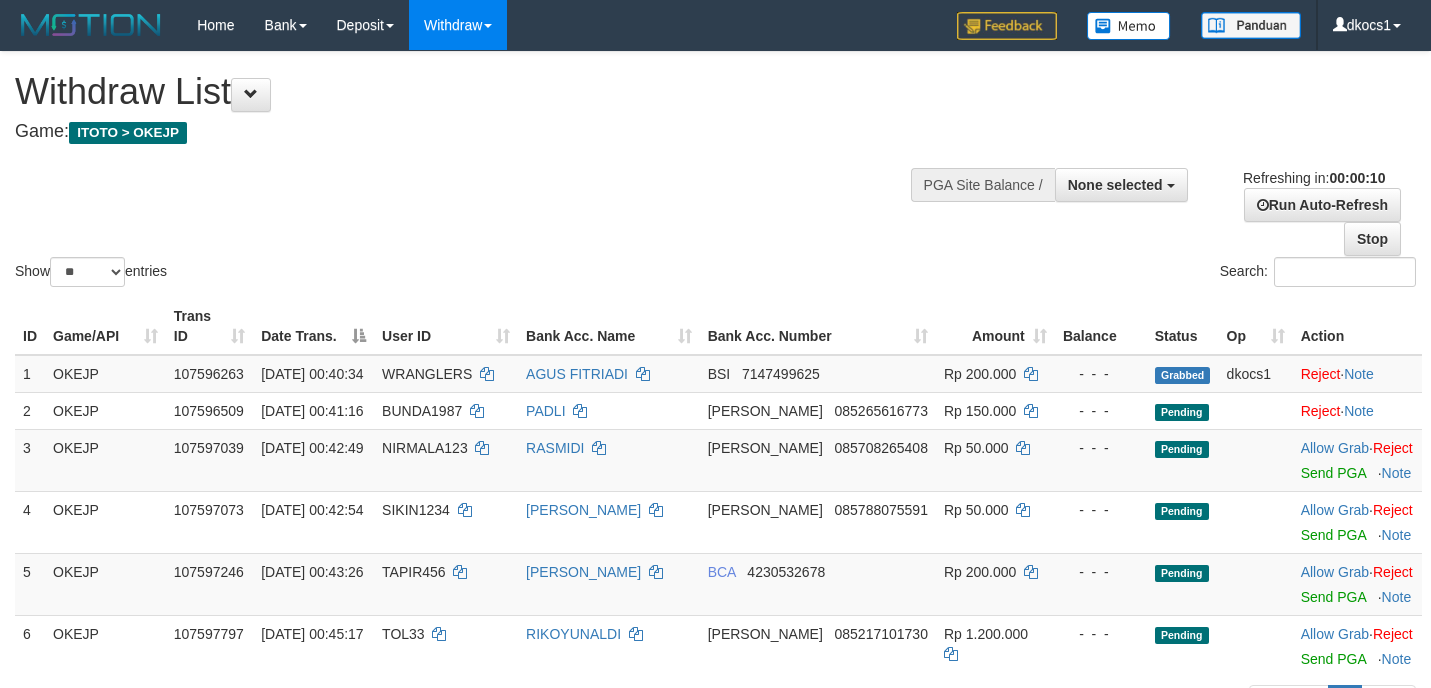 select 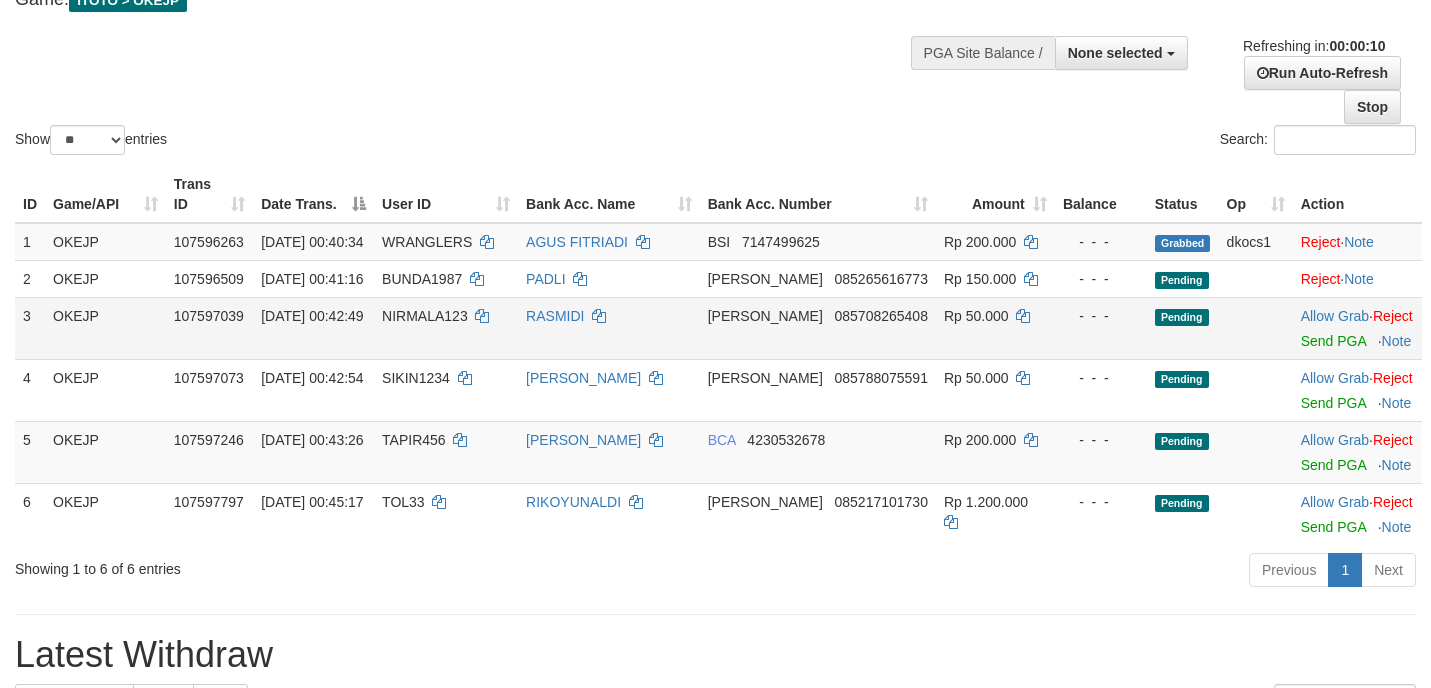 scroll, scrollTop: 150, scrollLeft: 0, axis: vertical 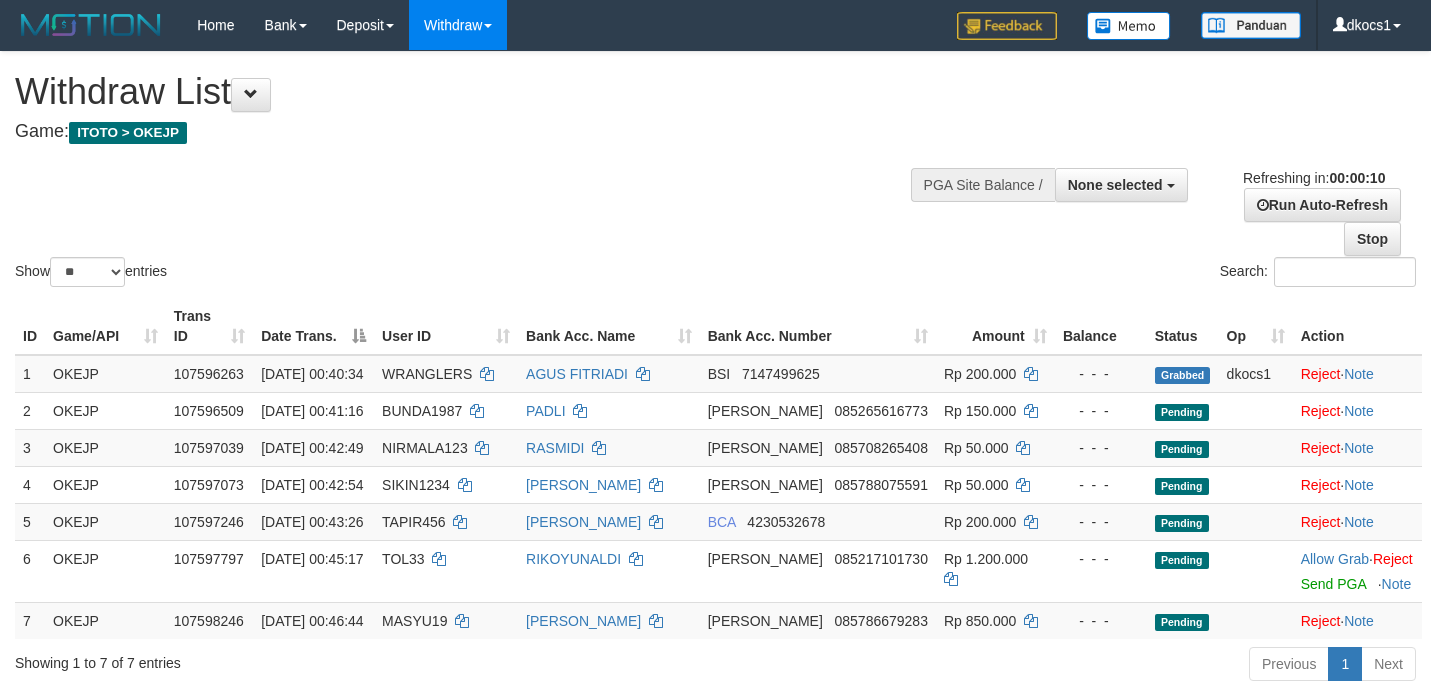 select 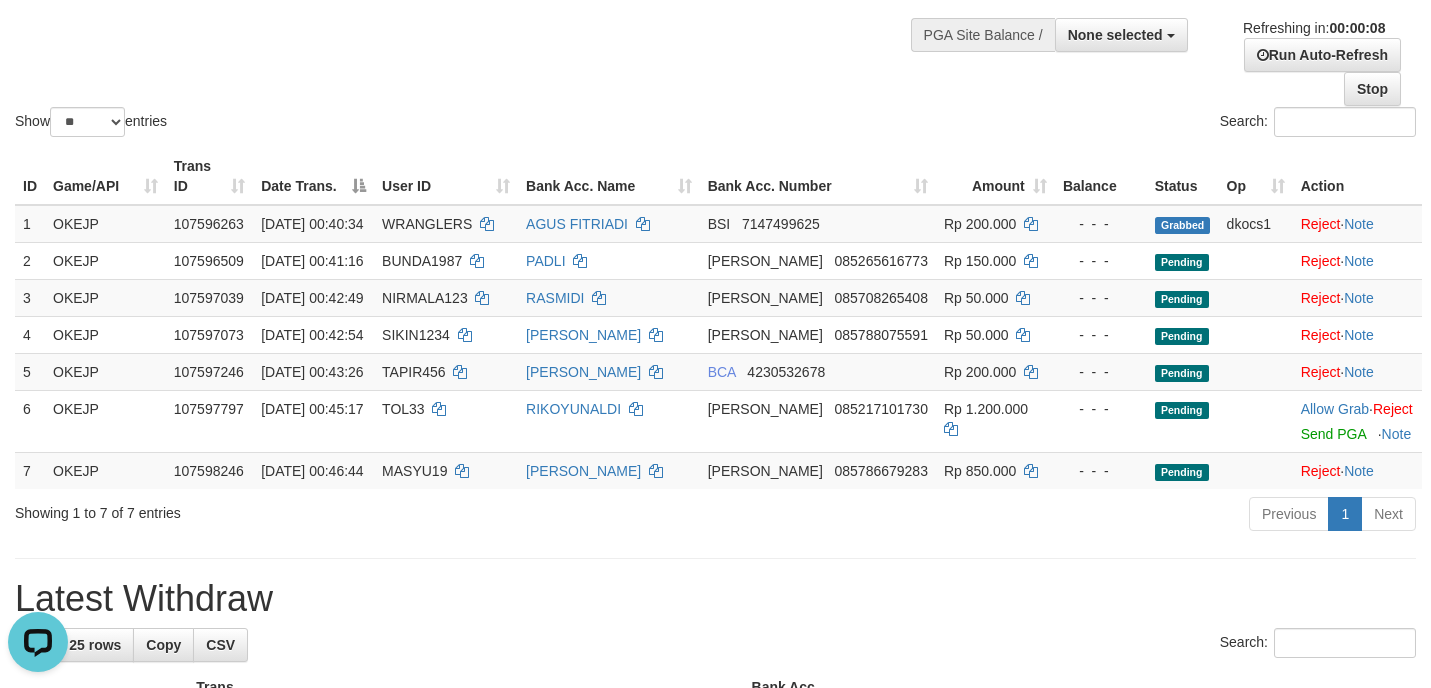 scroll, scrollTop: 0, scrollLeft: 0, axis: both 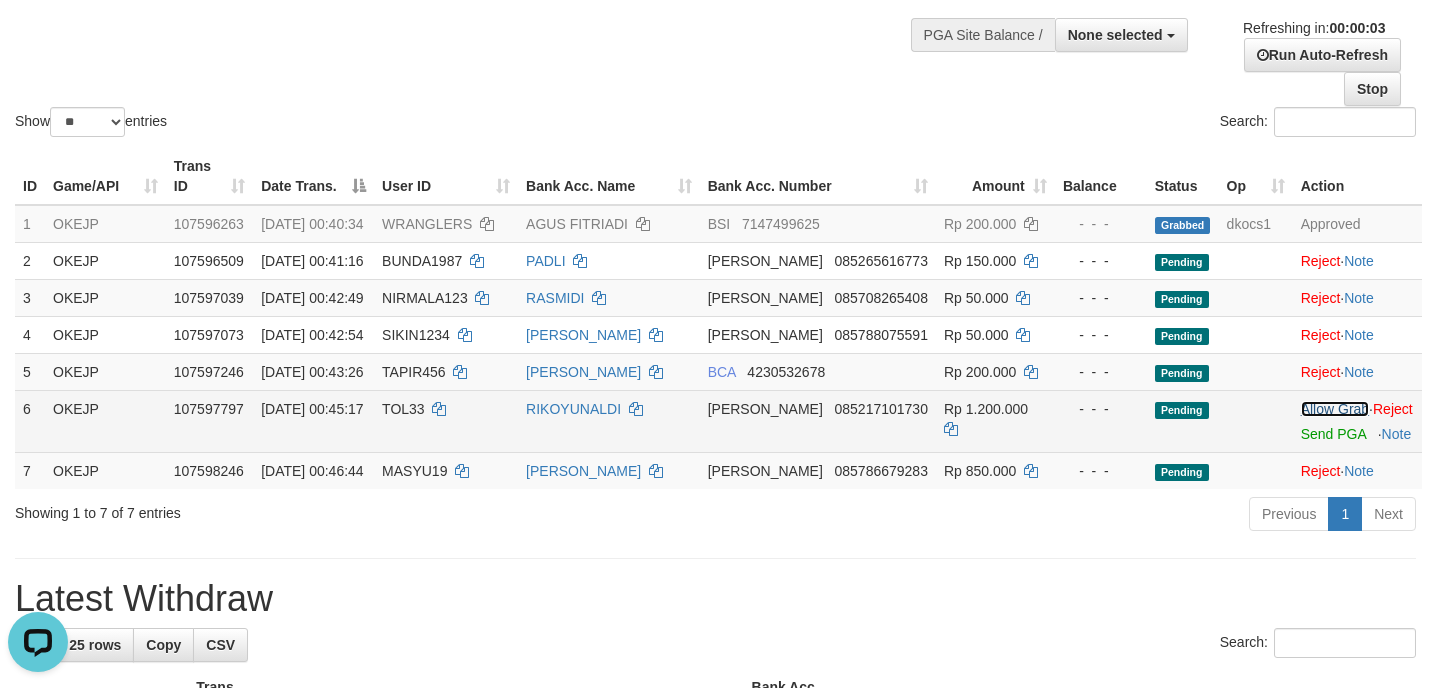 click on "Allow Grab" at bounding box center (1335, 409) 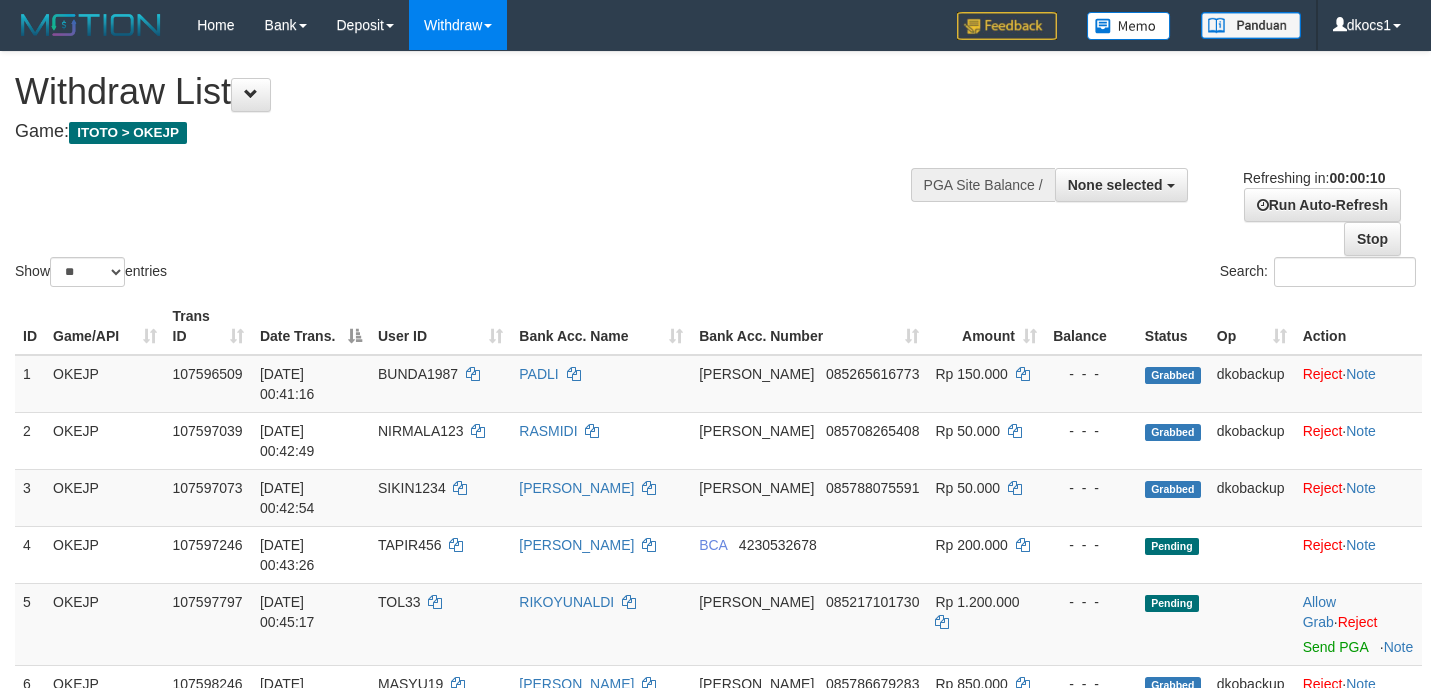 select 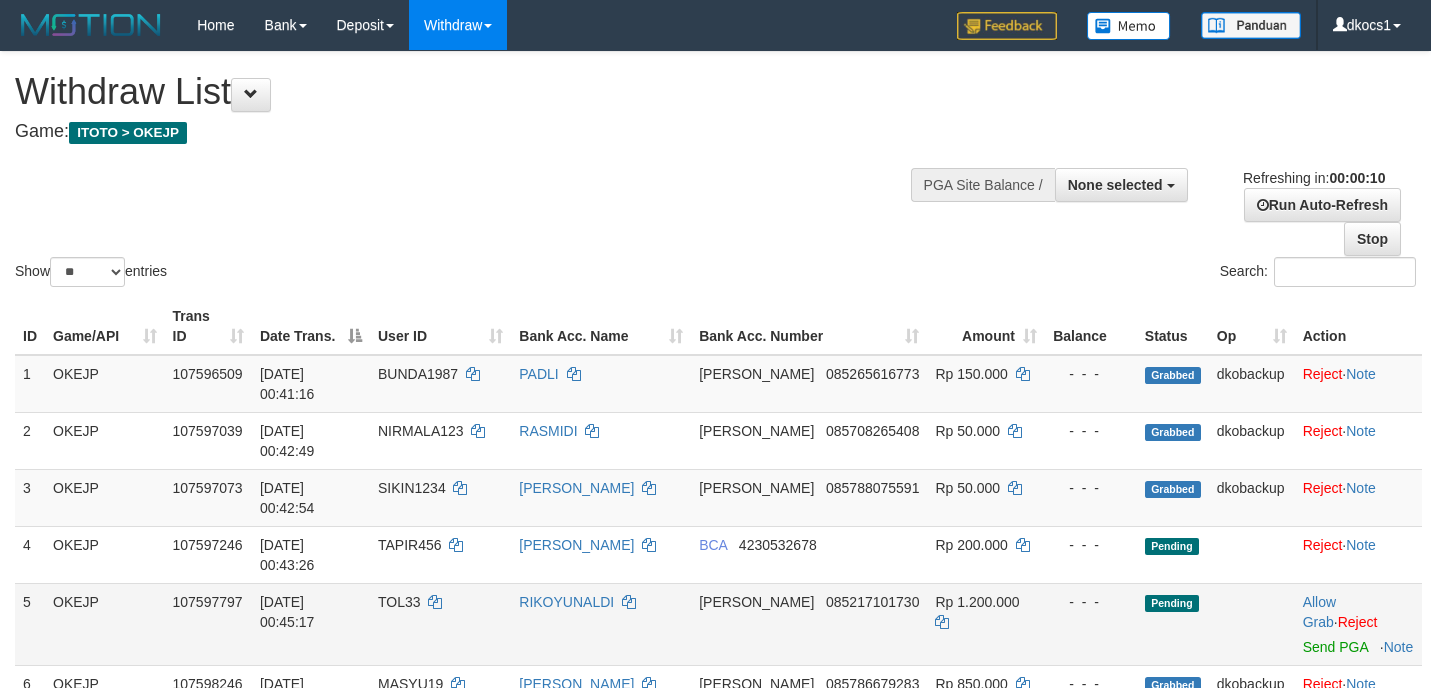scroll, scrollTop: 150, scrollLeft: 0, axis: vertical 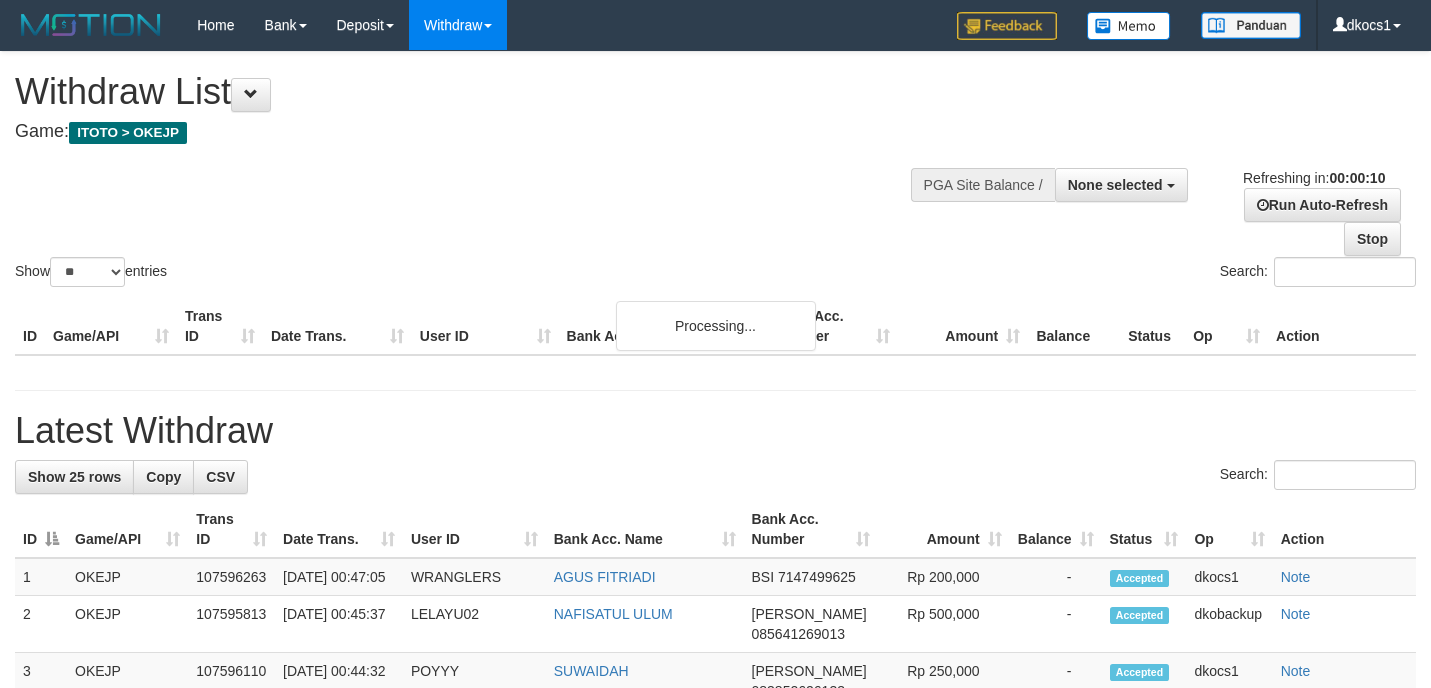 select 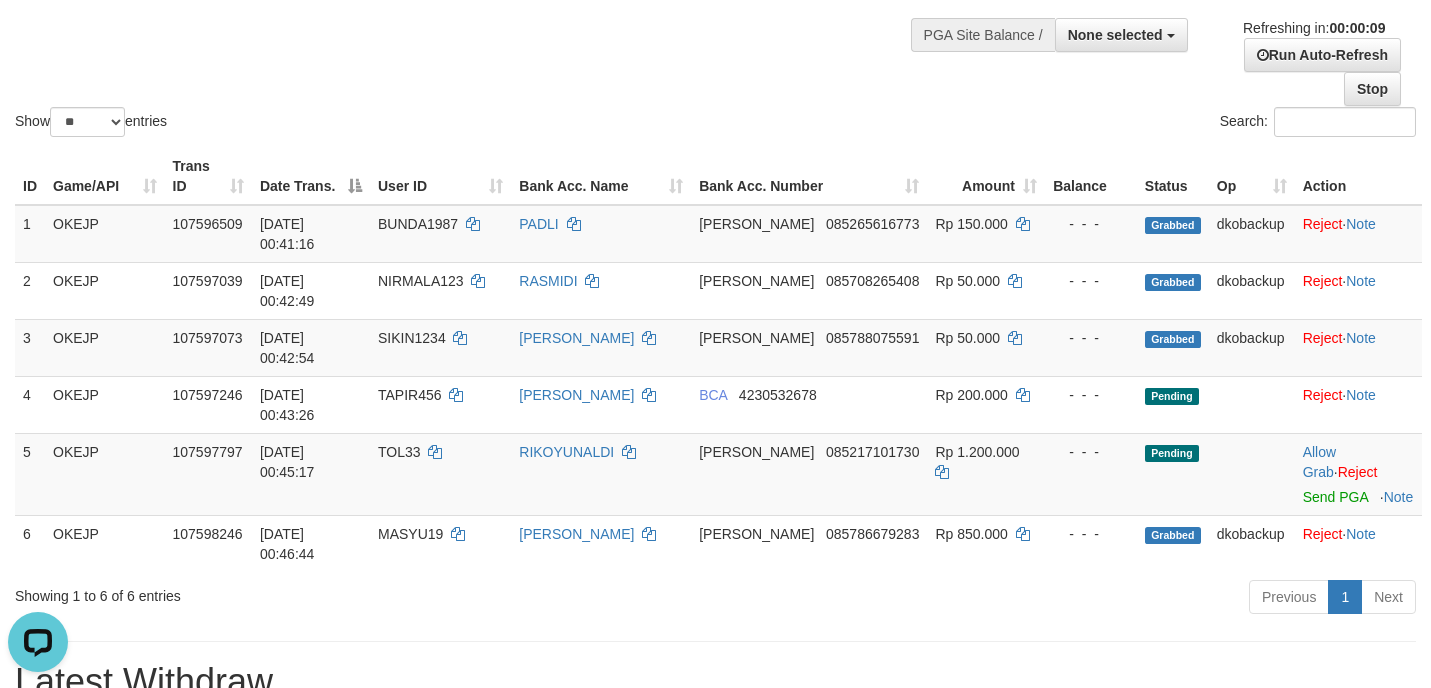 scroll, scrollTop: 0, scrollLeft: 0, axis: both 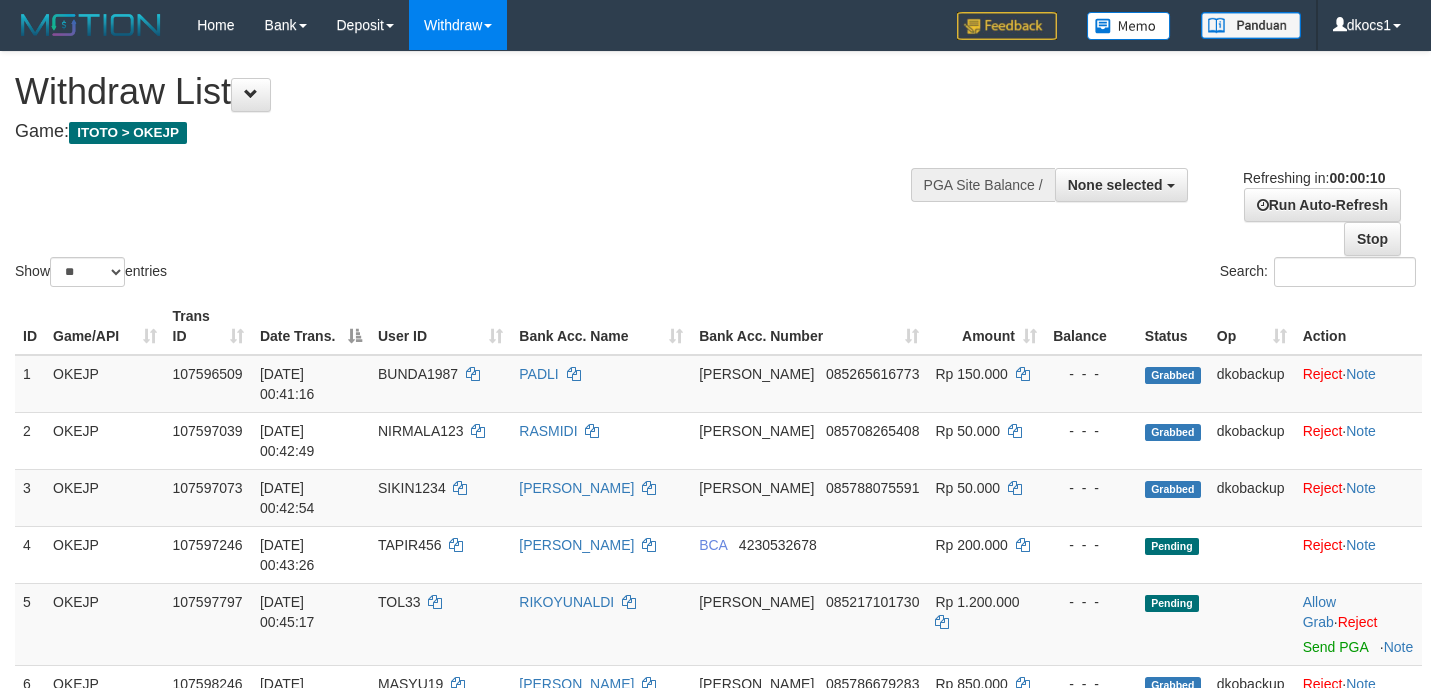 select 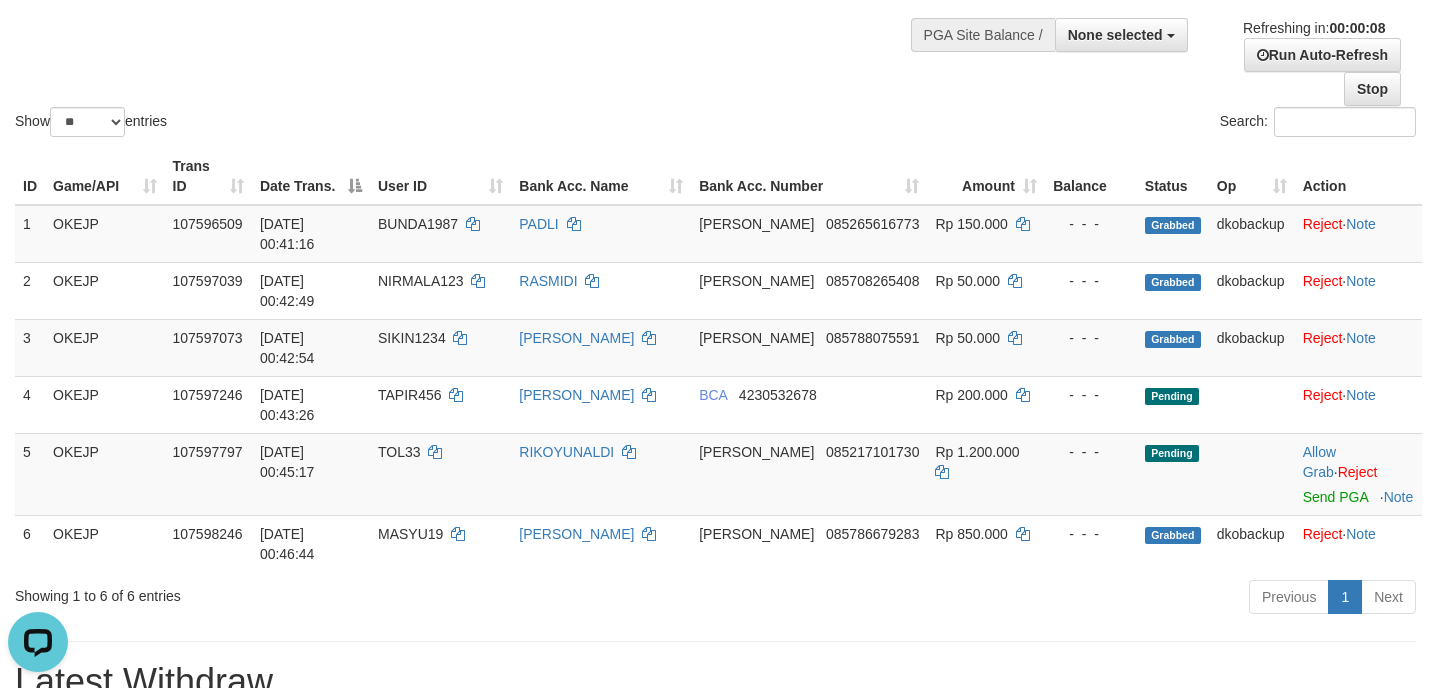 scroll, scrollTop: 0, scrollLeft: 0, axis: both 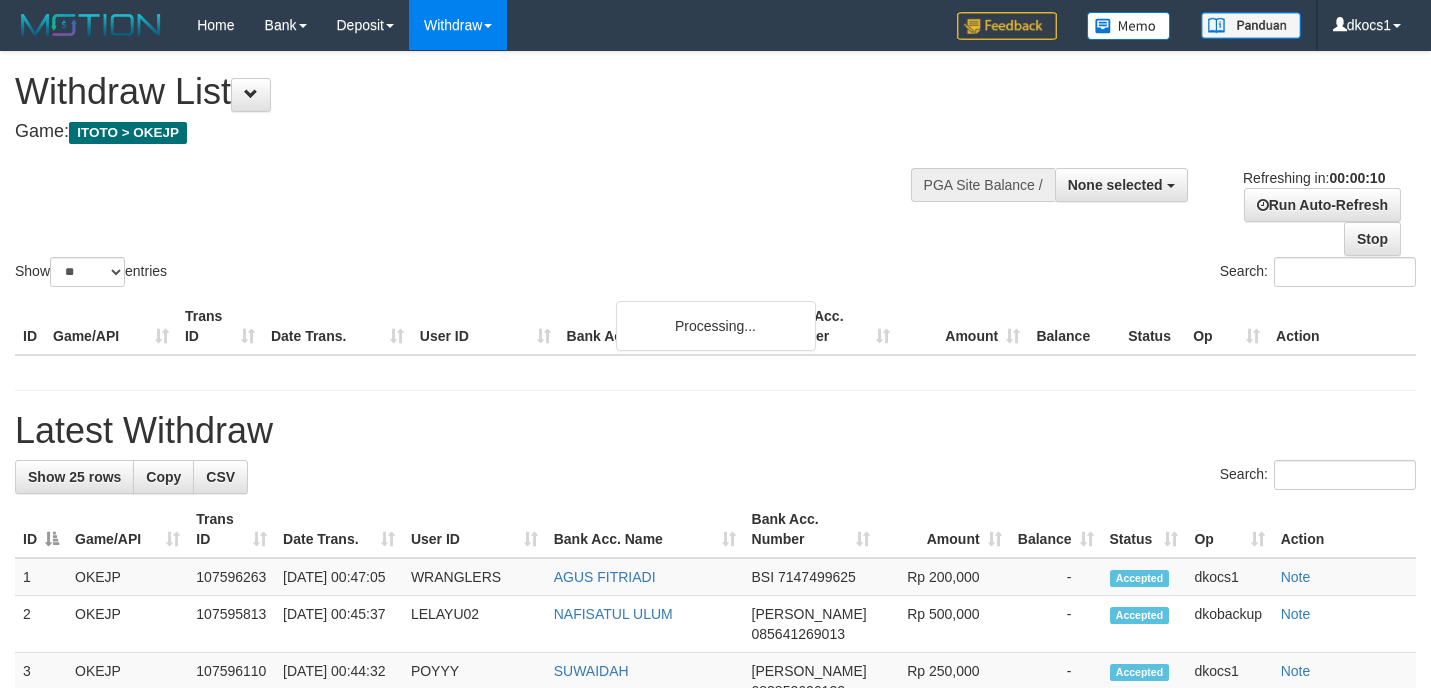 select 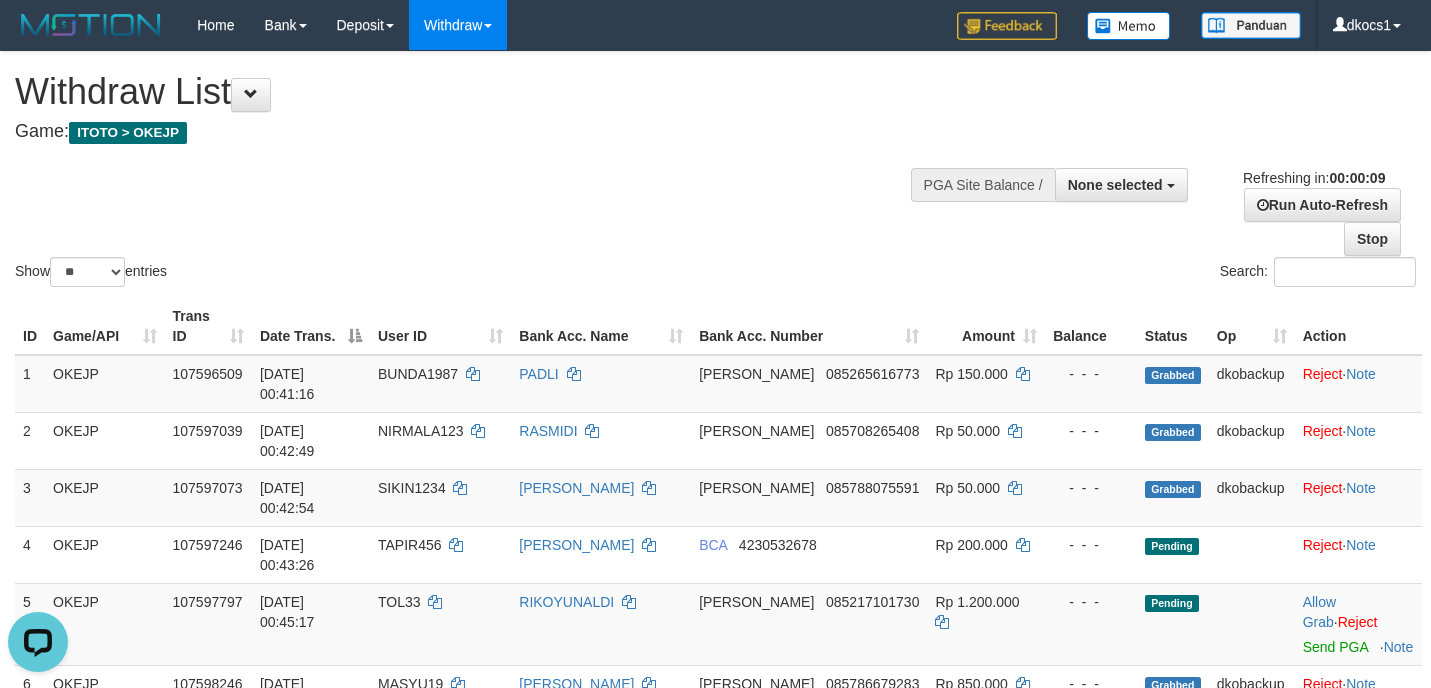 scroll, scrollTop: 0, scrollLeft: 0, axis: both 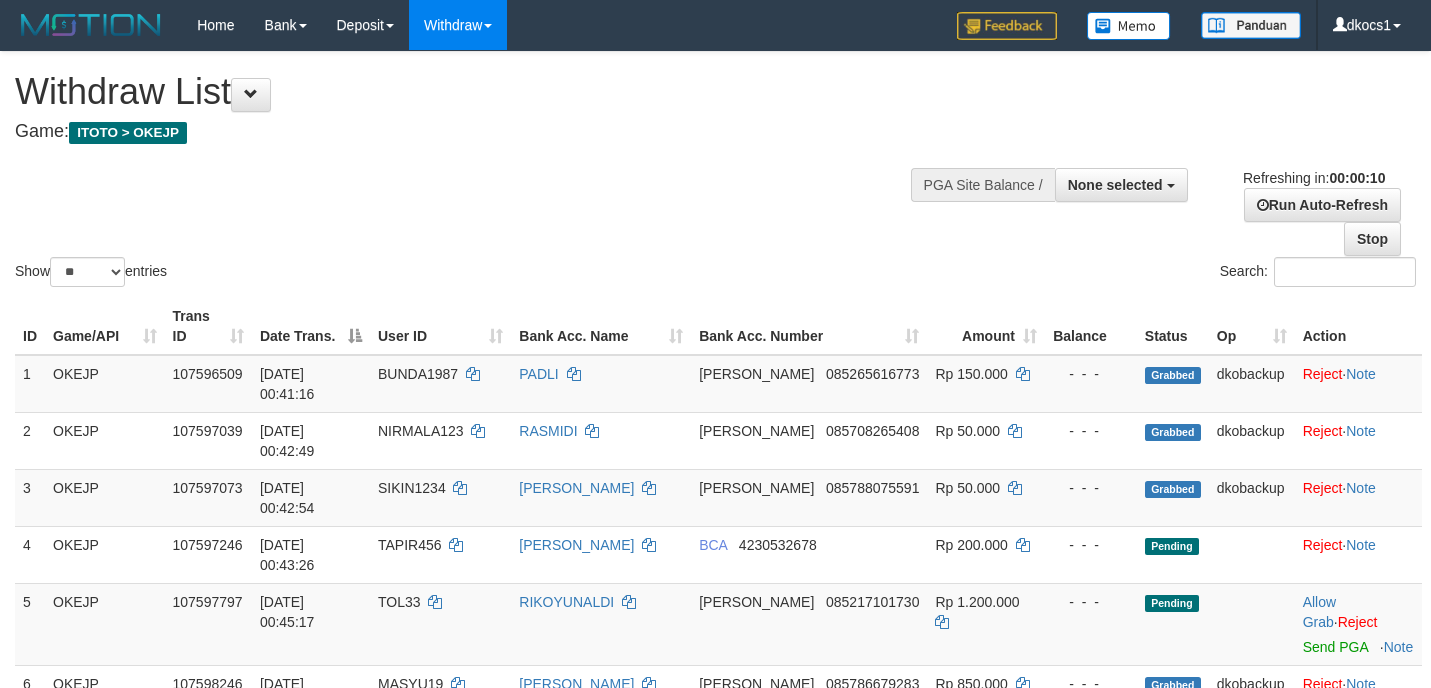 select 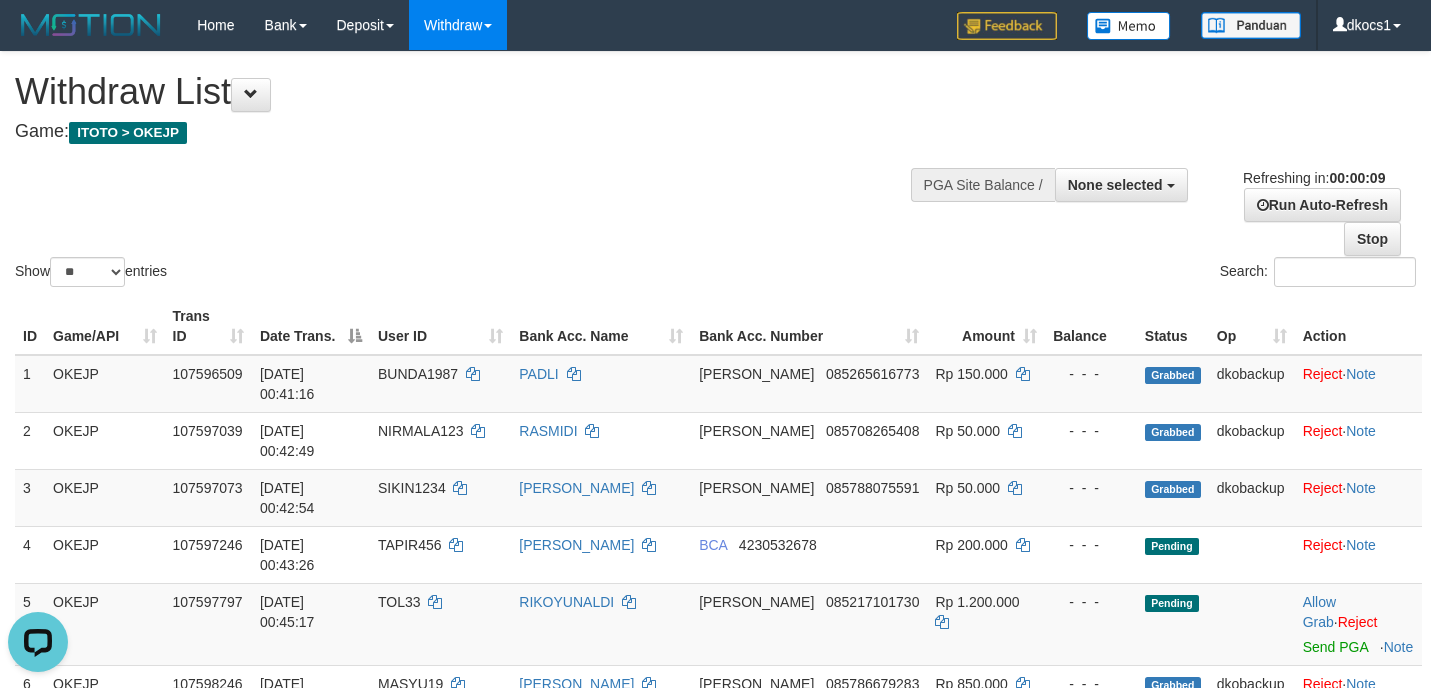 scroll, scrollTop: 0, scrollLeft: 0, axis: both 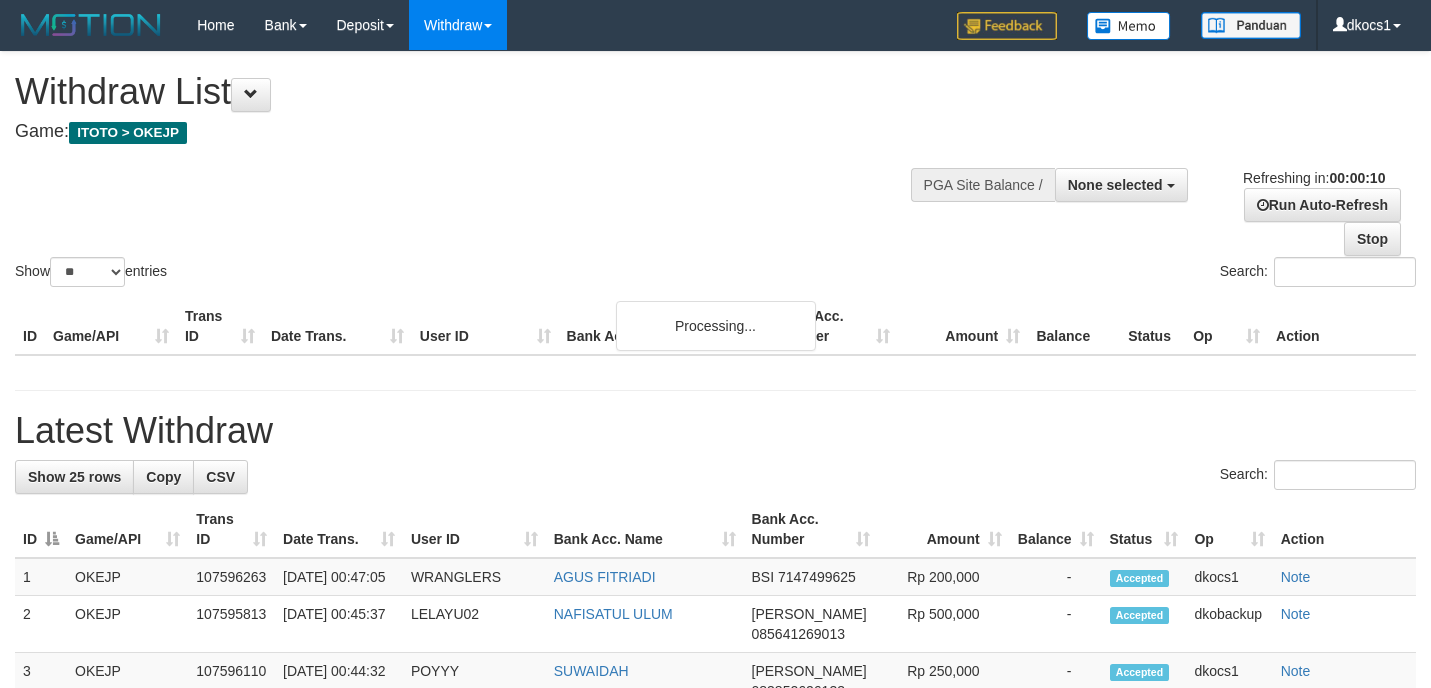 select 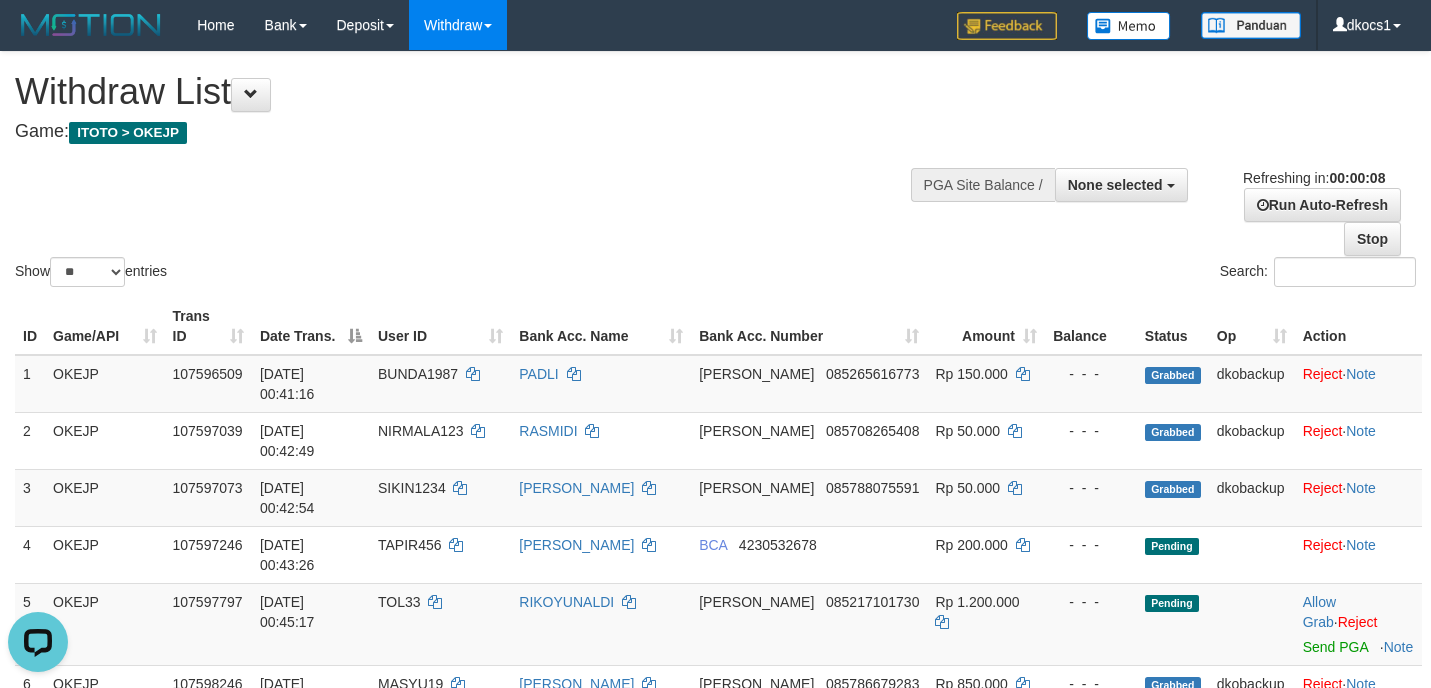 scroll, scrollTop: 0, scrollLeft: 0, axis: both 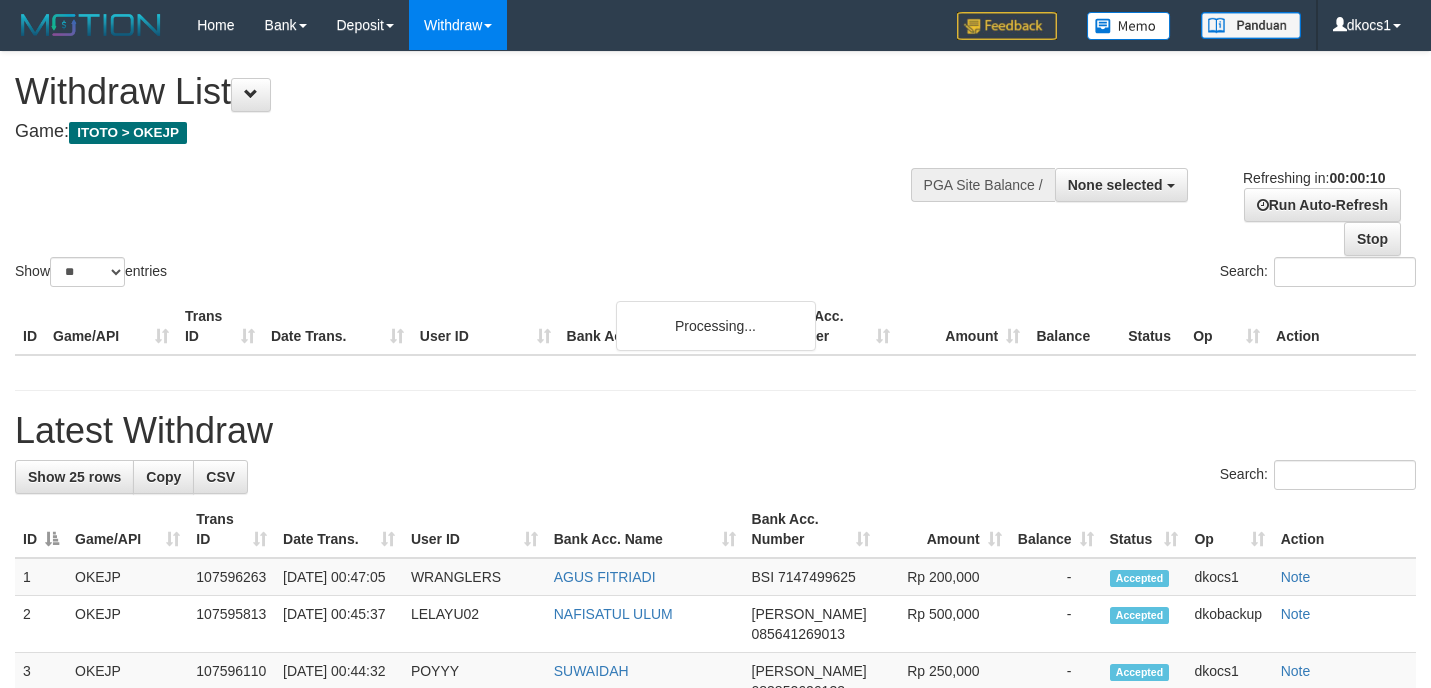 select 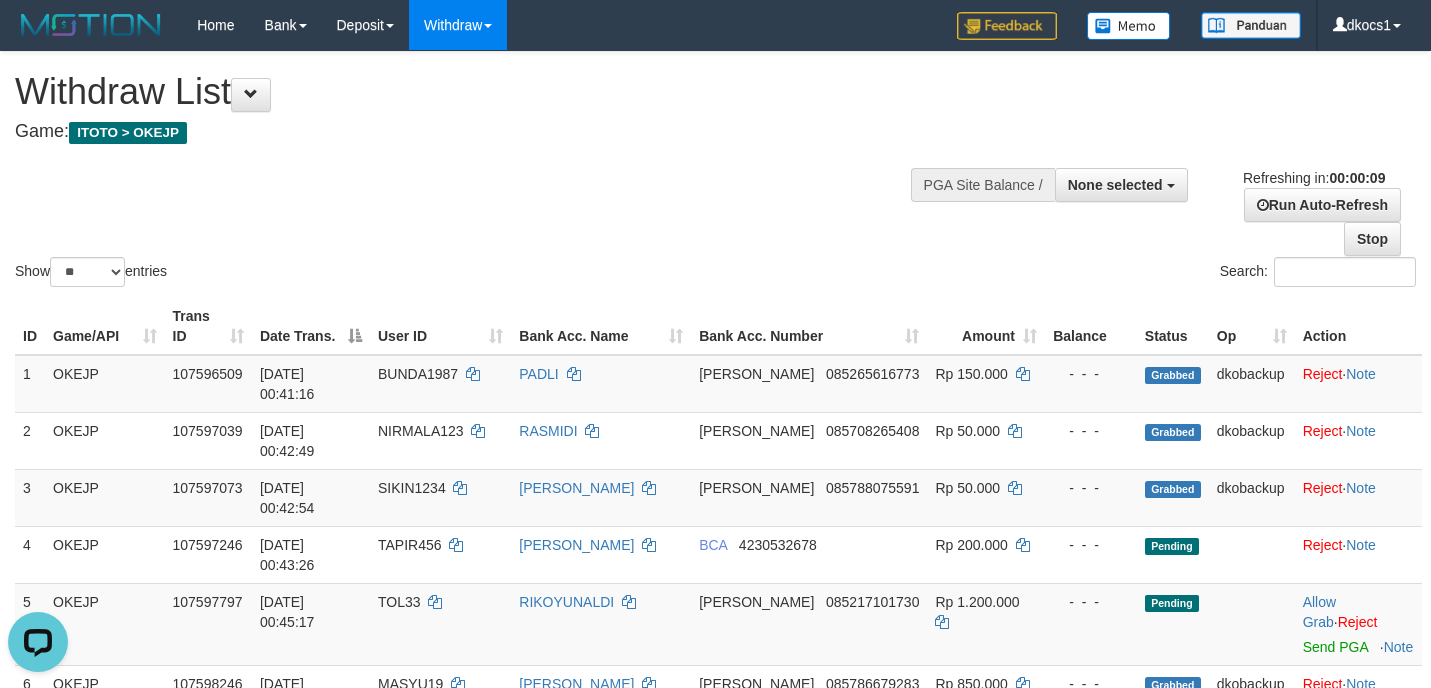 scroll, scrollTop: 0, scrollLeft: 0, axis: both 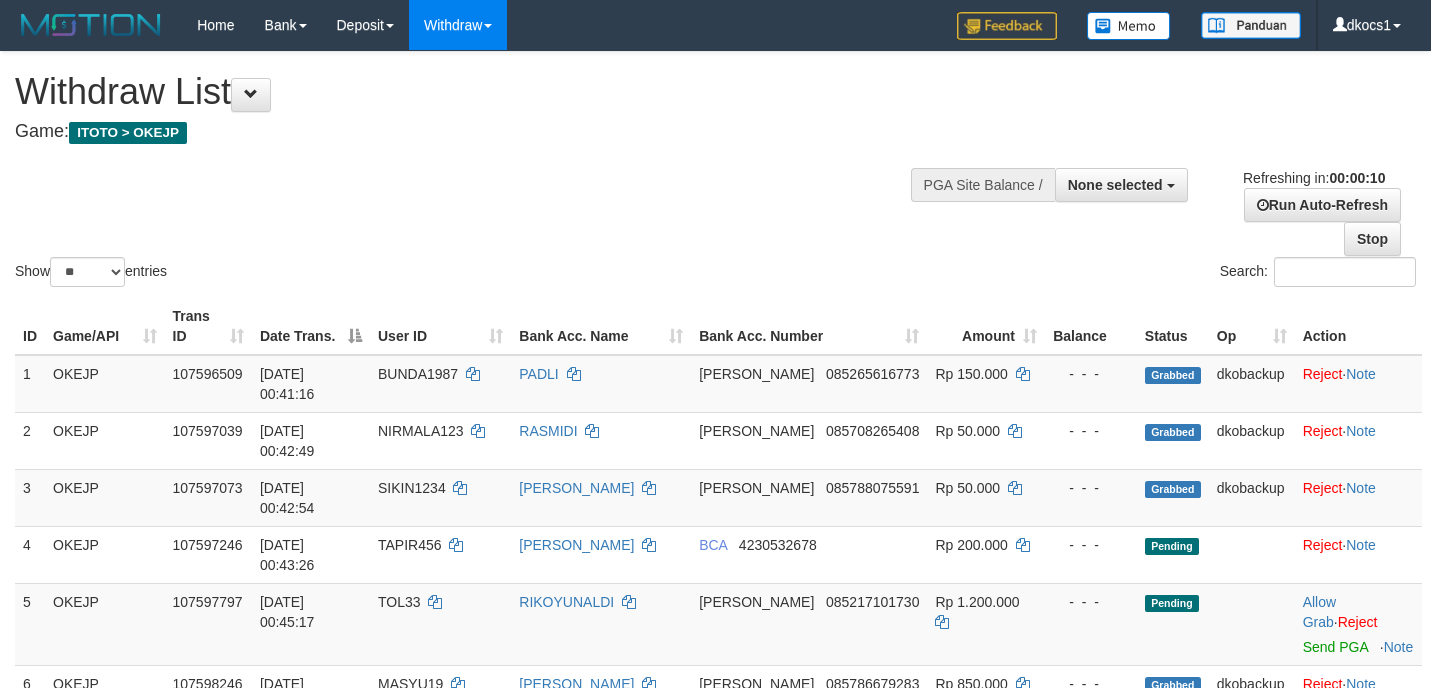select 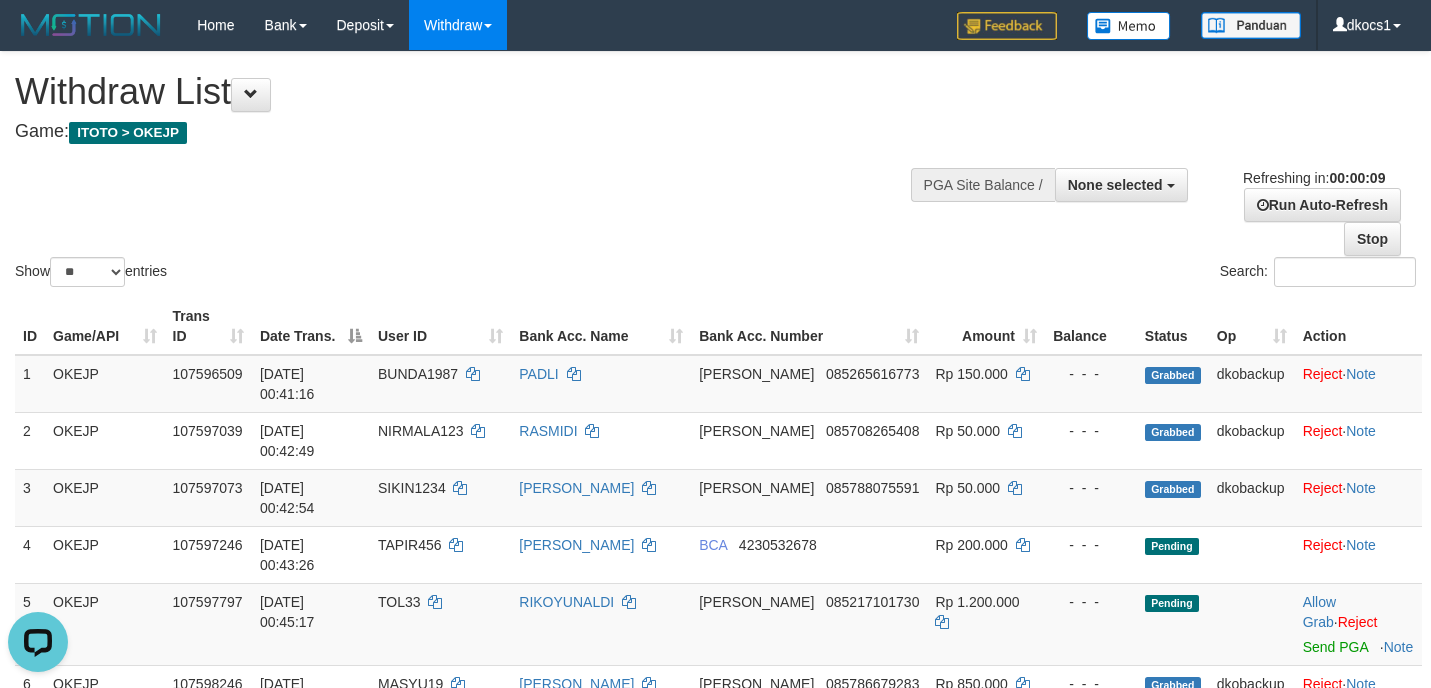scroll, scrollTop: 0, scrollLeft: 0, axis: both 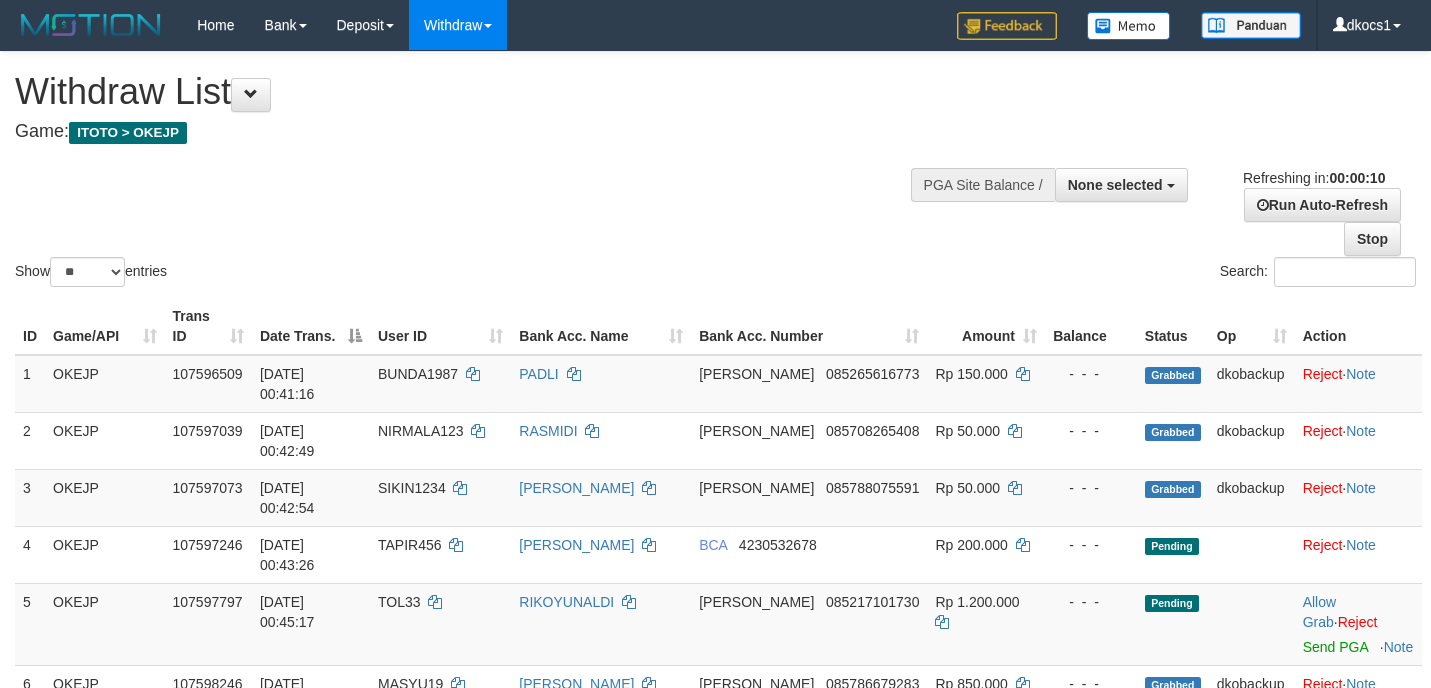 select 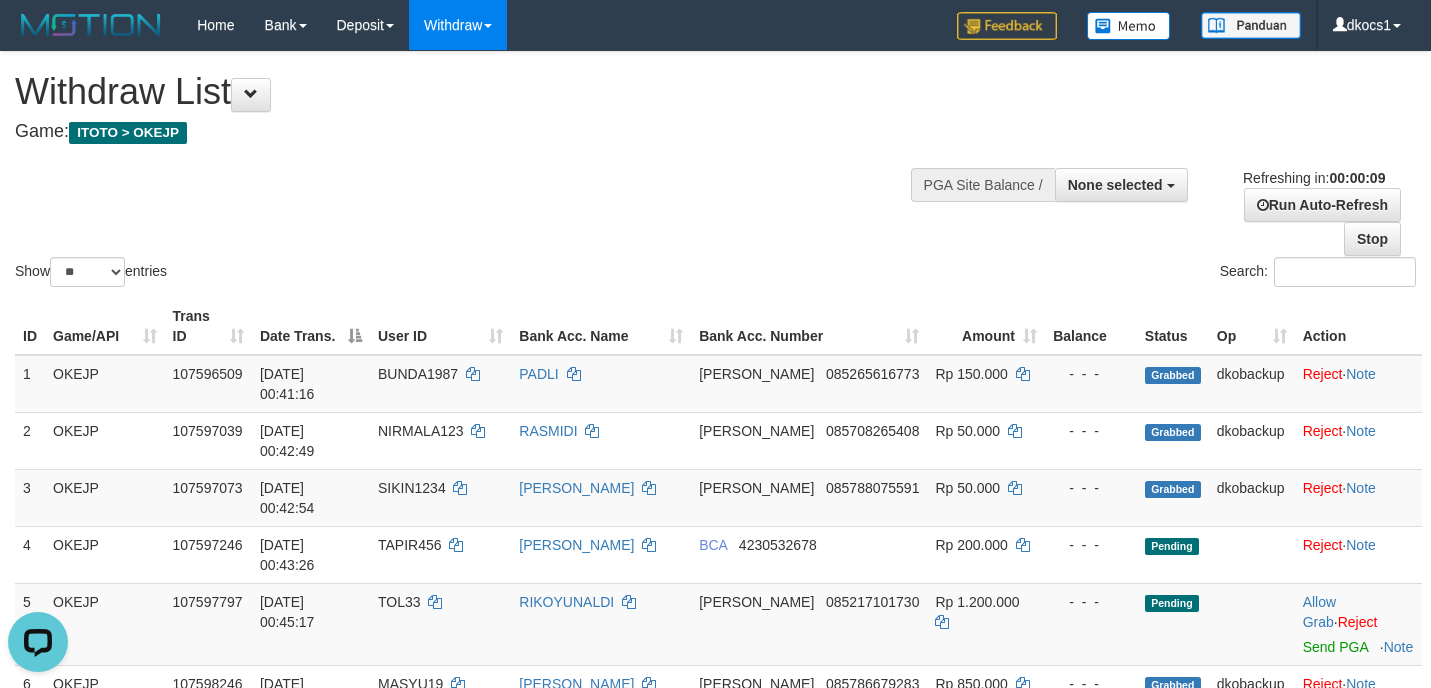 scroll, scrollTop: 0, scrollLeft: 0, axis: both 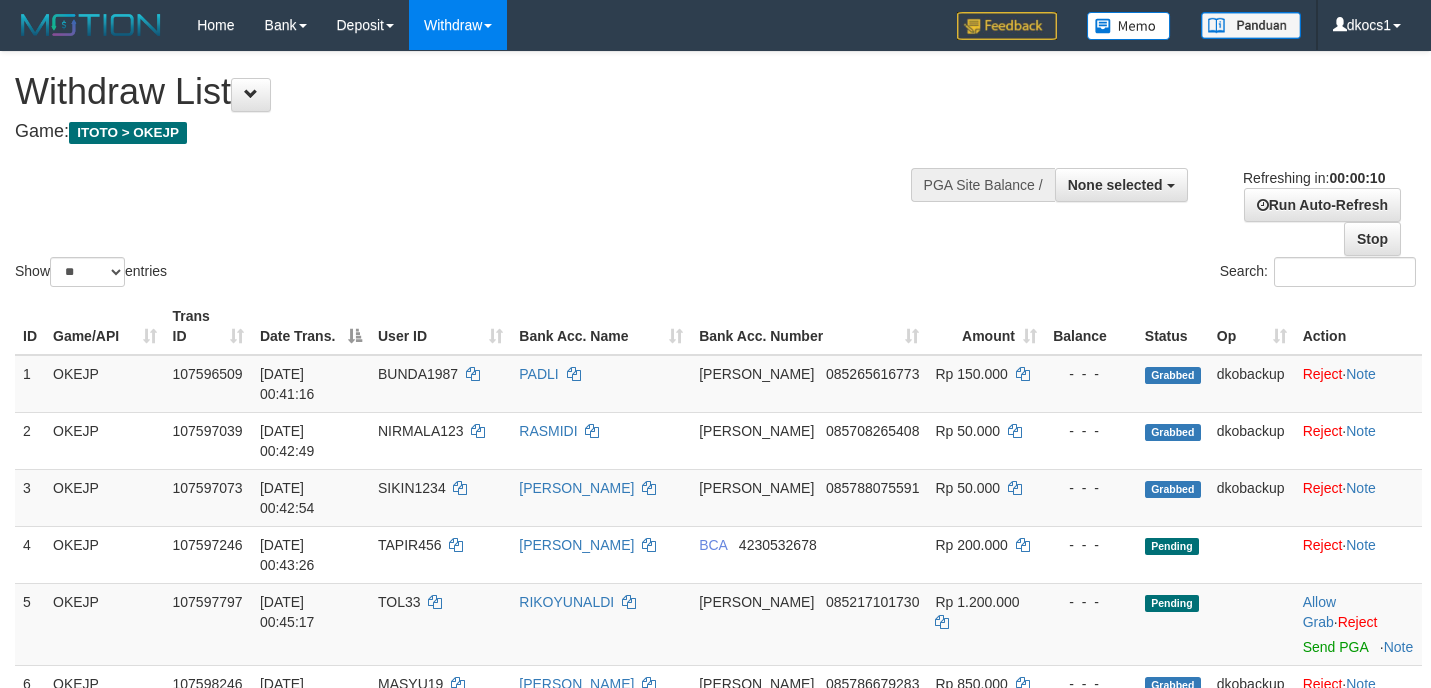 select 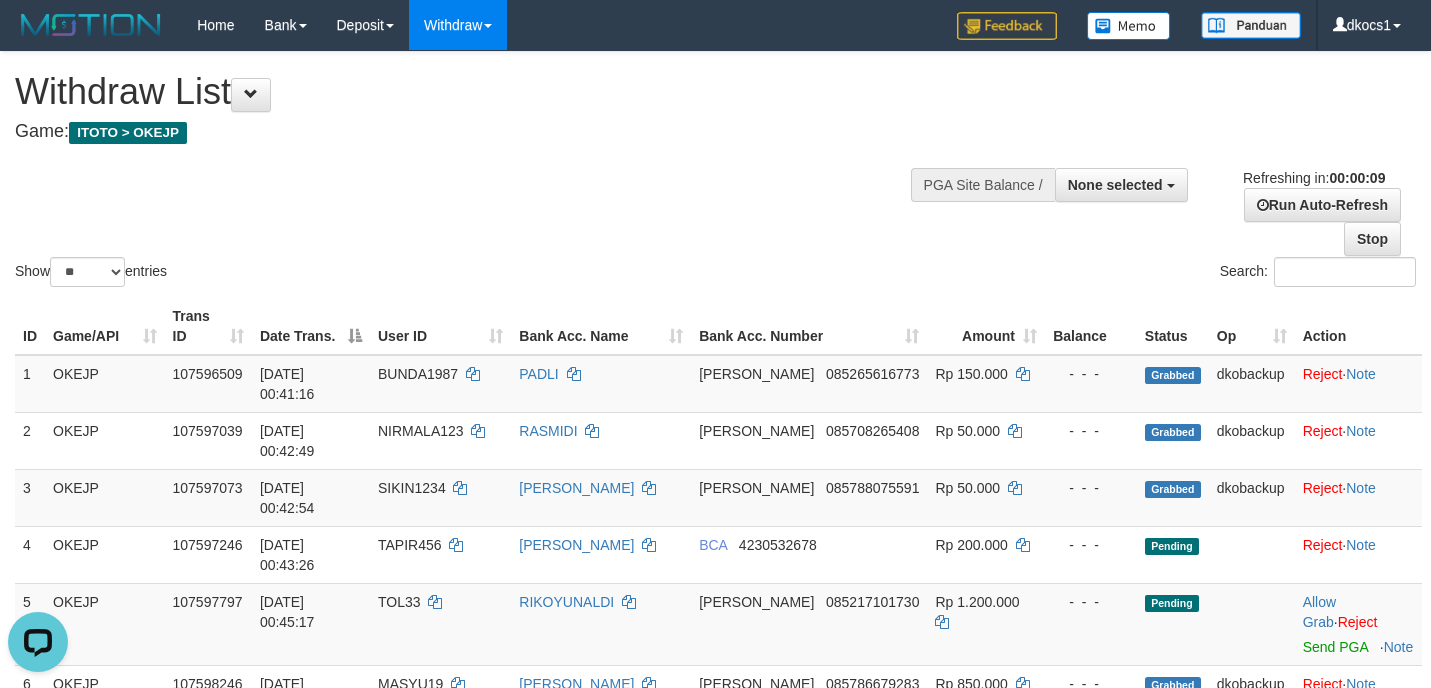 scroll, scrollTop: 0, scrollLeft: 0, axis: both 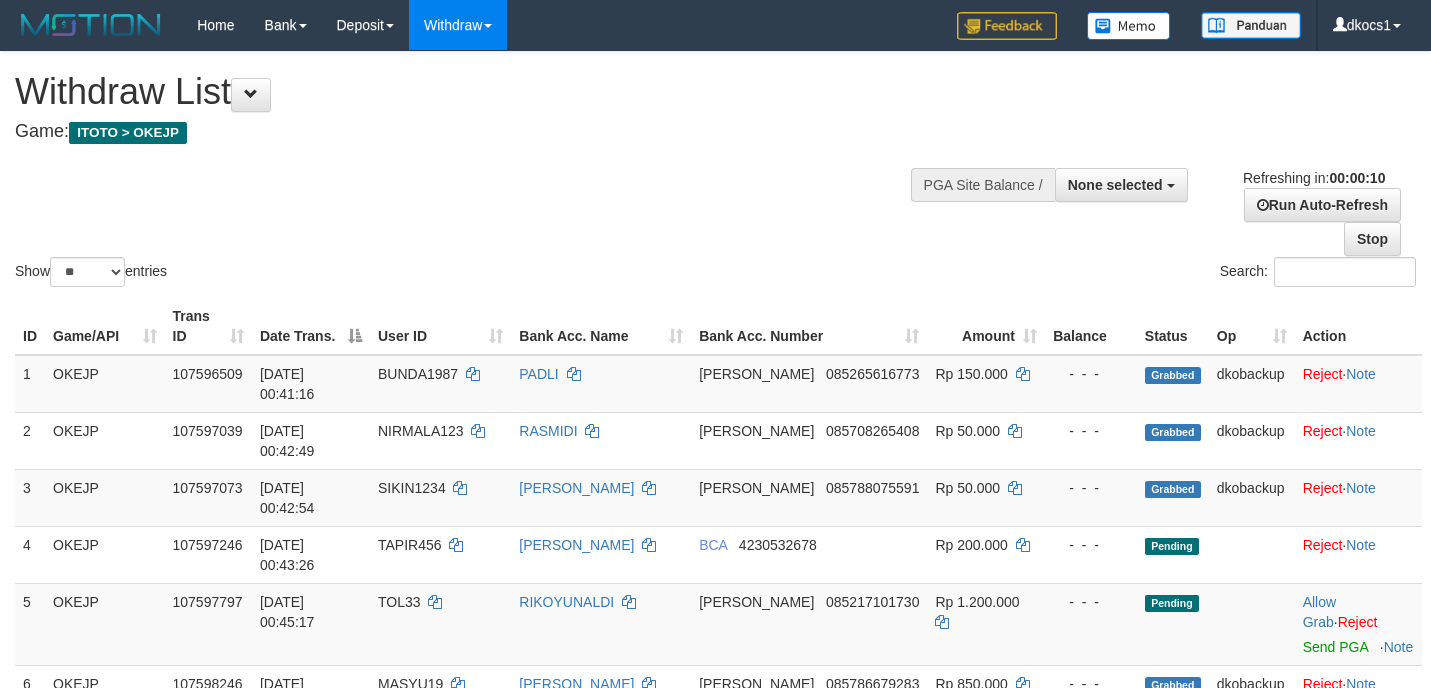 select 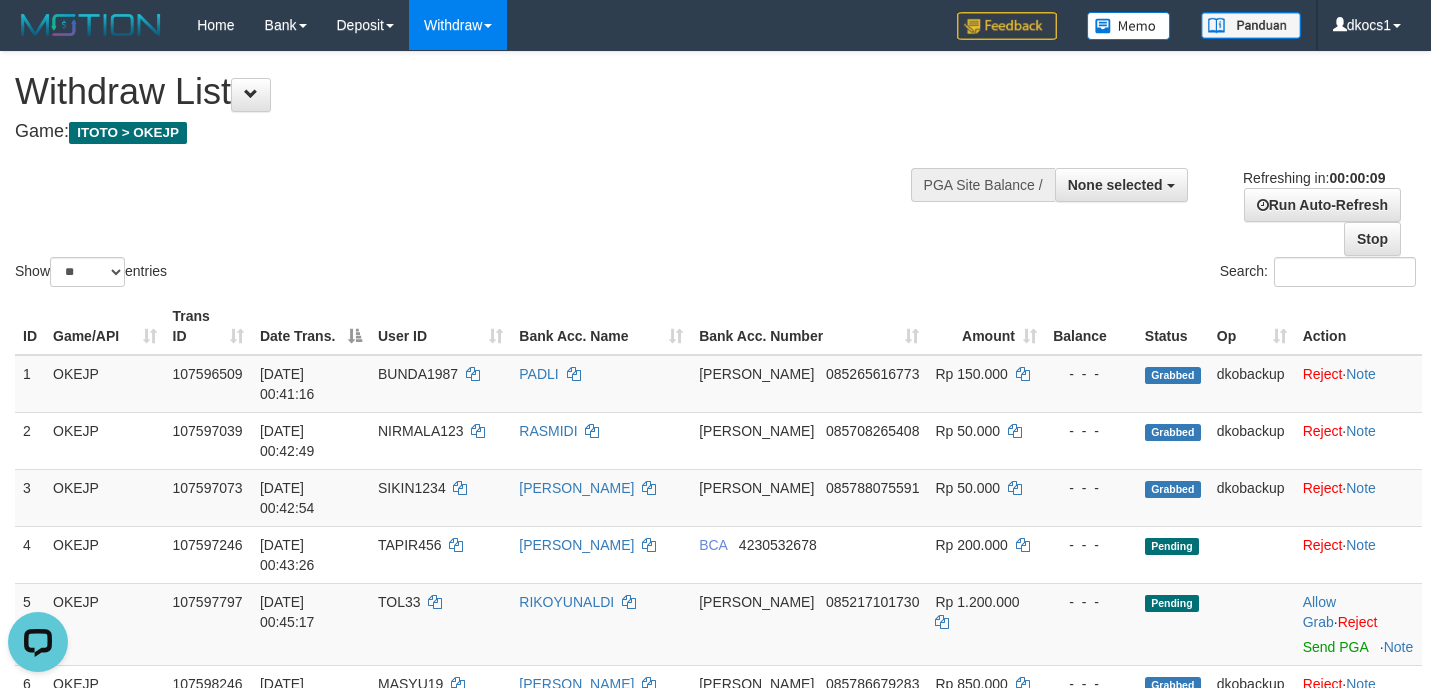scroll, scrollTop: 0, scrollLeft: 0, axis: both 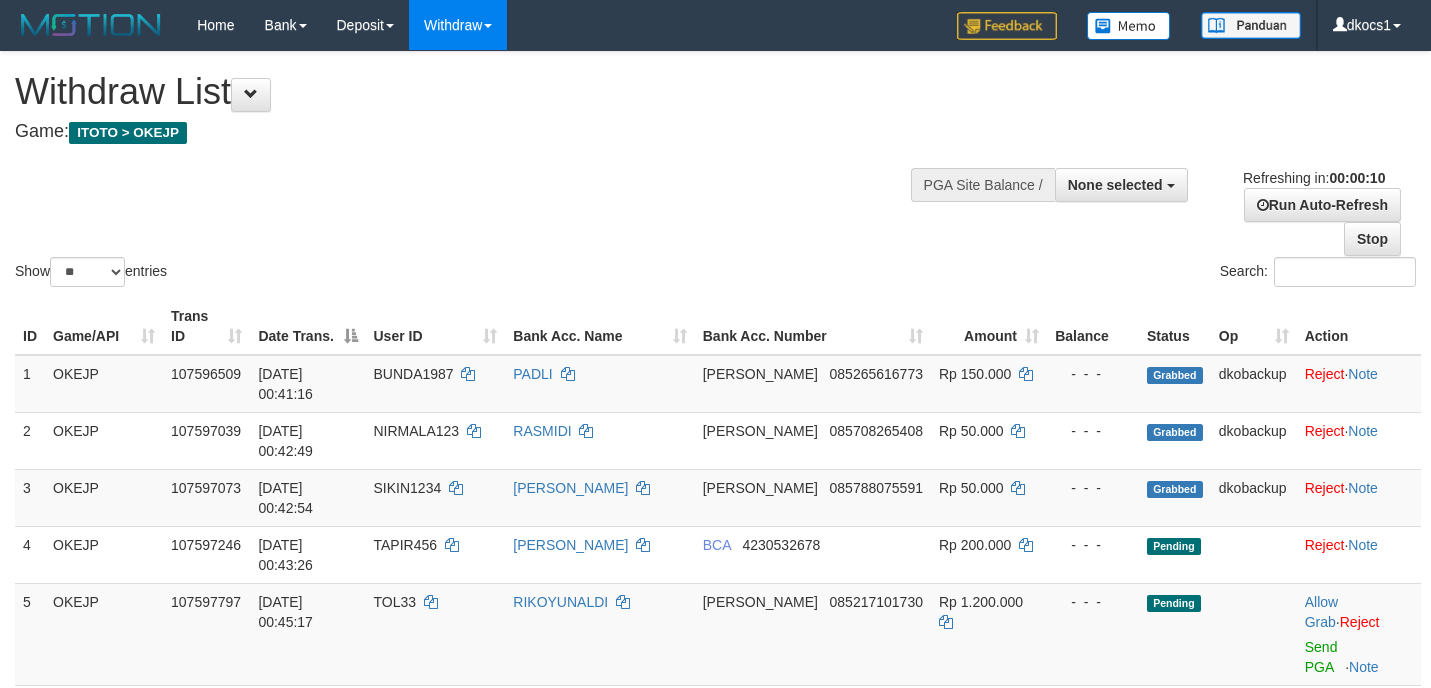 select 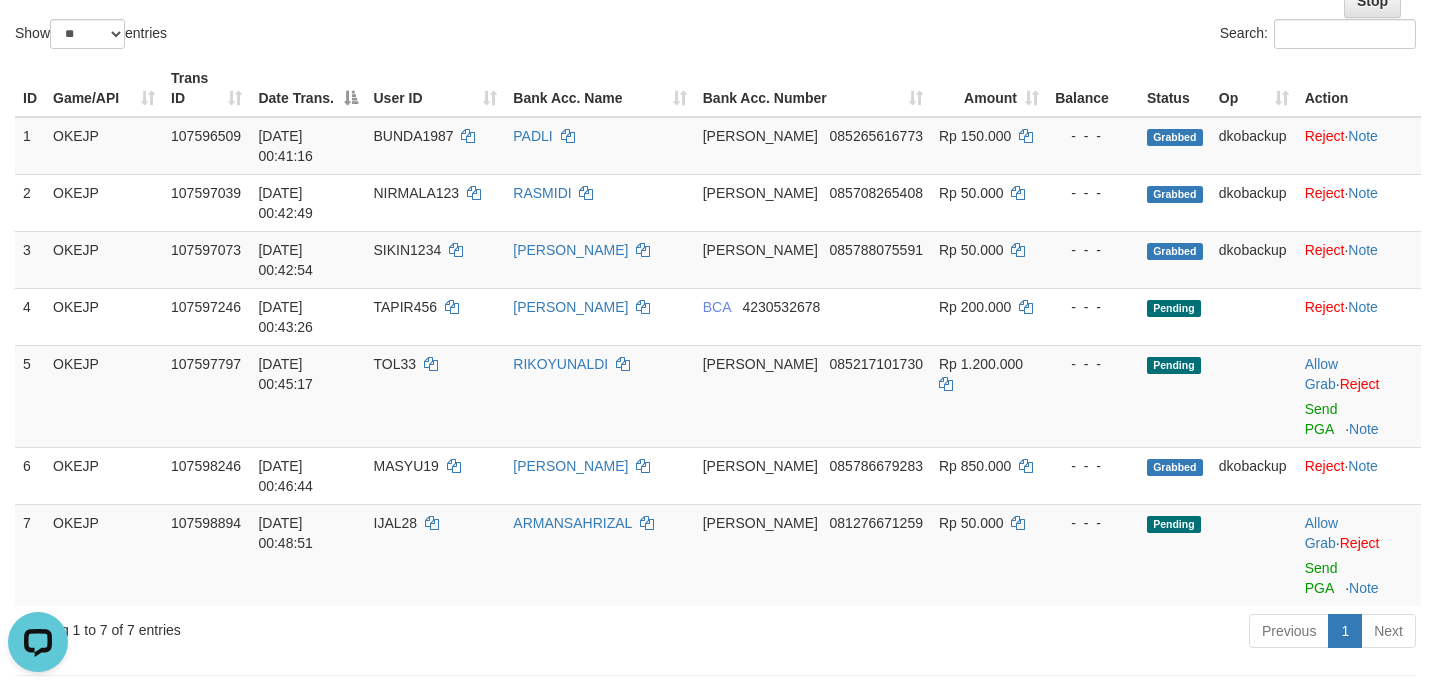 scroll, scrollTop: 0, scrollLeft: 0, axis: both 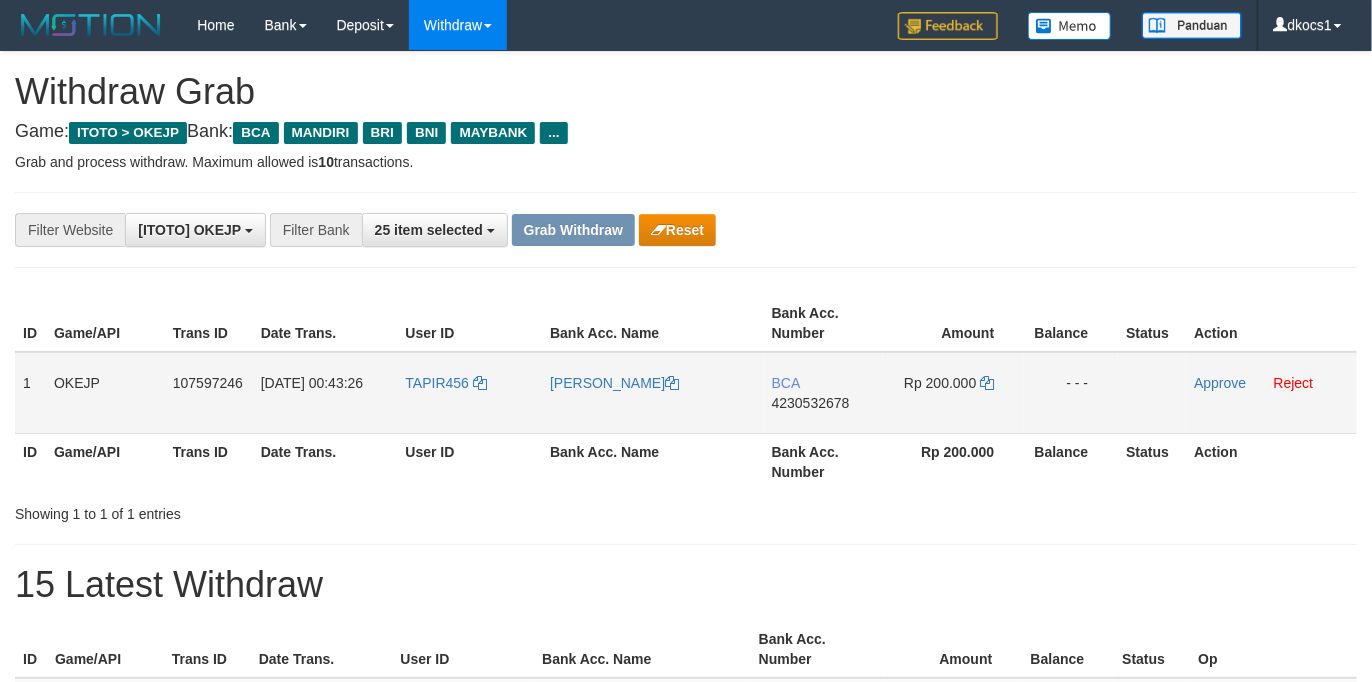 click on "TAPIR456" at bounding box center [469, 393] 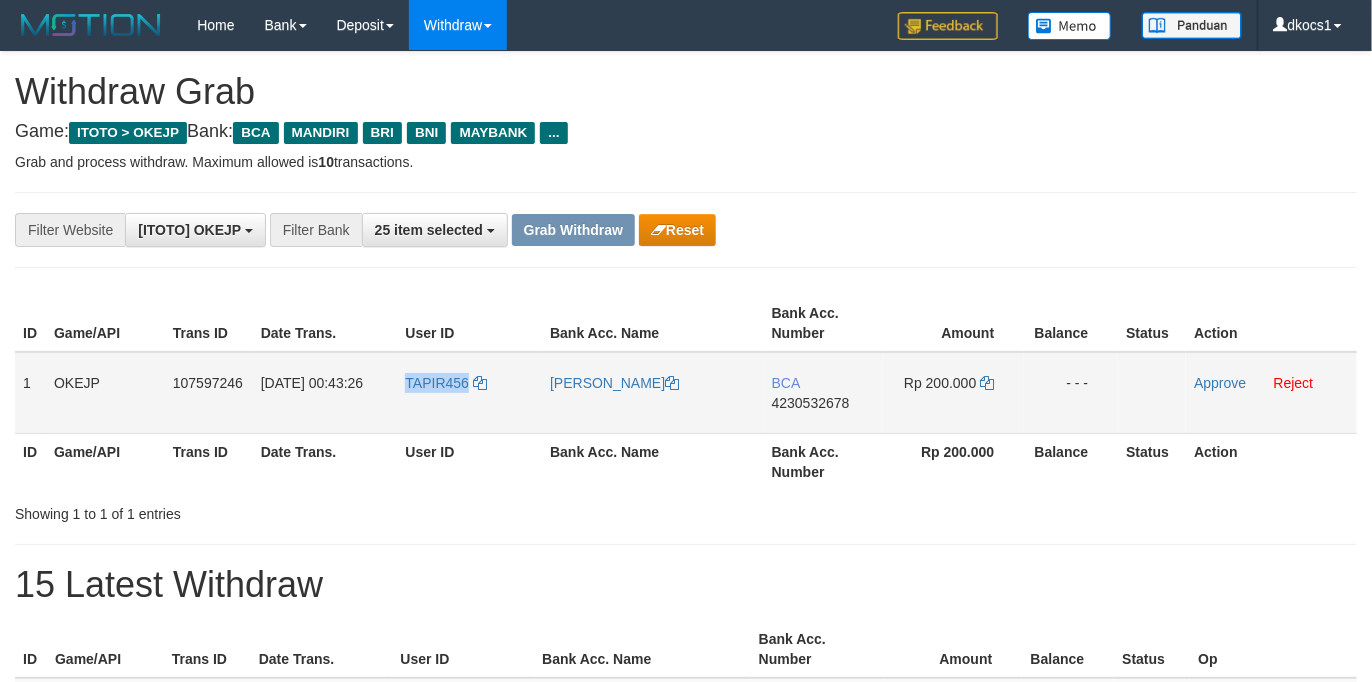 click on "TAPIR456" at bounding box center (469, 393) 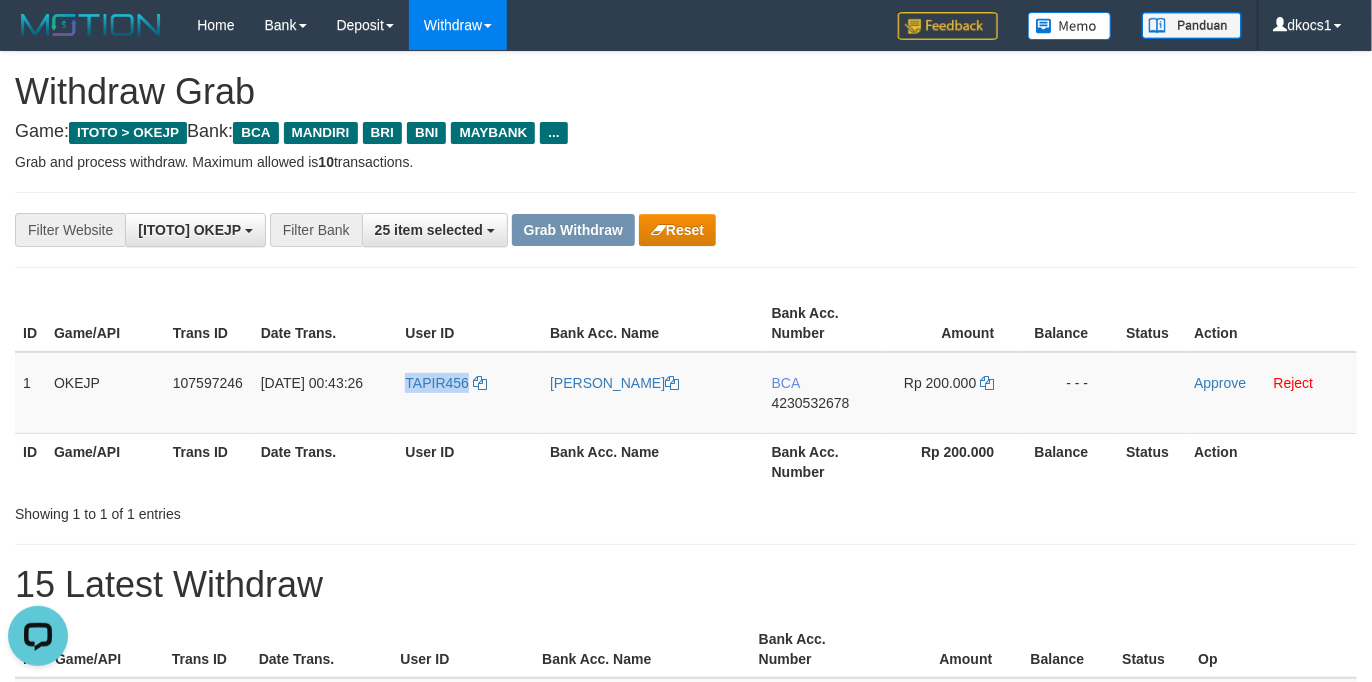 scroll, scrollTop: 0, scrollLeft: 0, axis: both 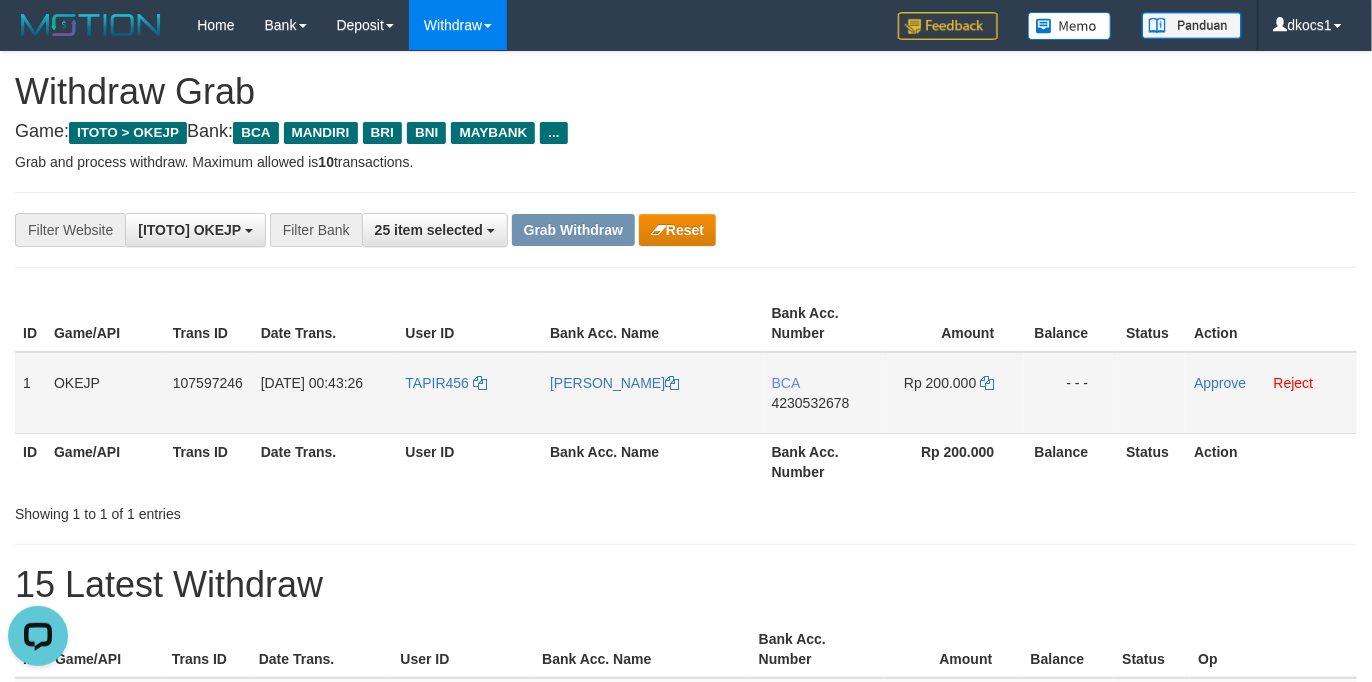 click on "[PERSON_NAME]" at bounding box center [653, 393] 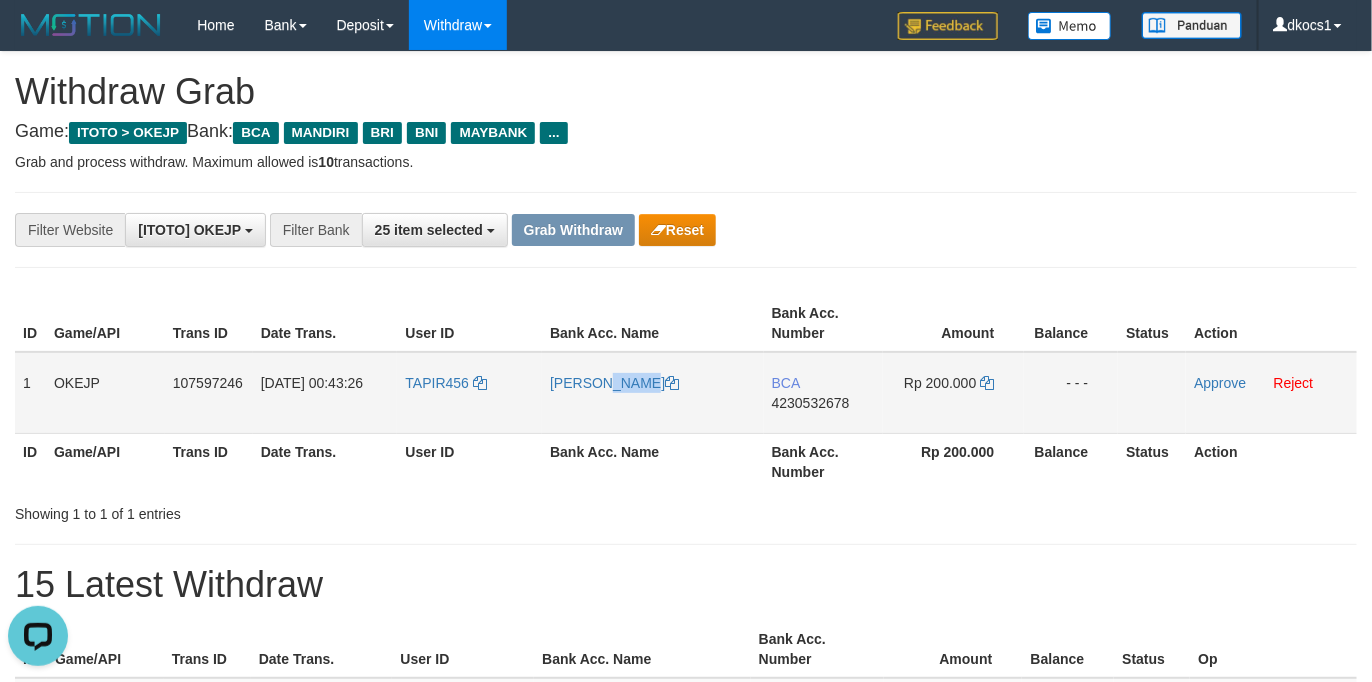 click on "[PERSON_NAME]" at bounding box center [653, 393] 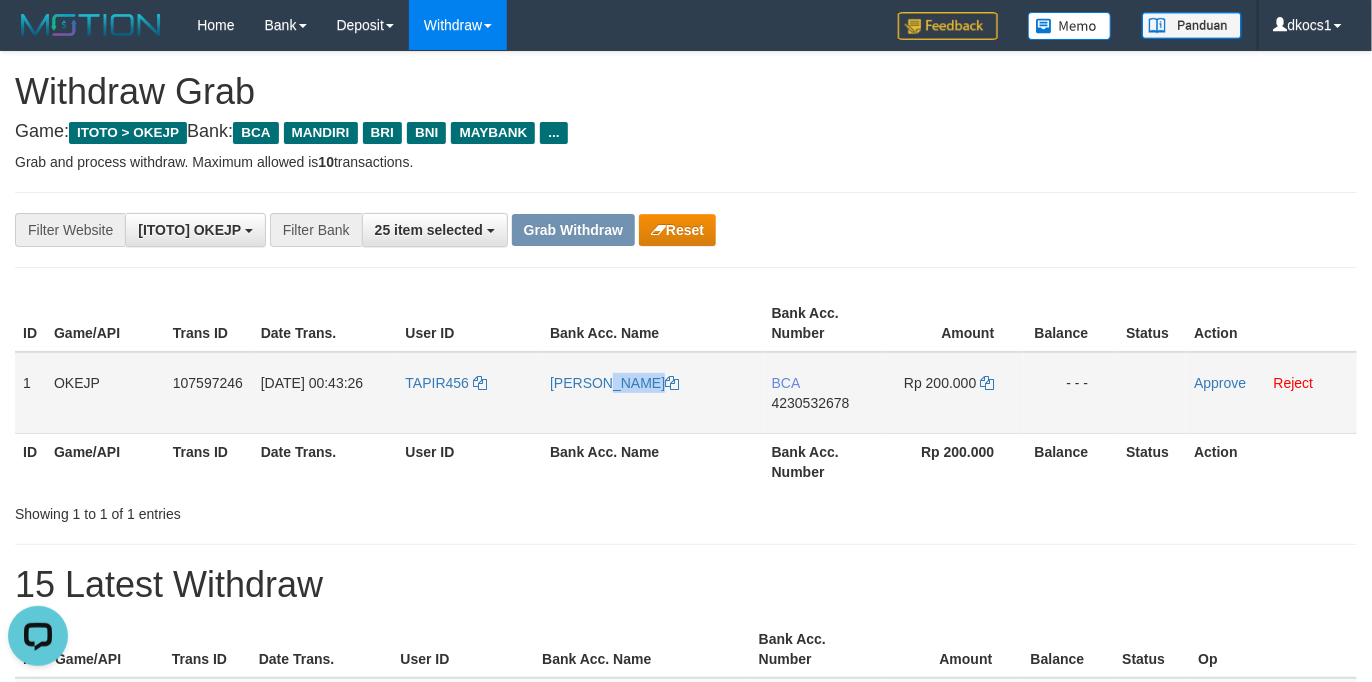 click on "[PERSON_NAME]" at bounding box center (653, 393) 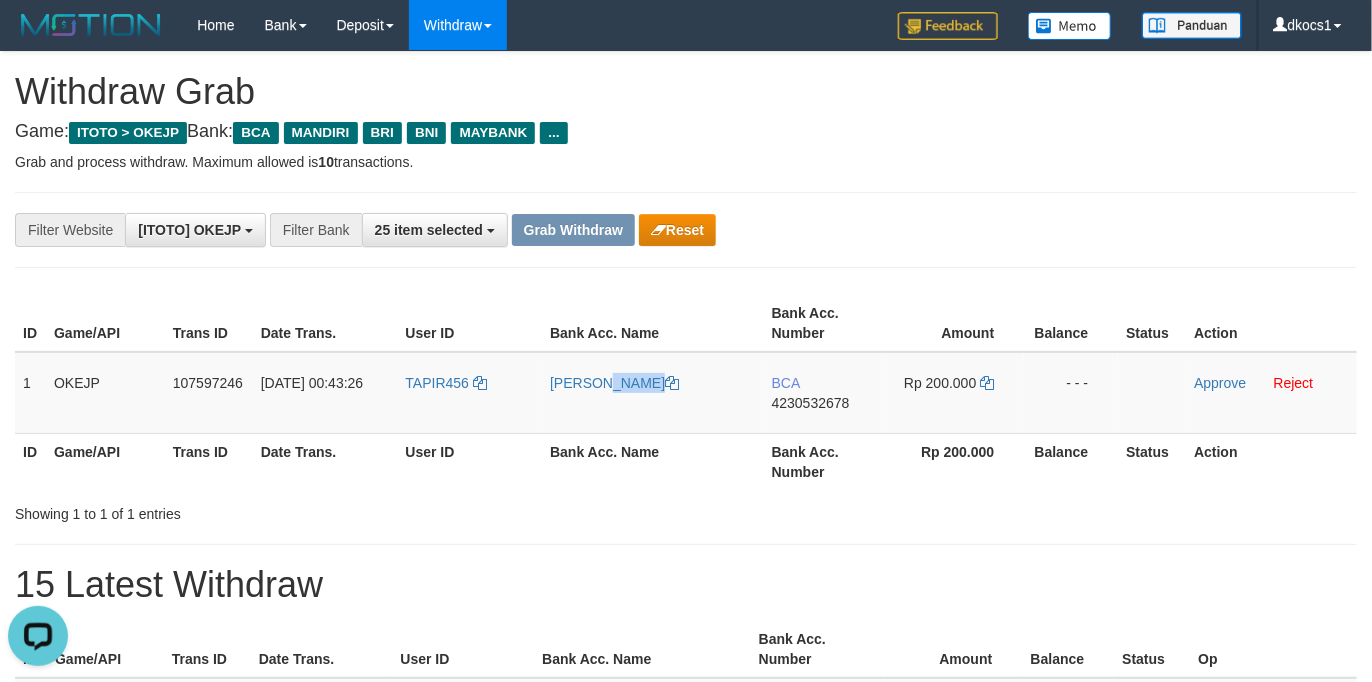 copy on "[PERSON_NAME]" 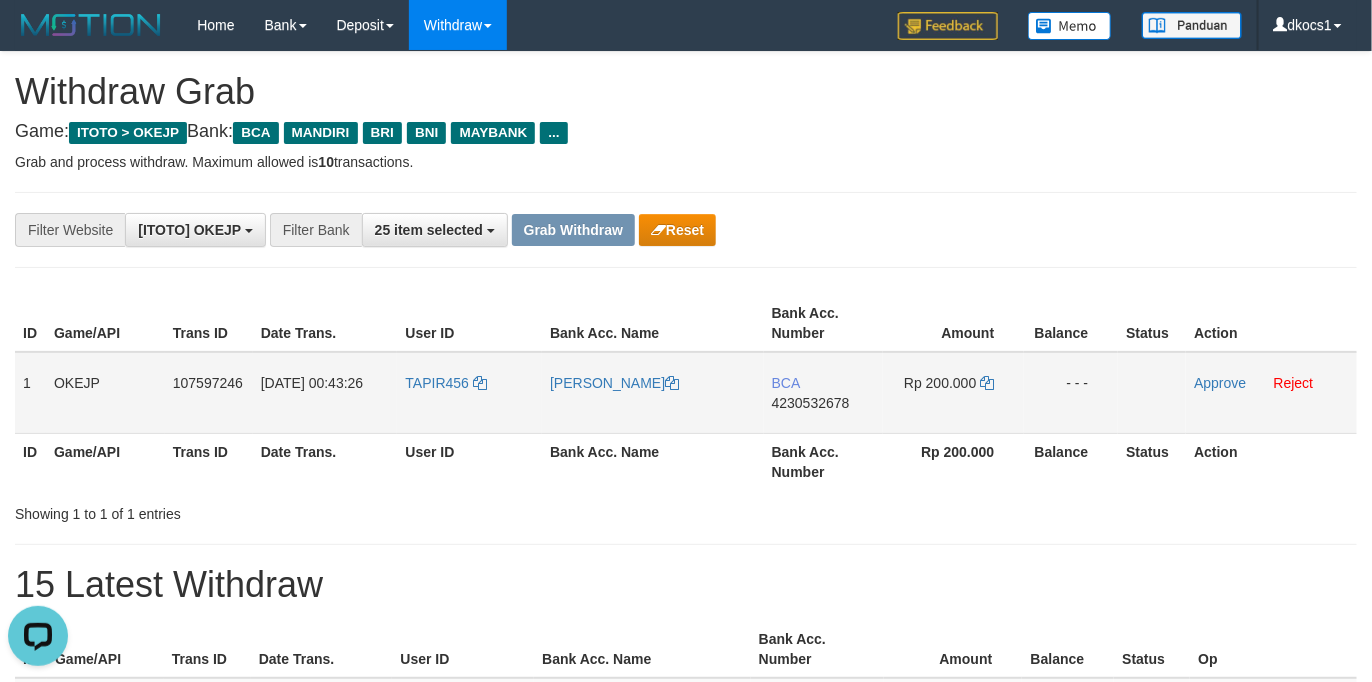 click on "BCA
4230532678" at bounding box center (823, 393) 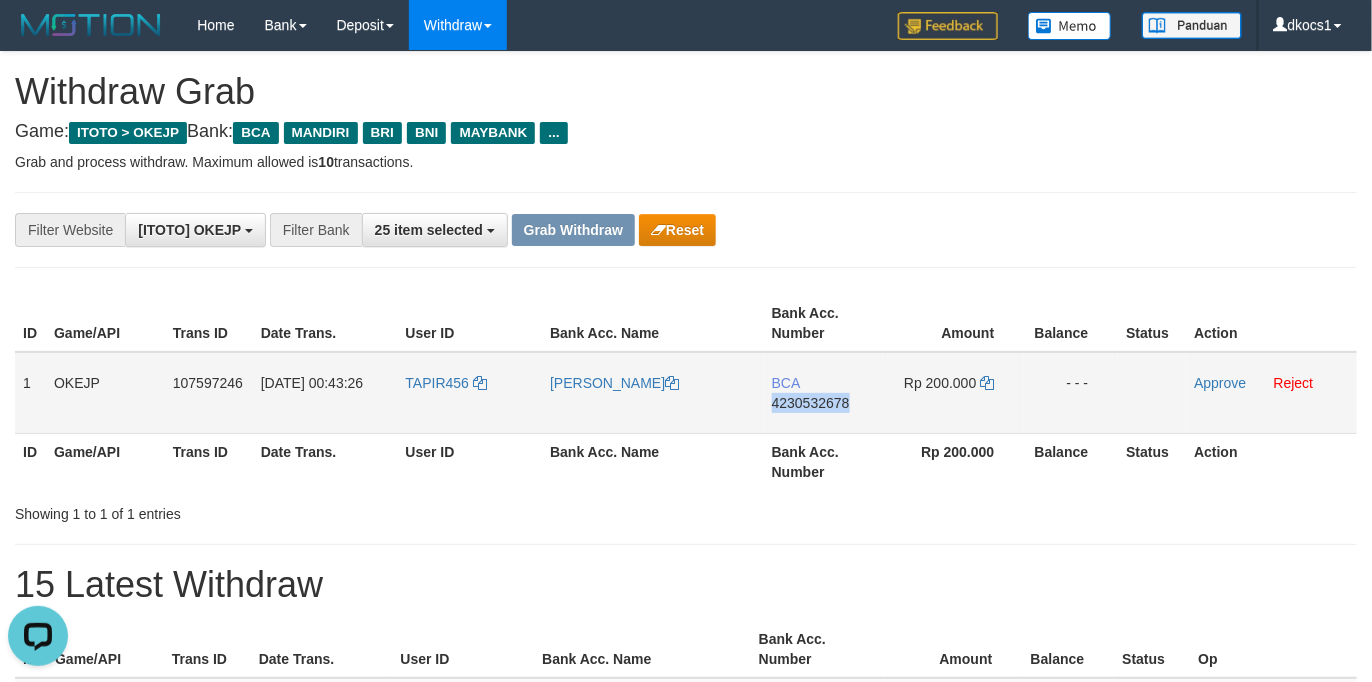 click on "BCA
4230532678" at bounding box center [823, 393] 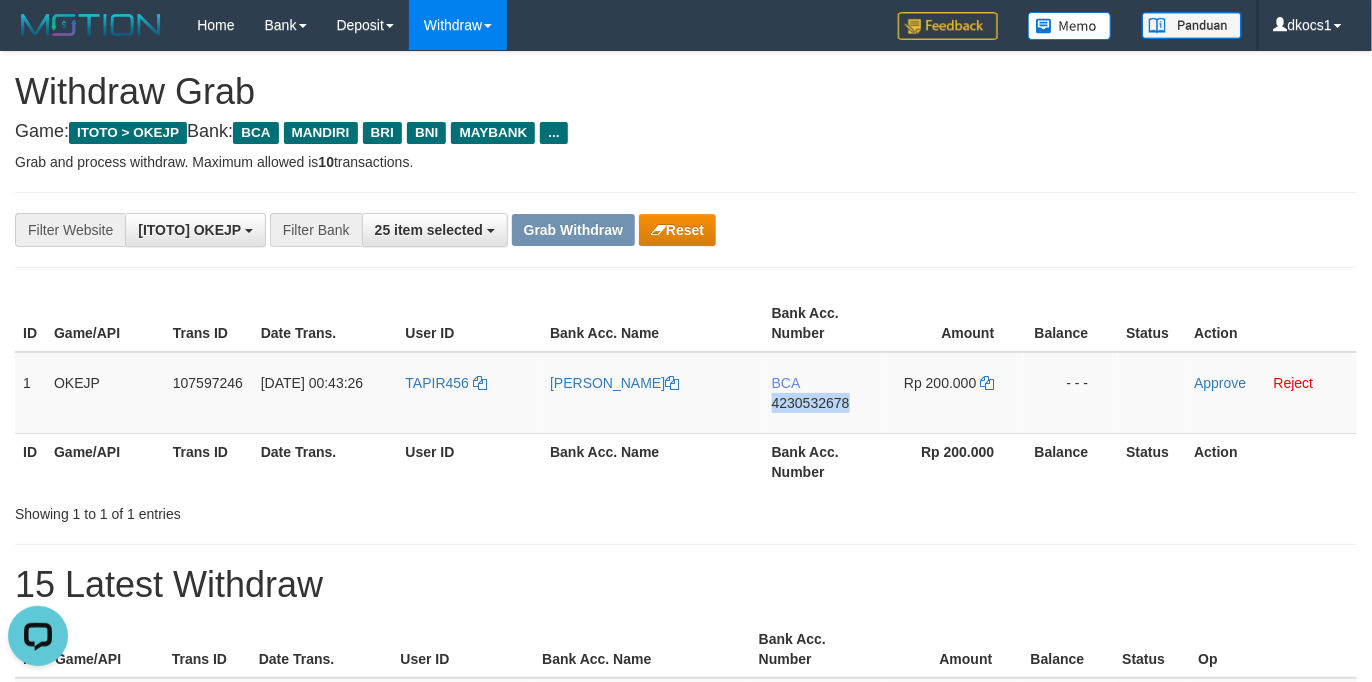 copy on "4230532678" 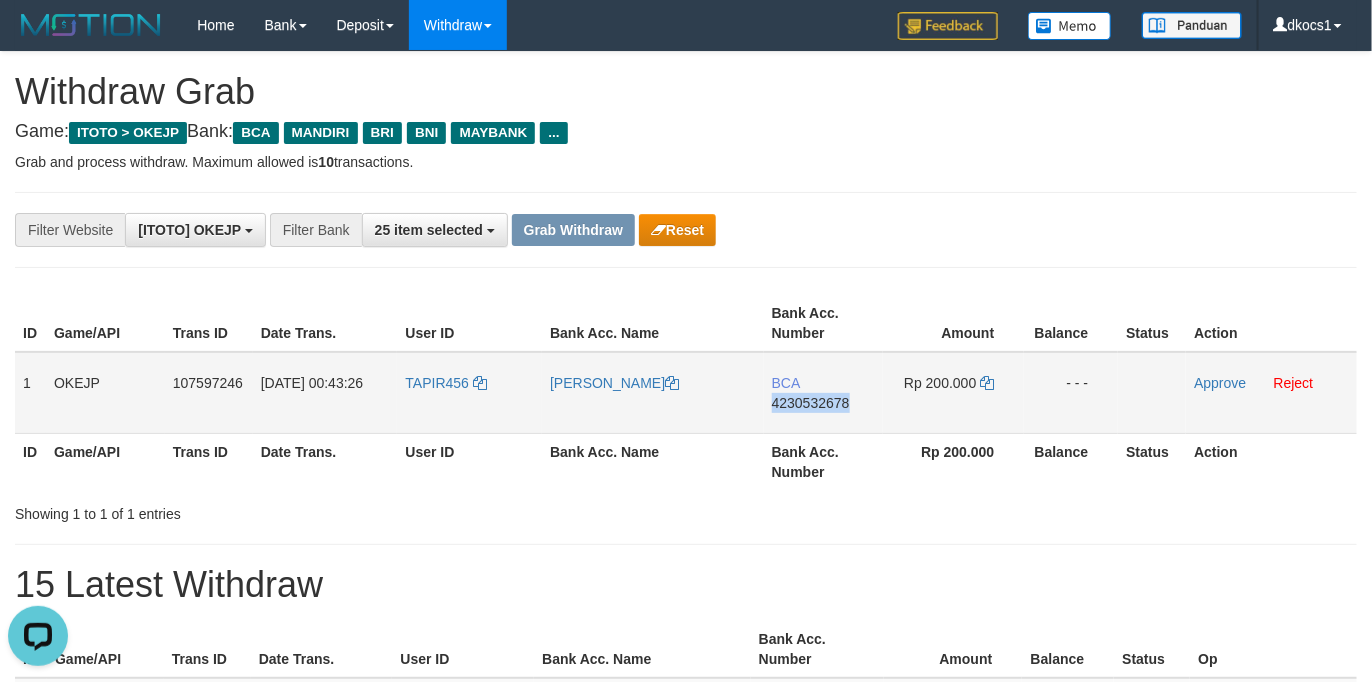 click on "BCA
4230532678" at bounding box center (823, 393) 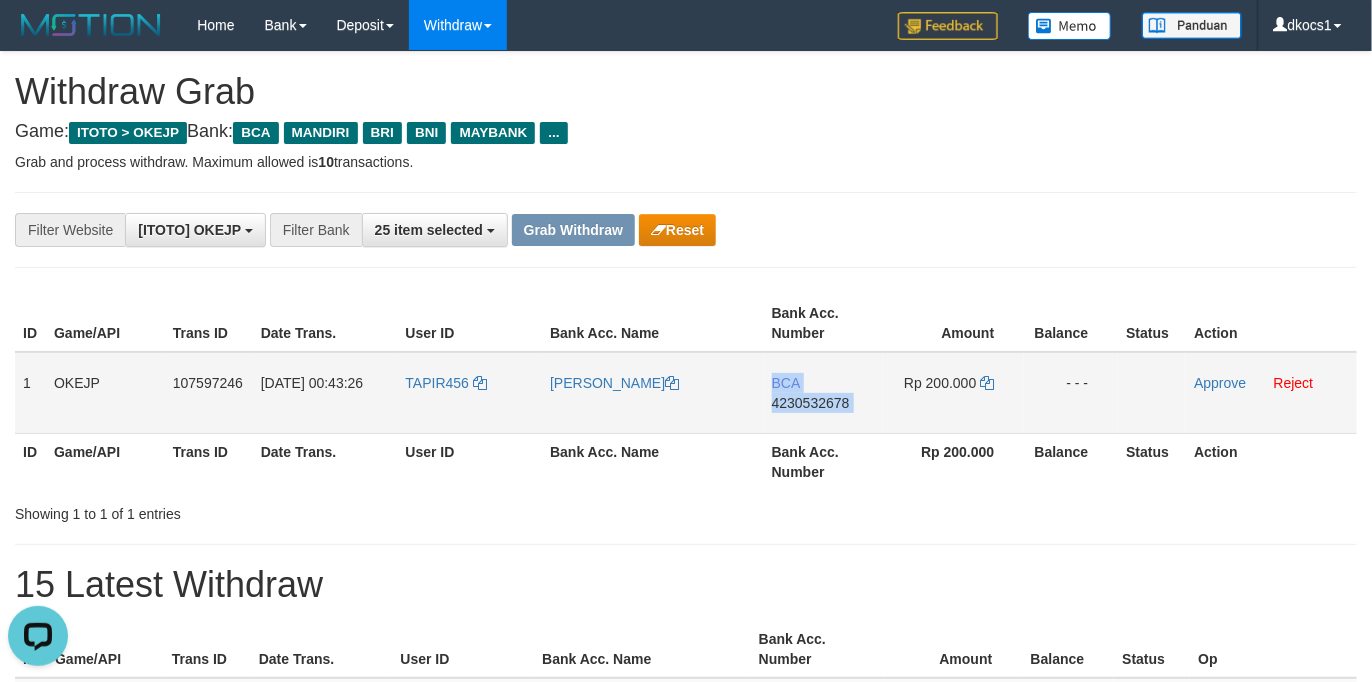 click on "BCA
4230532678" at bounding box center (823, 393) 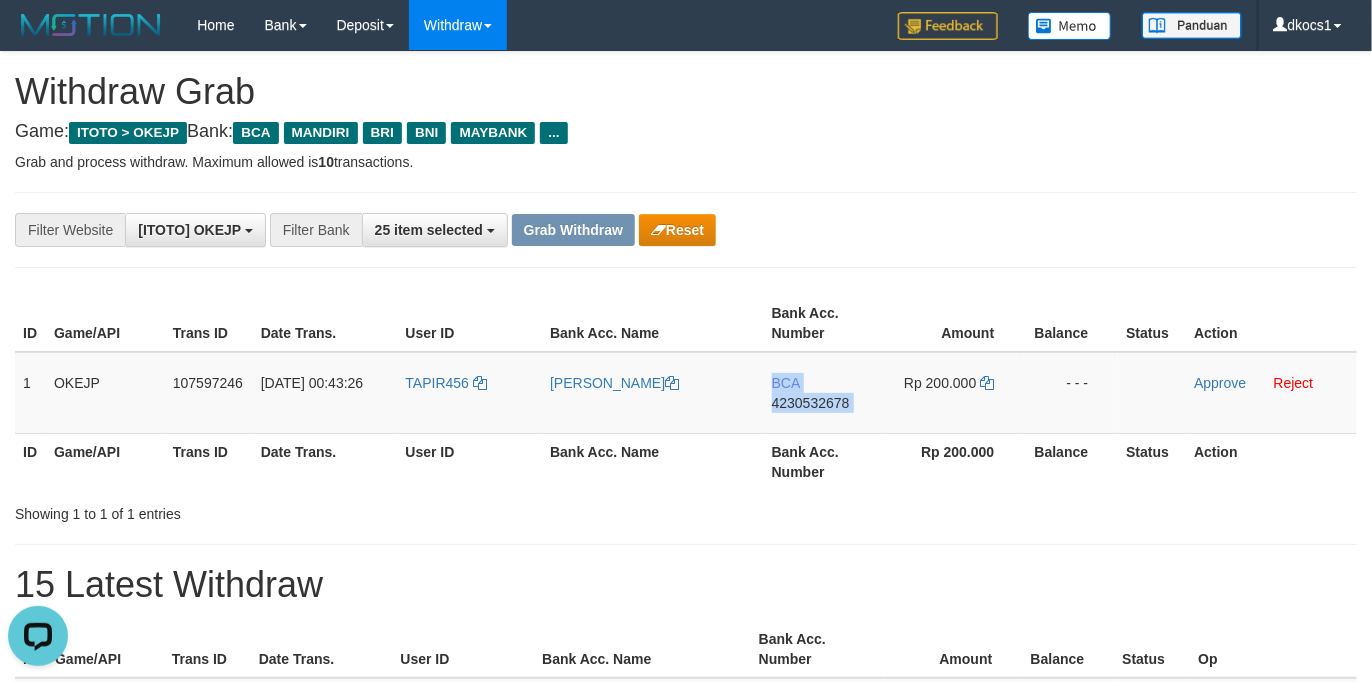 copy on "BCA
4230532678" 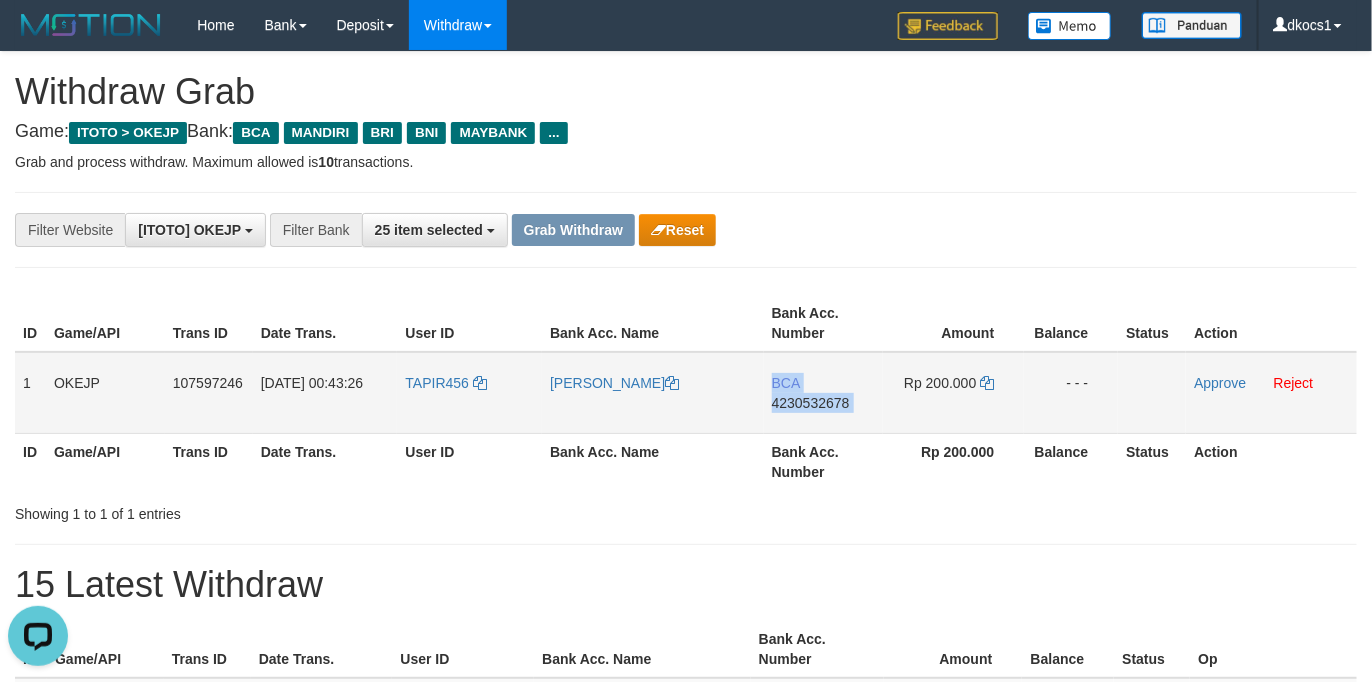 click on "BCA
4230532678" at bounding box center (823, 393) 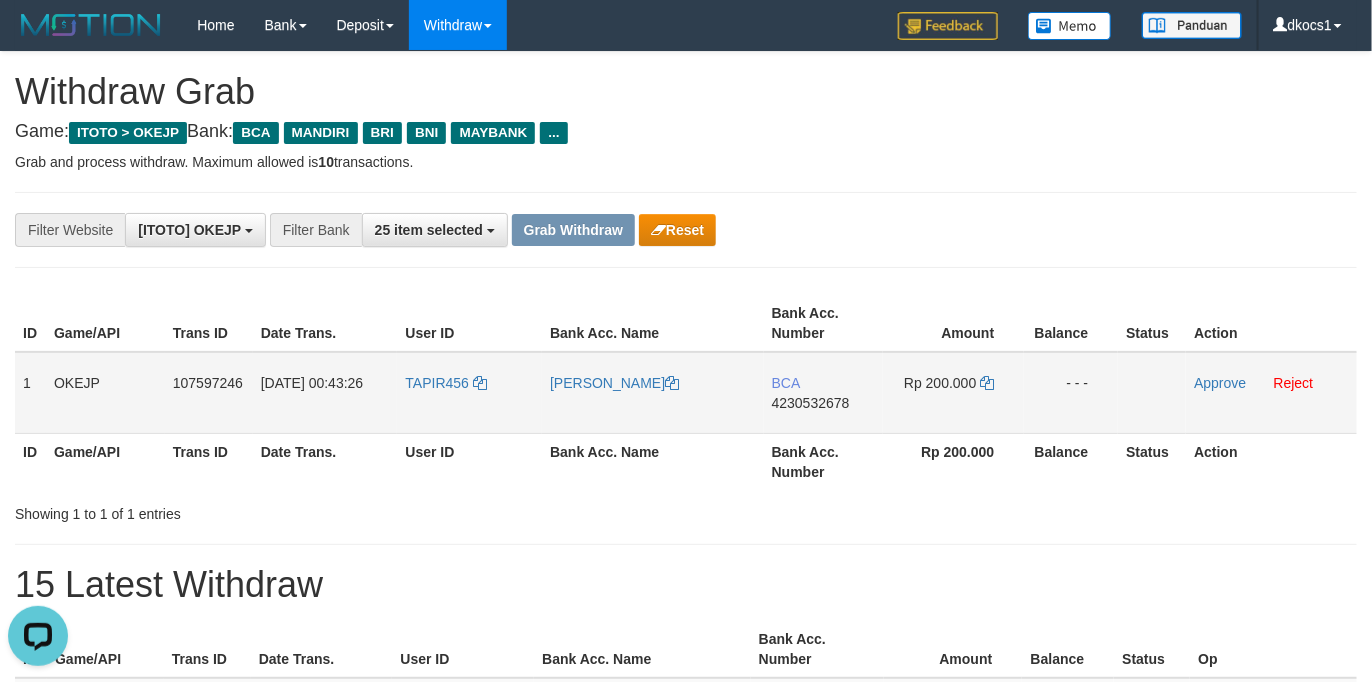 click on "BCA
4230532678" at bounding box center (823, 393) 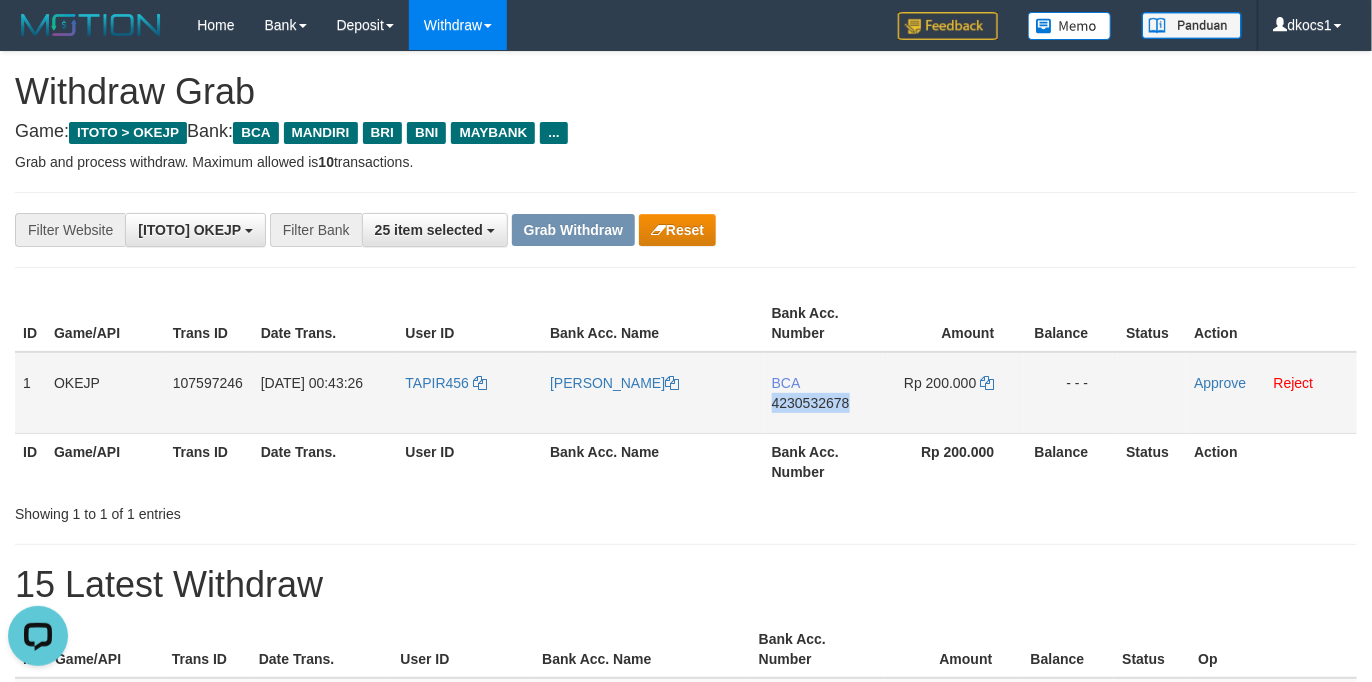 click on "BCA
4230532678" at bounding box center (823, 393) 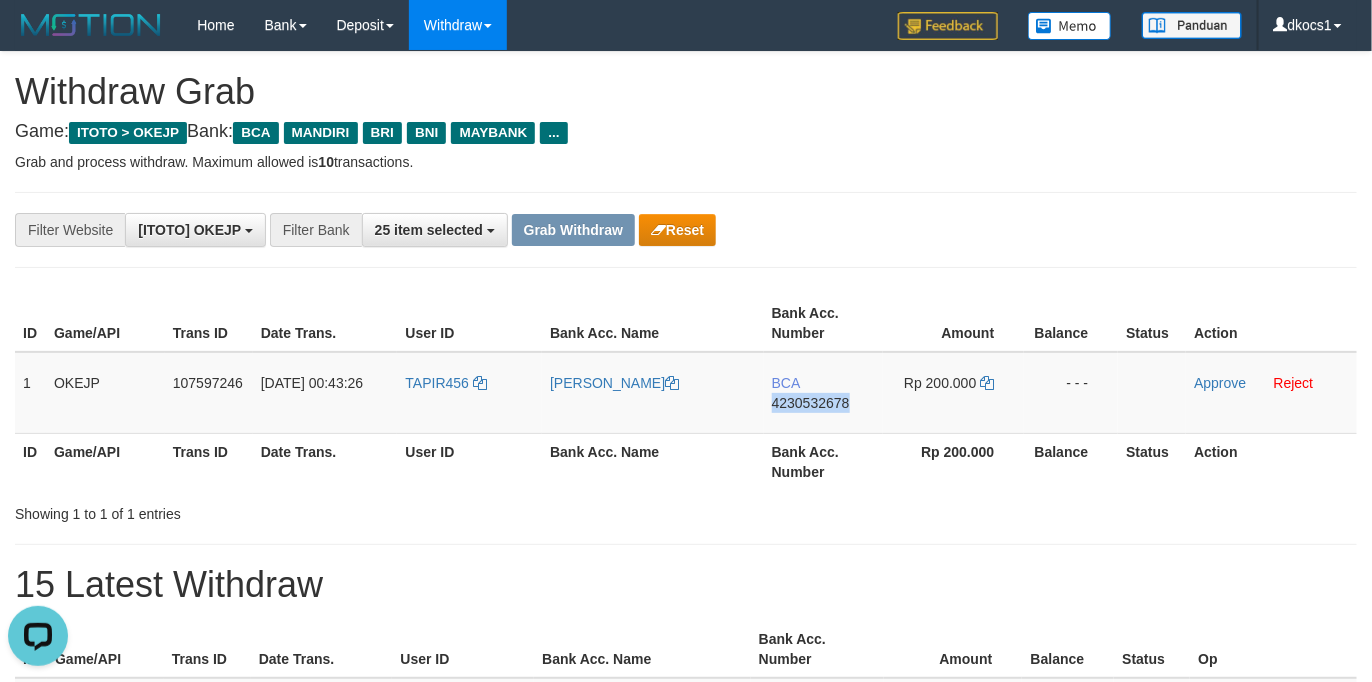 copy on "4230532678" 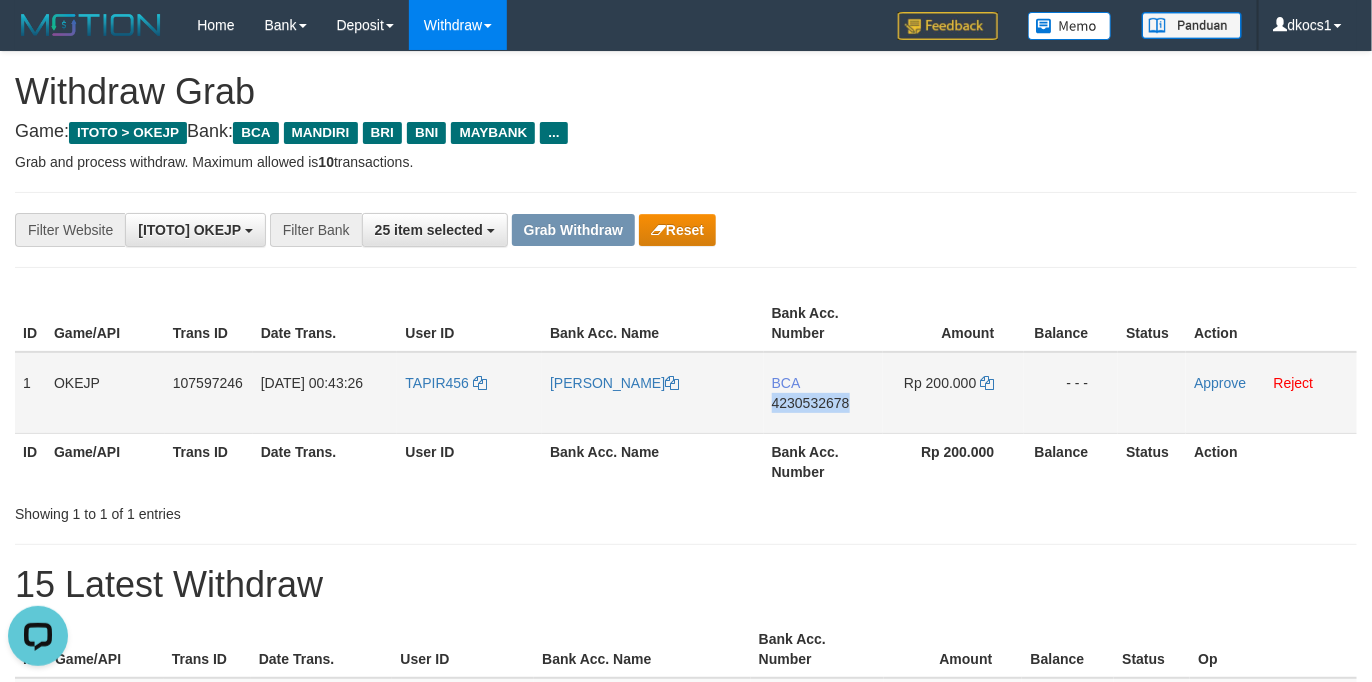 click on "BCA
4230532678" at bounding box center (823, 393) 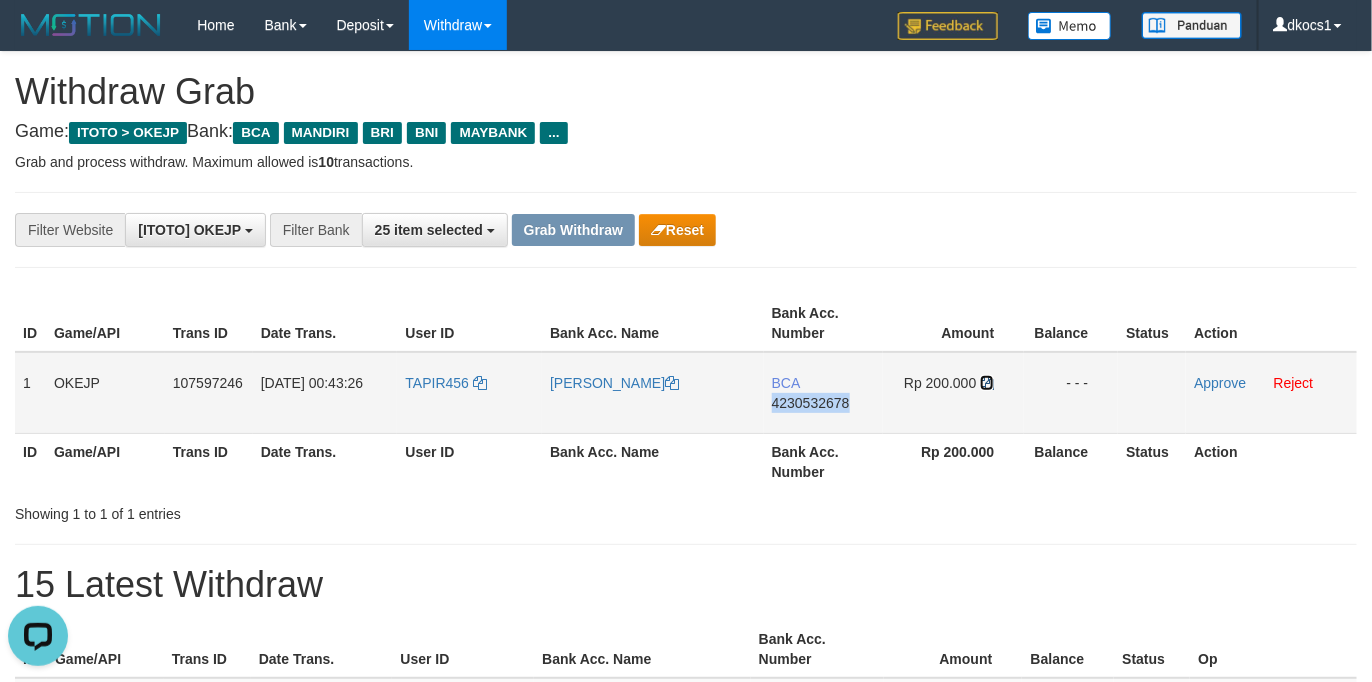 click at bounding box center [987, 383] 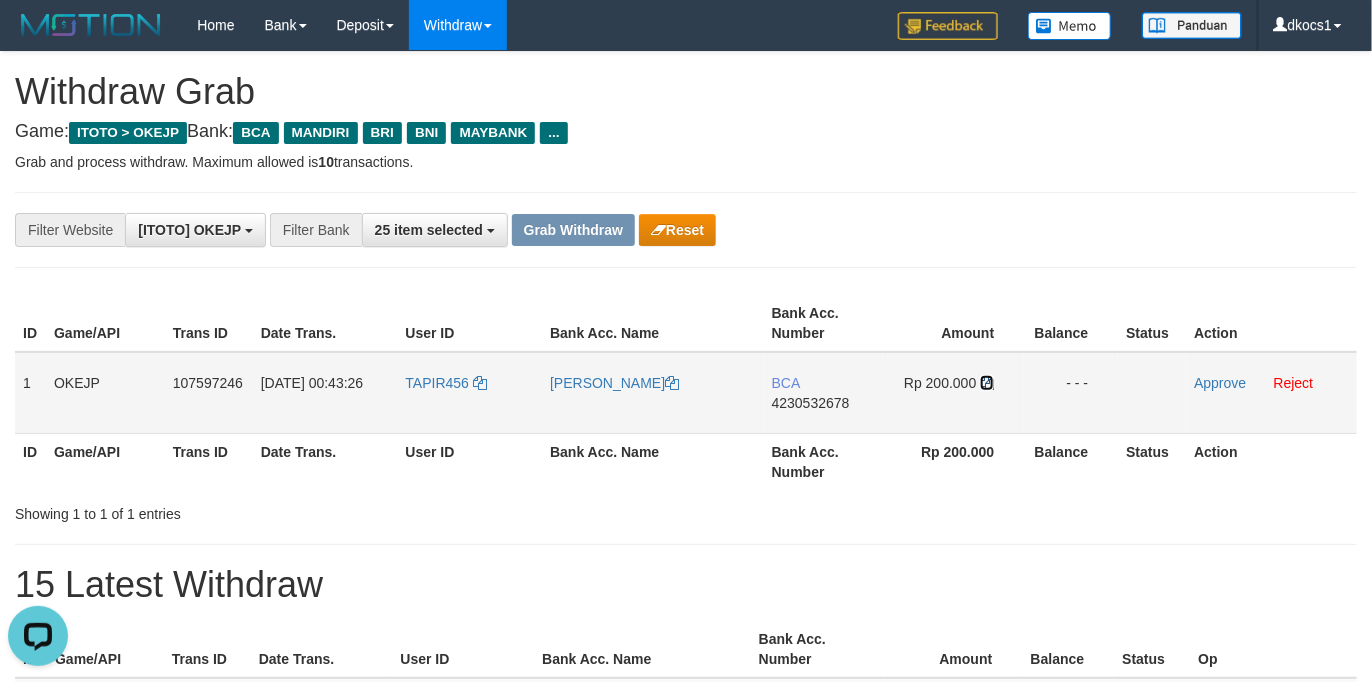 click at bounding box center [987, 383] 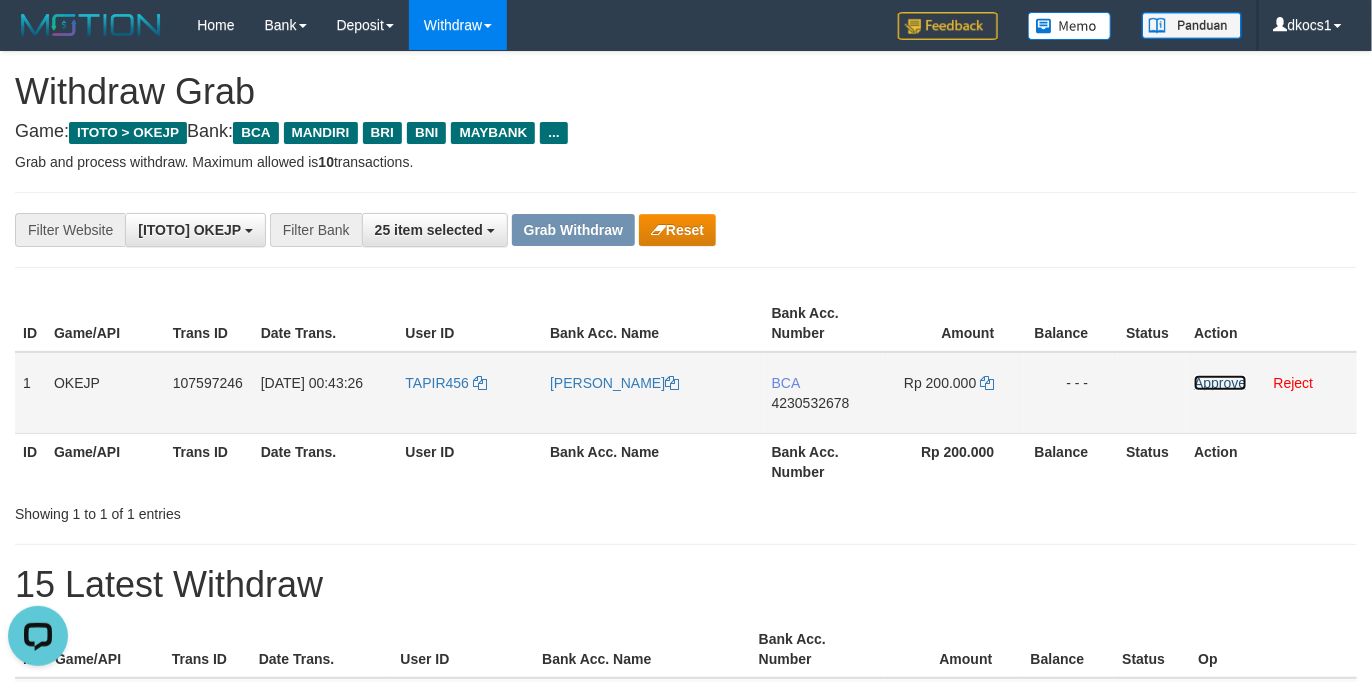 click on "Approve" at bounding box center (1220, 383) 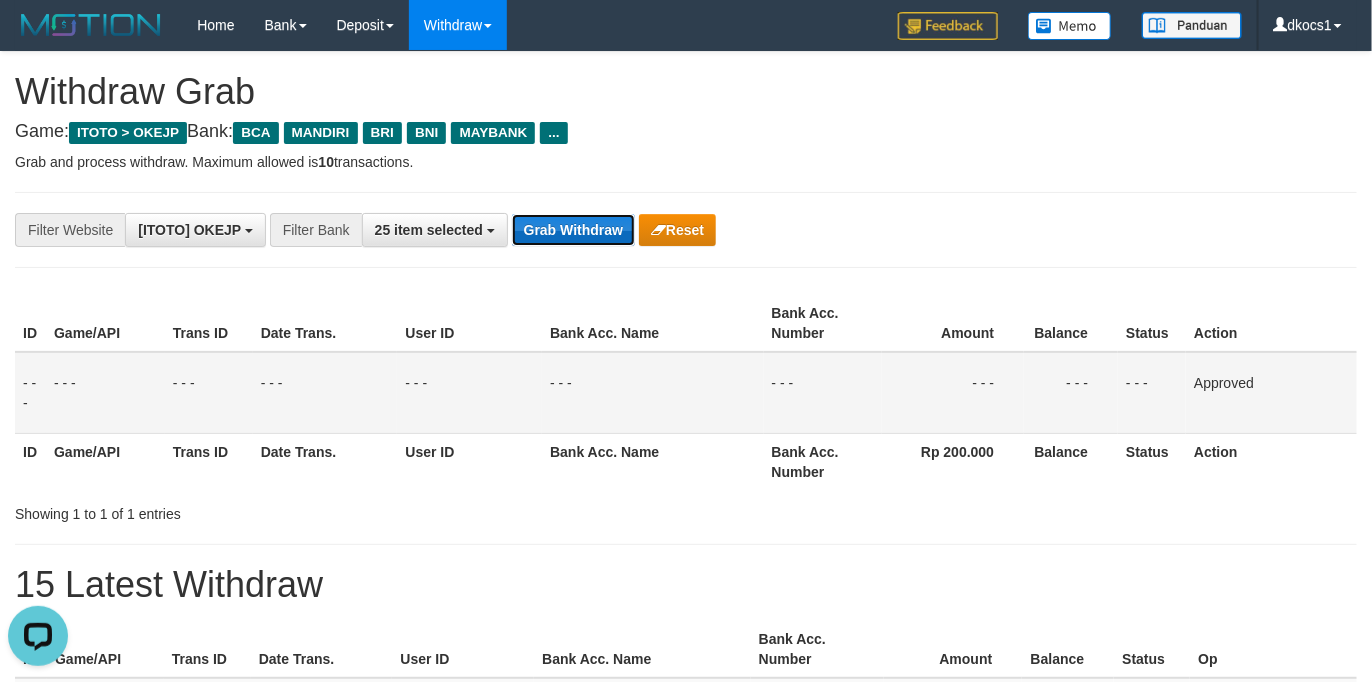 click on "Grab Withdraw" at bounding box center [573, 230] 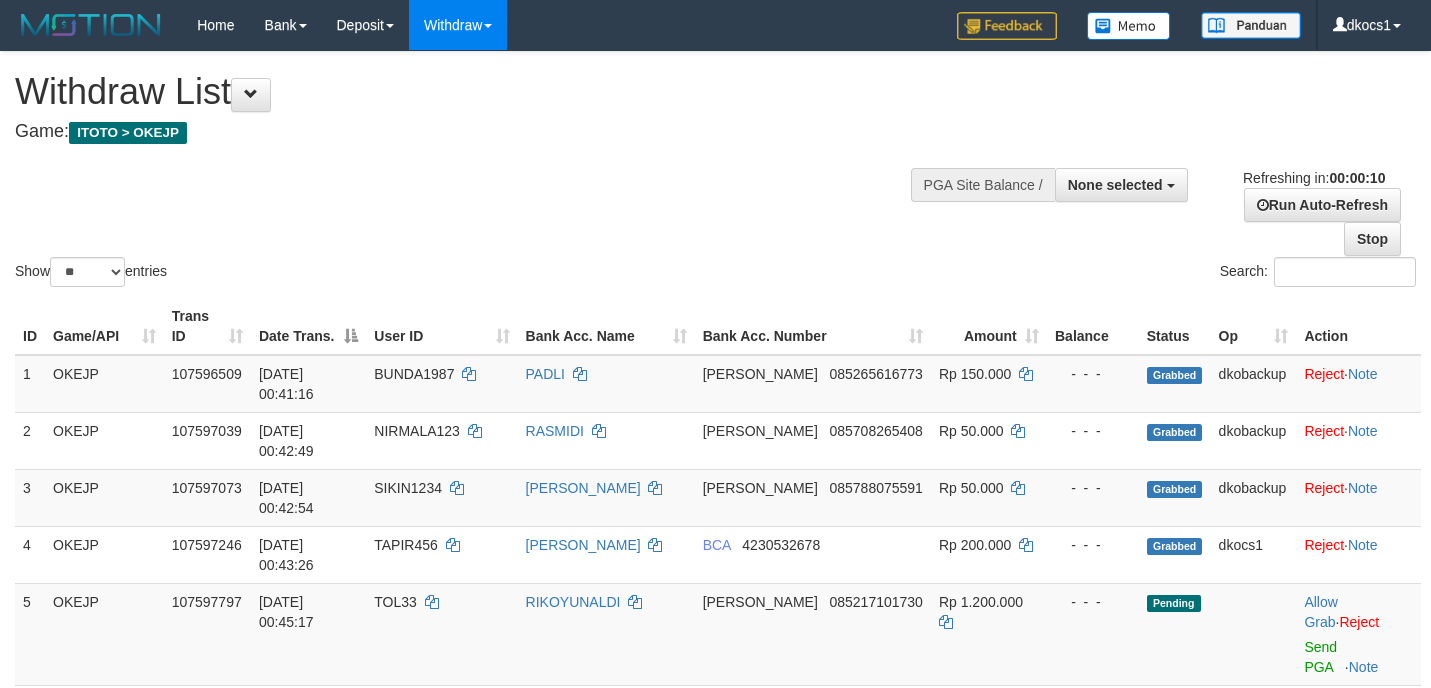 select 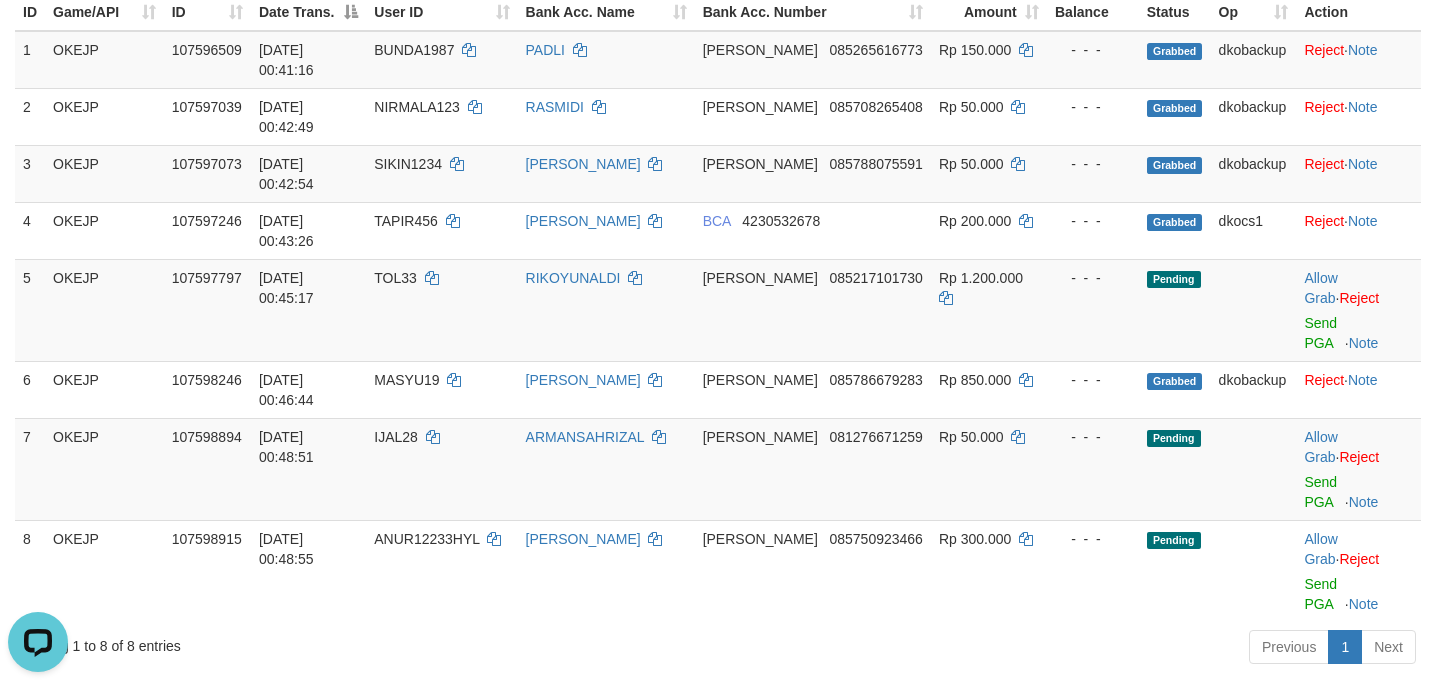 scroll, scrollTop: 0, scrollLeft: 0, axis: both 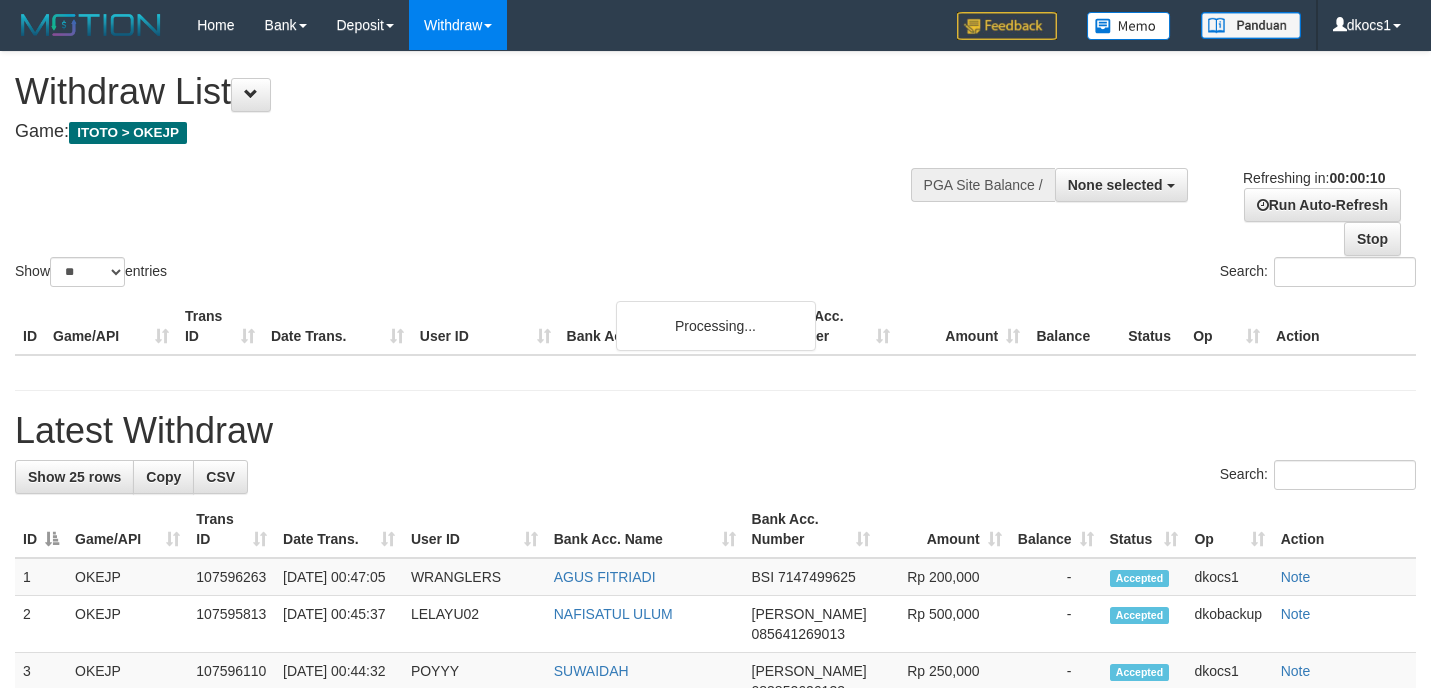 select 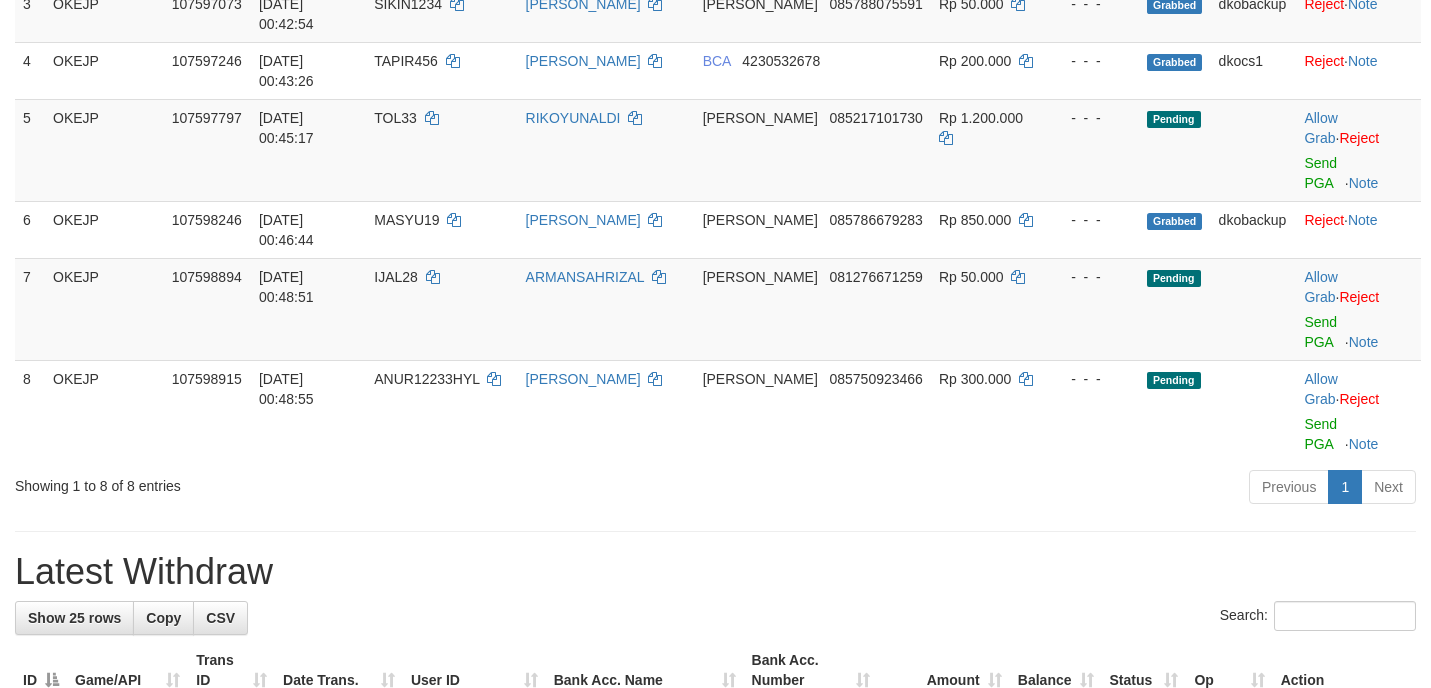scroll, scrollTop: 324, scrollLeft: 0, axis: vertical 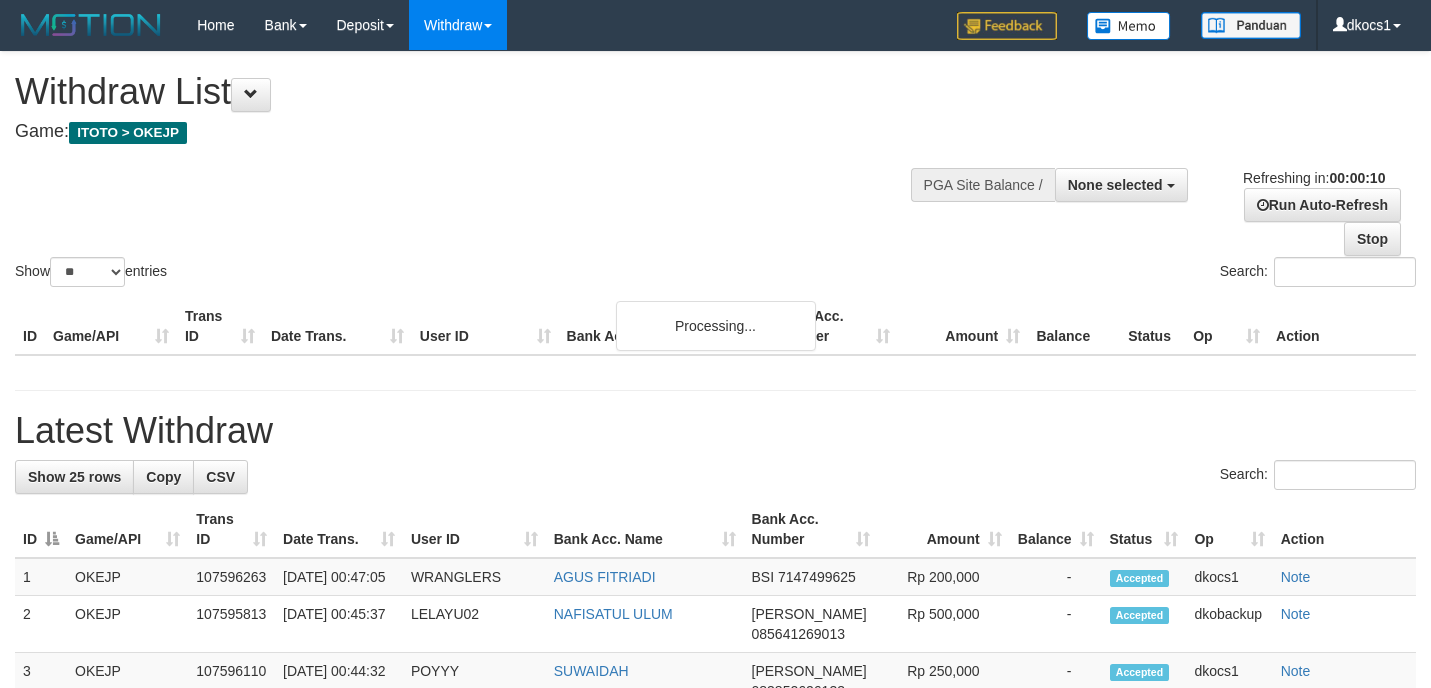 select 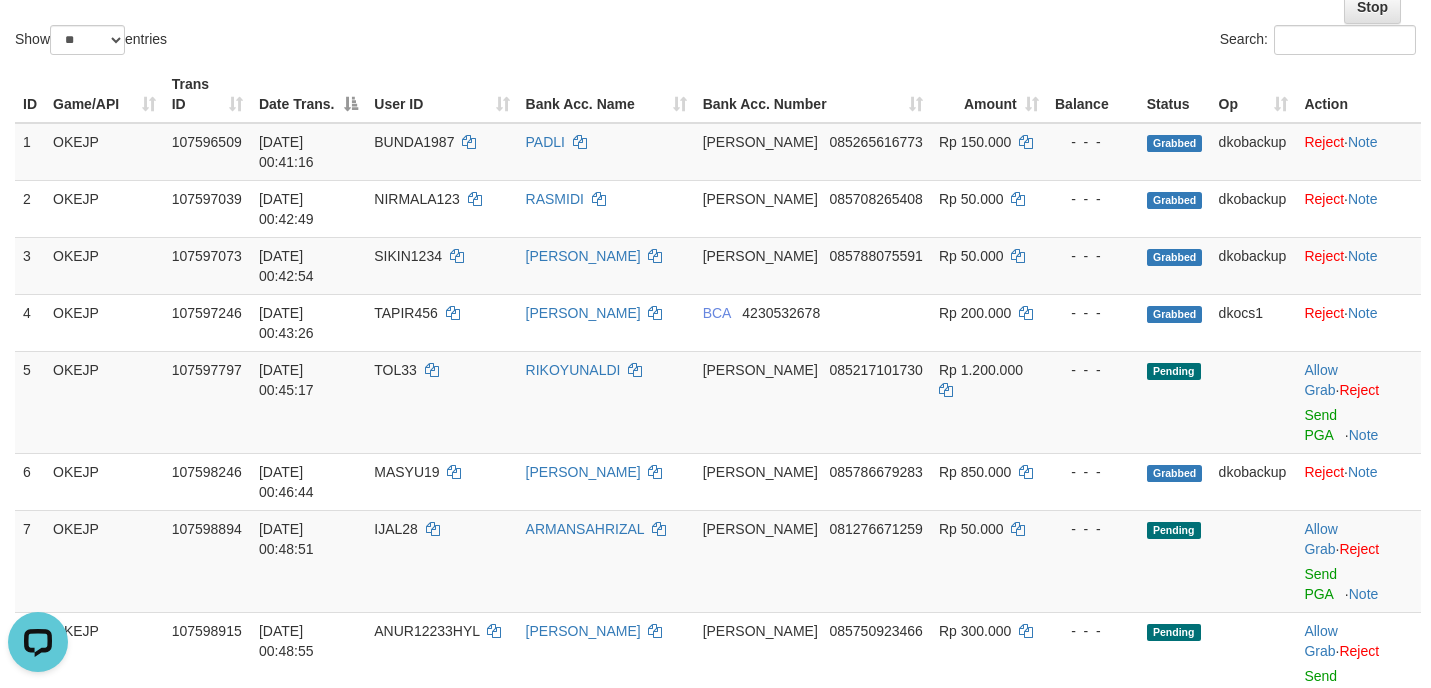 scroll, scrollTop: 0, scrollLeft: 0, axis: both 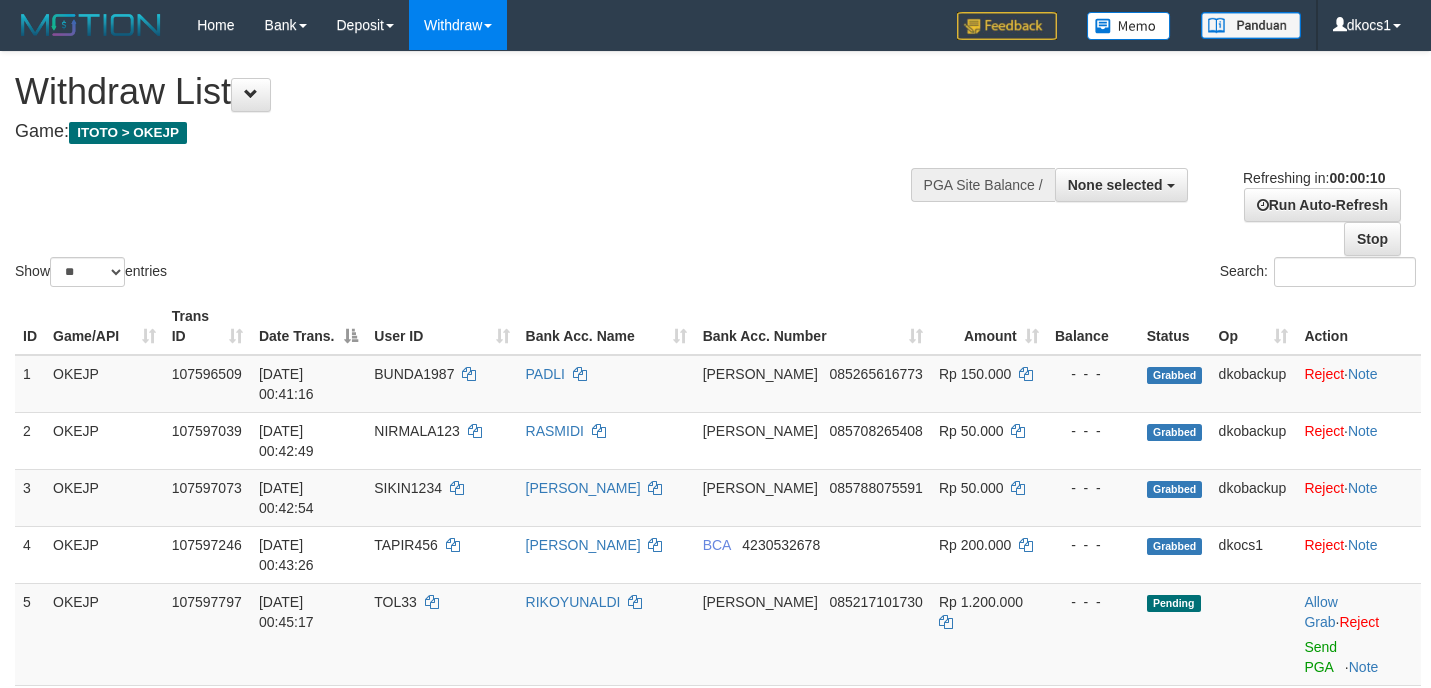 select 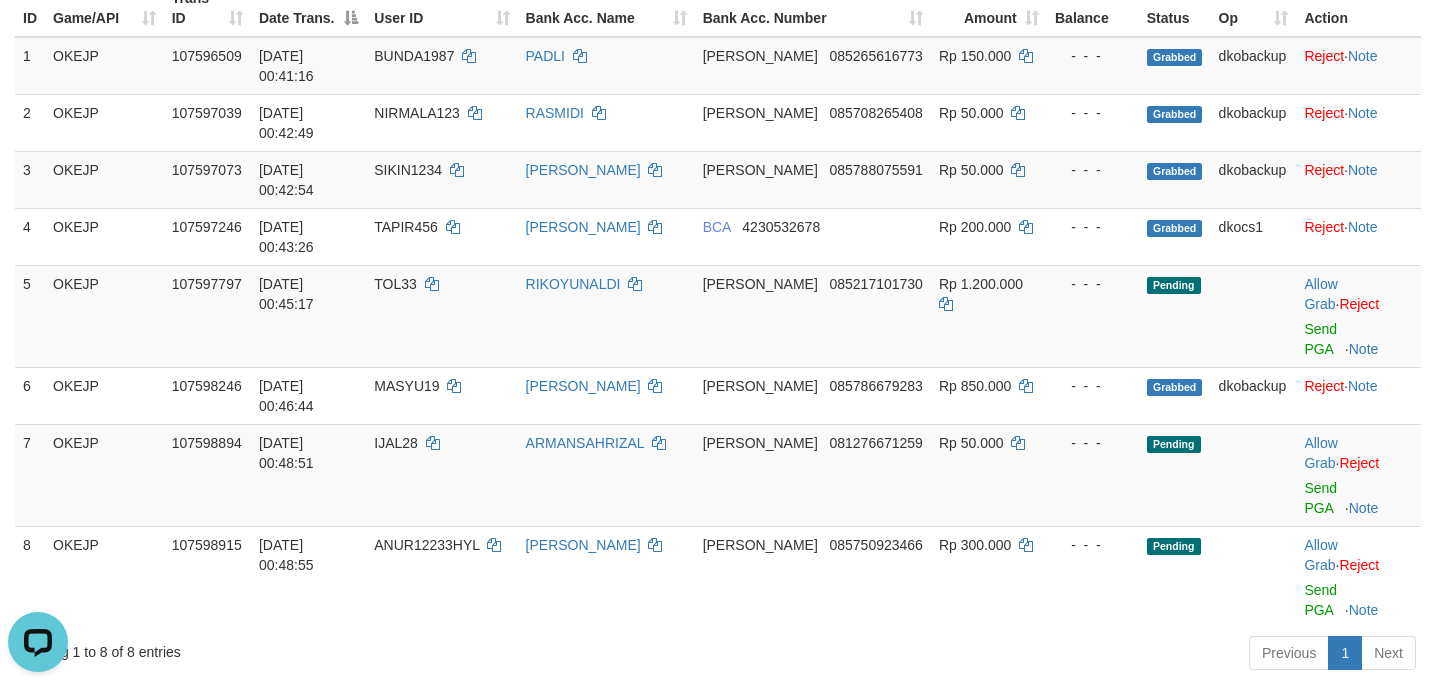 scroll, scrollTop: 0, scrollLeft: 0, axis: both 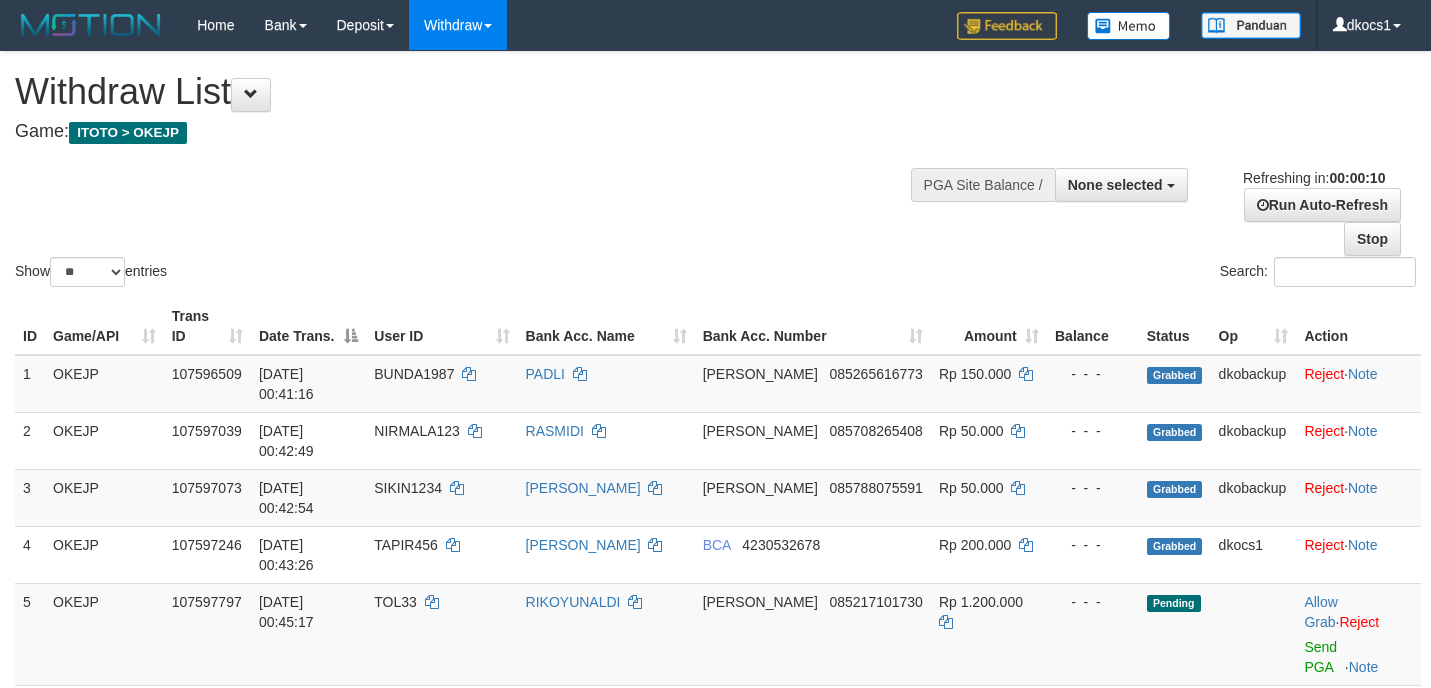 select 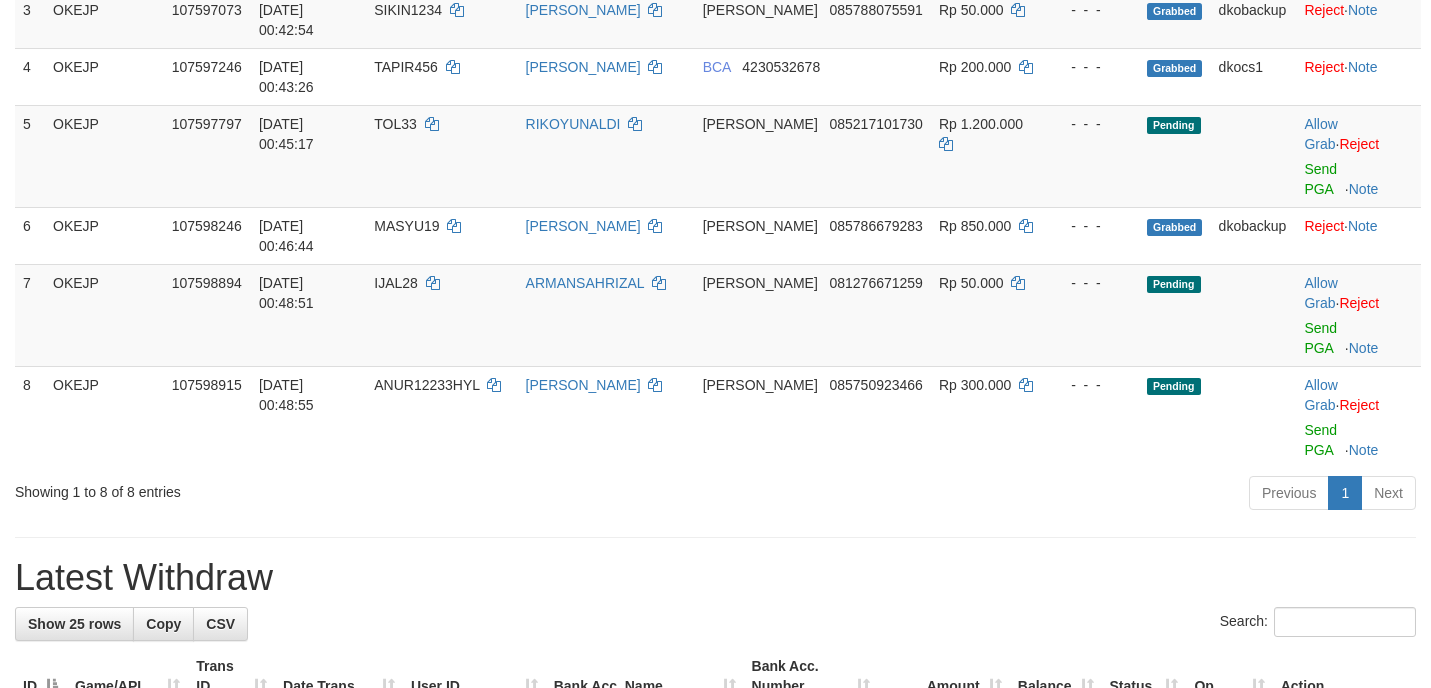 scroll, scrollTop: 318, scrollLeft: 0, axis: vertical 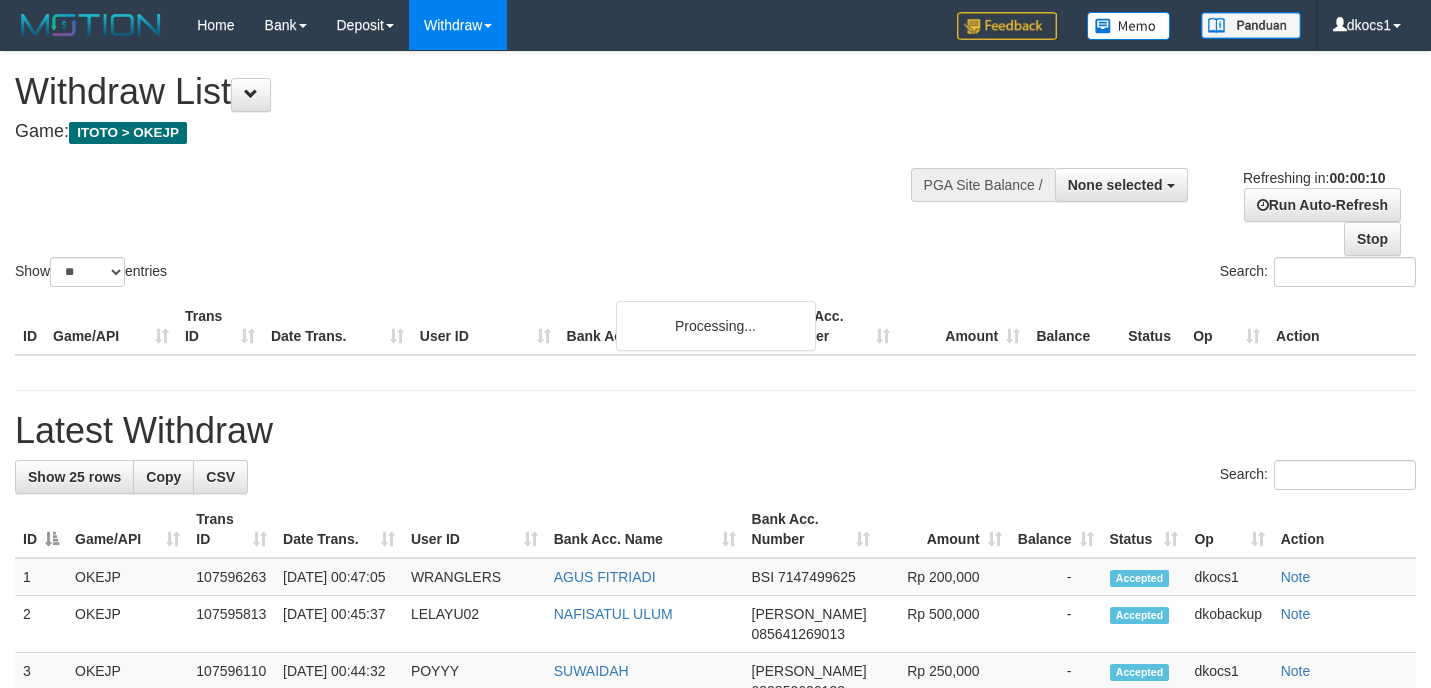select 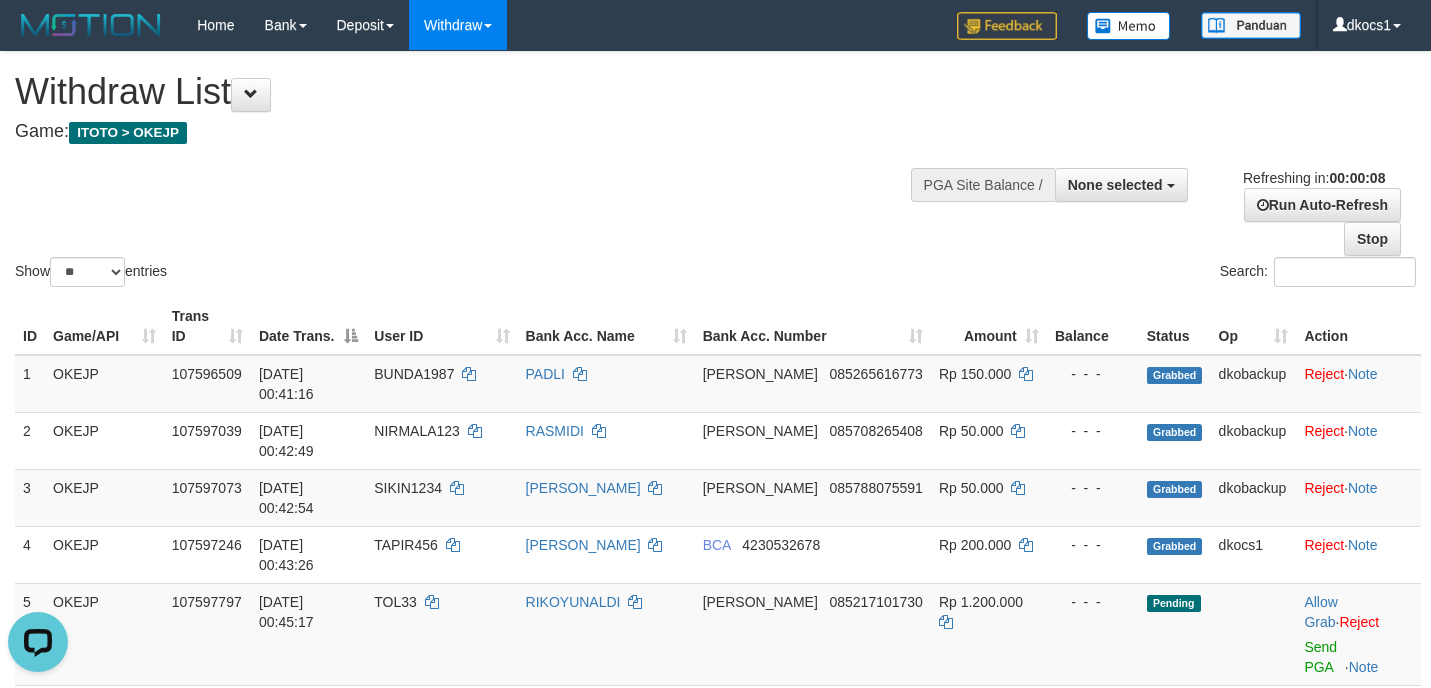 scroll, scrollTop: 0, scrollLeft: 0, axis: both 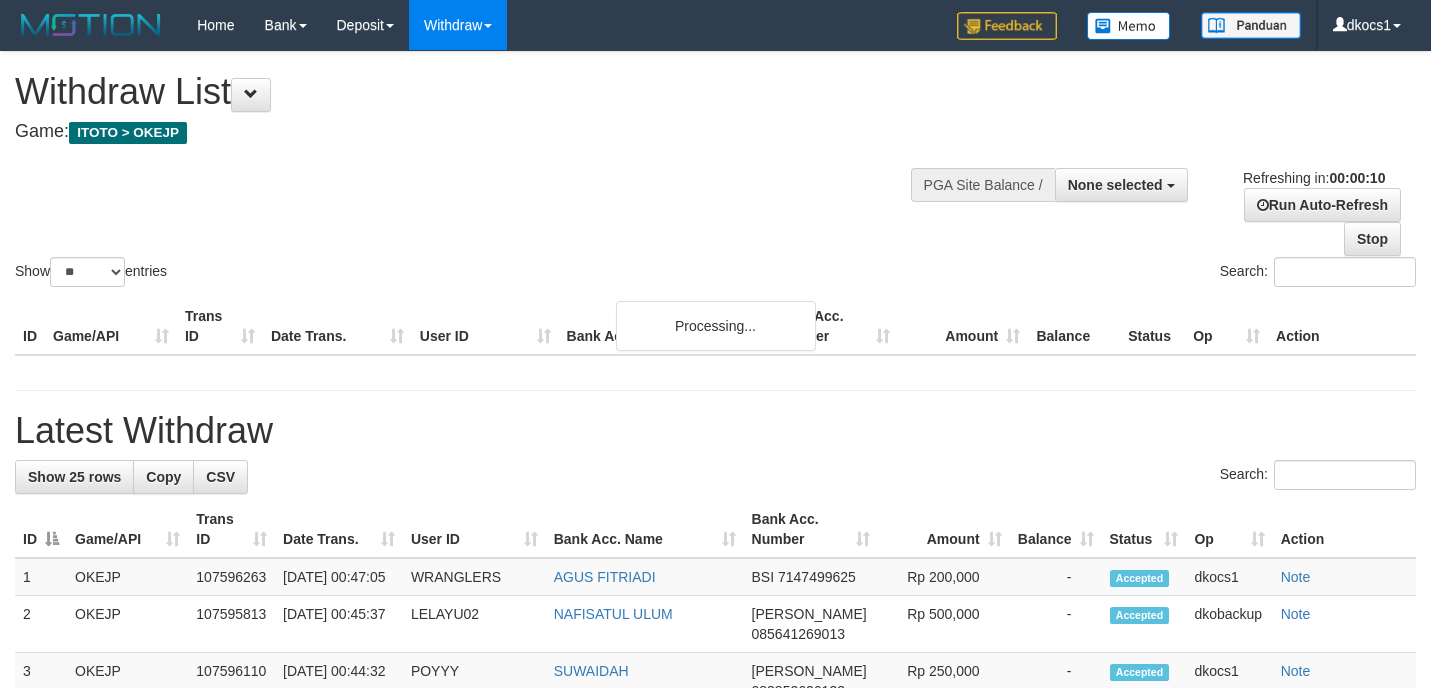 select 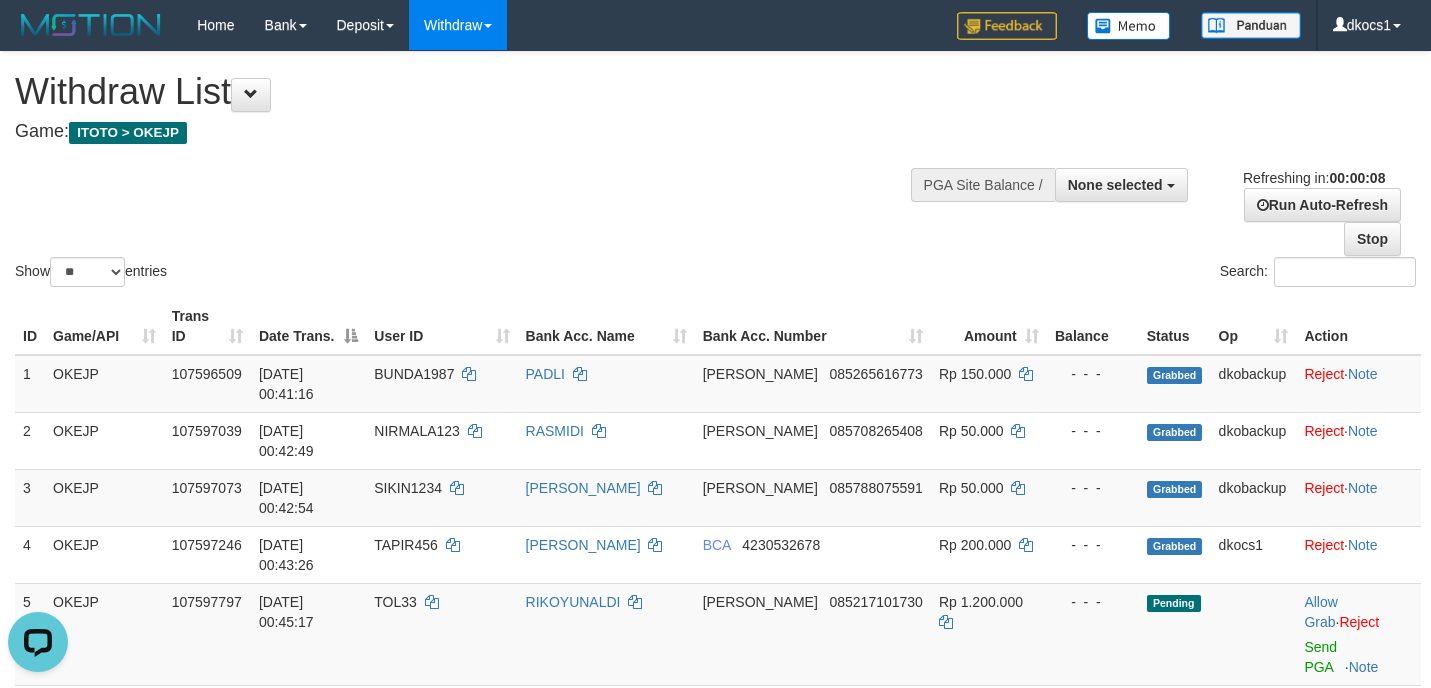 scroll, scrollTop: 0, scrollLeft: 0, axis: both 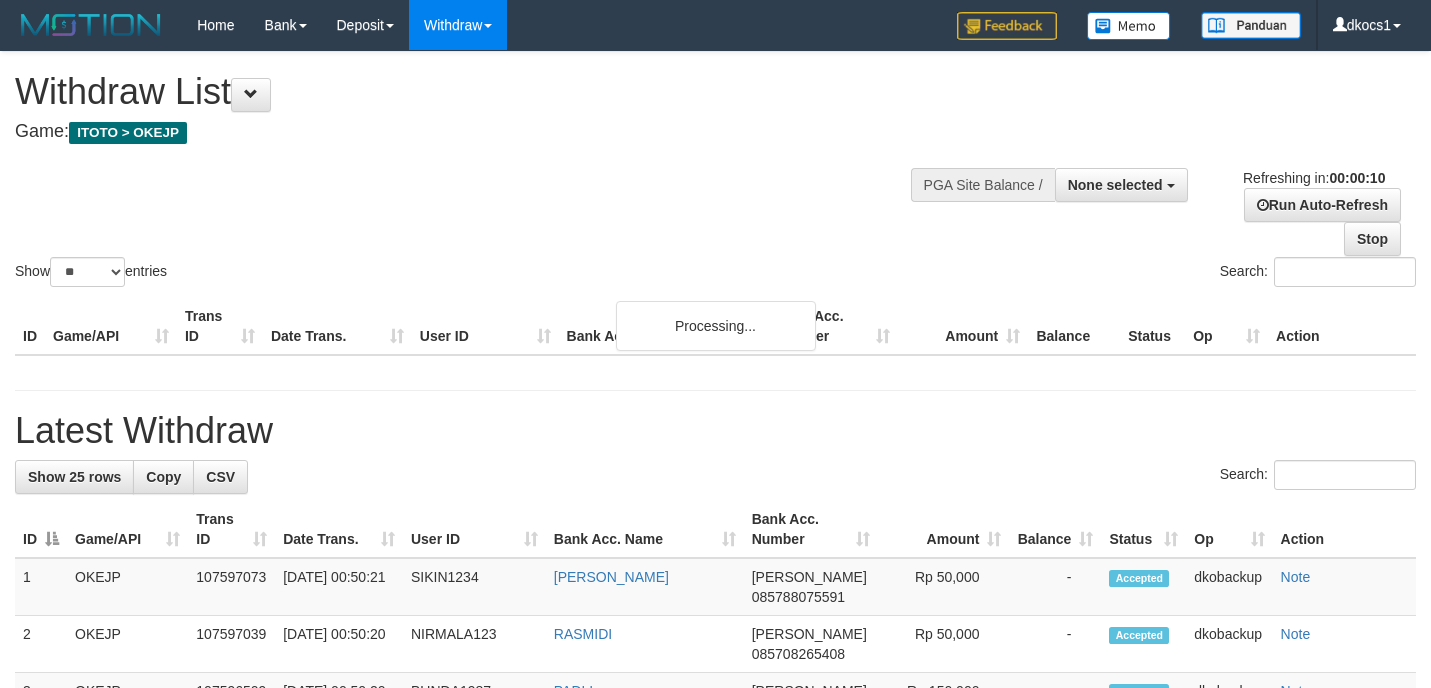 select 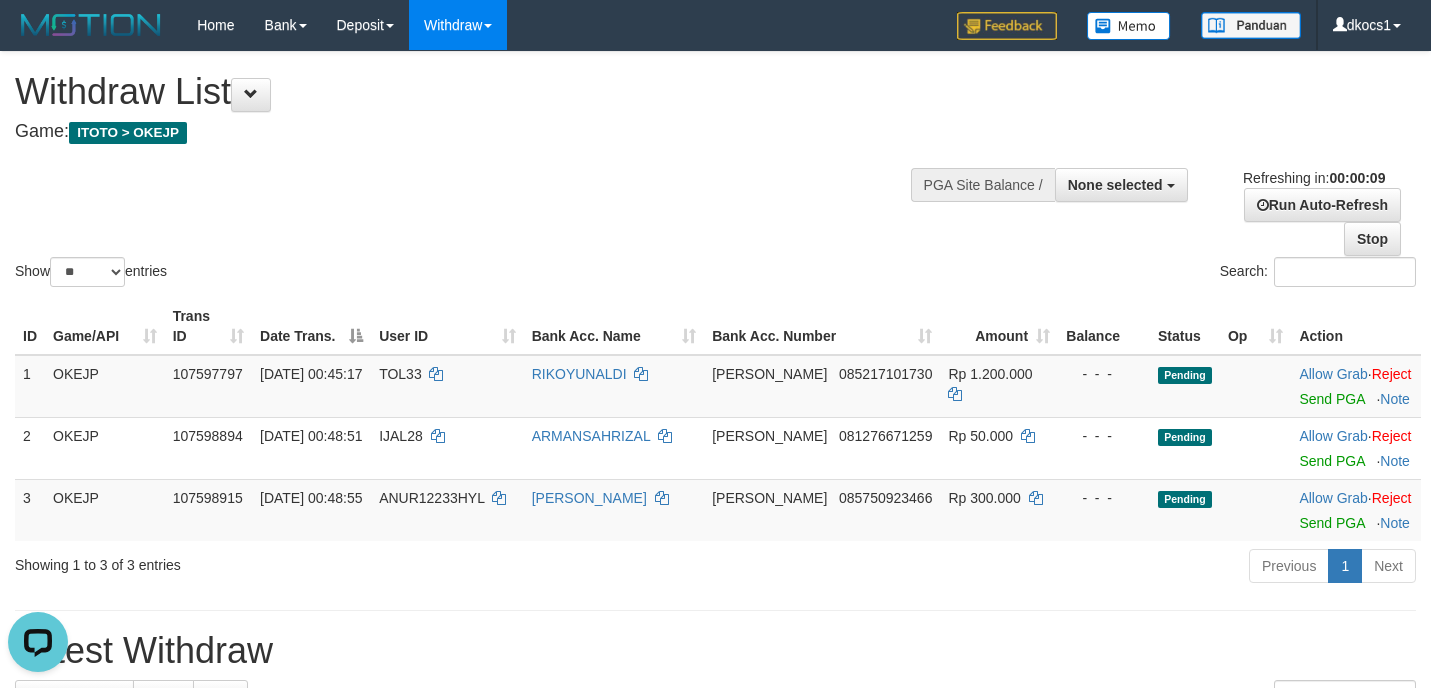 scroll, scrollTop: 0, scrollLeft: 0, axis: both 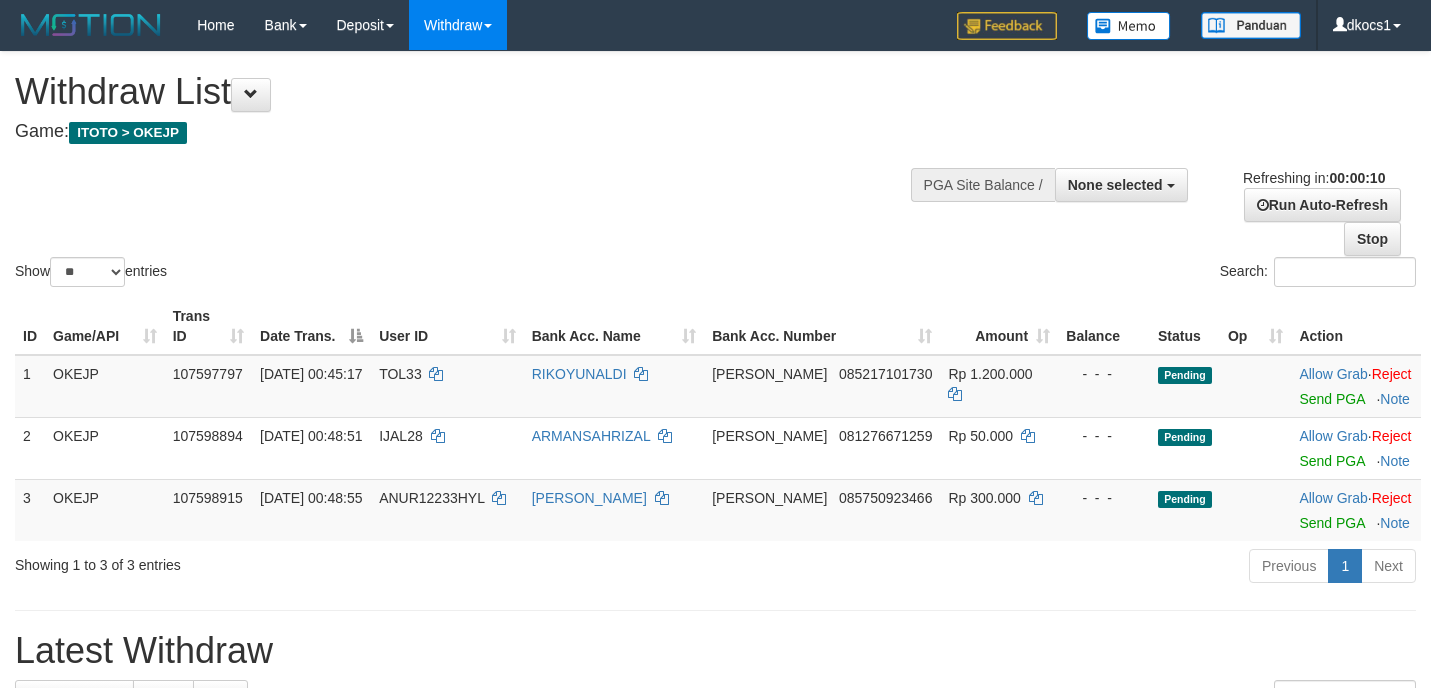 select 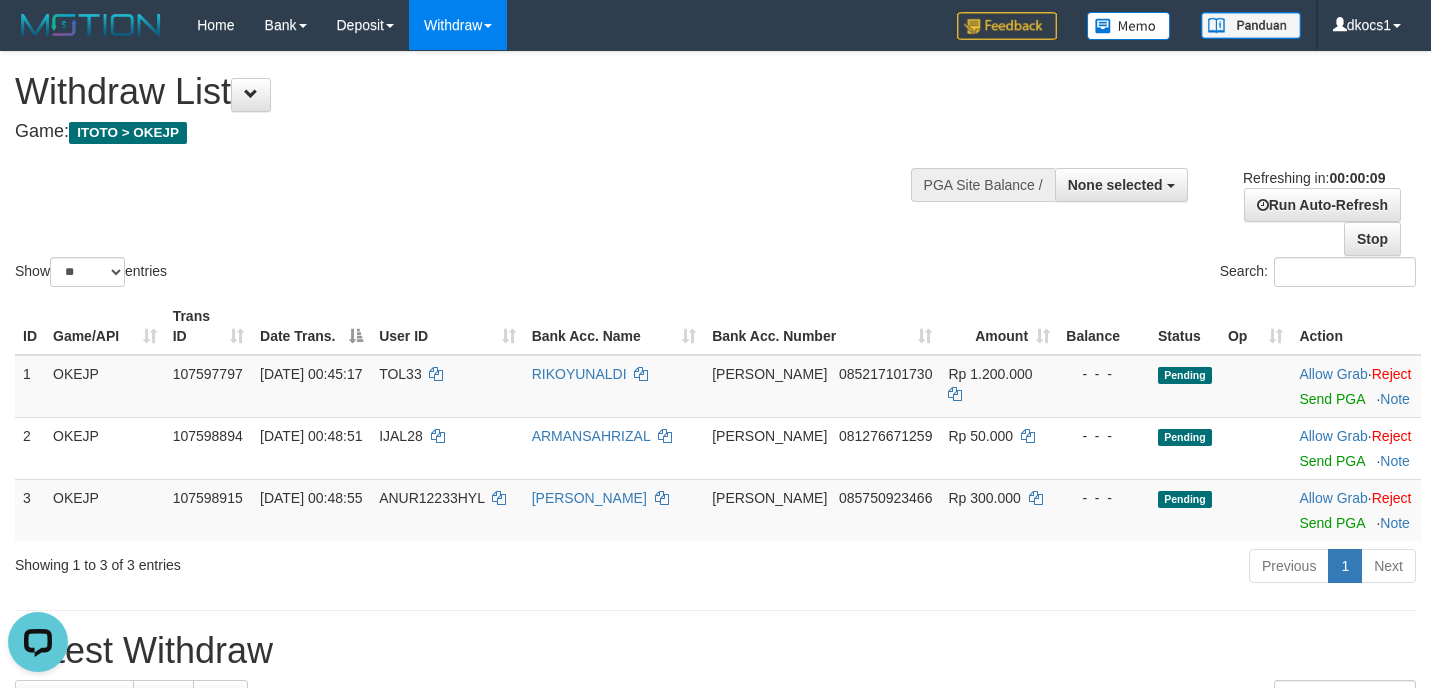 scroll, scrollTop: 0, scrollLeft: 0, axis: both 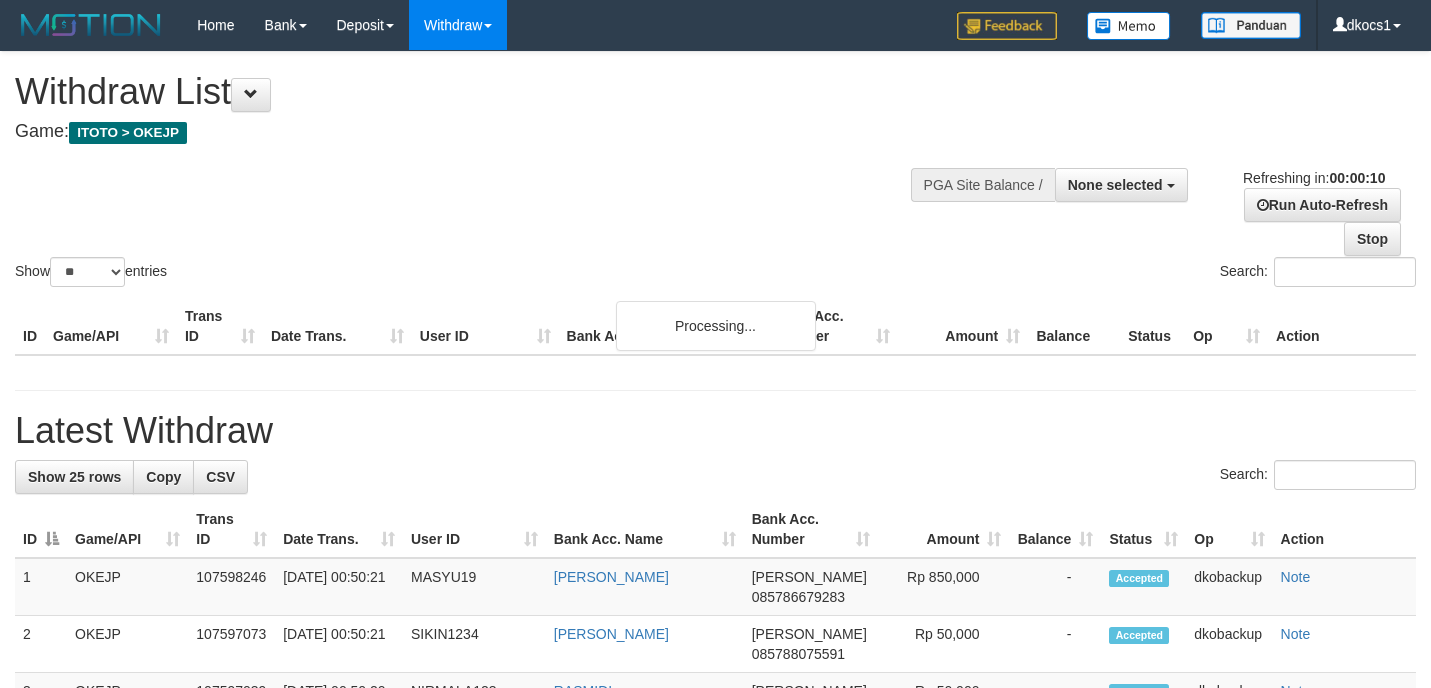select 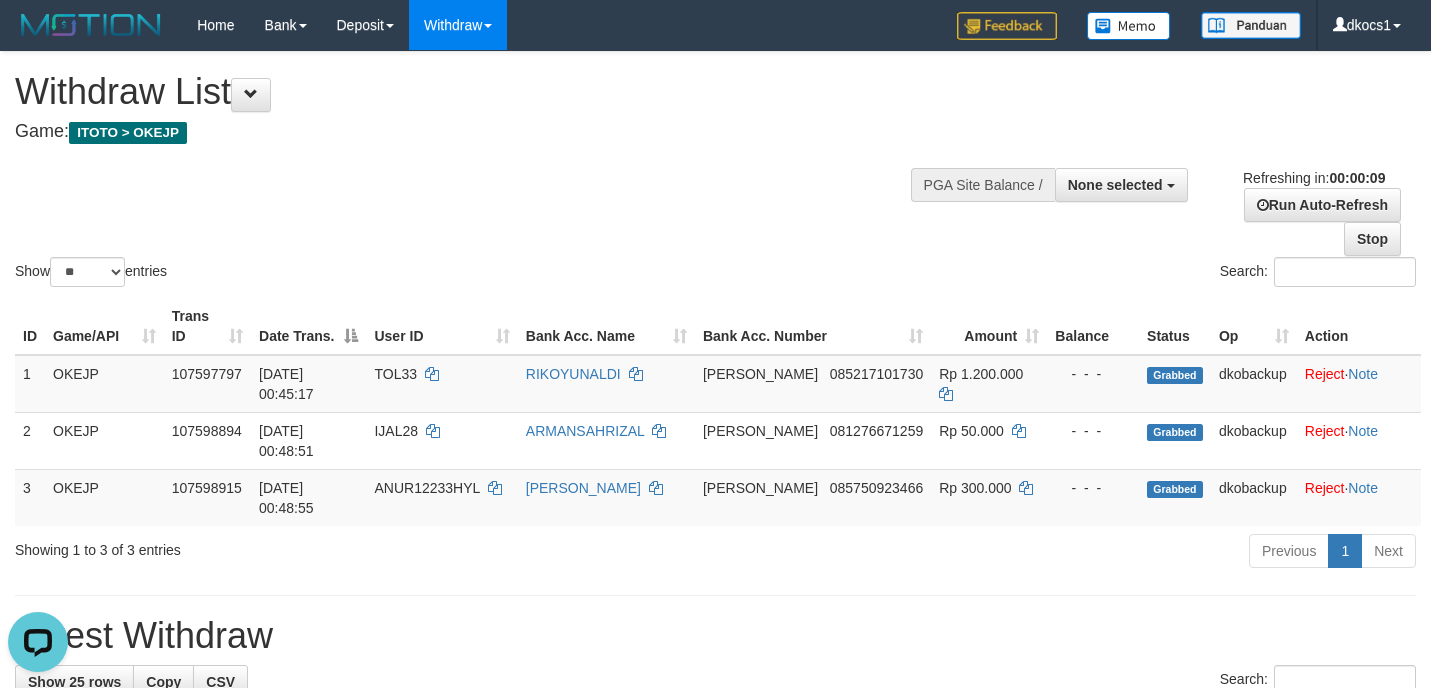 scroll, scrollTop: 0, scrollLeft: 0, axis: both 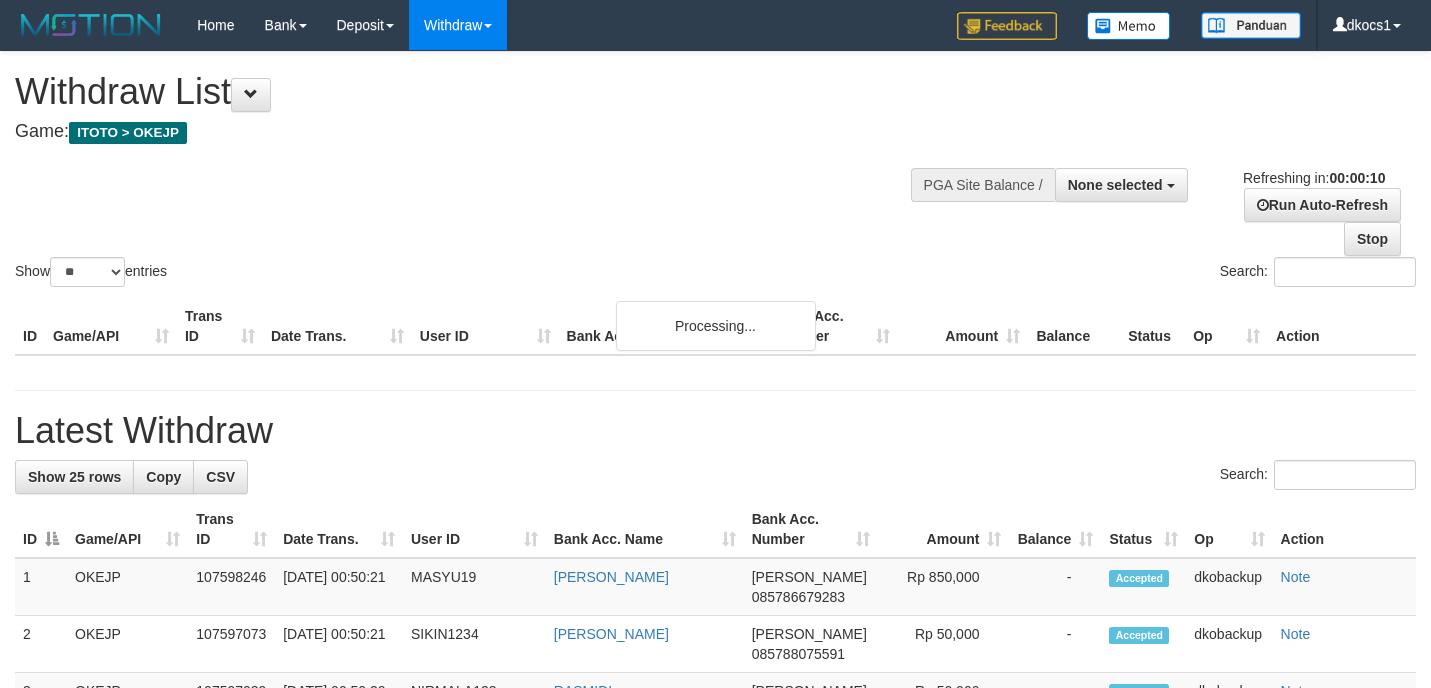 select 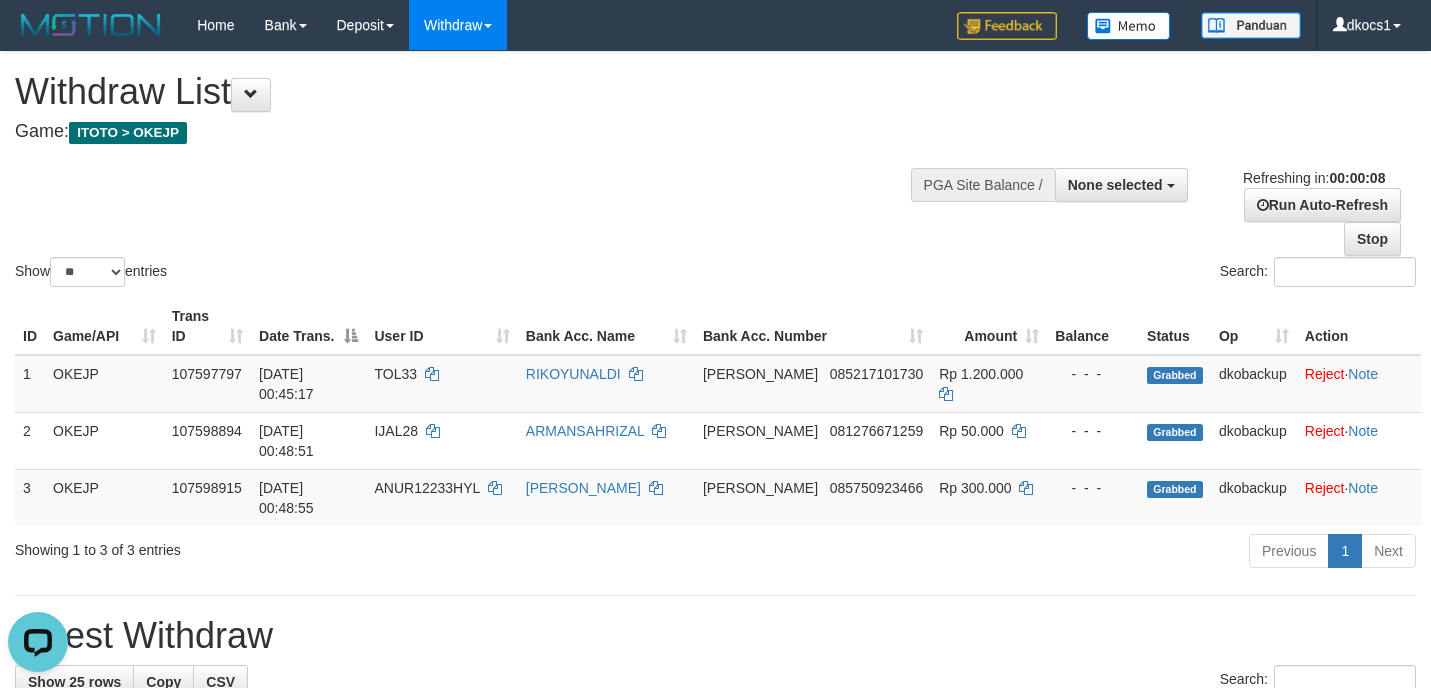 scroll, scrollTop: 0, scrollLeft: 0, axis: both 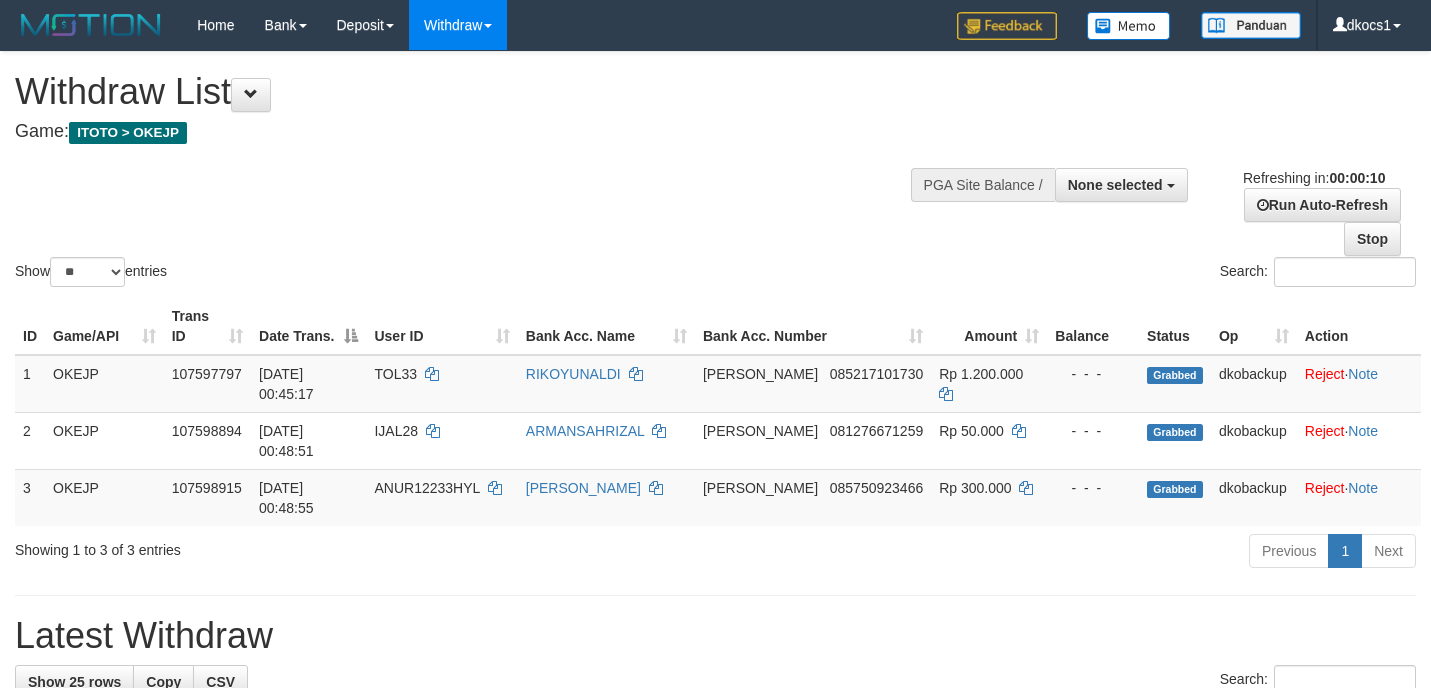 select 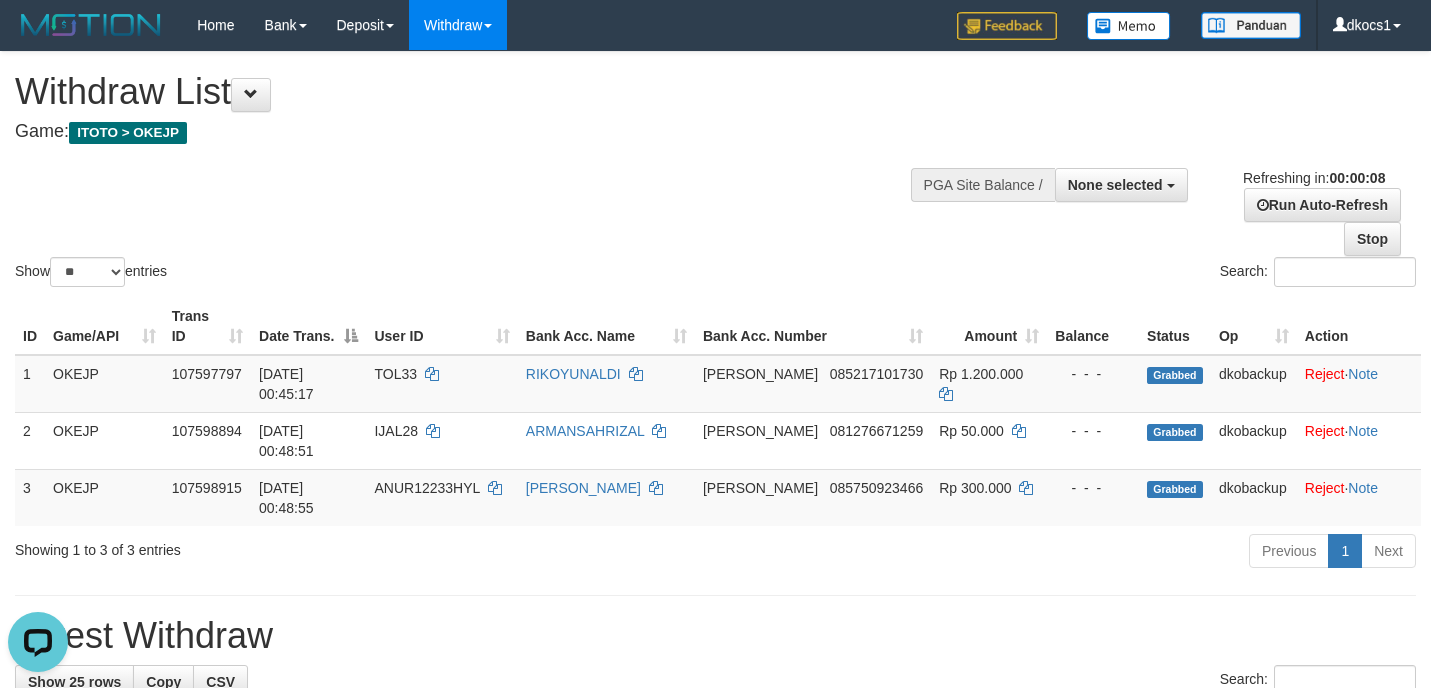 scroll, scrollTop: 0, scrollLeft: 0, axis: both 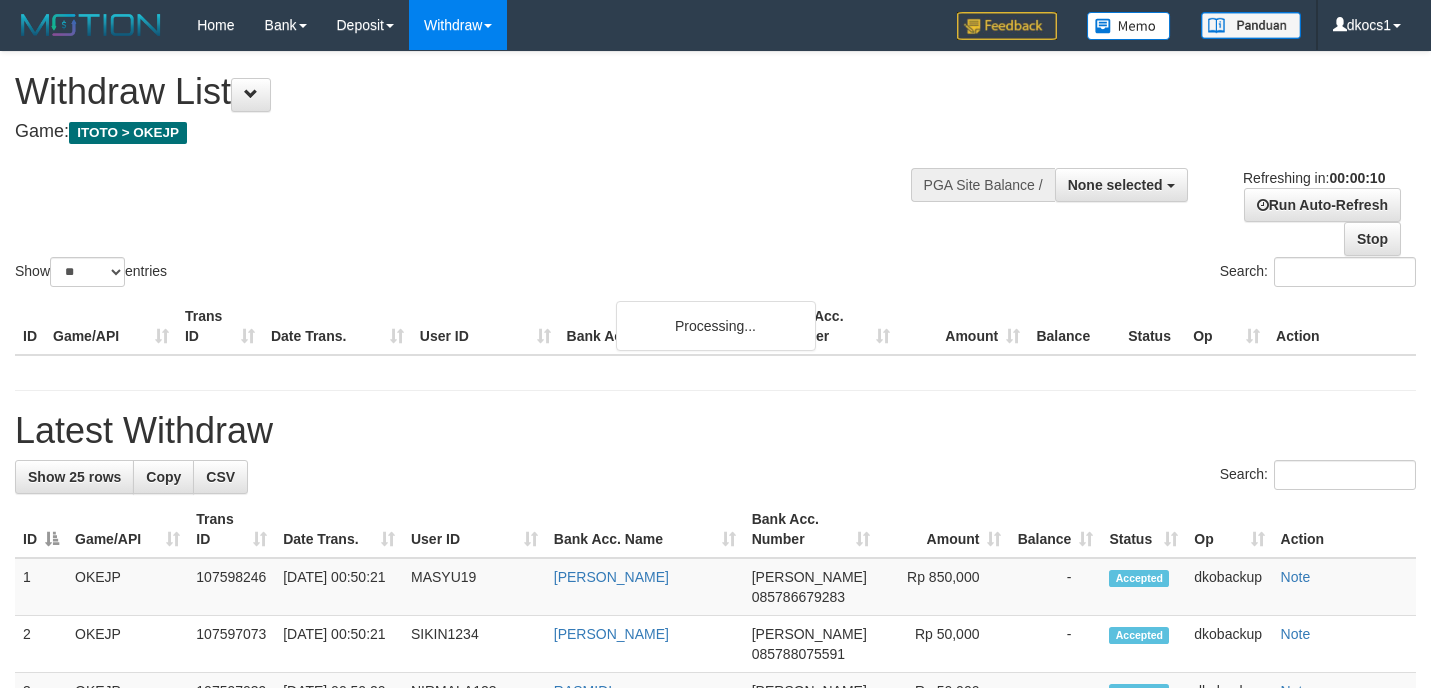 select 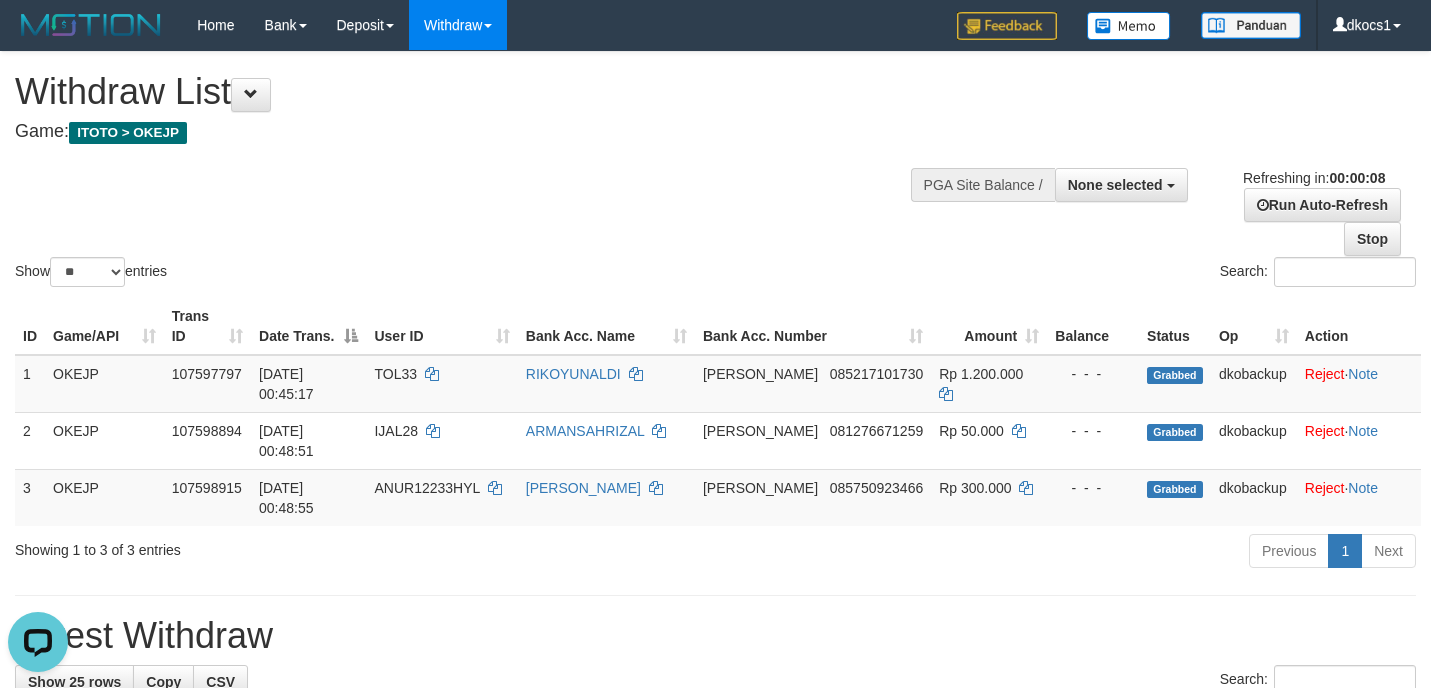scroll, scrollTop: 0, scrollLeft: 0, axis: both 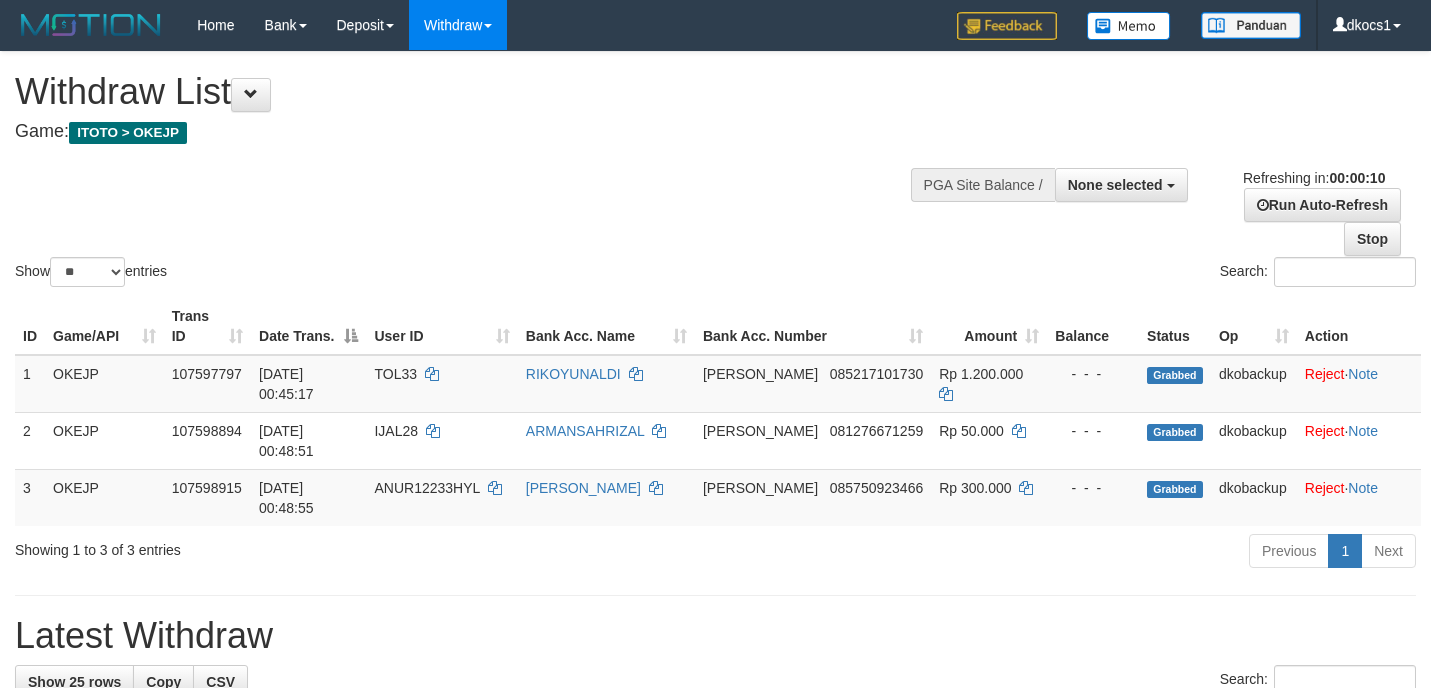 select 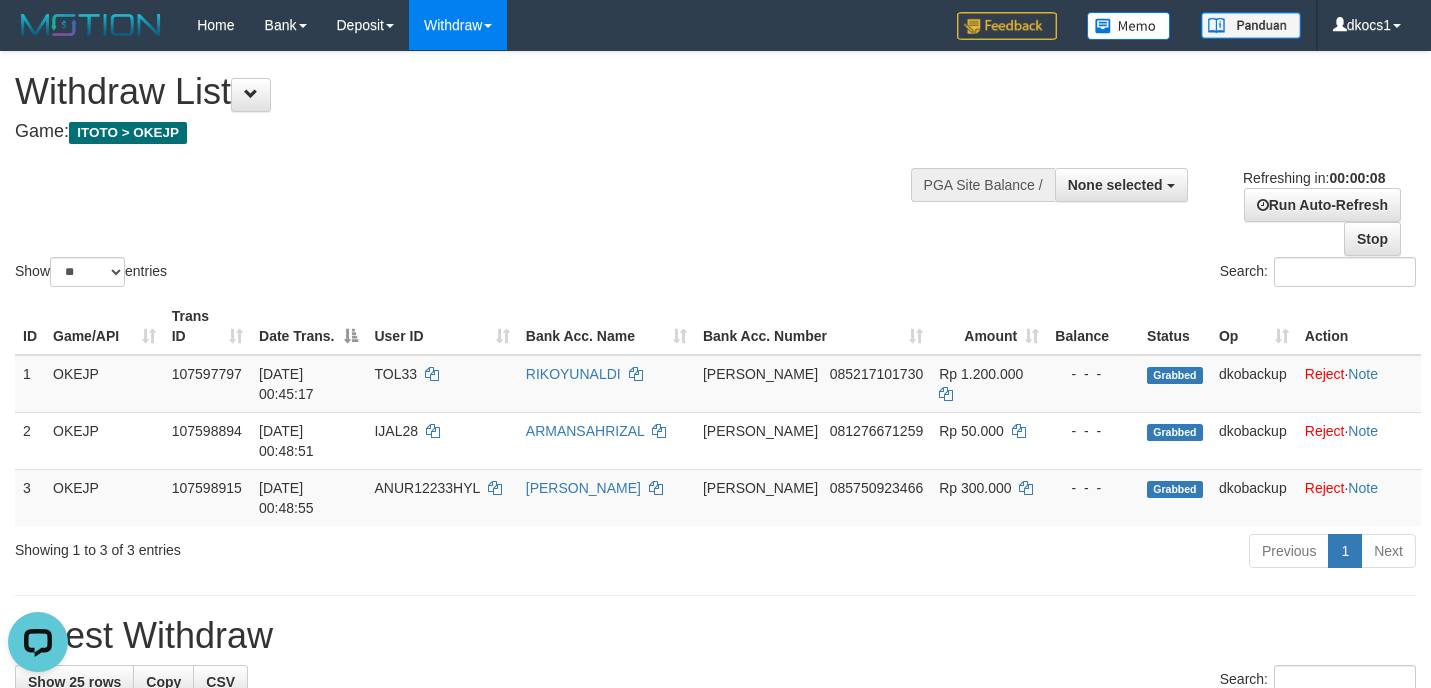 scroll, scrollTop: 0, scrollLeft: 0, axis: both 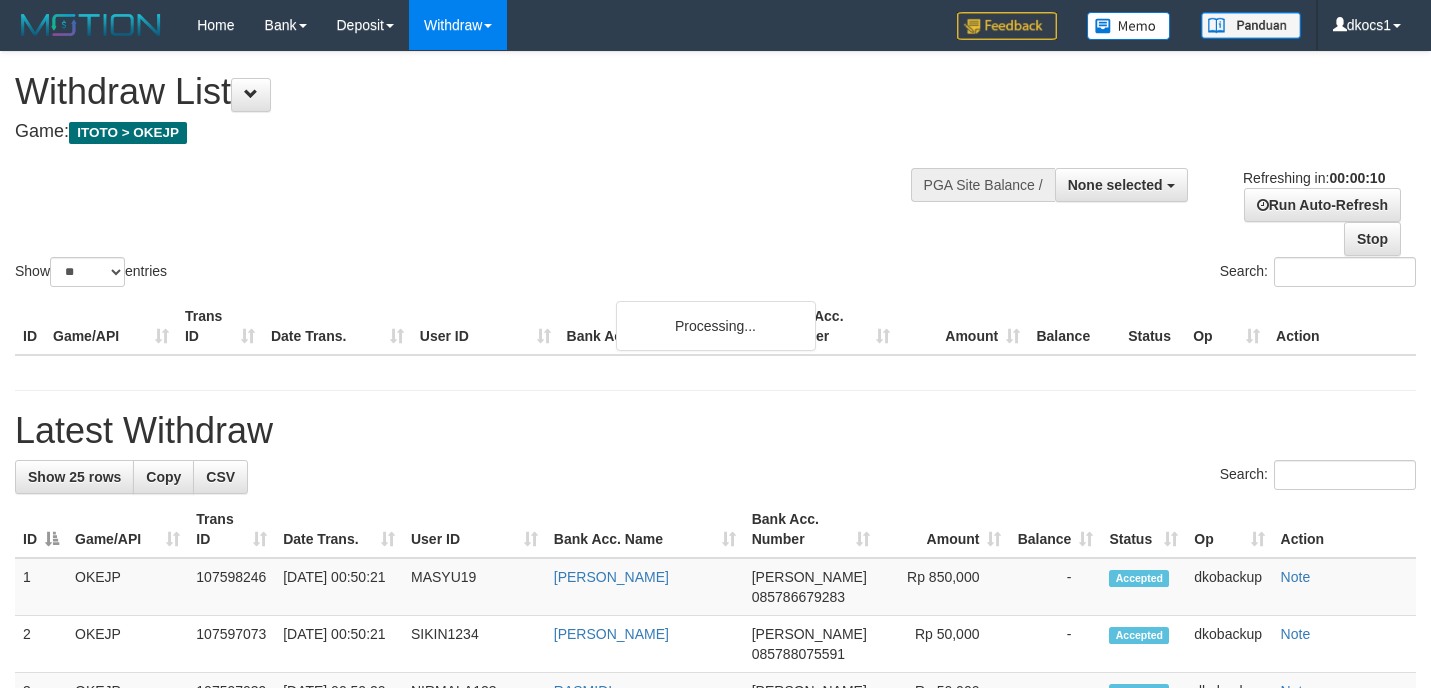 select 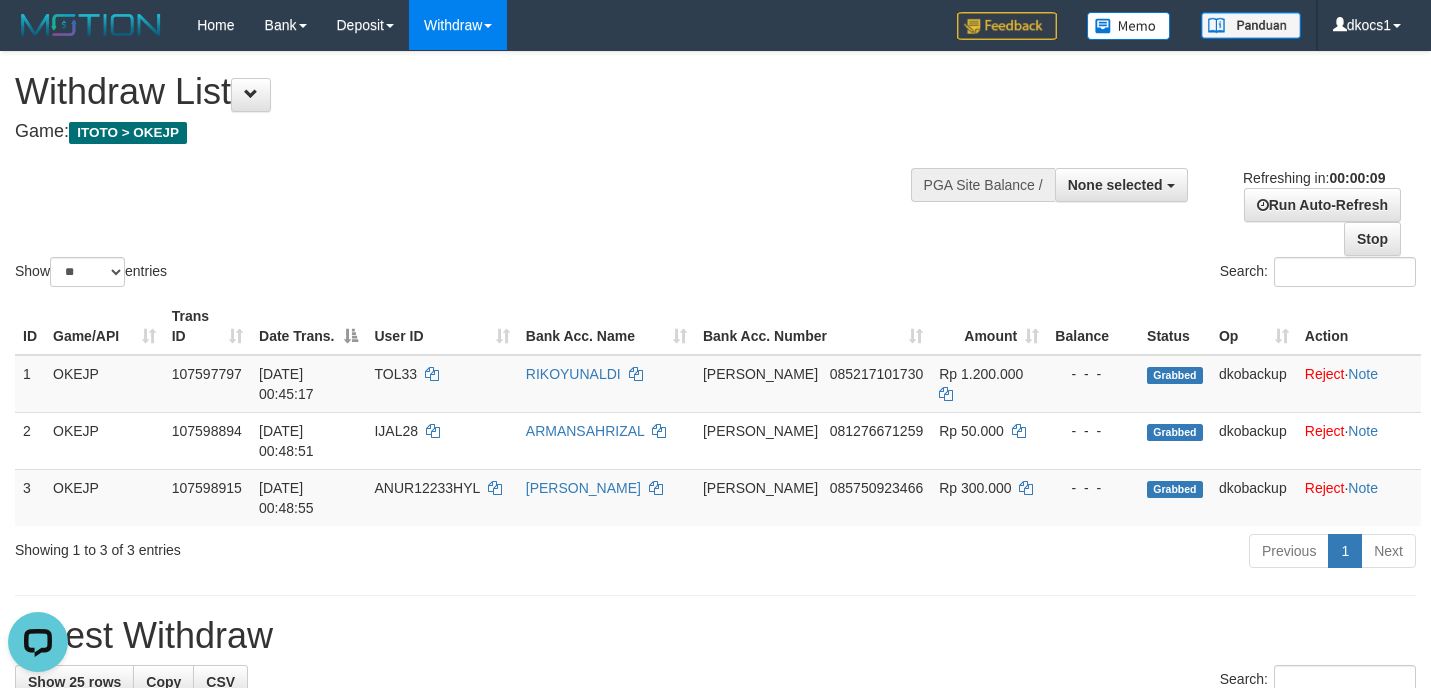 scroll, scrollTop: 0, scrollLeft: 0, axis: both 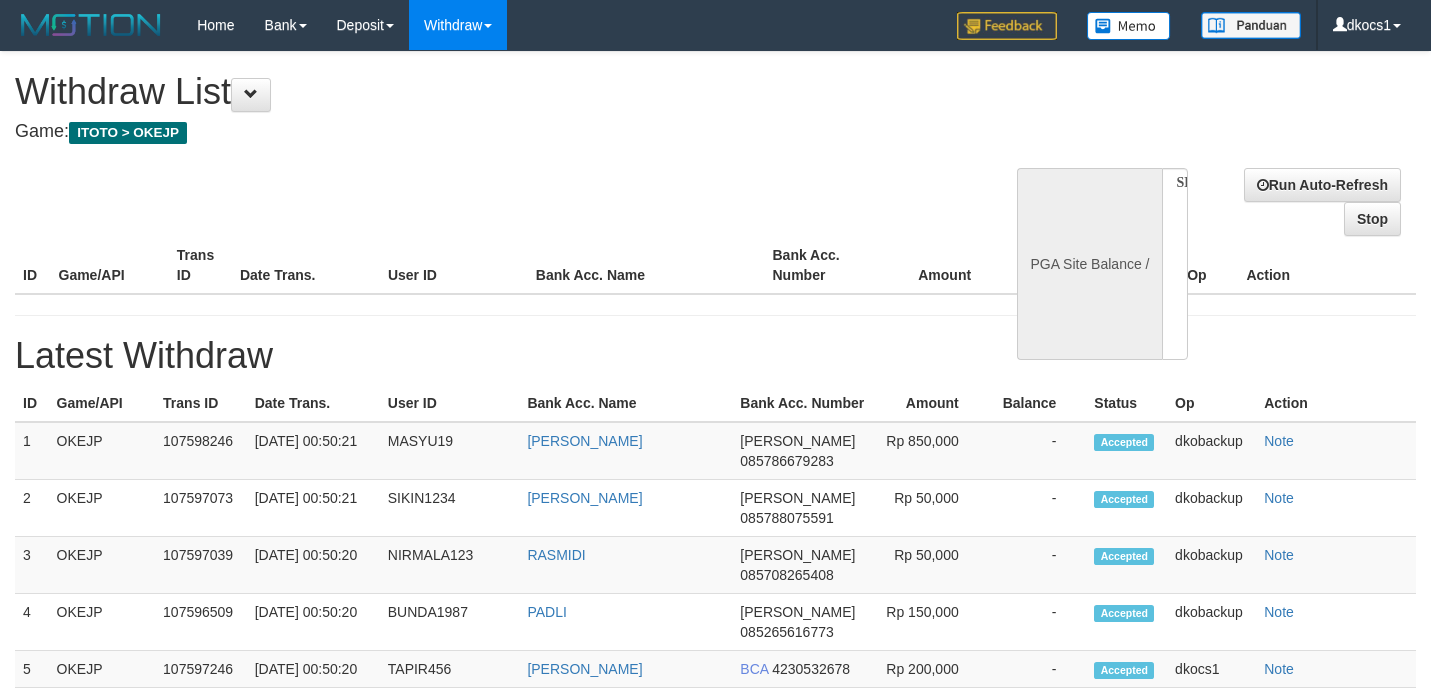 select 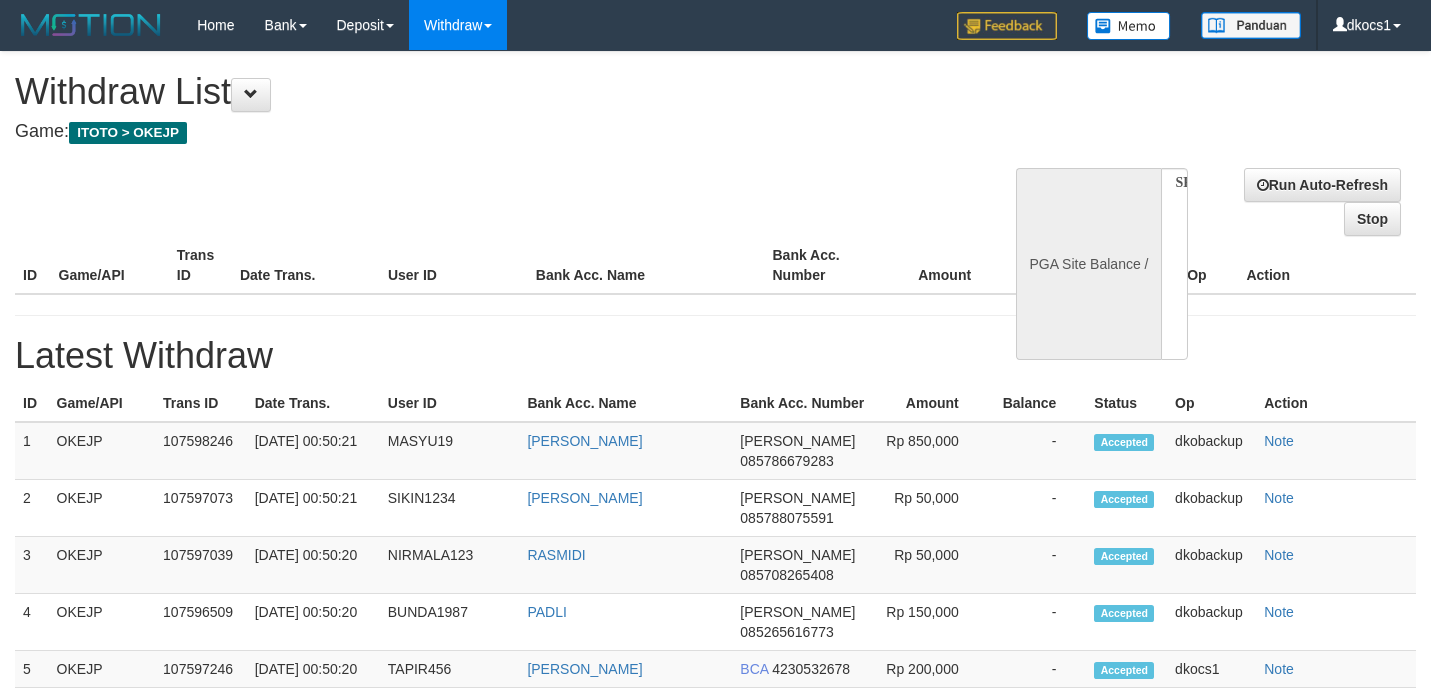 scroll, scrollTop: 0, scrollLeft: 0, axis: both 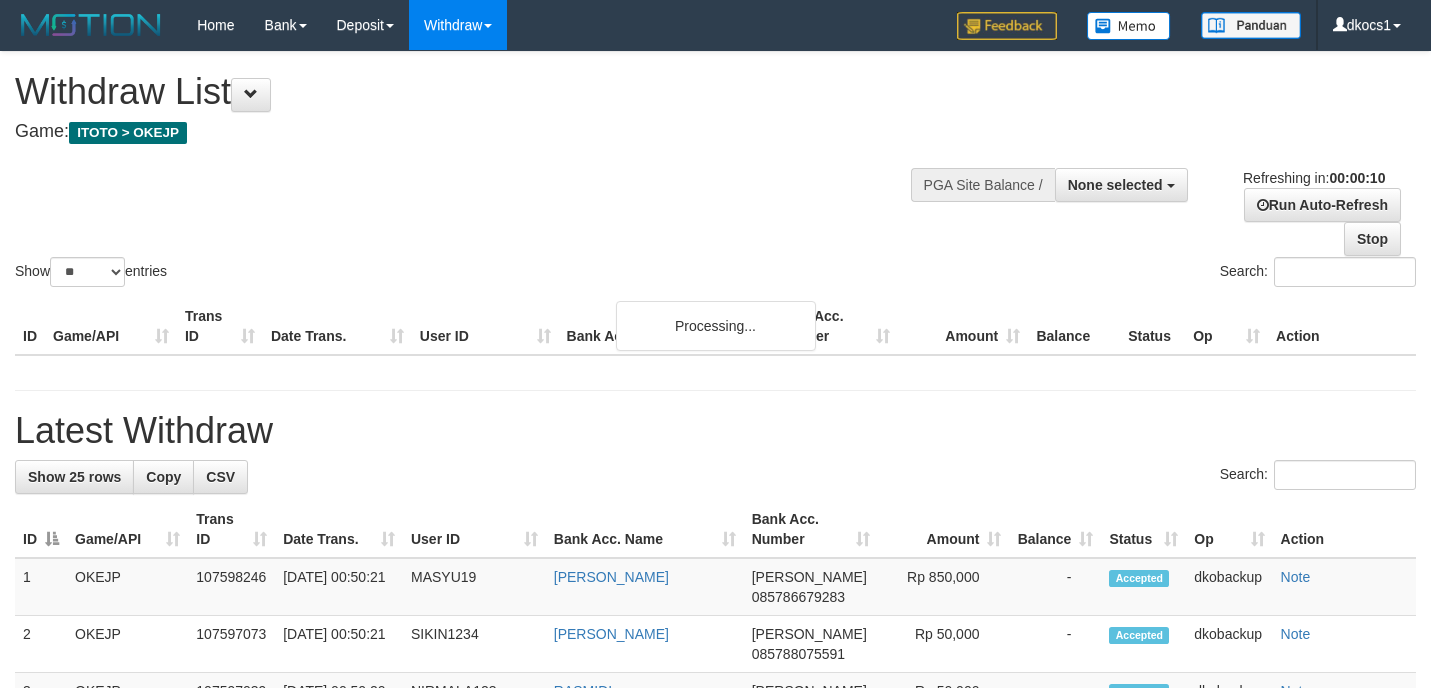 select 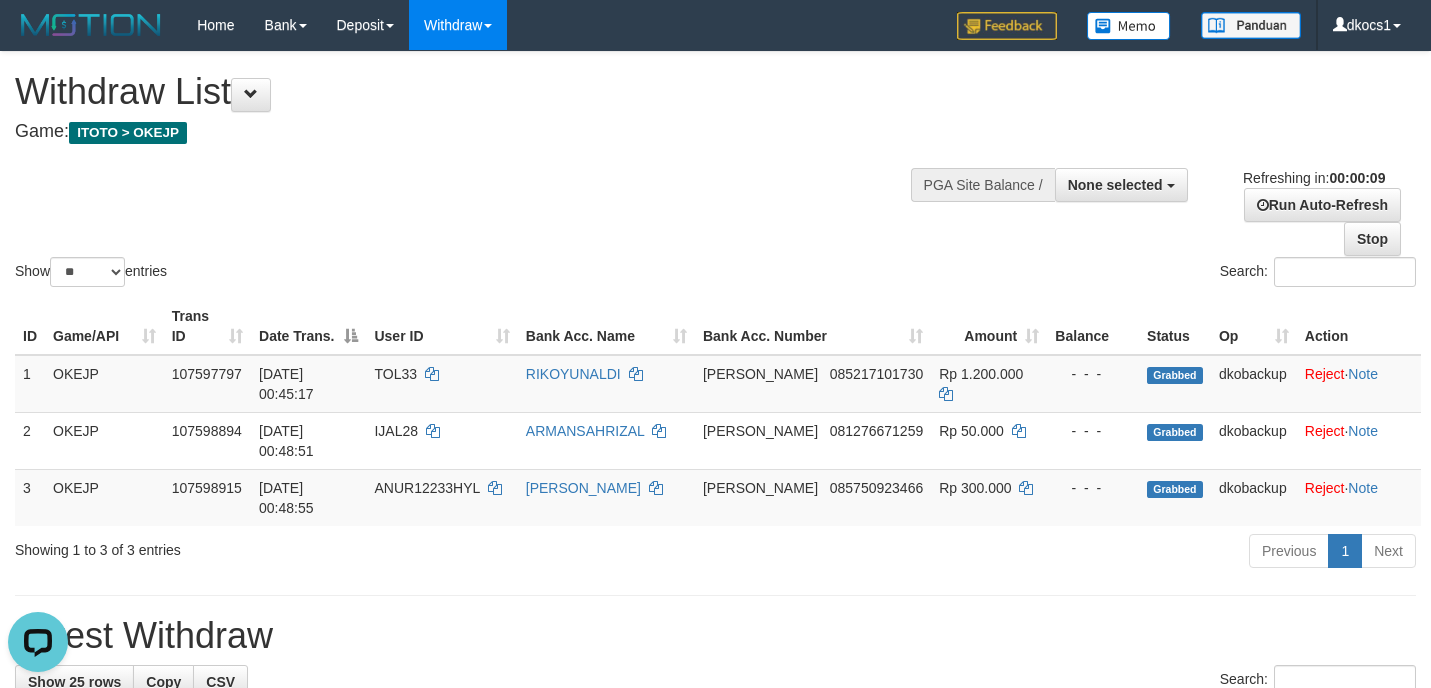 scroll, scrollTop: 0, scrollLeft: 0, axis: both 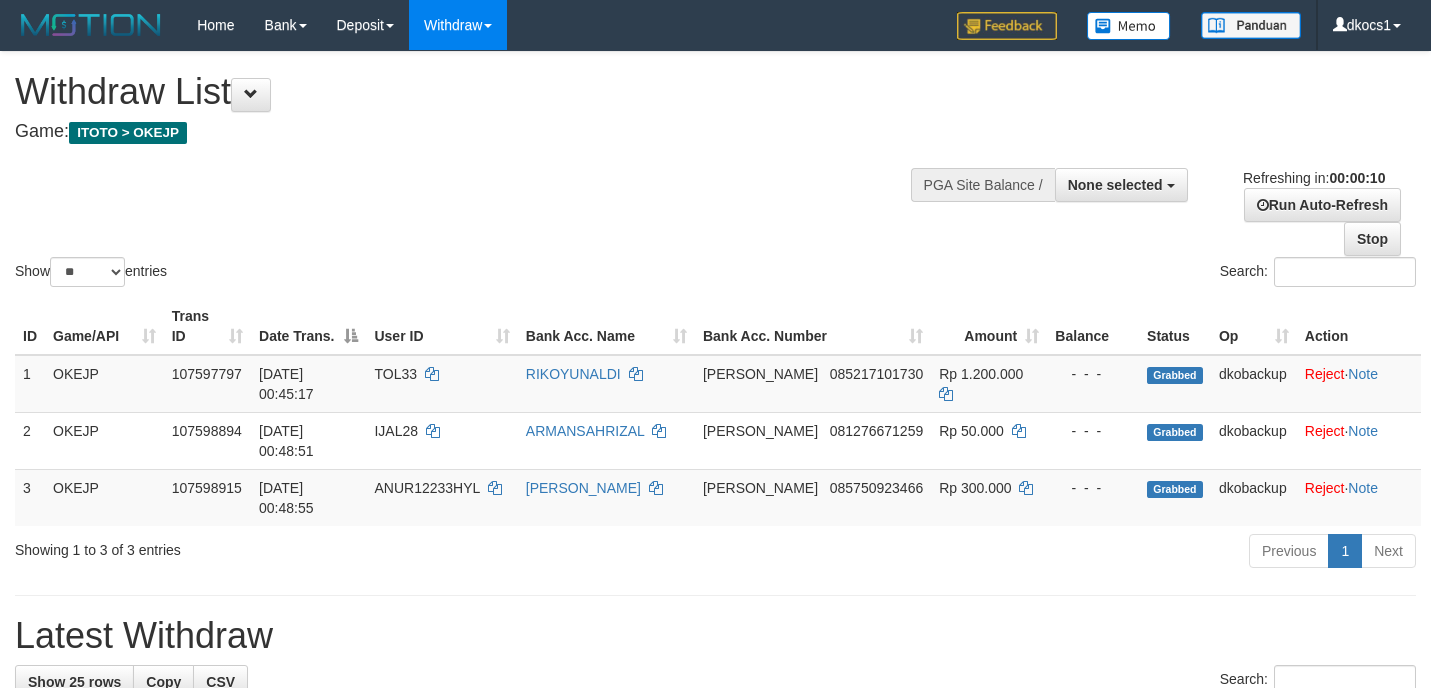 select 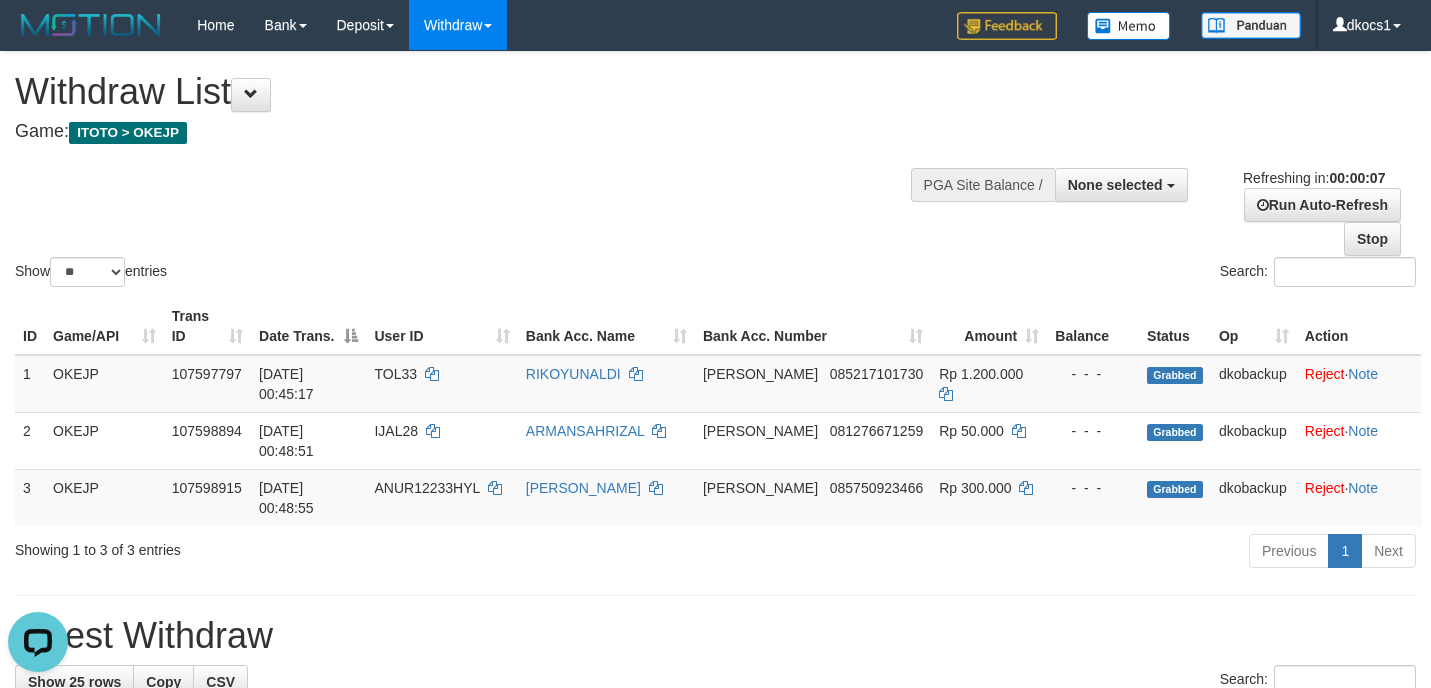 scroll, scrollTop: 0, scrollLeft: 0, axis: both 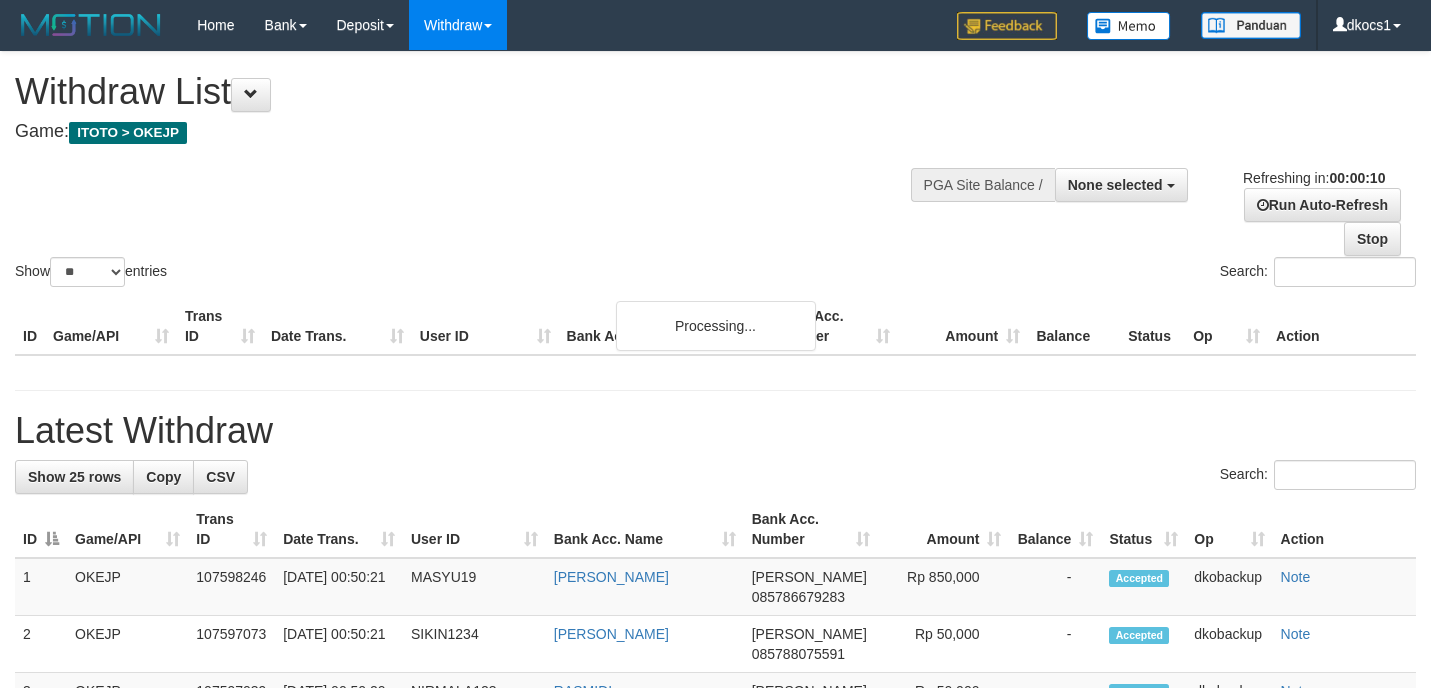 select 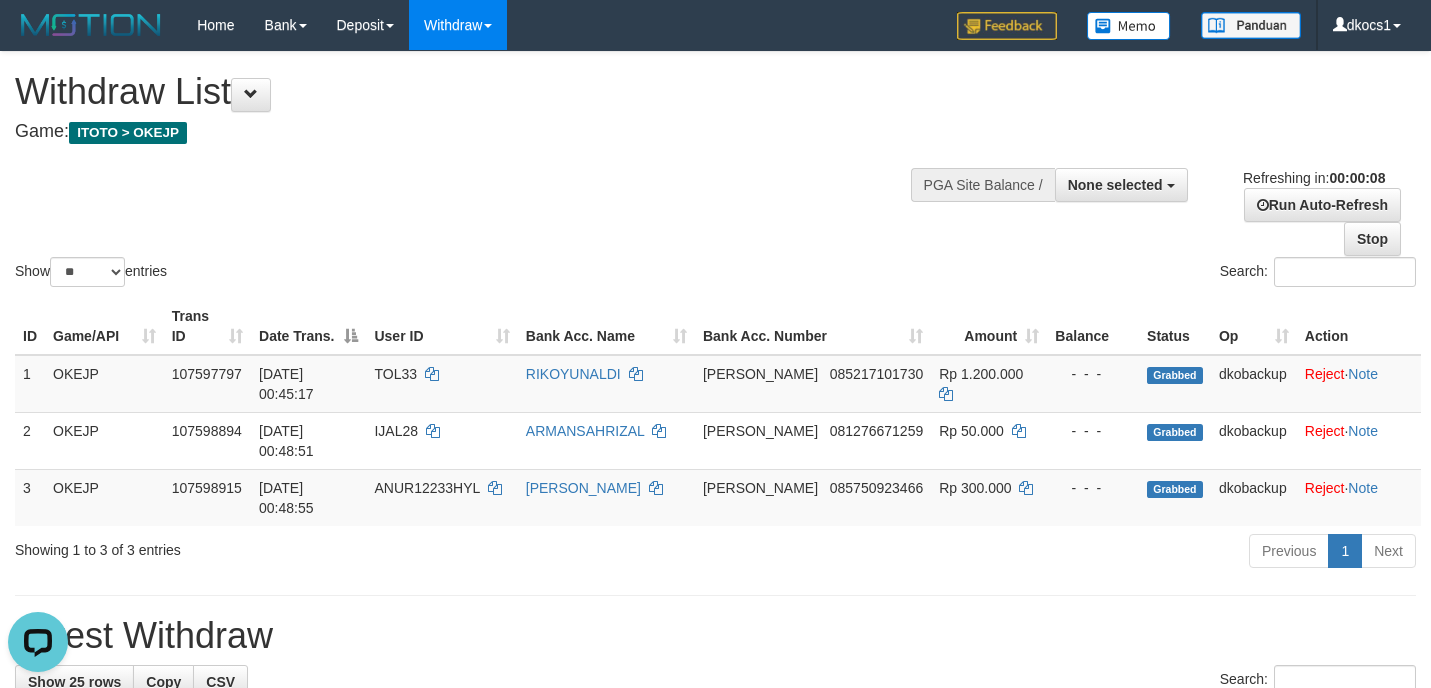 scroll, scrollTop: 0, scrollLeft: 0, axis: both 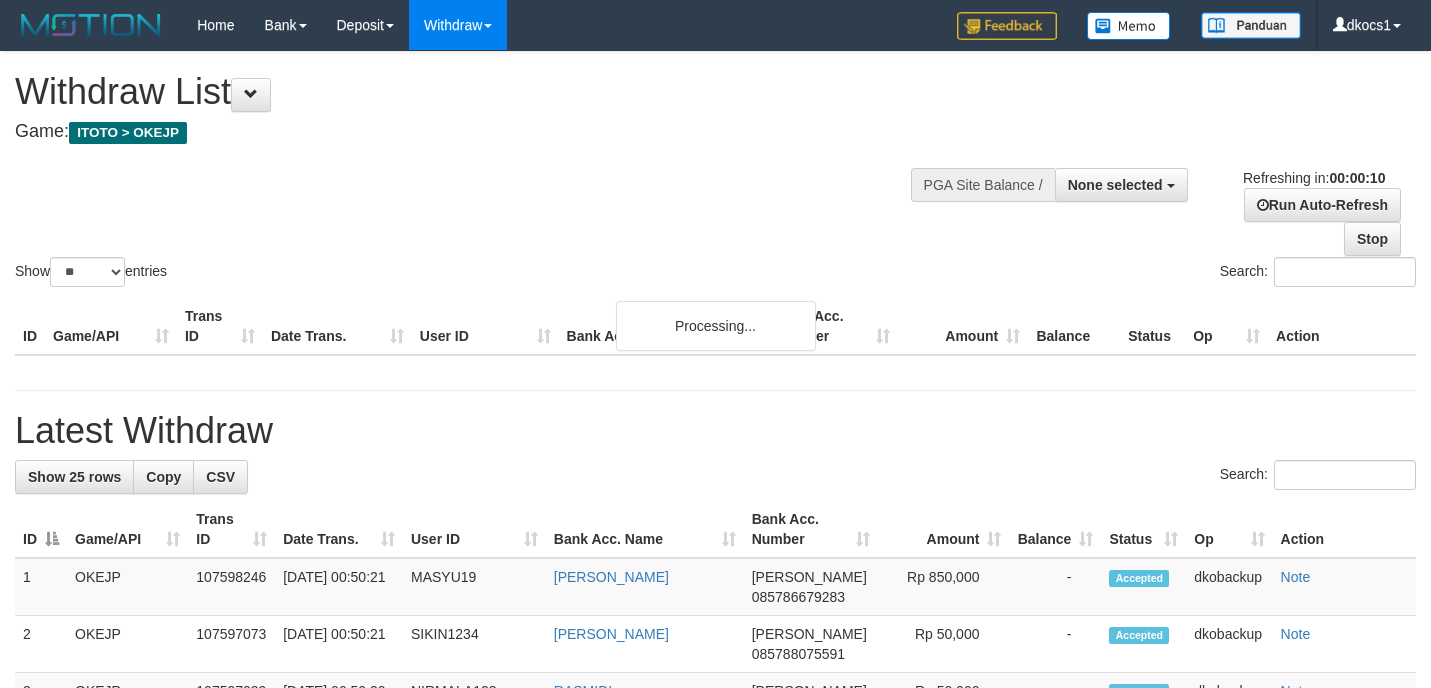select 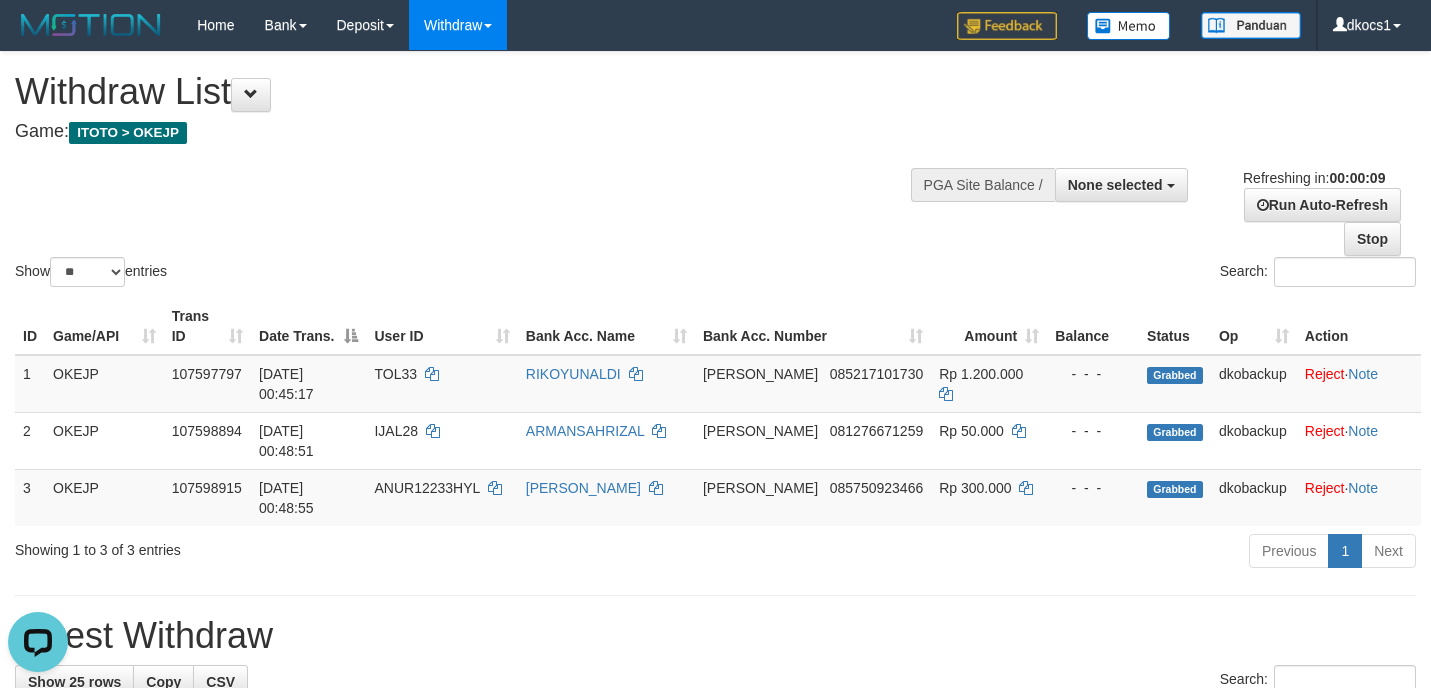 scroll, scrollTop: 0, scrollLeft: 0, axis: both 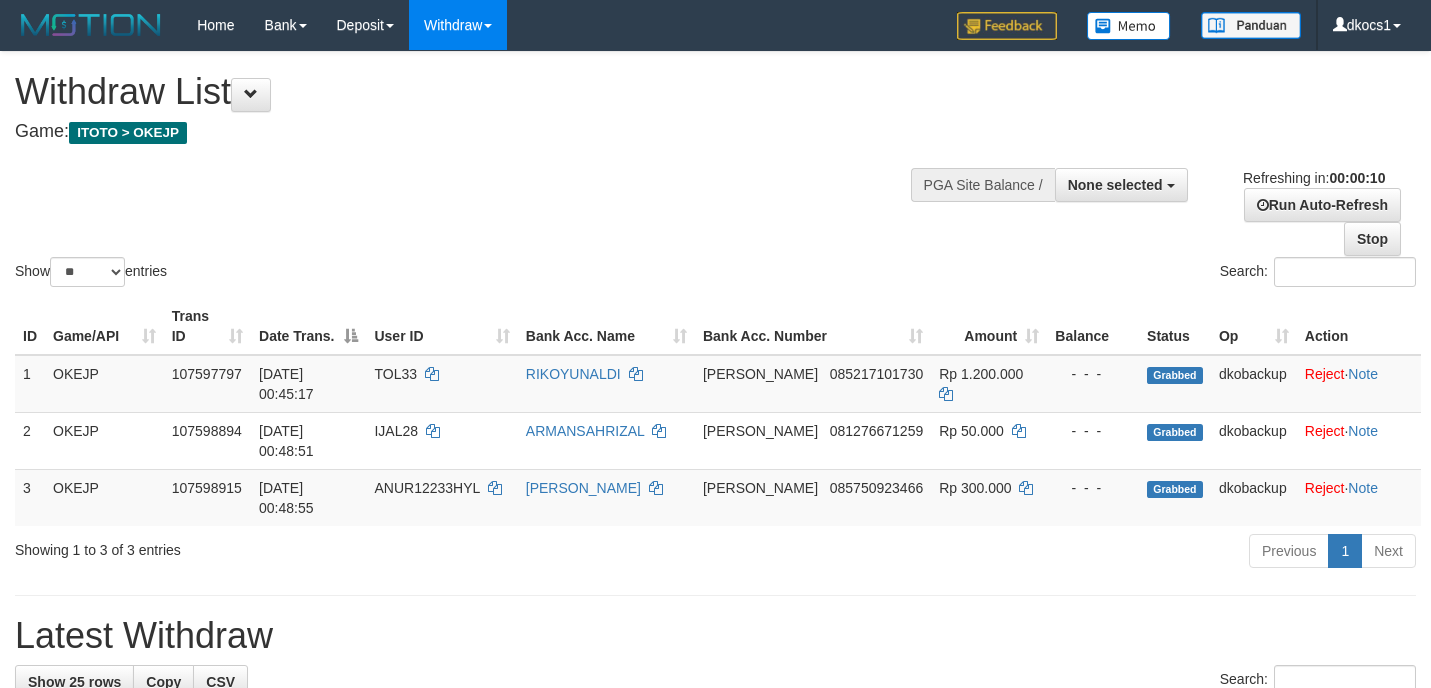 select 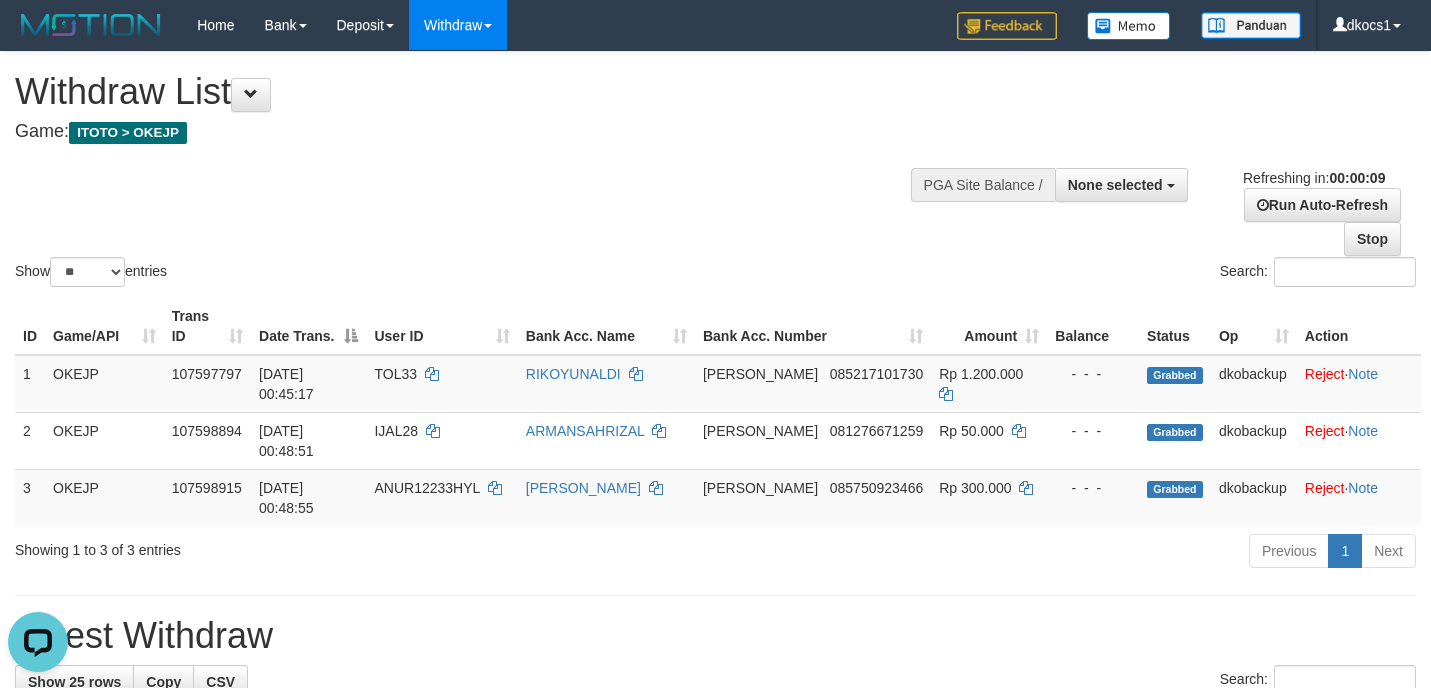 scroll, scrollTop: 0, scrollLeft: 0, axis: both 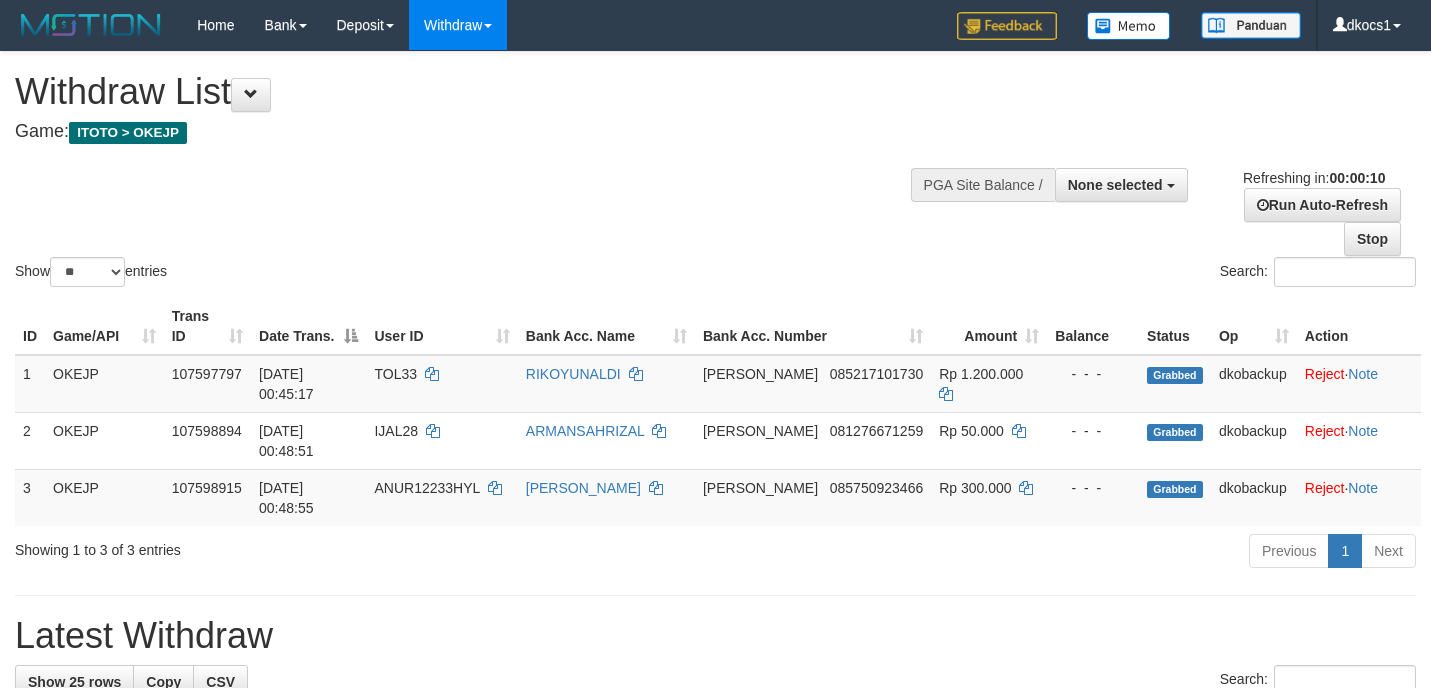 select 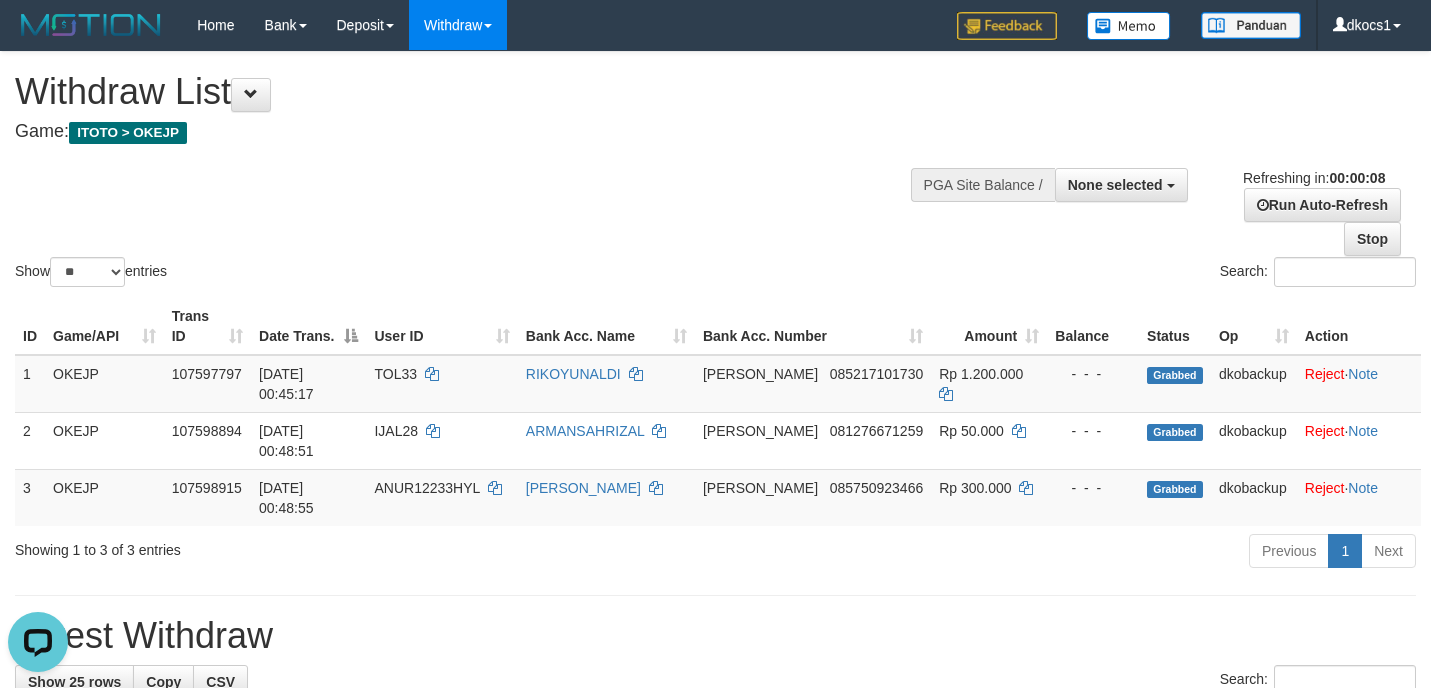 scroll, scrollTop: 0, scrollLeft: 0, axis: both 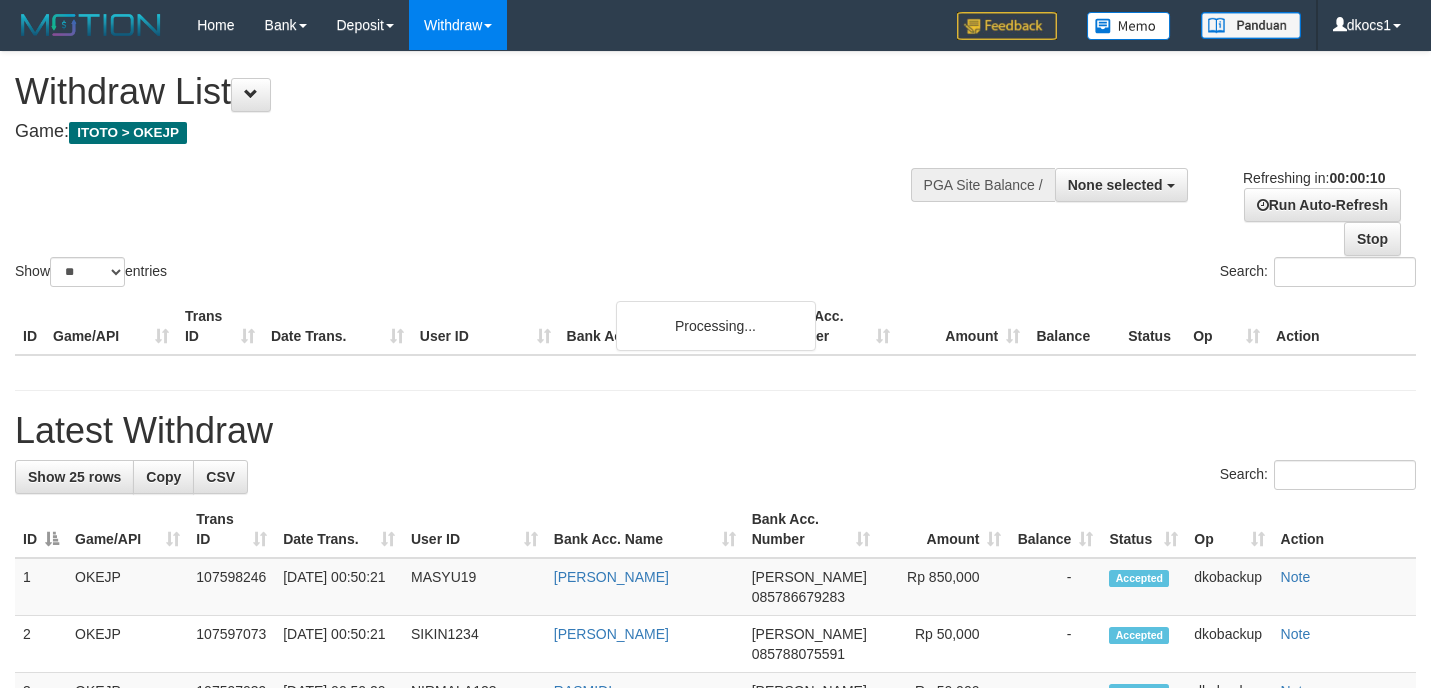 select 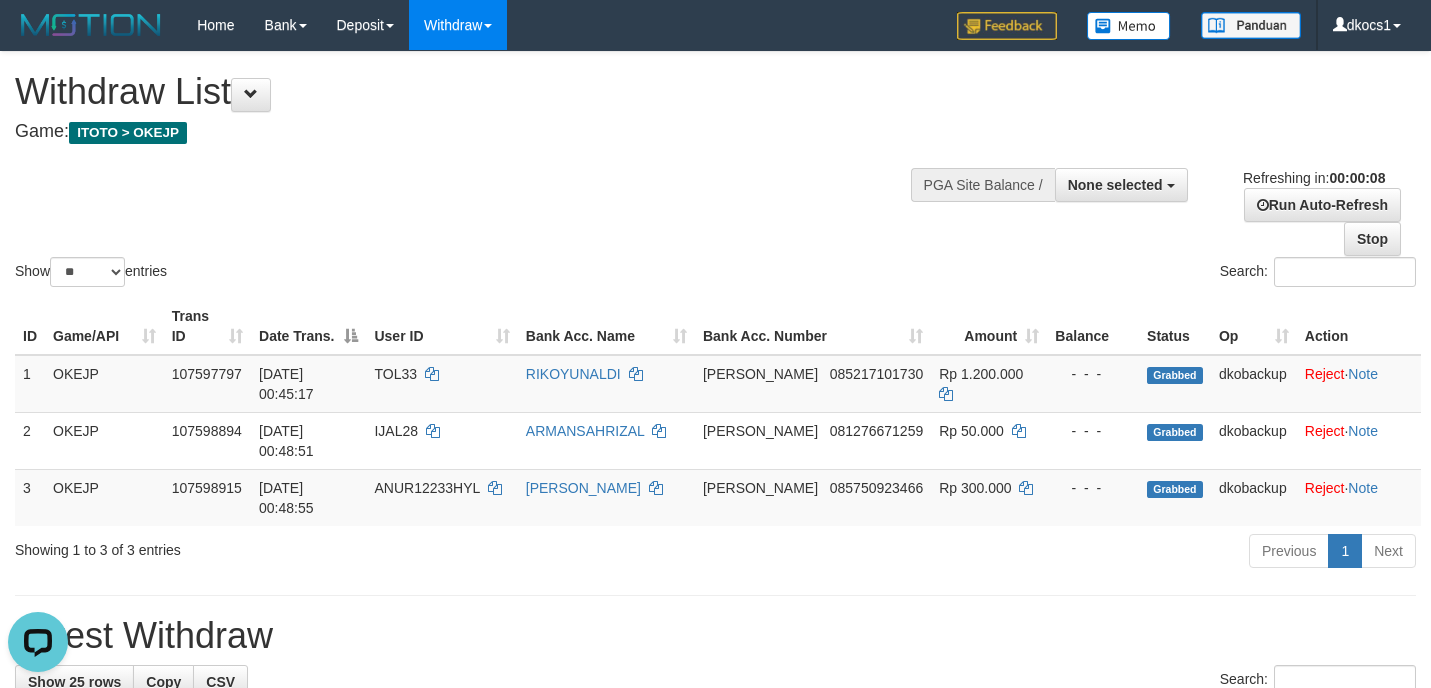 scroll, scrollTop: 0, scrollLeft: 0, axis: both 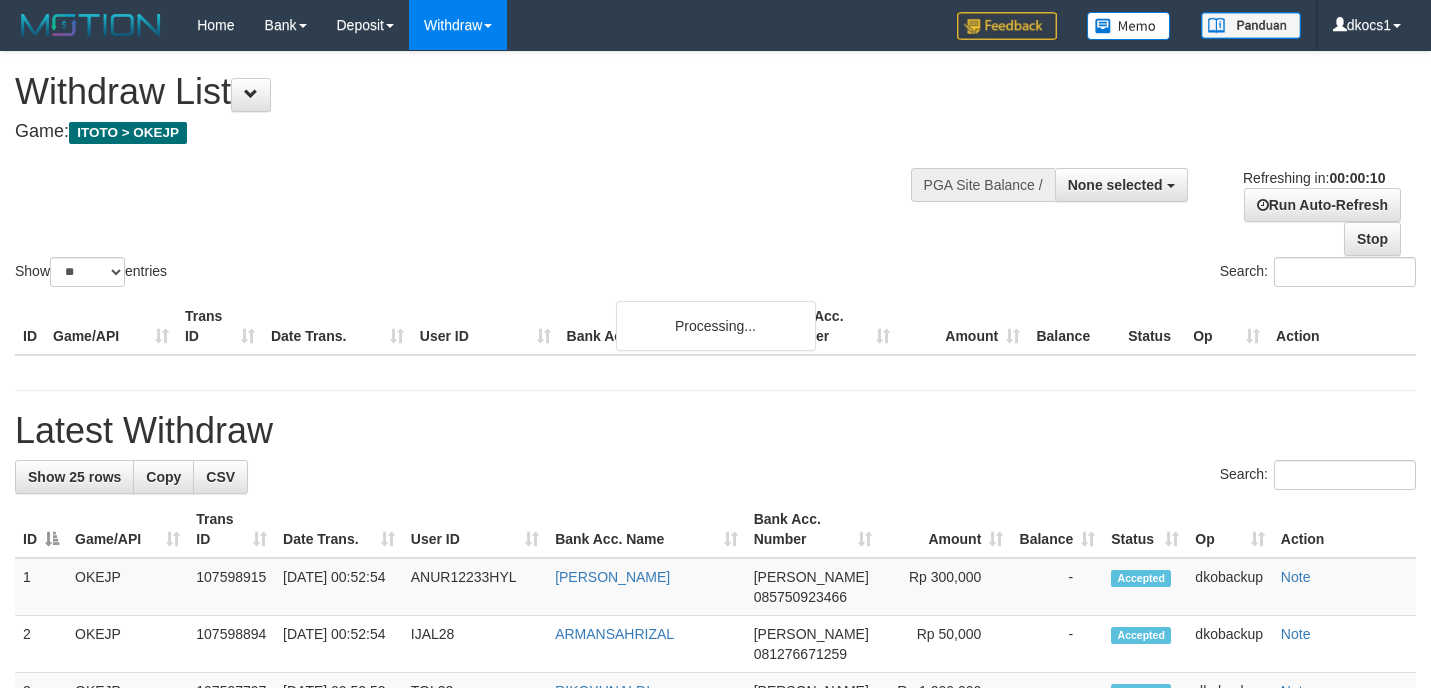 select 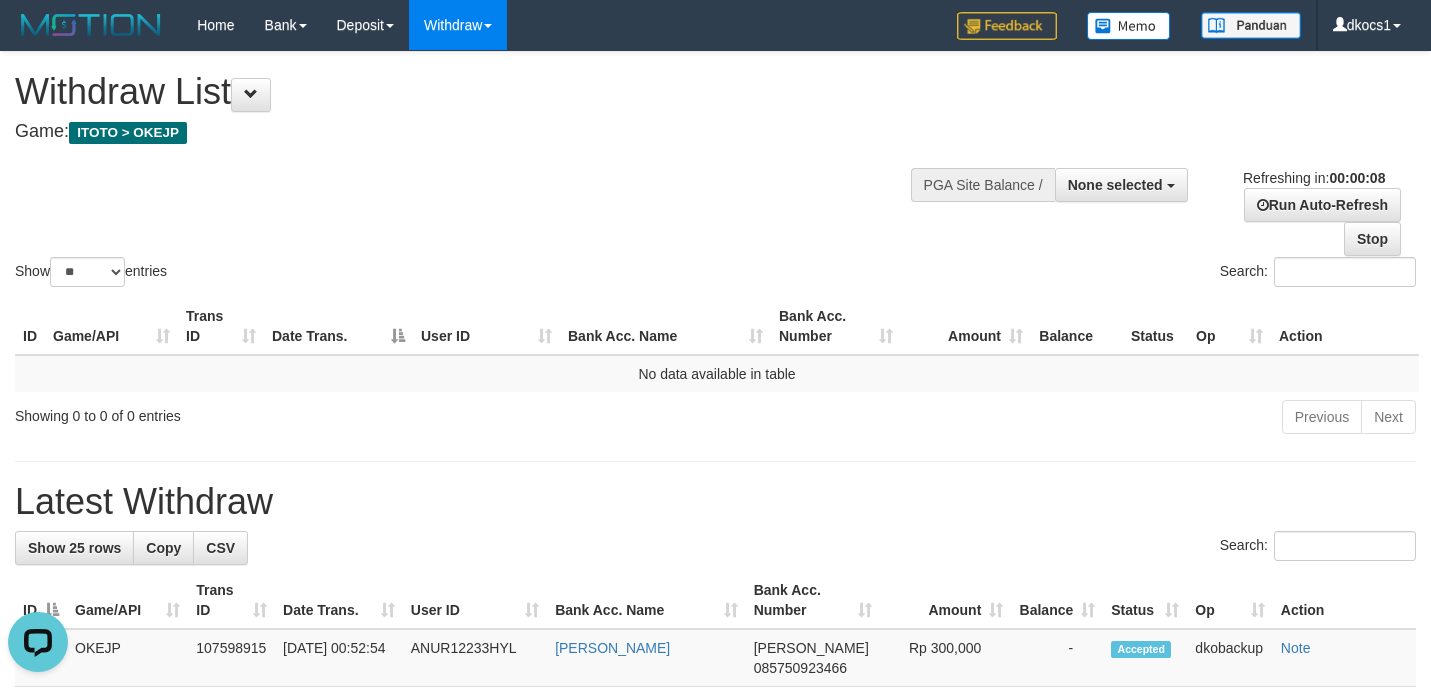 scroll, scrollTop: 0, scrollLeft: 0, axis: both 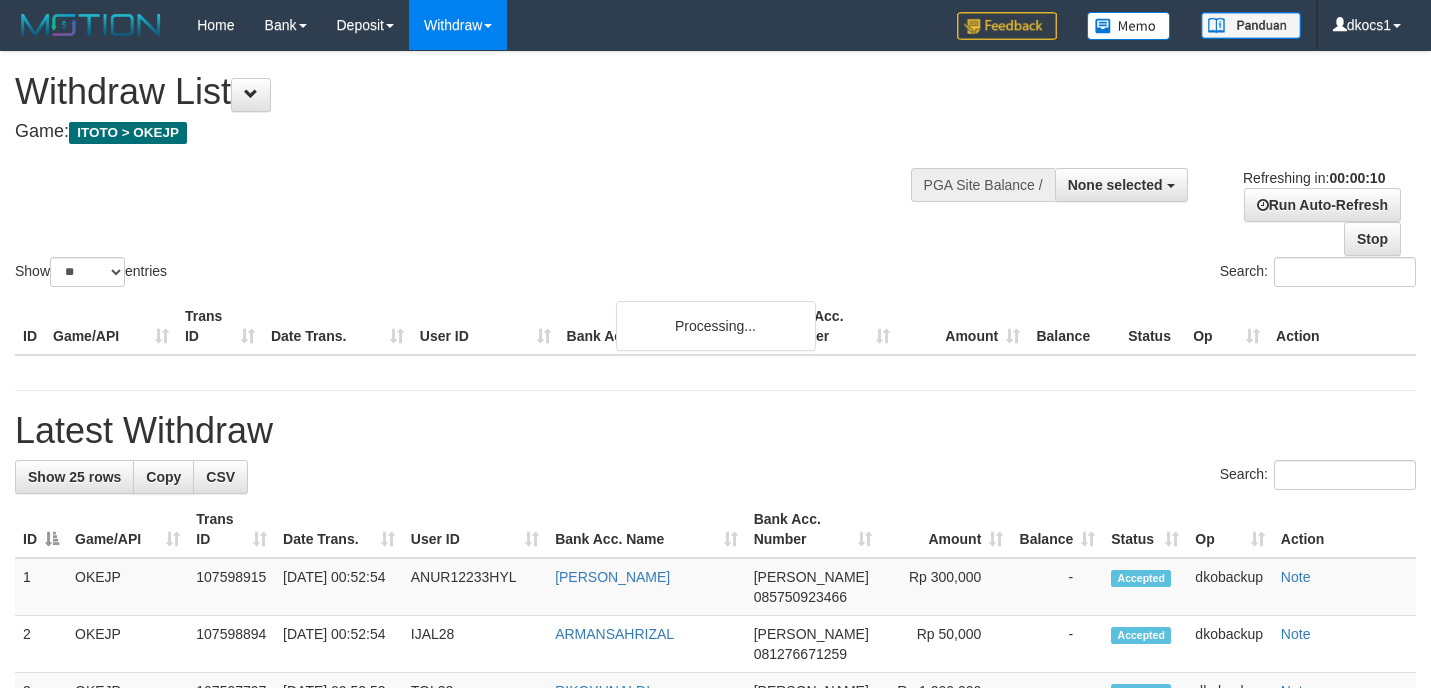 select 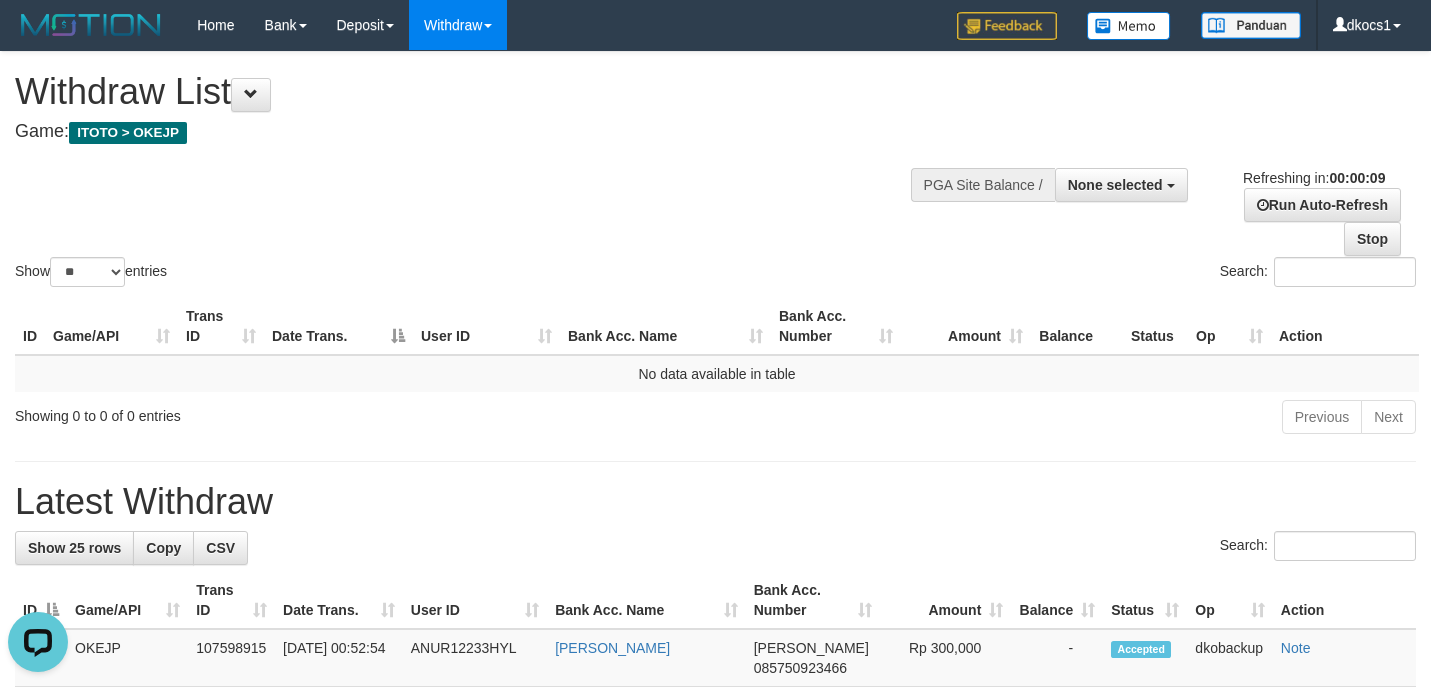 scroll, scrollTop: 0, scrollLeft: 0, axis: both 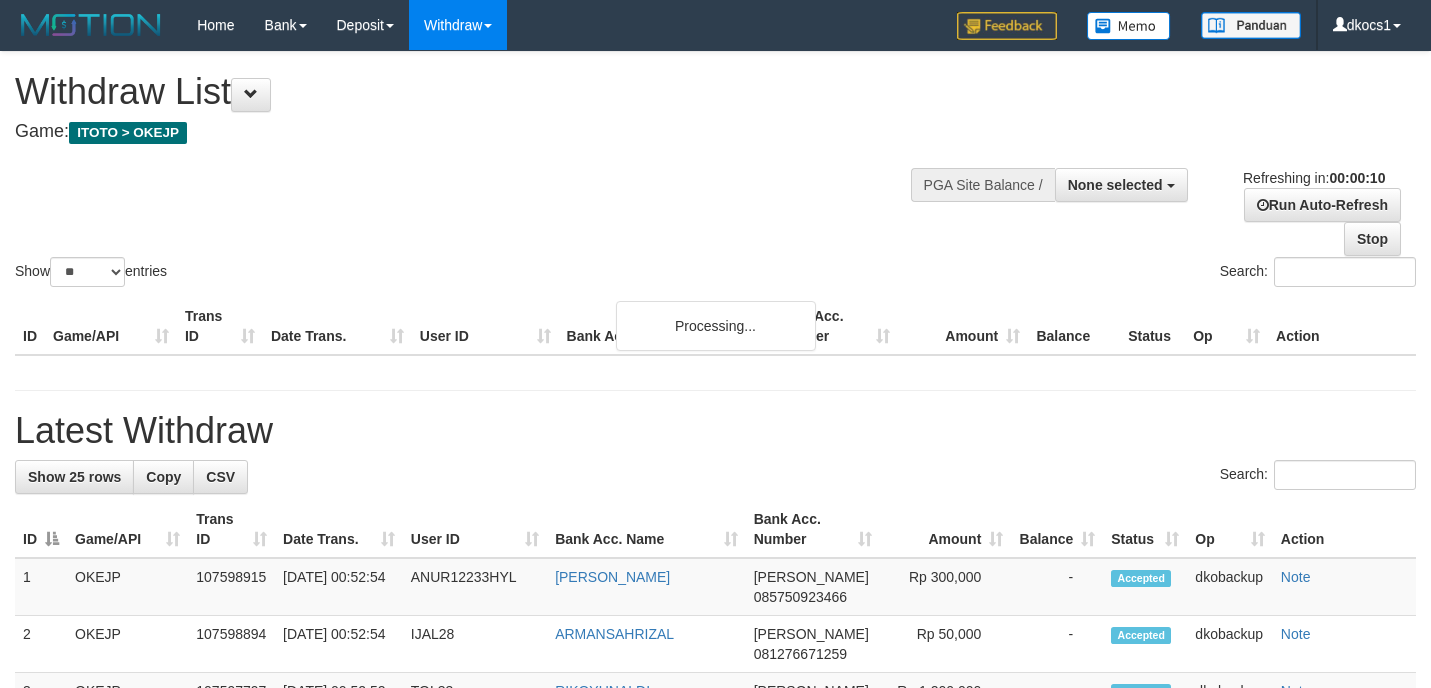 select 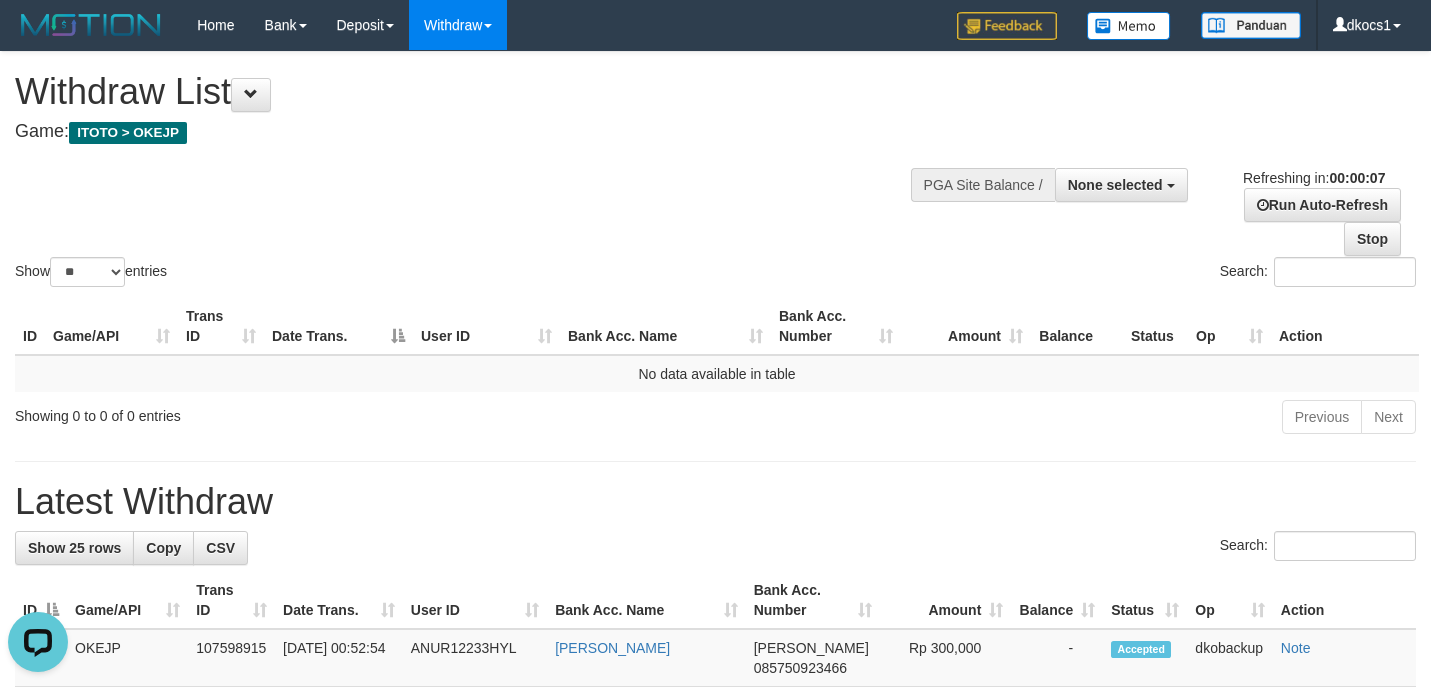 scroll, scrollTop: 0, scrollLeft: 0, axis: both 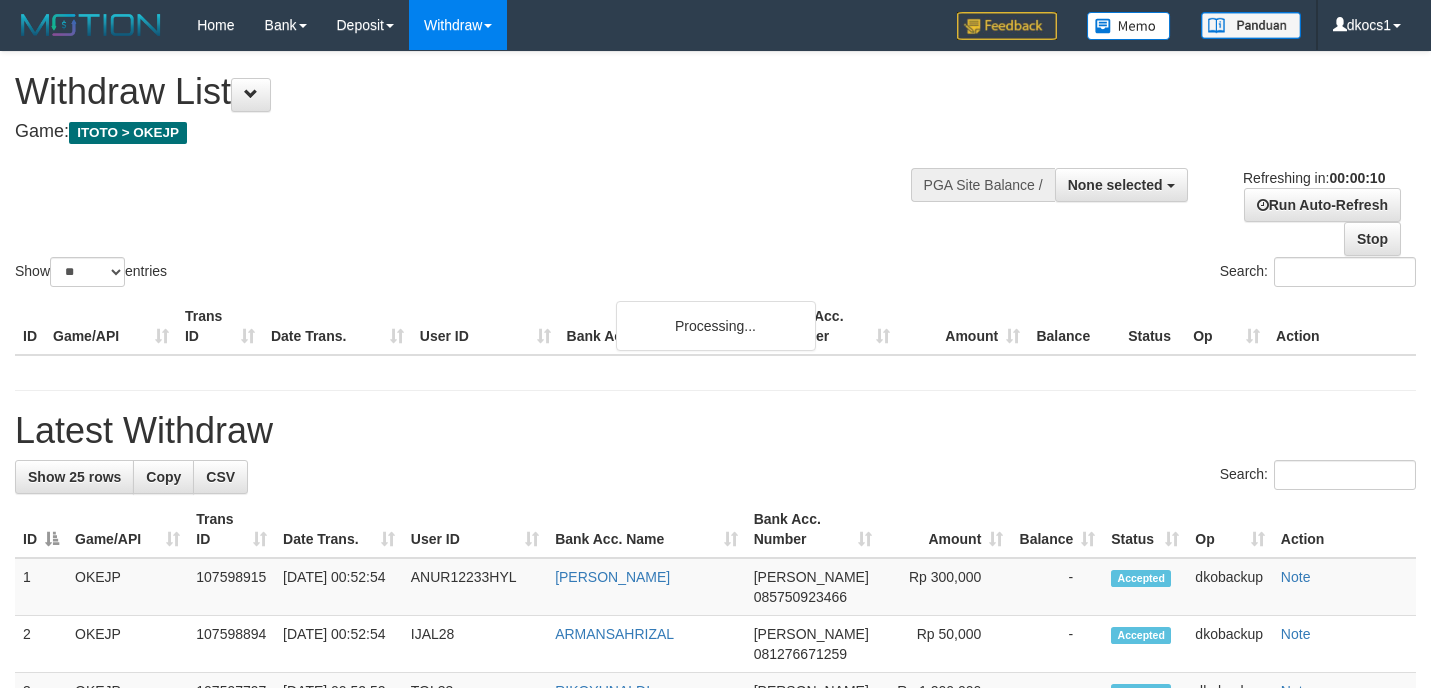 select 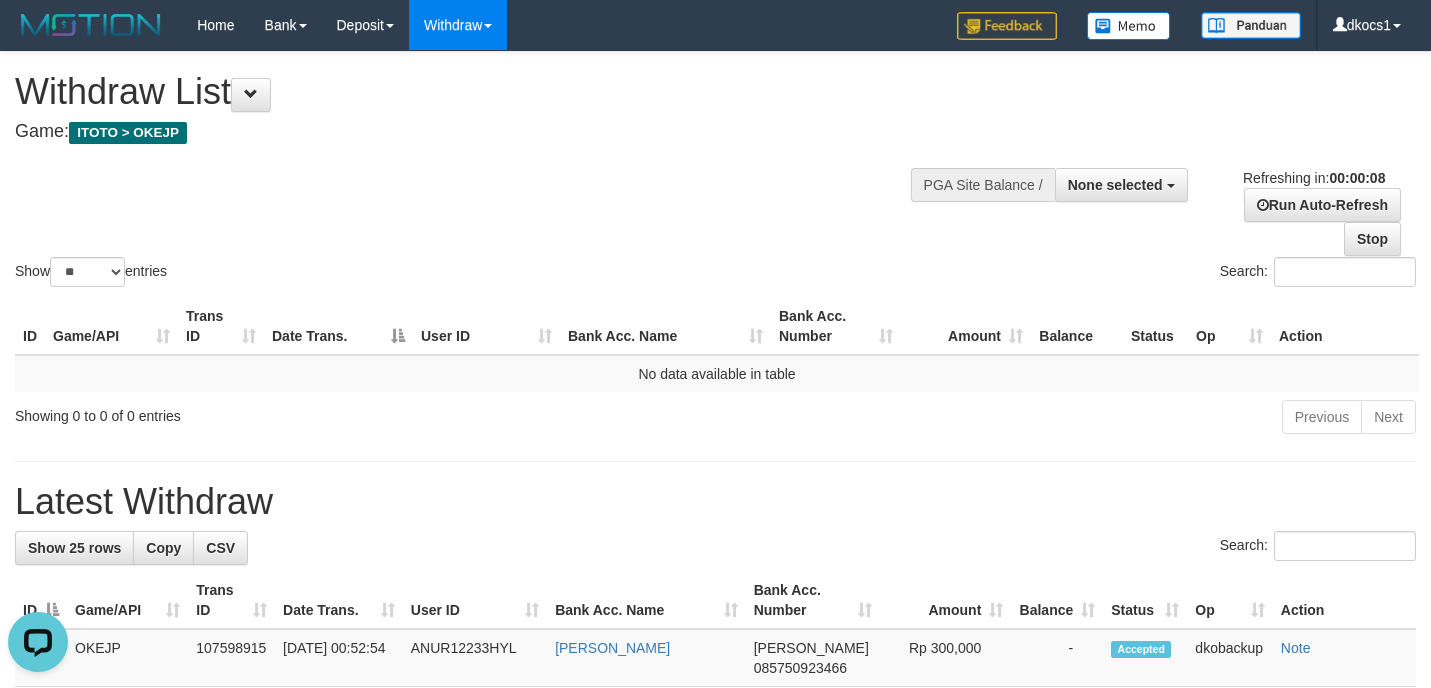 scroll, scrollTop: 0, scrollLeft: 0, axis: both 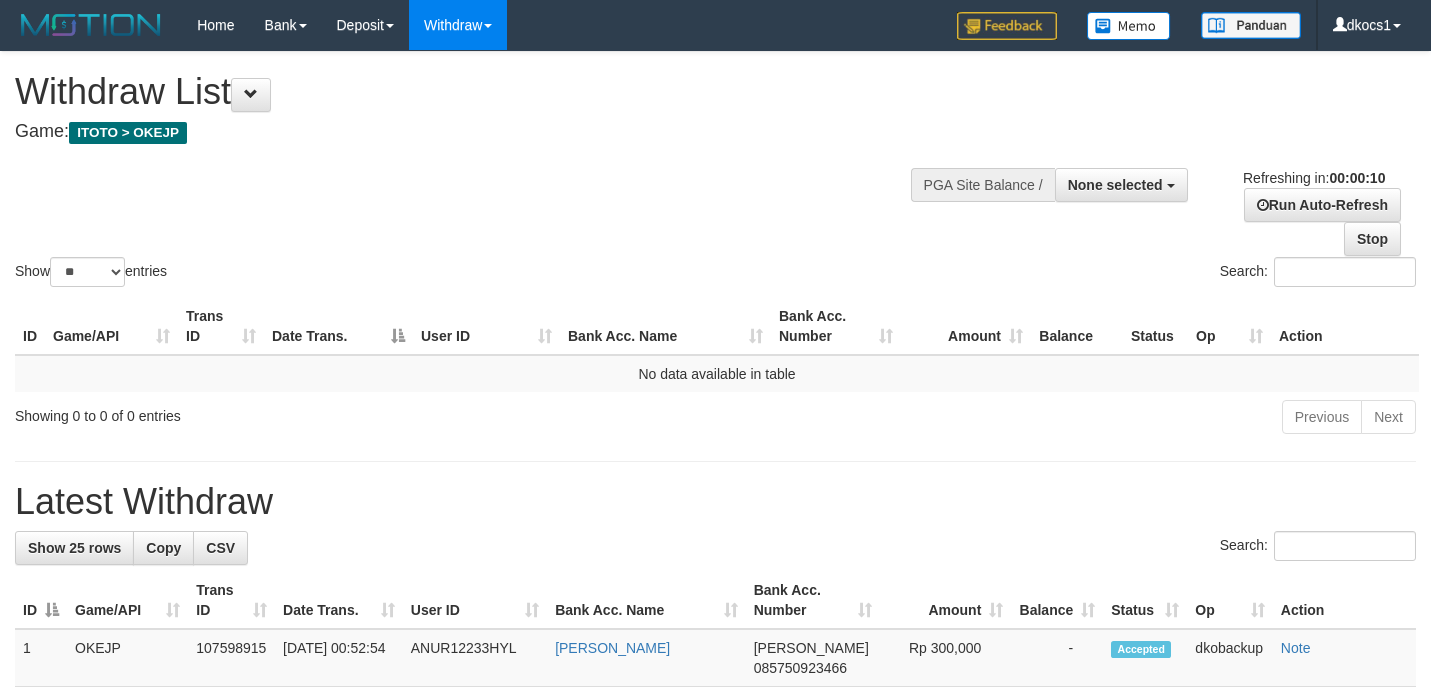 select 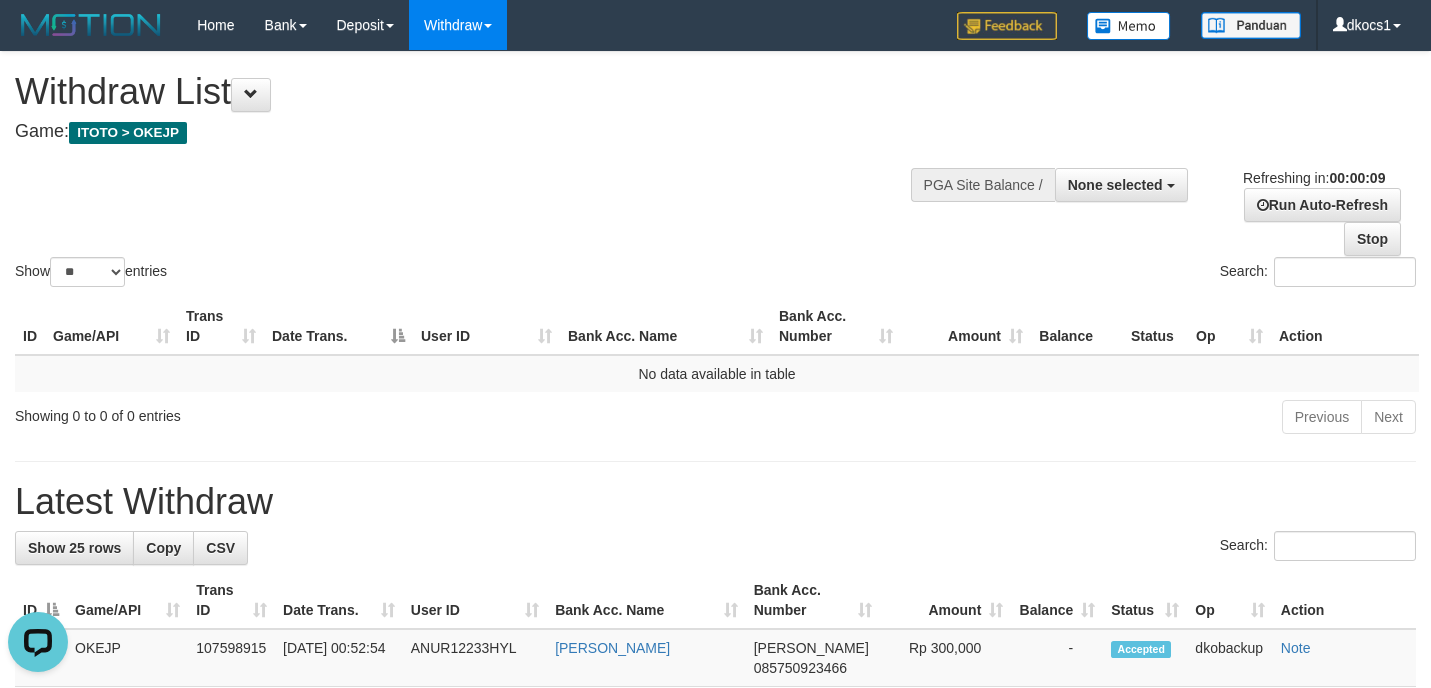 scroll, scrollTop: 0, scrollLeft: 0, axis: both 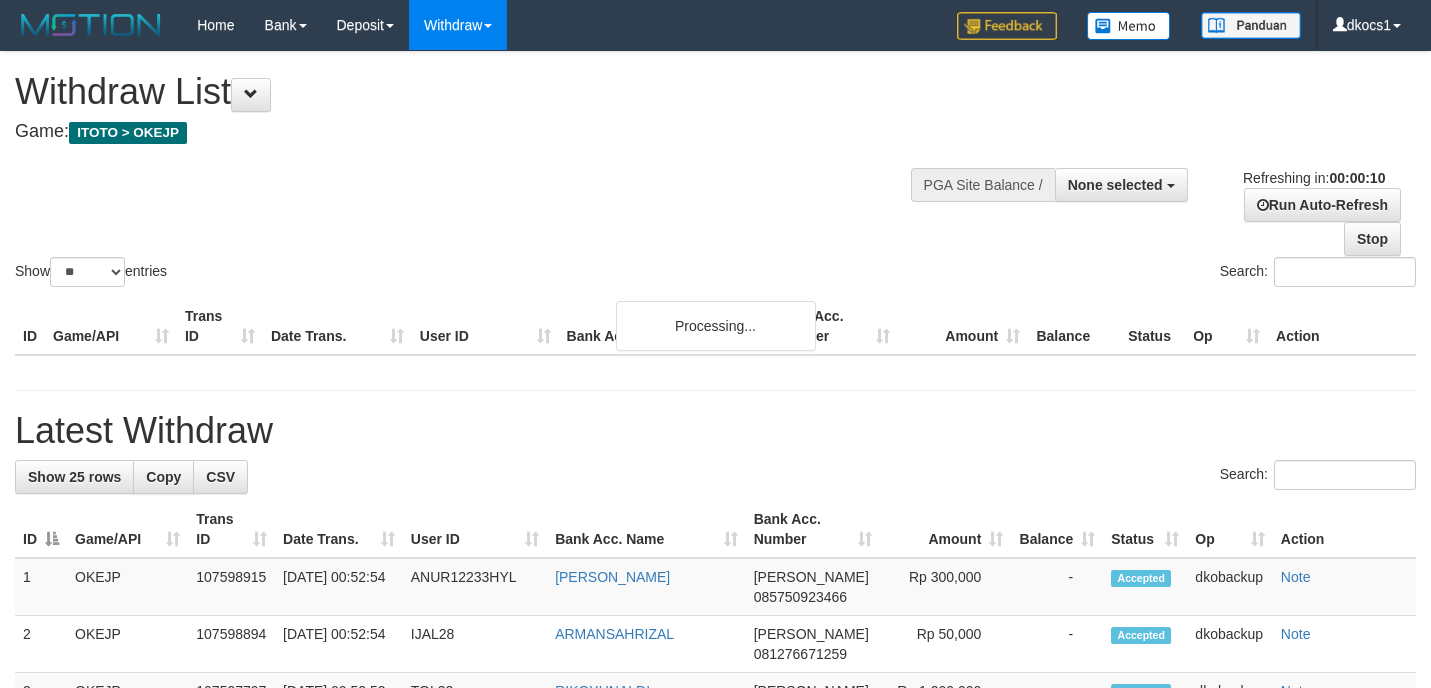 select 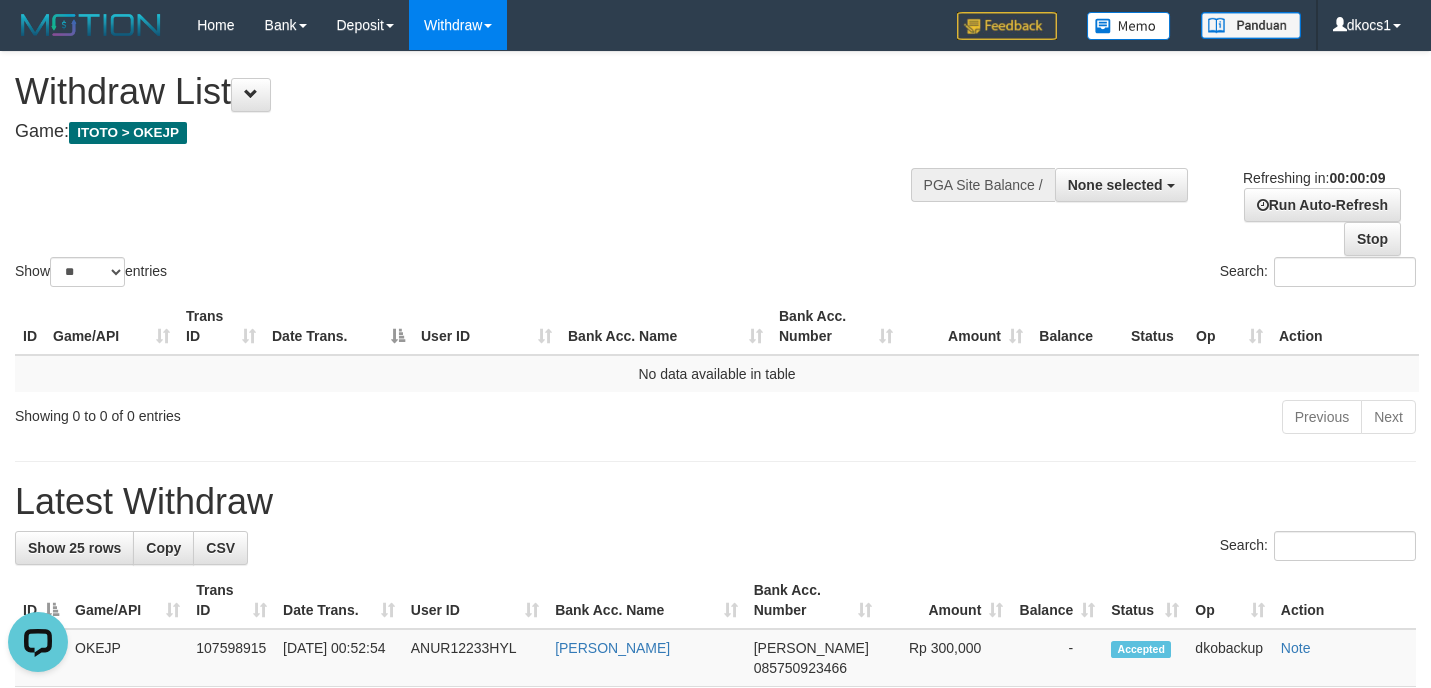 scroll, scrollTop: 0, scrollLeft: 0, axis: both 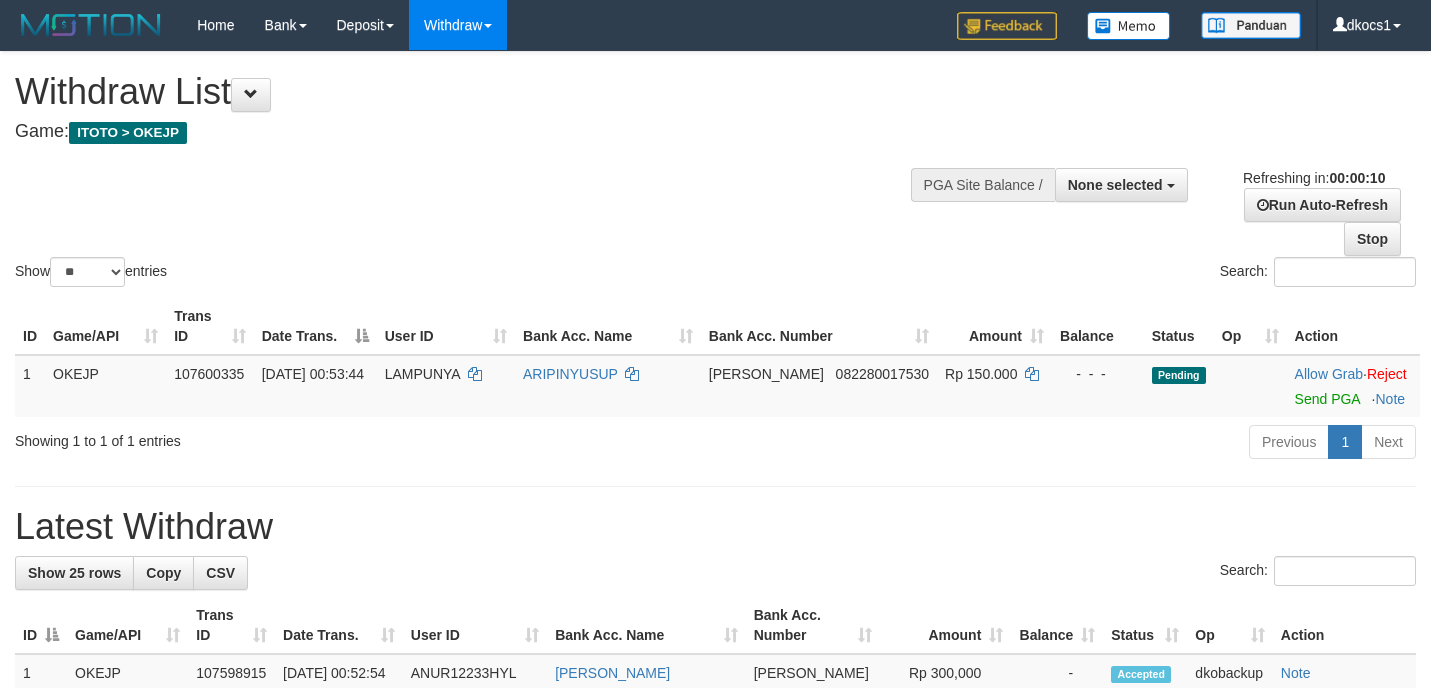 select 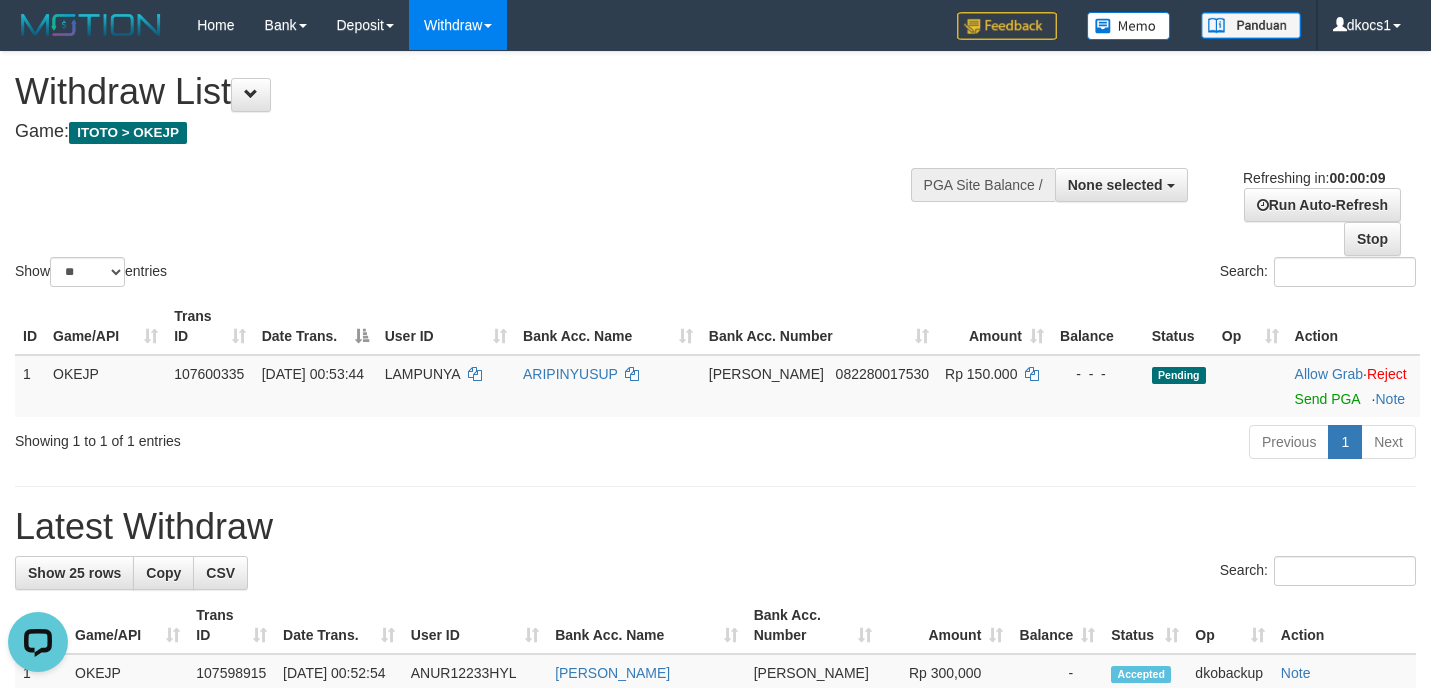 scroll, scrollTop: 0, scrollLeft: 0, axis: both 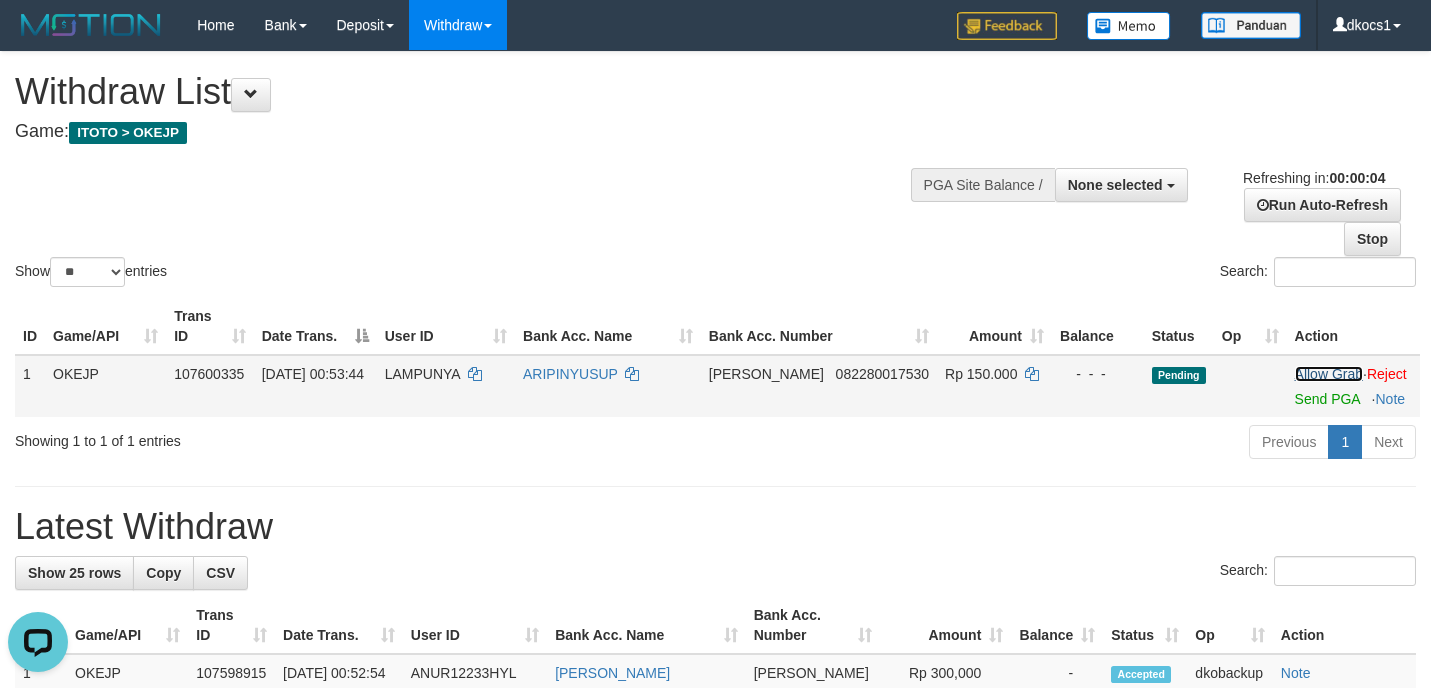 click on "Allow Grab" at bounding box center [1329, 374] 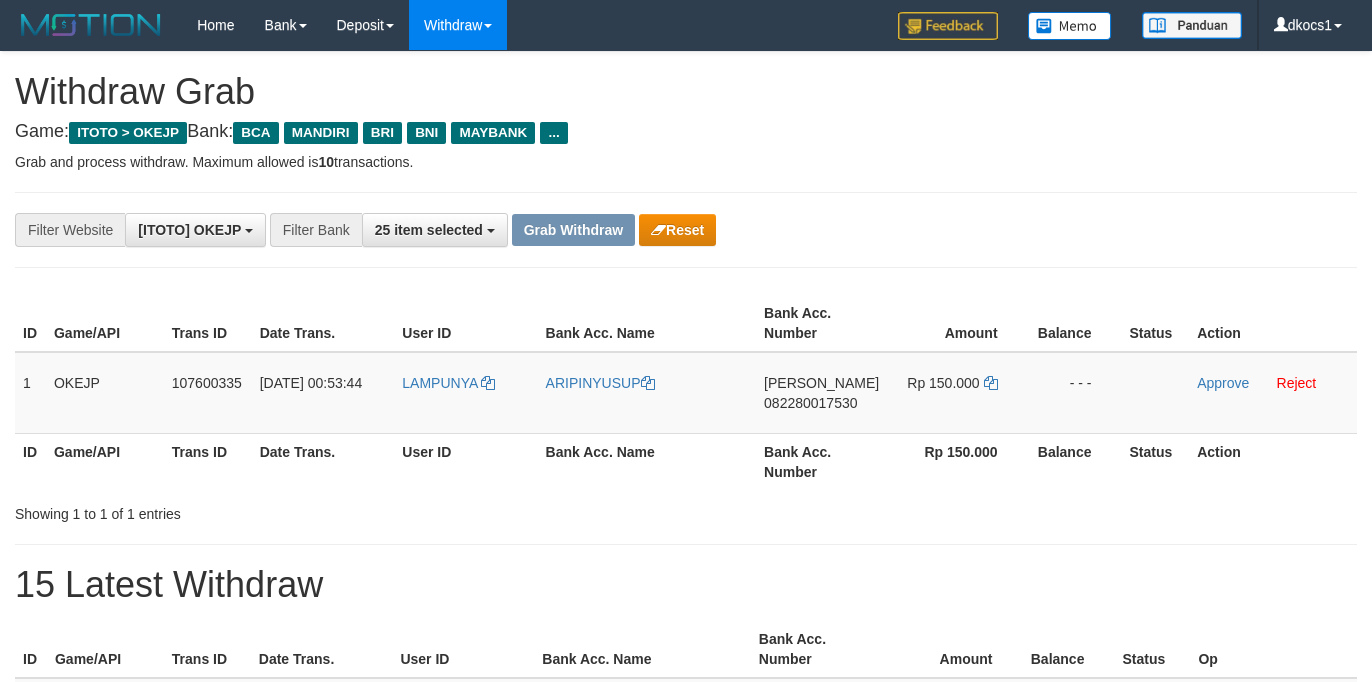 scroll, scrollTop: 0, scrollLeft: 0, axis: both 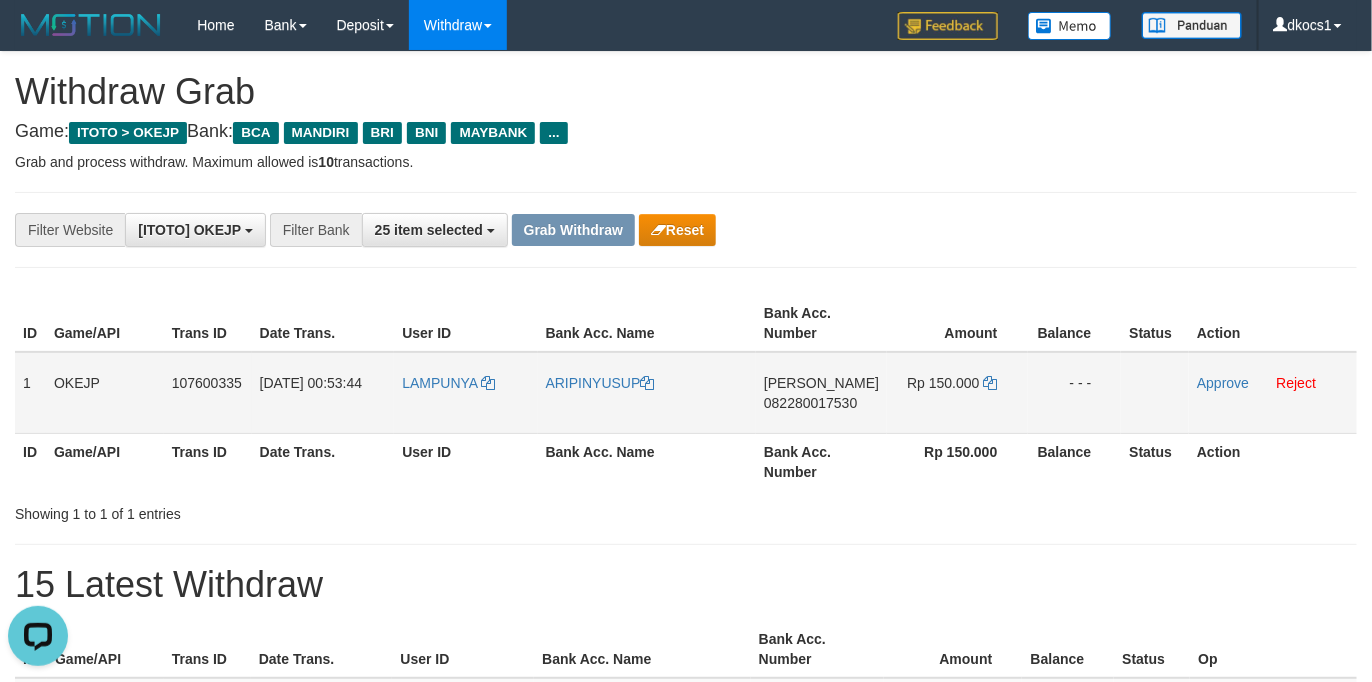click on "LAMPUNYA" at bounding box center [465, 393] 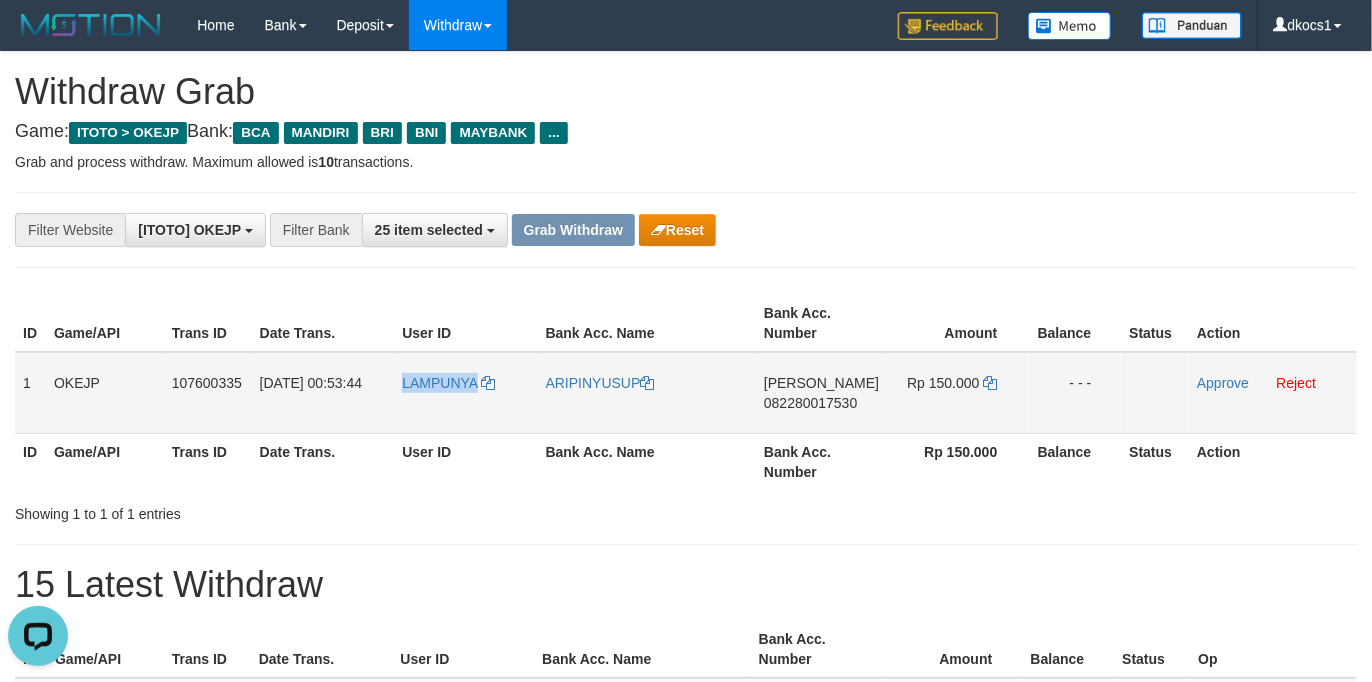 drag, startPoint x: 438, startPoint y: 403, endPoint x: 412, endPoint y: 403, distance: 26 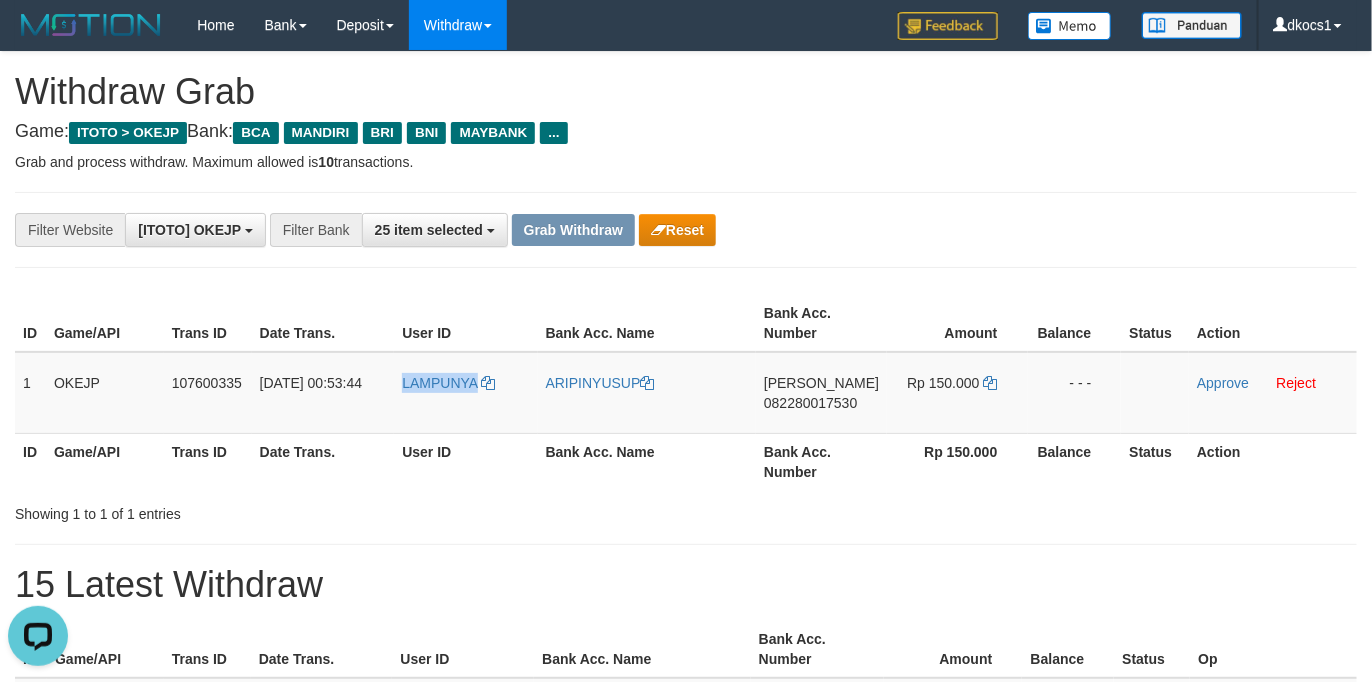 copy on "LAMPUNYA" 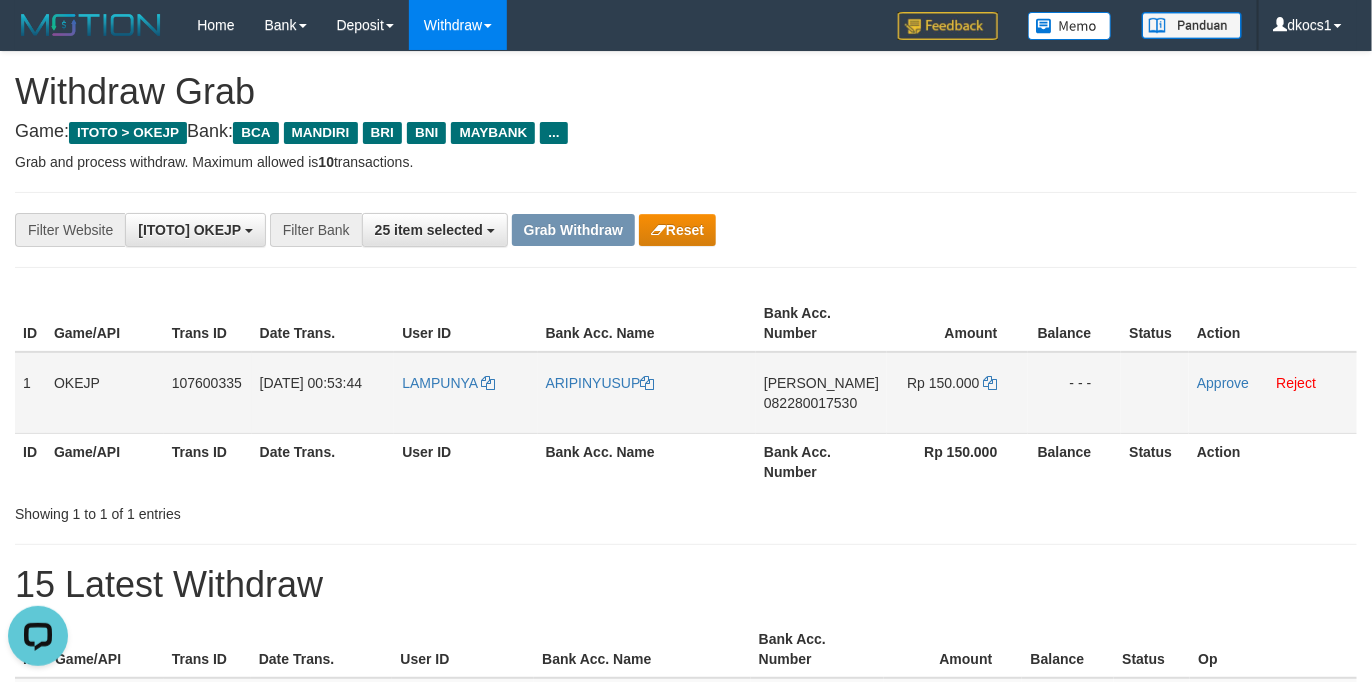 click on "ARIPINYUSUP" at bounding box center (647, 393) 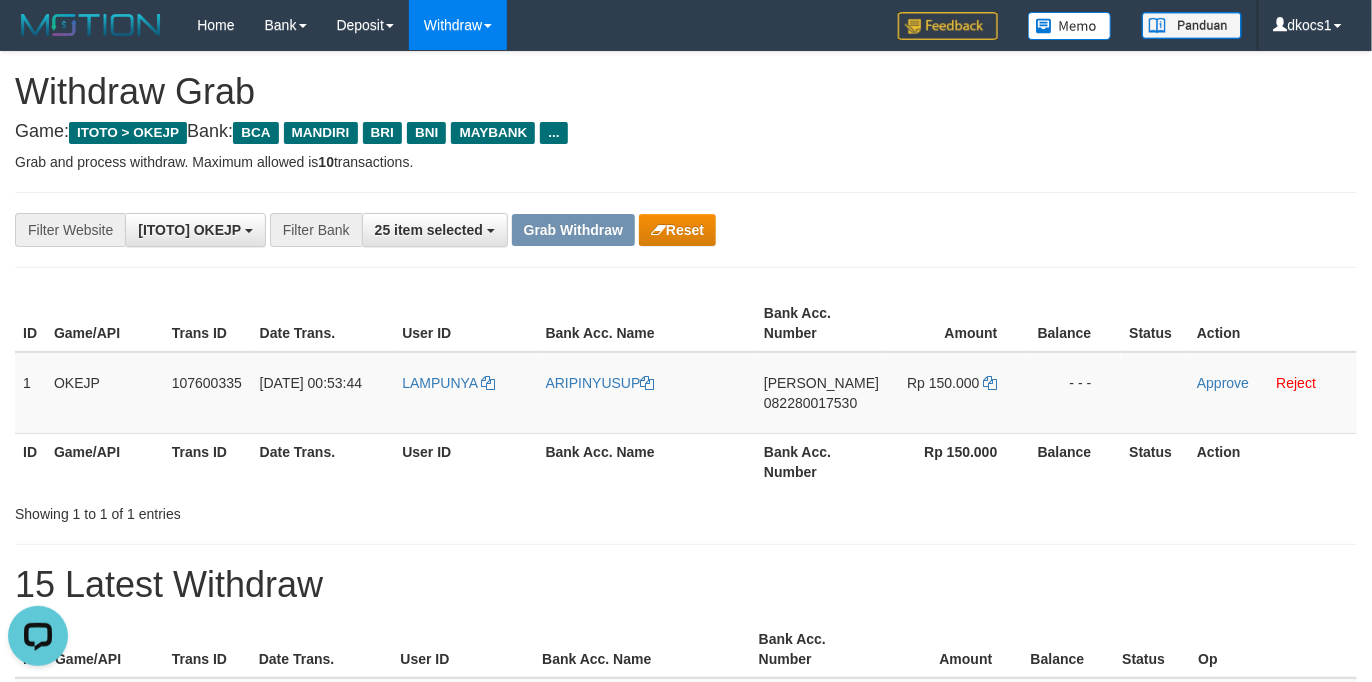 copy on "ARIPINYUSUP" 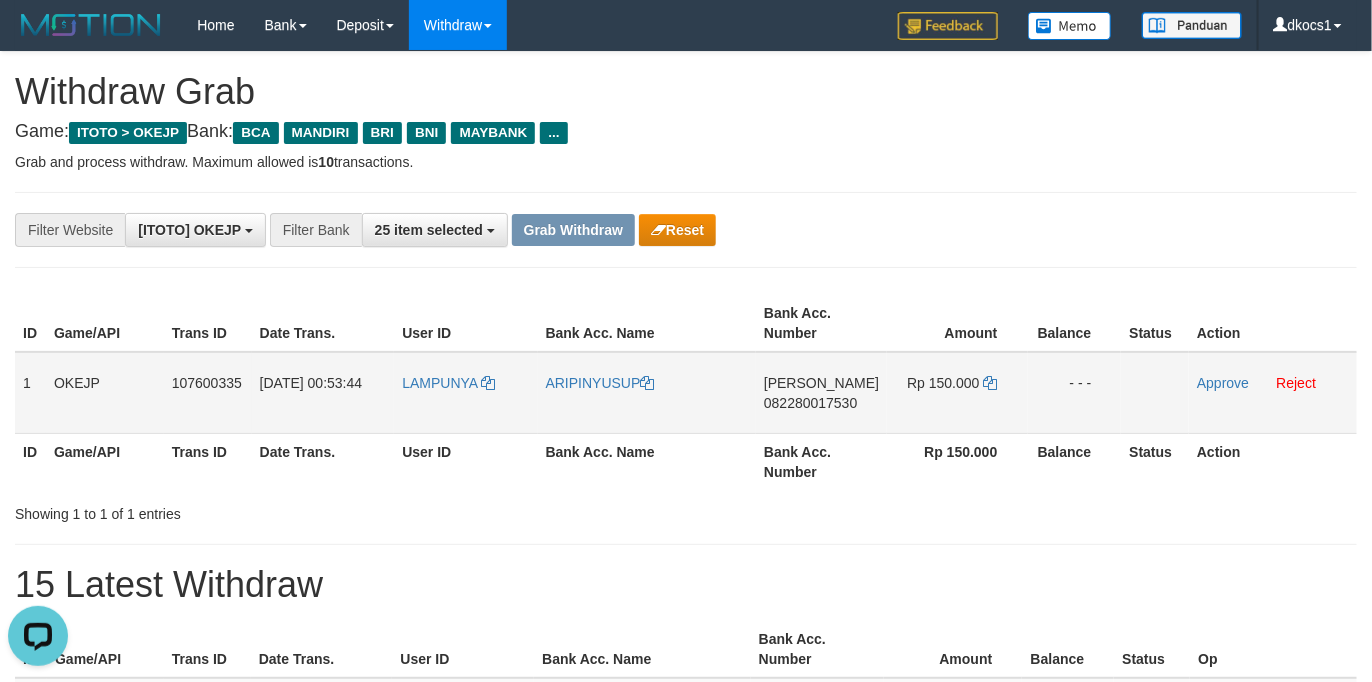 click on "DANA
082280017530" at bounding box center [821, 393] 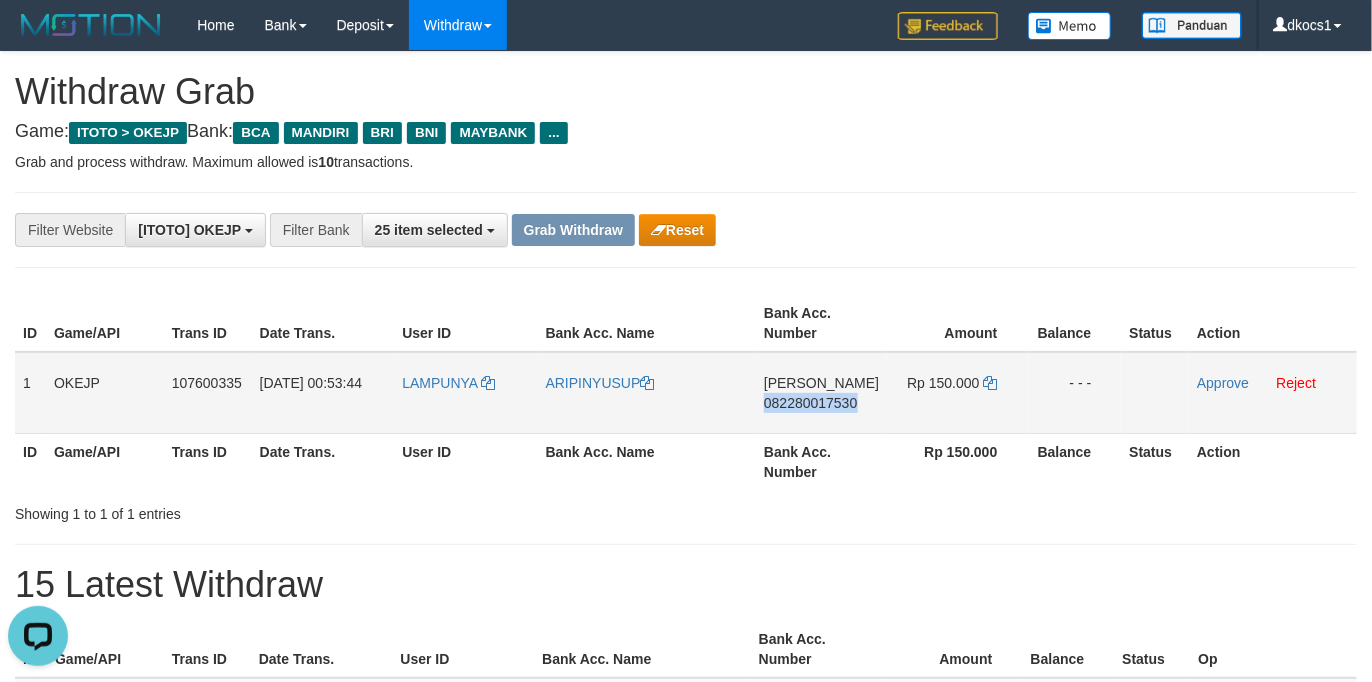 click on "DANA
082280017530" at bounding box center [821, 393] 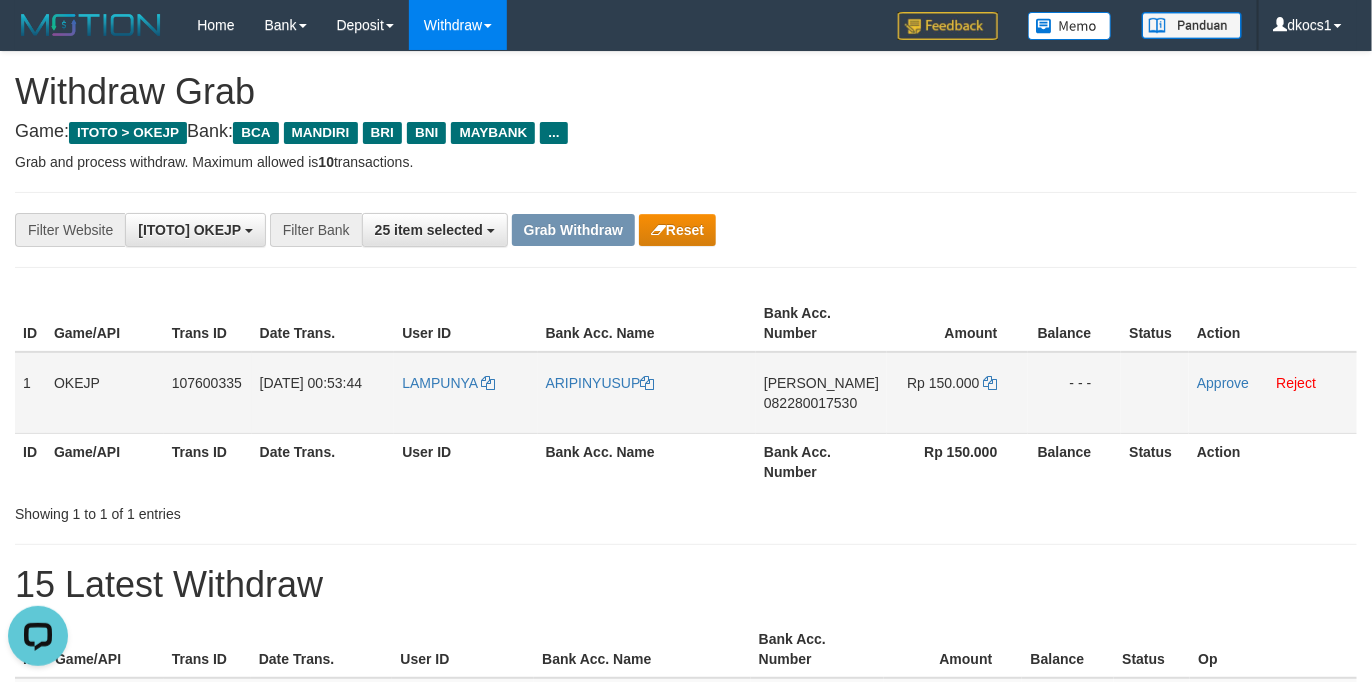 click on "Bank Acc. Number" at bounding box center [821, 461] 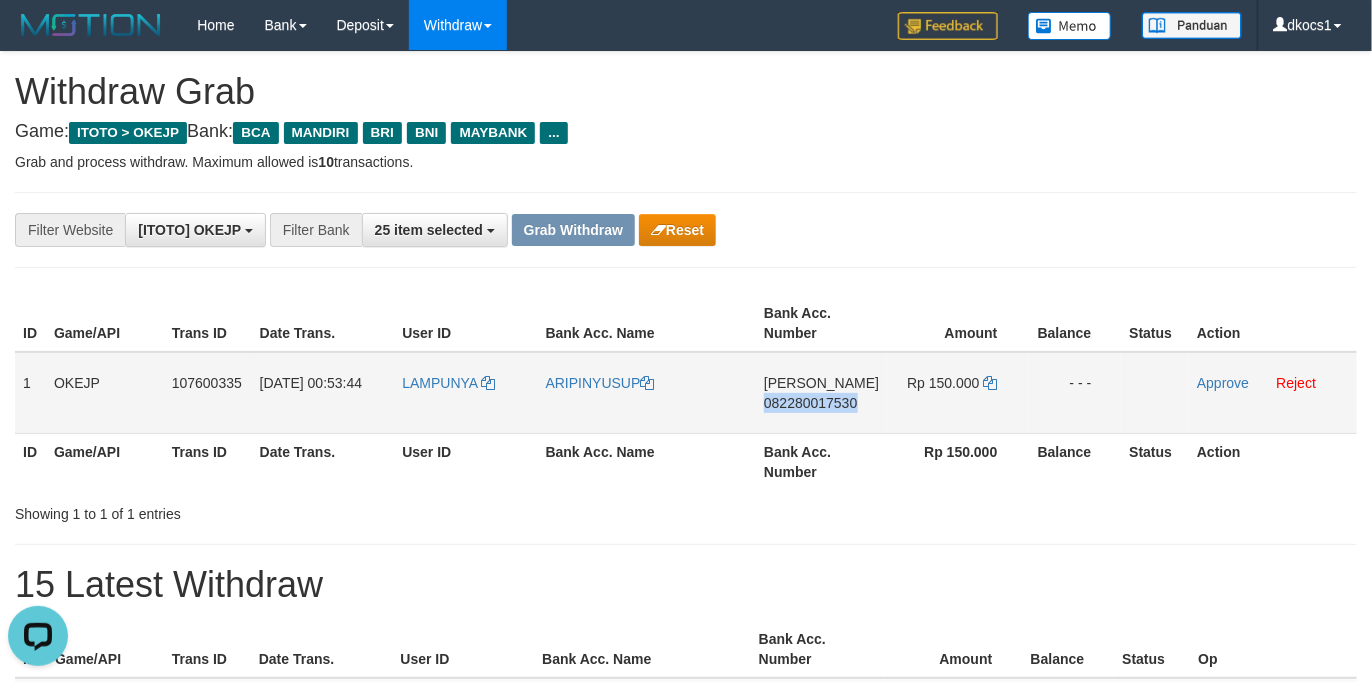 click on "DANA
082280017530" at bounding box center (821, 393) 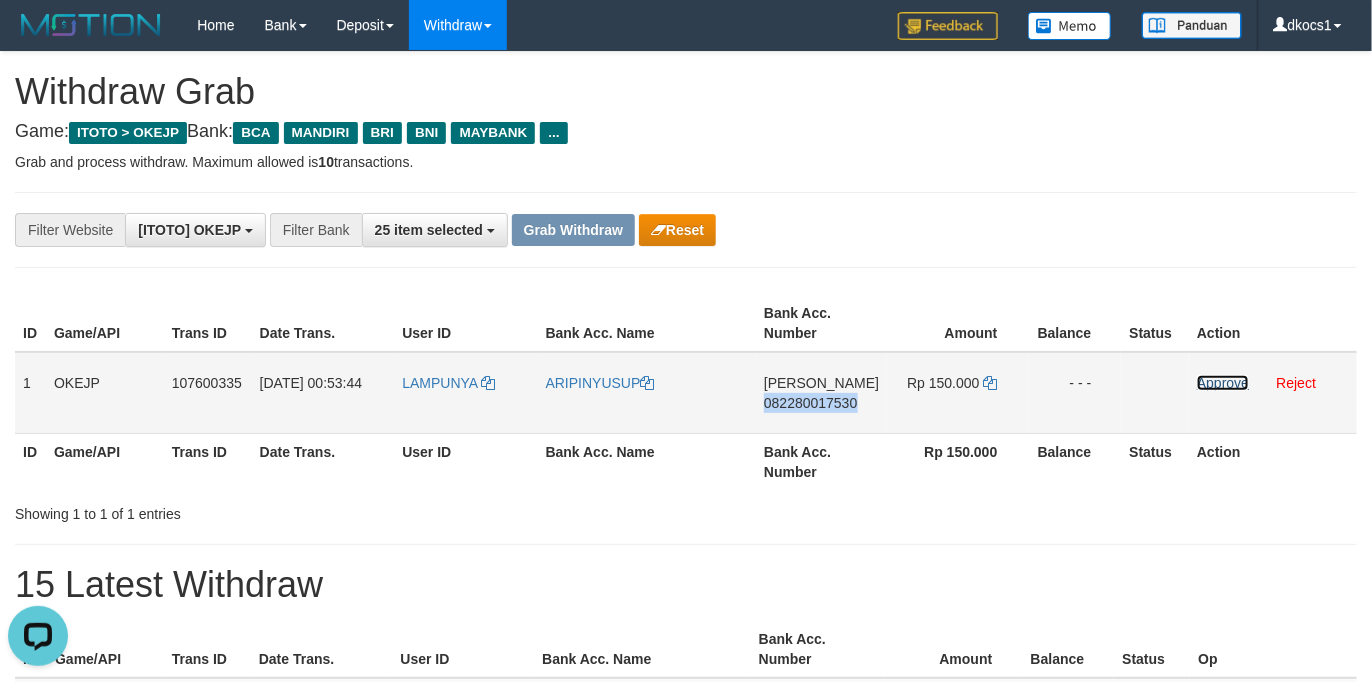 click on "Approve" at bounding box center (1223, 383) 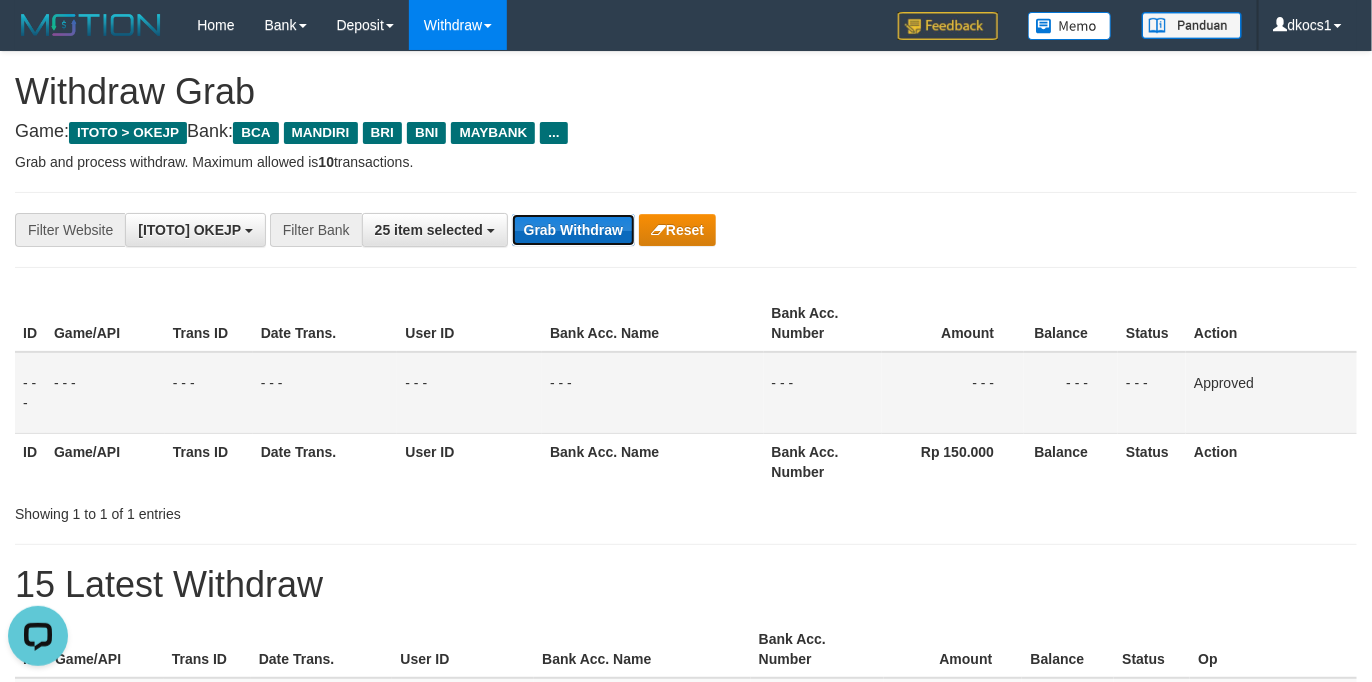 click on "Grab Withdraw" at bounding box center [573, 230] 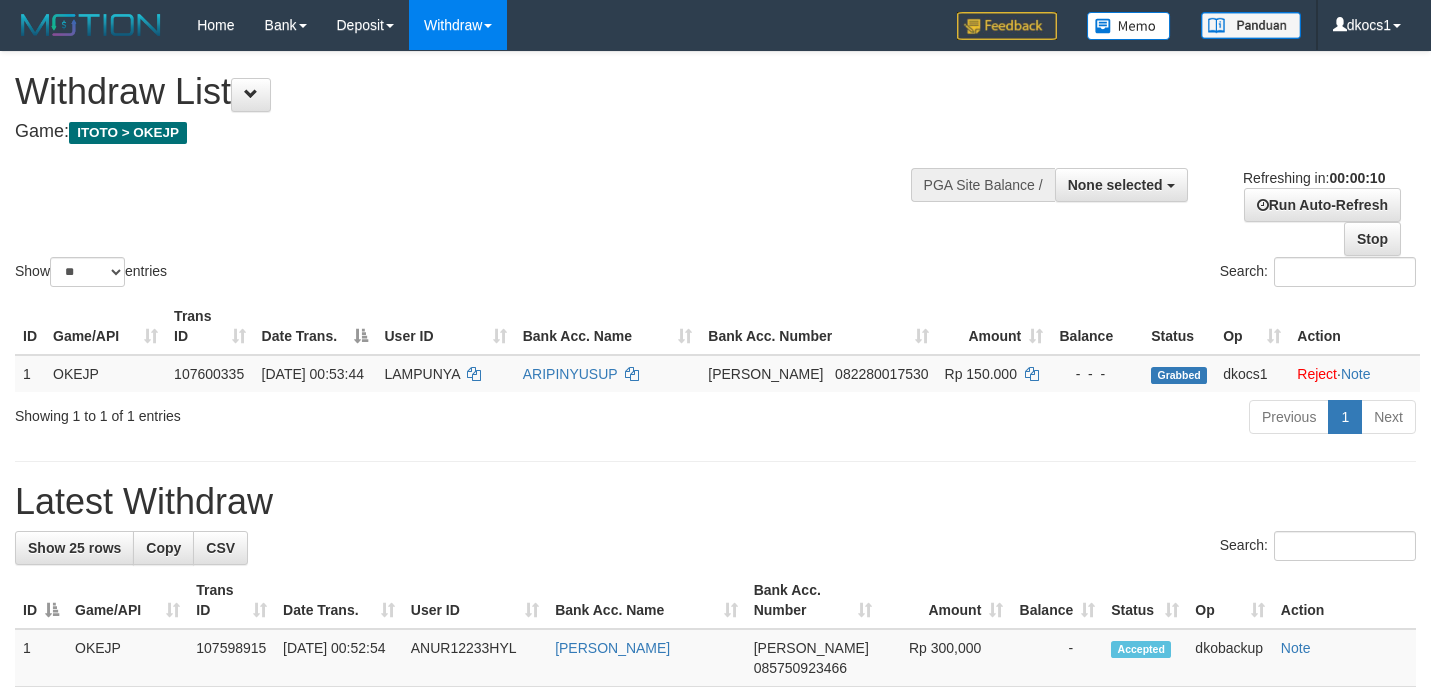 select 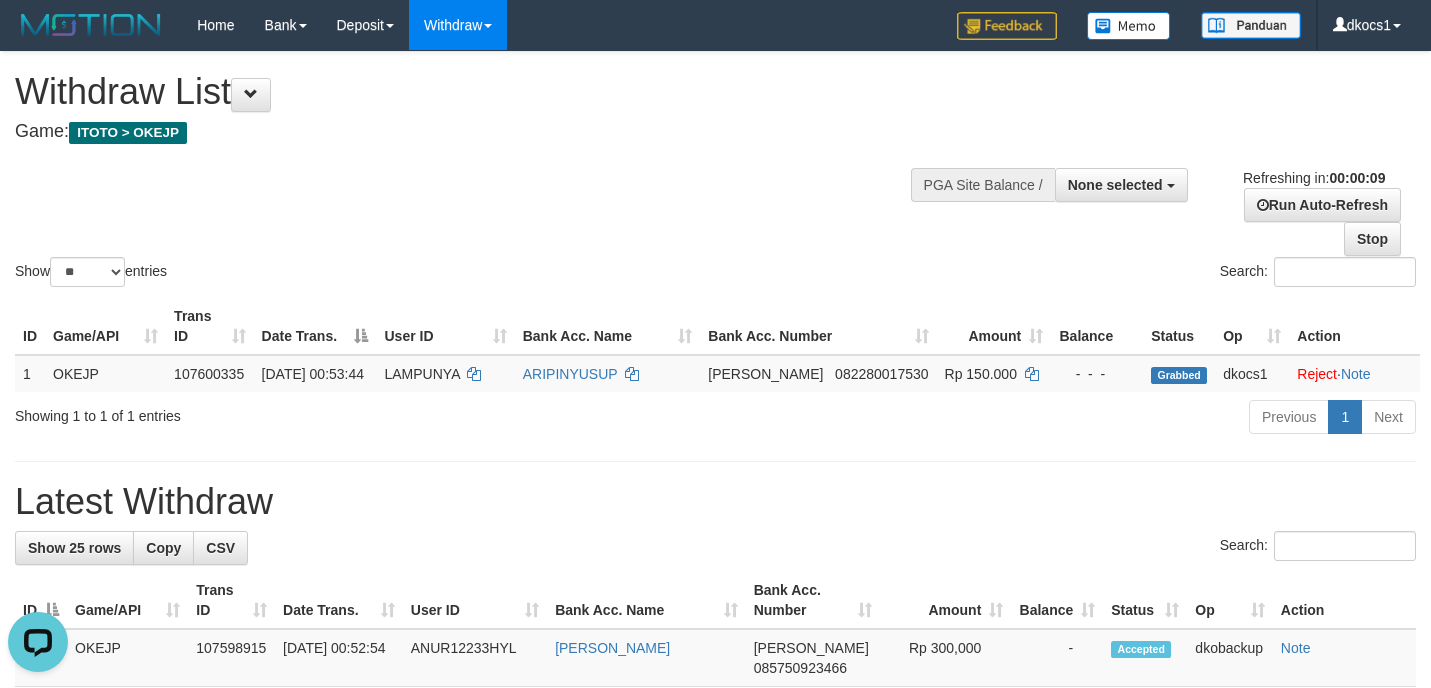 scroll, scrollTop: 0, scrollLeft: 0, axis: both 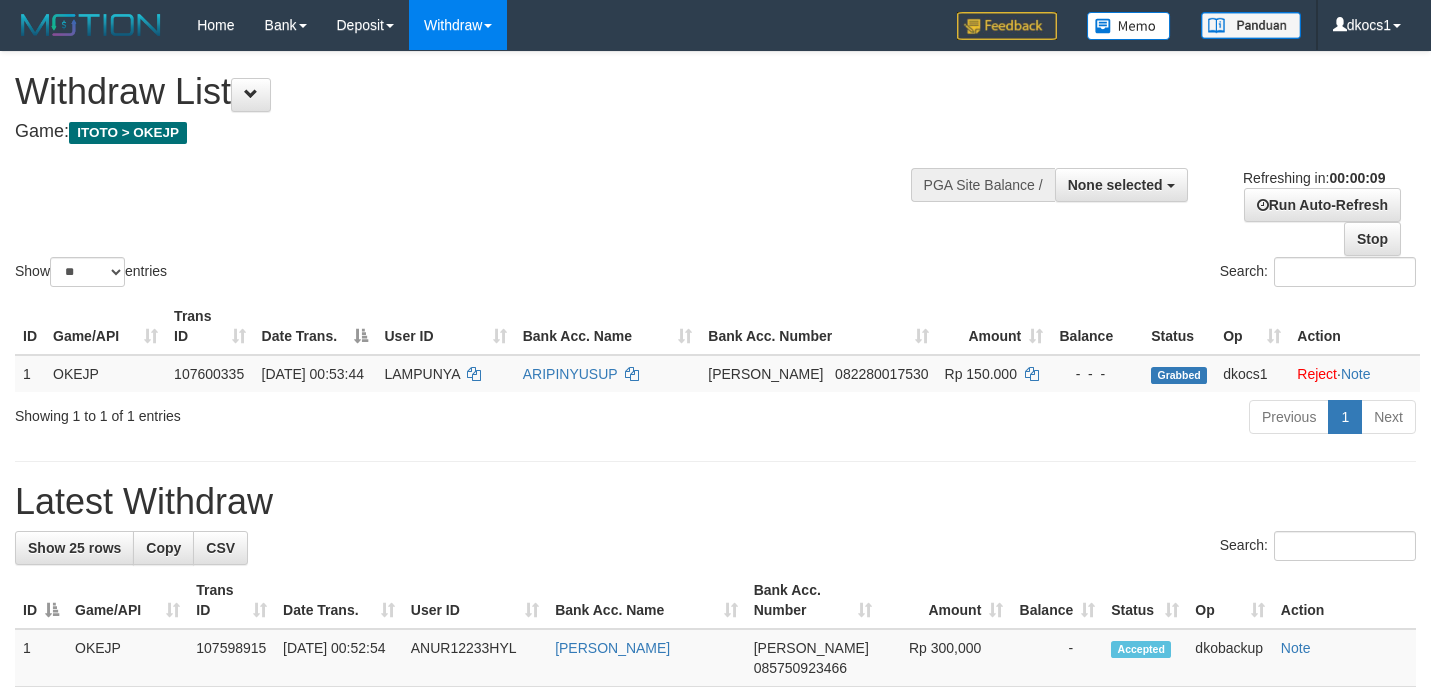 select 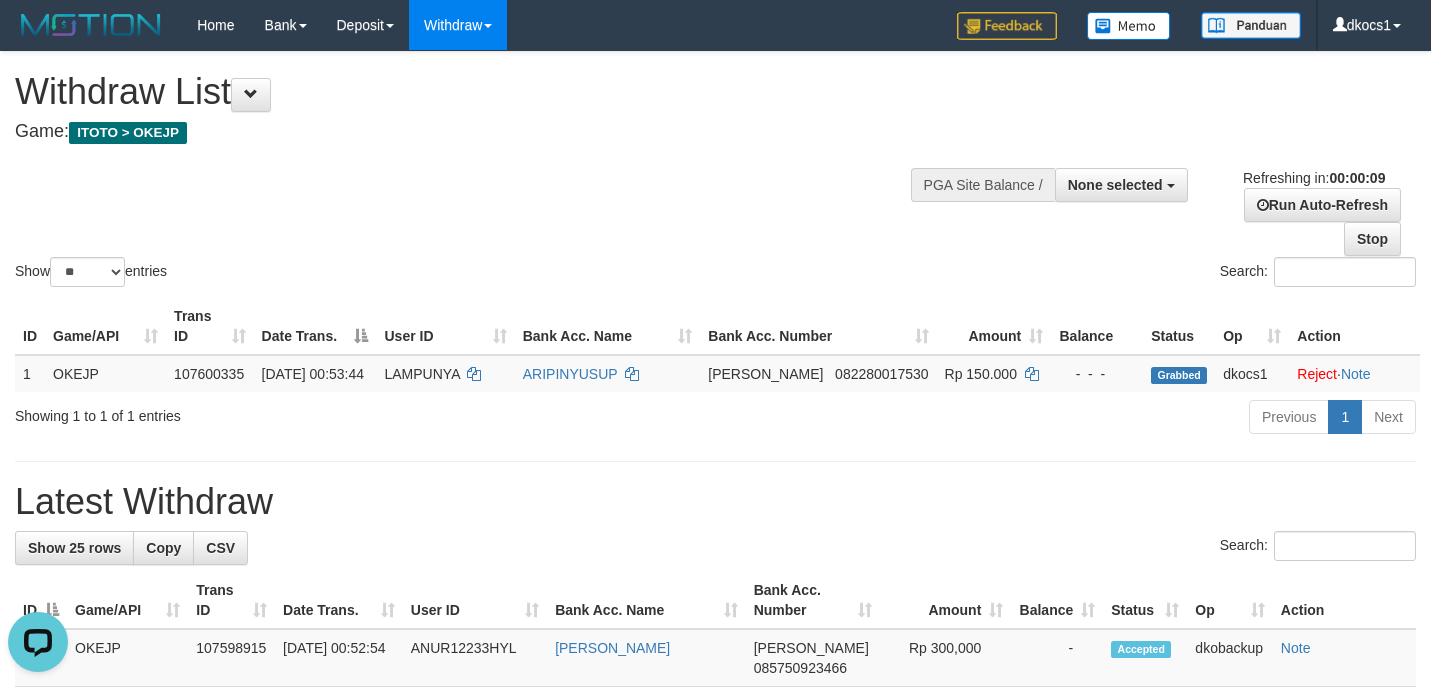 scroll, scrollTop: 0, scrollLeft: 0, axis: both 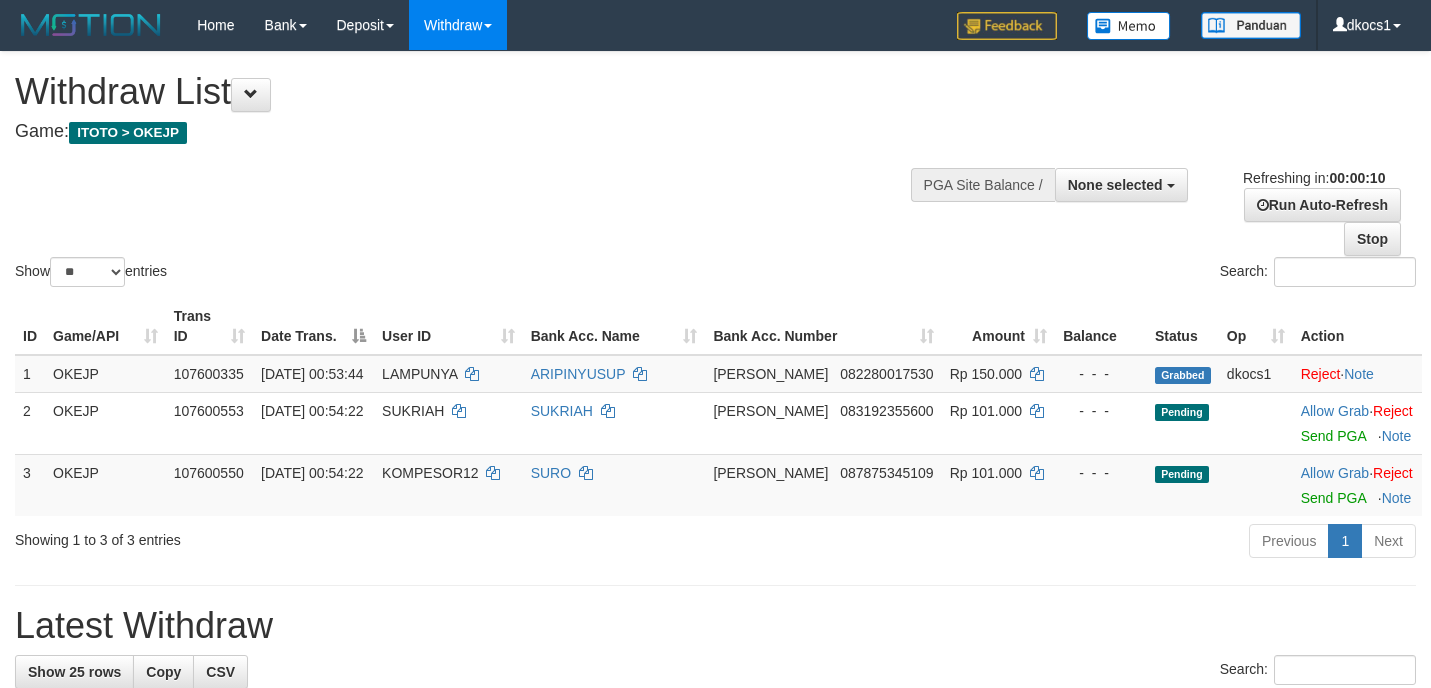 select 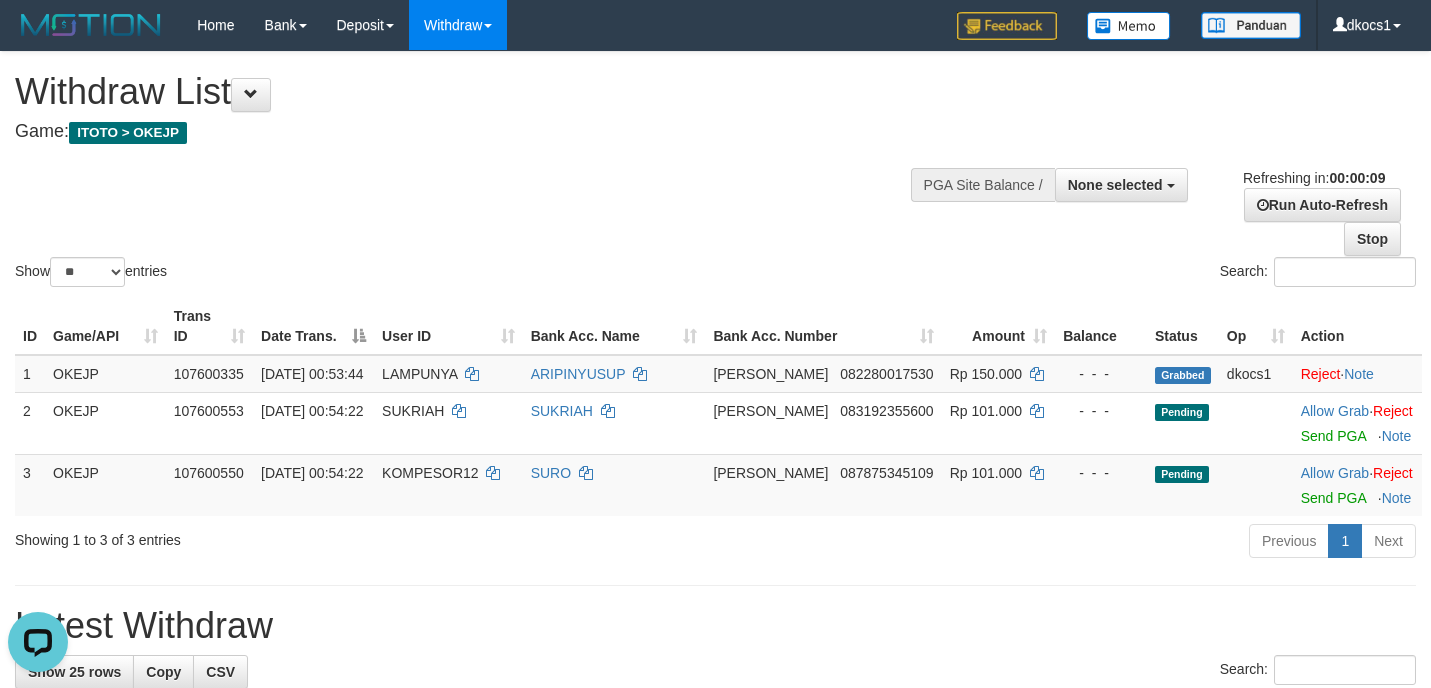 scroll, scrollTop: 0, scrollLeft: 0, axis: both 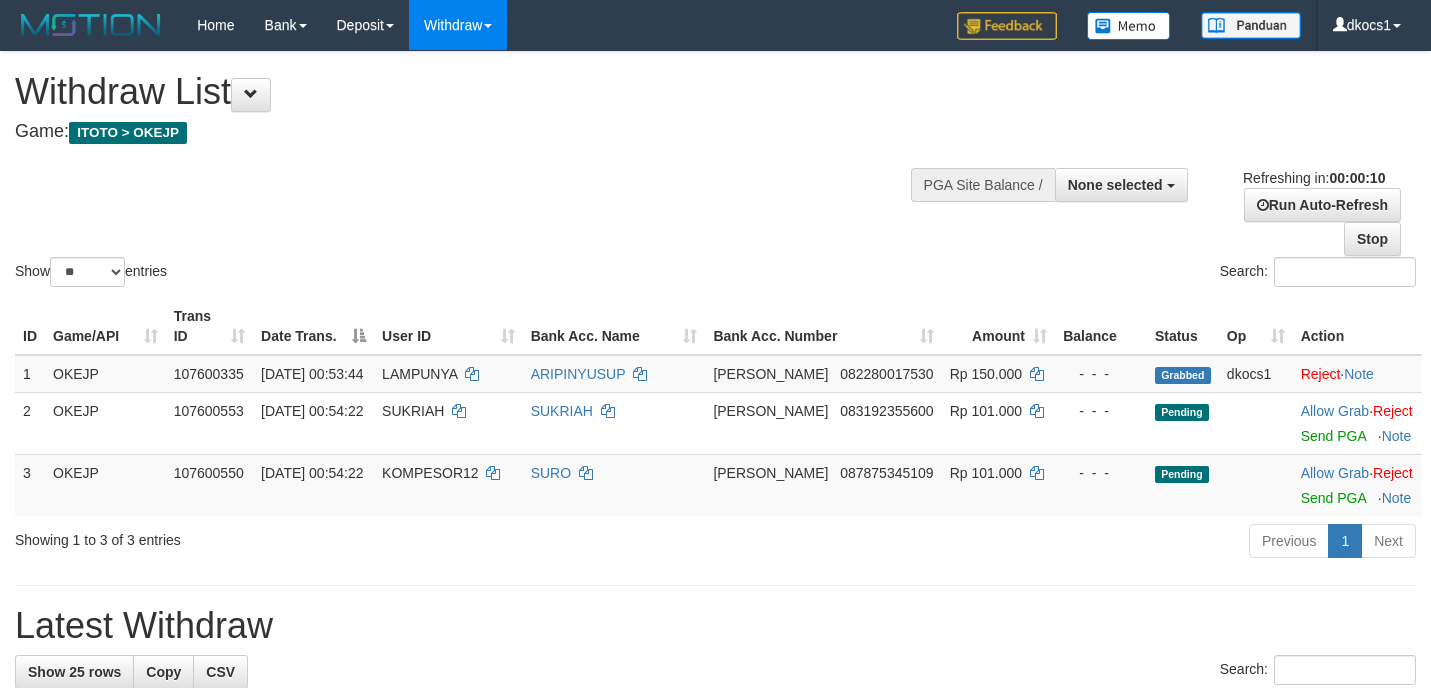 select 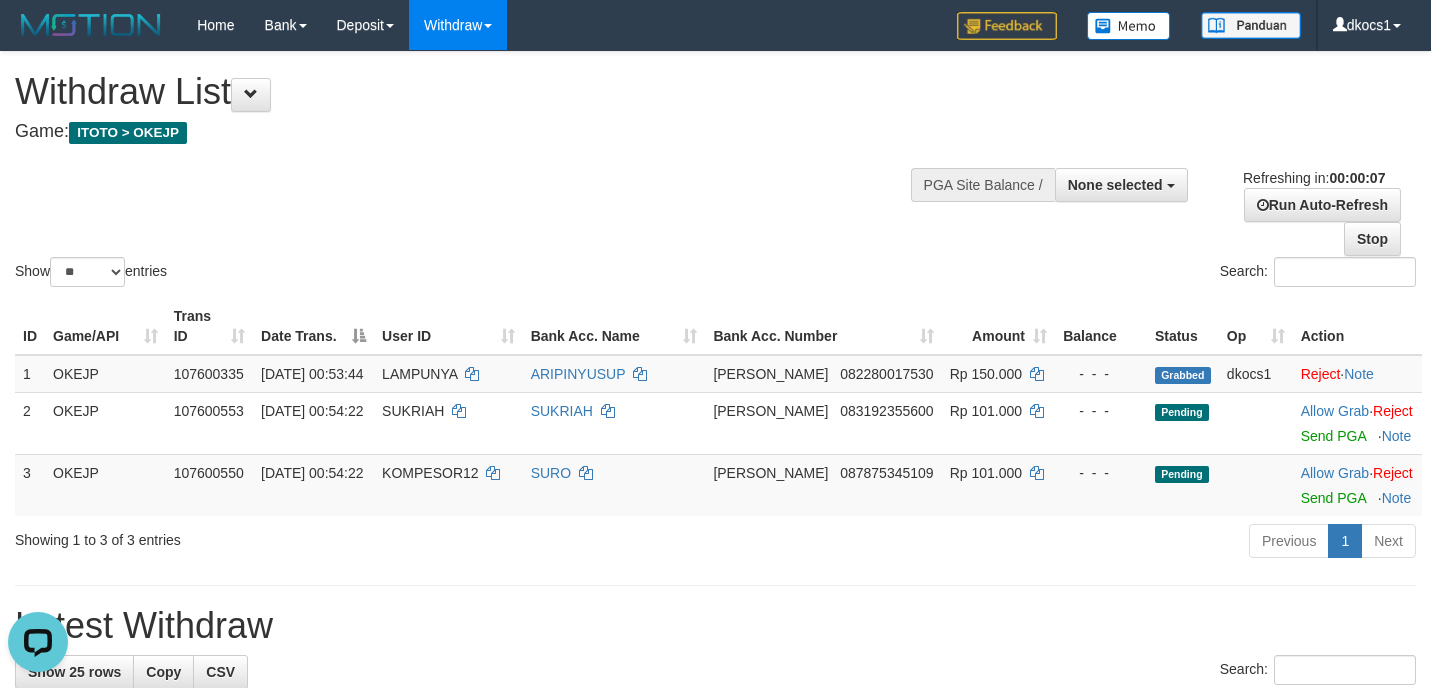 scroll, scrollTop: 0, scrollLeft: 0, axis: both 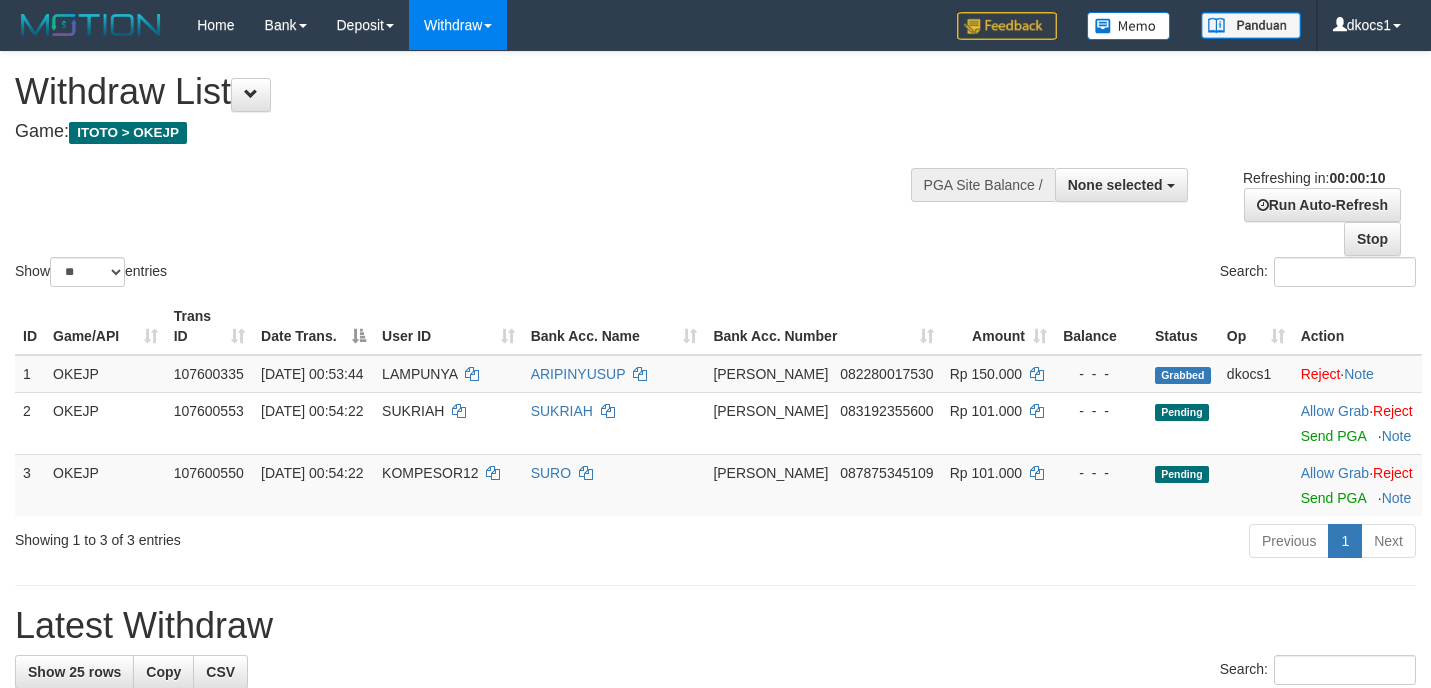 select 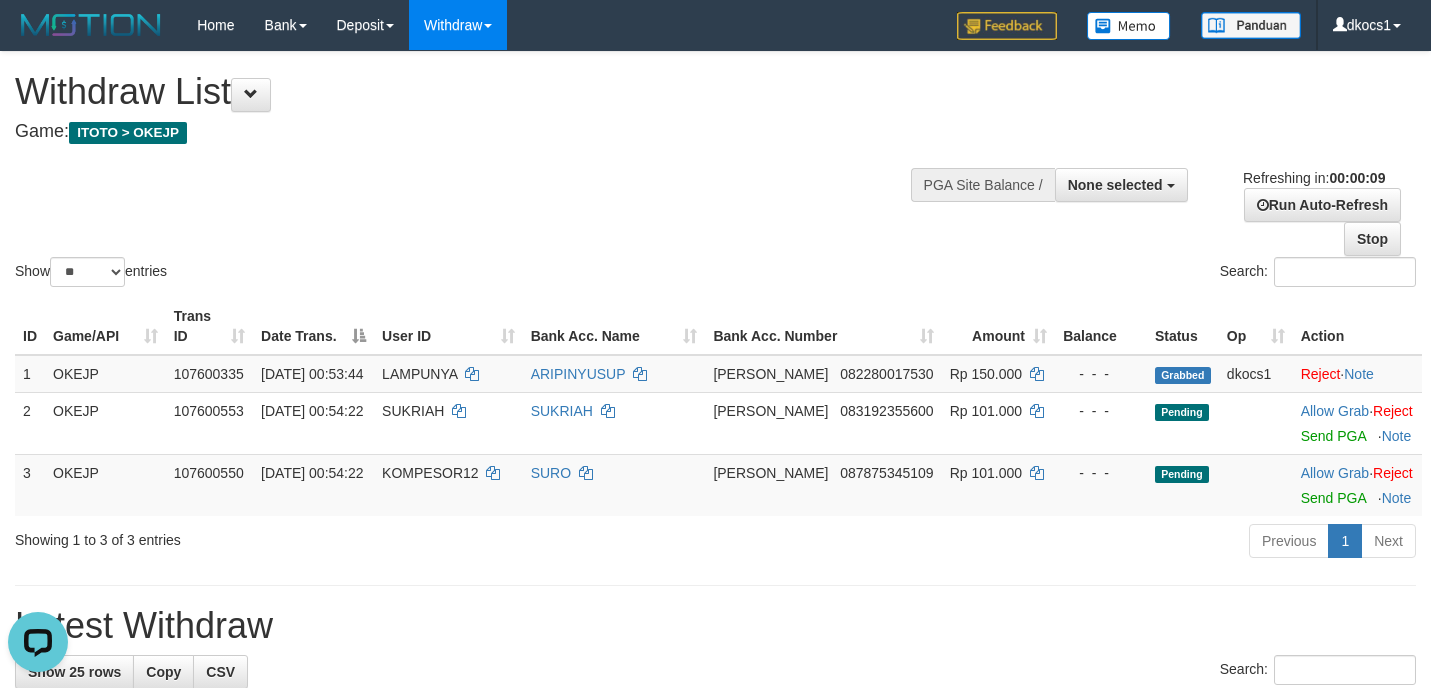 scroll, scrollTop: 0, scrollLeft: 0, axis: both 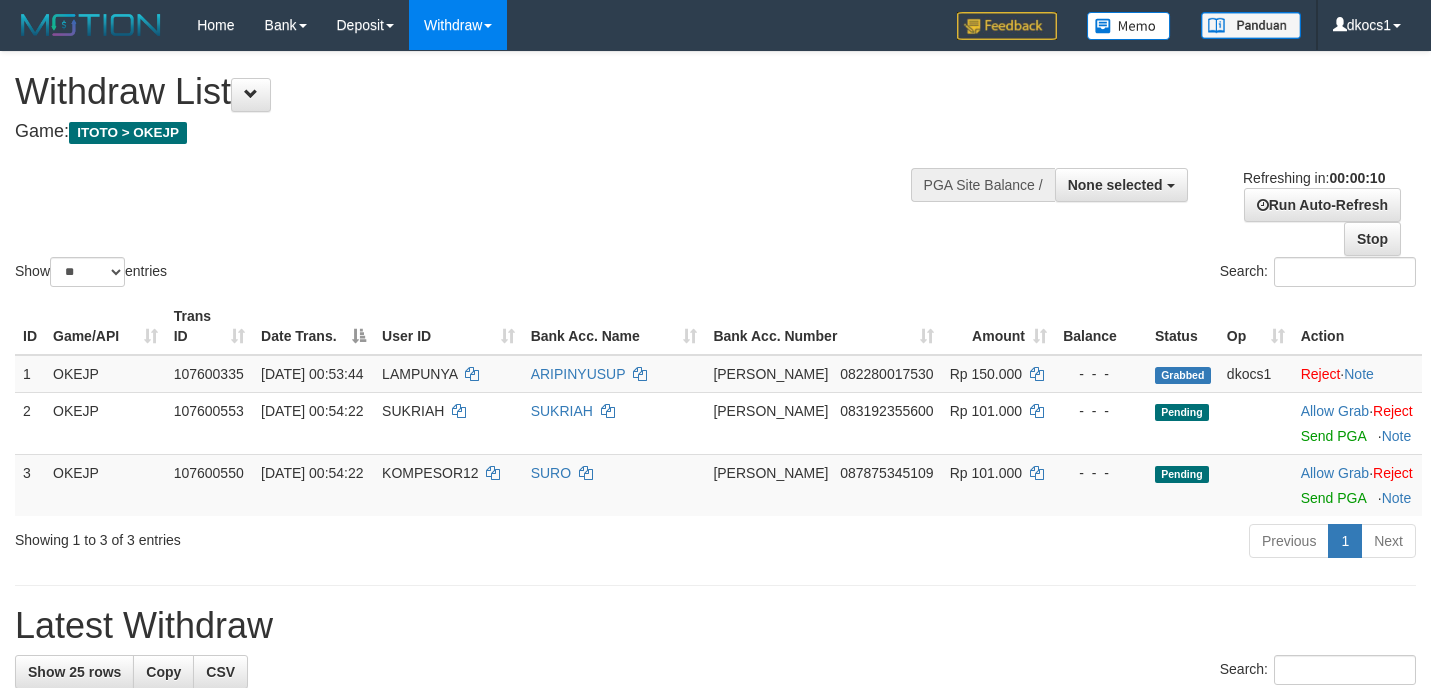 select 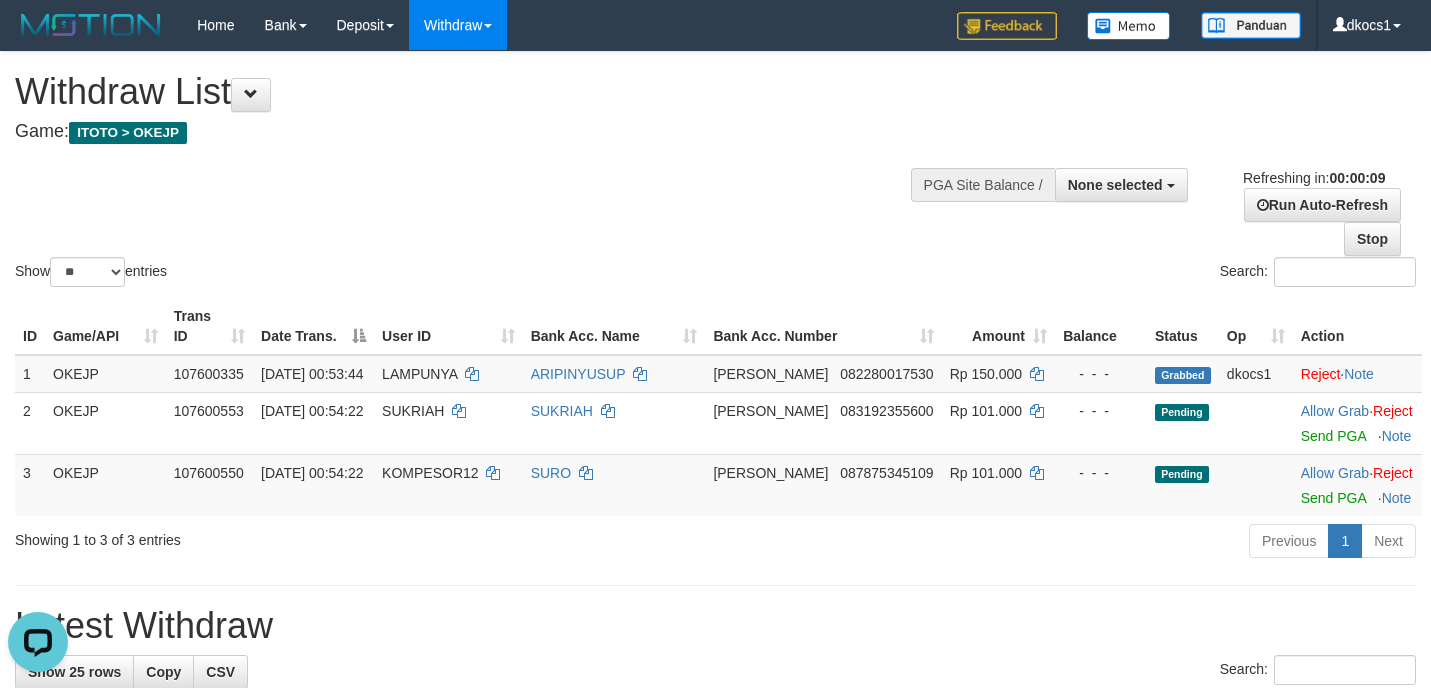 scroll, scrollTop: 0, scrollLeft: 0, axis: both 